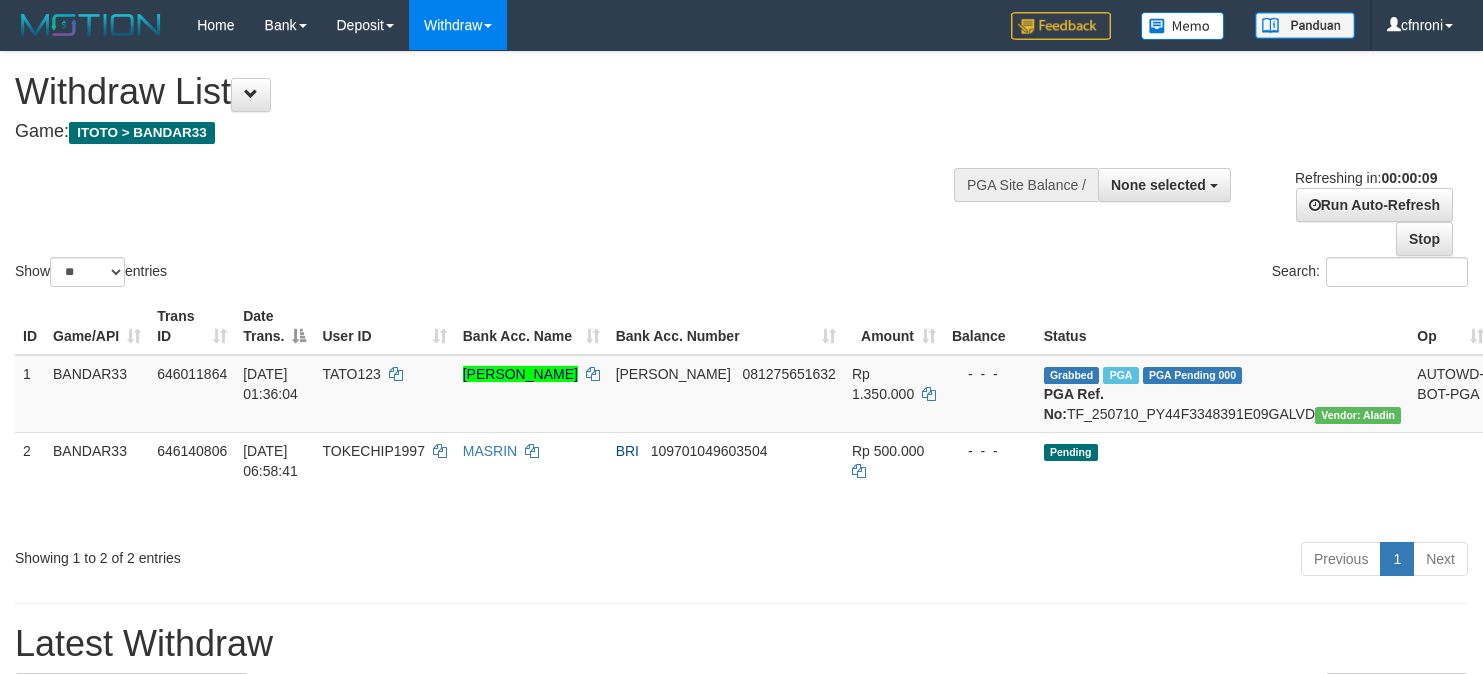 select 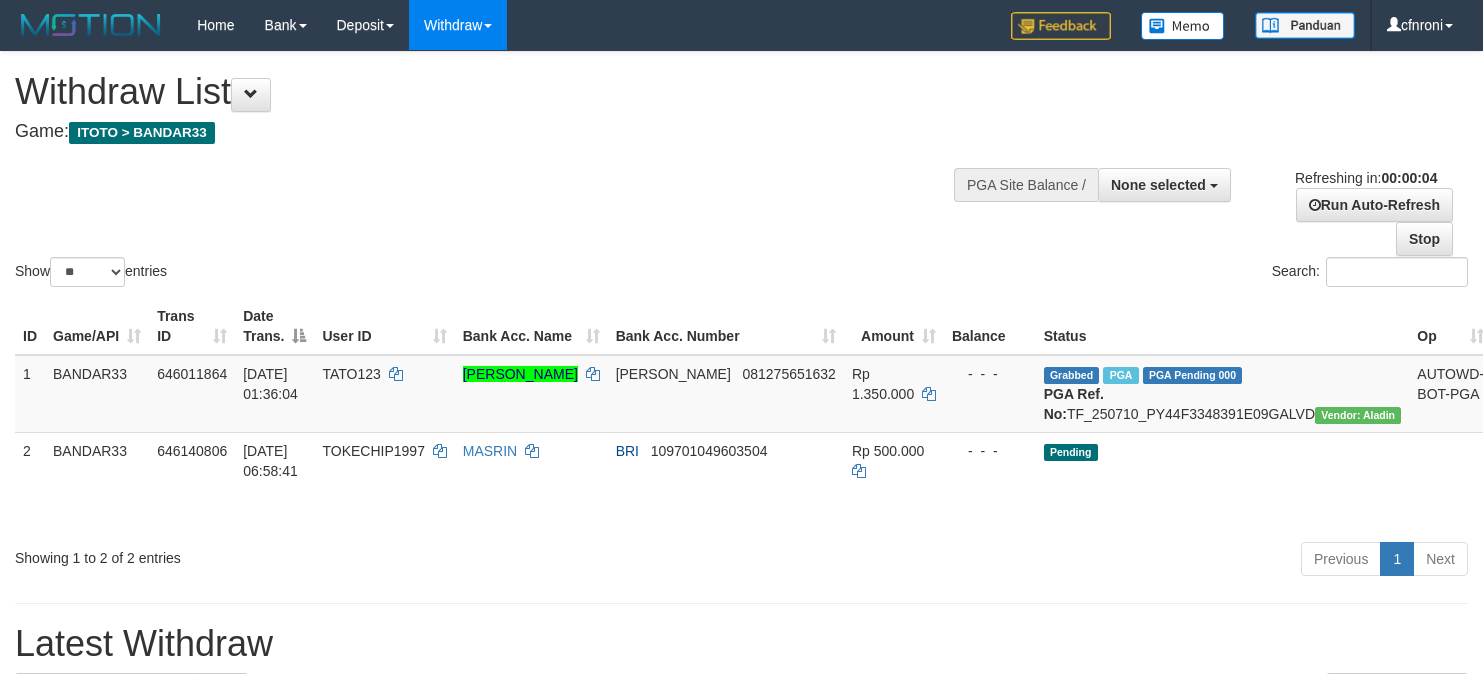 scroll, scrollTop: 0, scrollLeft: 0, axis: both 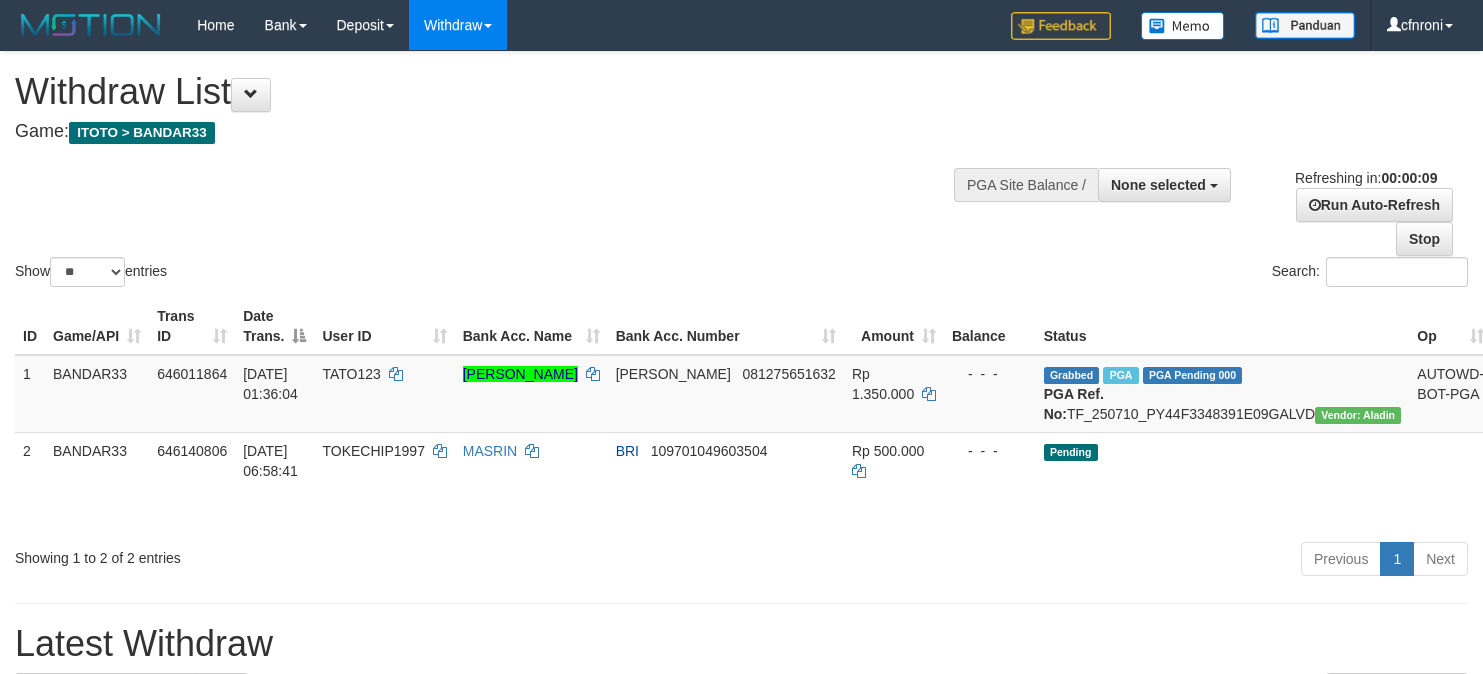 select 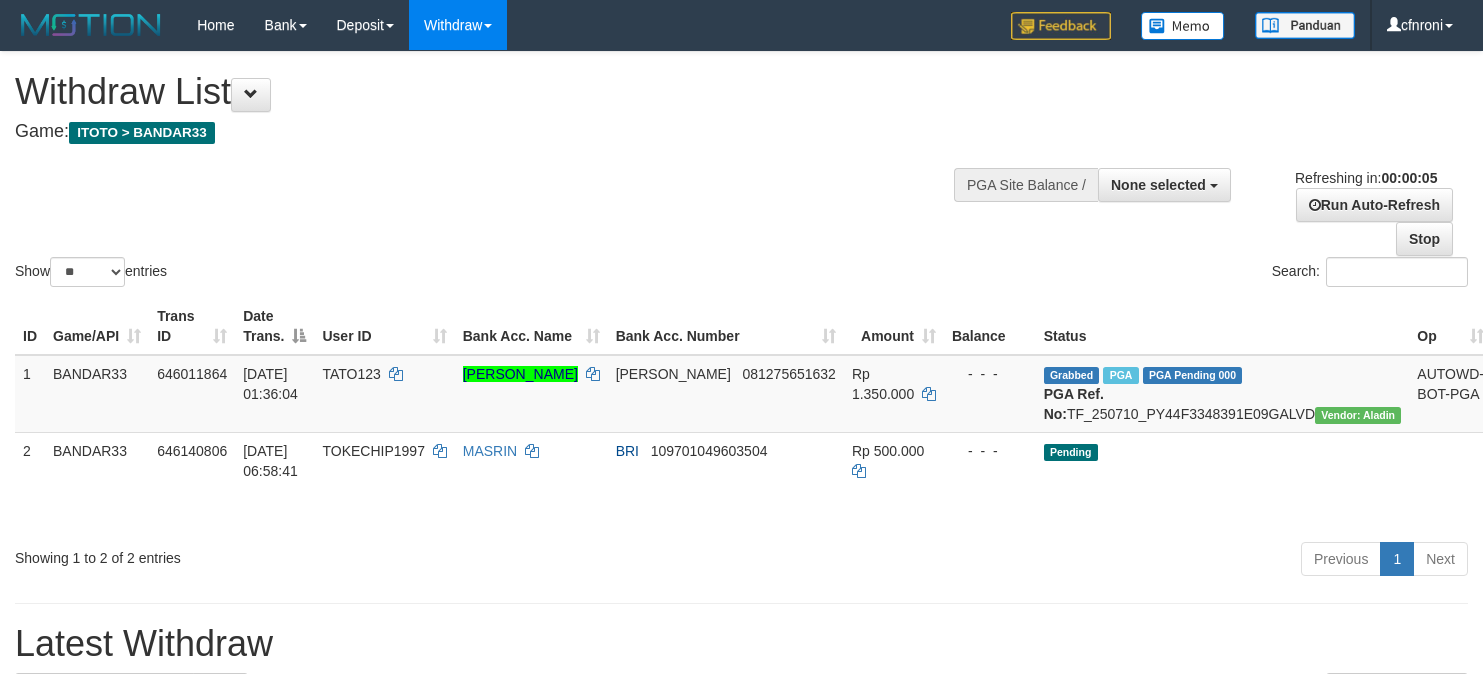 scroll, scrollTop: 0, scrollLeft: 0, axis: both 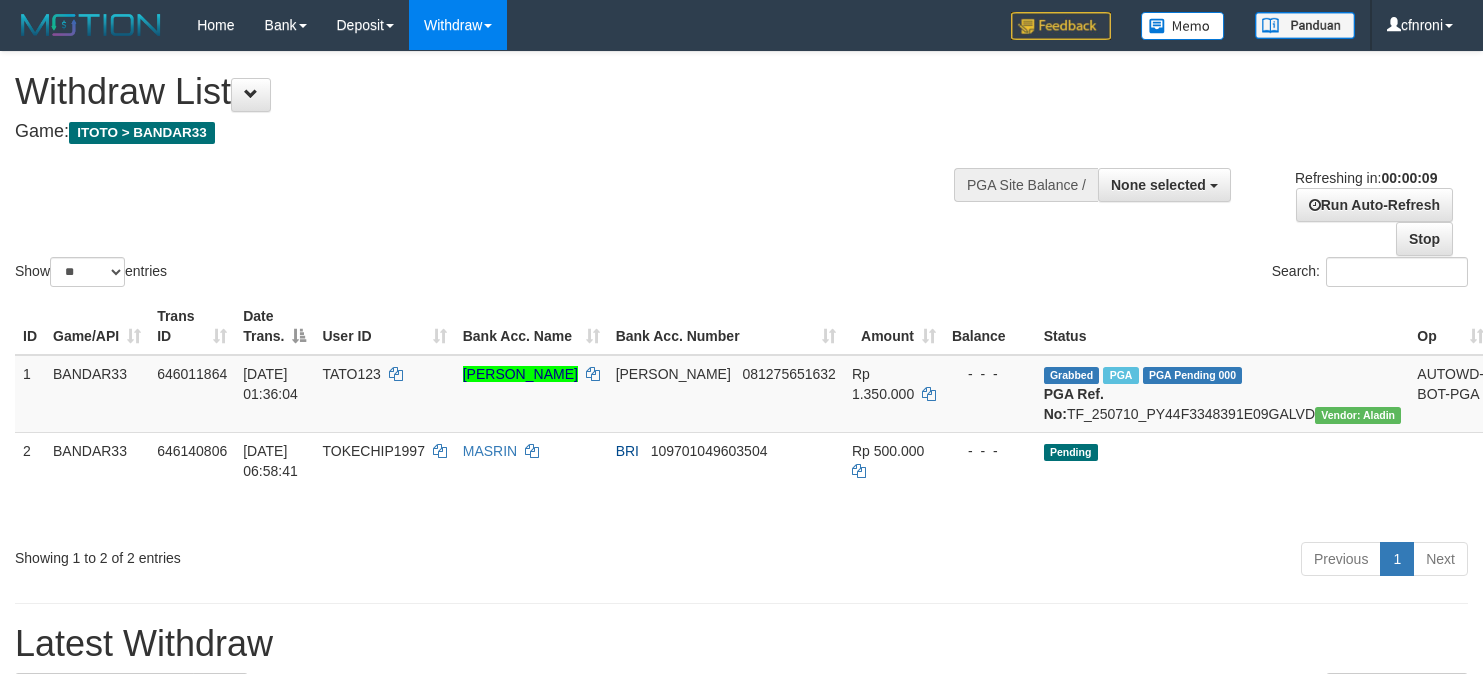 select 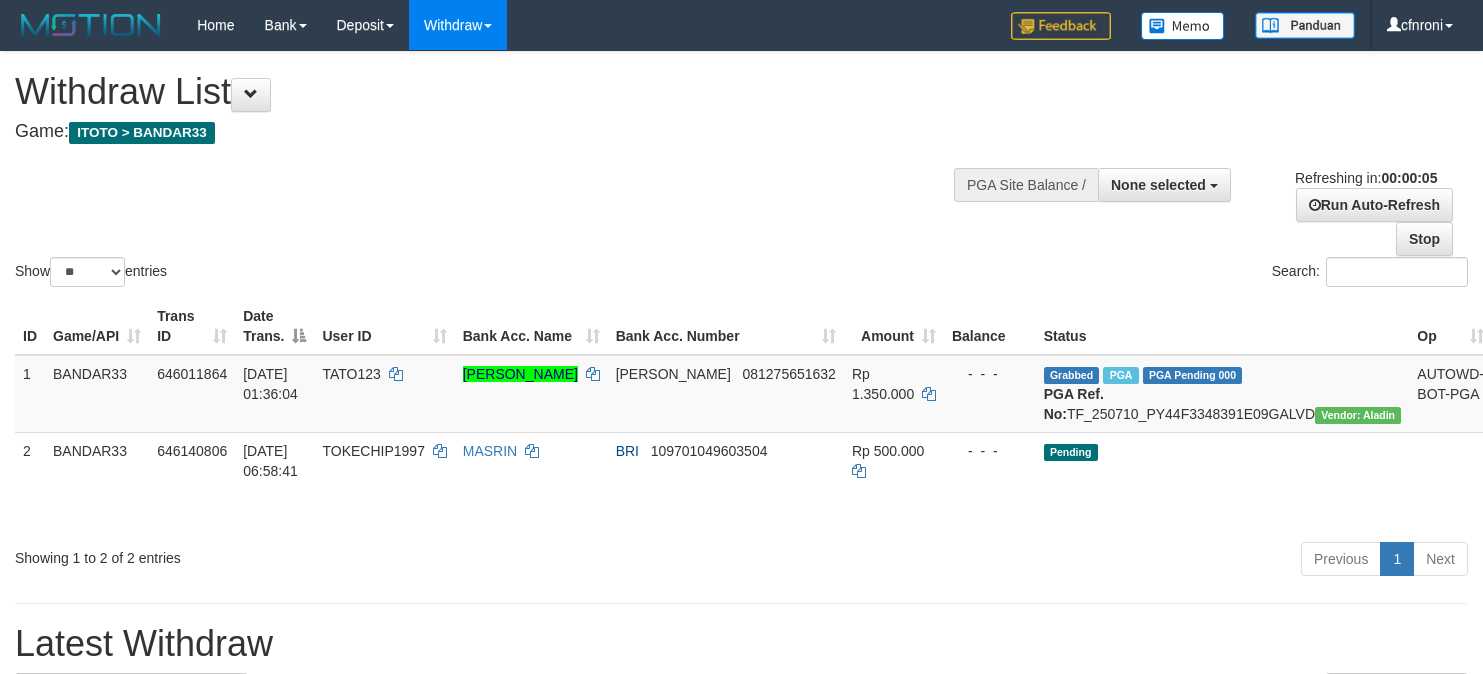 scroll, scrollTop: 0, scrollLeft: 0, axis: both 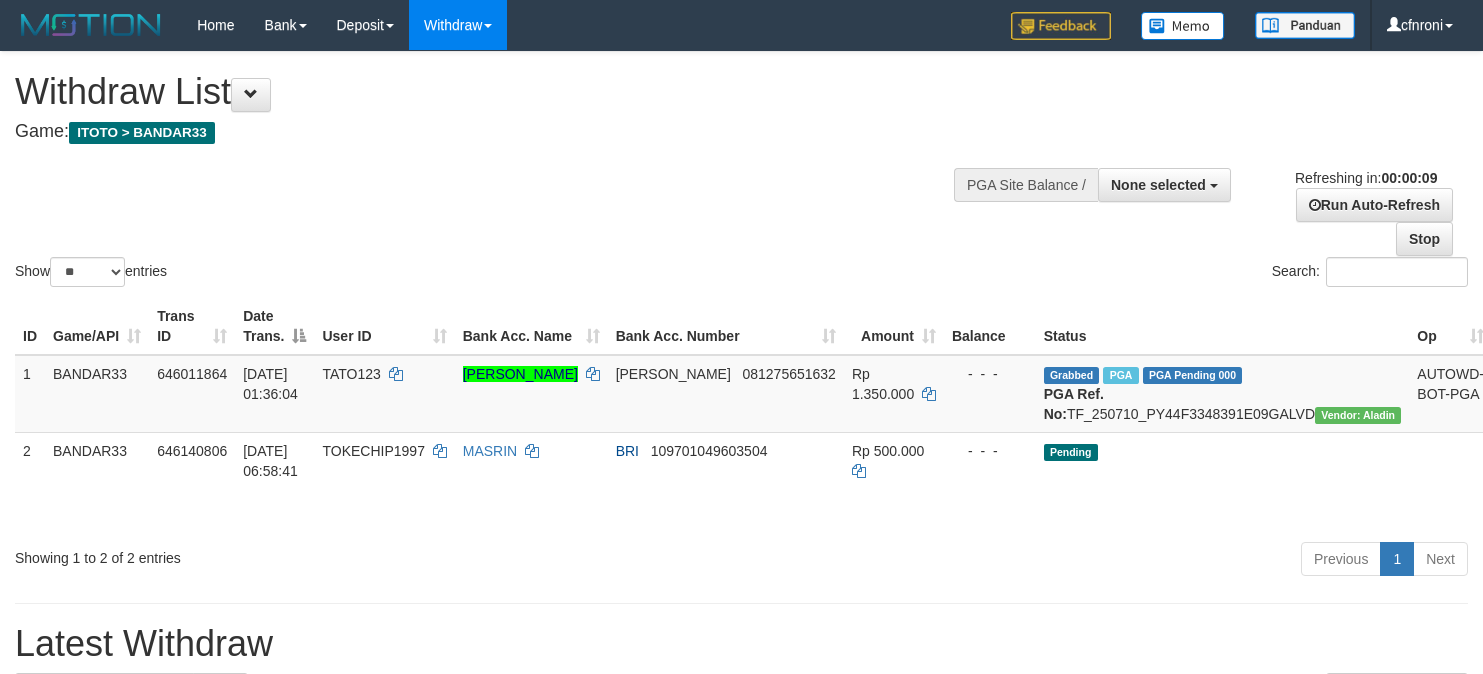 select 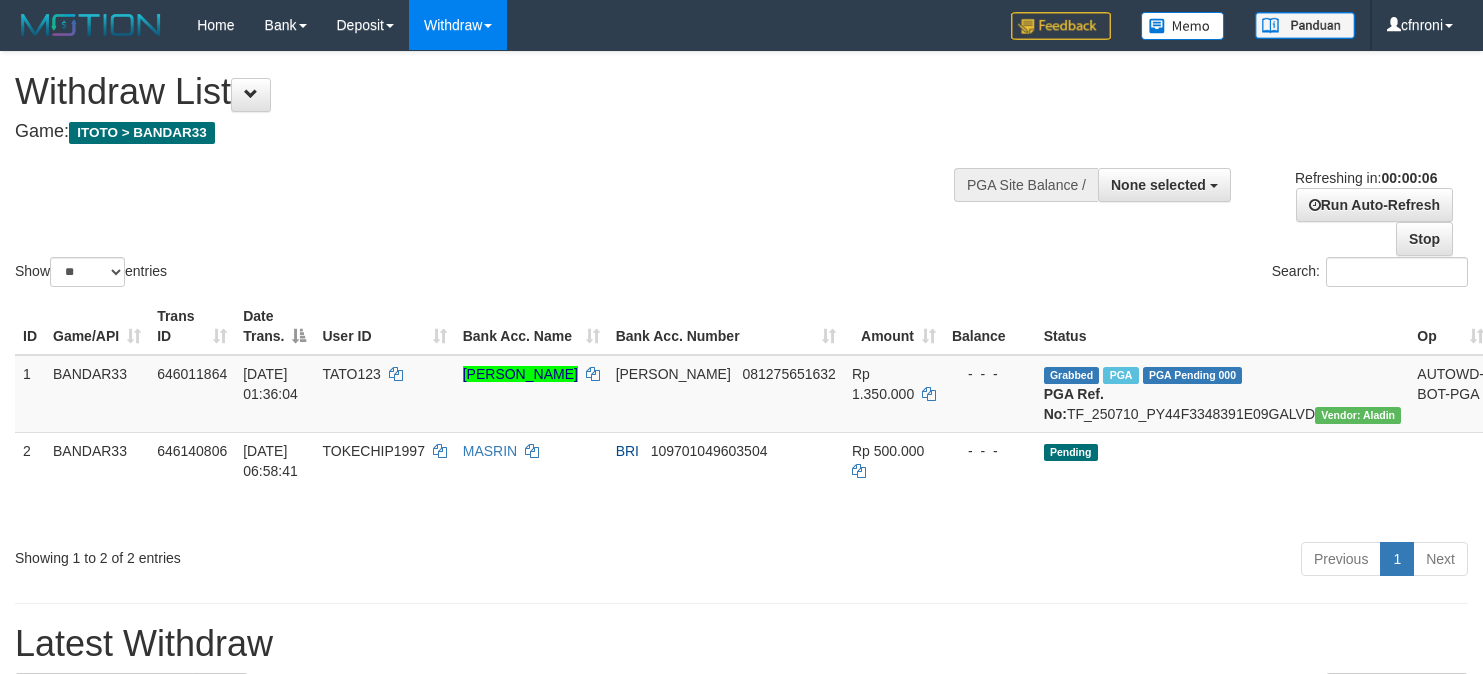 scroll, scrollTop: 0, scrollLeft: 0, axis: both 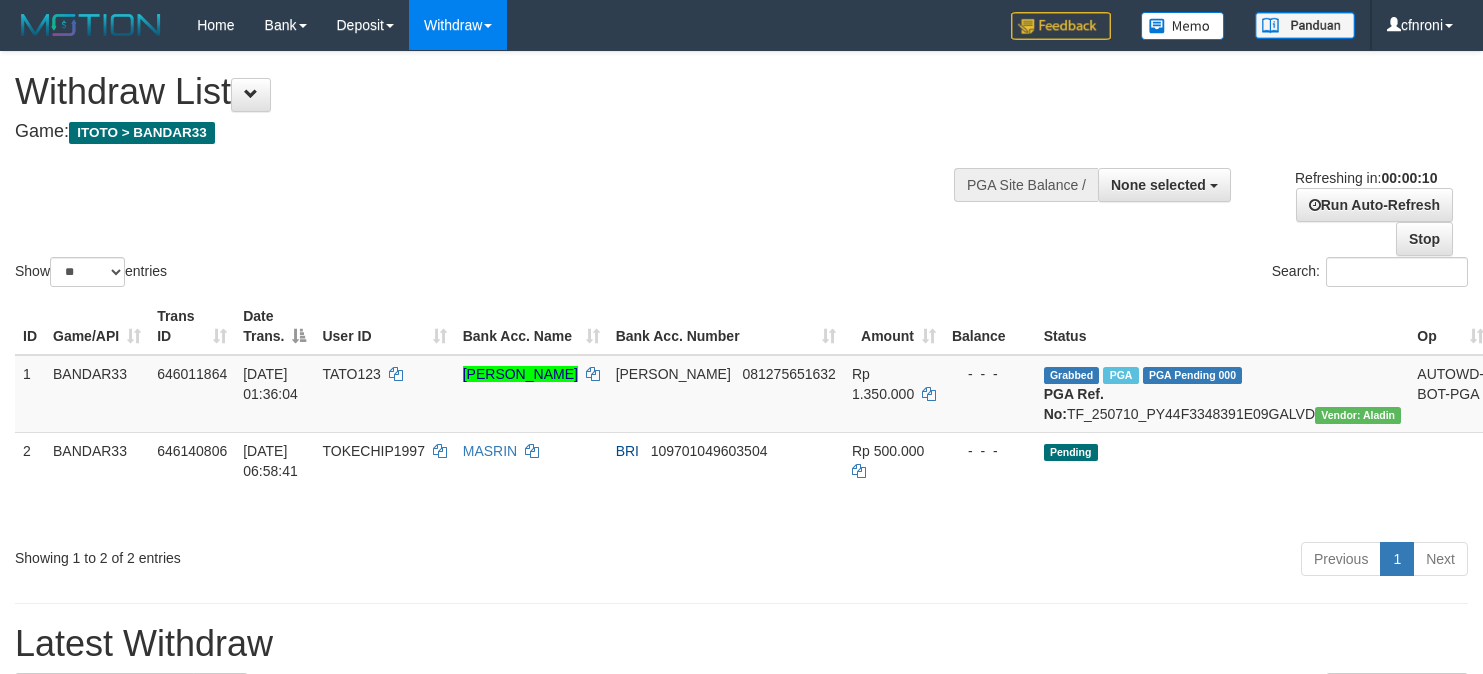 select 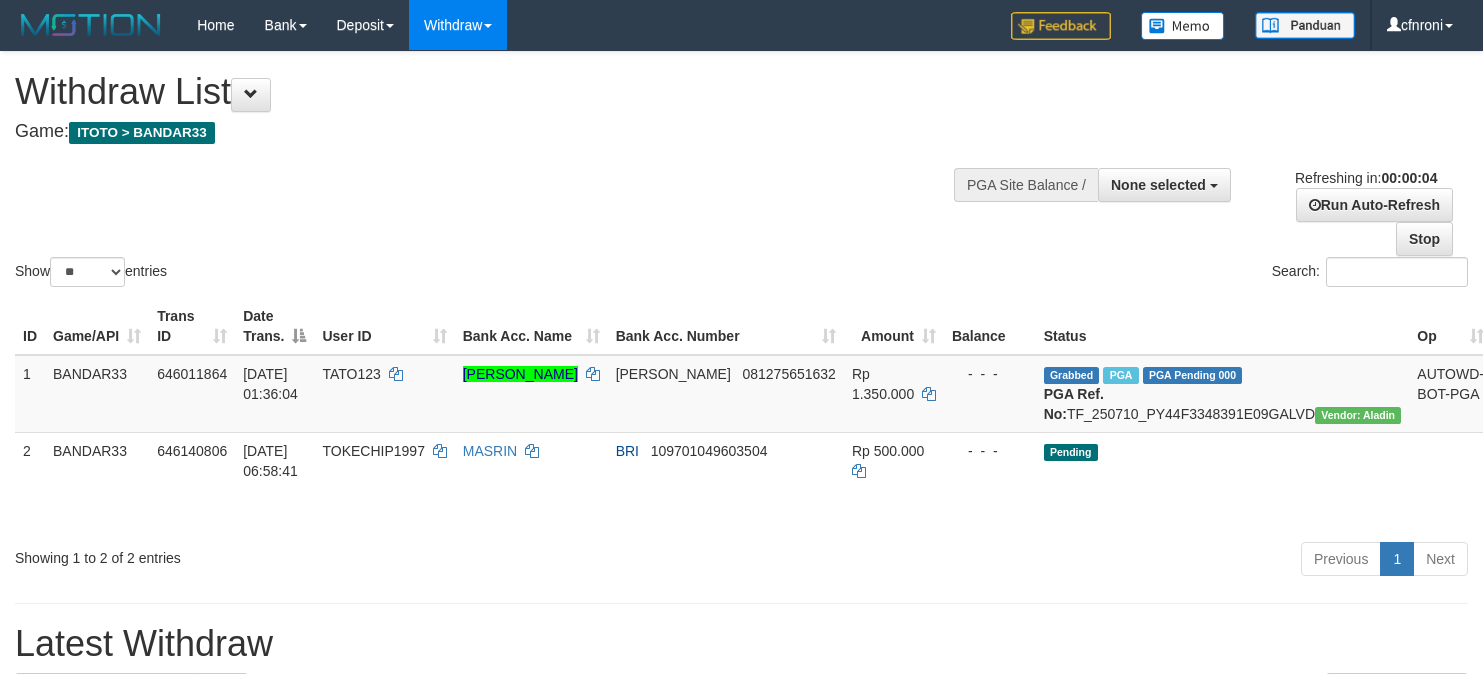 scroll, scrollTop: 0, scrollLeft: 0, axis: both 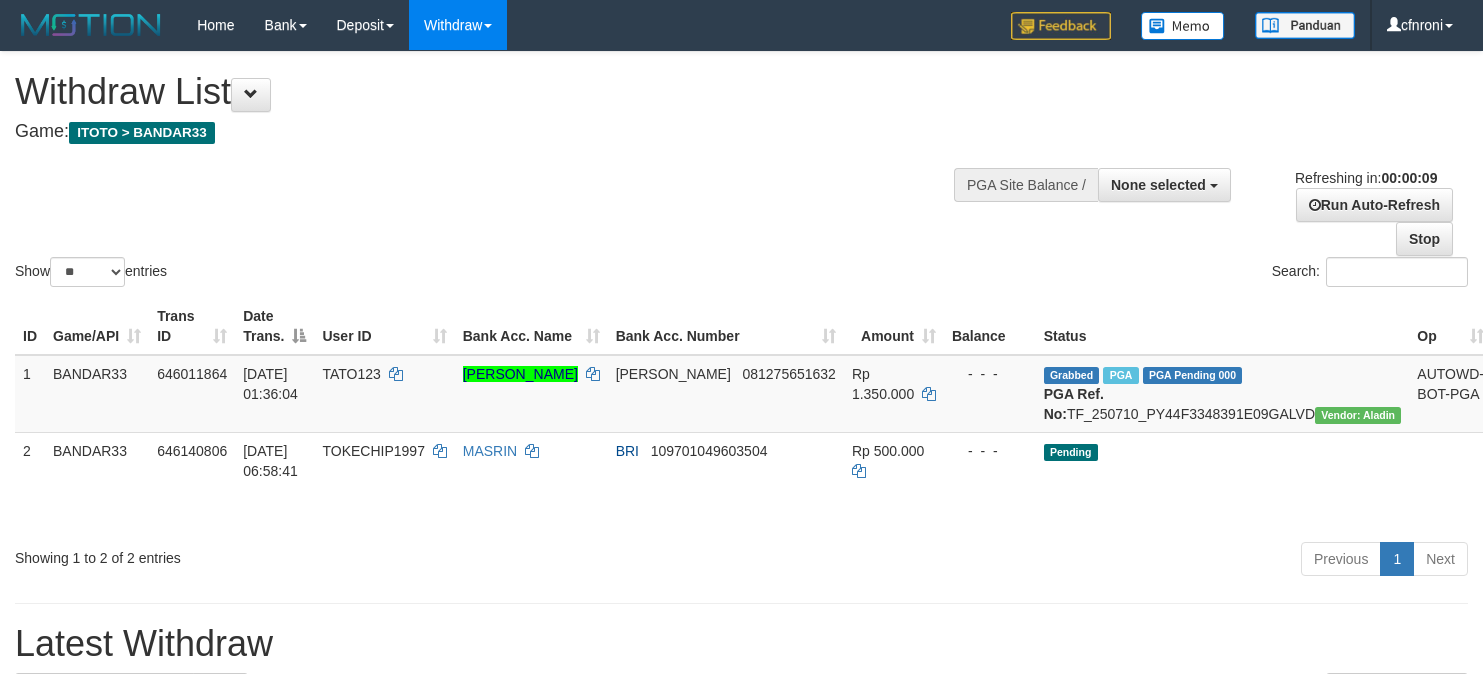 select 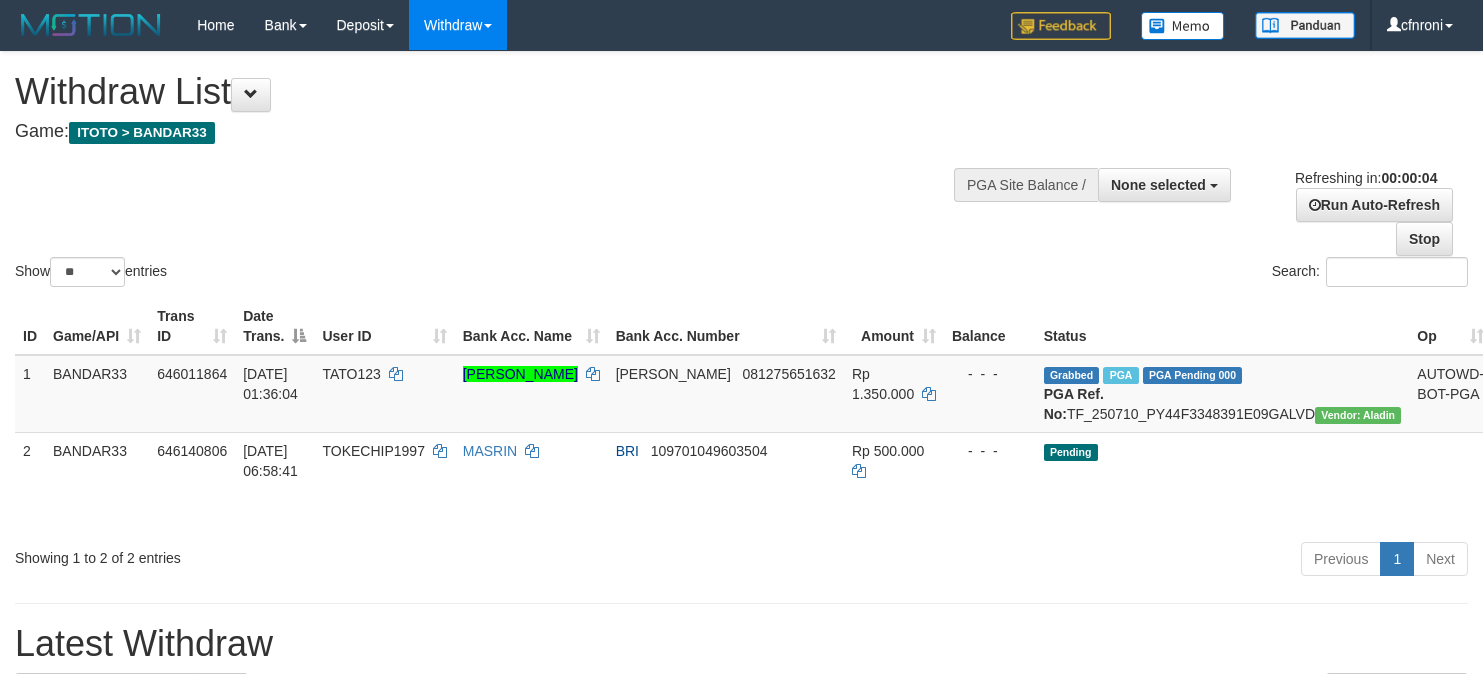 scroll, scrollTop: 0, scrollLeft: 0, axis: both 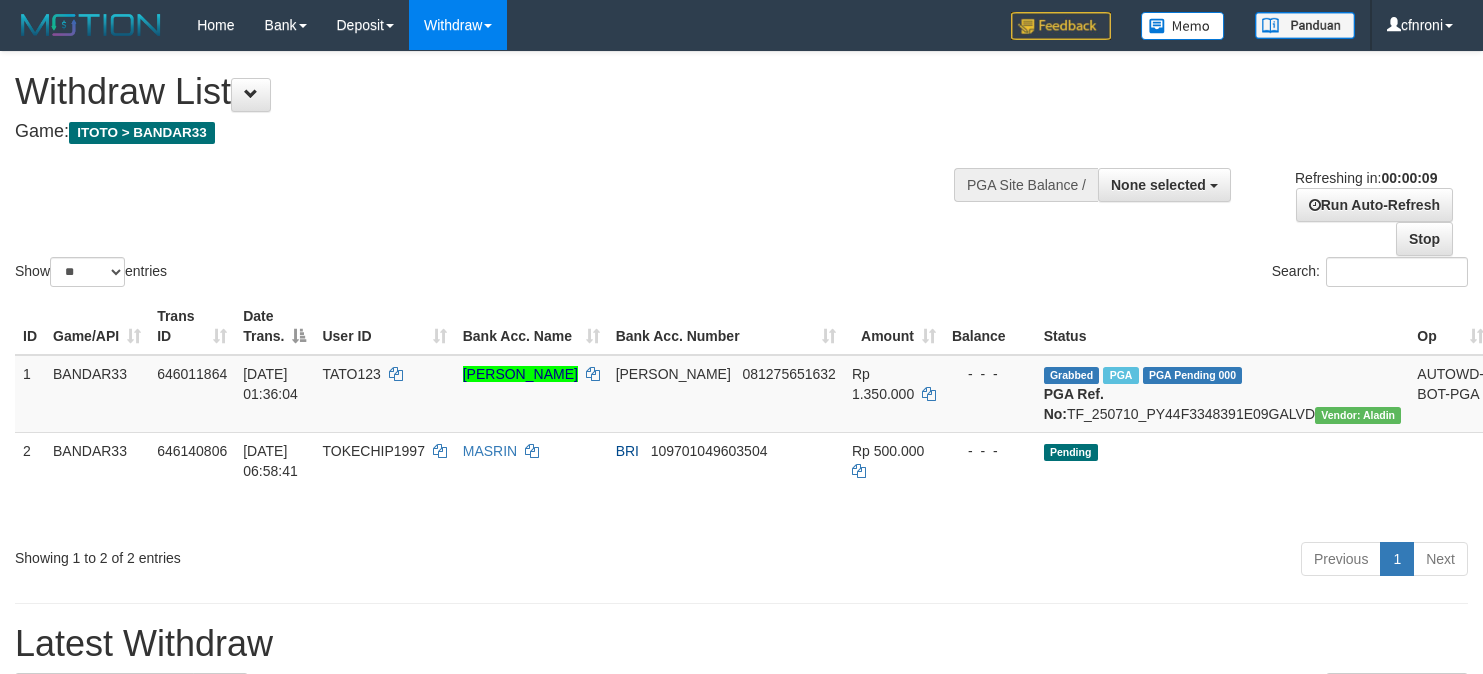 select 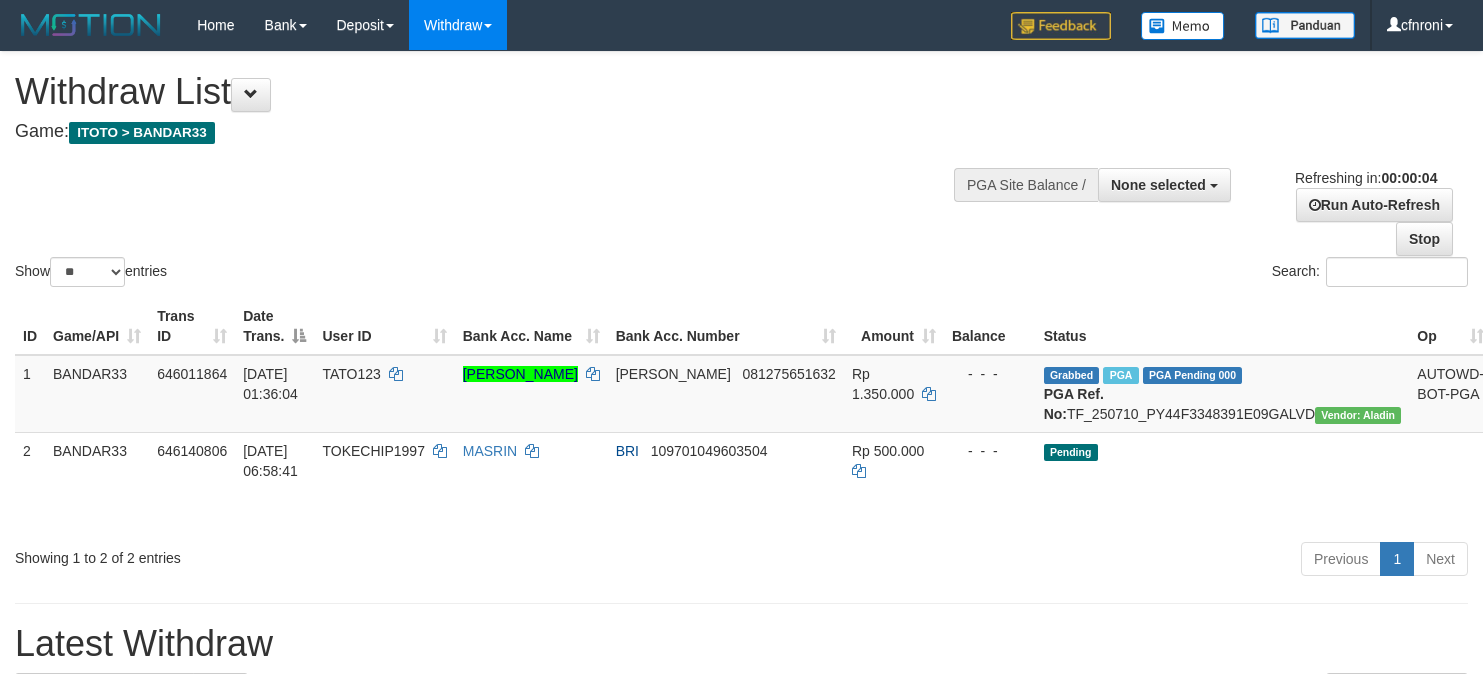 scroll, scrollTop: 0, scrollLeft: 0, axis: both 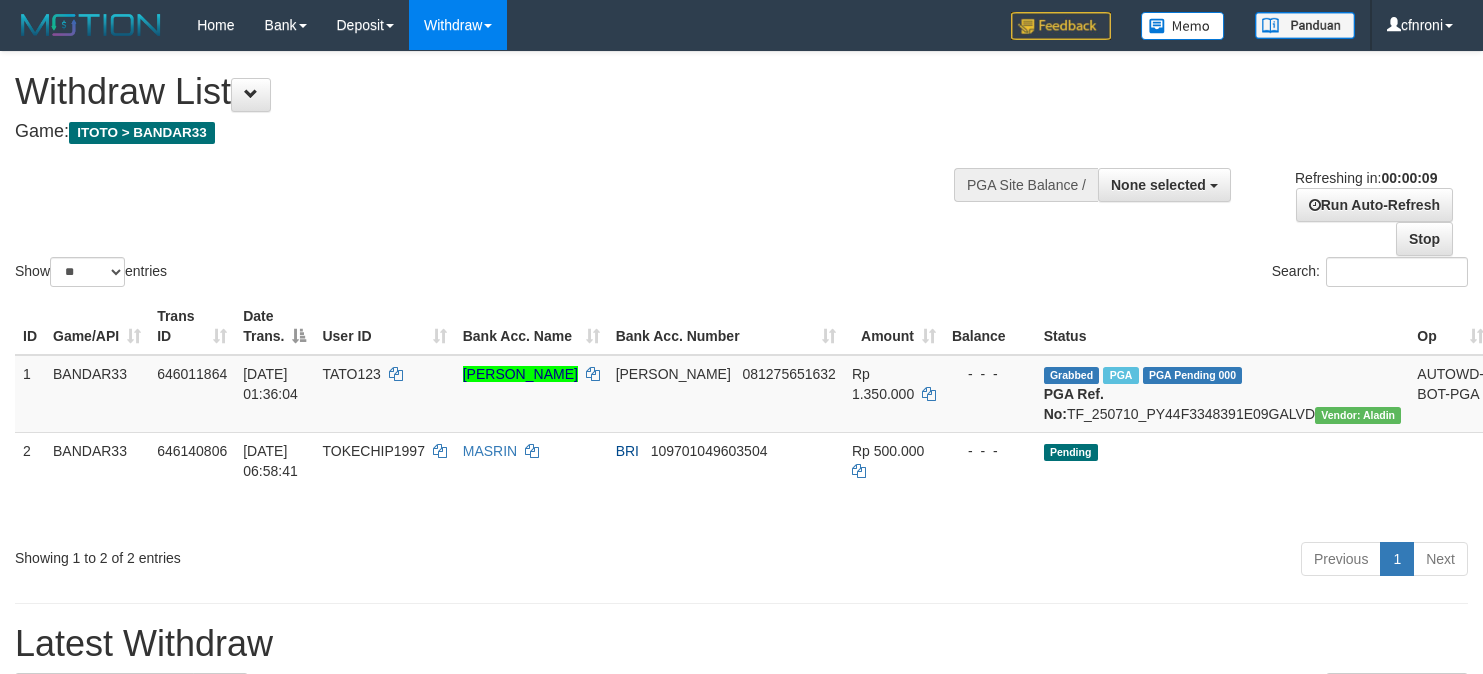 select 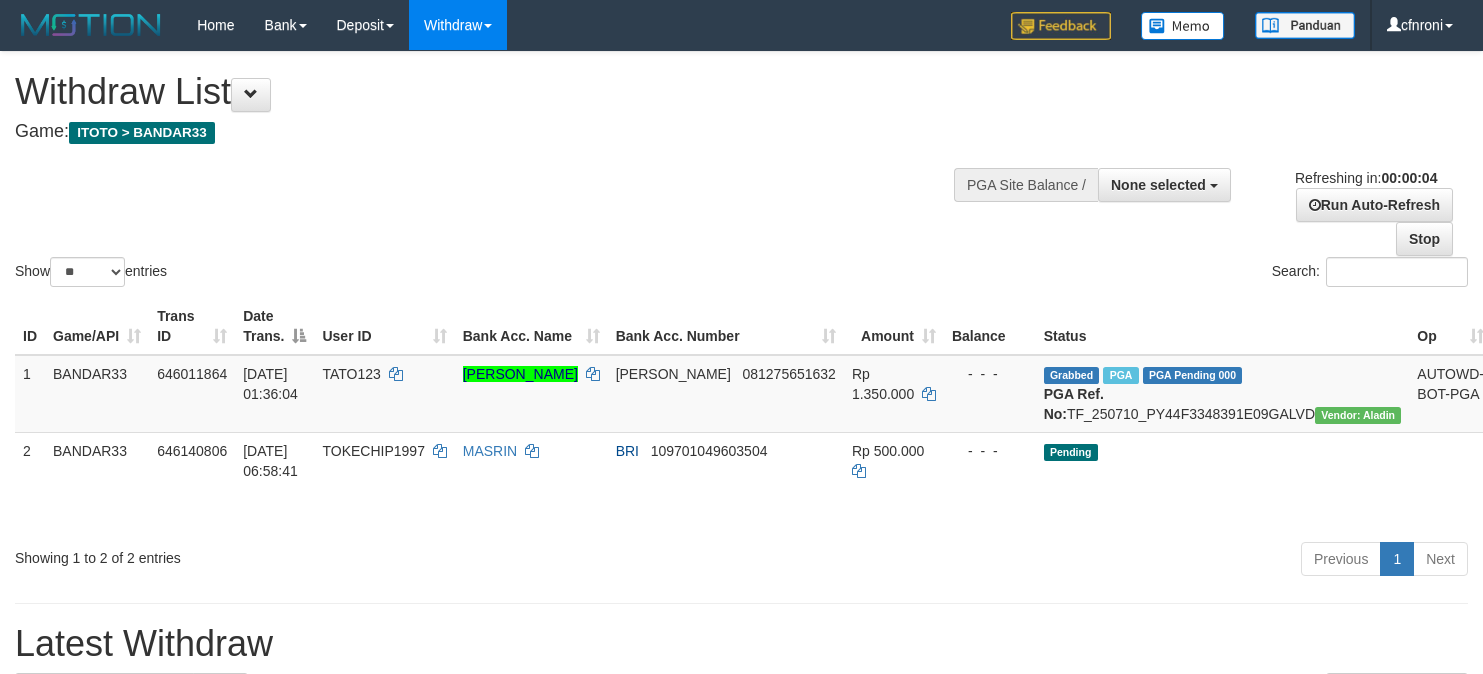 scroll, scrollTop: 0, scrollLeft: 0, axis: both 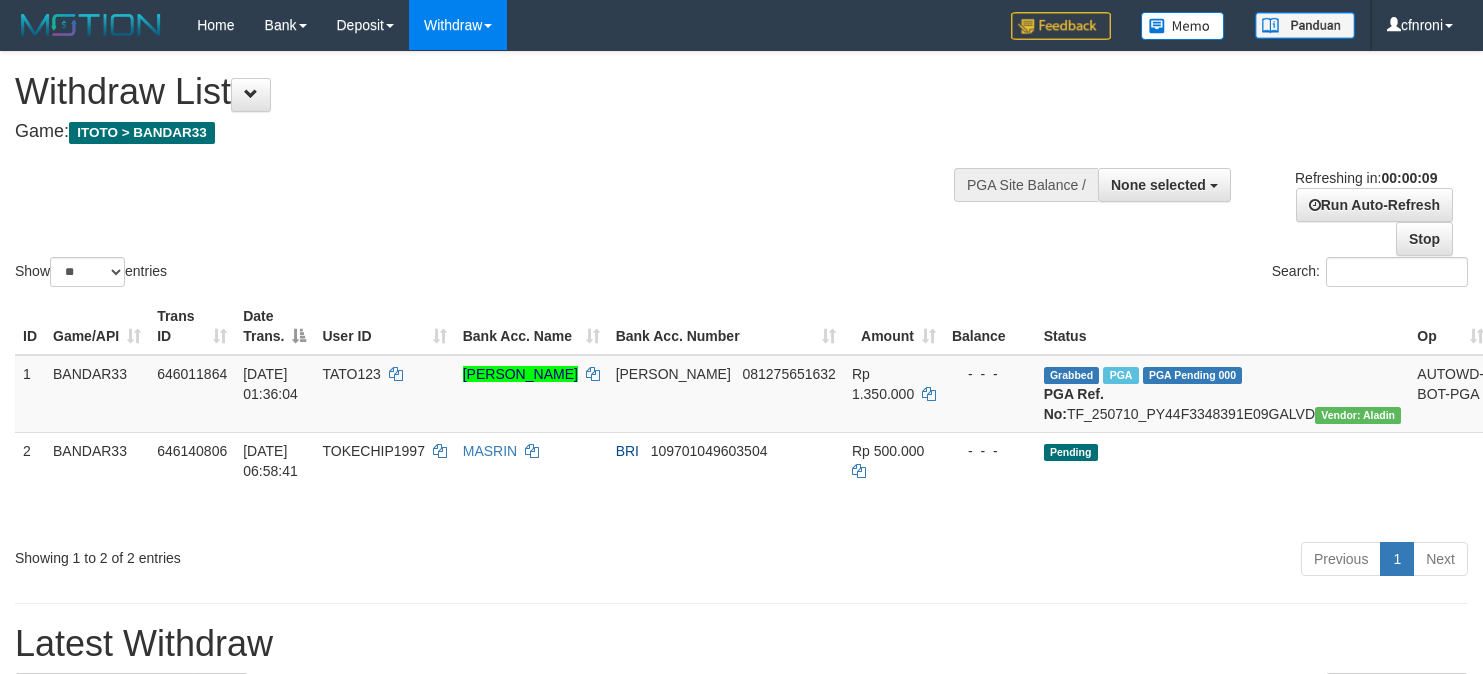 select 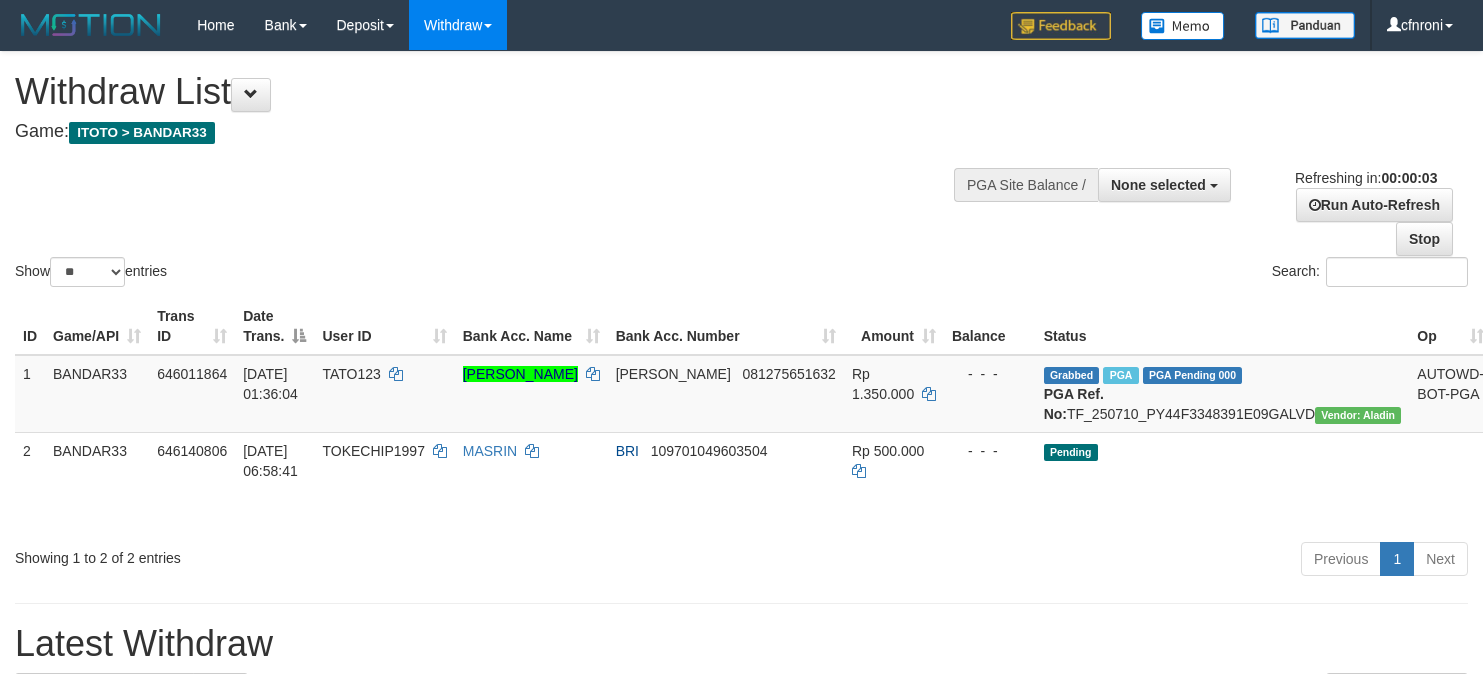 scroll, scrollTop: 0, scrollLeft: 0, axis: both 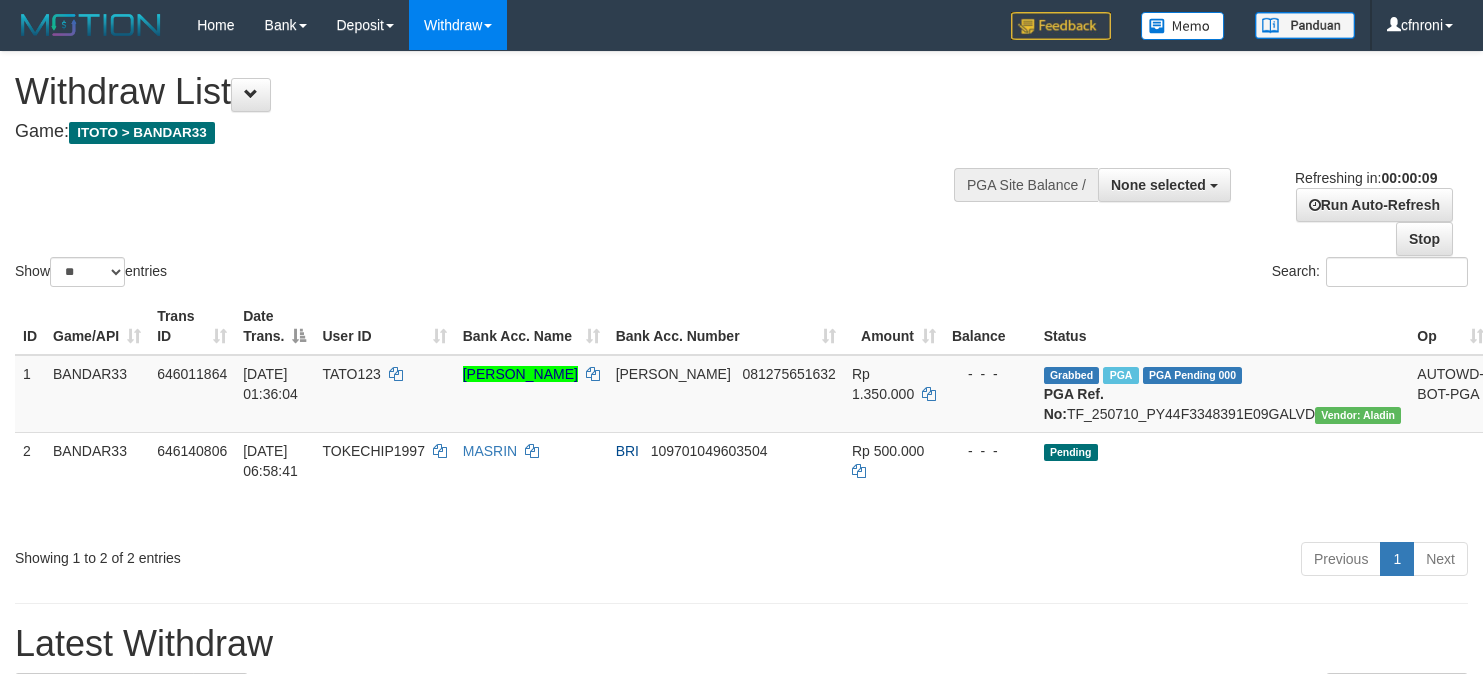 select 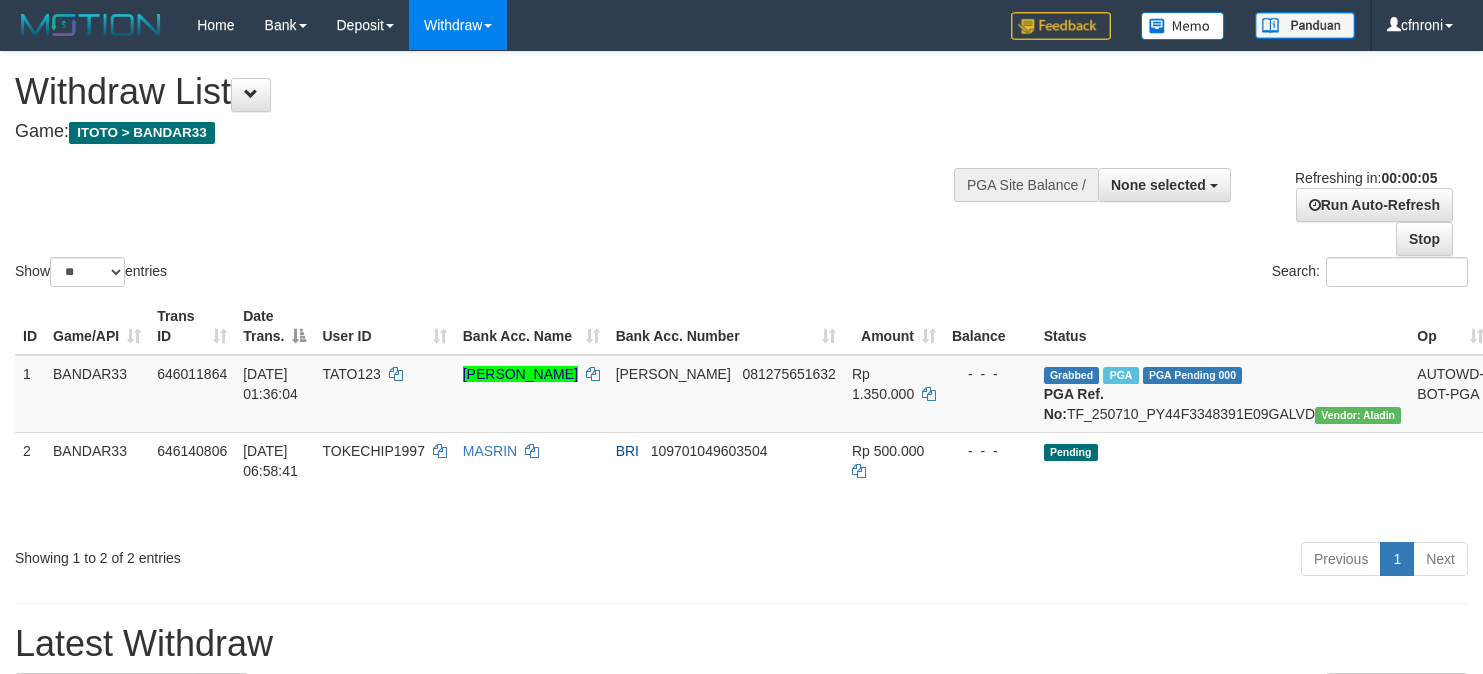 scroll, scrollTop: 0, scrollLeft: 0, axis: both 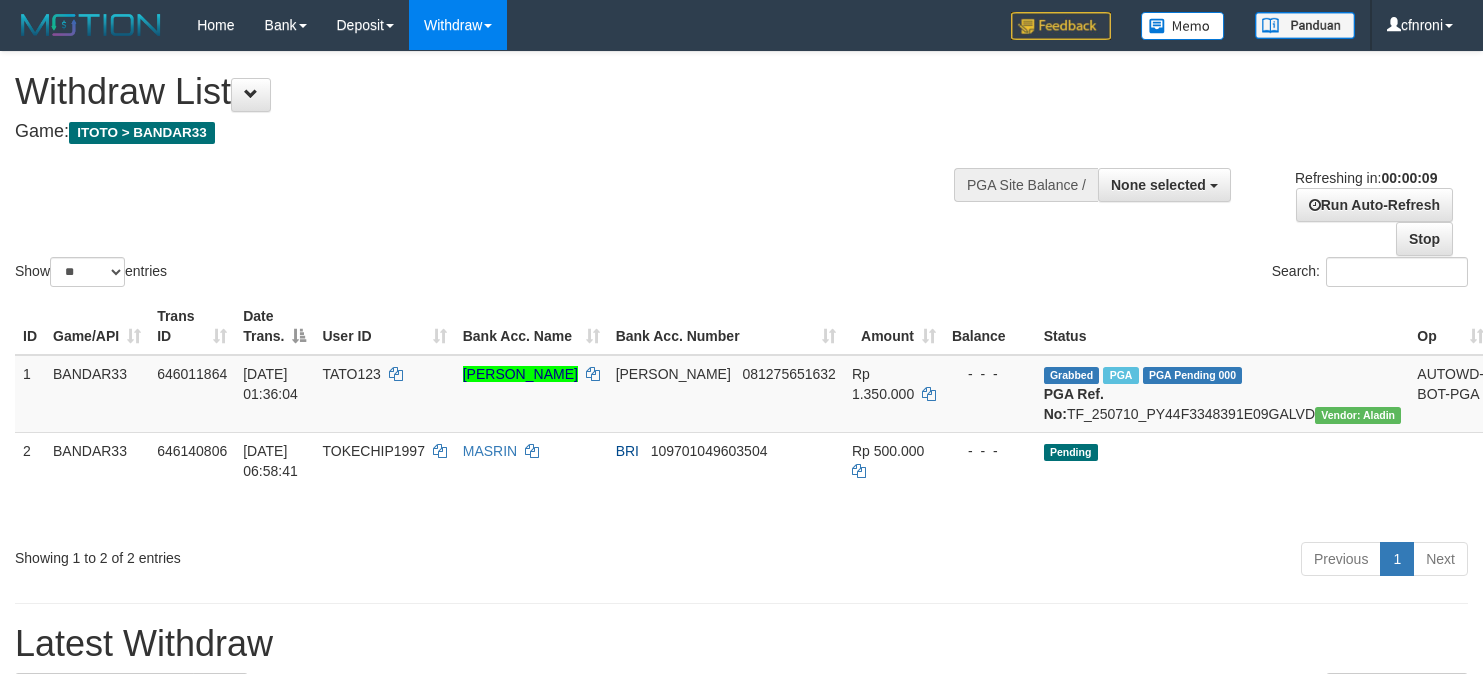 select 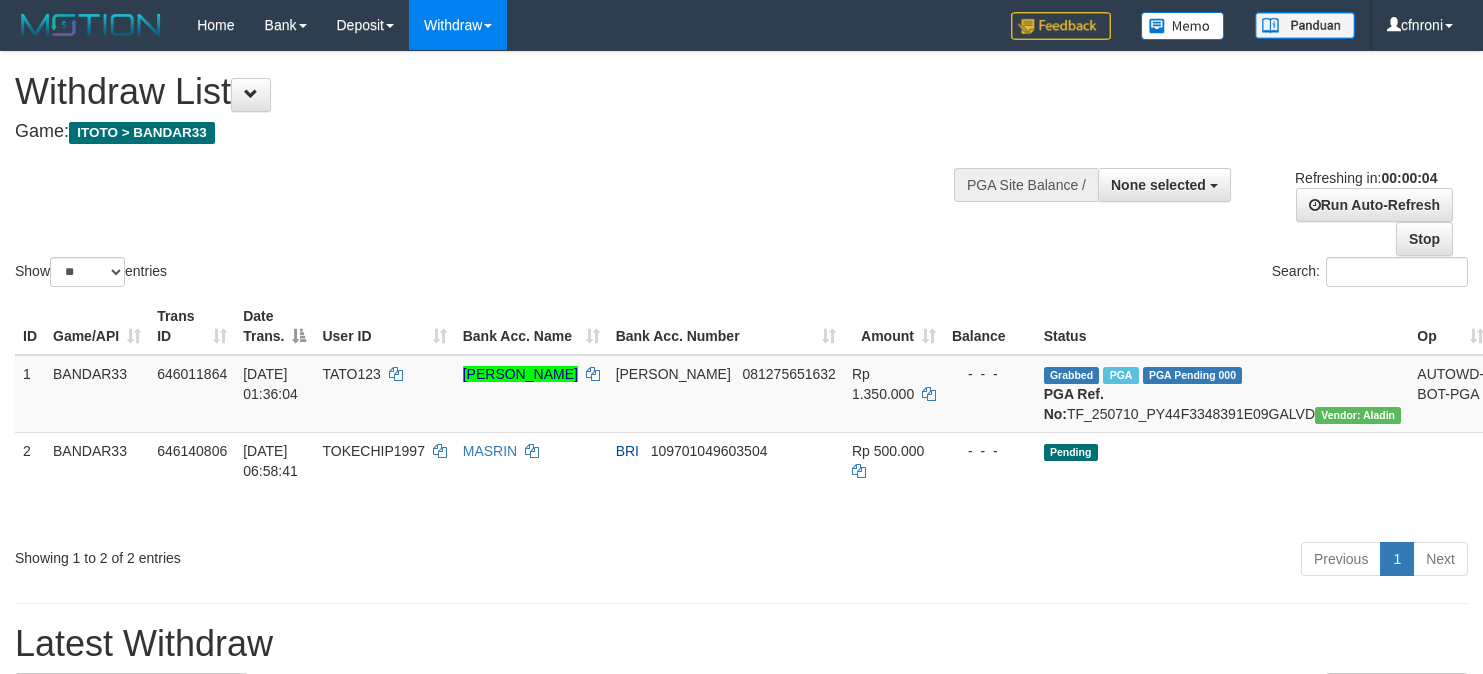 scroll, scrollTop: 0, scrollLeft: 0, axis: both 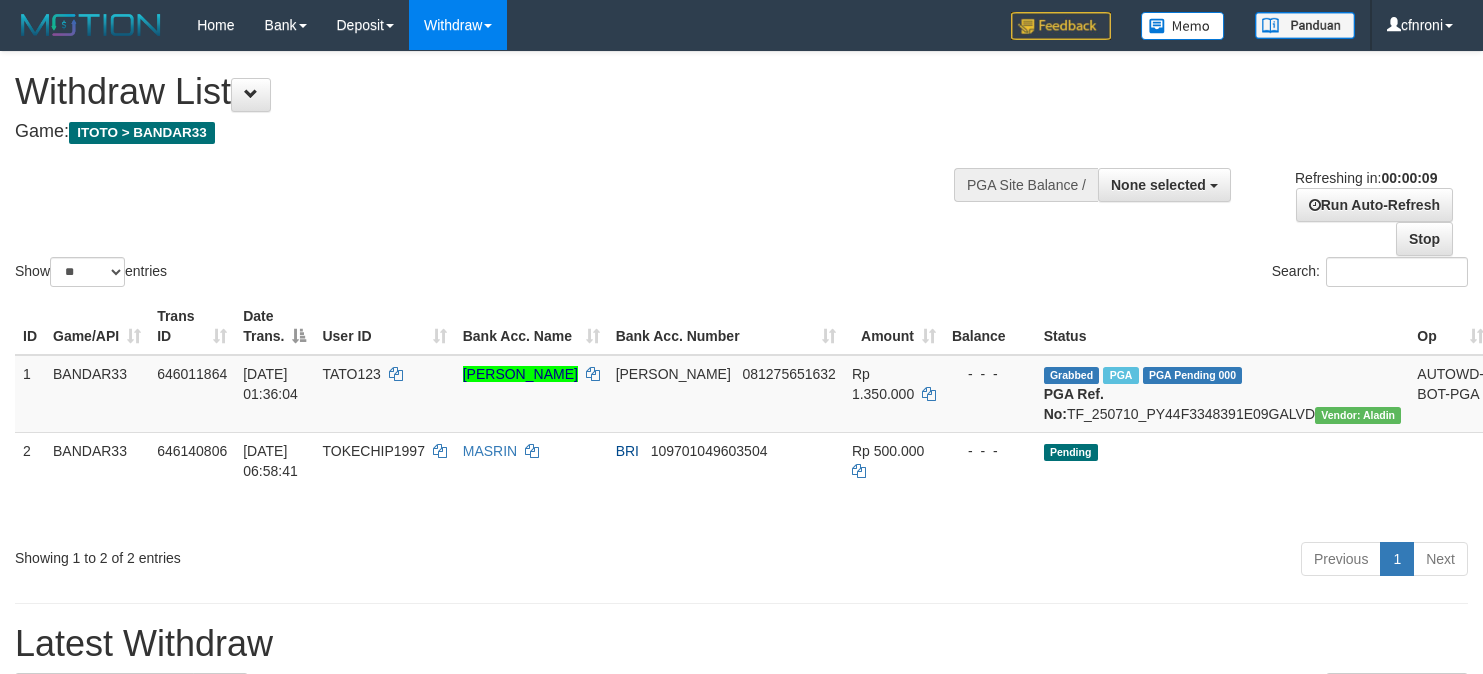 select 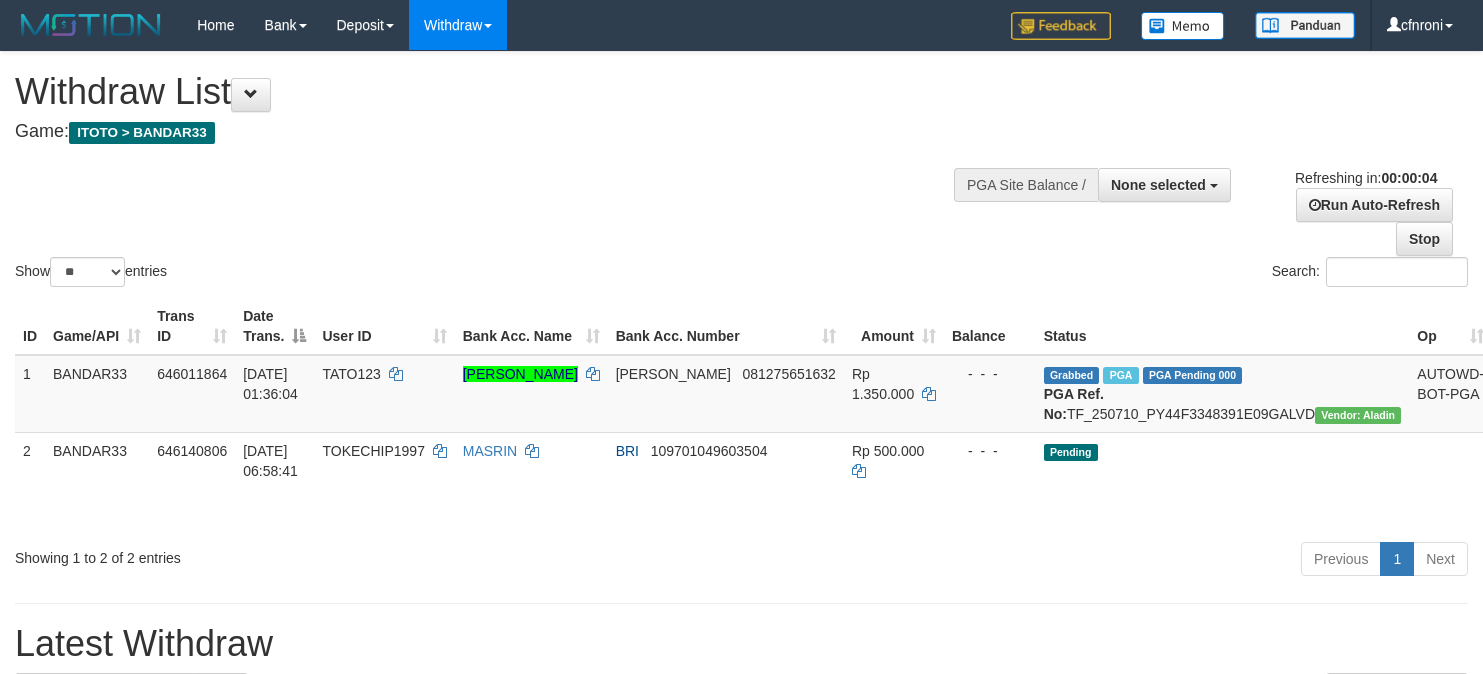 scroll, scrollTop: 0, scrollLeft: 0, axis: both 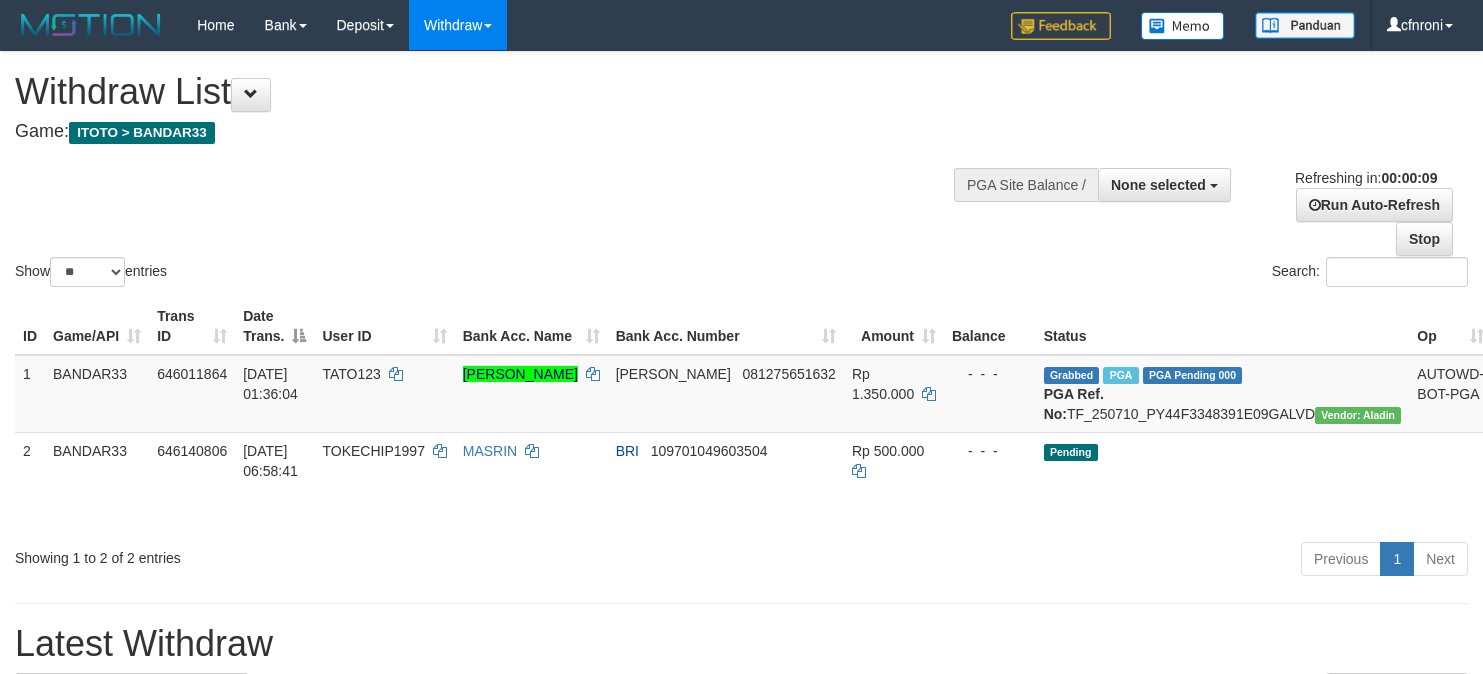 select 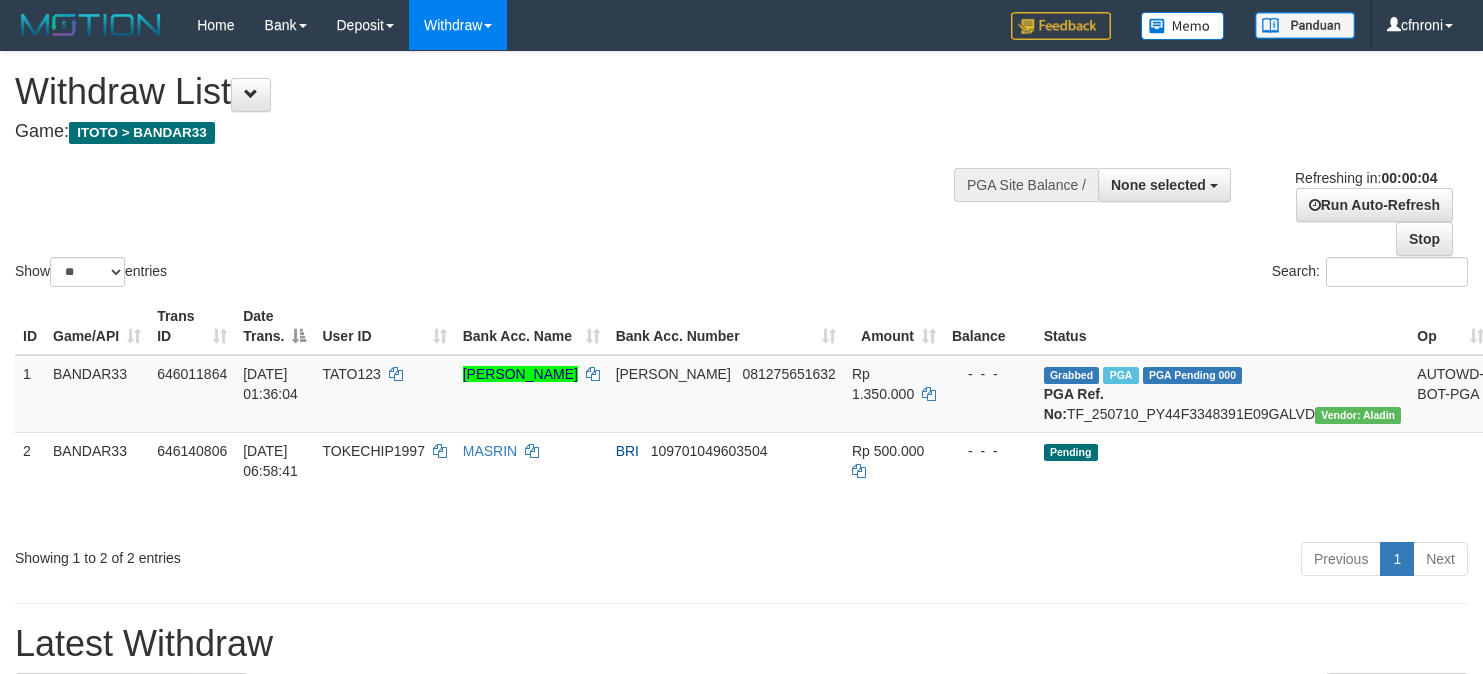 scroll, scrollTop: 0, scrollLeft: 0, axis: both 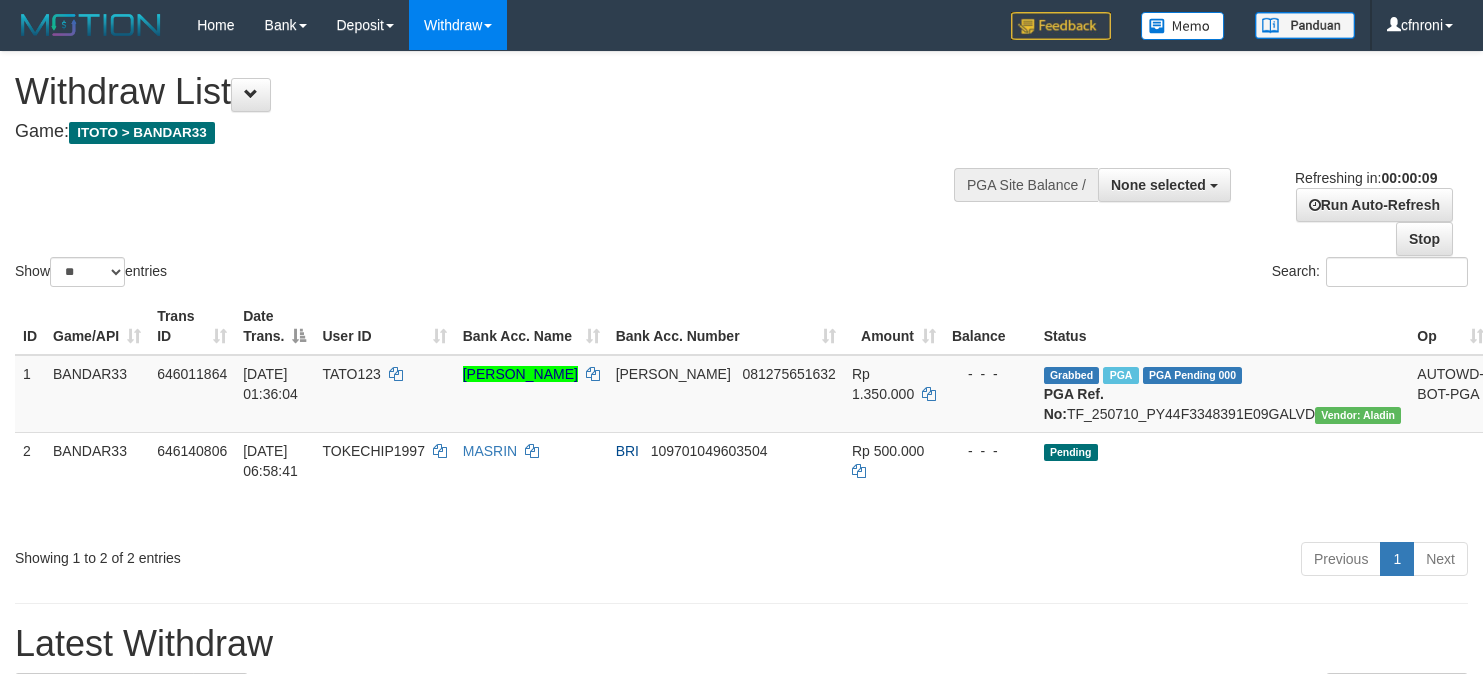 select 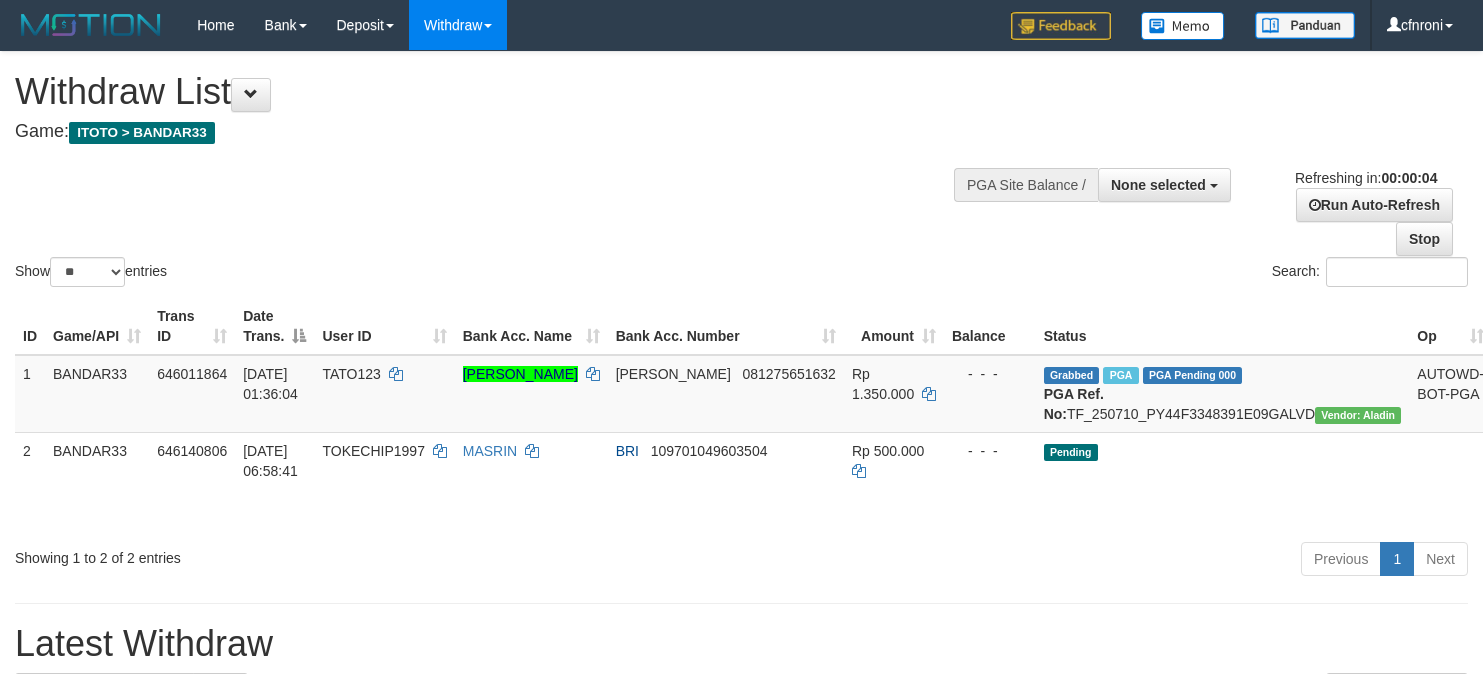 scroll, scrollTop: 0, scrollLeft: 0, axis: both 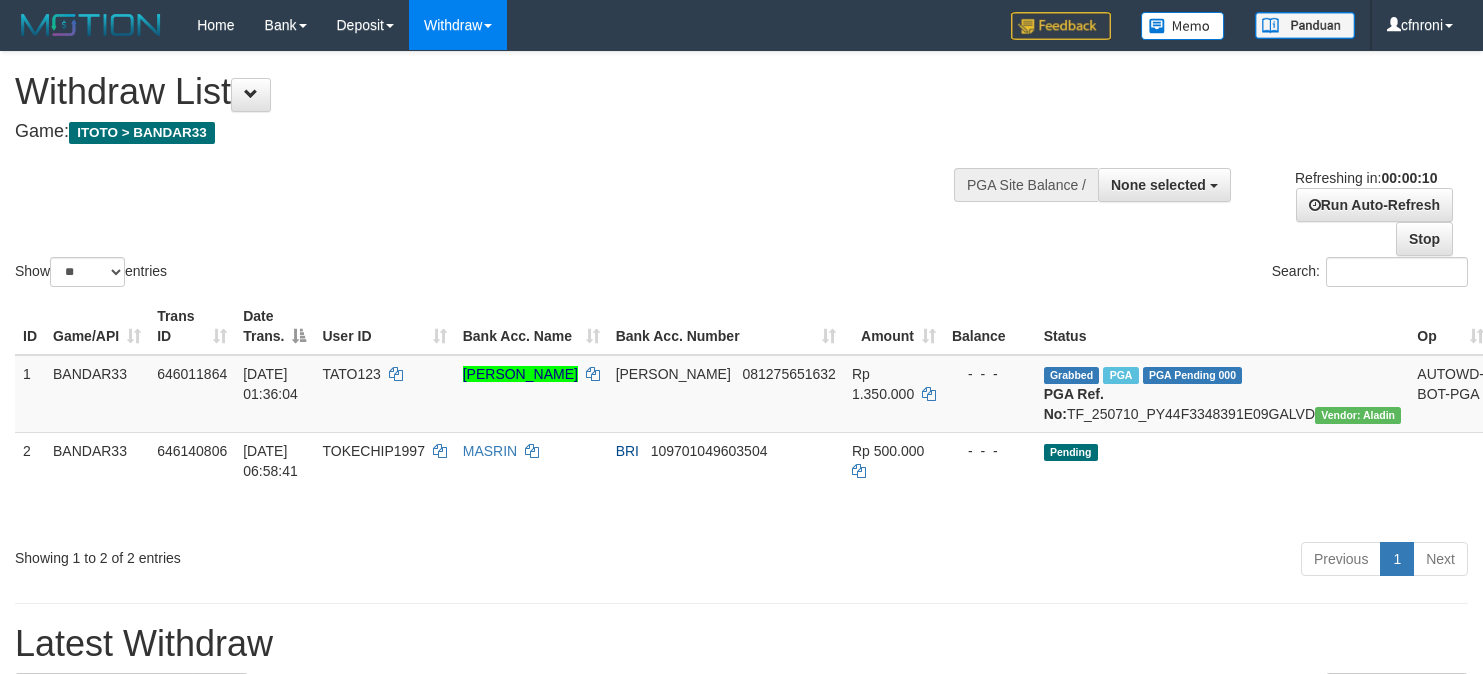 select 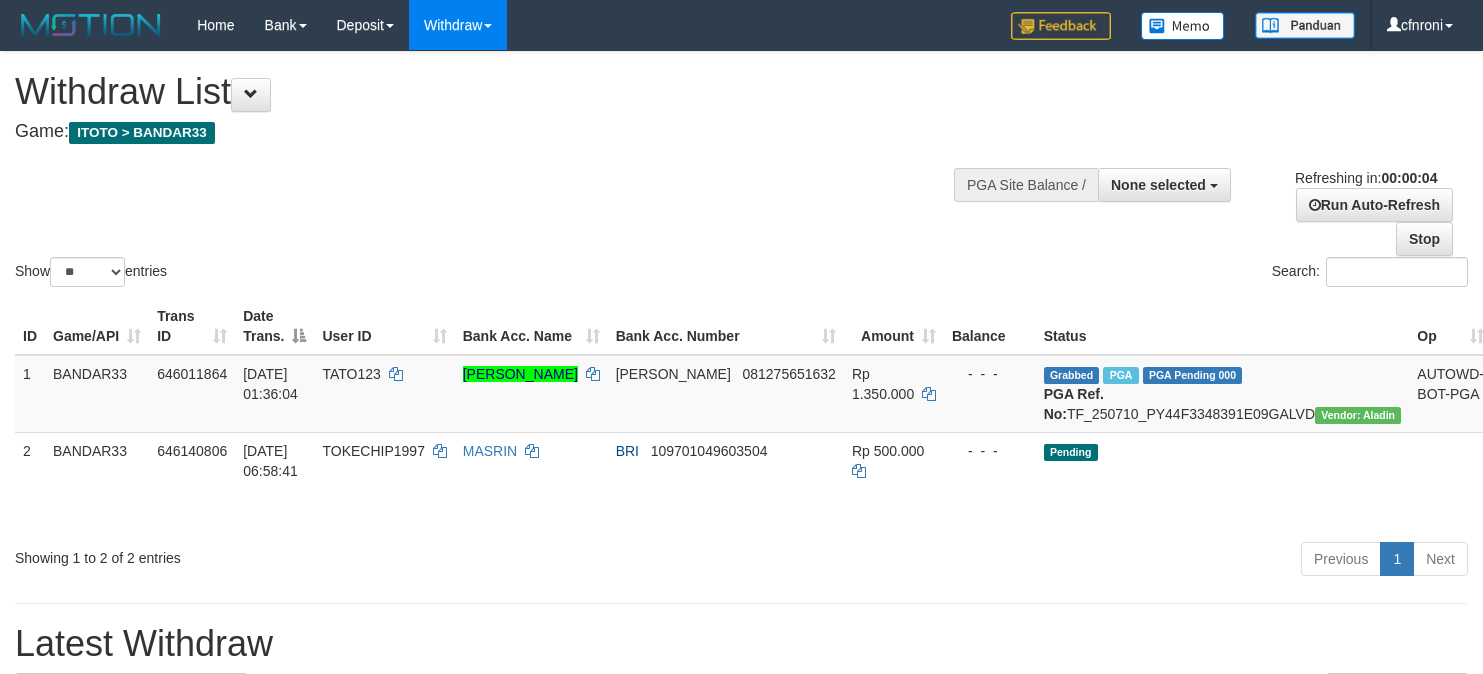 scroll, scrollTop: 0, scrollLeft: 0, axis: both 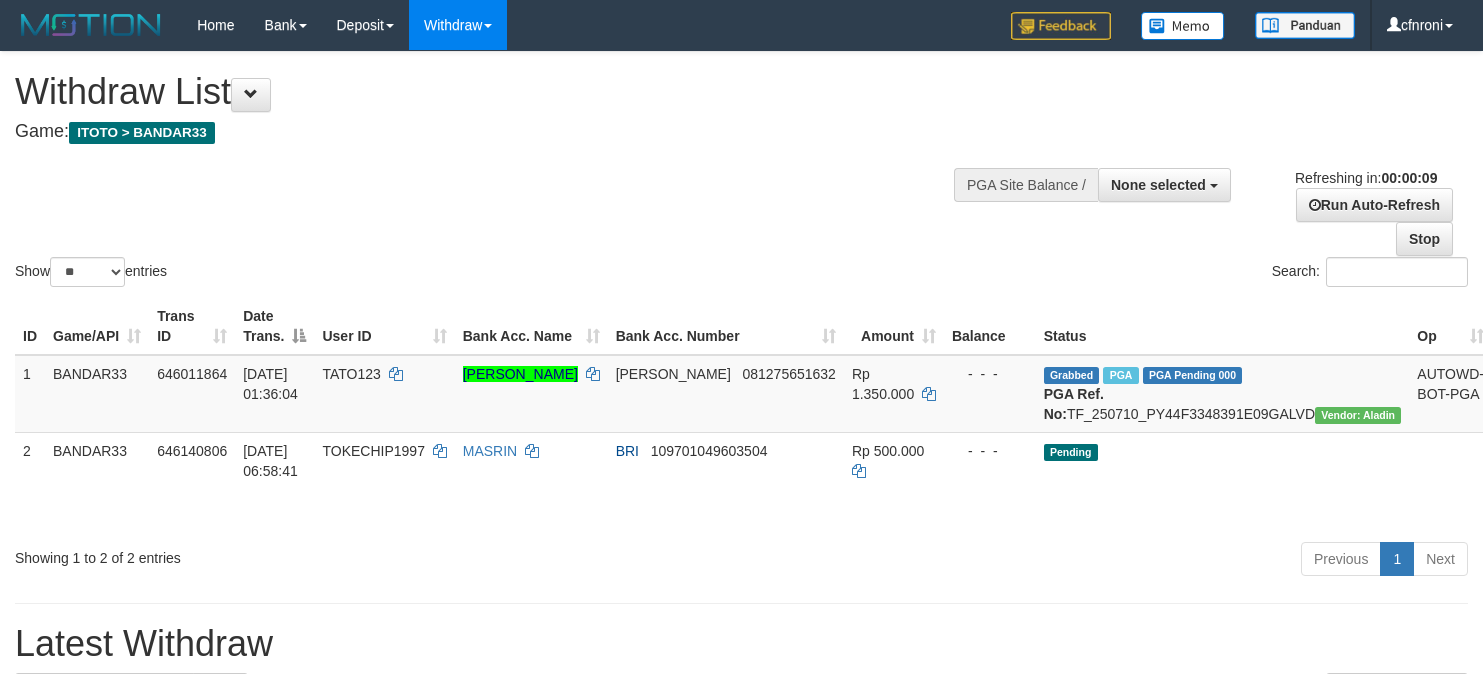 select 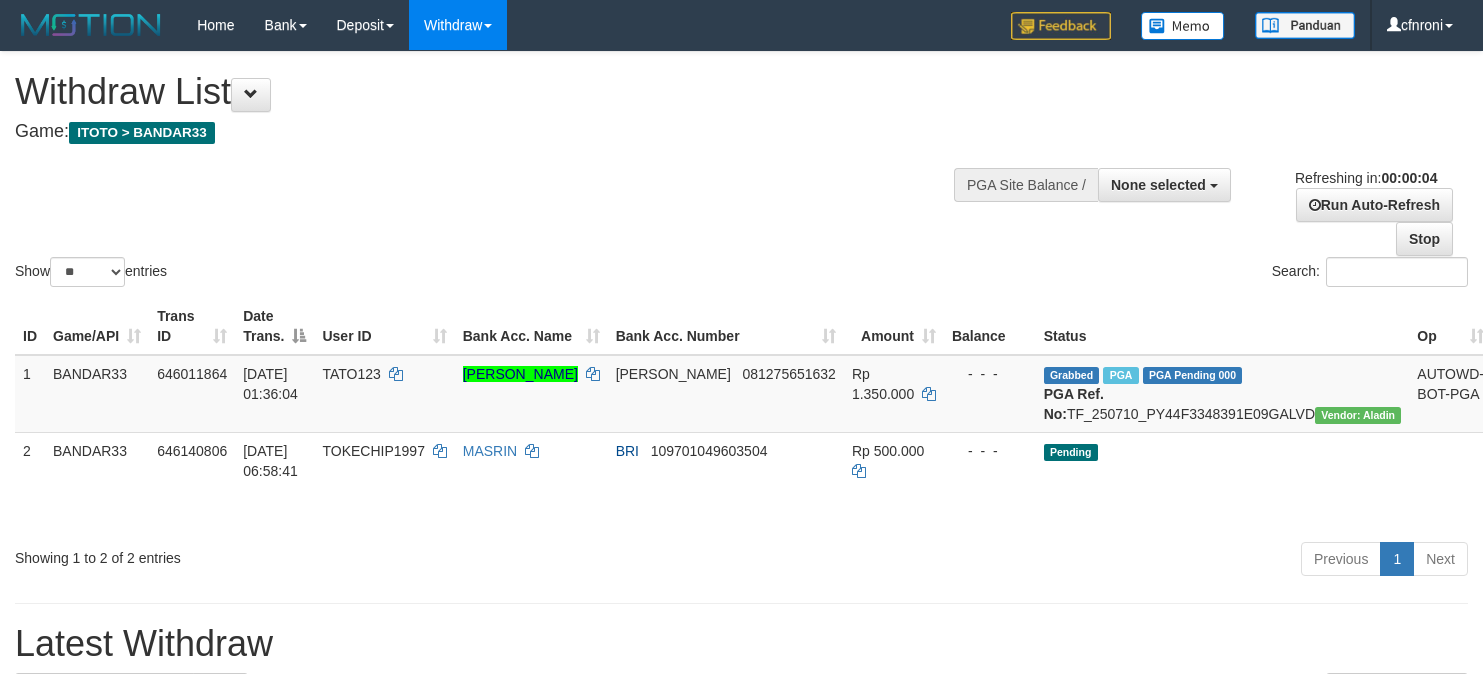 scroll, scrollTop: 0, scrollLeft: 0, axis: both 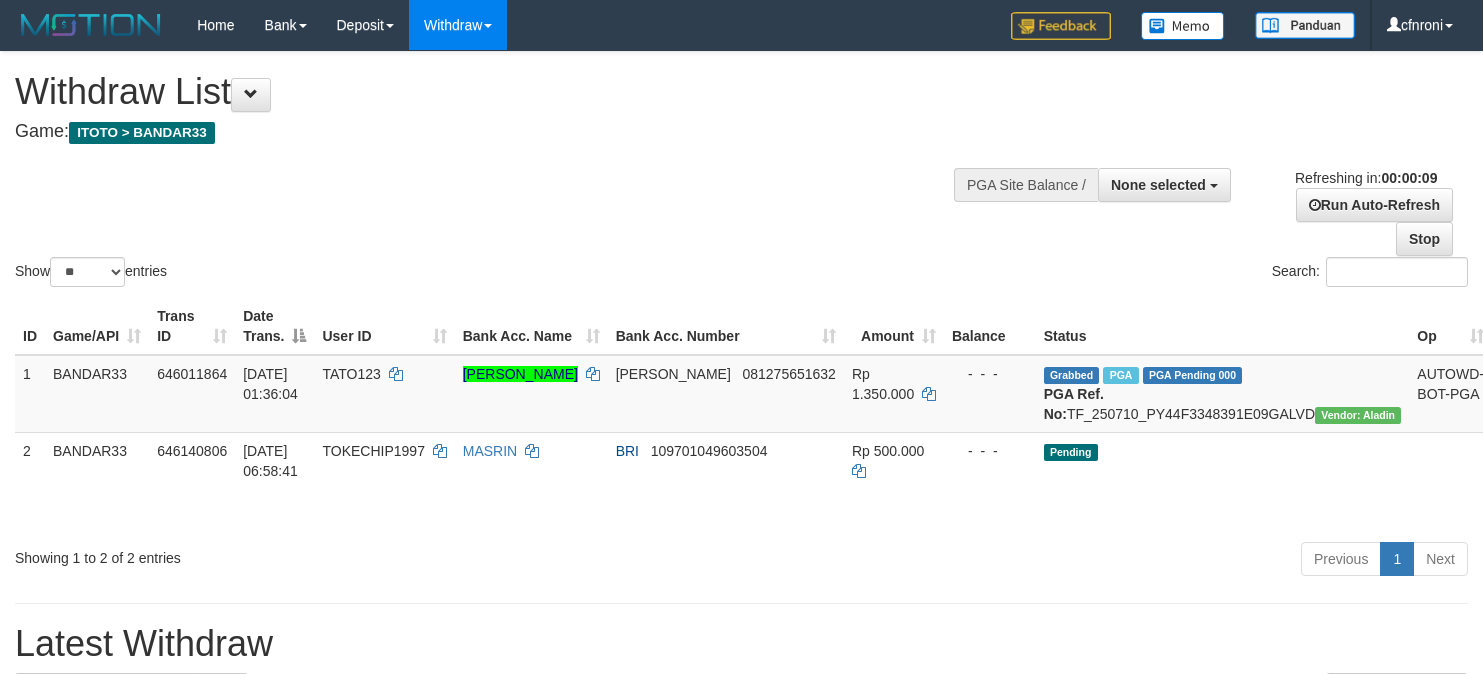 select 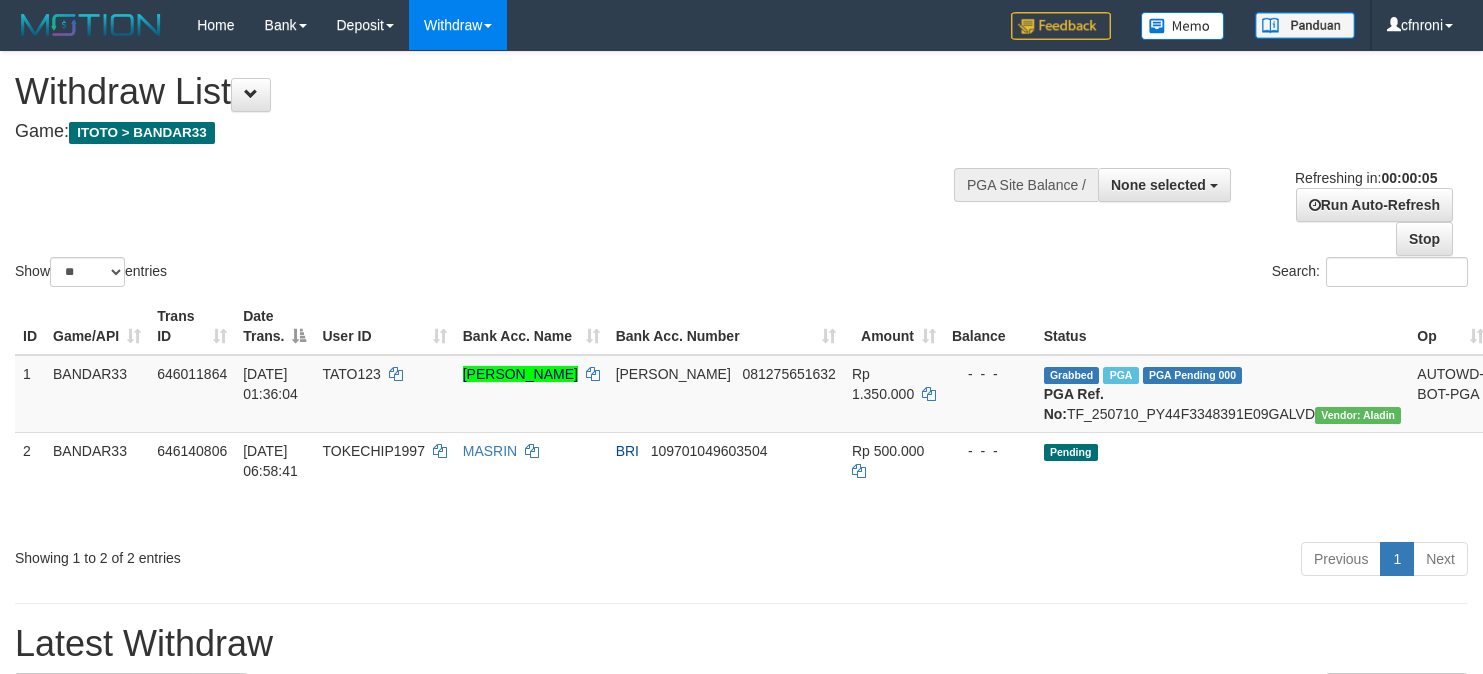 scroll, scrollTop: 0, scrollLeft: 0, axis: both 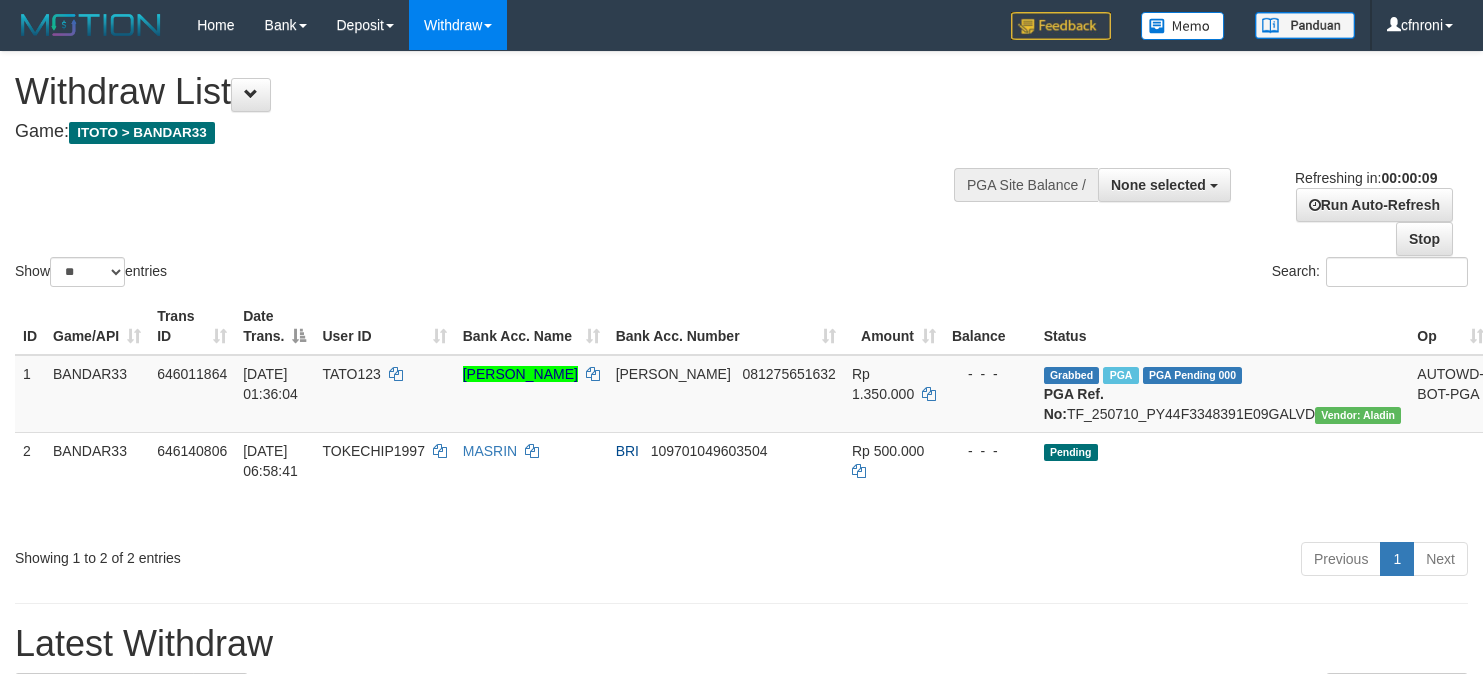 select 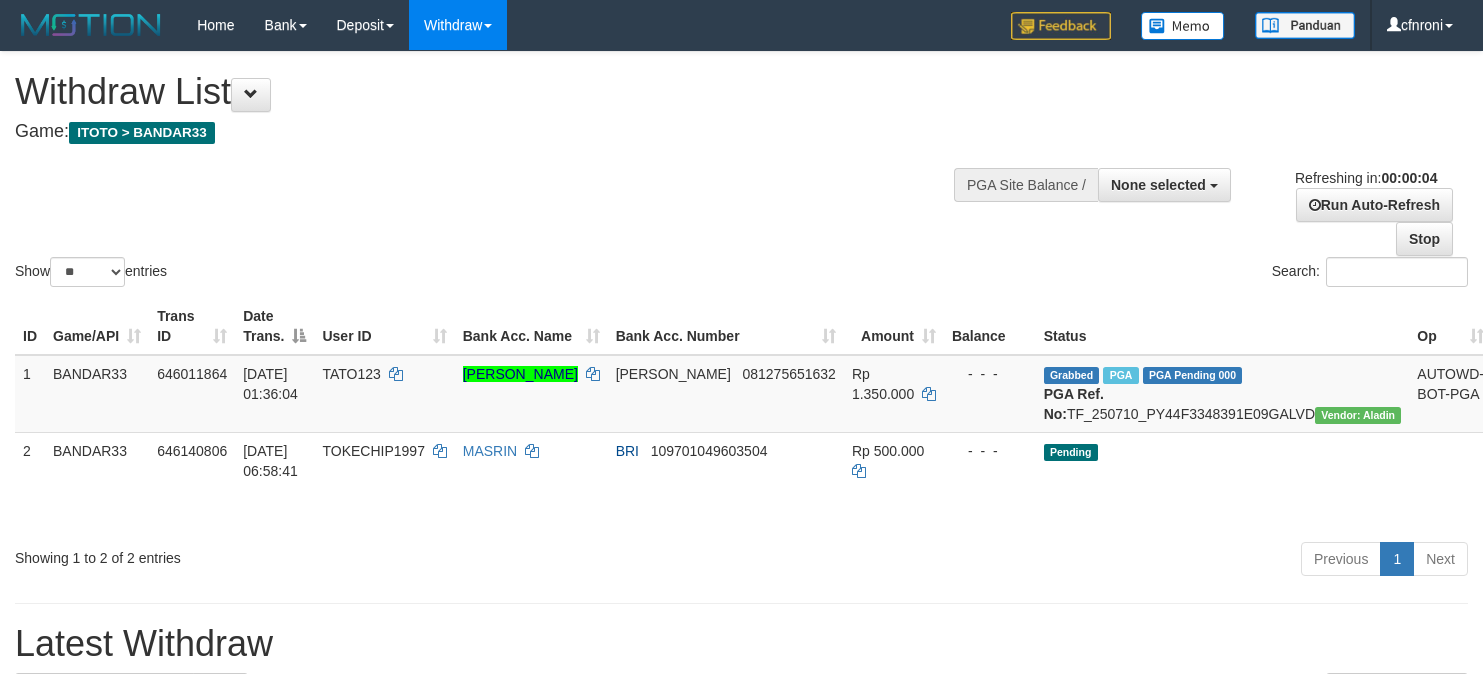 scroll, scrollTop: 0, scrollLeft: 0, axis: both 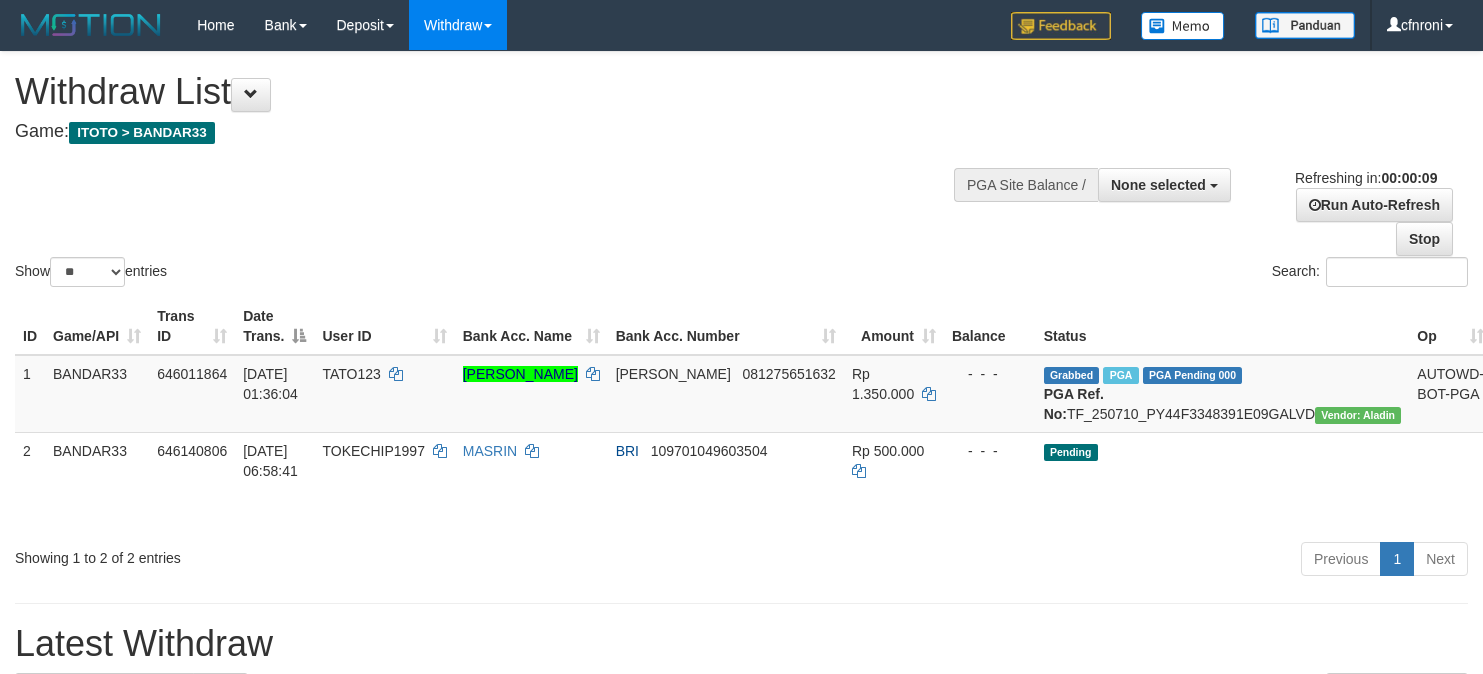 select 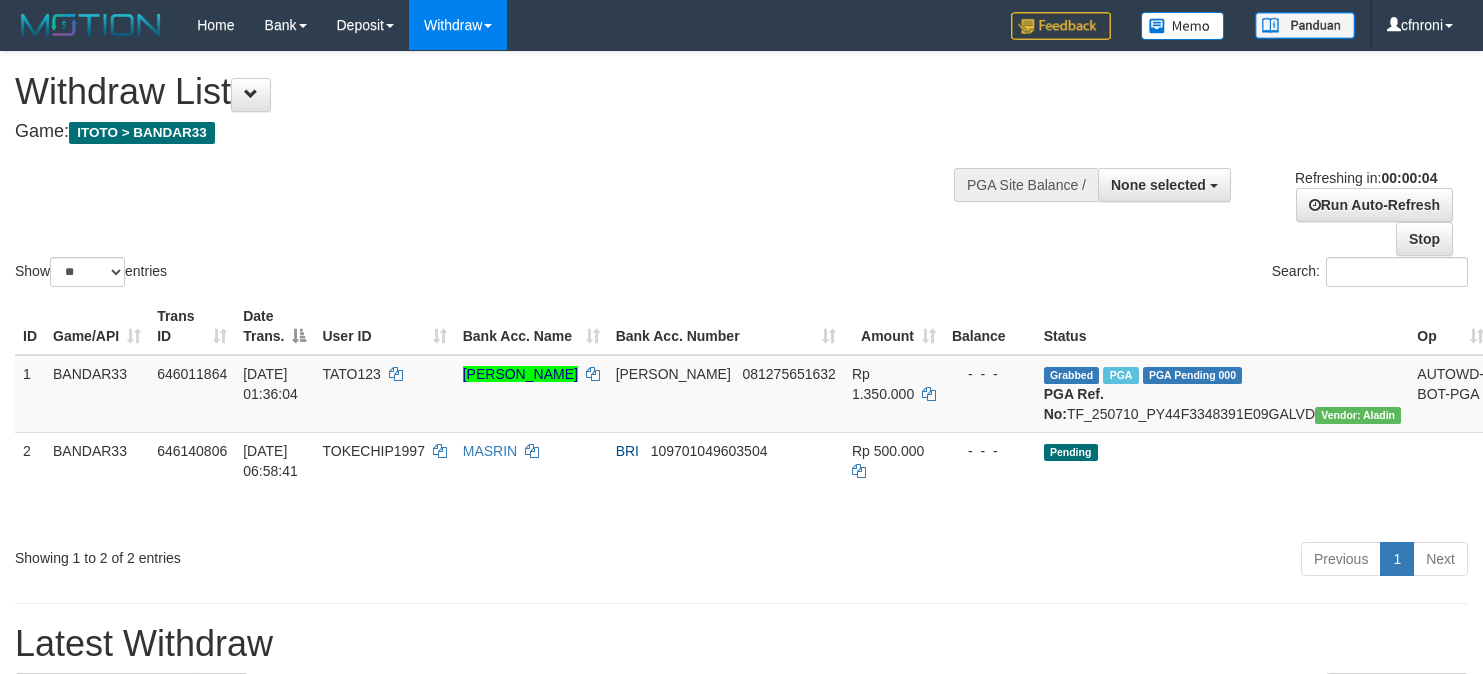 scroll, scrollTop: 0, scrollLeft: 0, axis: both 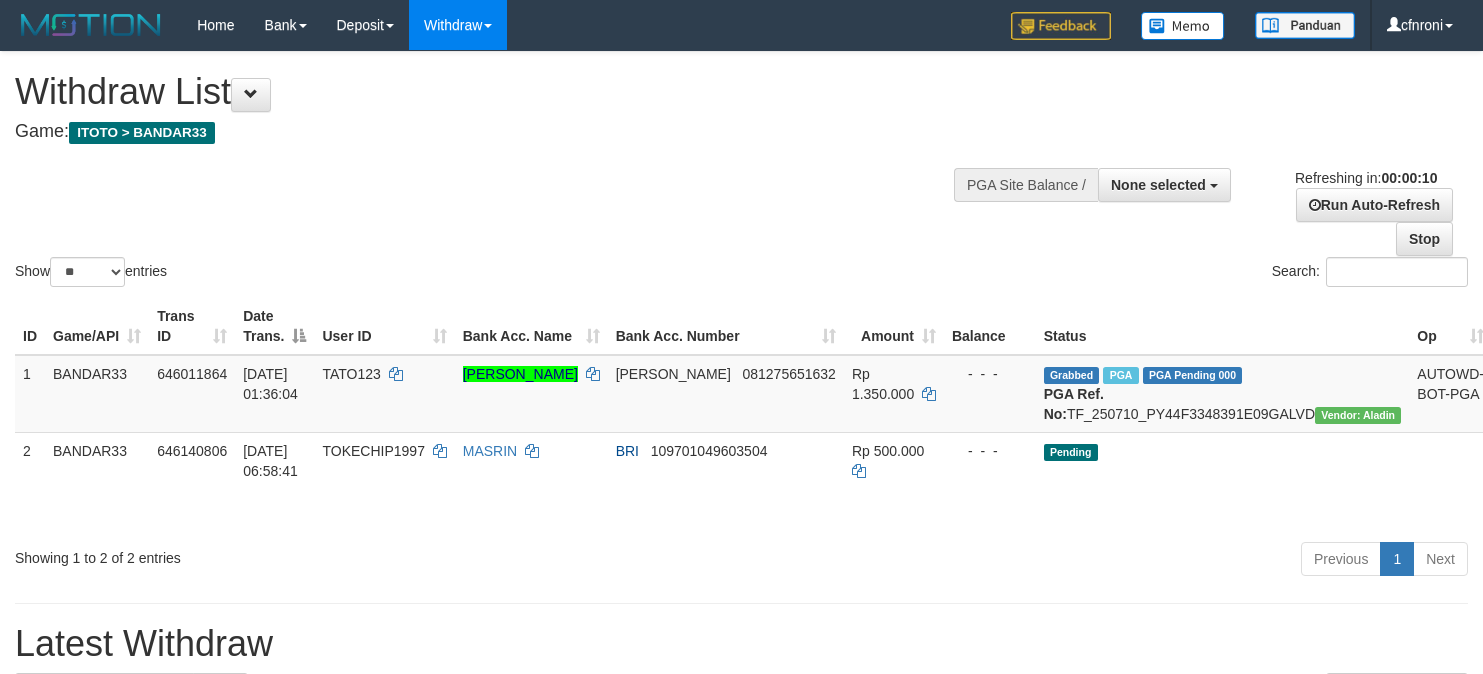 select 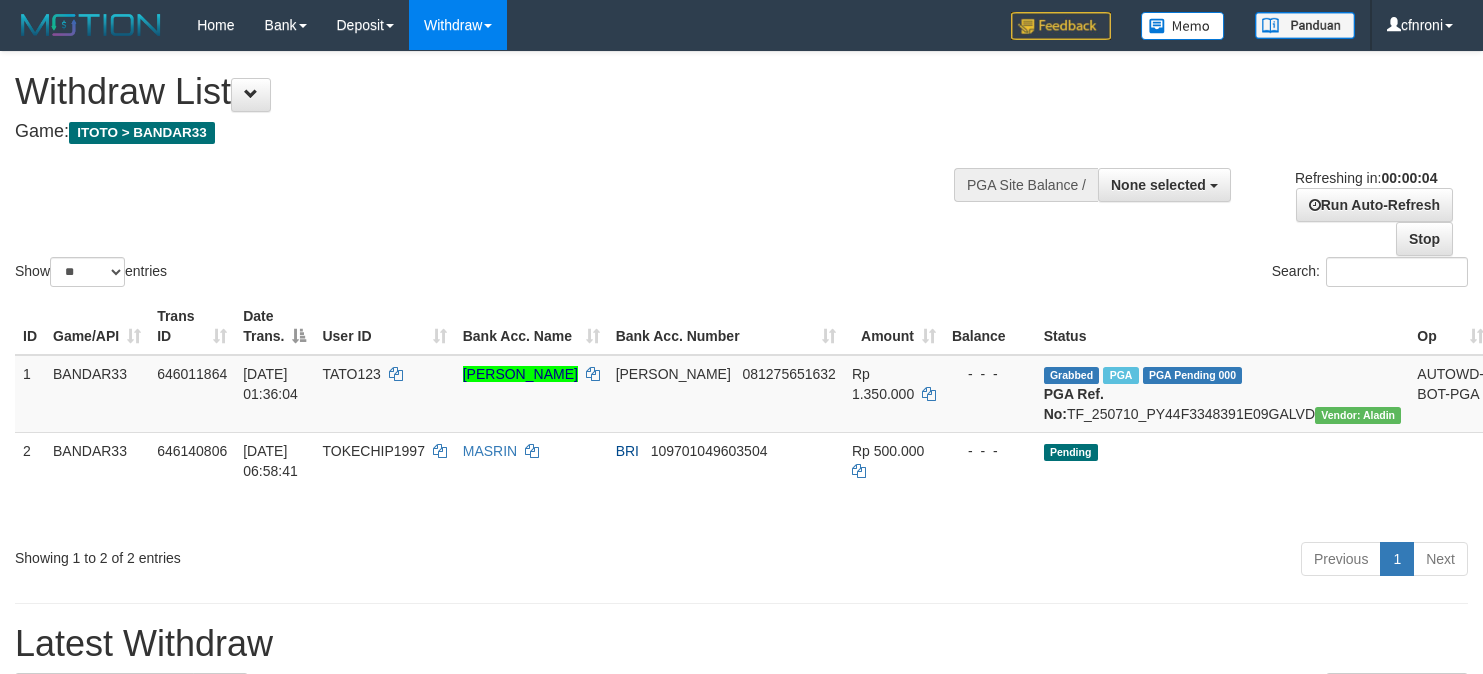 scroll, scrollTop: 0, scrollLeft: 0, axis: both 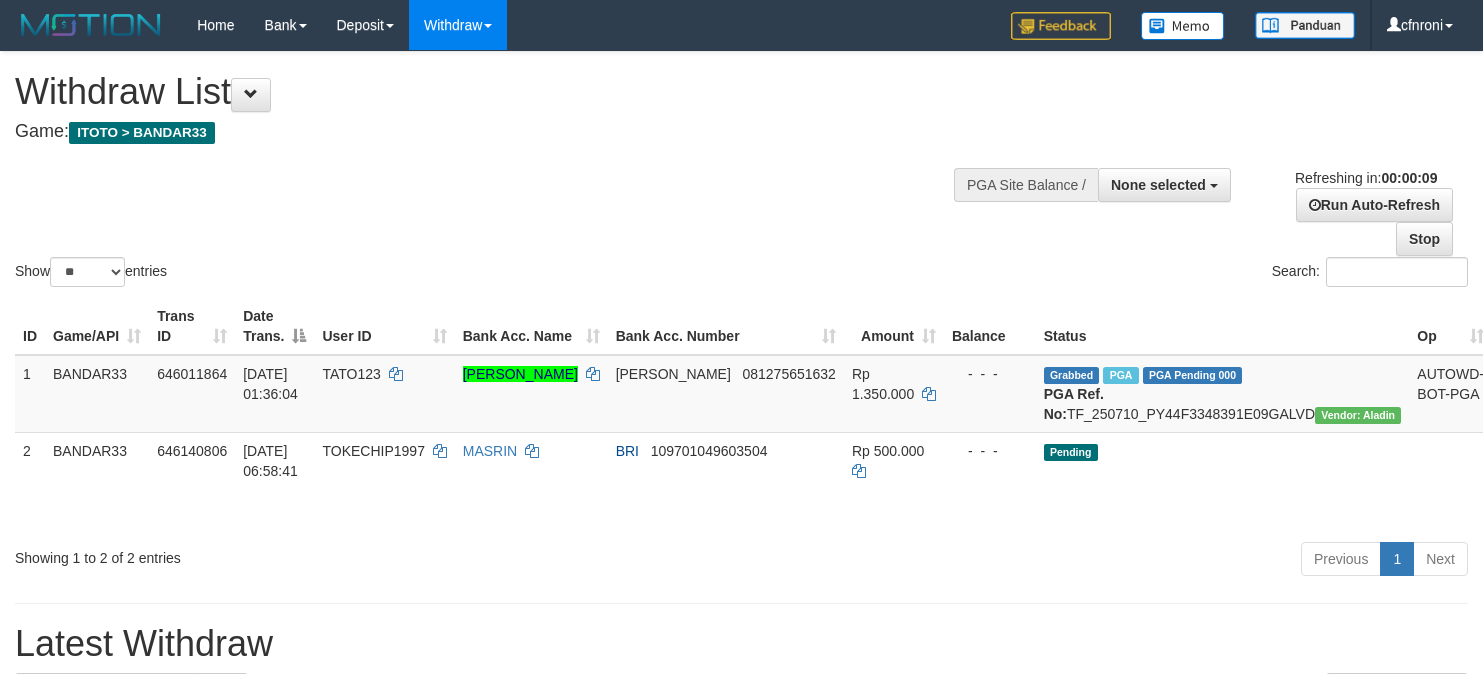 select 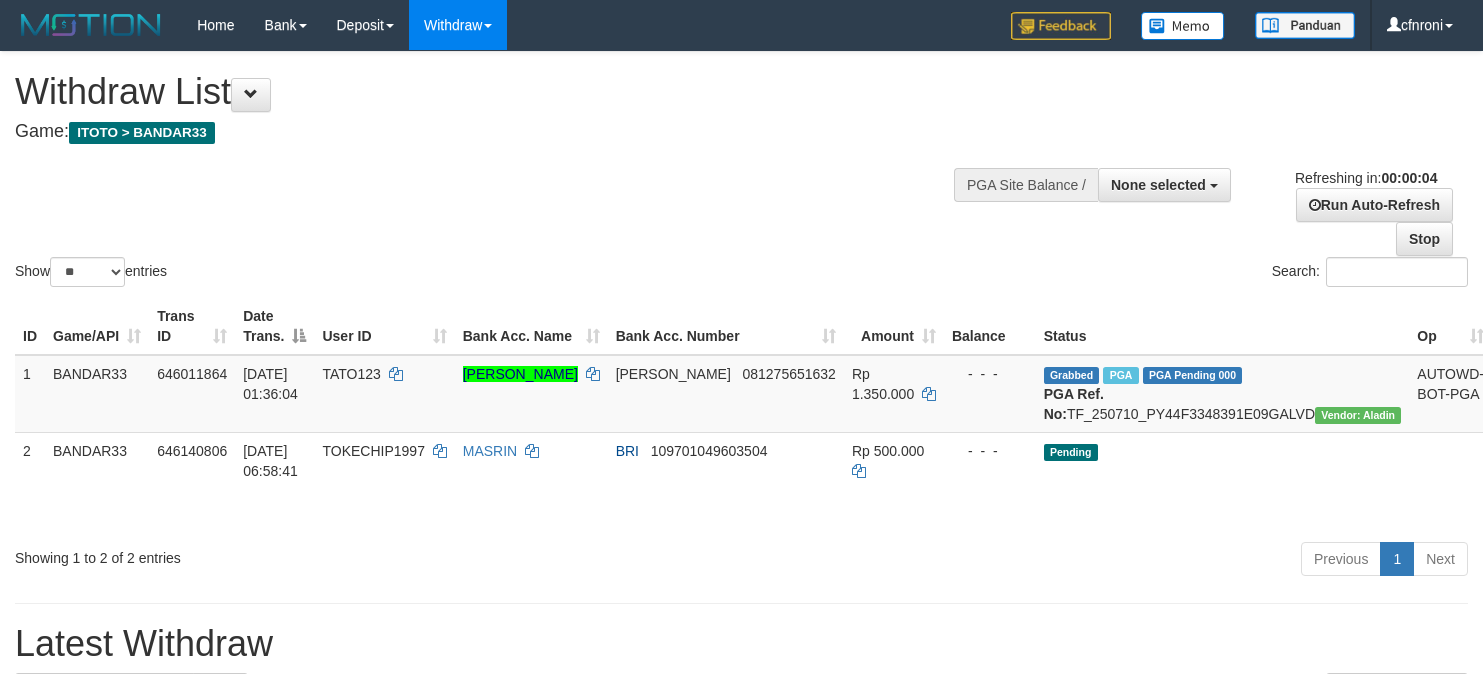 scroll, scrollTop: 0, scrollLeft: 0, axis: both 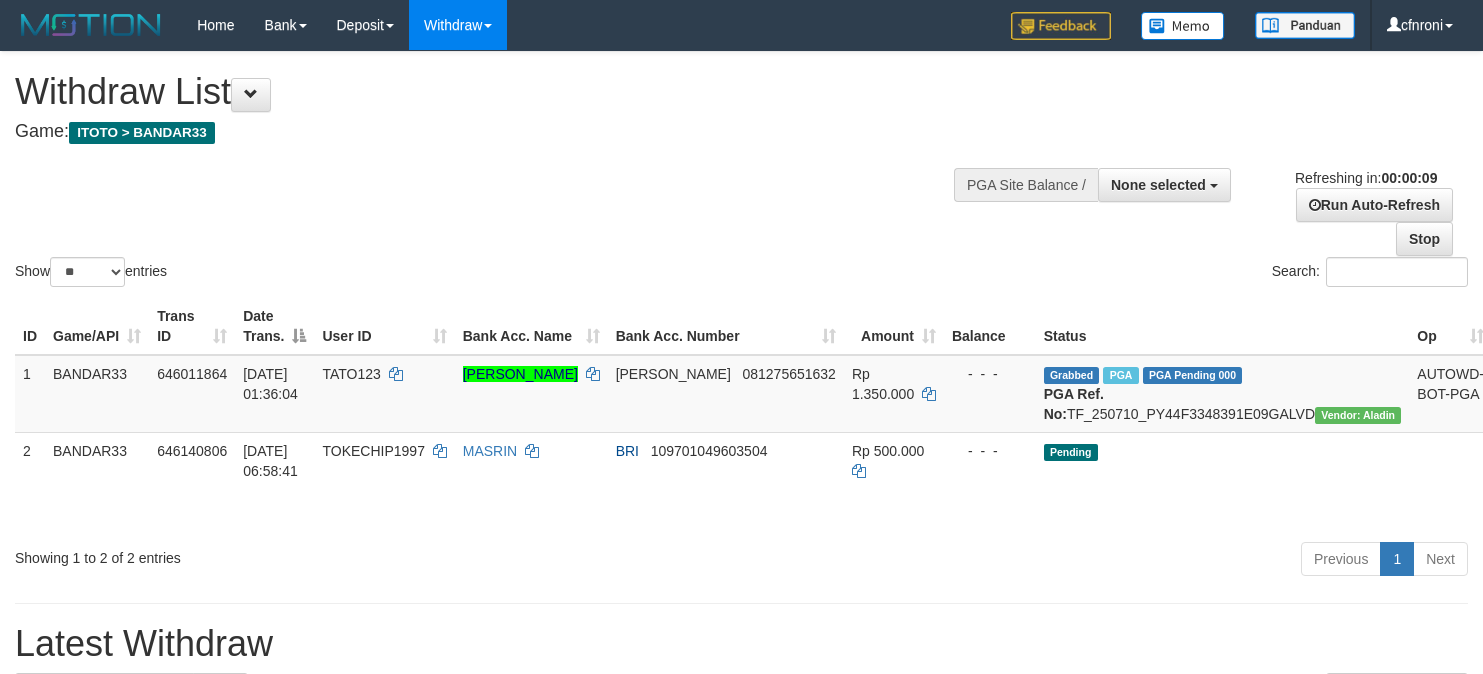 select 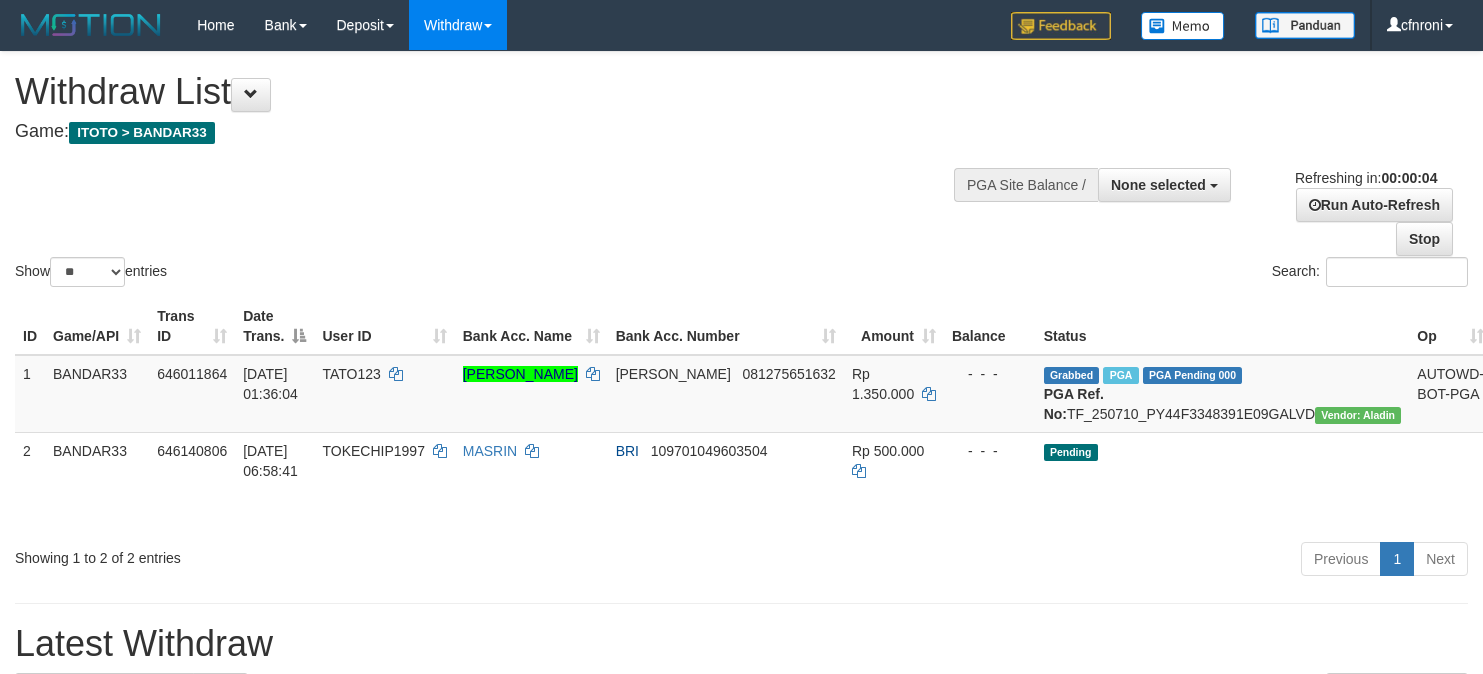 scroll, scrollTop: 0, scrollLeft: 0, axis: both 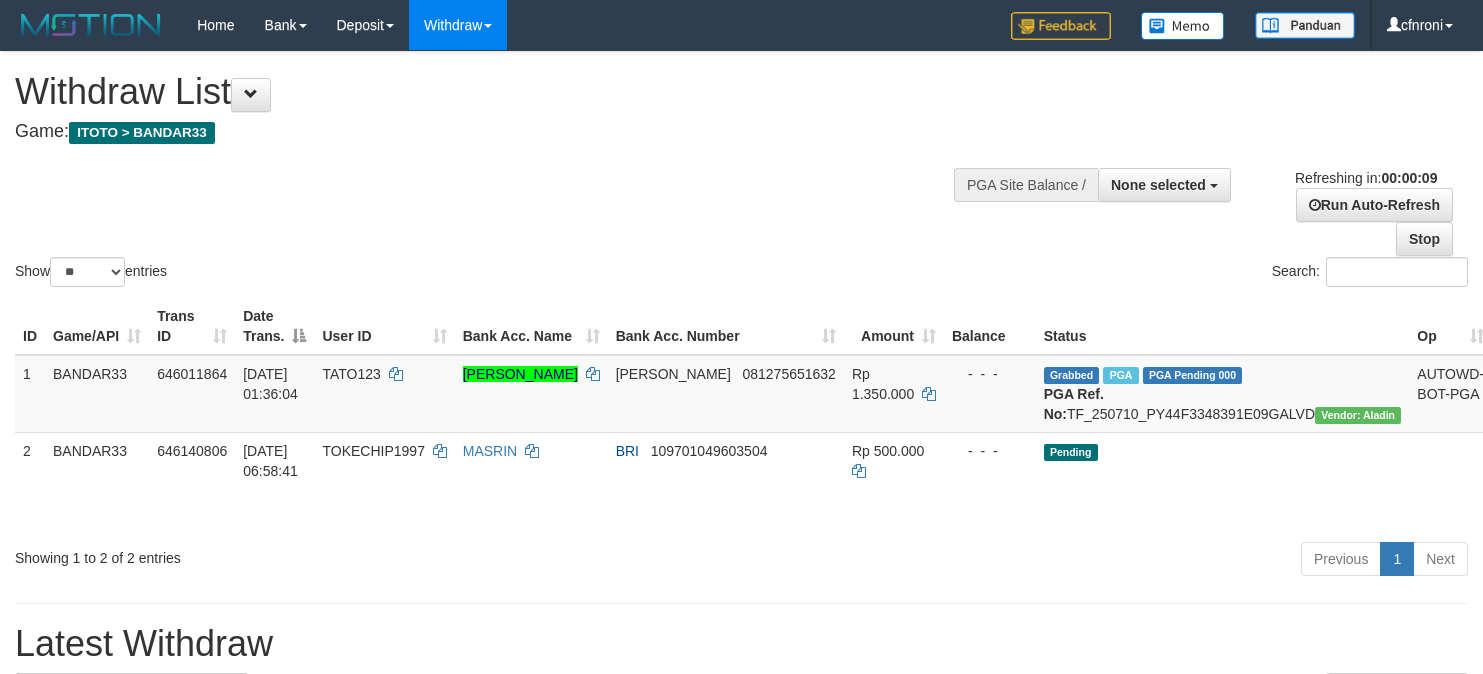 select 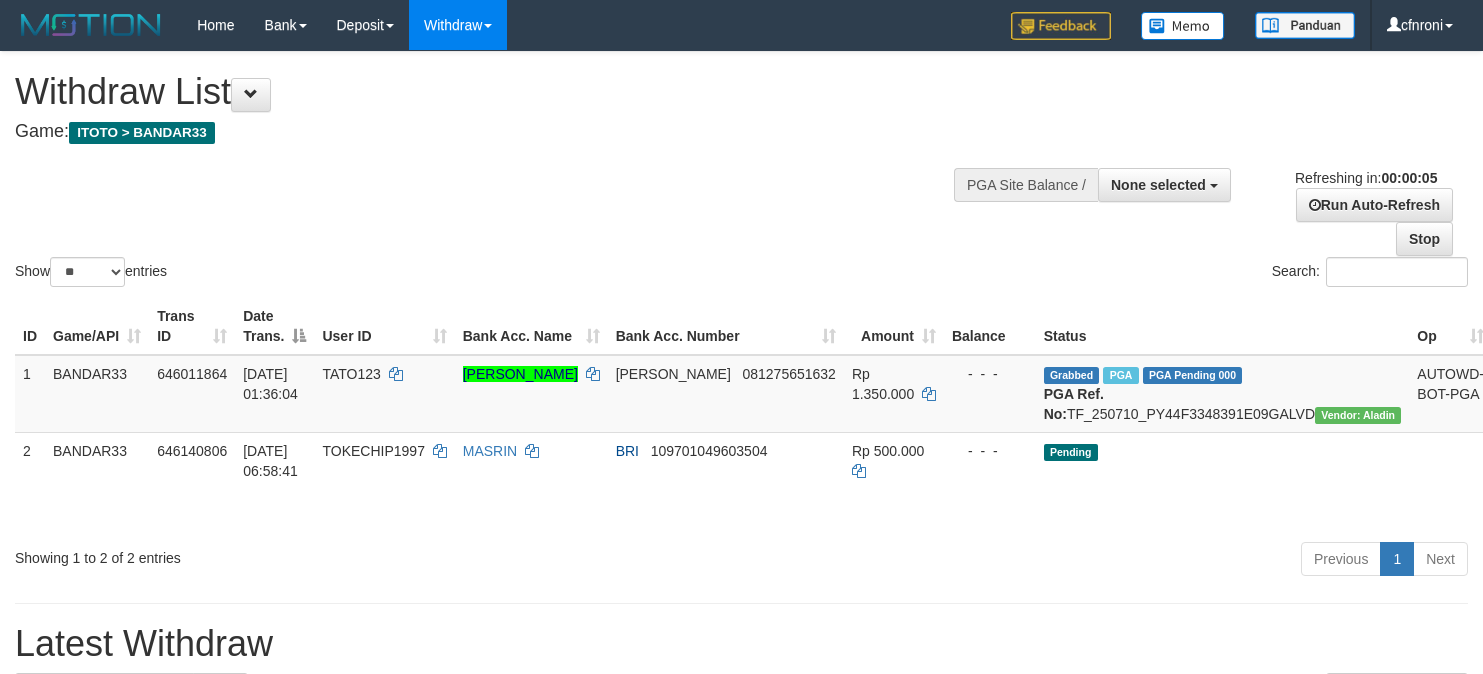 scroll, scrollTop: 0, scrollLeft: 0, axis: both 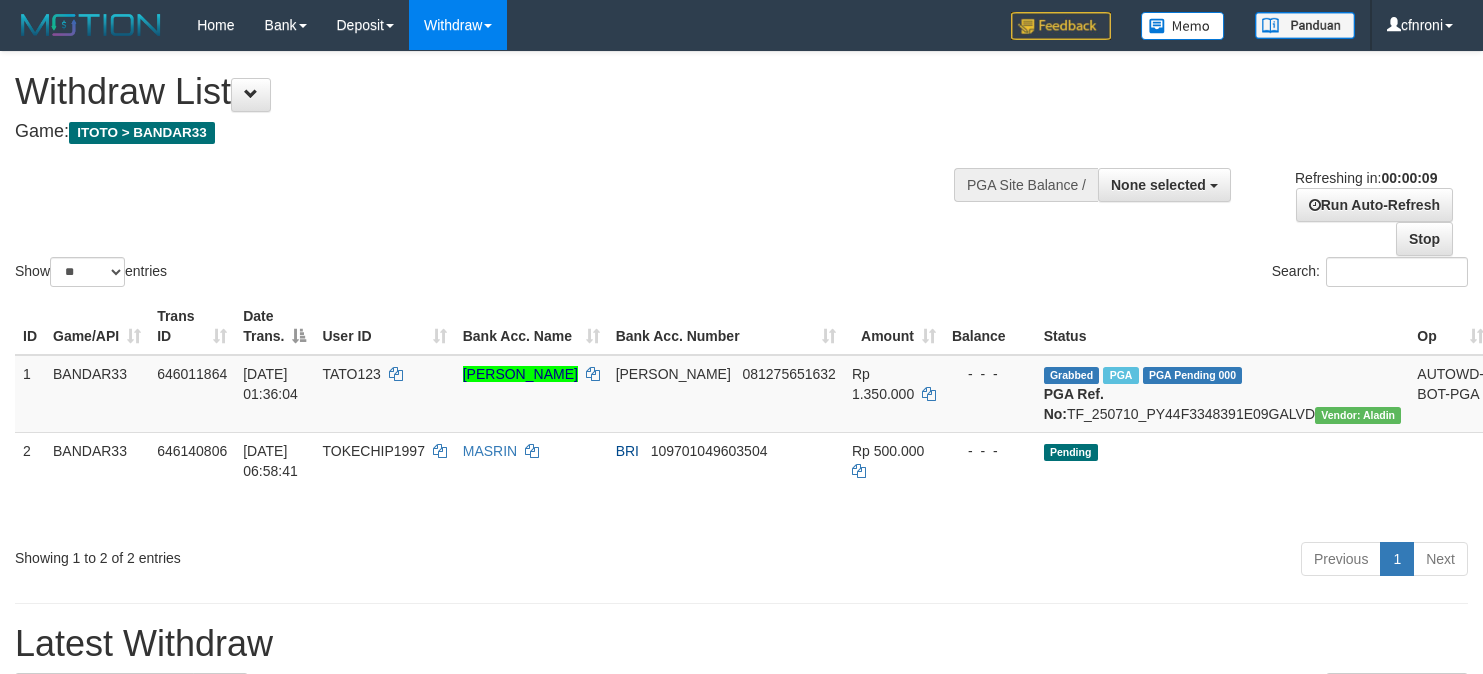 select 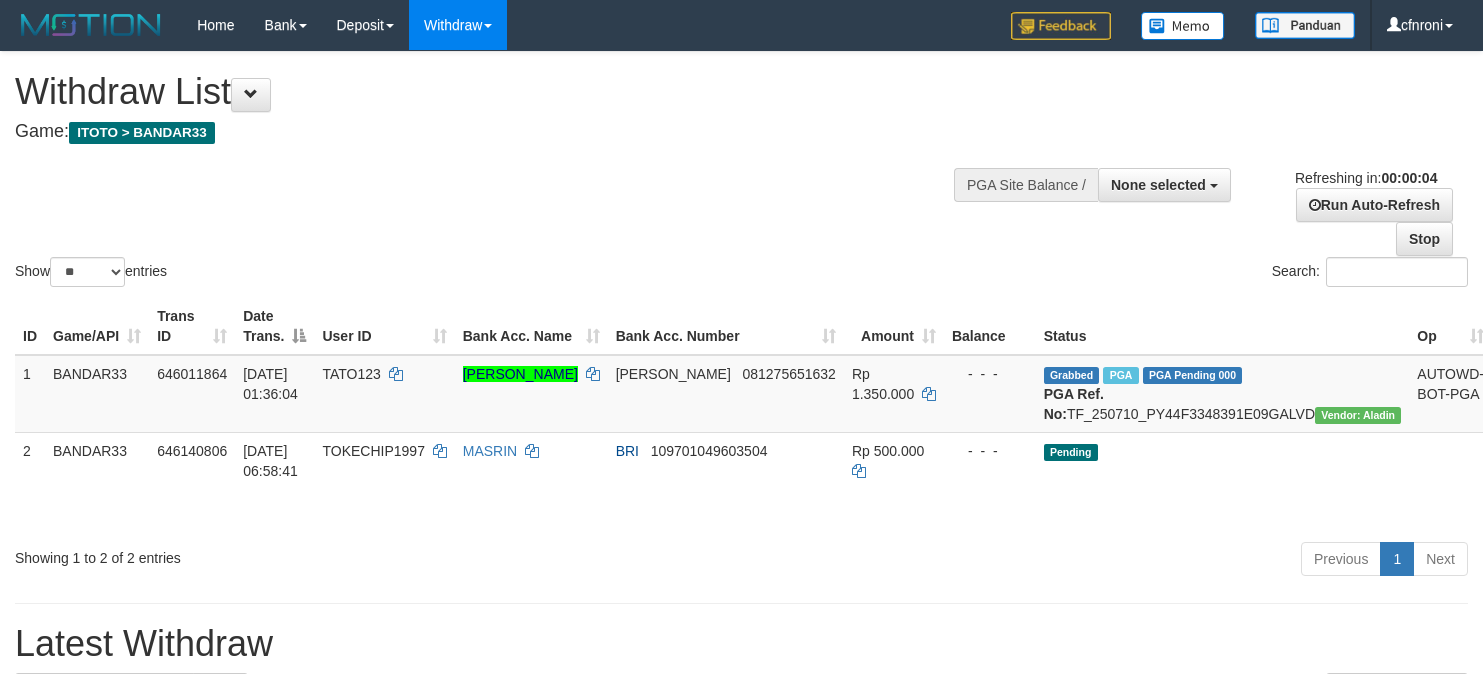 scroll, scrollTop: 0, scrollLeft: 0, axis: both 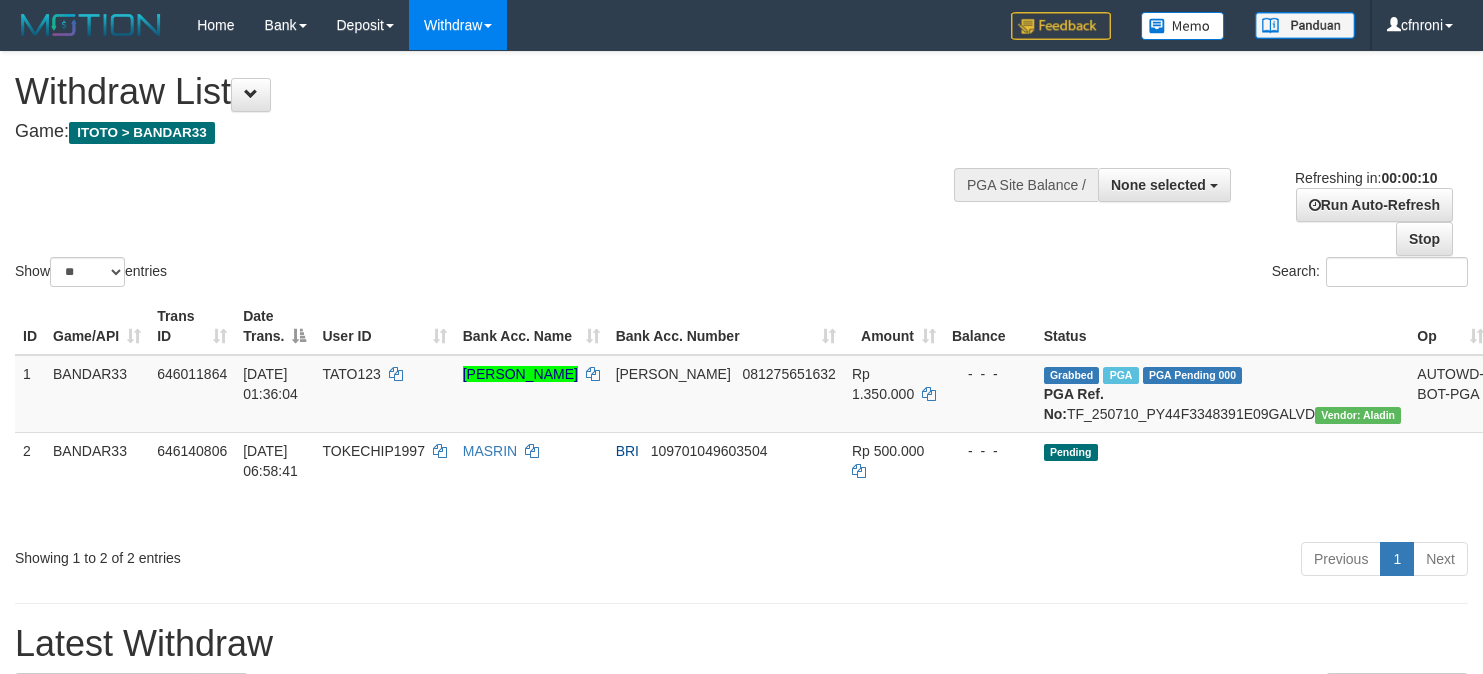 select 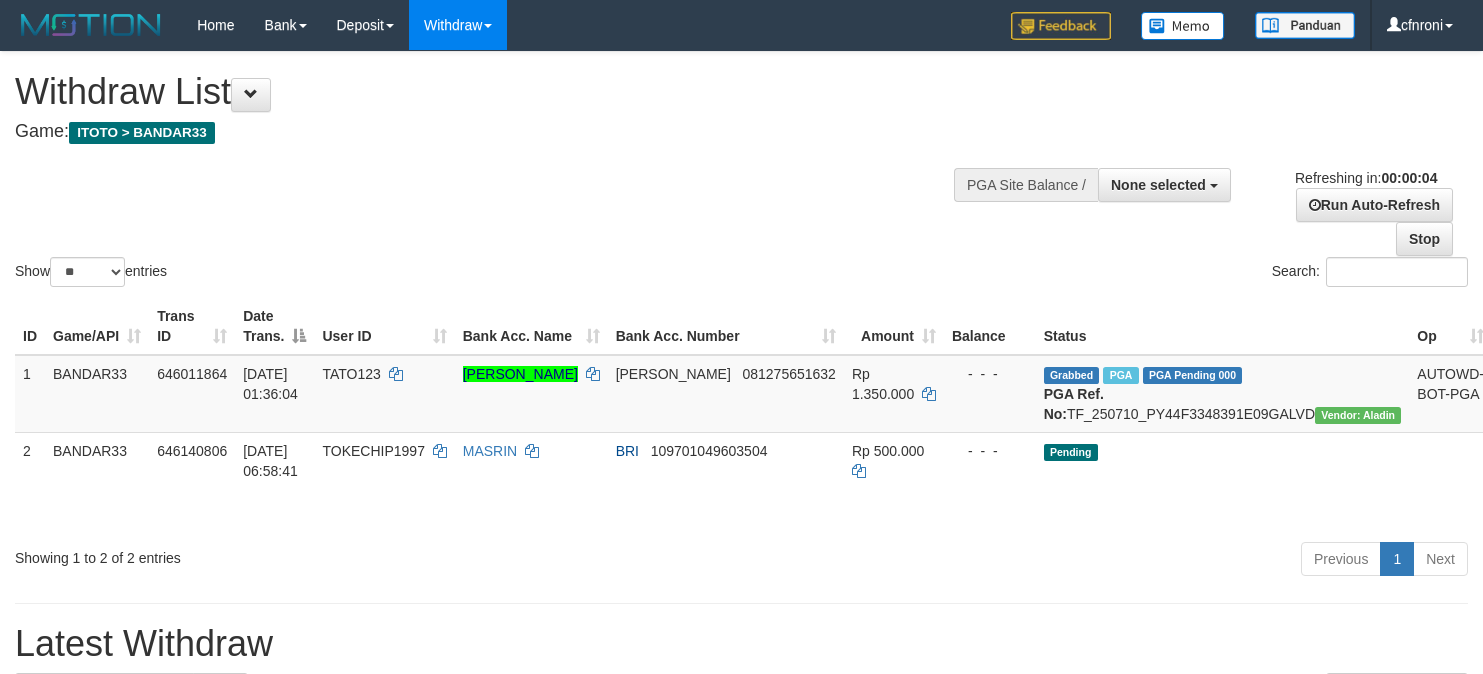 scroll, scrollTop: 0, scrollLeft: 0, axis: both 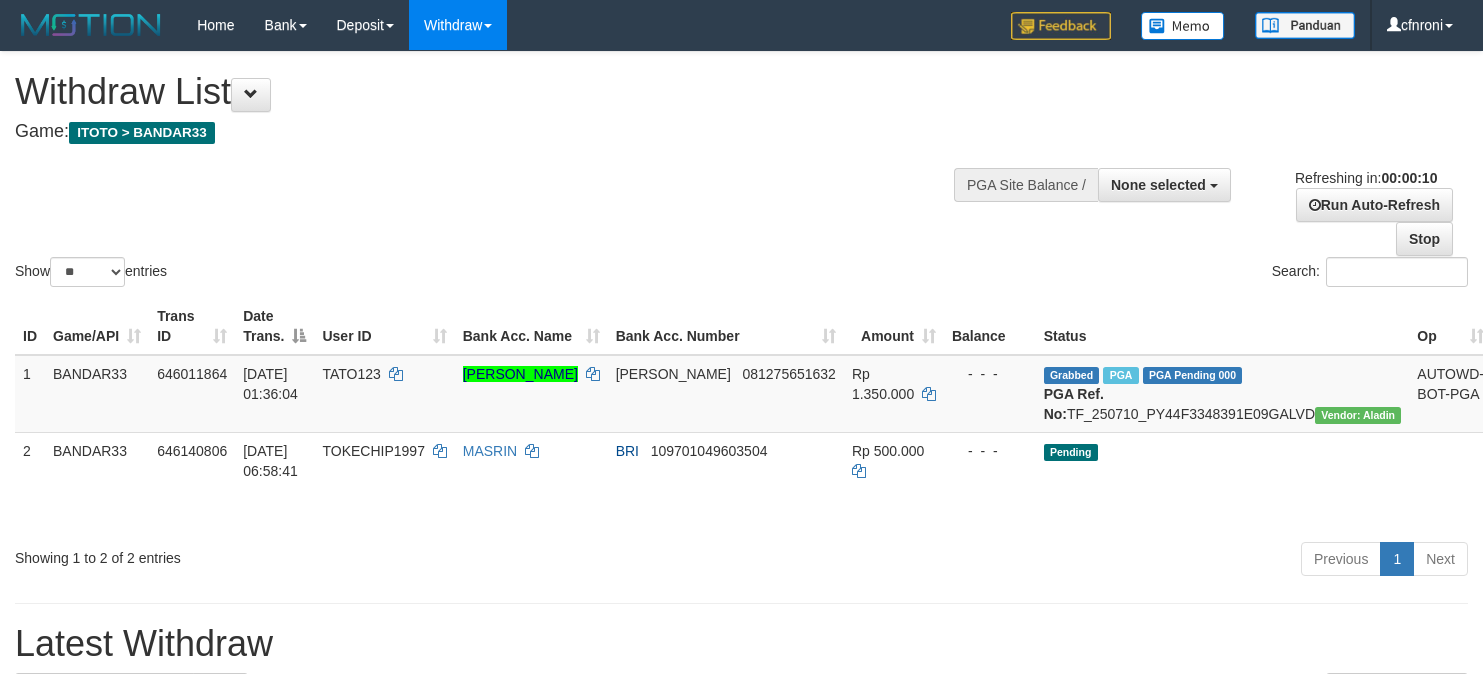 select 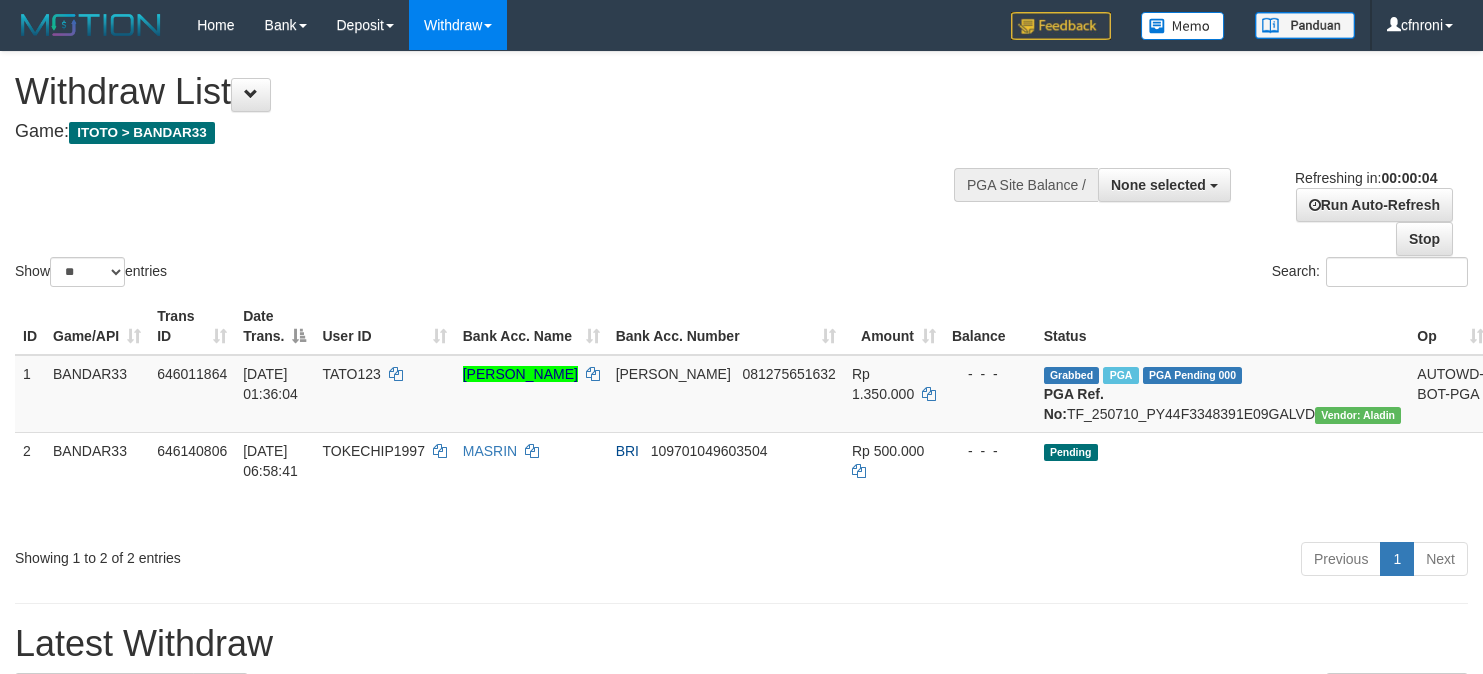 scroll, scrollTop: 0, scrollLeft: 0, axis: both 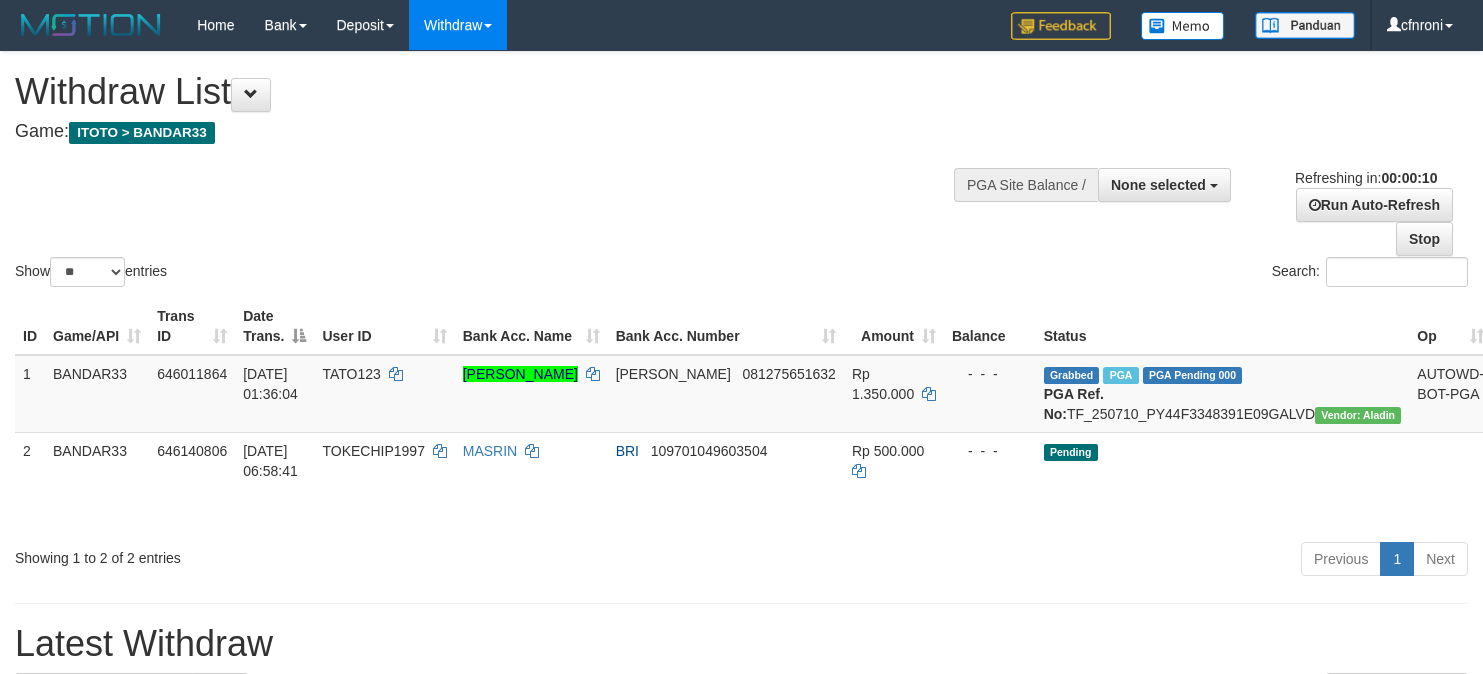 select 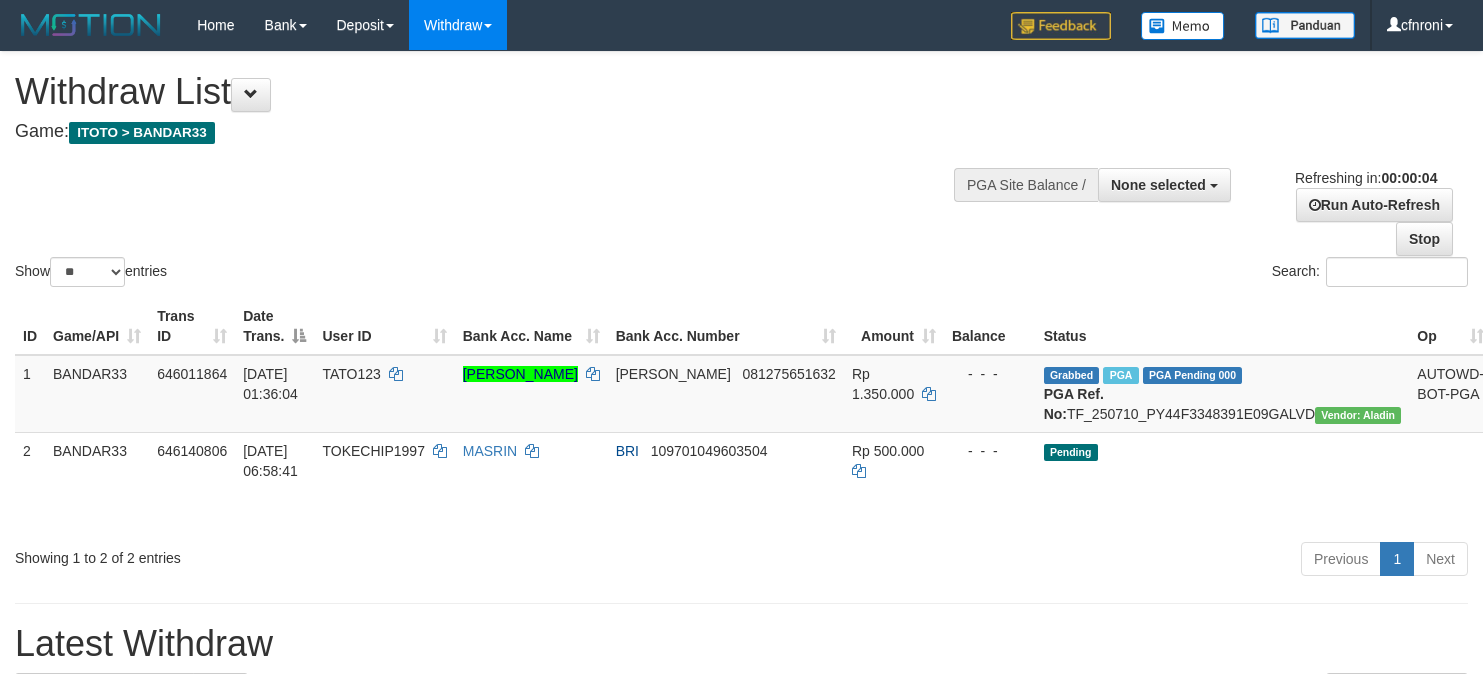 scroll, scrollTop: 0, scrollLeft: 0, axis: both 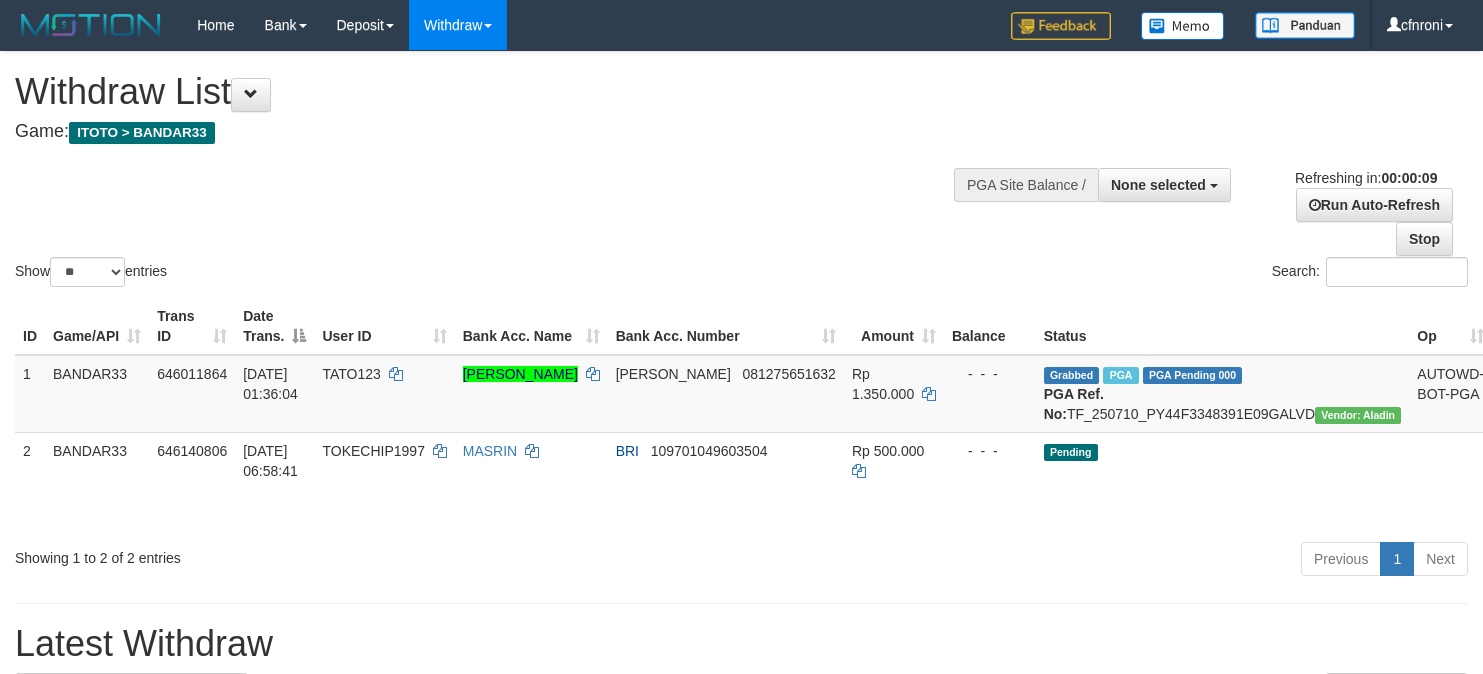select 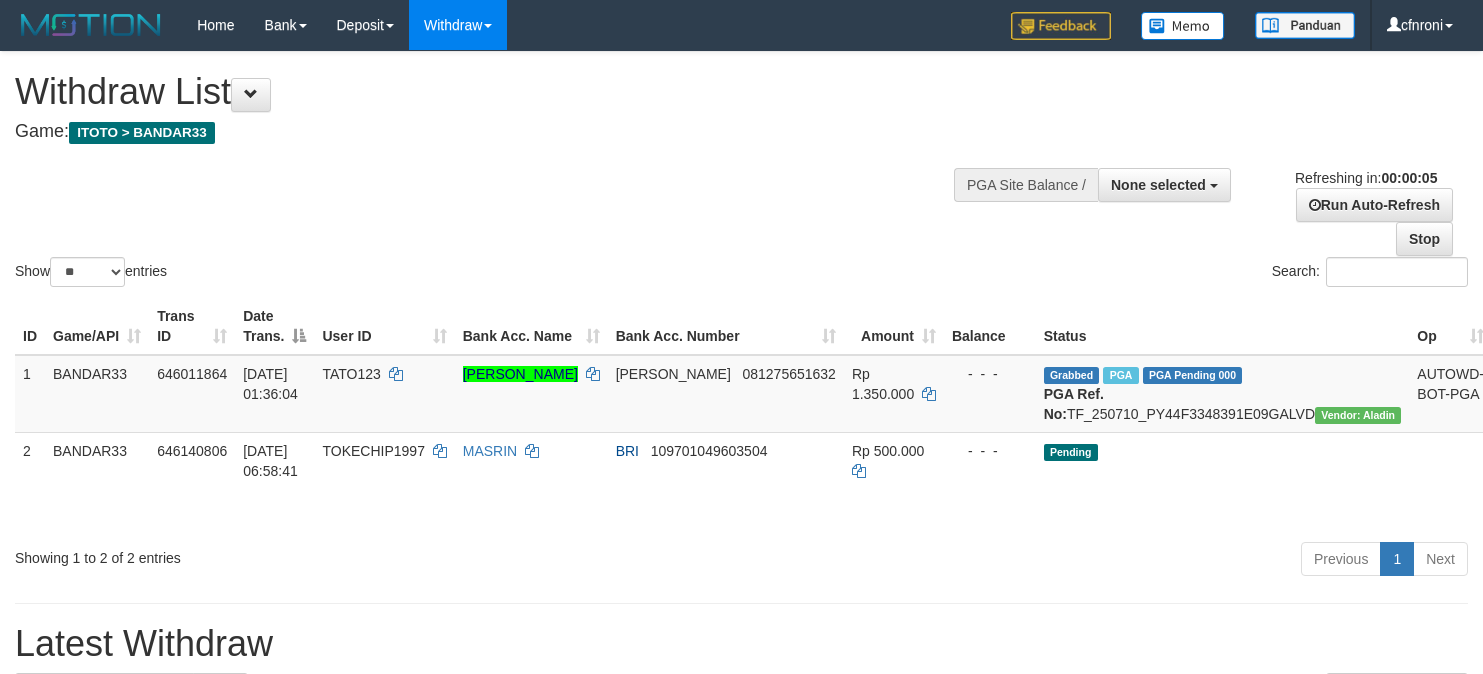 scroll, scrollTop: 0, scrollLeft: 0, axis: both 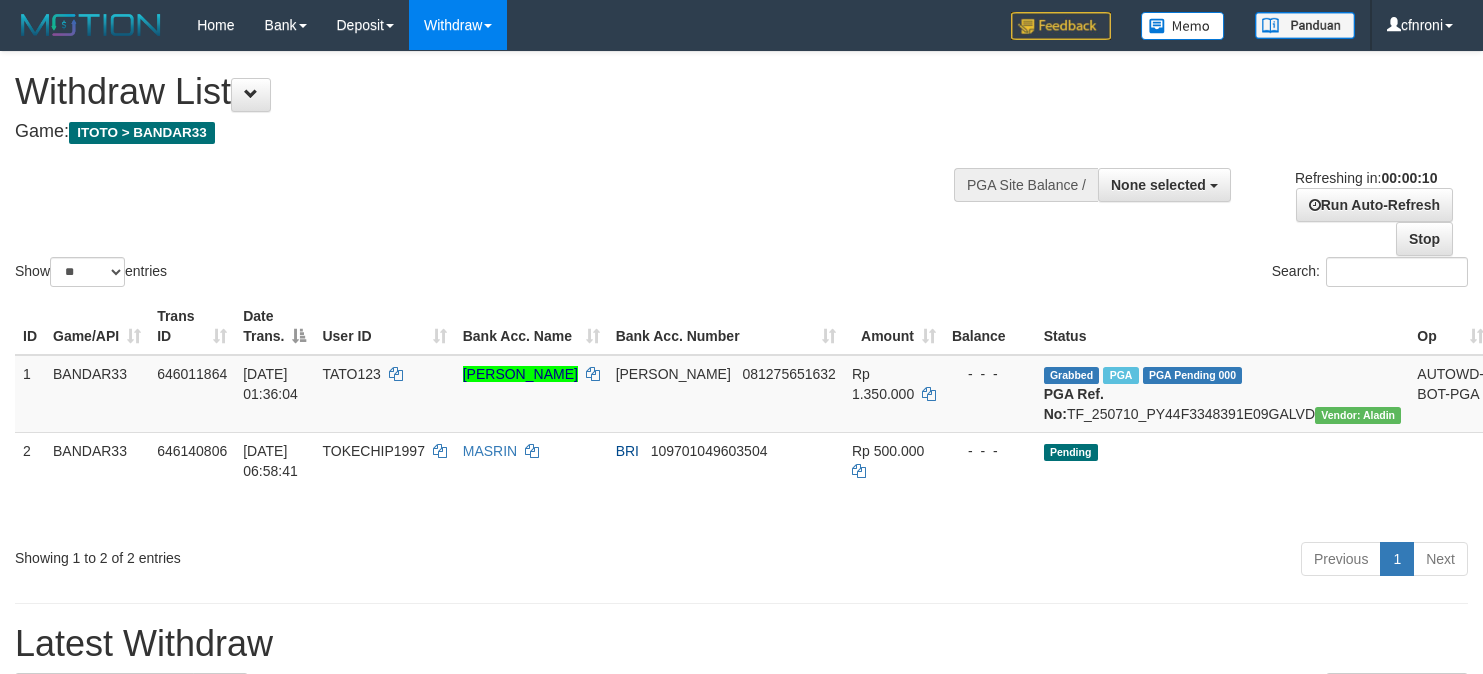 select 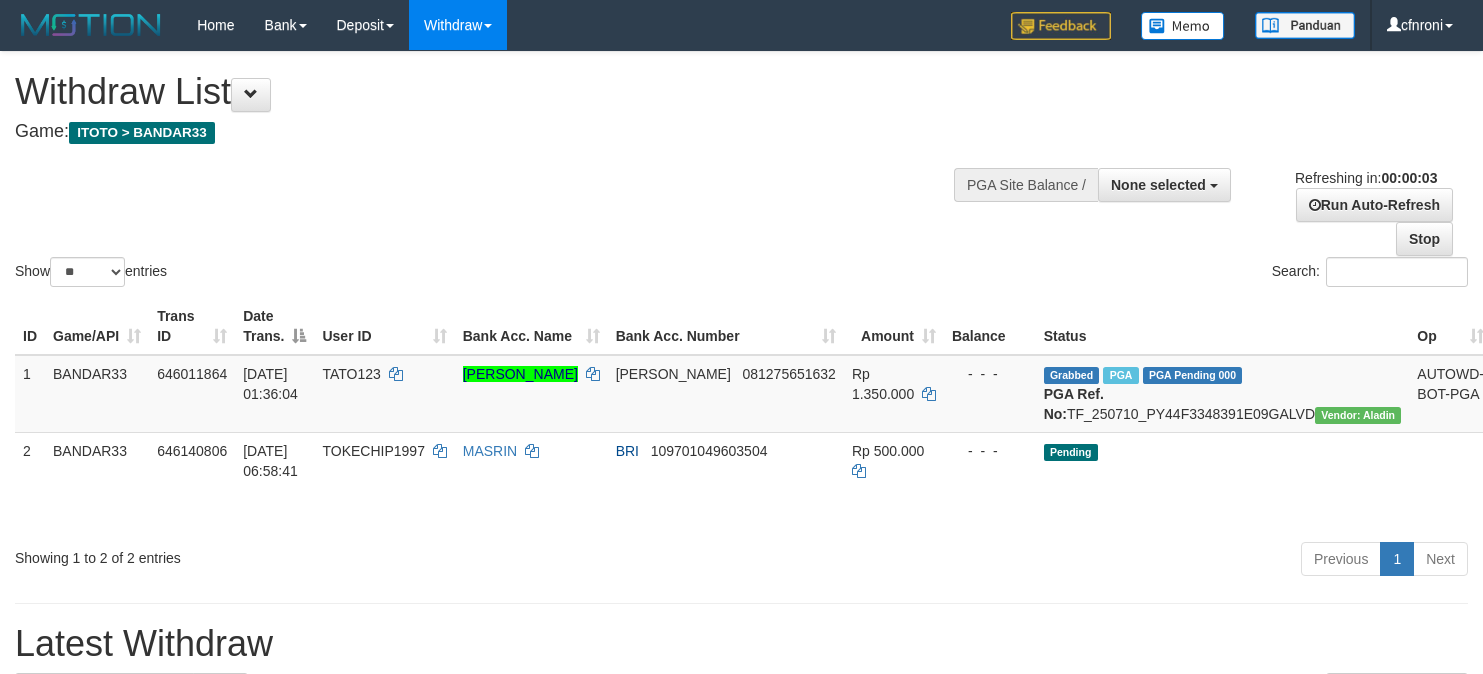 scroll, scrollTop: 0, scrollLeft: 0, axis: both 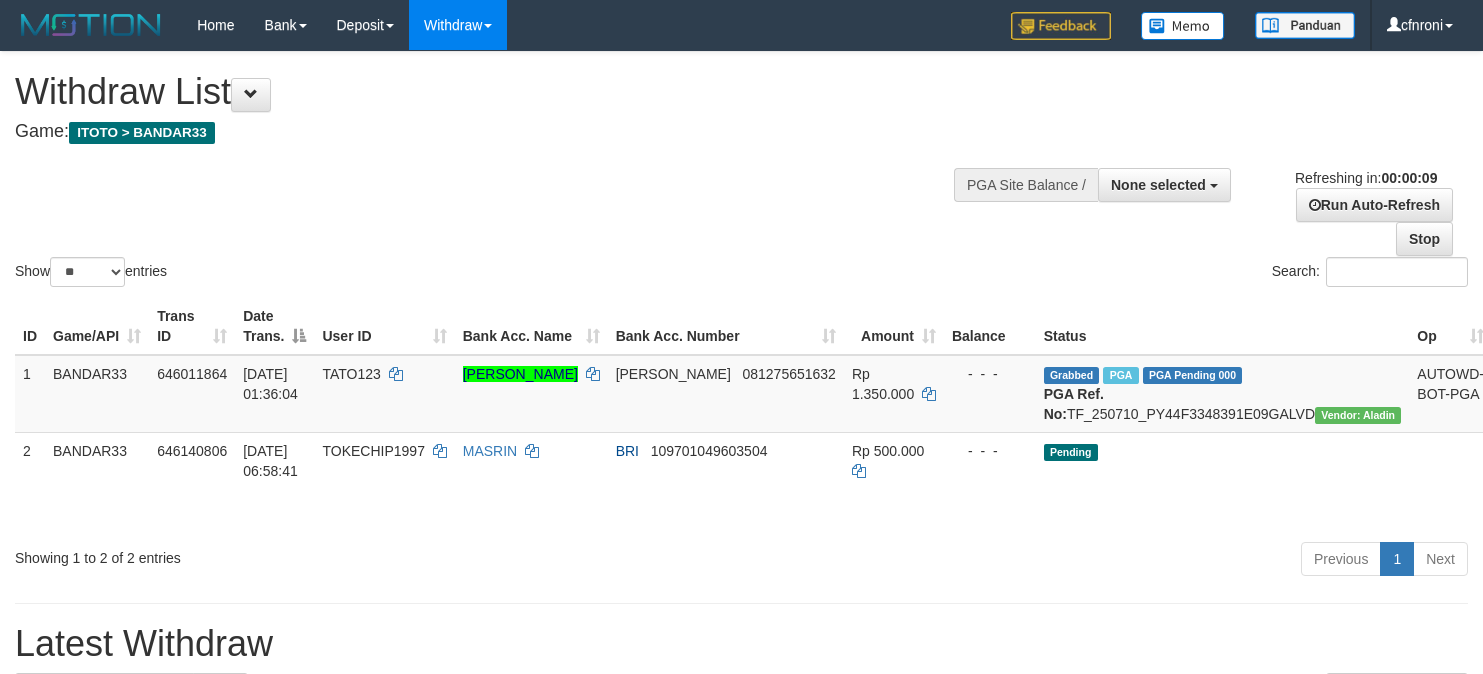 select 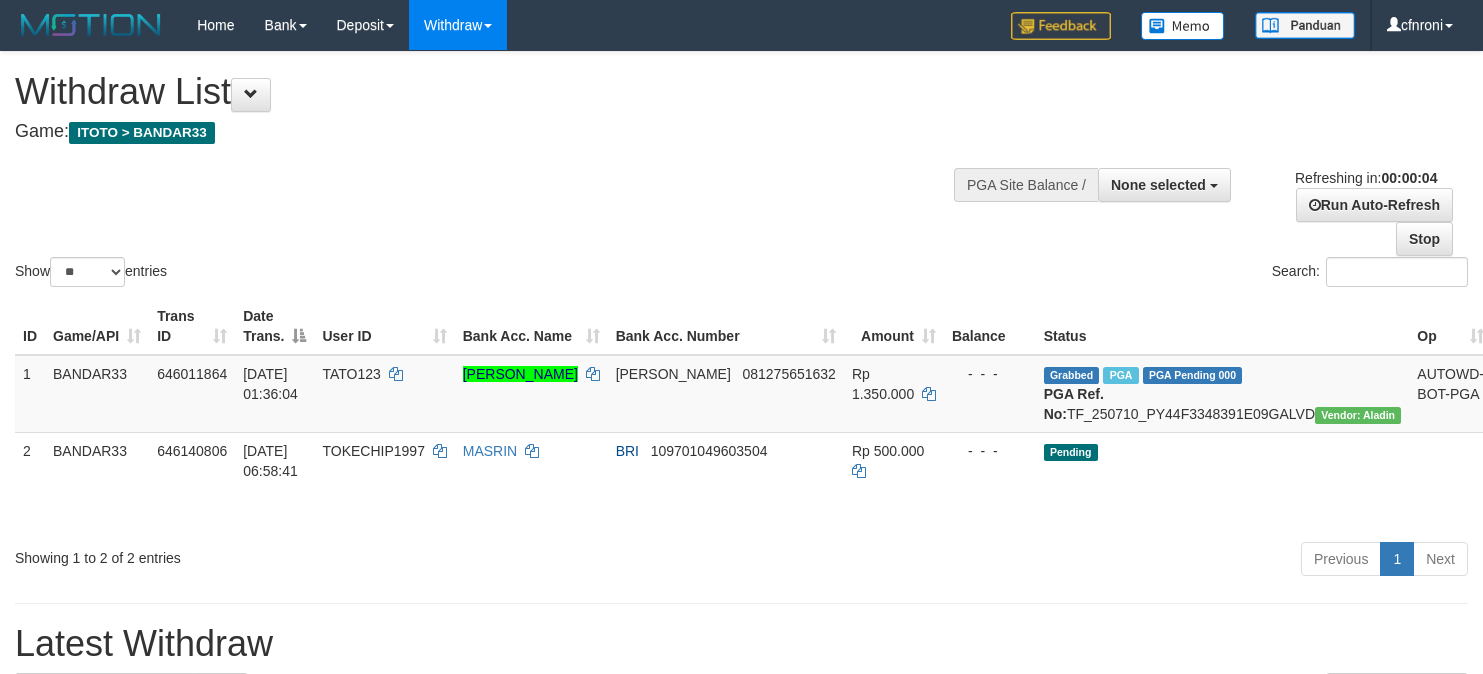 scroll, scrollTop: 0, scrollLeft: 0, axis: both 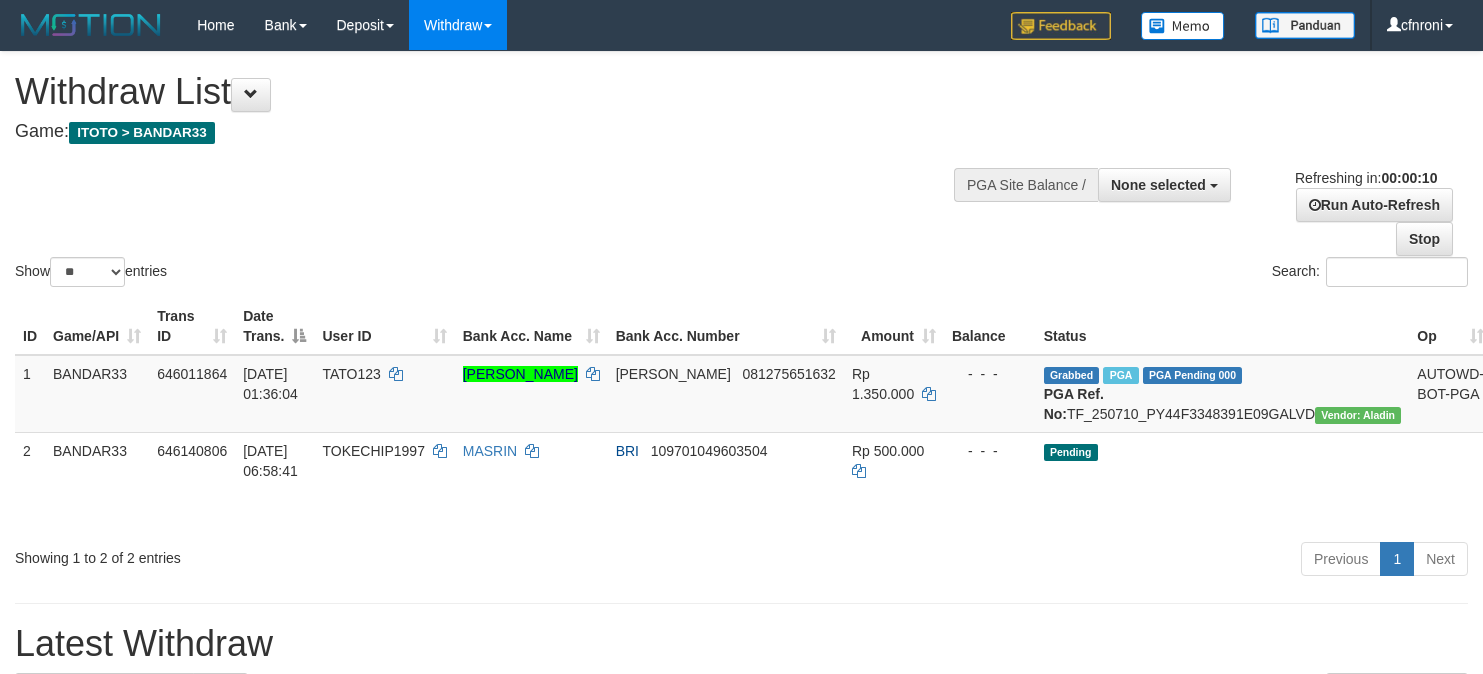 select 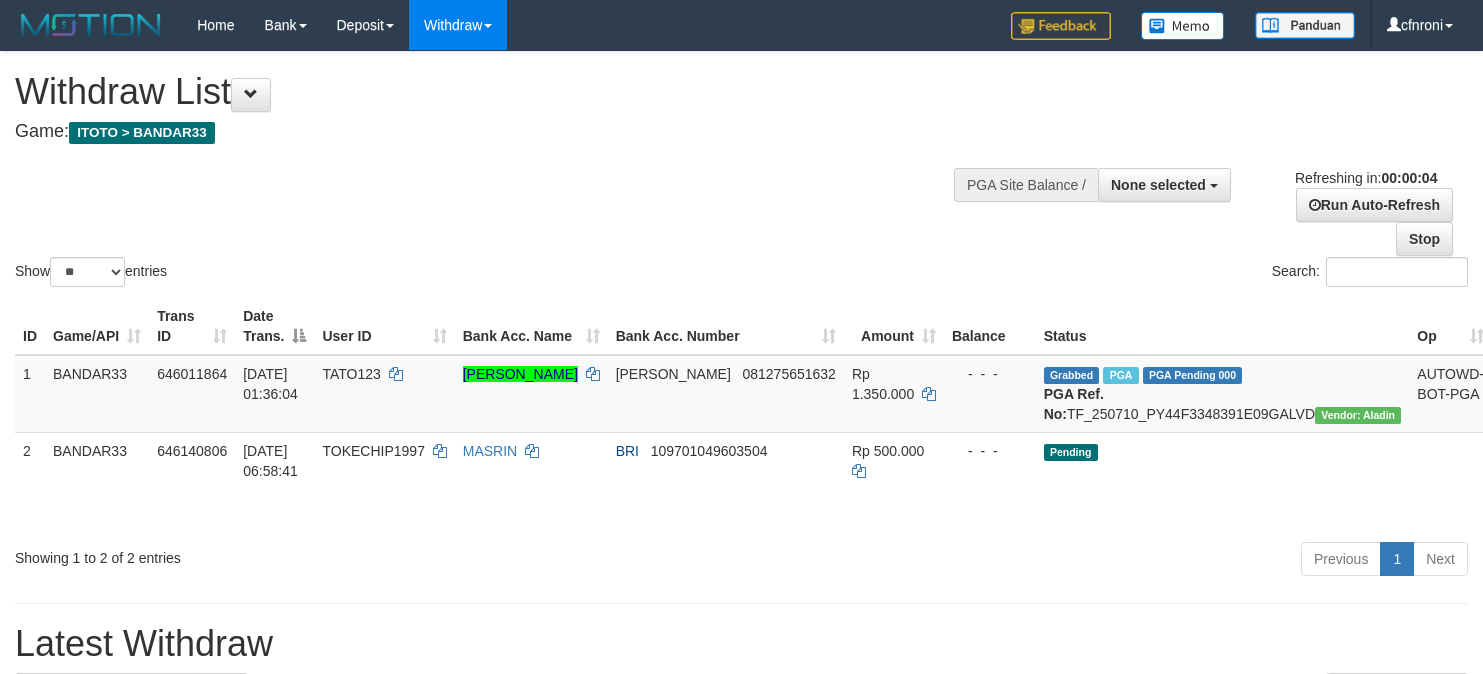 scroll, scrollTop: 0, scrollLeft: 0, axis: both 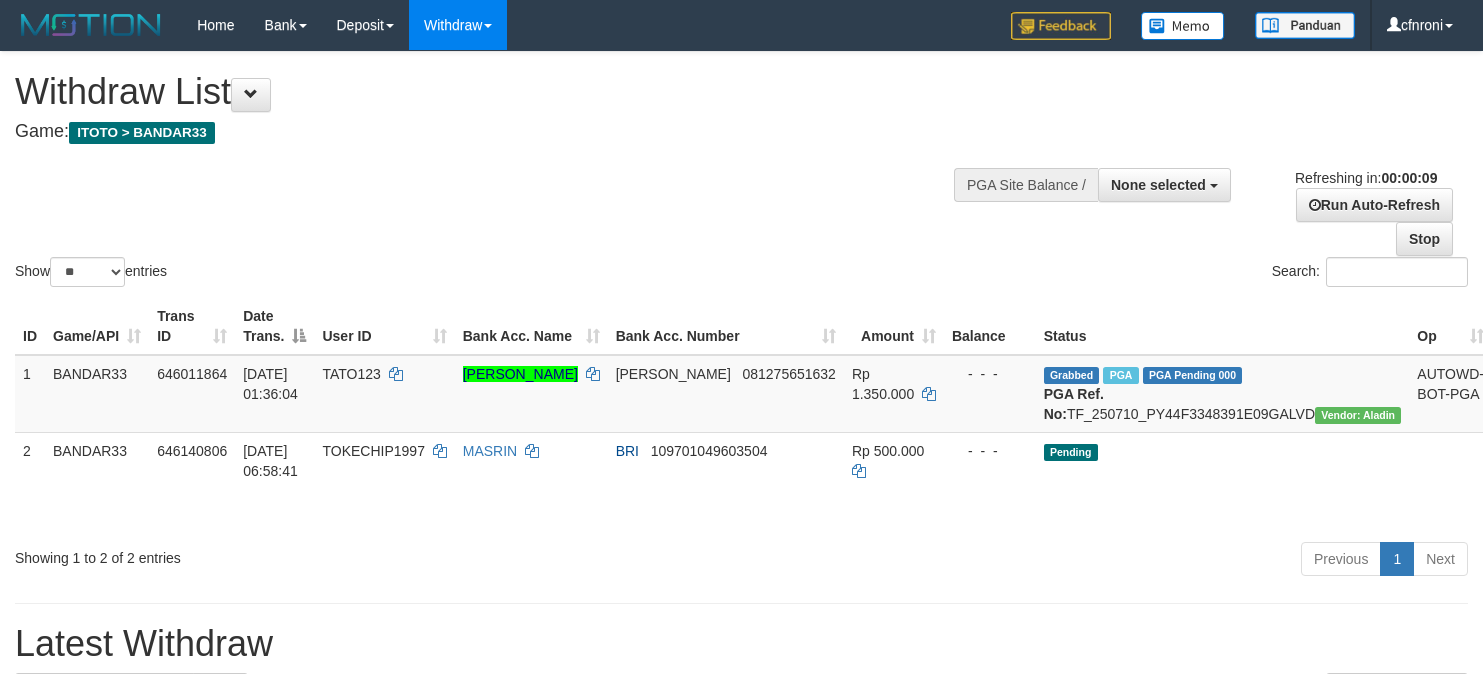 select 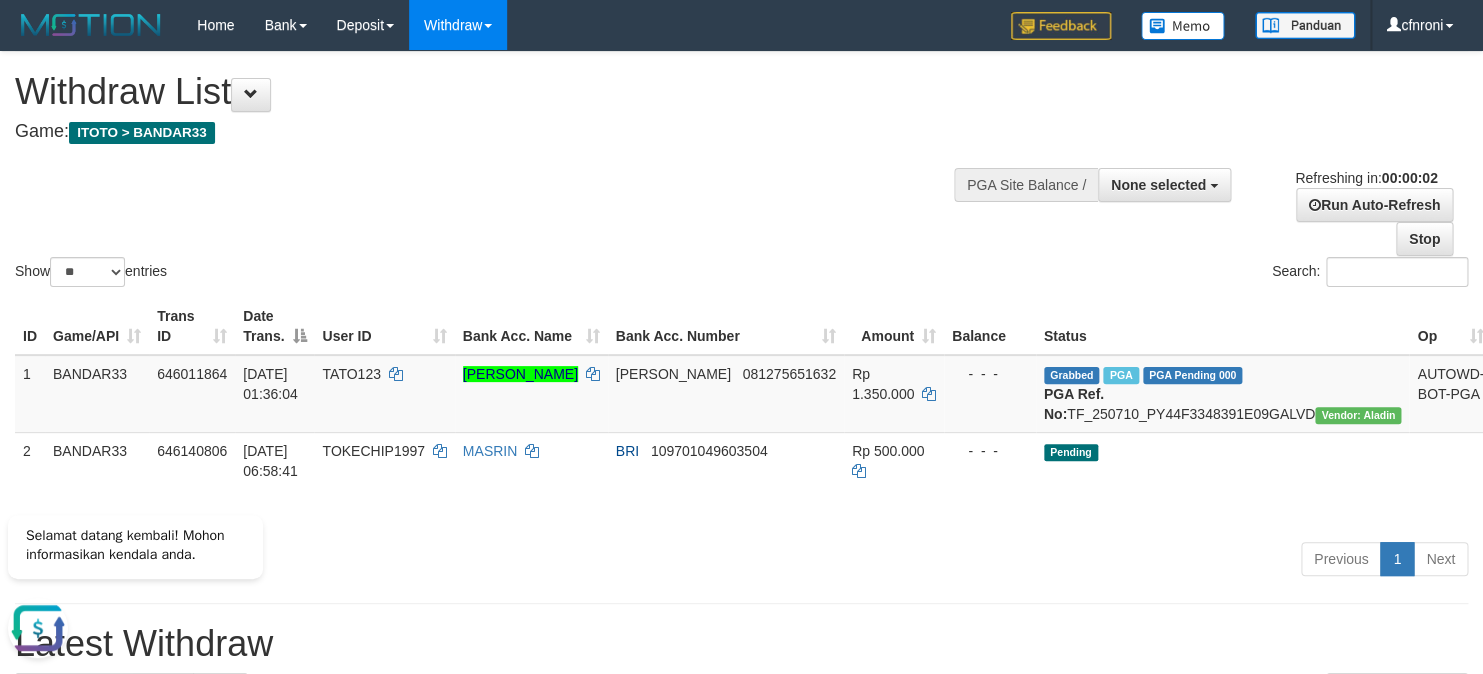 scroll, scrollTop: 0, scrollLeft: 0, axis: both 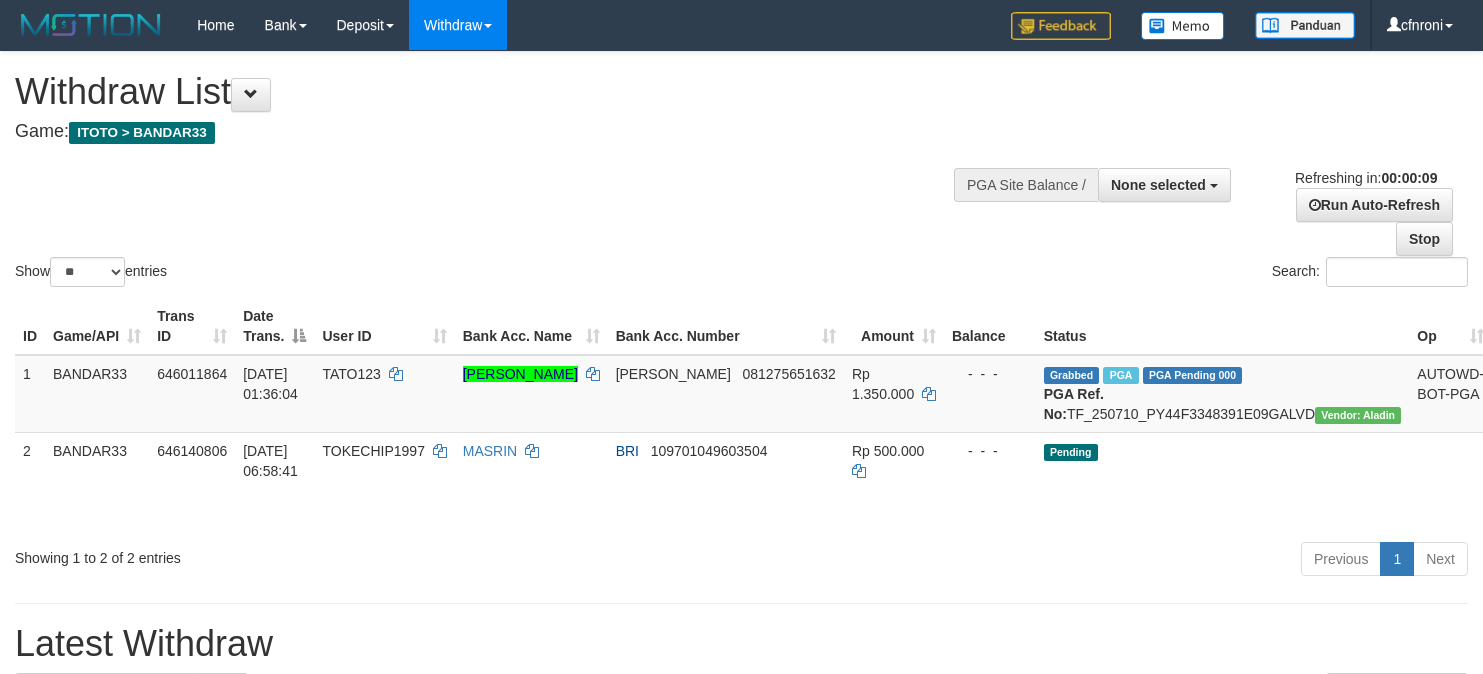 select 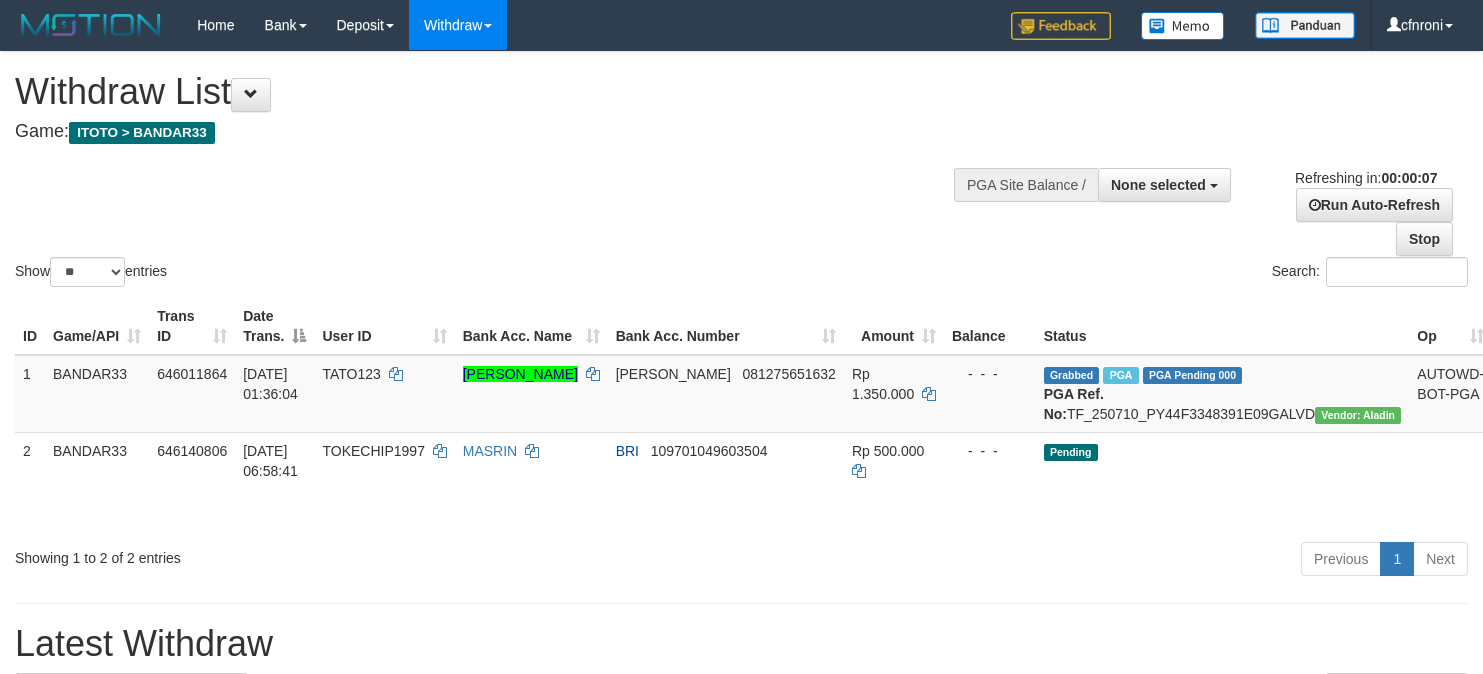 scroll, scrollTop: 0, scrollLeft: 0, axis: both 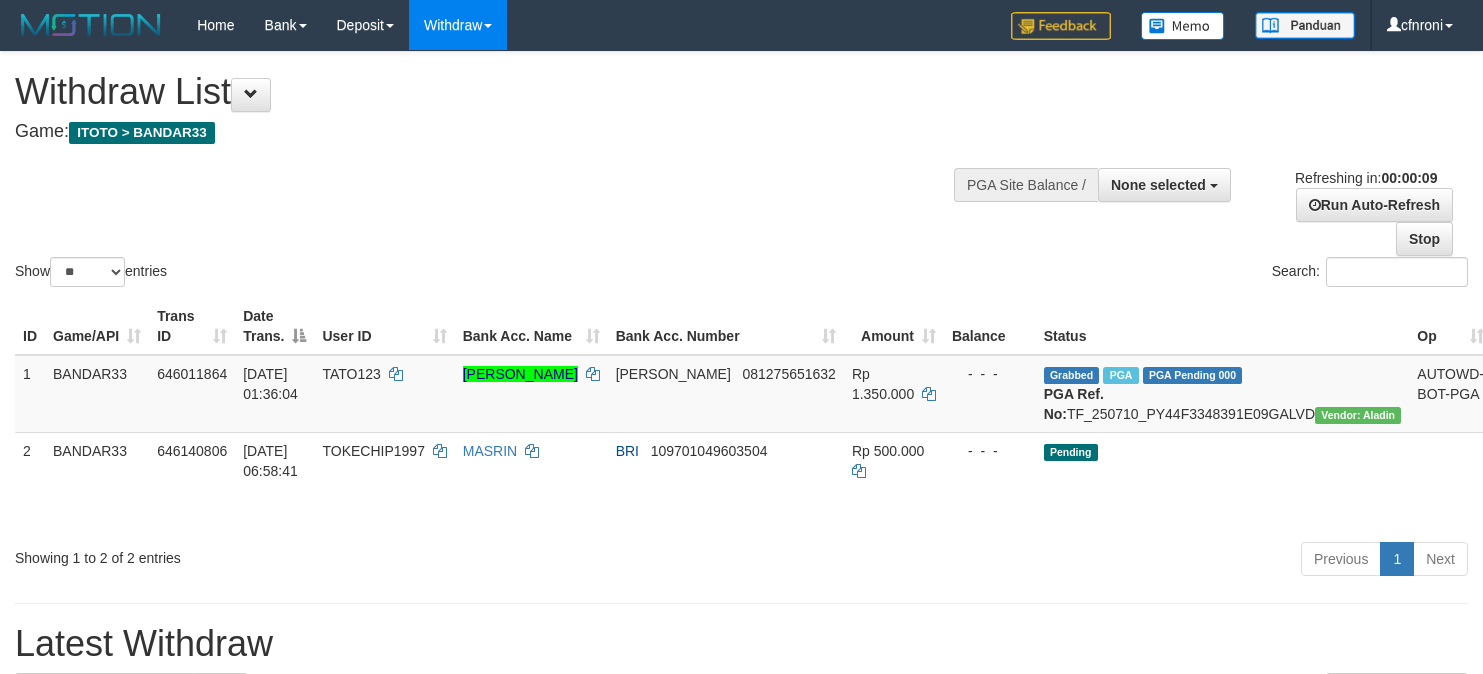 select 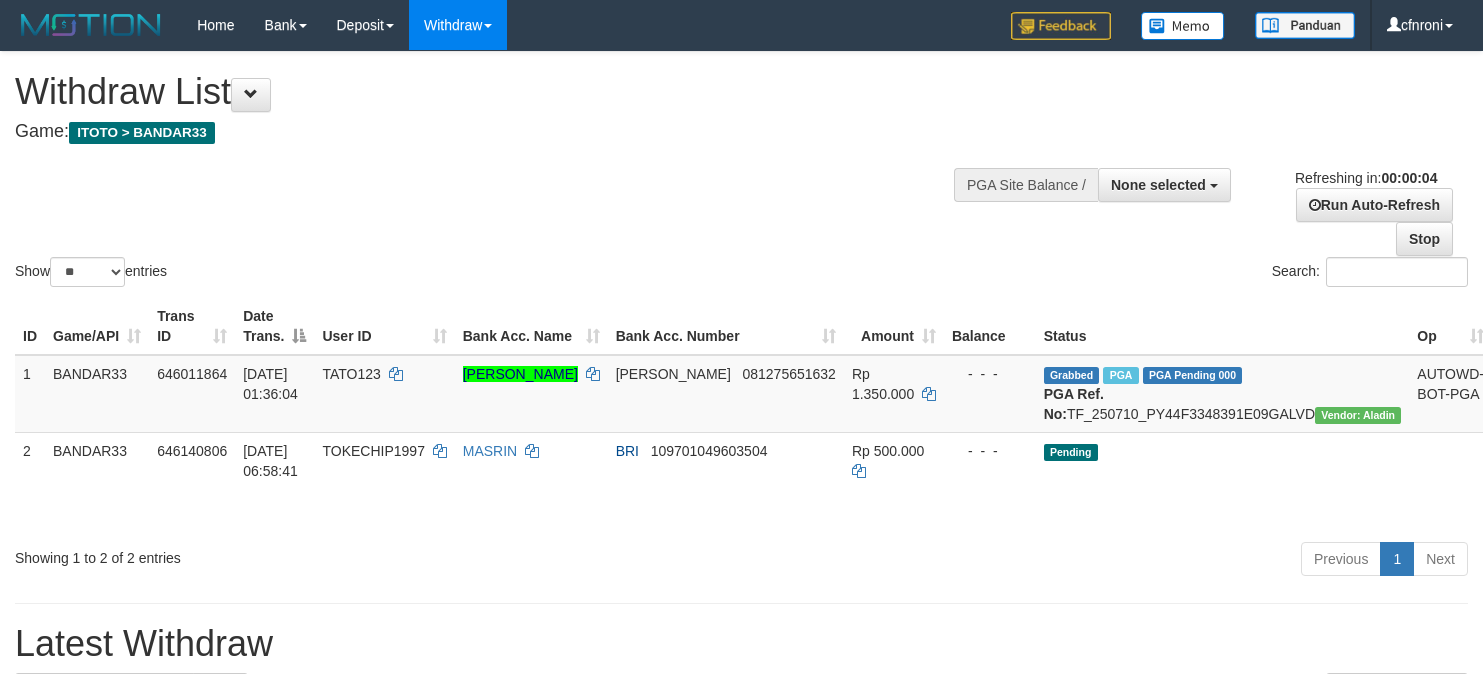 scroll, scrollTop: 0, scrollLeft: 0, axis: both 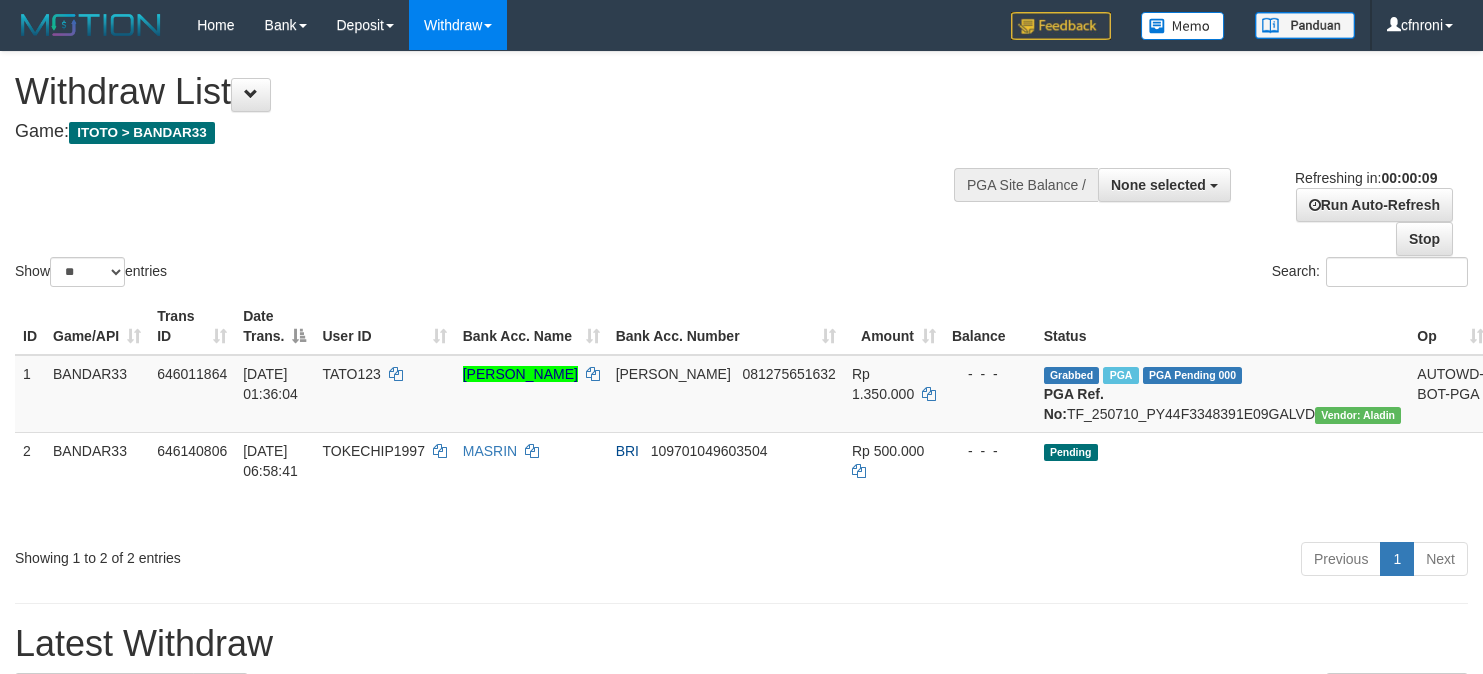 select 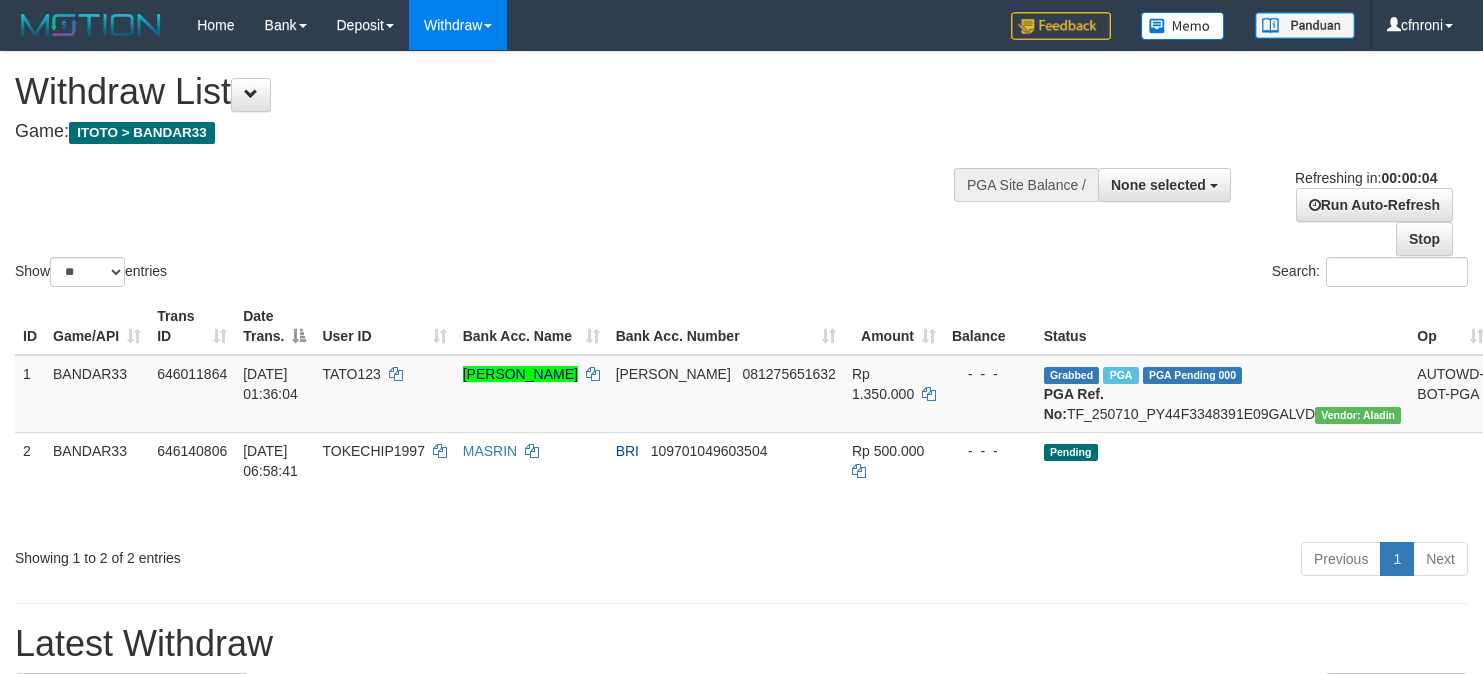 scroll, scrollTop: 0, scrollLeft: 0, axis: both 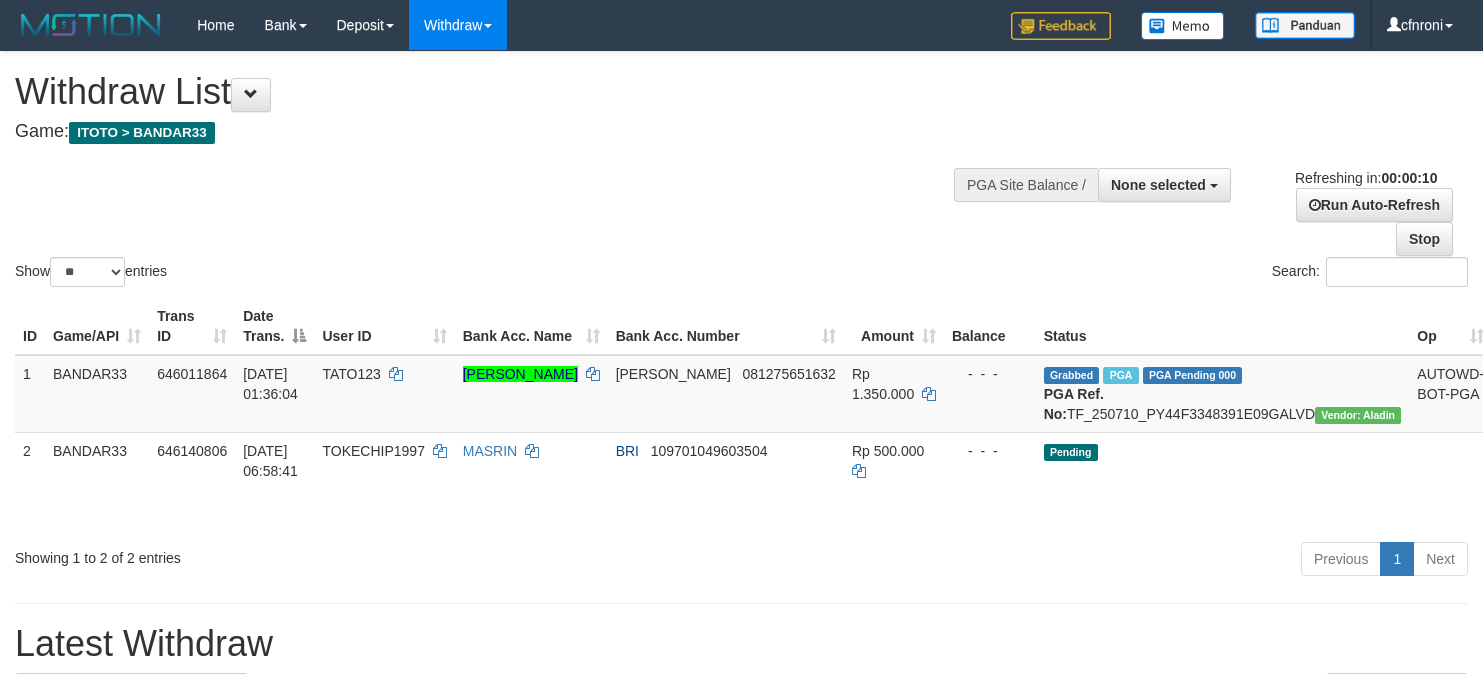 select 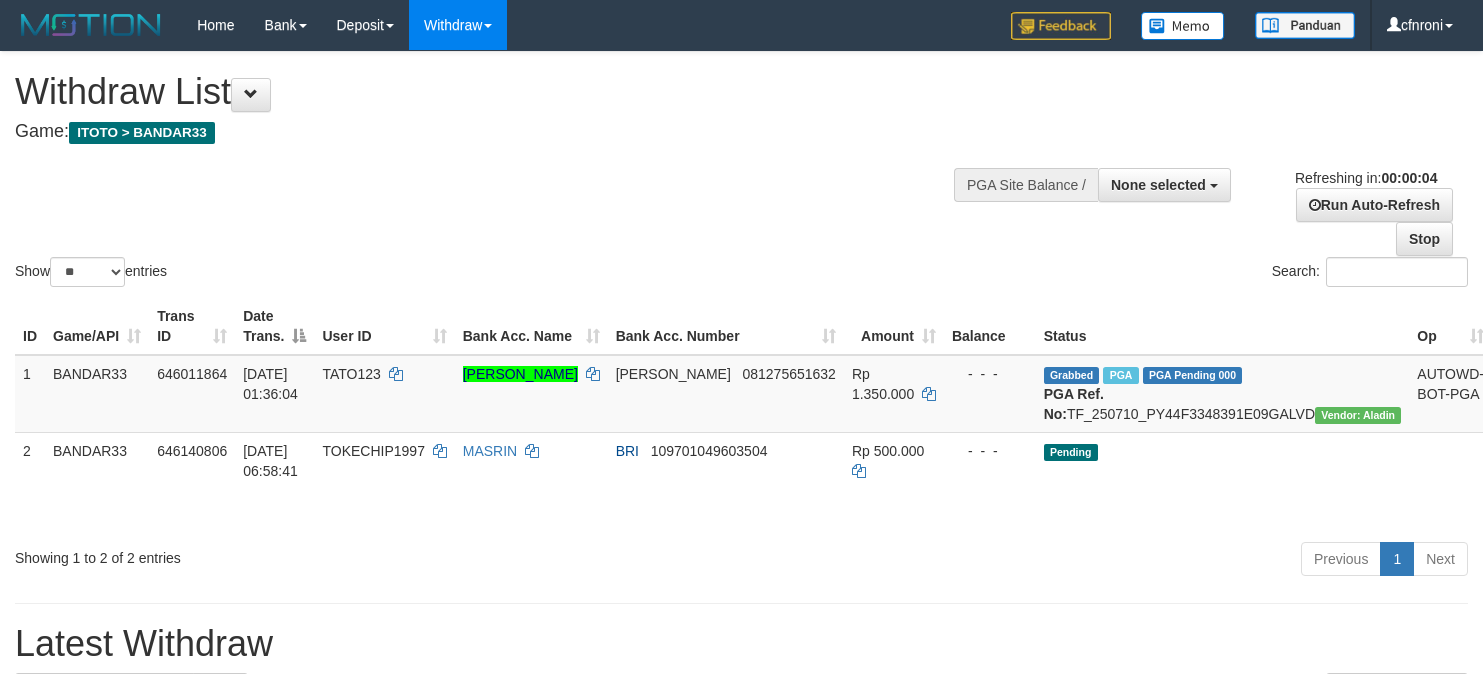scroll, scrollTop: 0, scrollLeft: 0, axis: both 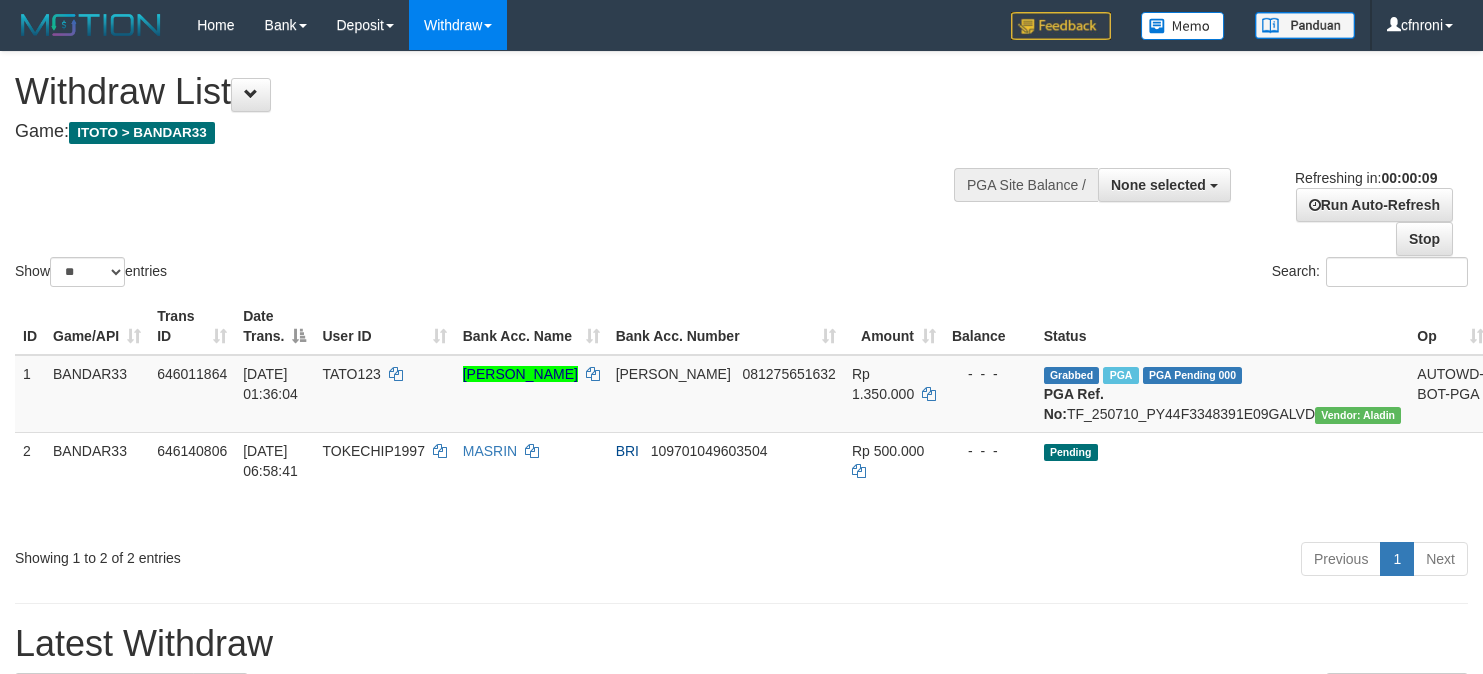 select 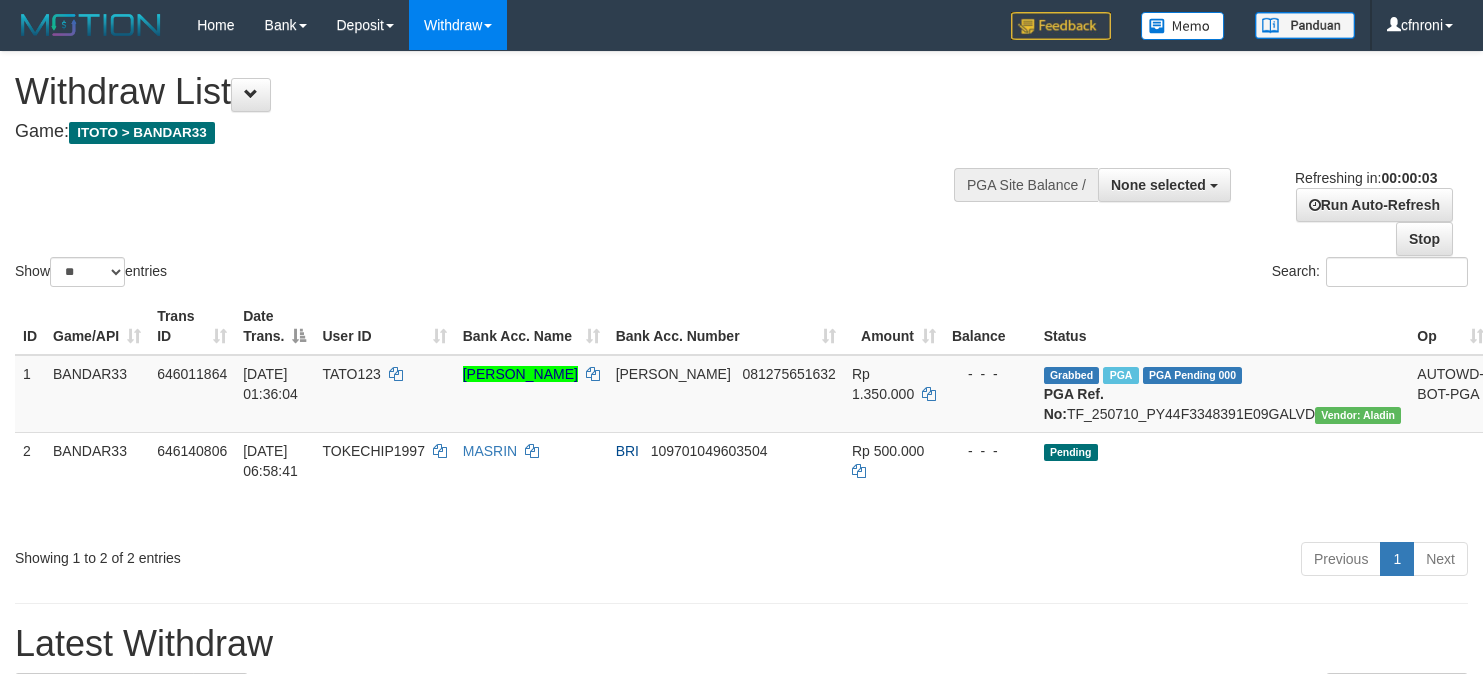 scroll, scrollTop: 0, scrollLeft: 0, axis: both 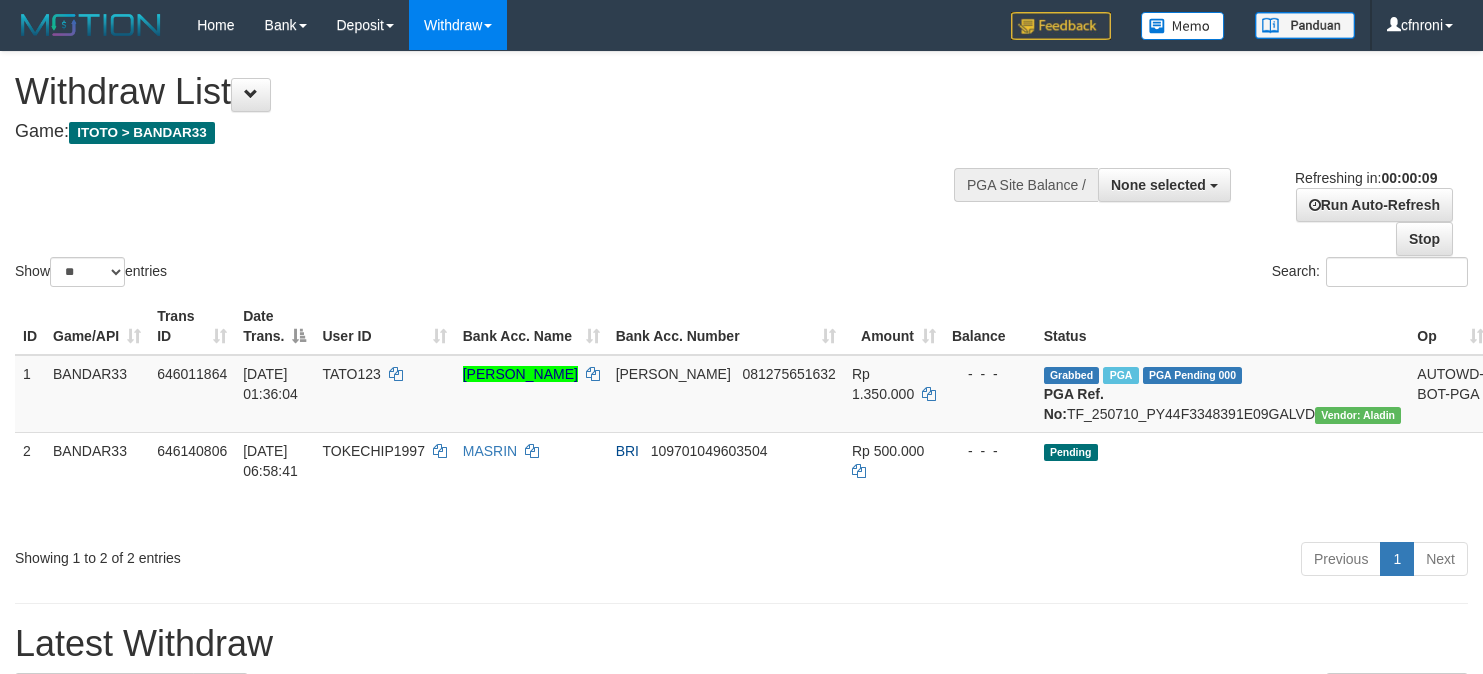 select 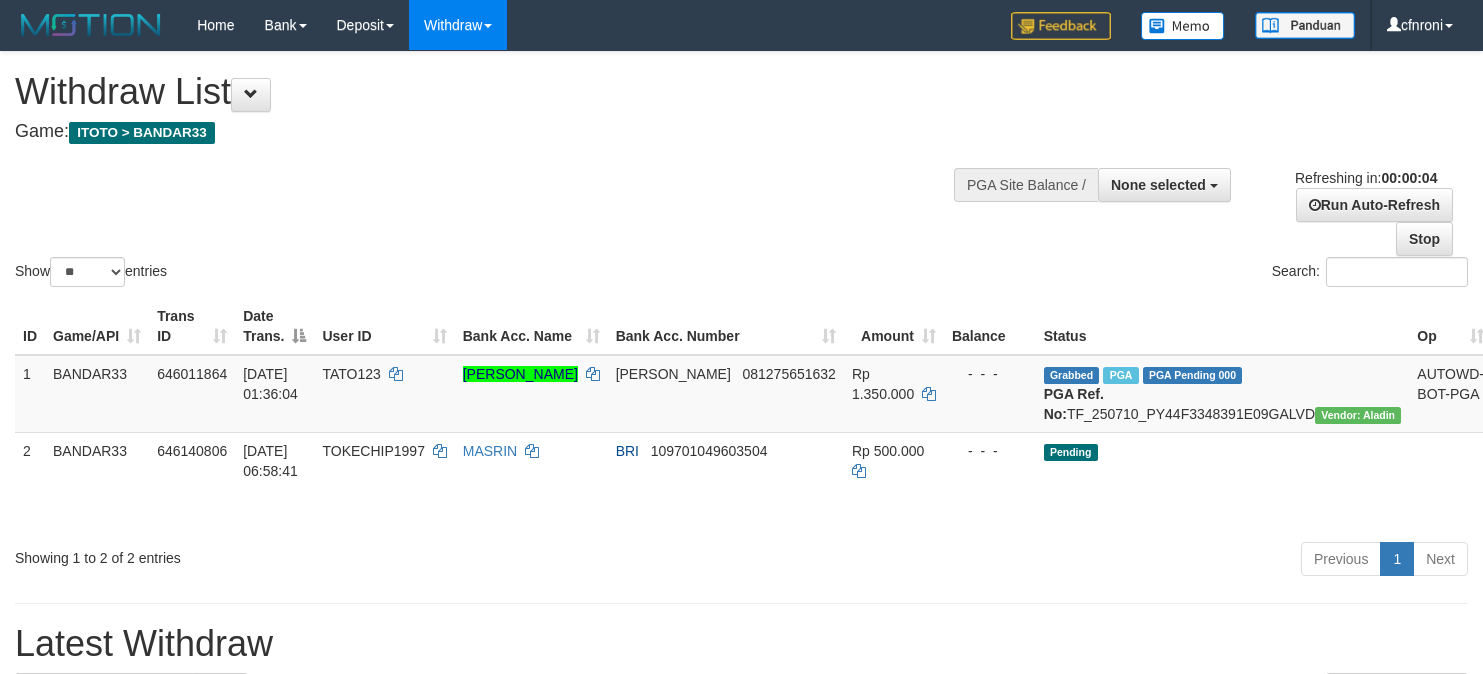 scroll, scrollTop: 0, scrollLeft: 0, axis: both 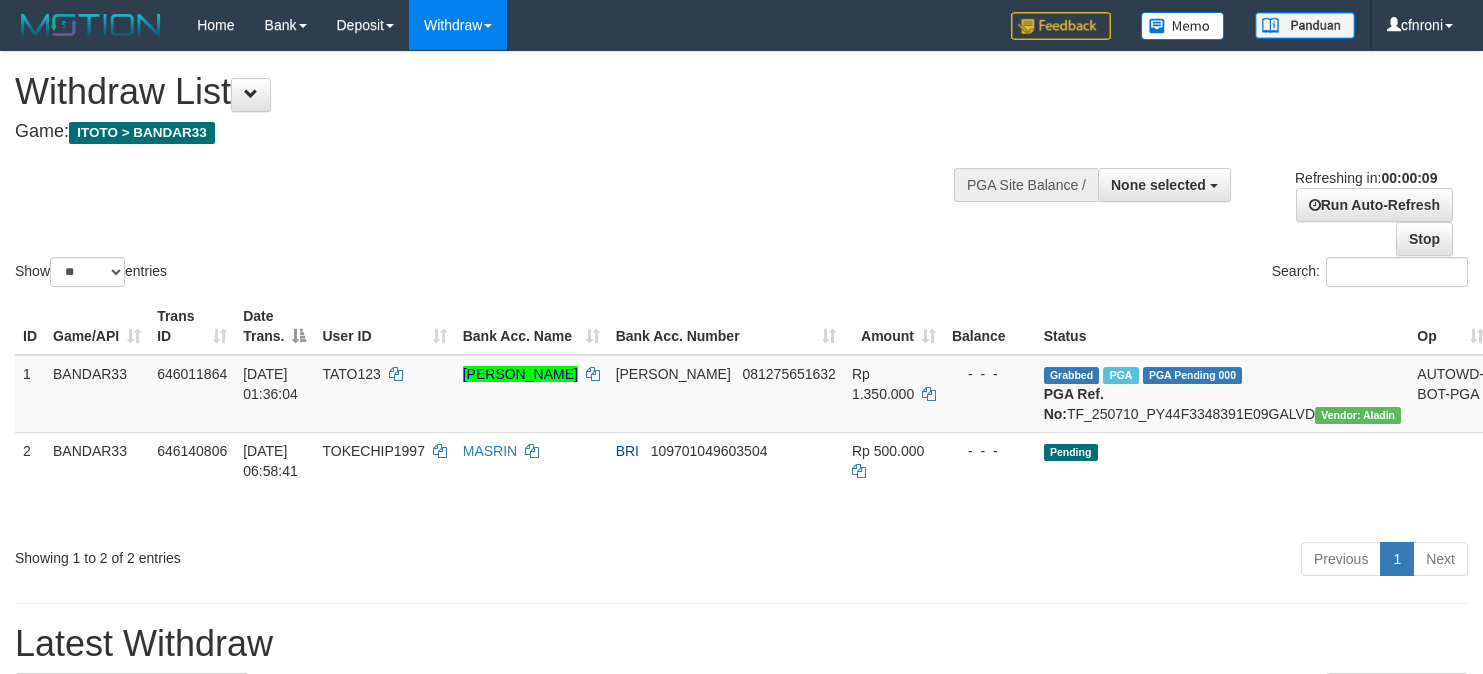 select 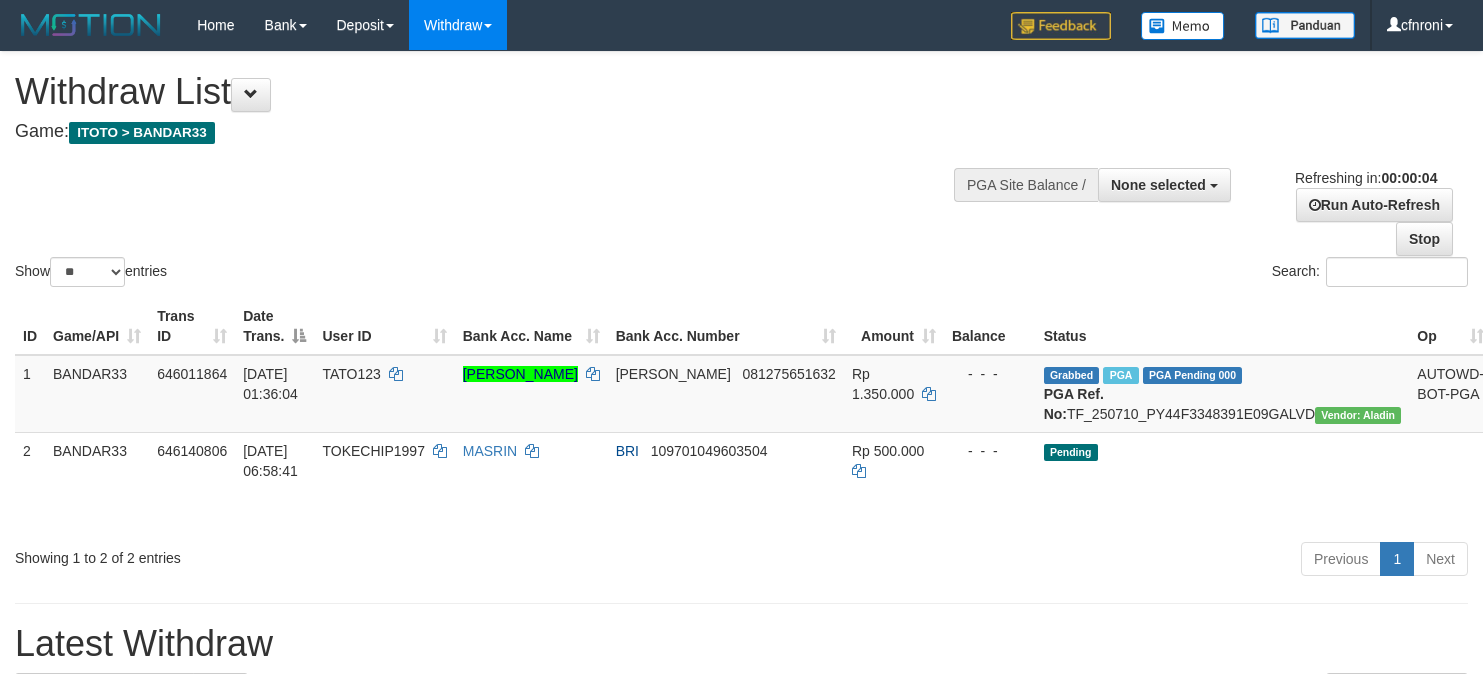 scroll, scrollTop: 0, scrollLeft: 0, axis: both 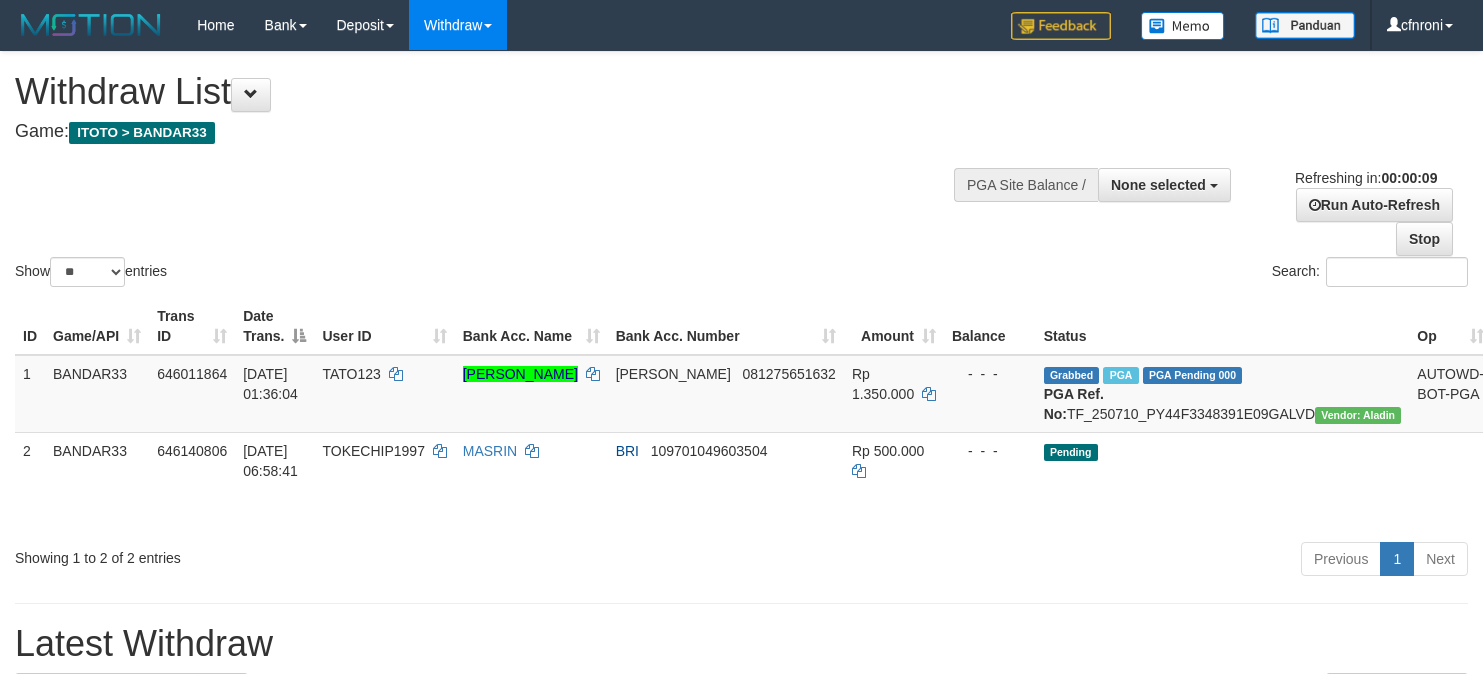 select 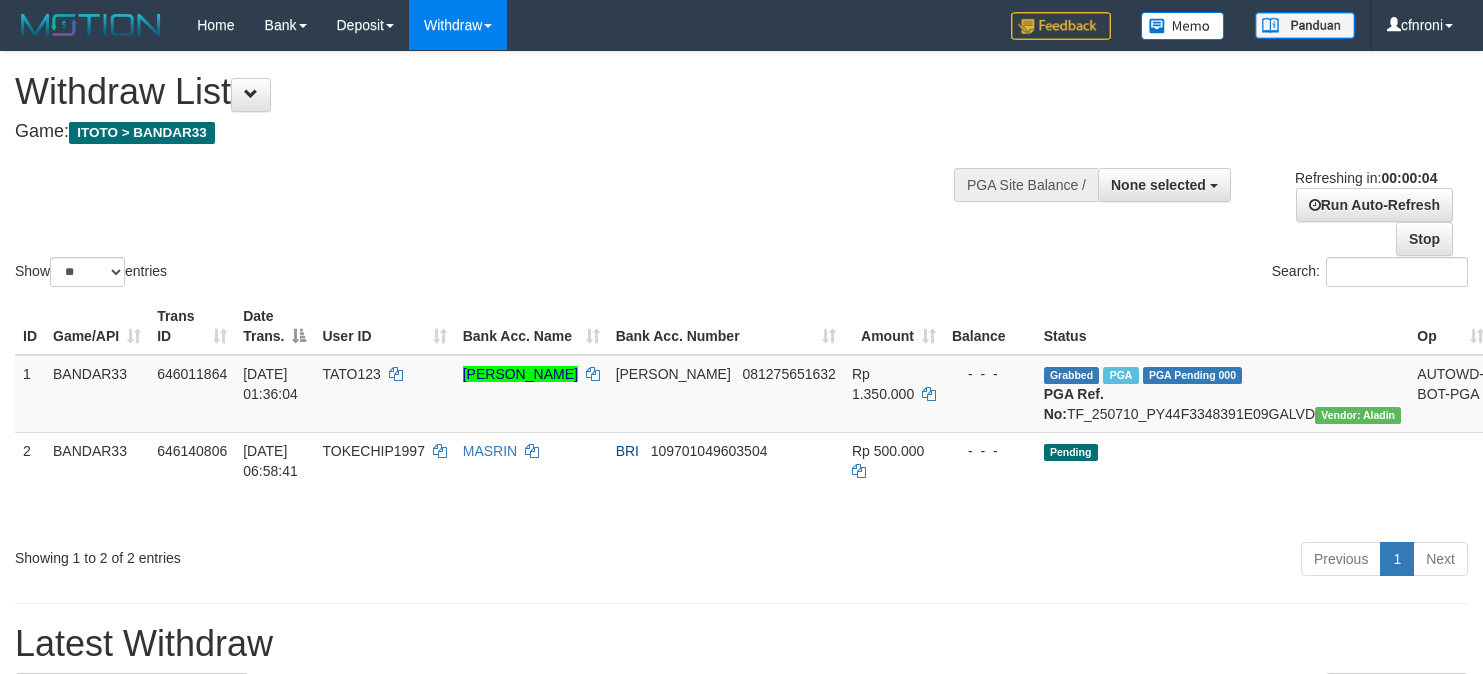 scroll, scrollTop: 0, scrollLeft: 0, axis: both 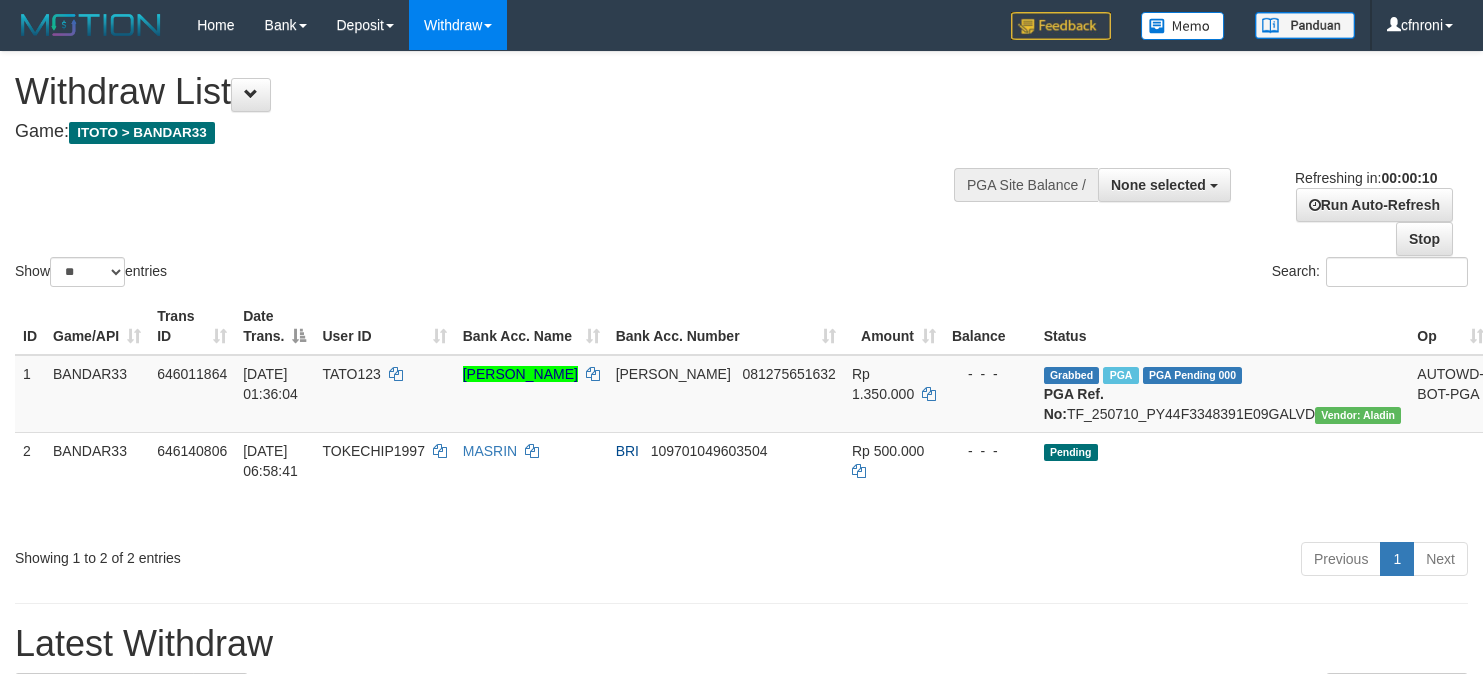 select 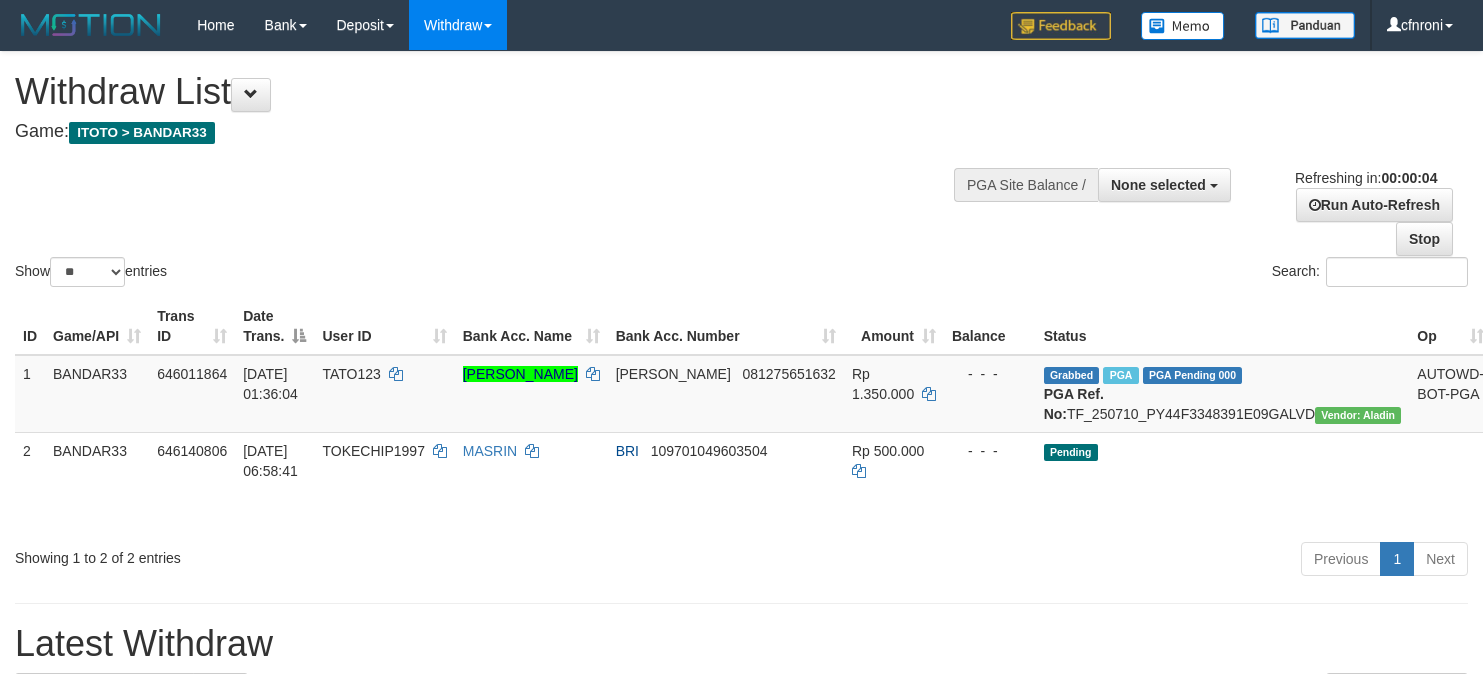 scroll, scrollTop: 0, scrollLeft: 0, axis: both 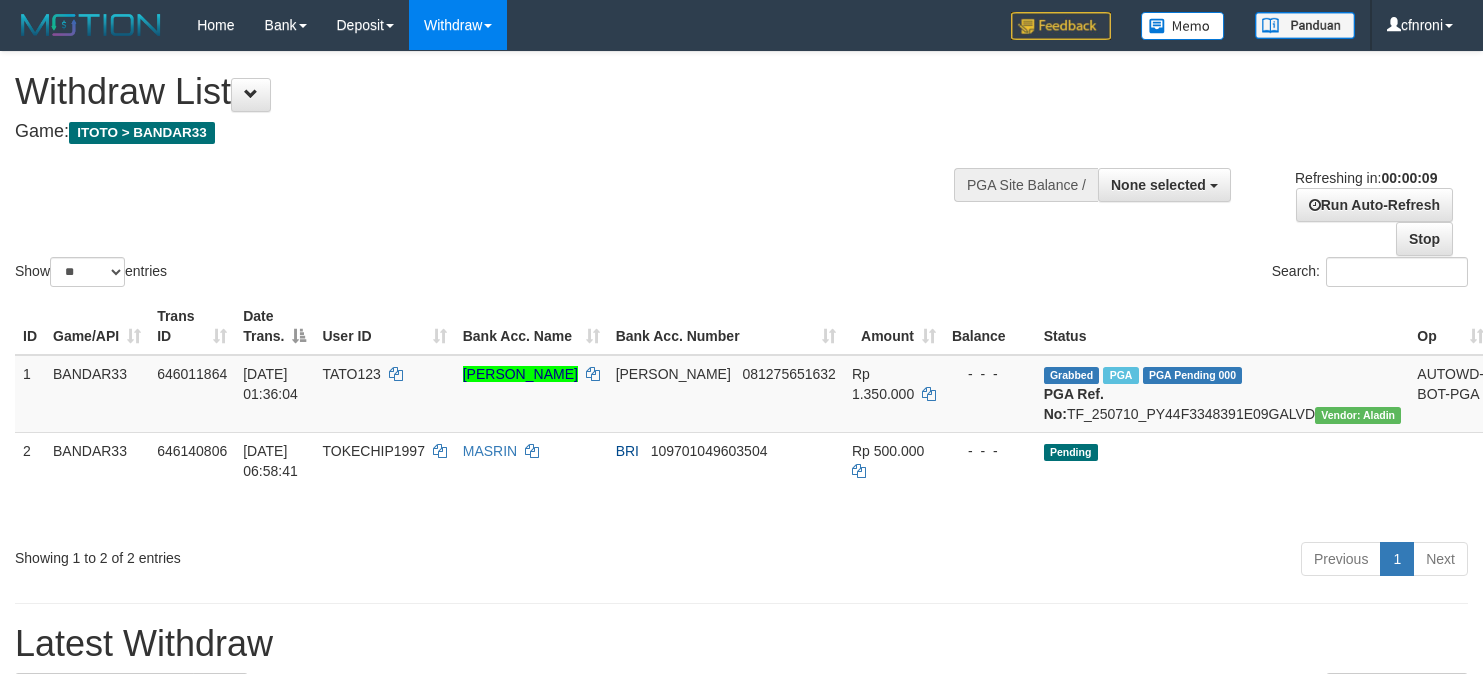 select 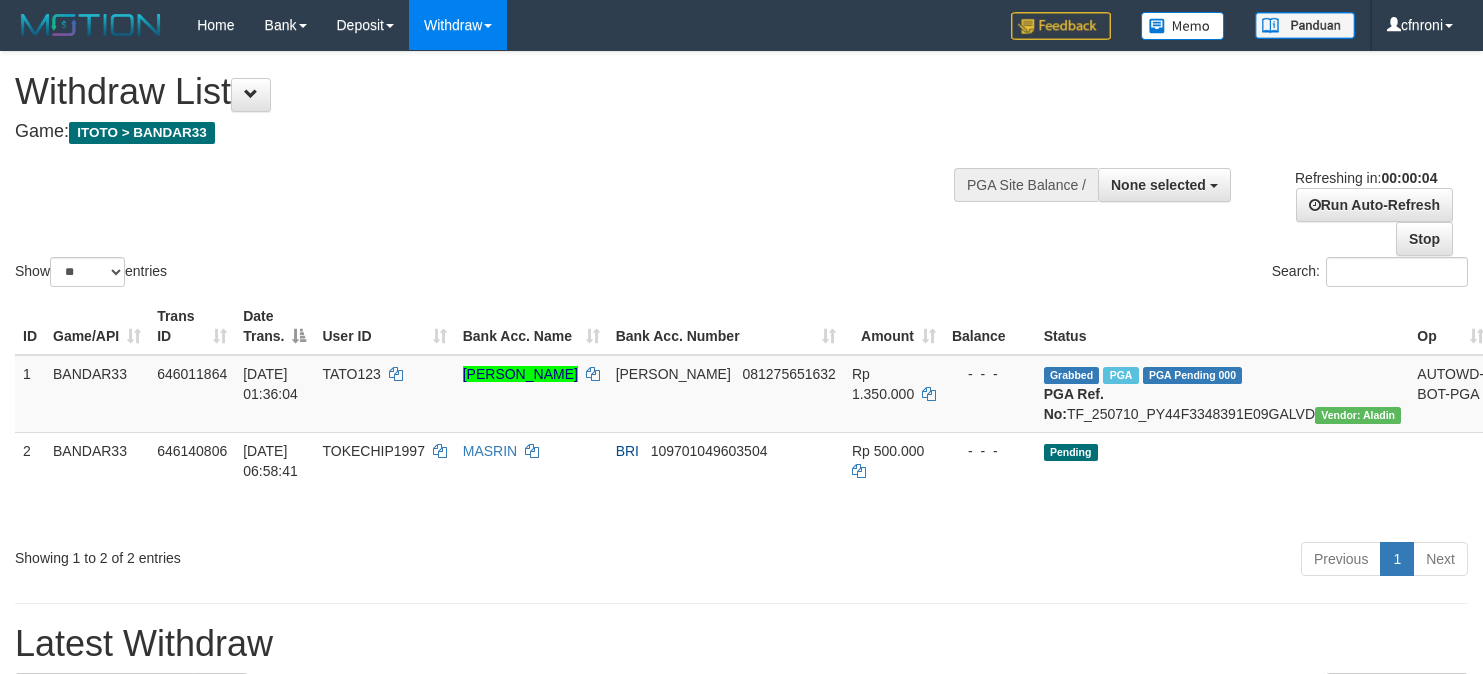 scroll, scrollTop: 0, scrollLeft: 0, axis: both 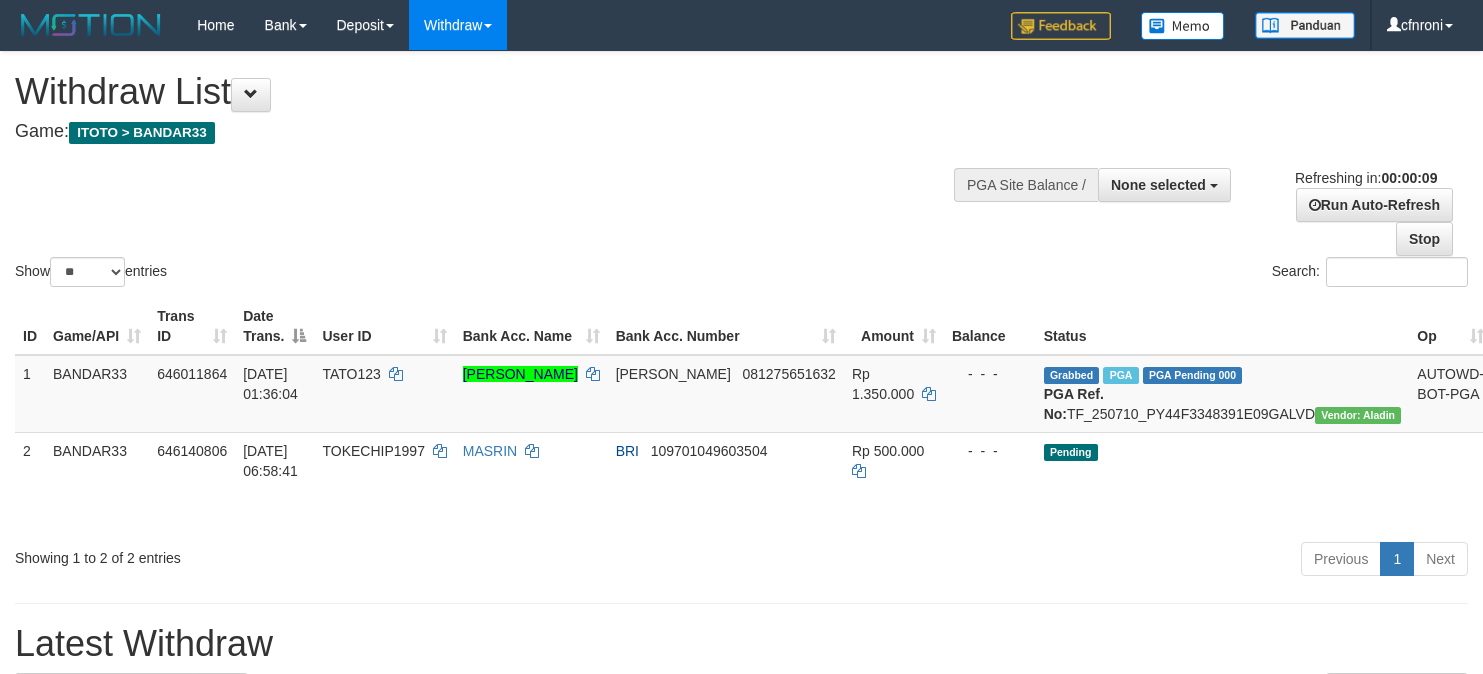 select 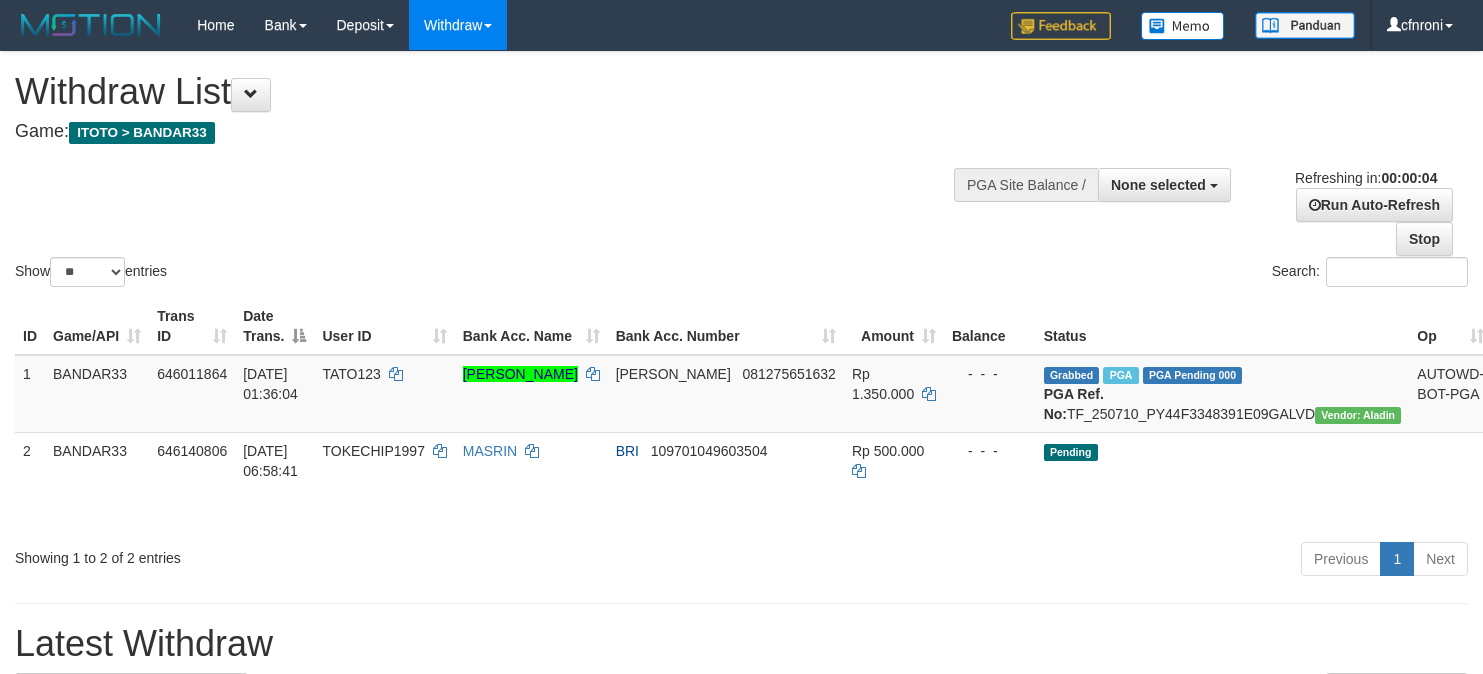 scroll, scrollTop: 0, scrollLeft: 0, axis: both 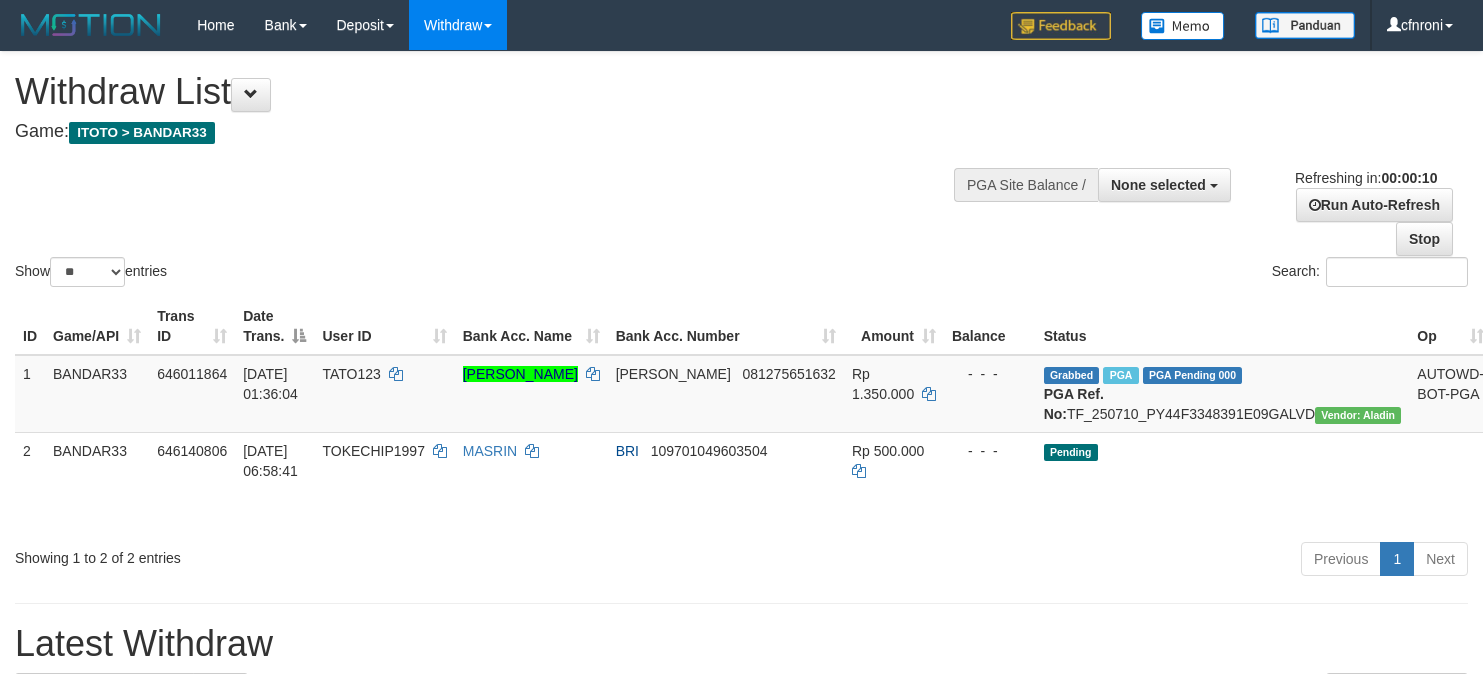 select 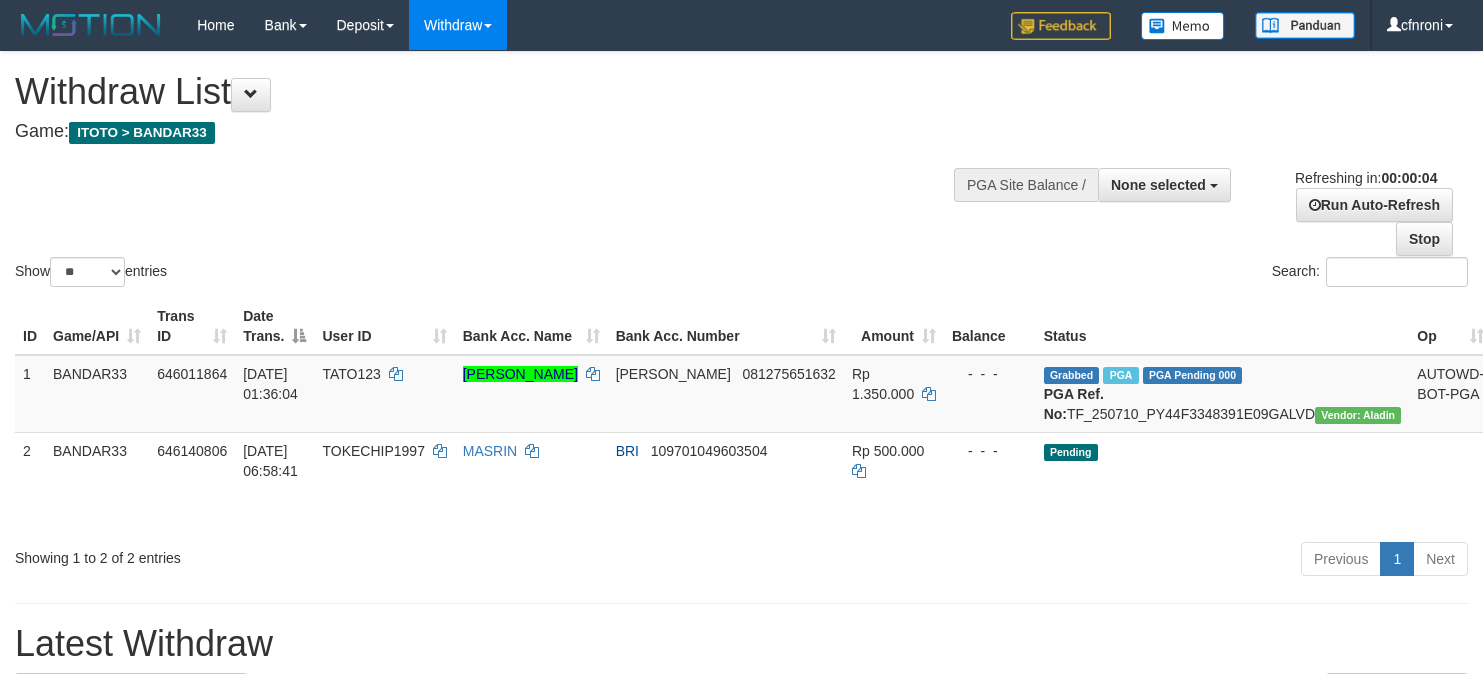 scroll, scrollTop: 0, scrollLeft: 0, axis: both 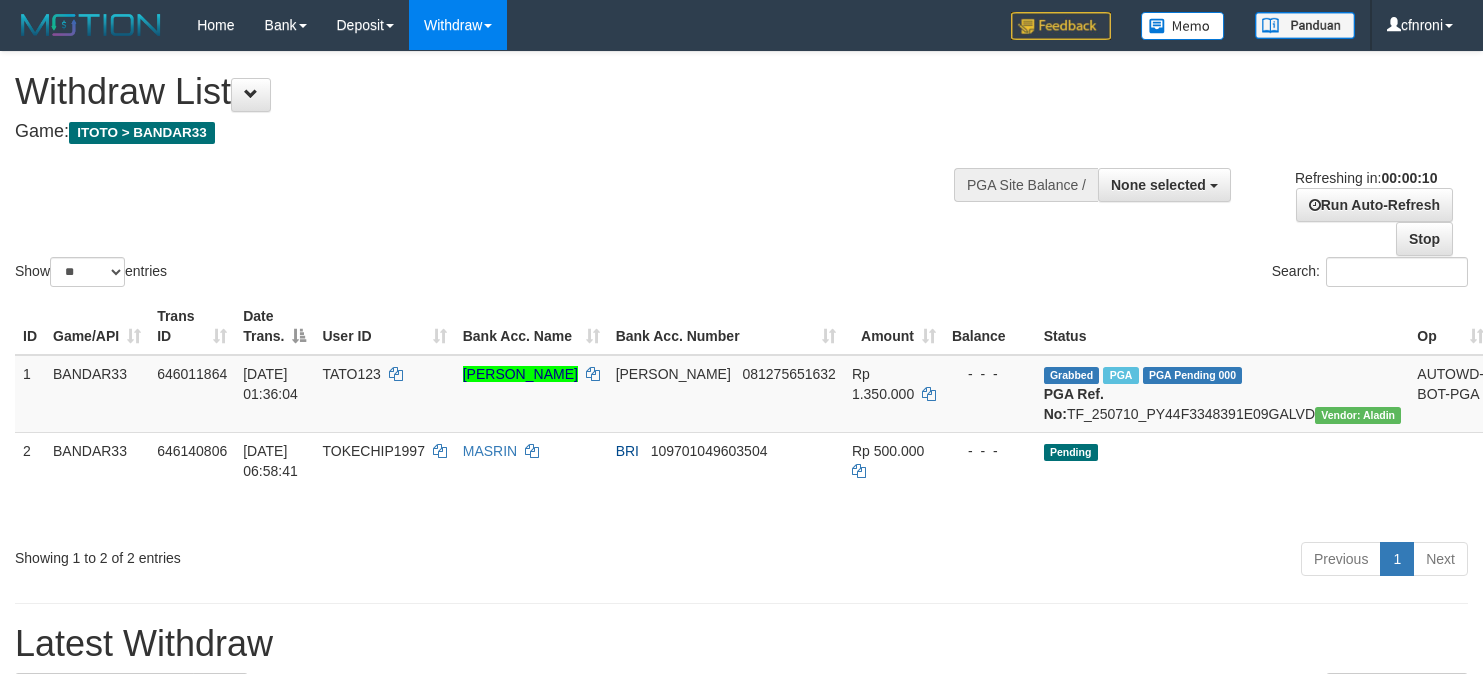 select 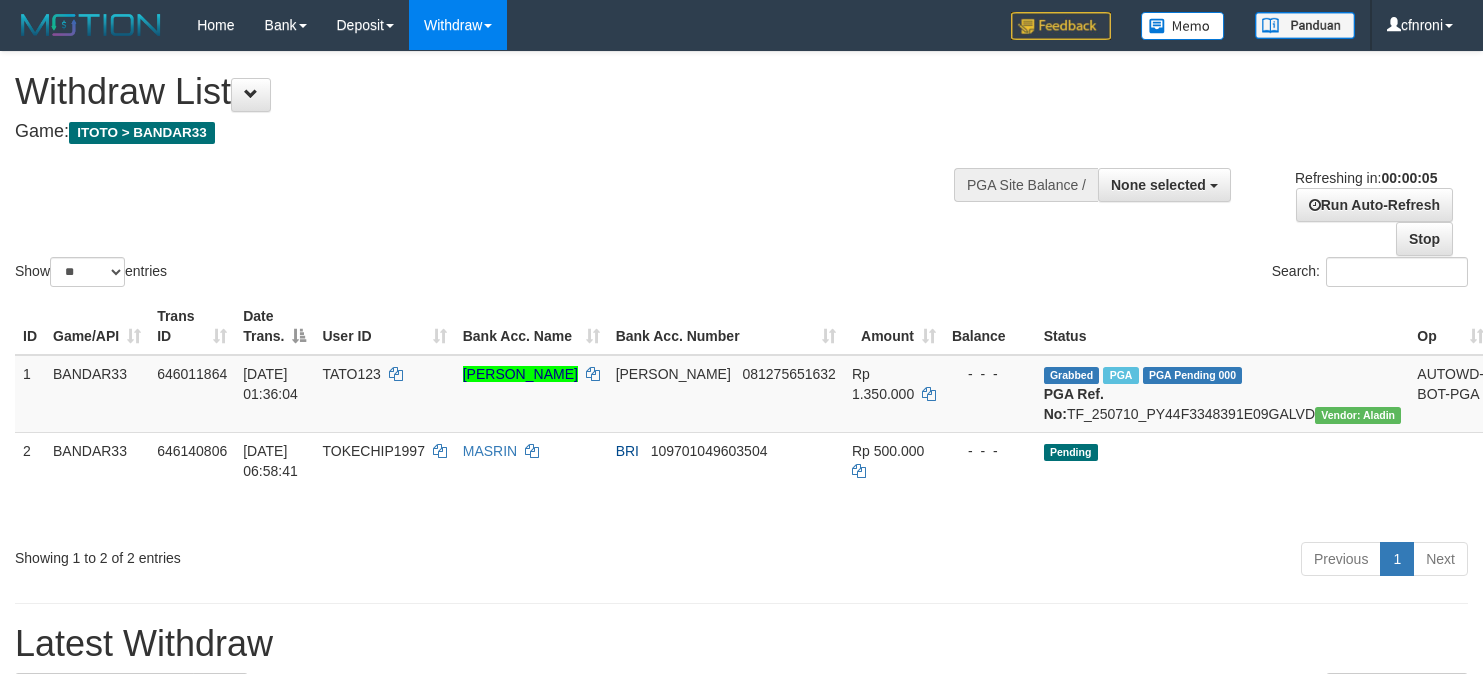 scroll, scrollTop: 0, scrollLeft: 0, axis: both 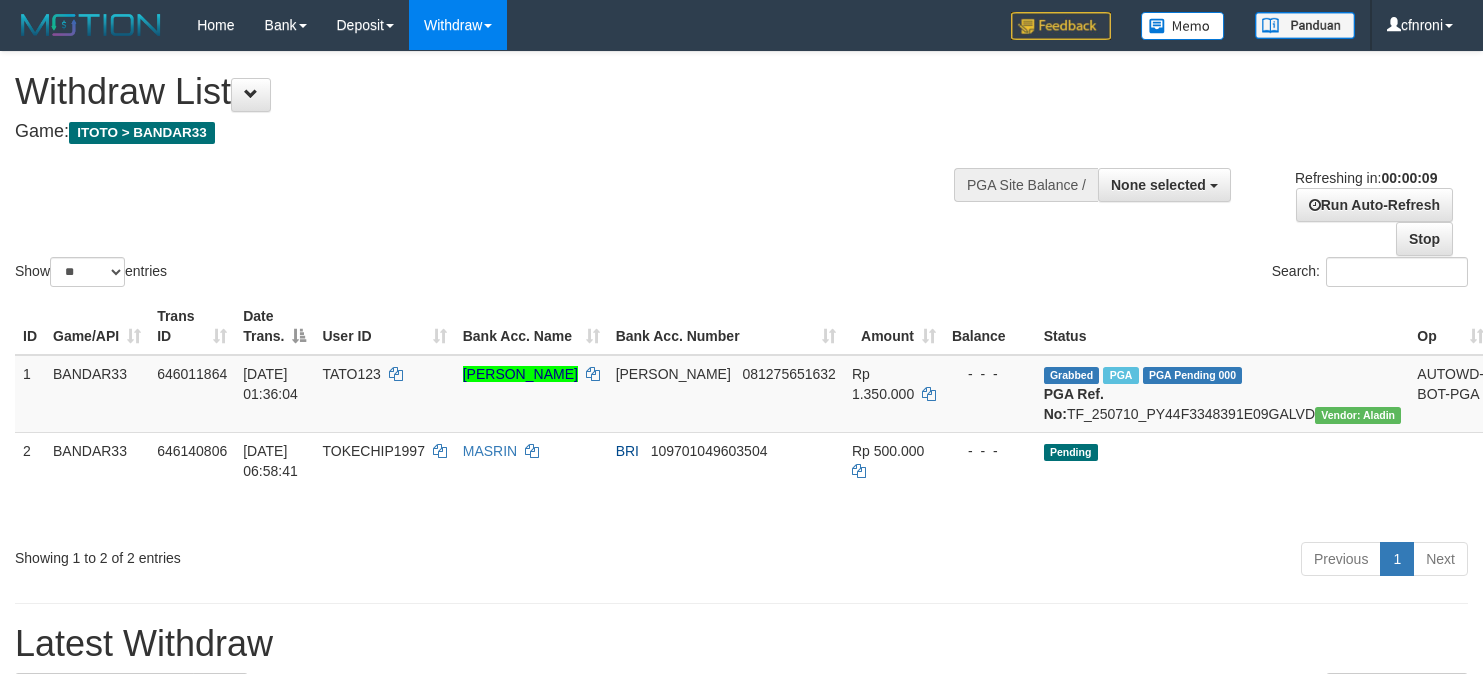select 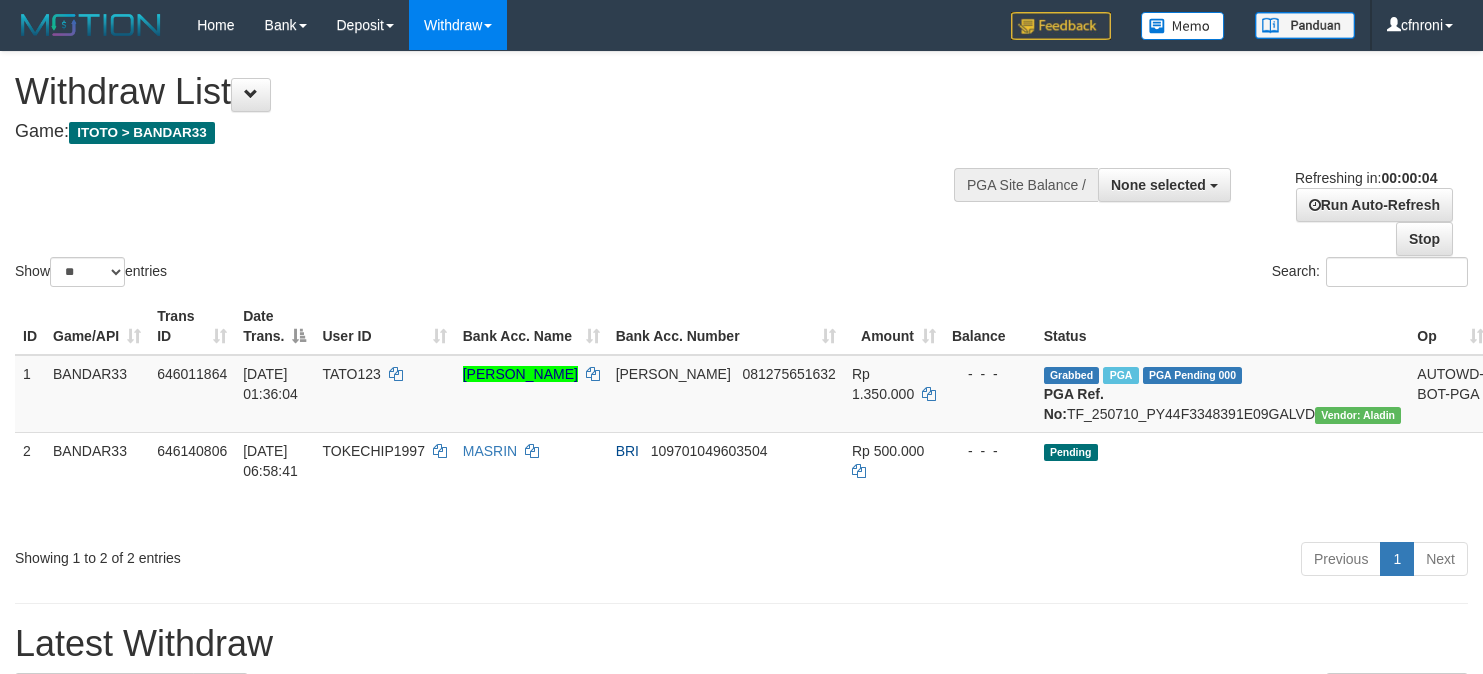 scroll, scrollTop: 0, scrollLeft: 0, axis: both 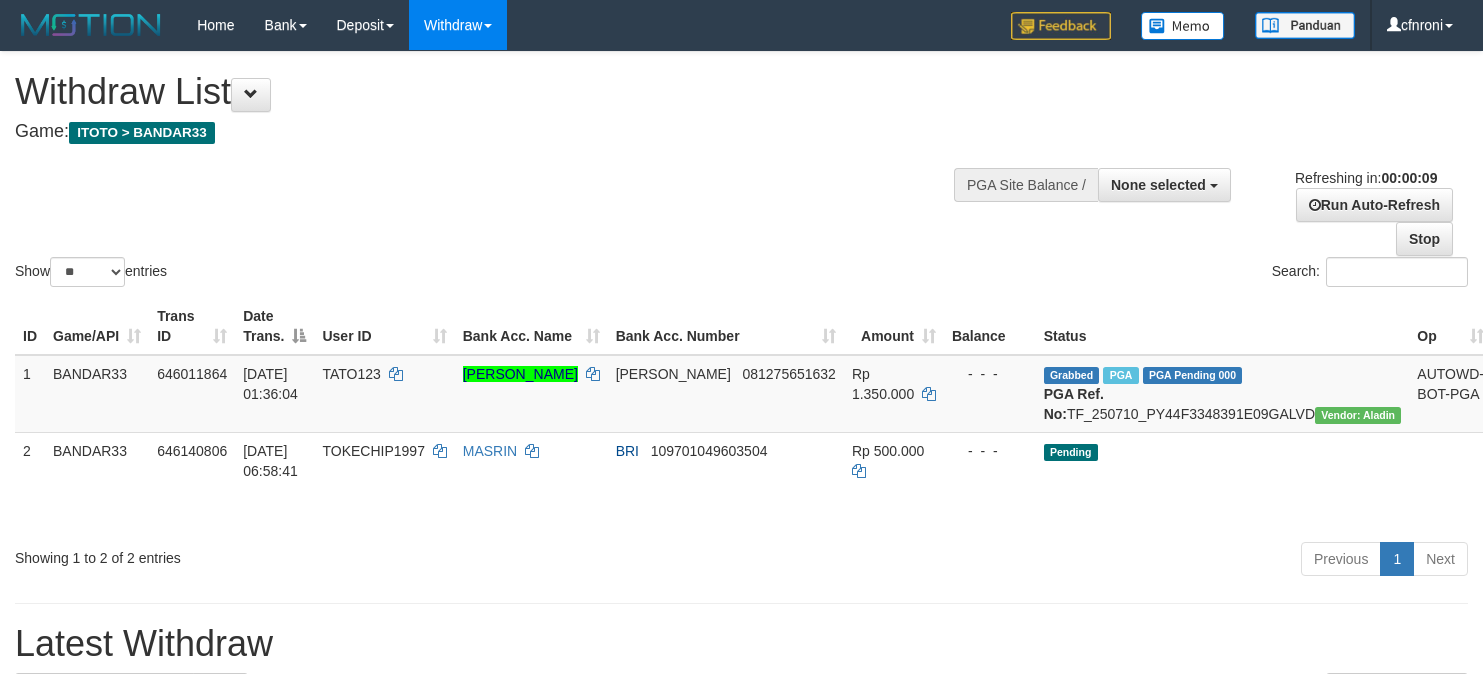 select 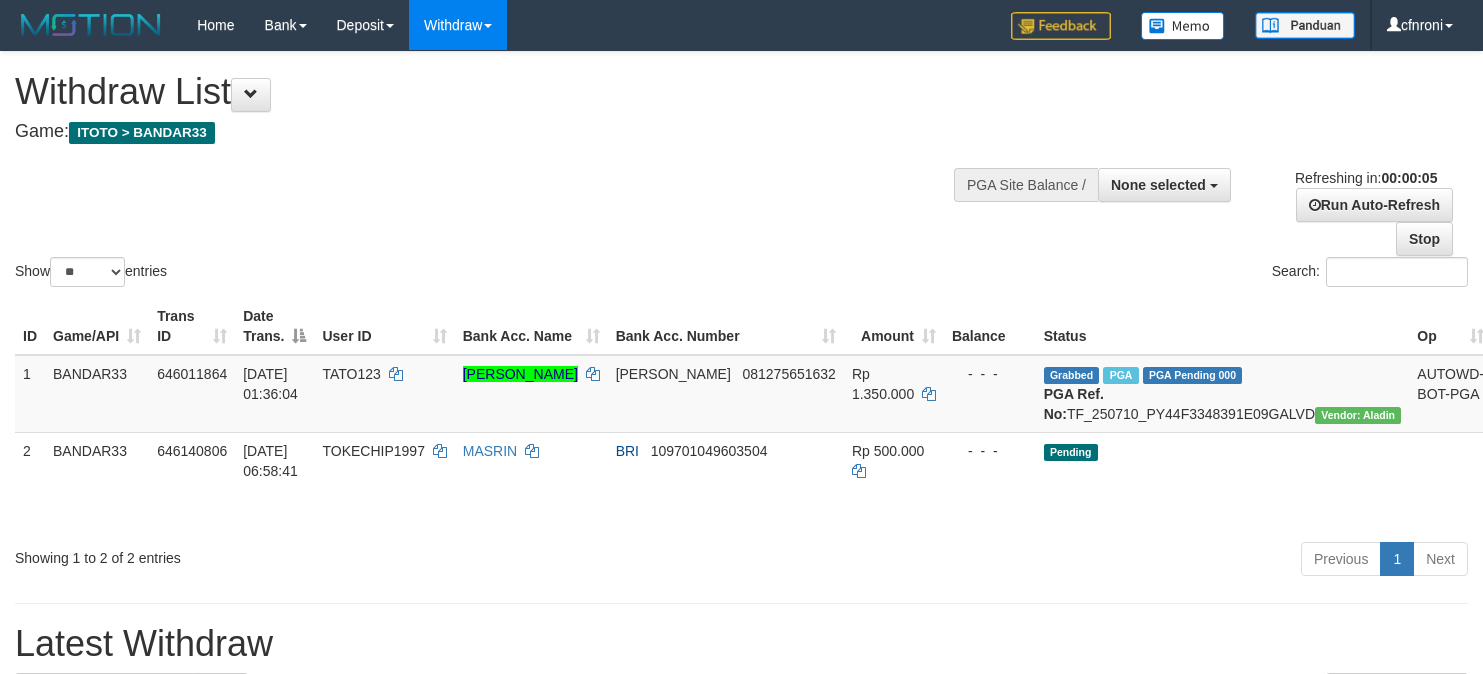 scroll, scrollTop: 0, scrollLeft: 0, axis: both 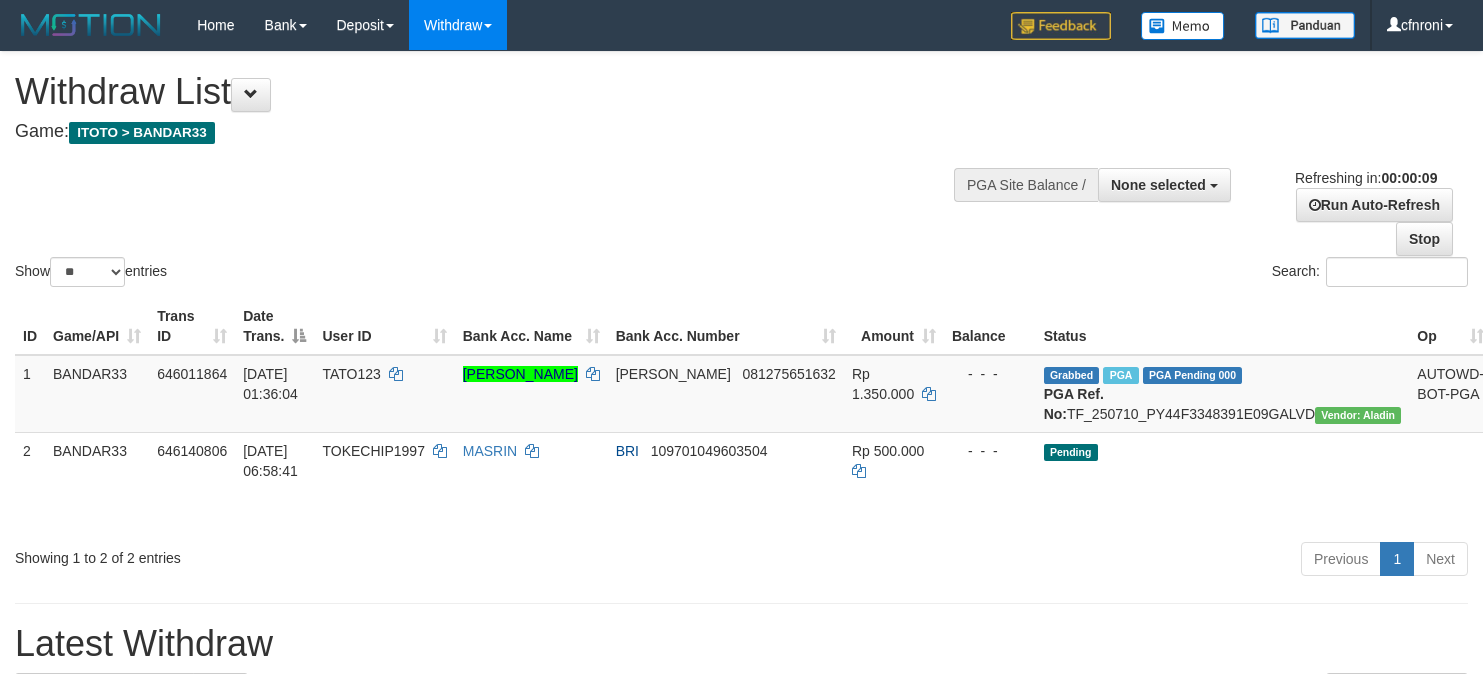select 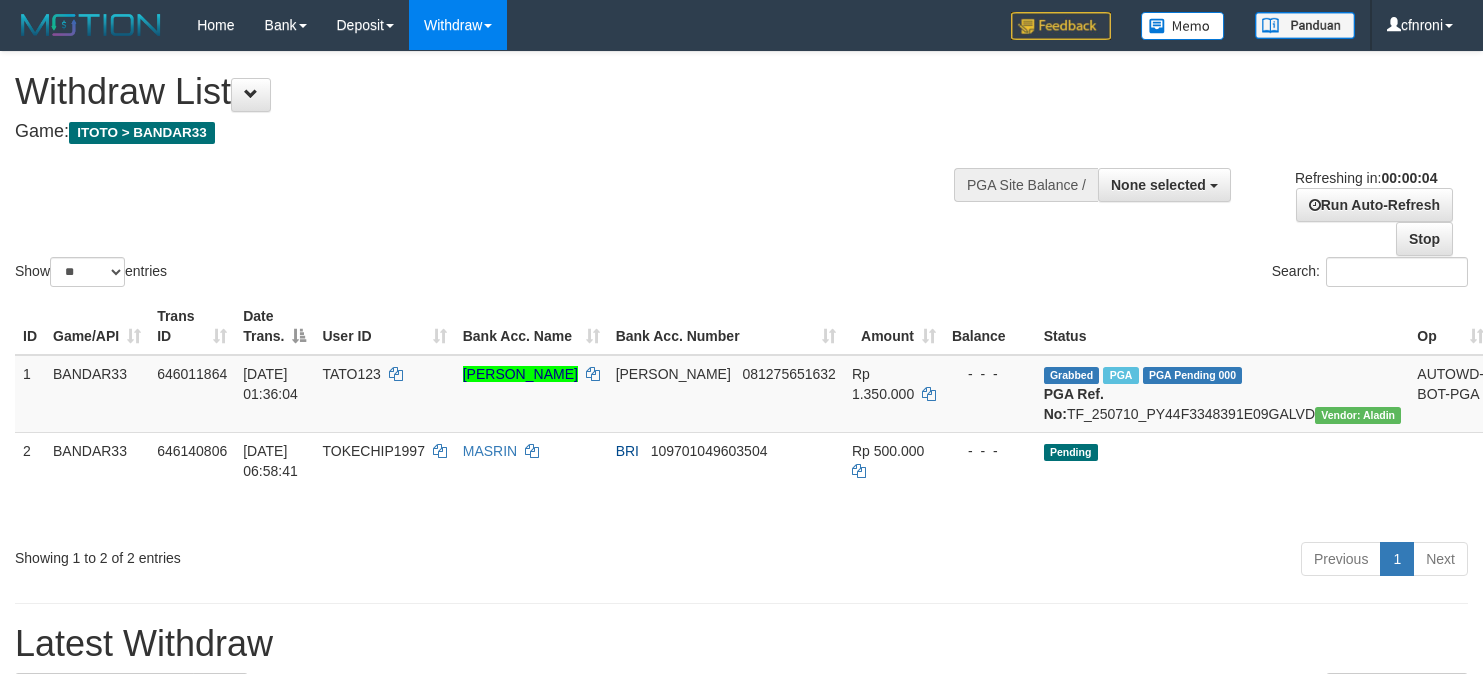scroll, scrollTop: 0, scrollLeft: 0, axis: both 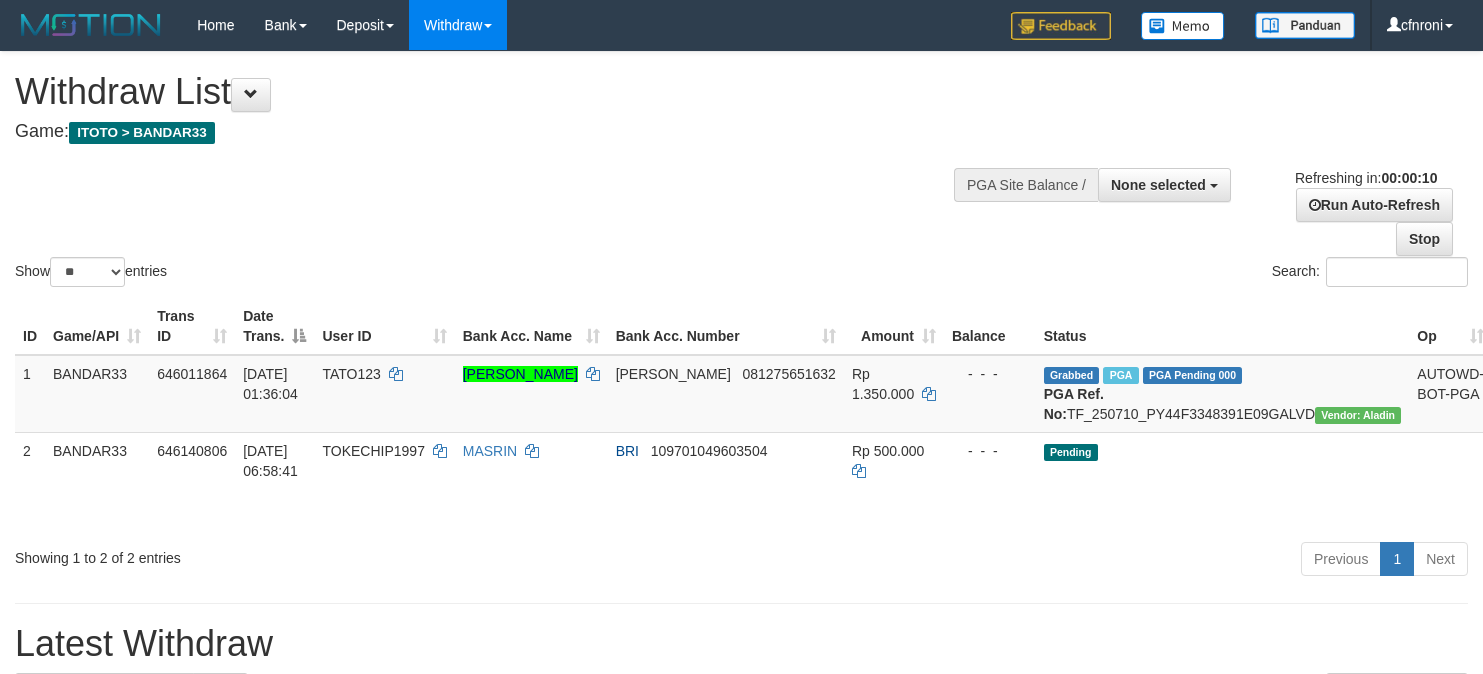 select 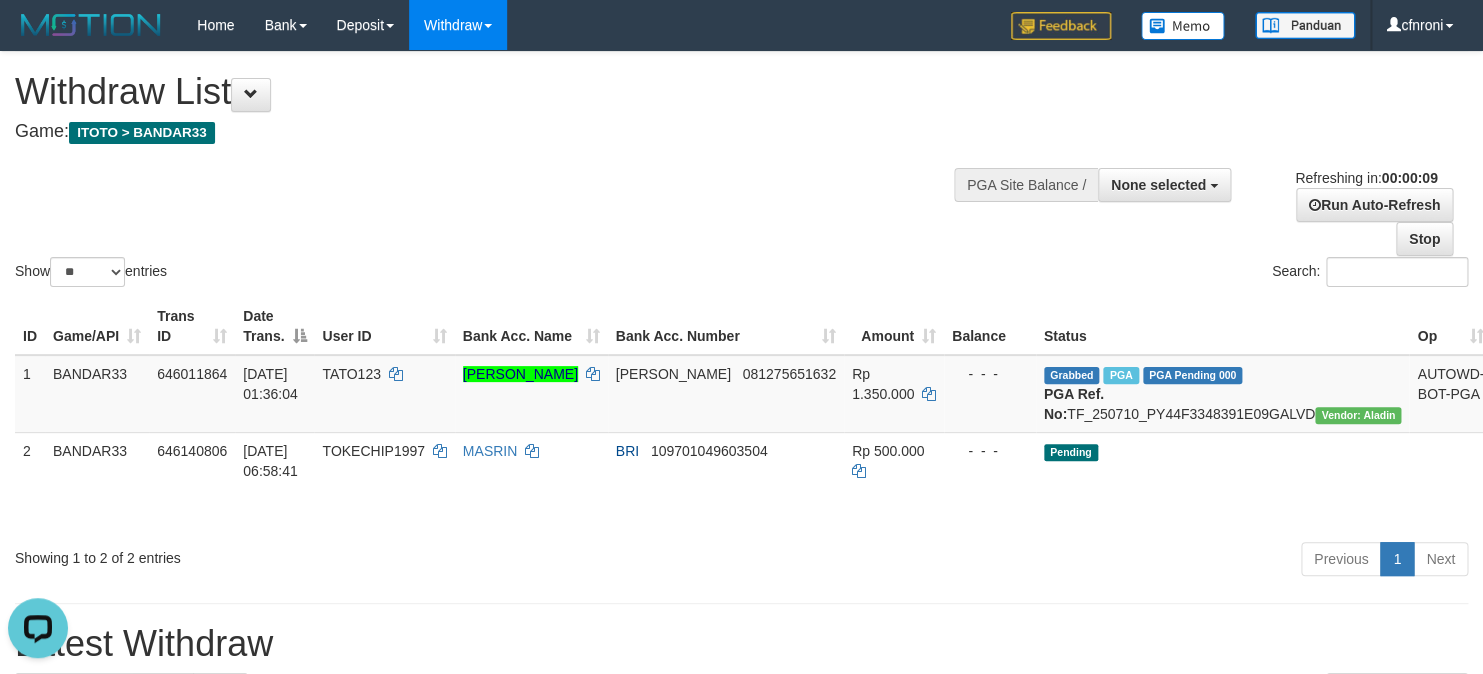 scroll, scrollTop: 0, scrollLeft: 0, axis: both 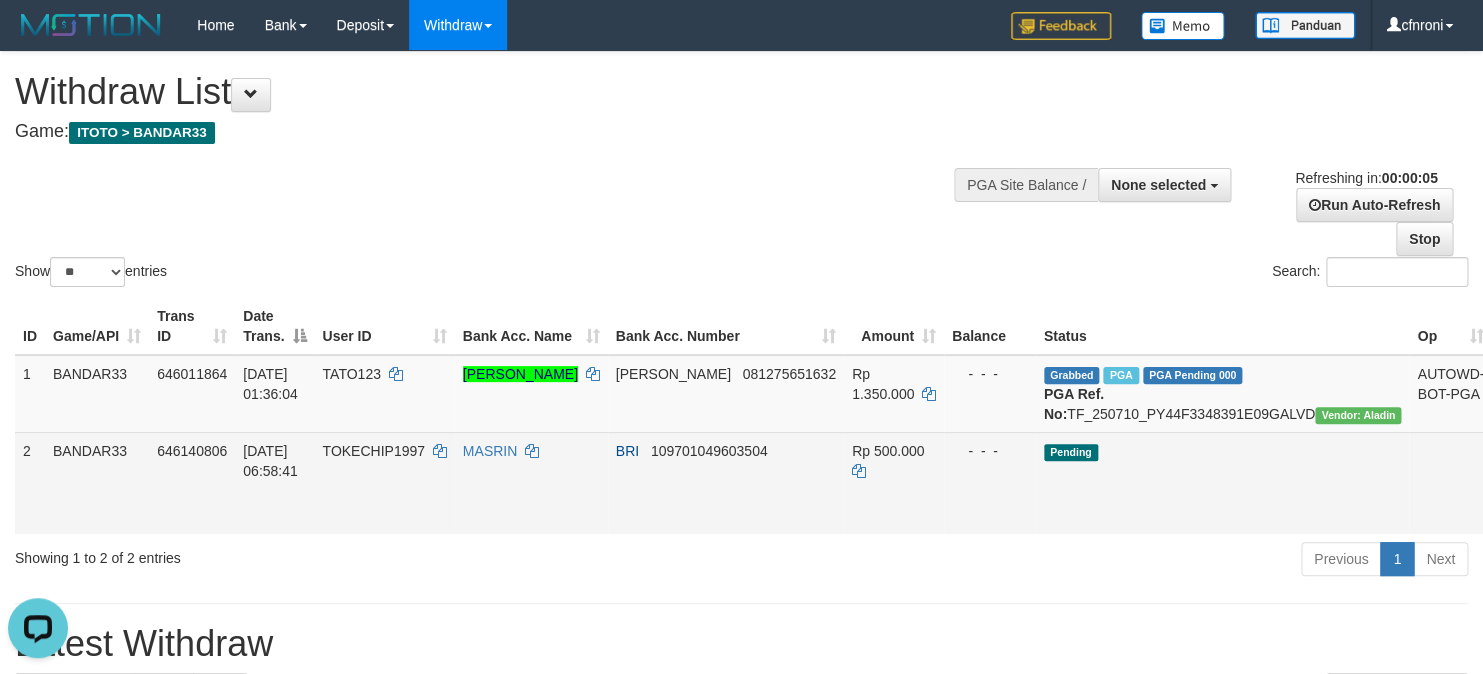 click on "Send PGA" at bounding box center (1516, 506) 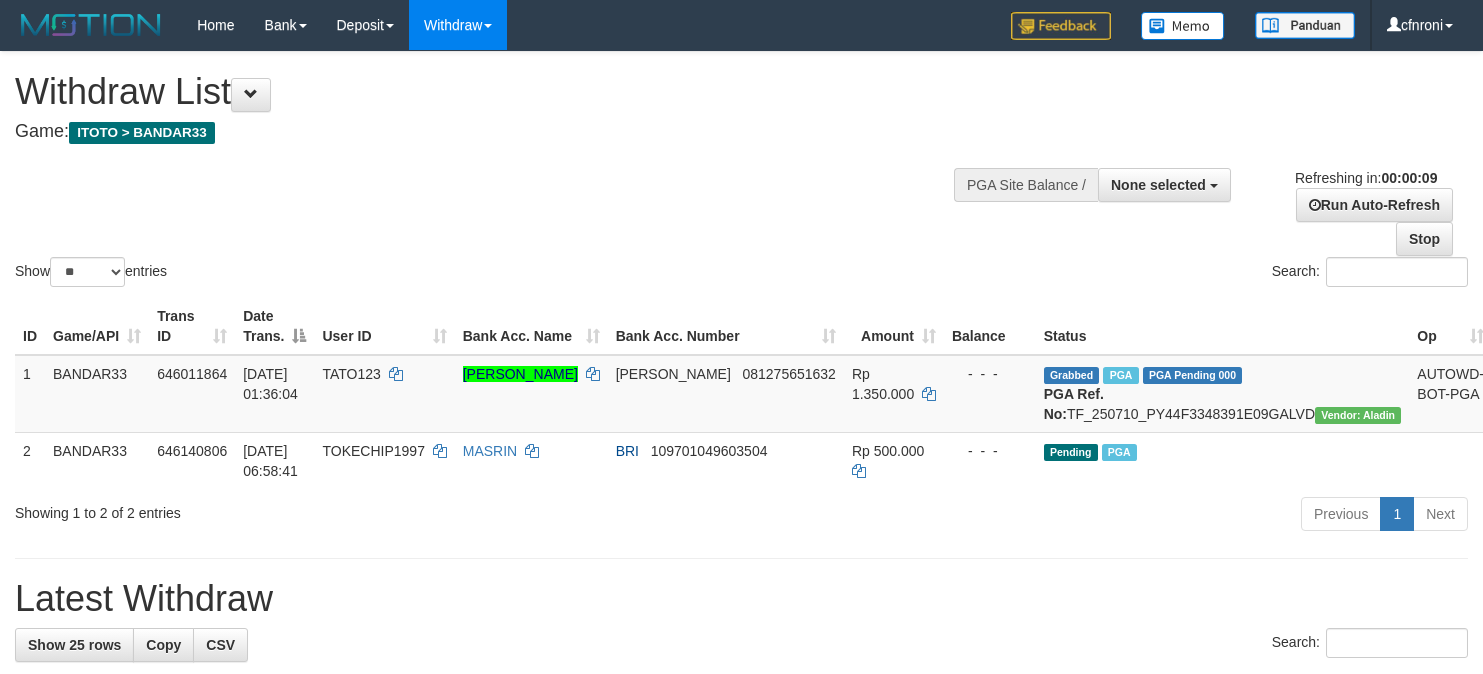 select 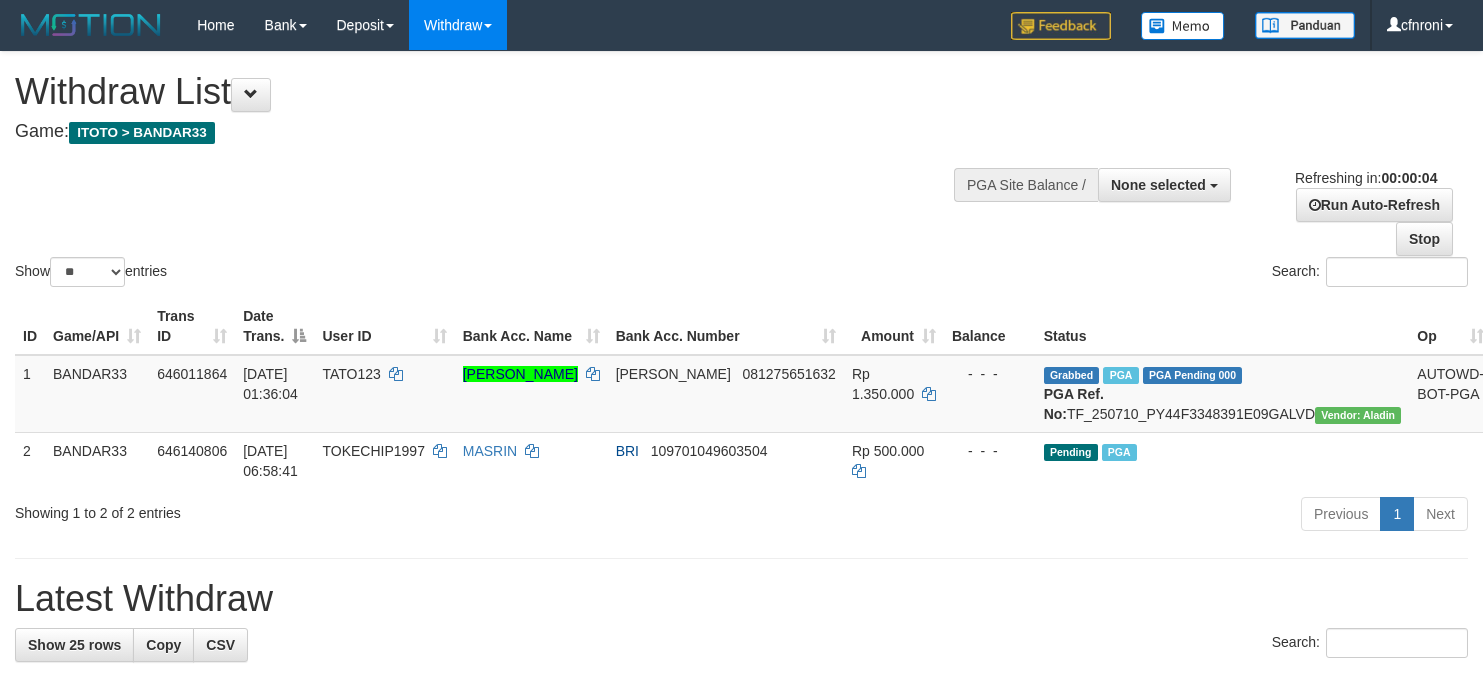 scroll, scrollTop: 0, scrollLeft: 0, axis: both 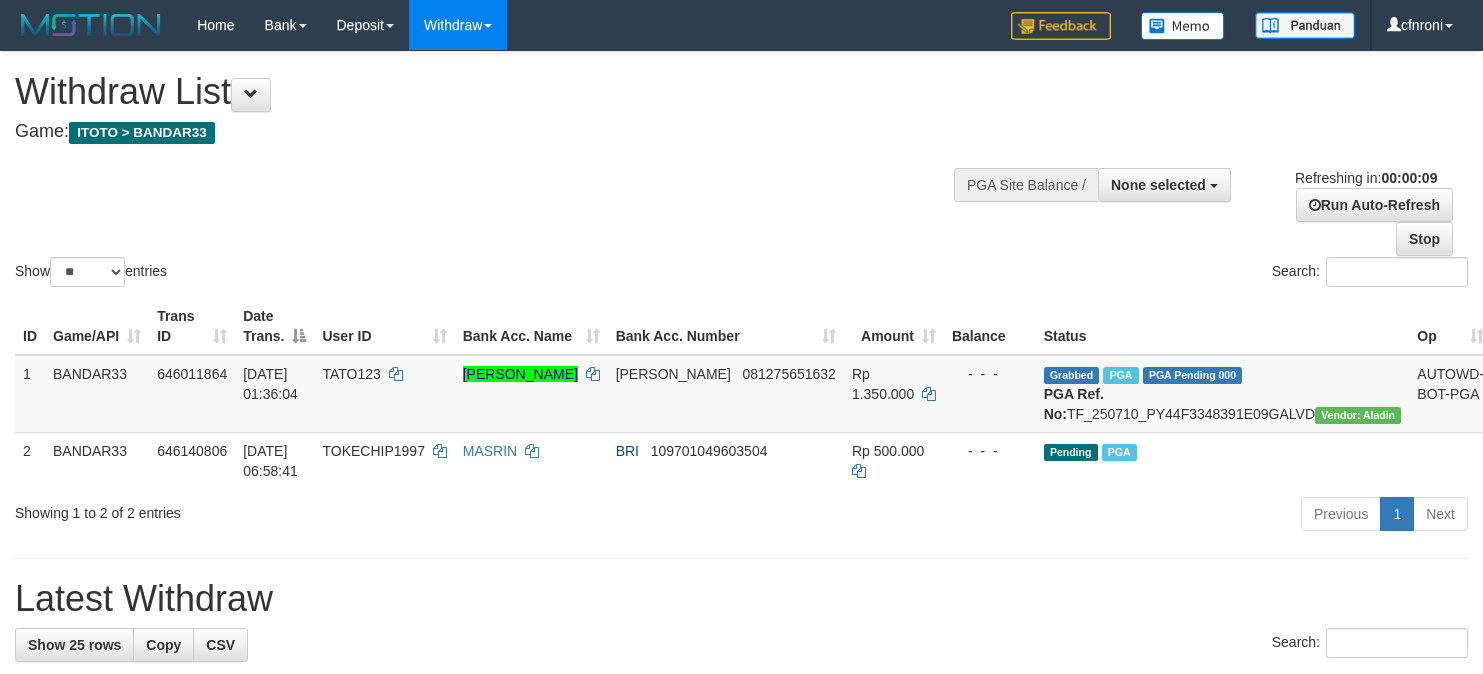 select 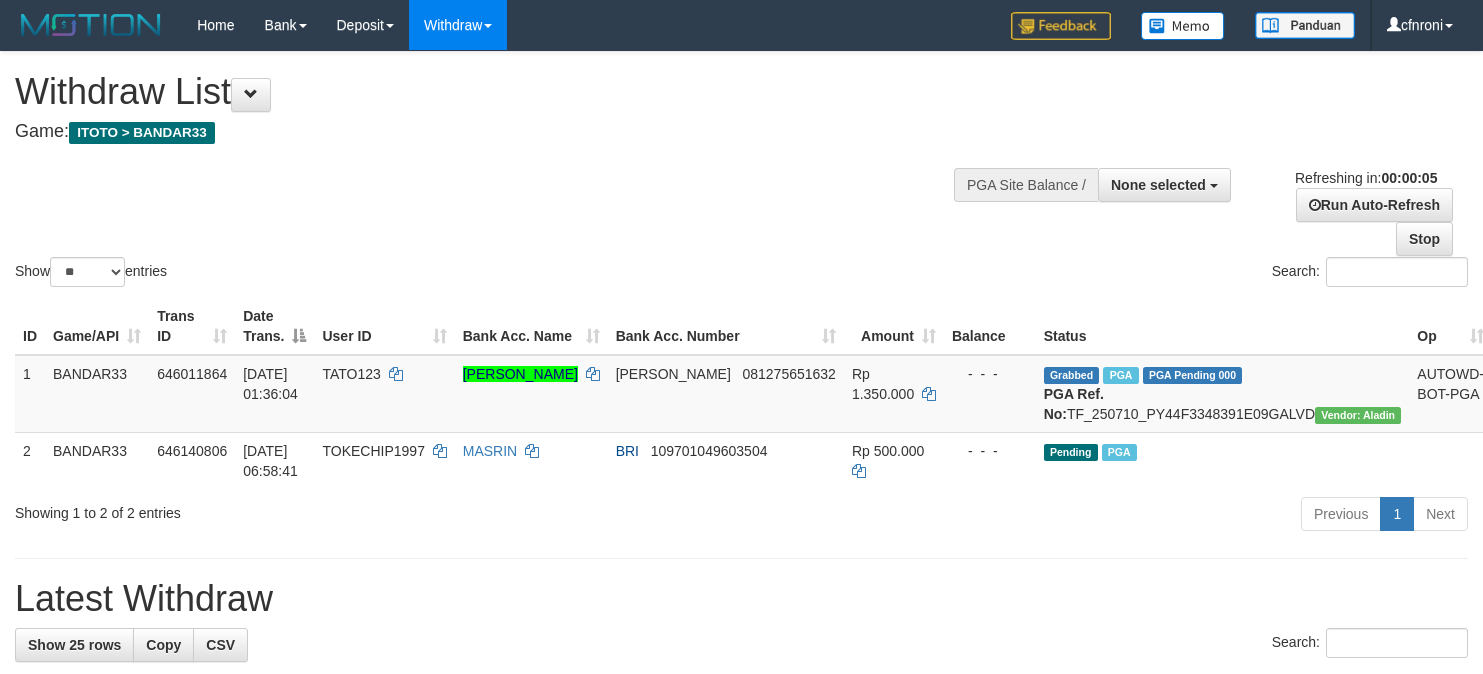 scroll, scrollTop: 0, scrollLeft: 0, axis: both 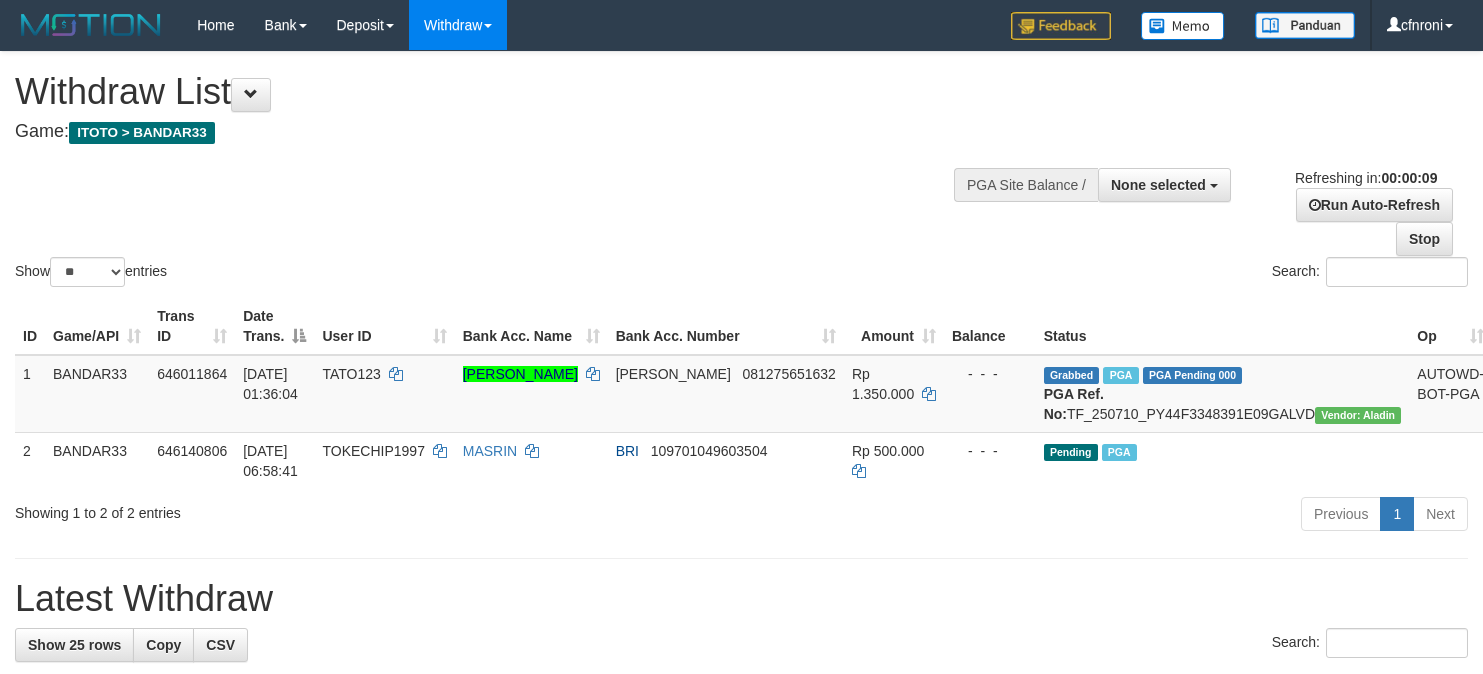 select 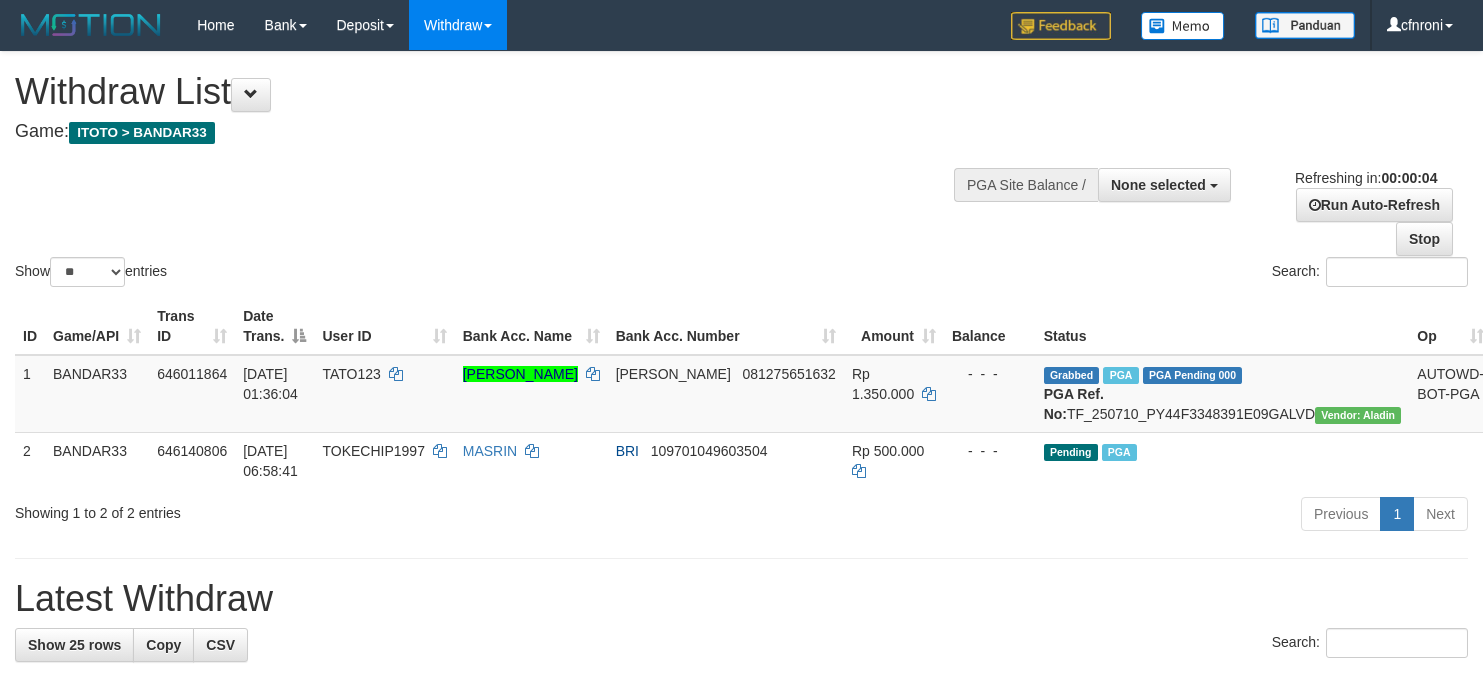 scroll, scrollTop: 0, scrollLeft: 0, axis: both 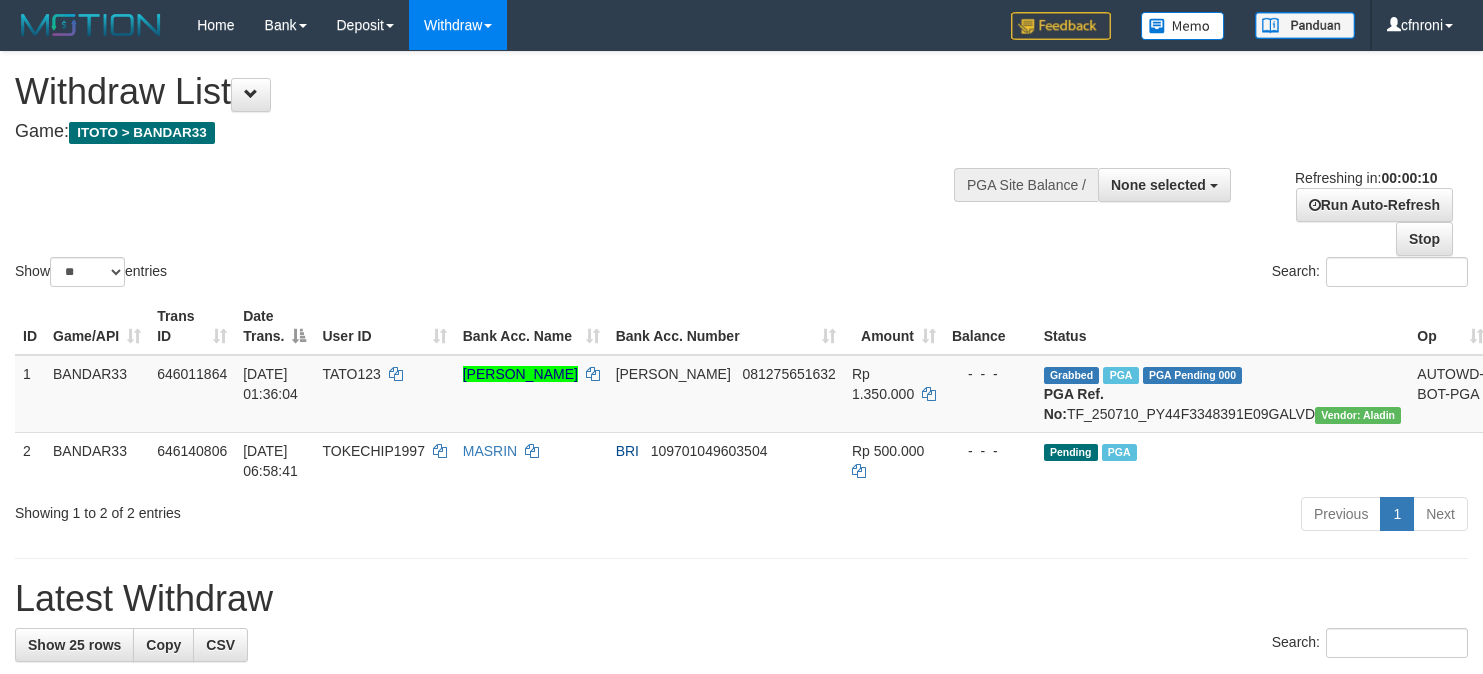 select 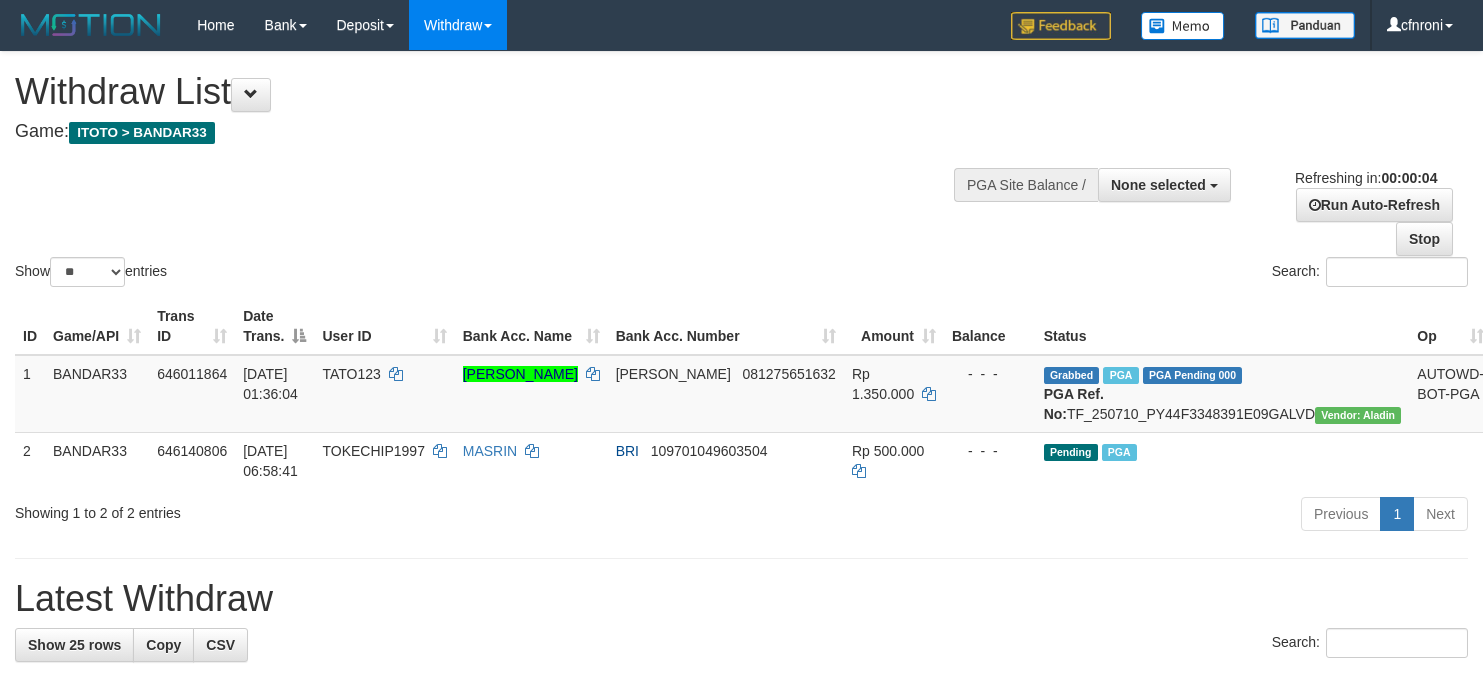 scroll, scrollTop: 0, scrollLeft: 0, axis: both 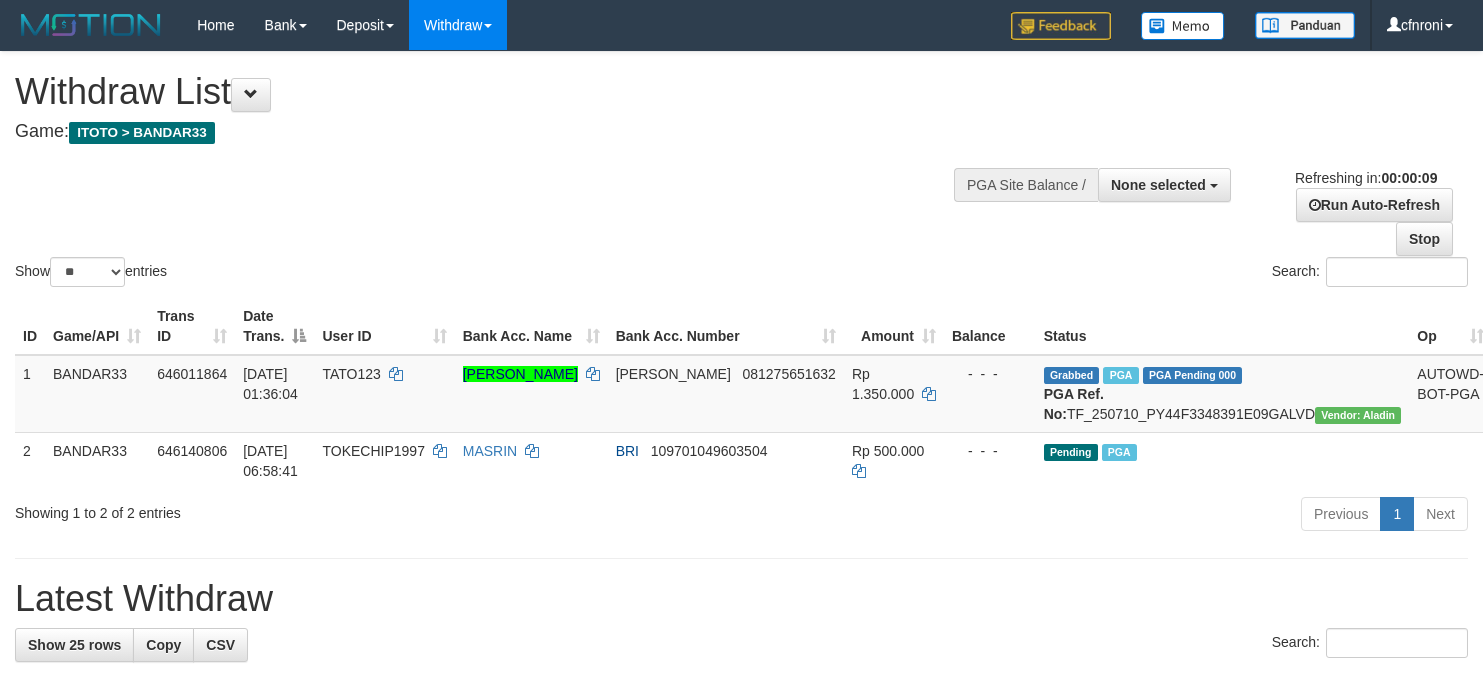 select 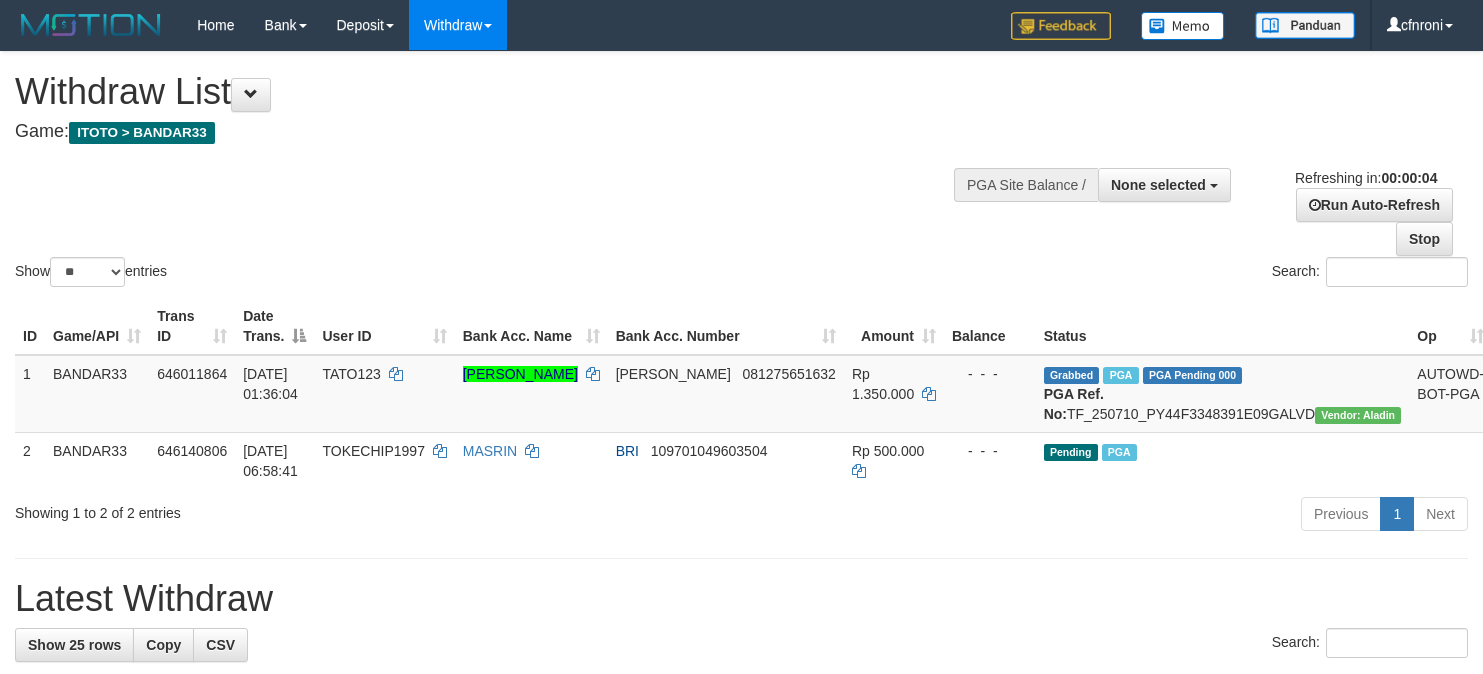 scroll, scrollTop: 0, scrollLeft: 0, axis: both 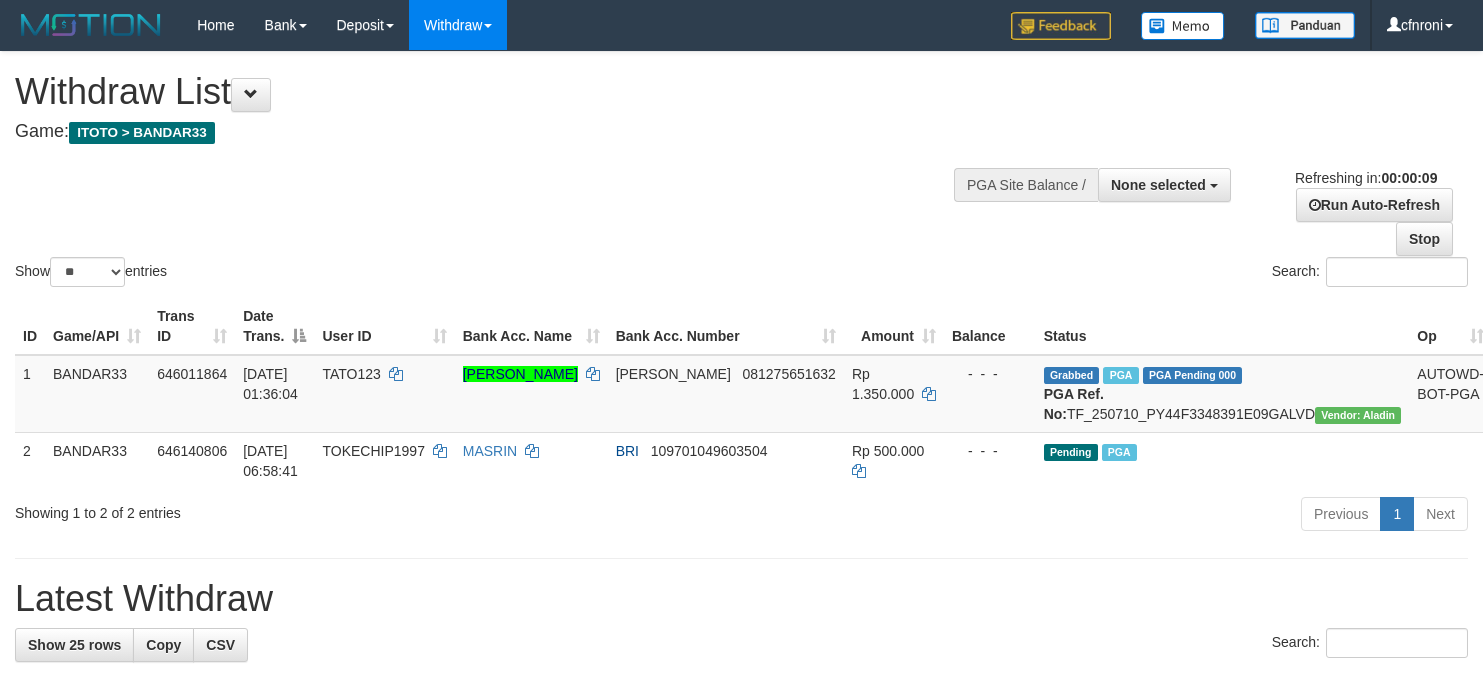 select 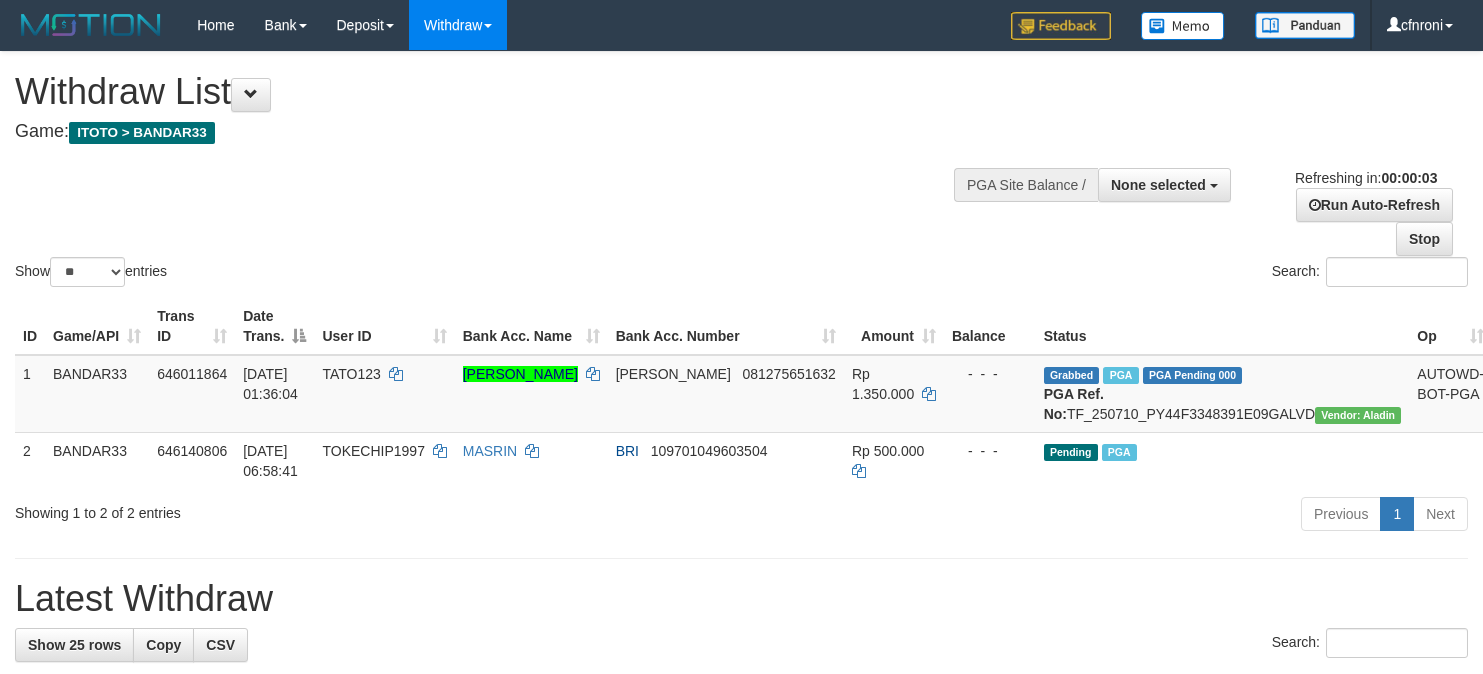 scroll, scrollTop: 0, scrollLeft: 0, axis: both 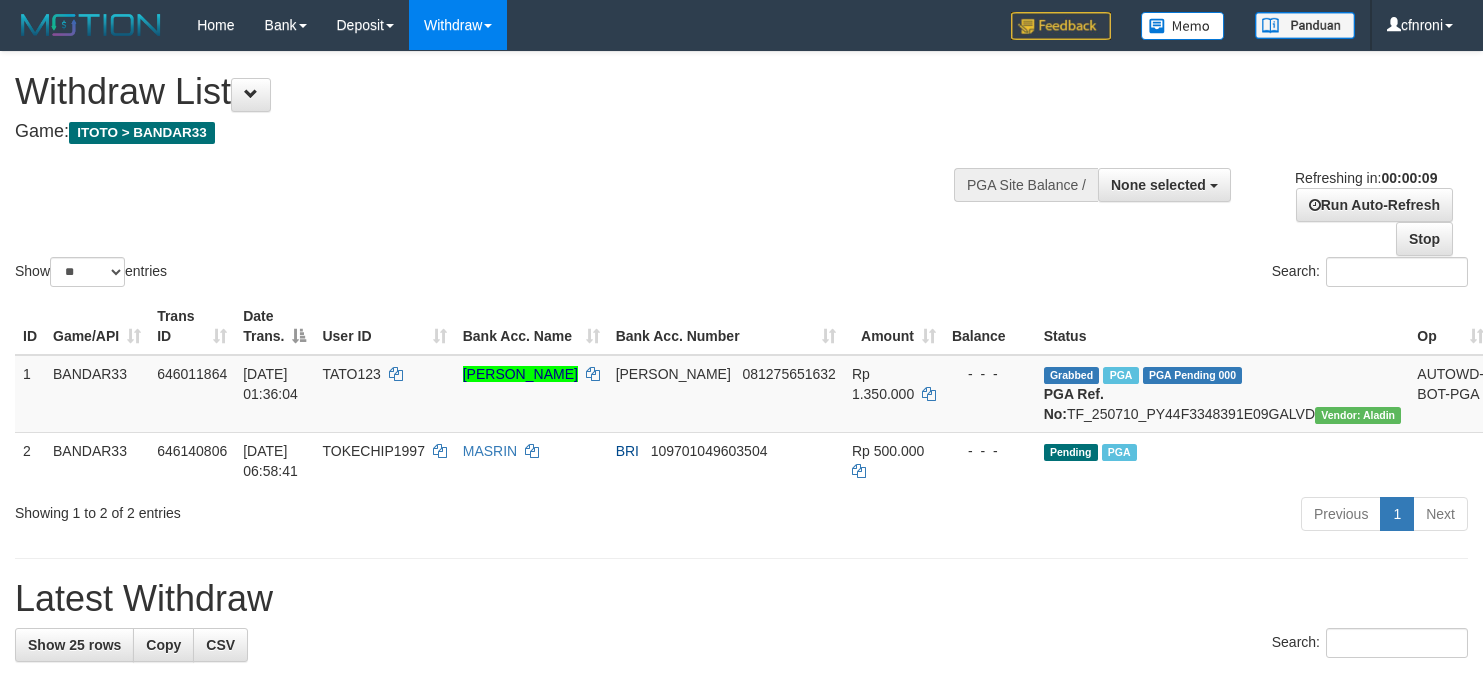 select 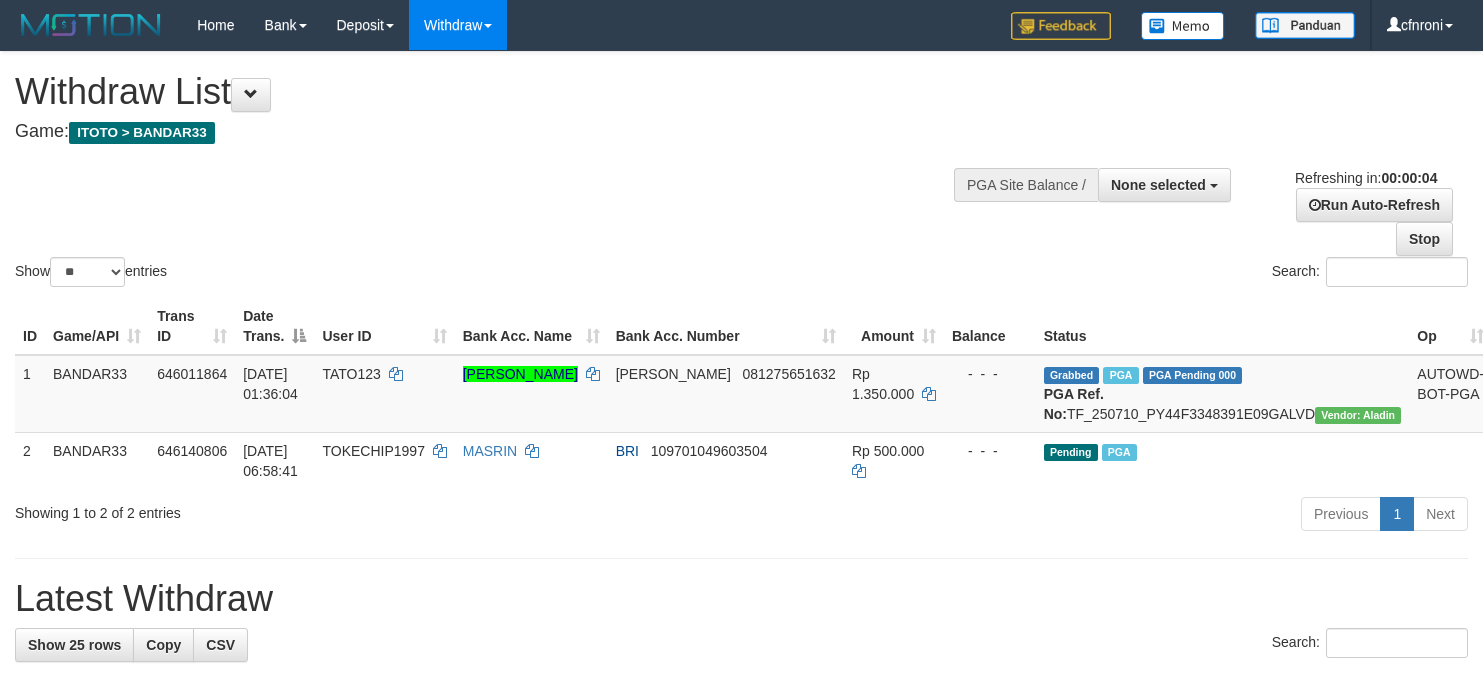 scroll, scrollTop: 0, scrollLeft: 0, axis: both 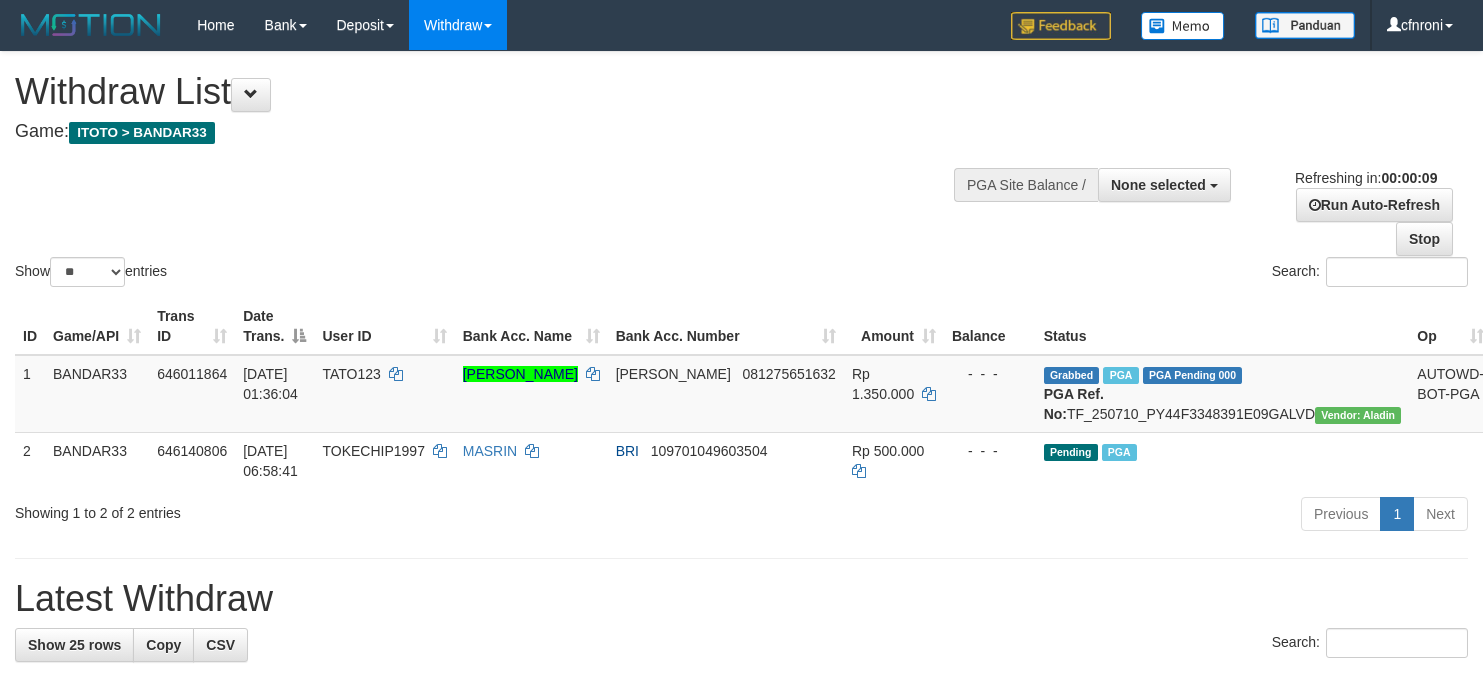 select 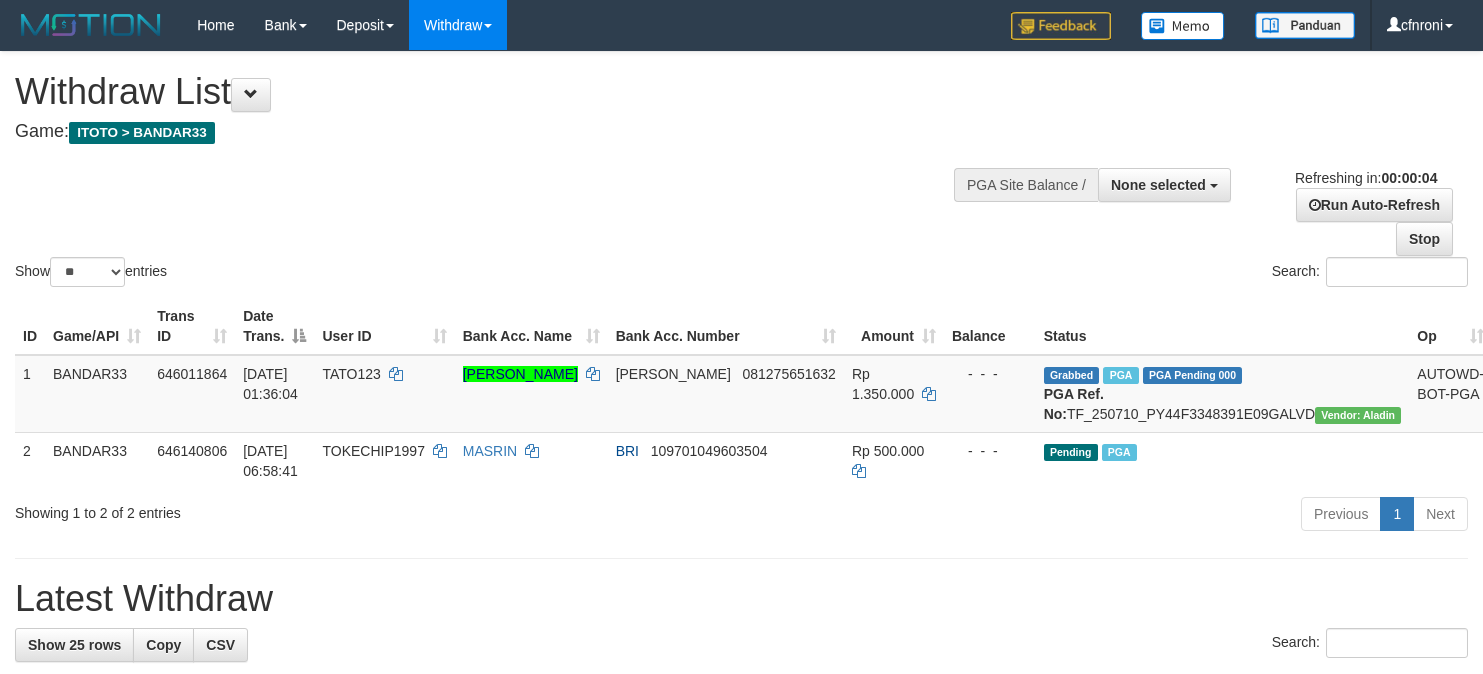 scroll, scrollTop: 0, scrollLeft: 0, axis: both 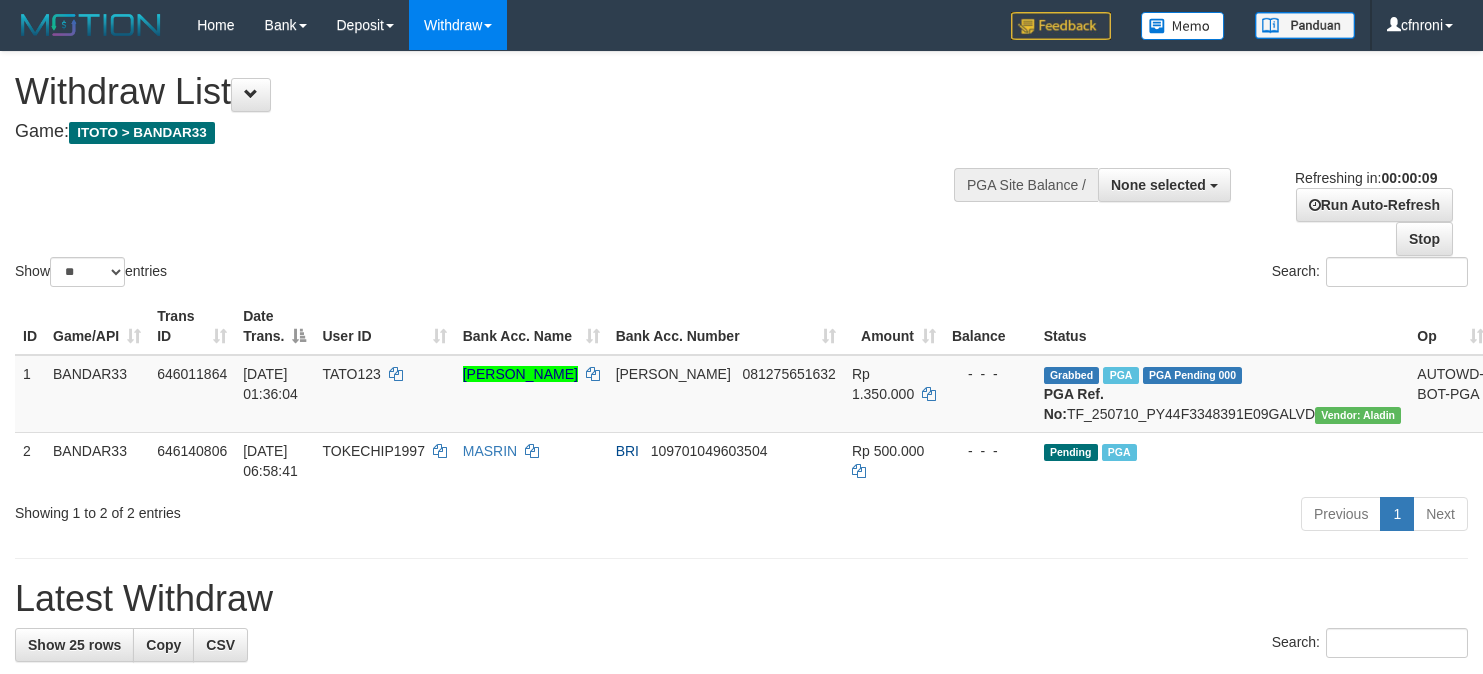 select 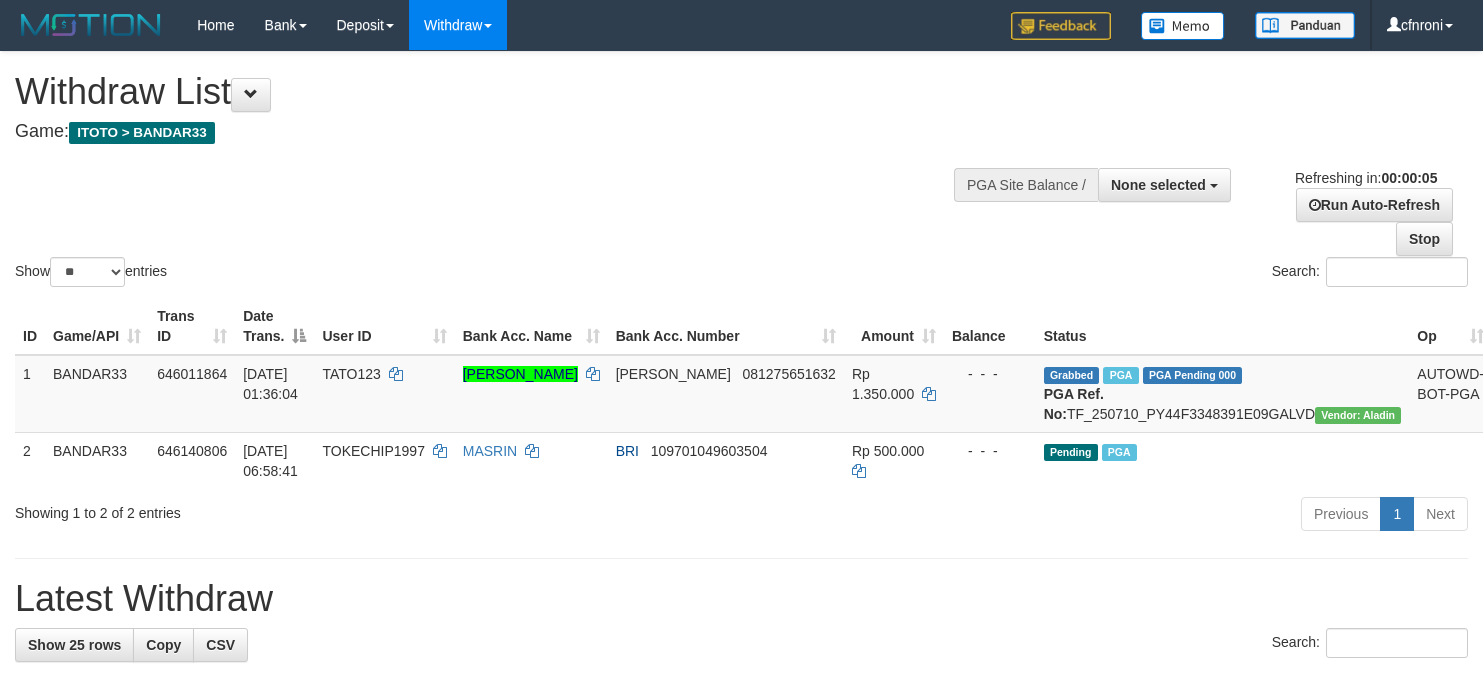 scroll, scrollTop: 0, scrollLeft: 0, axis: both 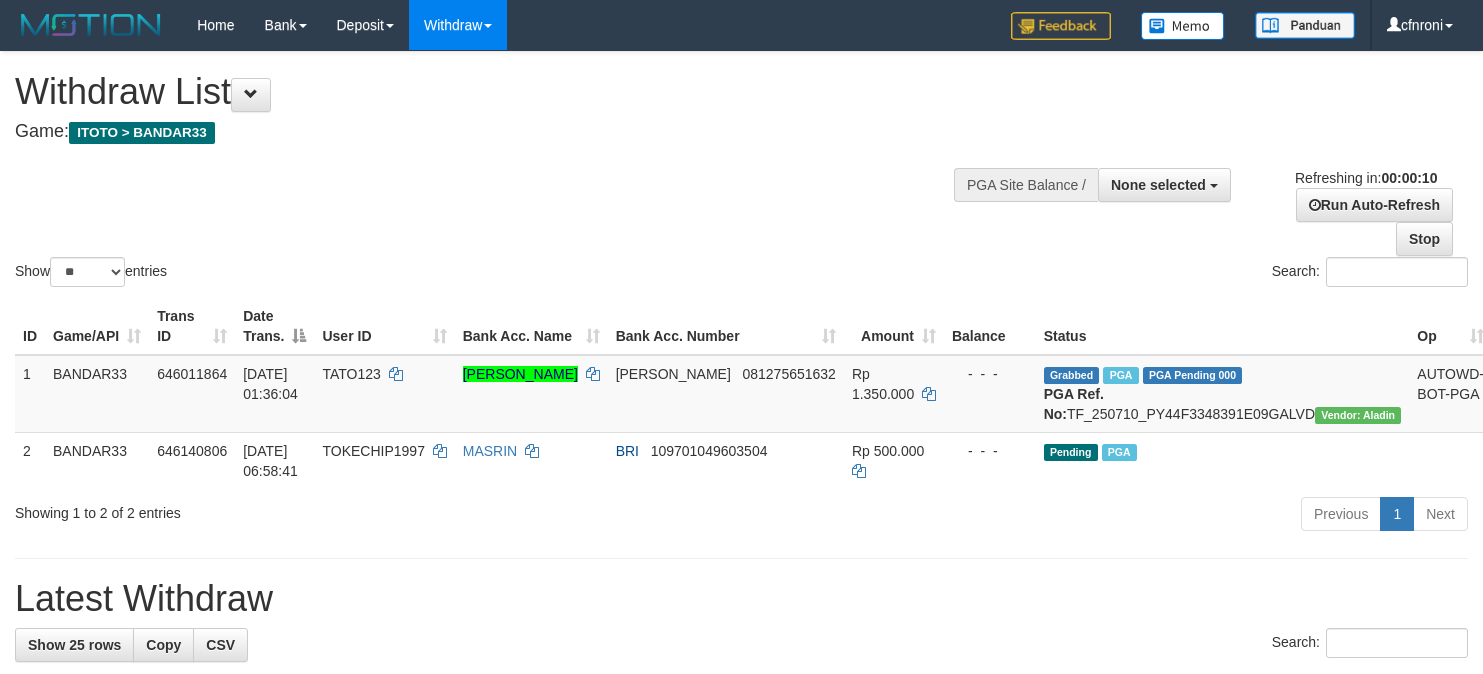 select 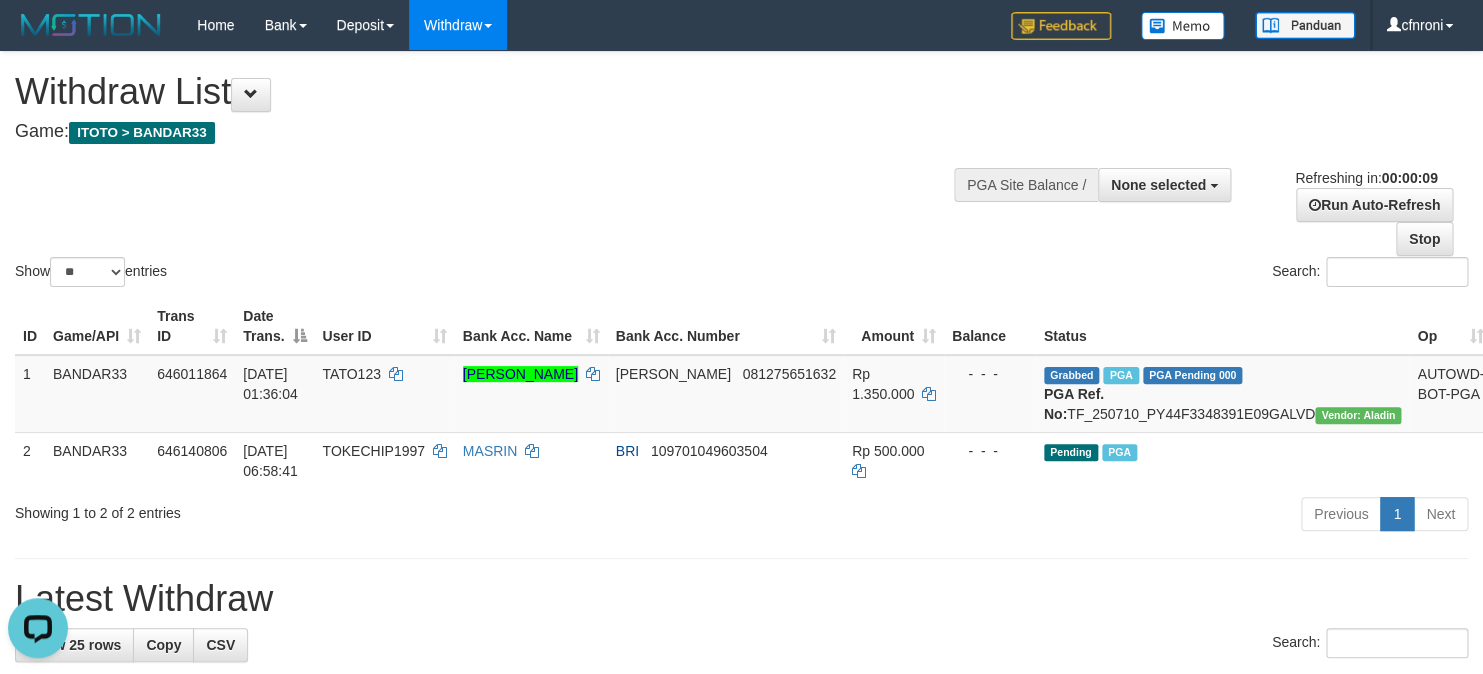 scroll, scrollTop: 0, scrollLeft: 0, axis: both 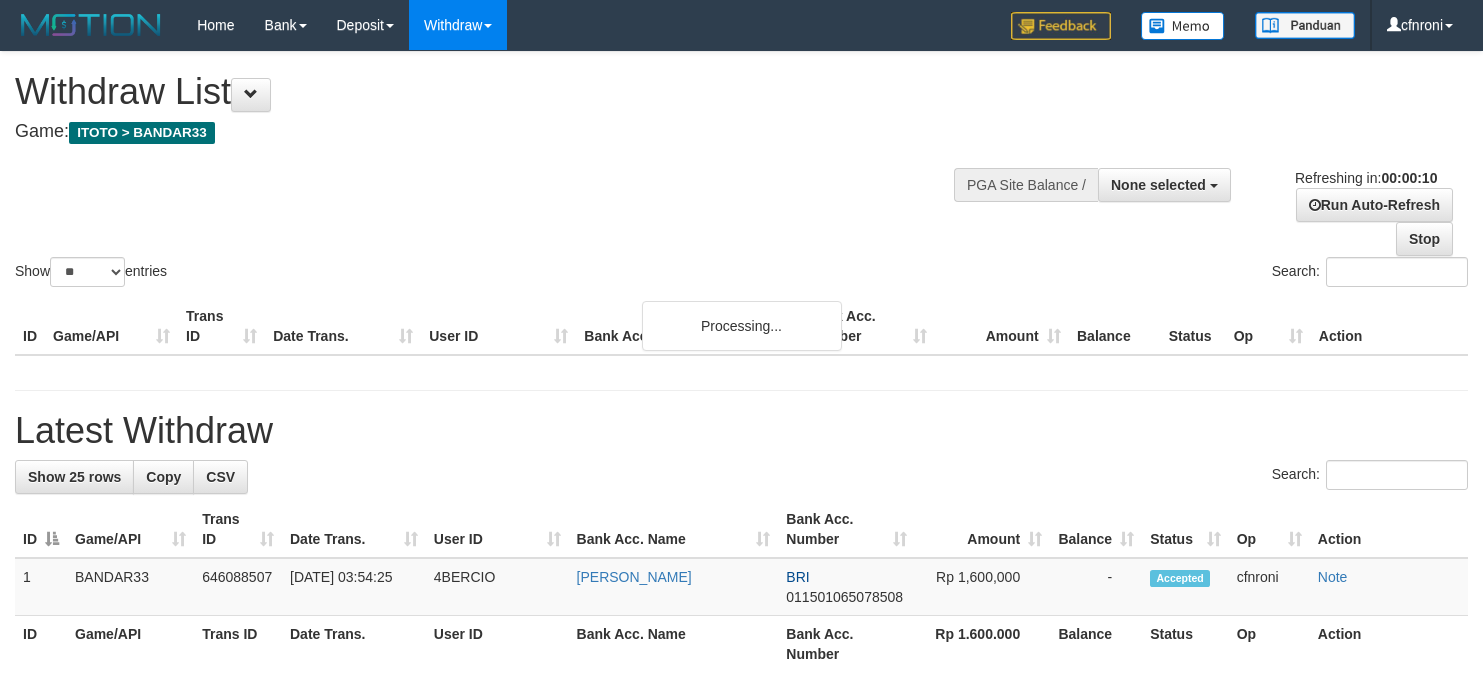 select 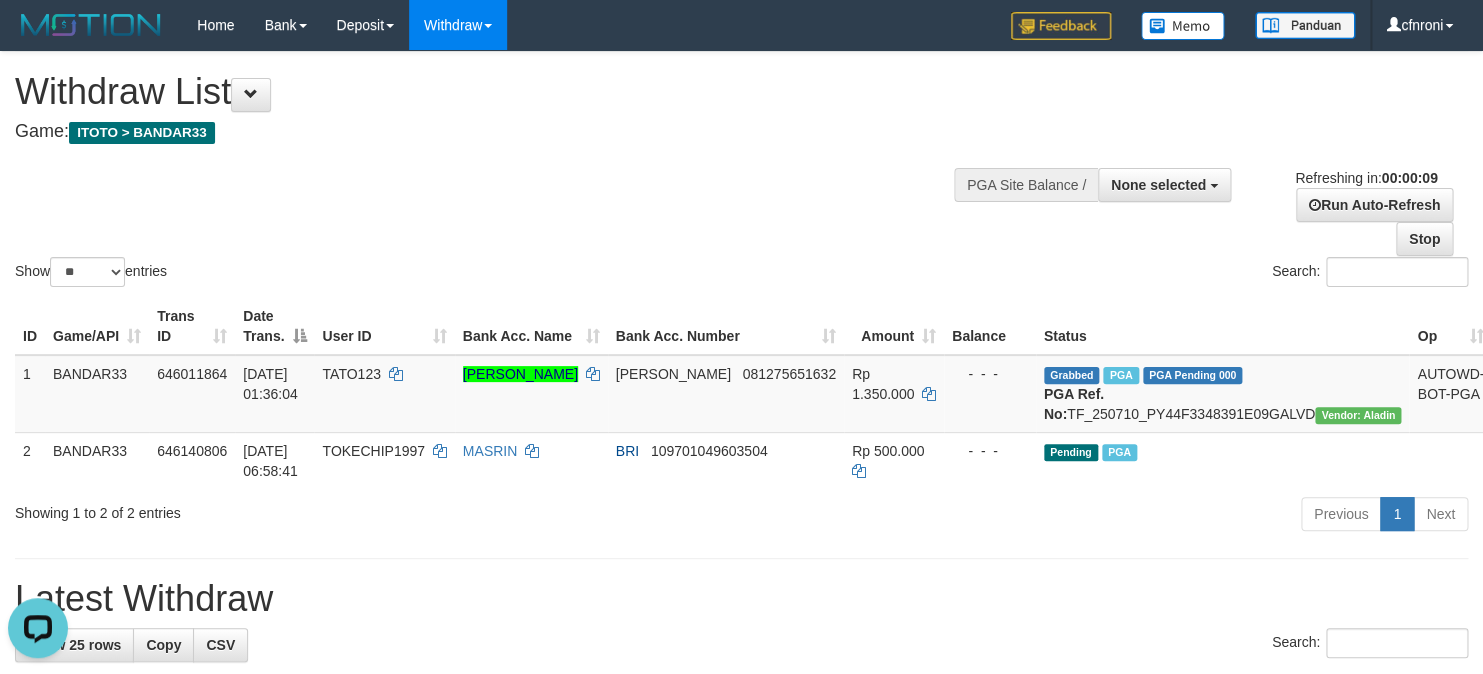 scroll, scrollTop: 0, scrollLeft: 0, axis: both 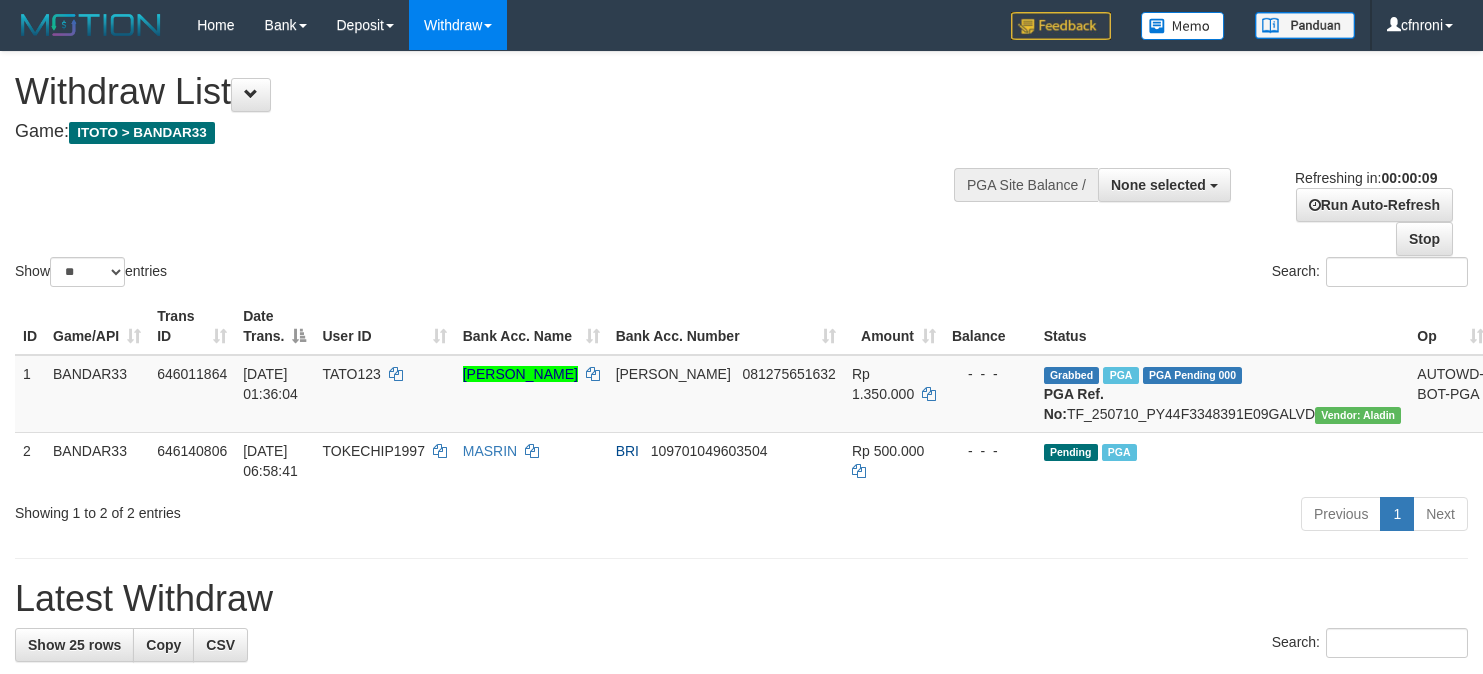 select 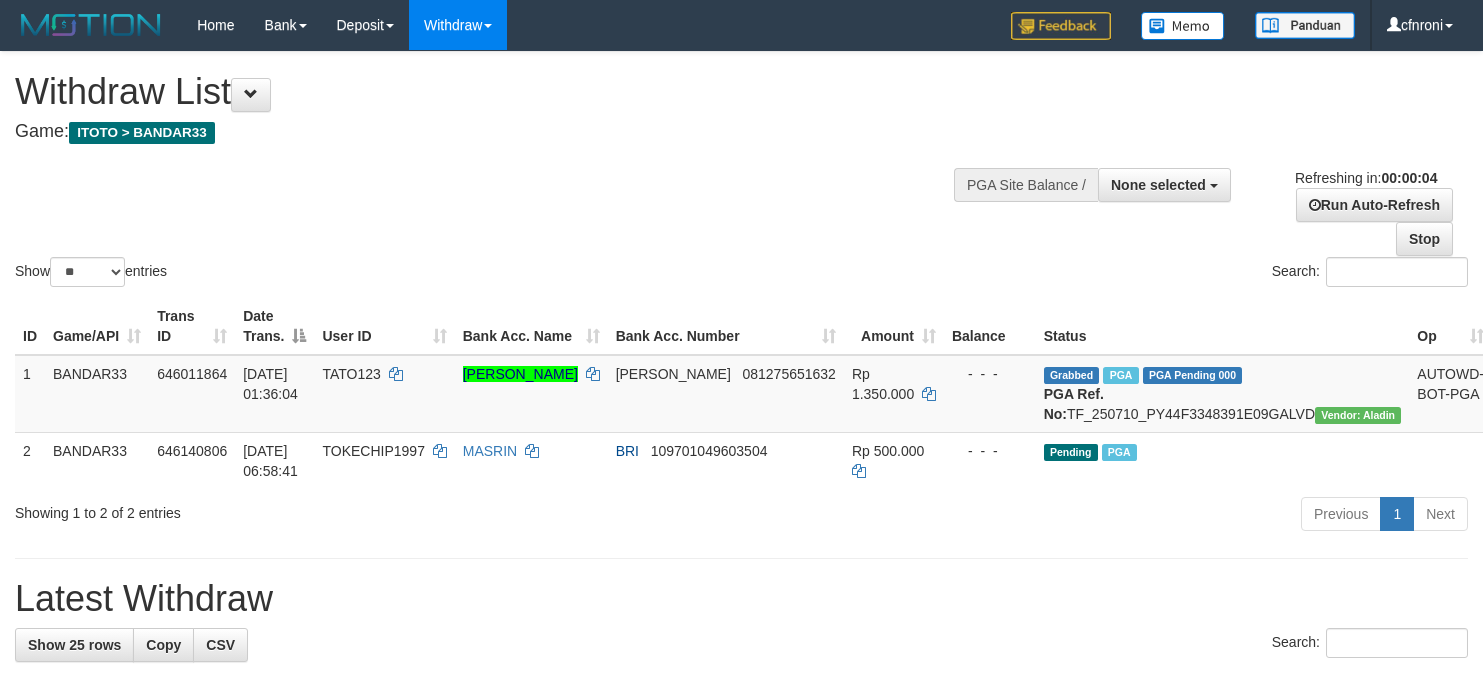 scroll, scrollTop: 0, scrollLeft: 0, axis: both 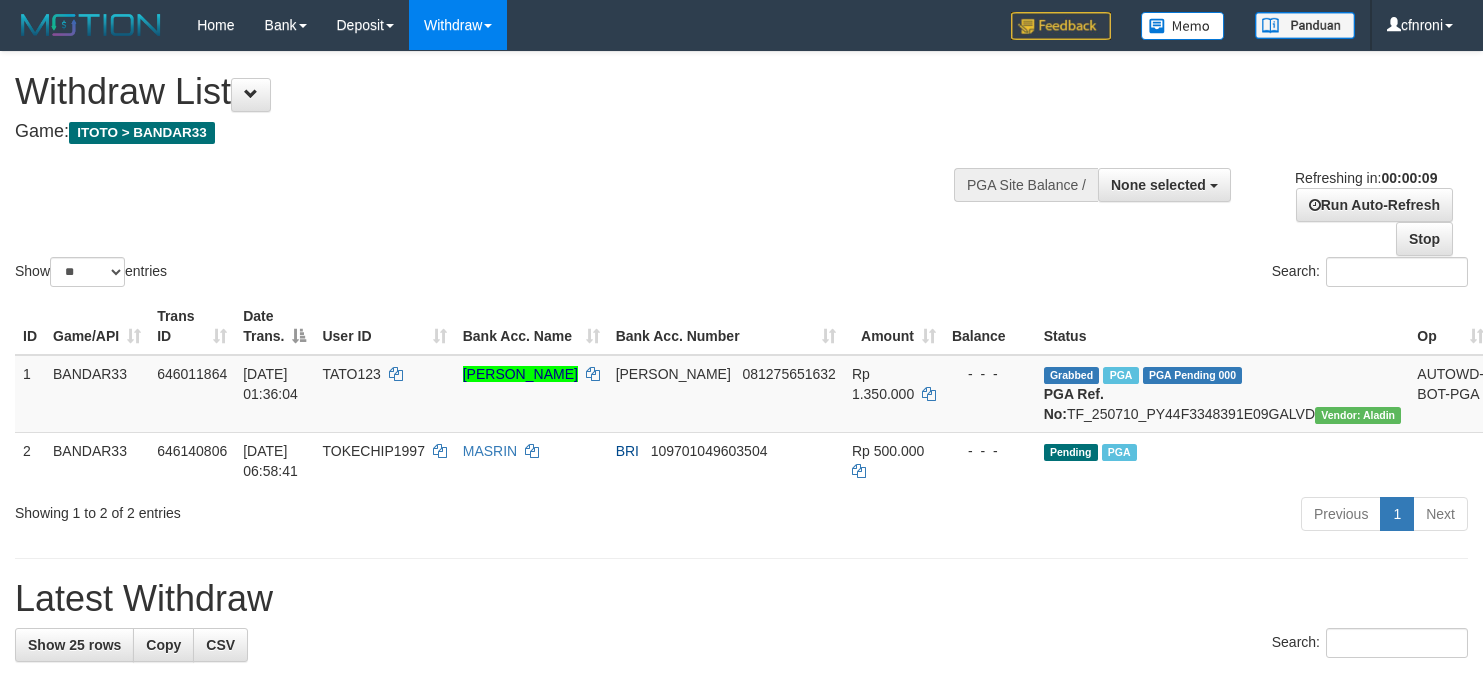 select 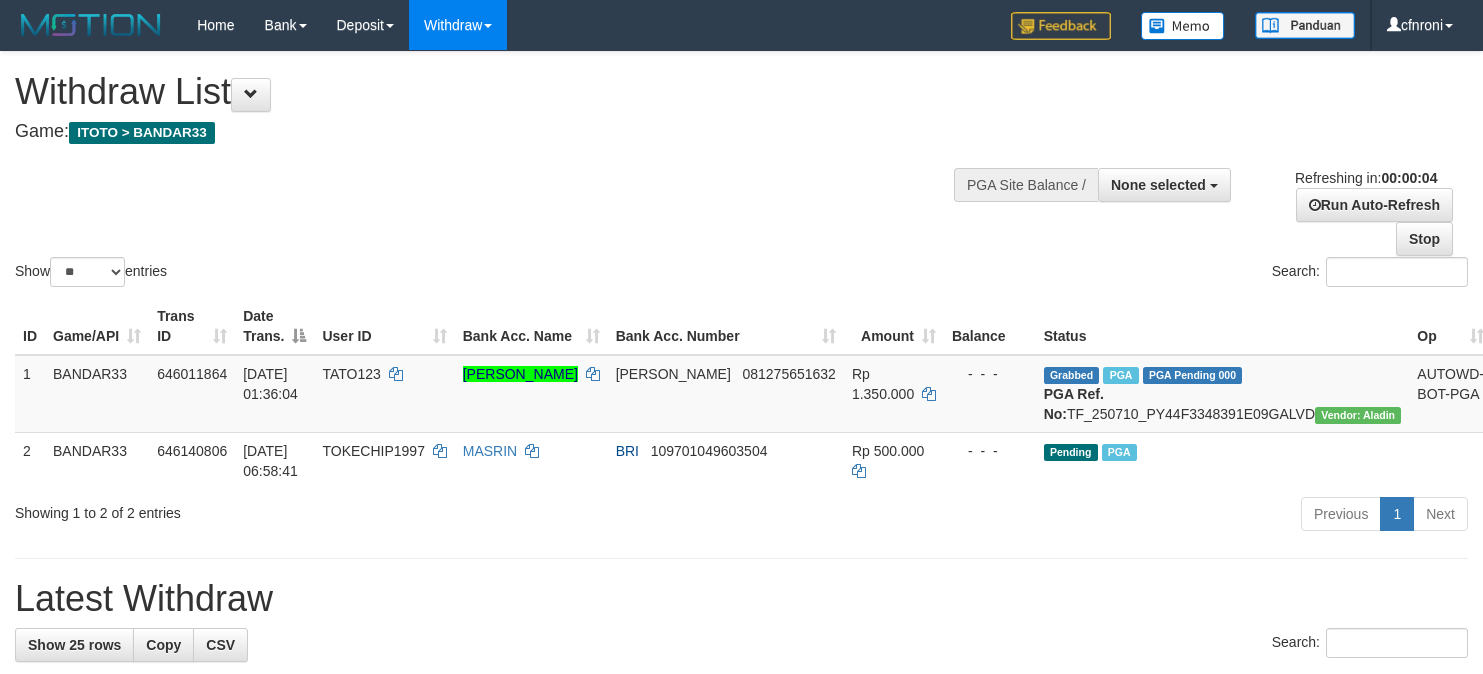 scroll, scrollTop: 0, scrollLeft: 0, axis: both 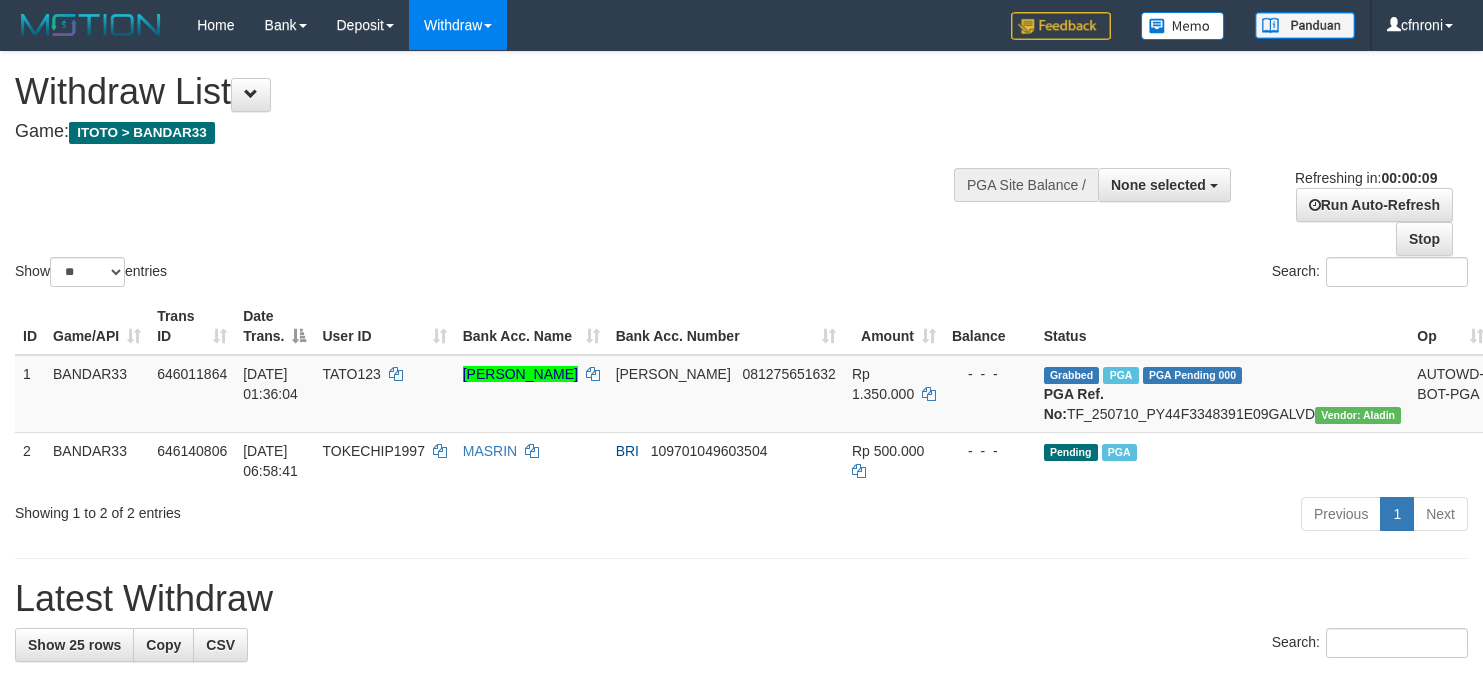select 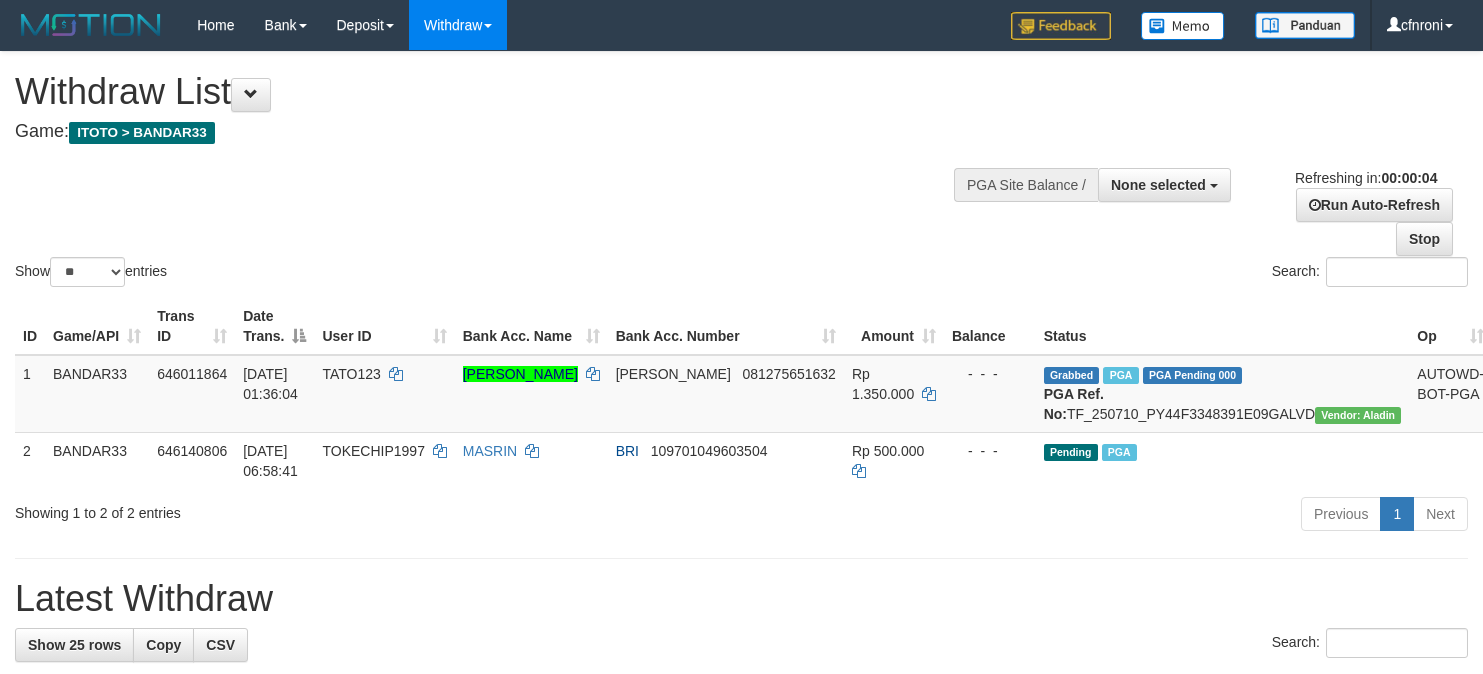 scroll, scrollTop: 0, scrollLeft: 0, axis: both 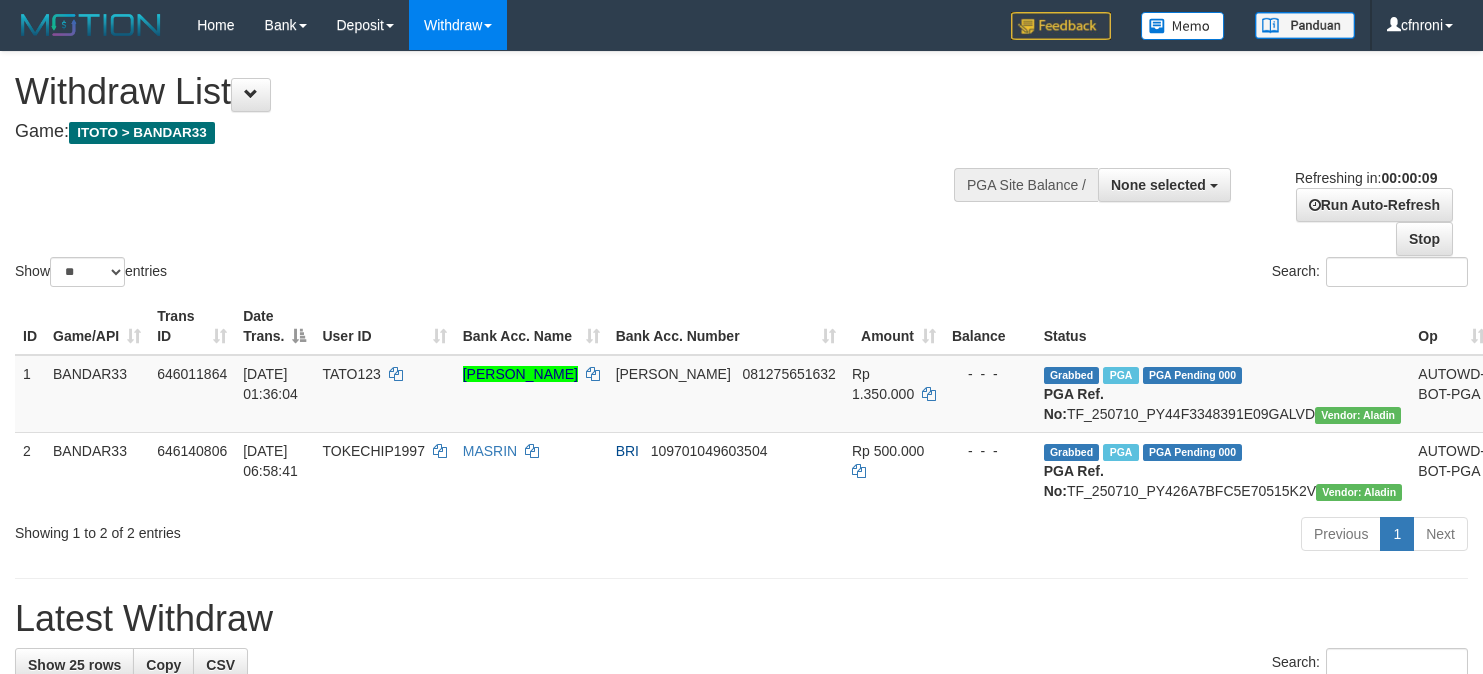 select 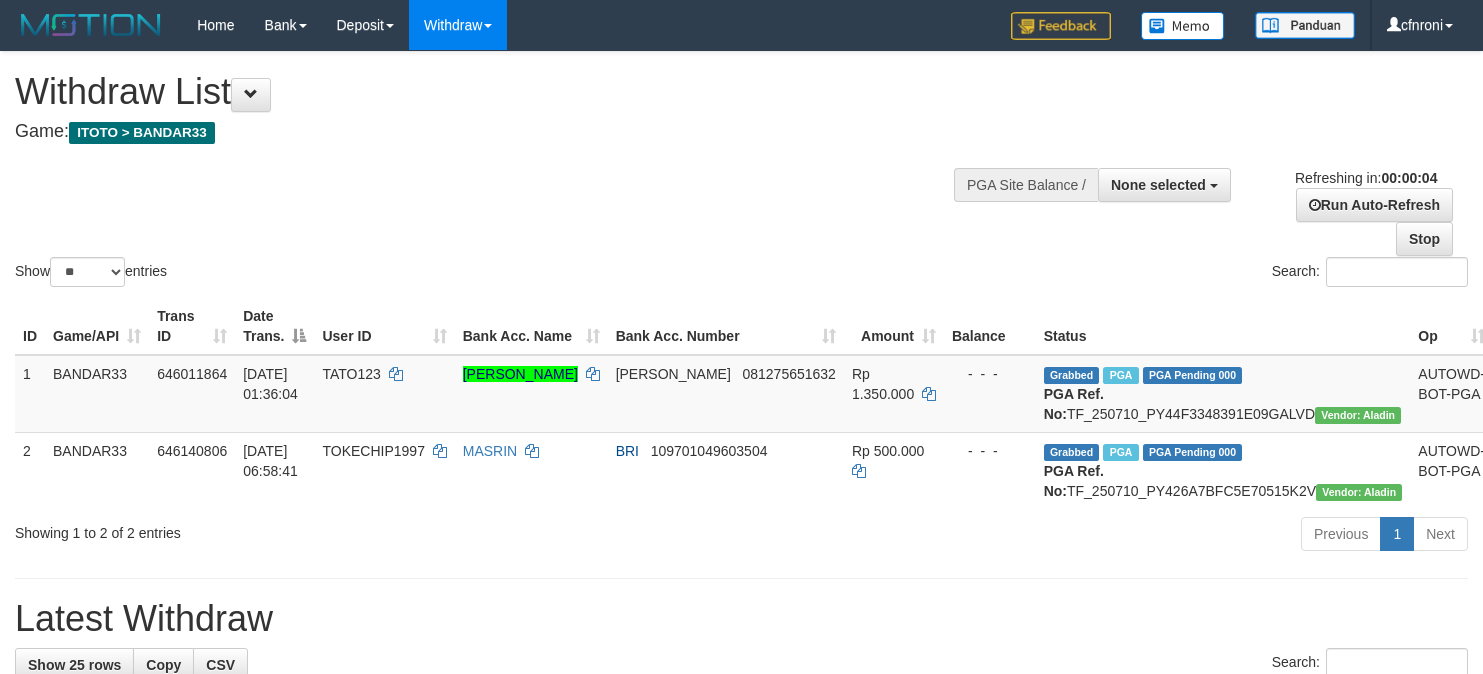 scroll, scrollTop: 0, scrollLeft: 0, axis: both 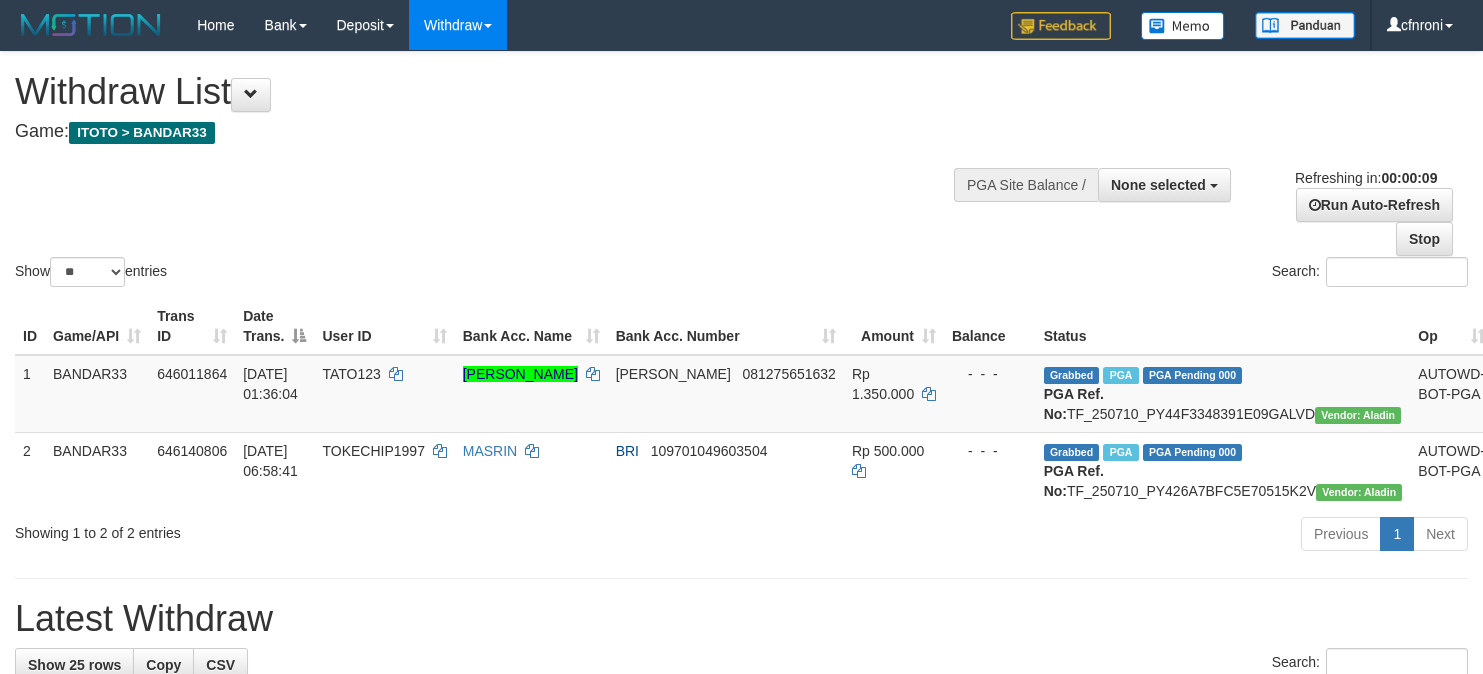 select 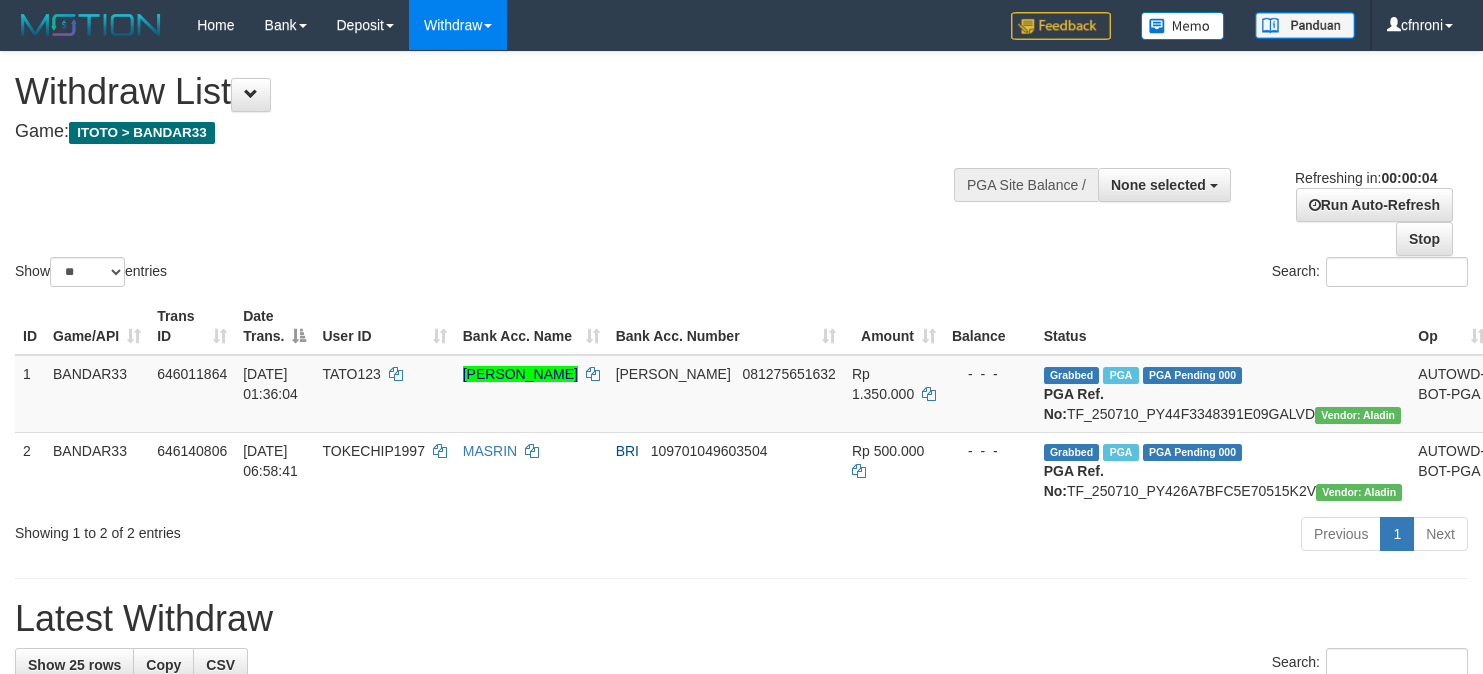 scroll, scrollTop: 0, scrollLeft: 0, axis: both 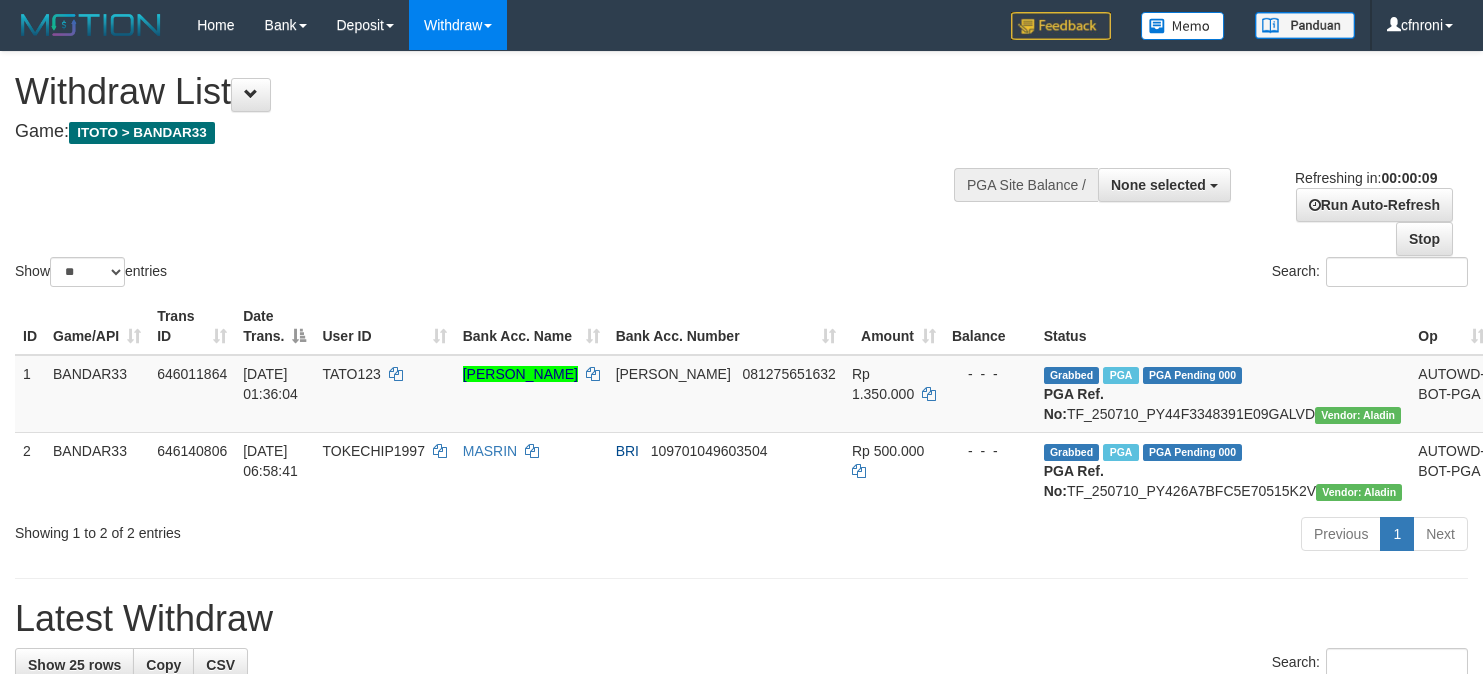 select 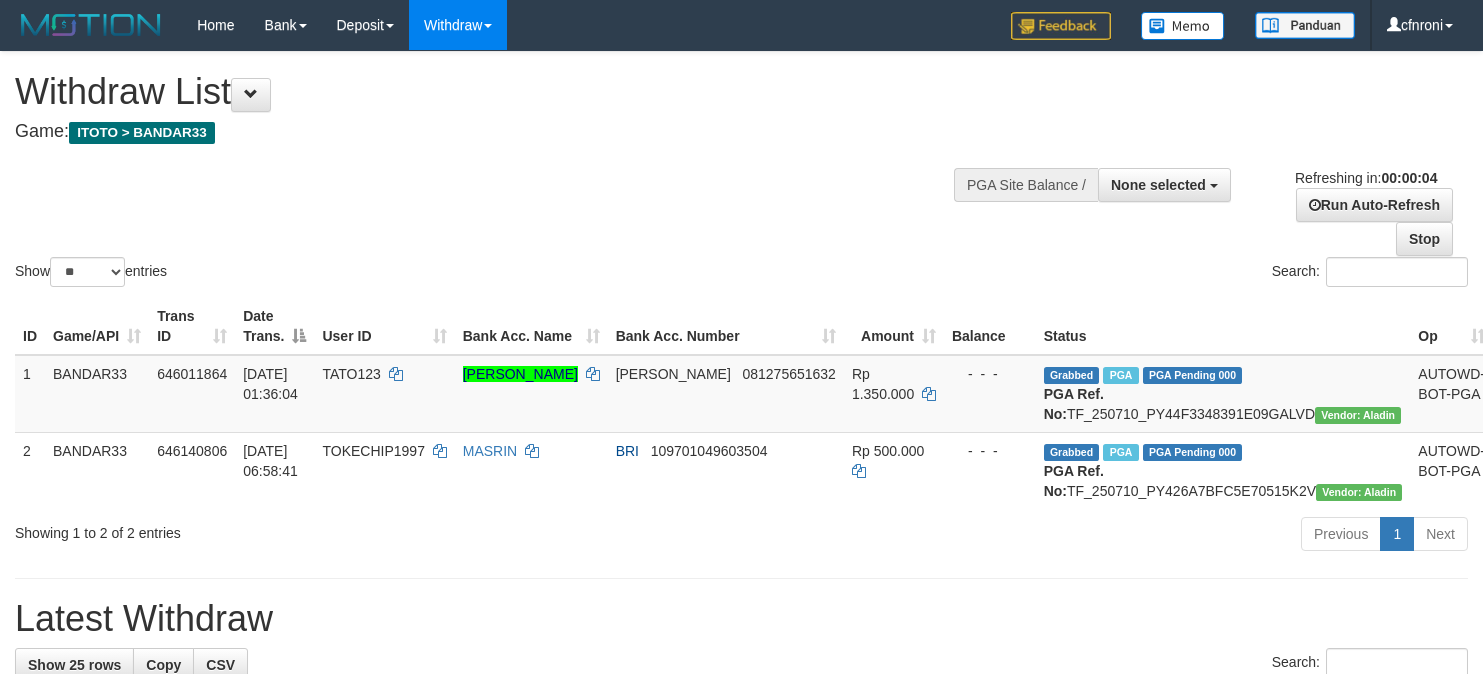 scroll, scrollTop: 0, scrollLeft: 0, axis: both 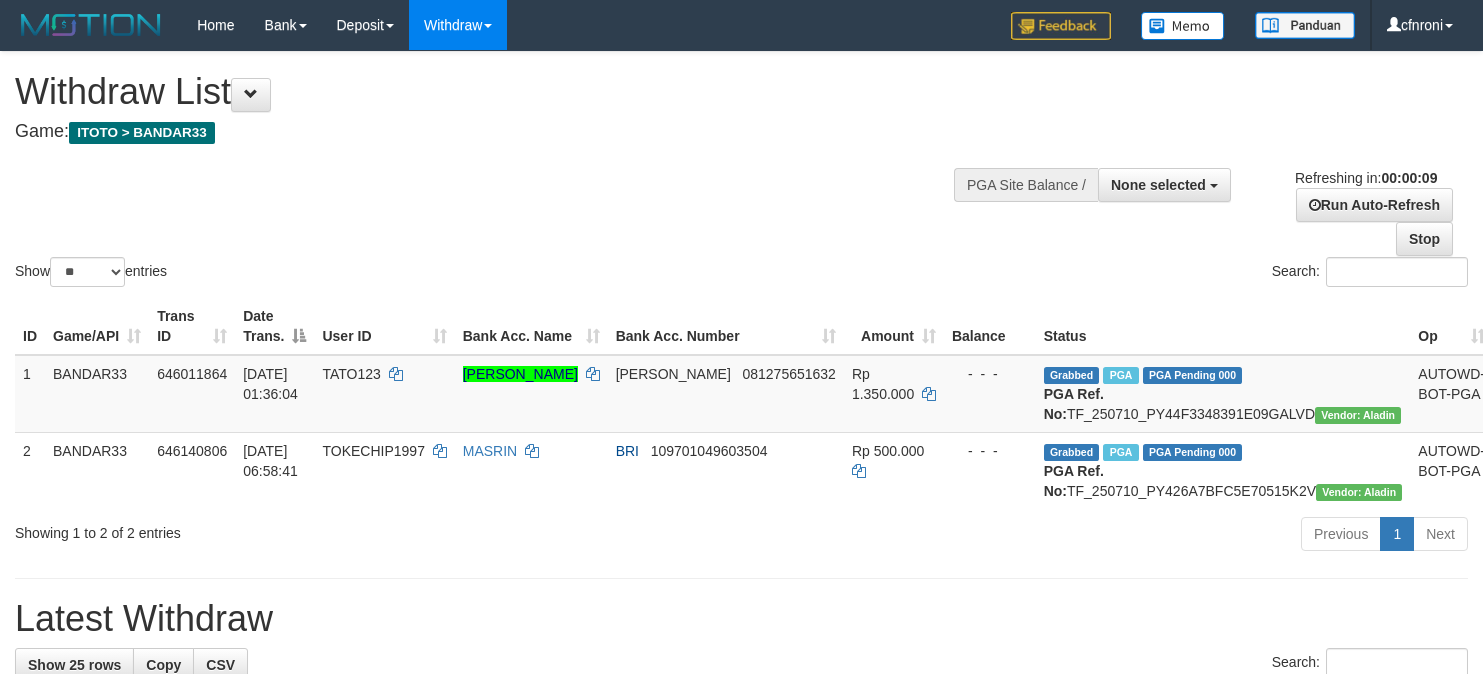 select 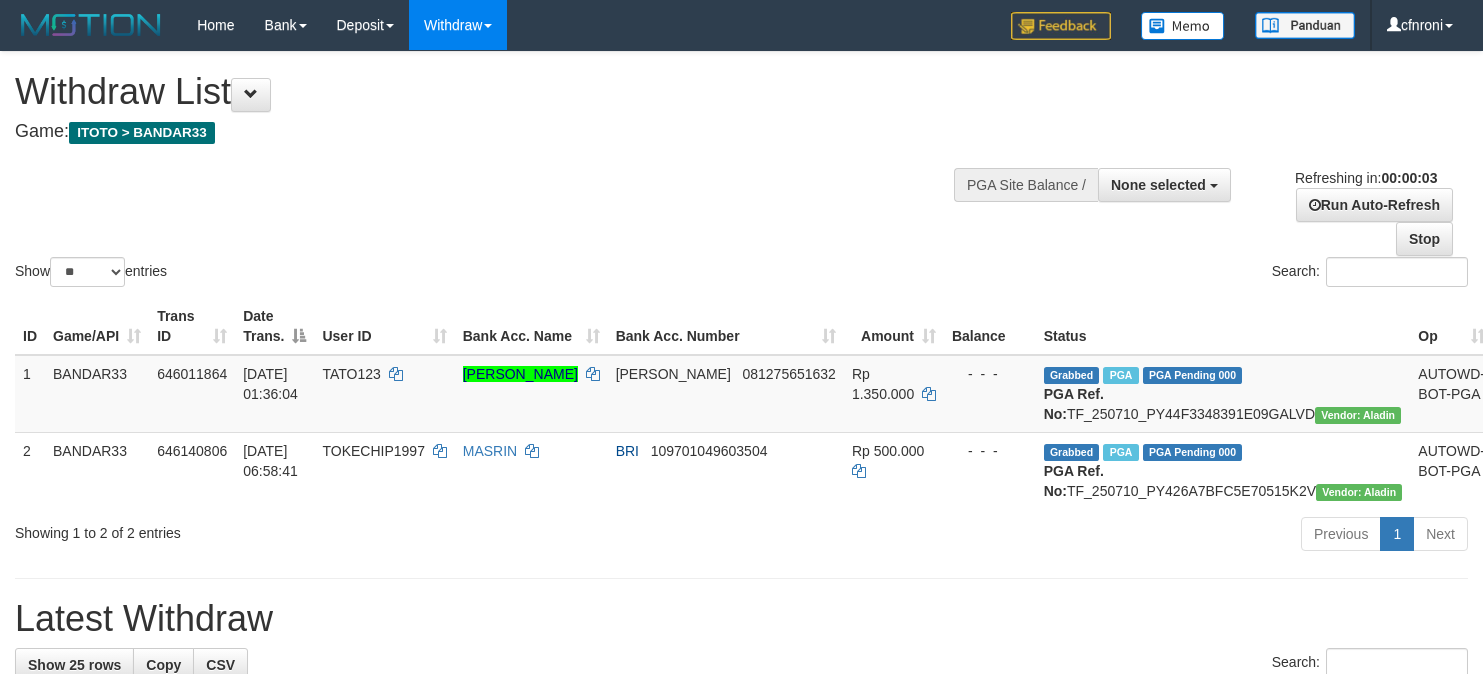 scroll, scrollTop: 0, scrollLeft: 0, axis: both 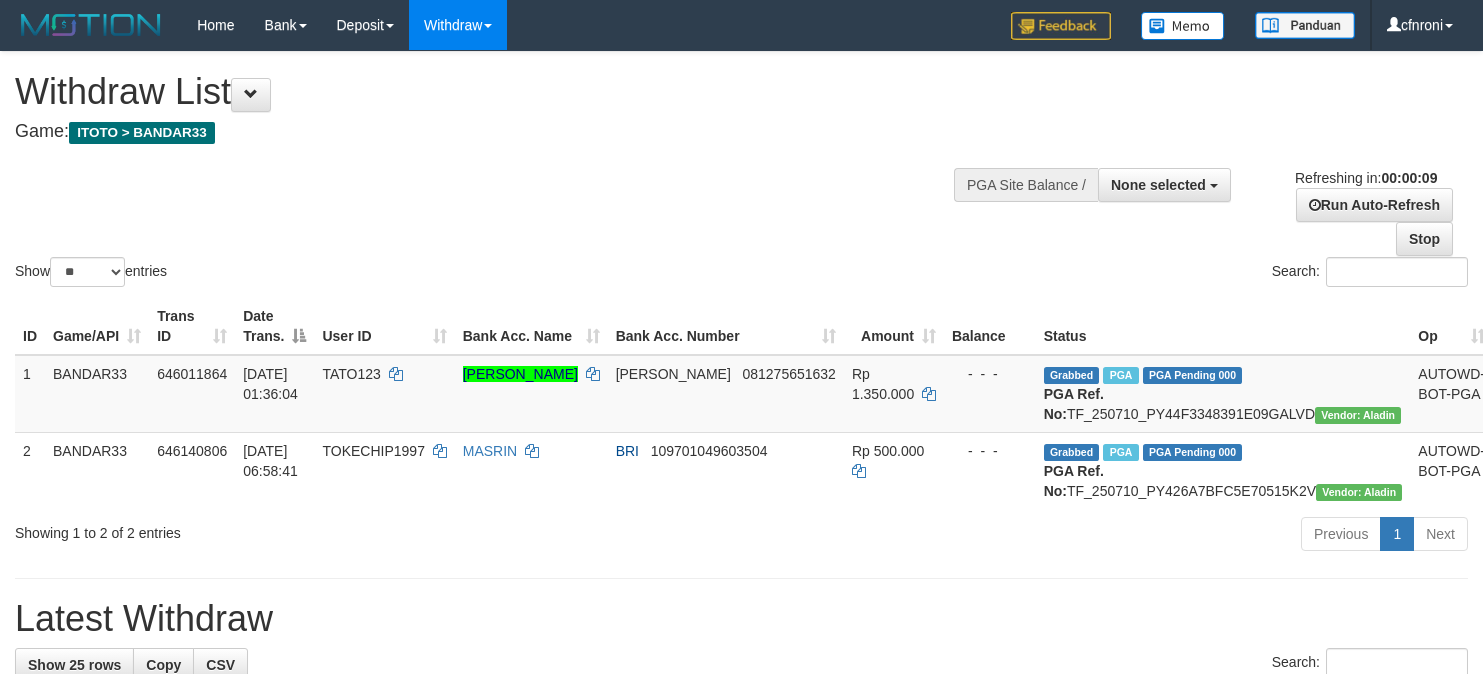select 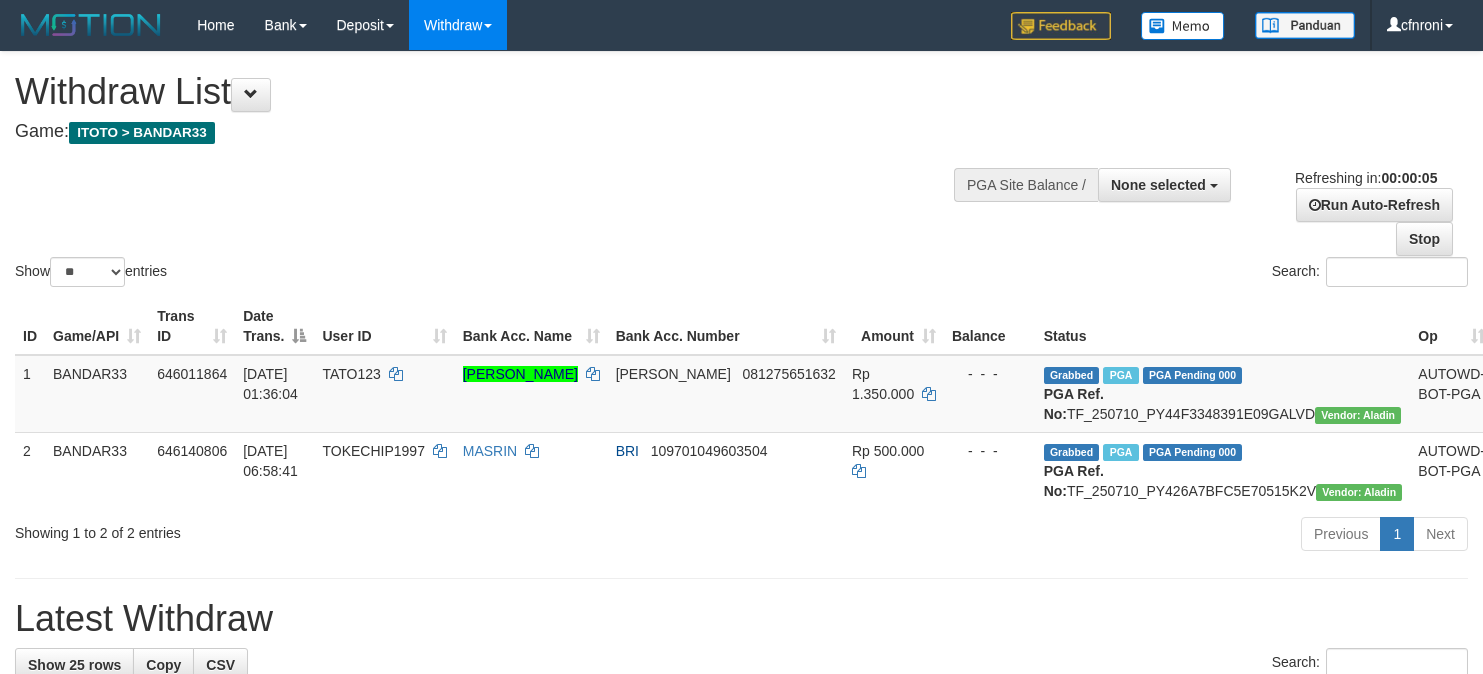 scroll, scrollTop: 0, scrollLeft: 0, axis: both 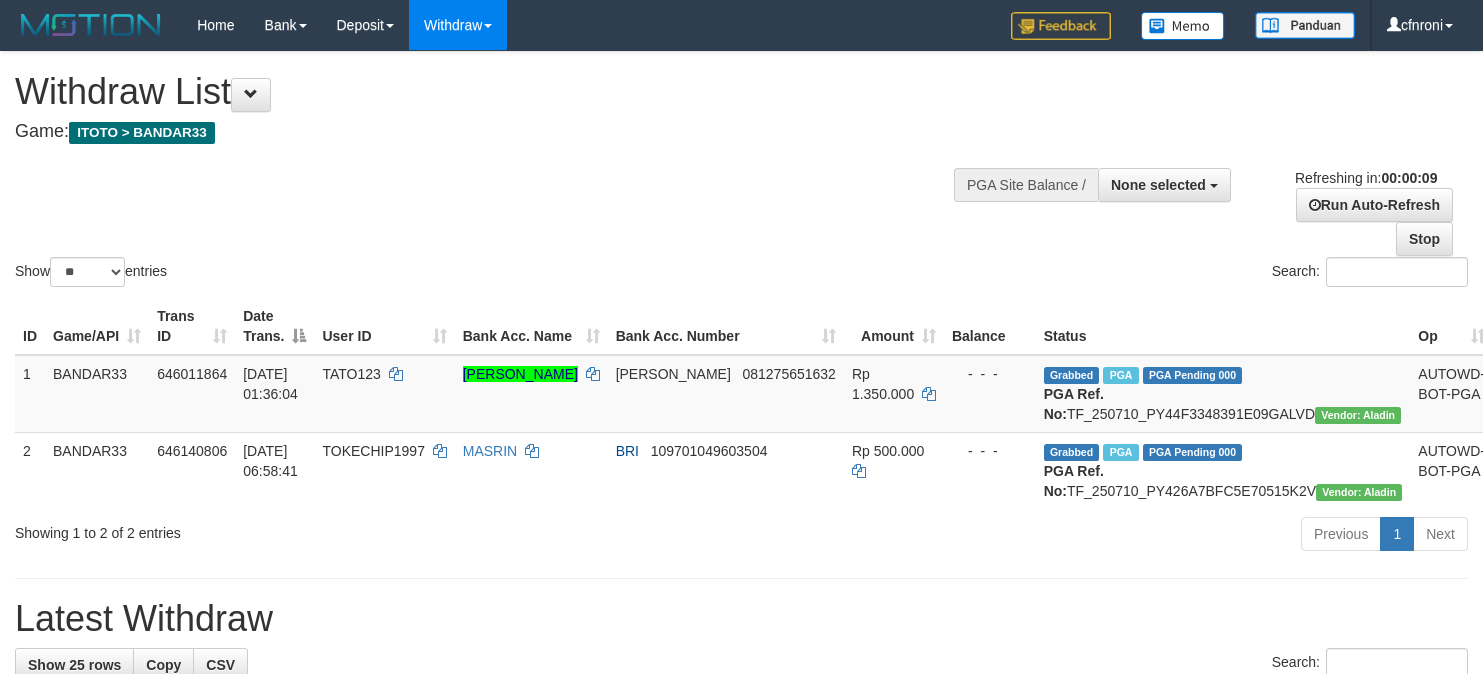 select 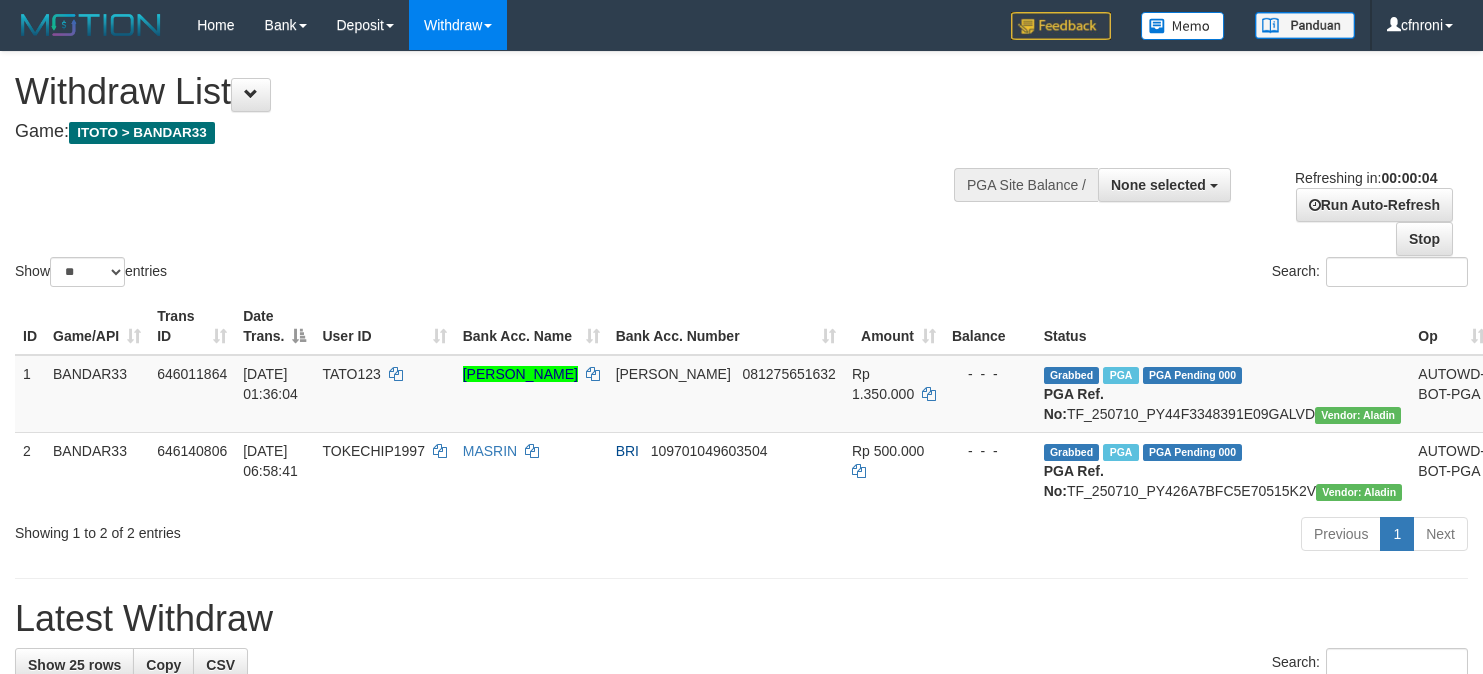 scroll, scrollTop: 0, scrollLeft: 0, axis: both 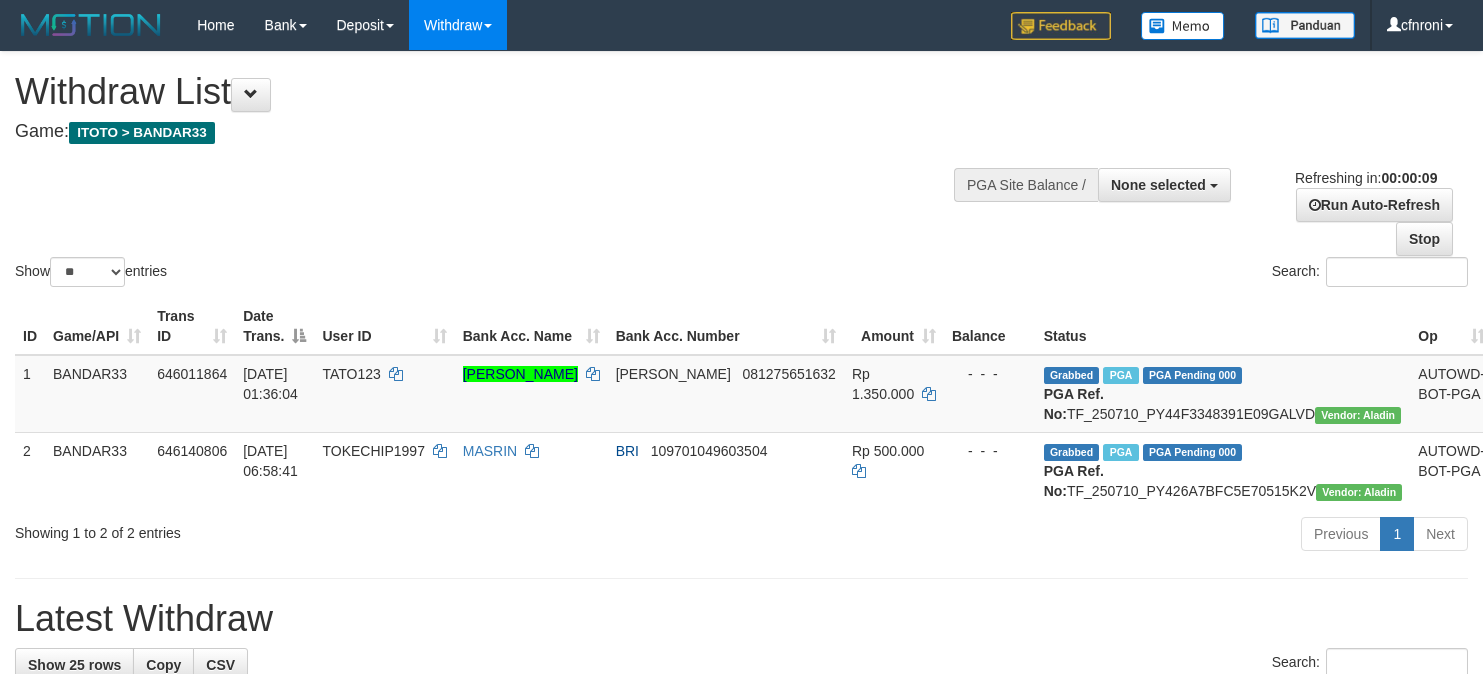 select 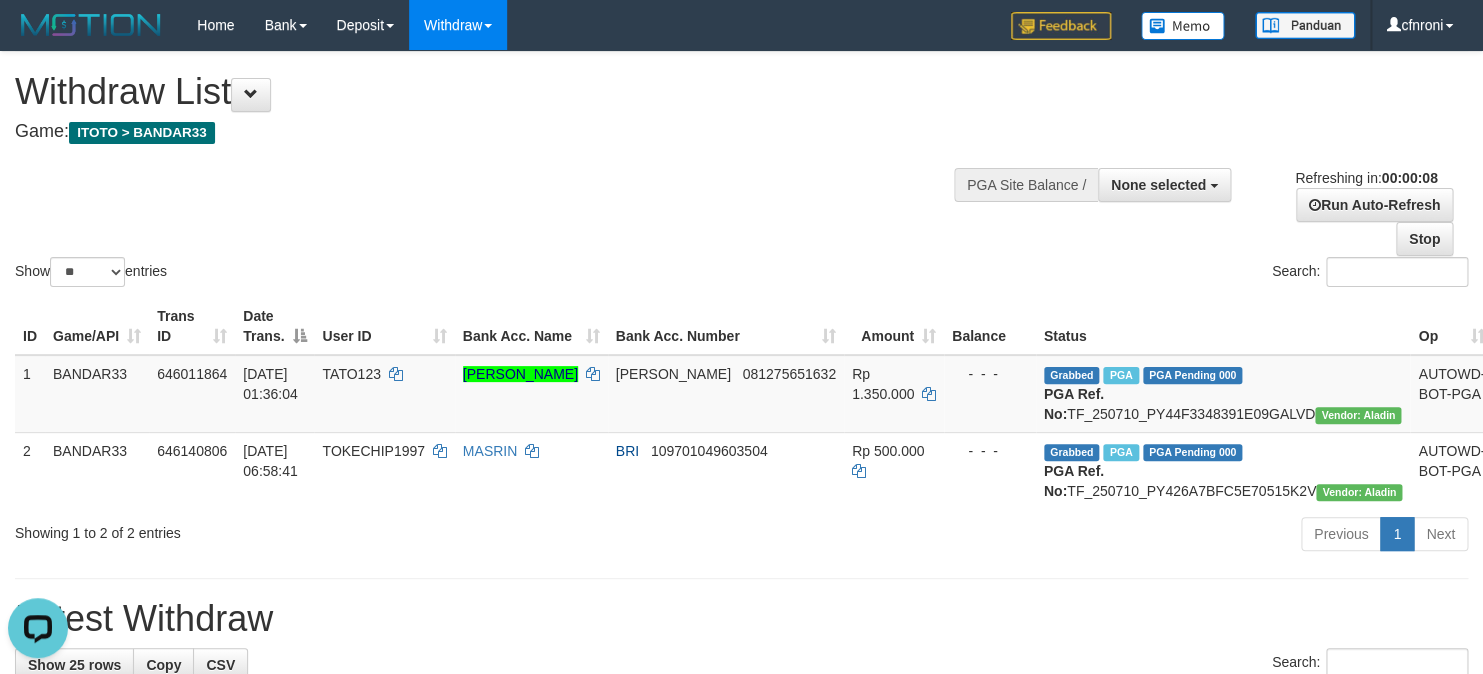scroll, scrollTop: 0, scrollLeft: 0, axis: both 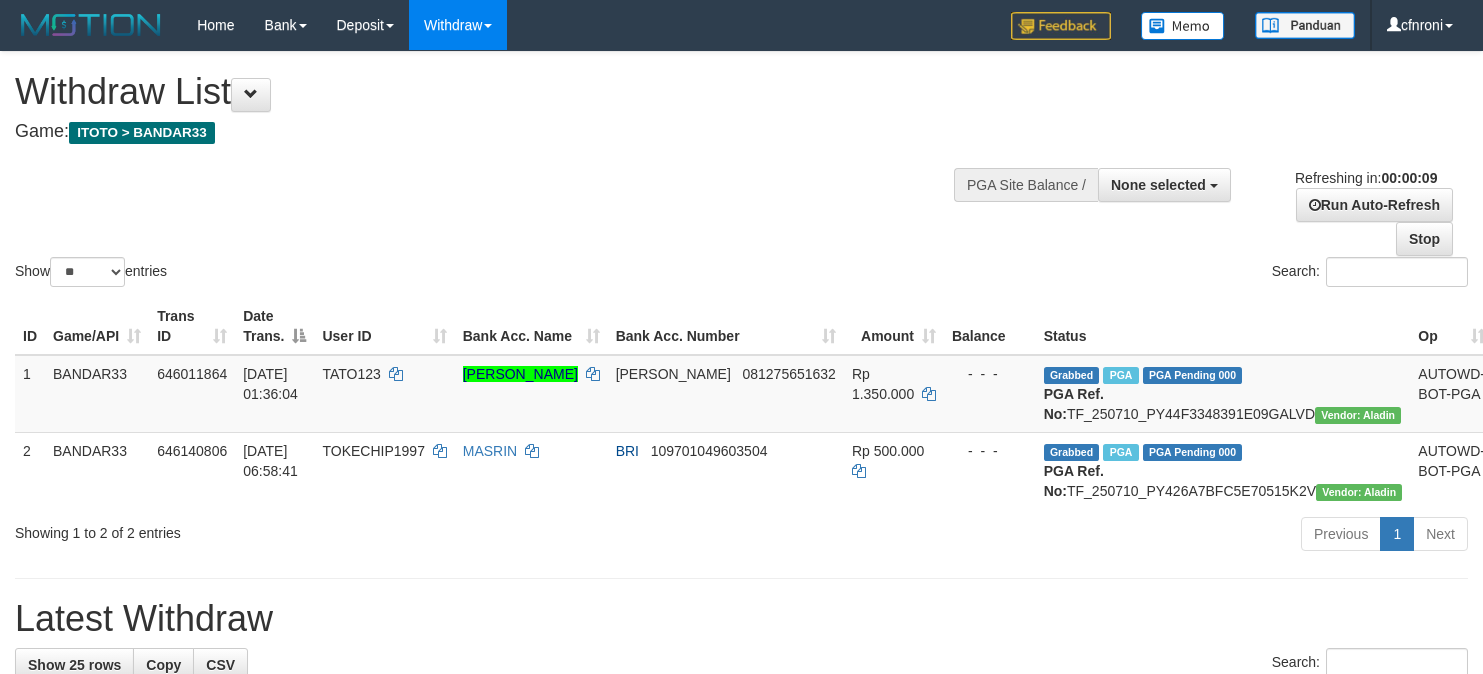 select 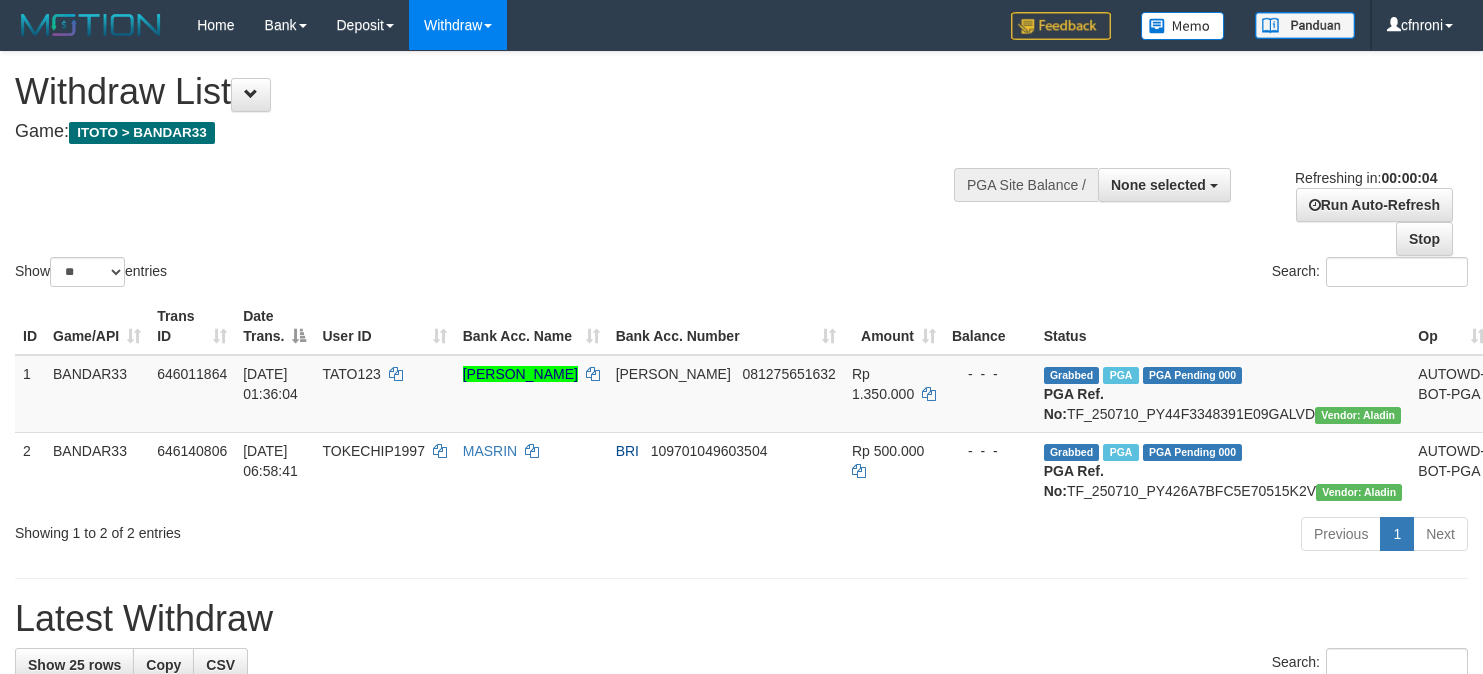 scroll, scrollTop: 0, scrollLeft: 0, axis: both 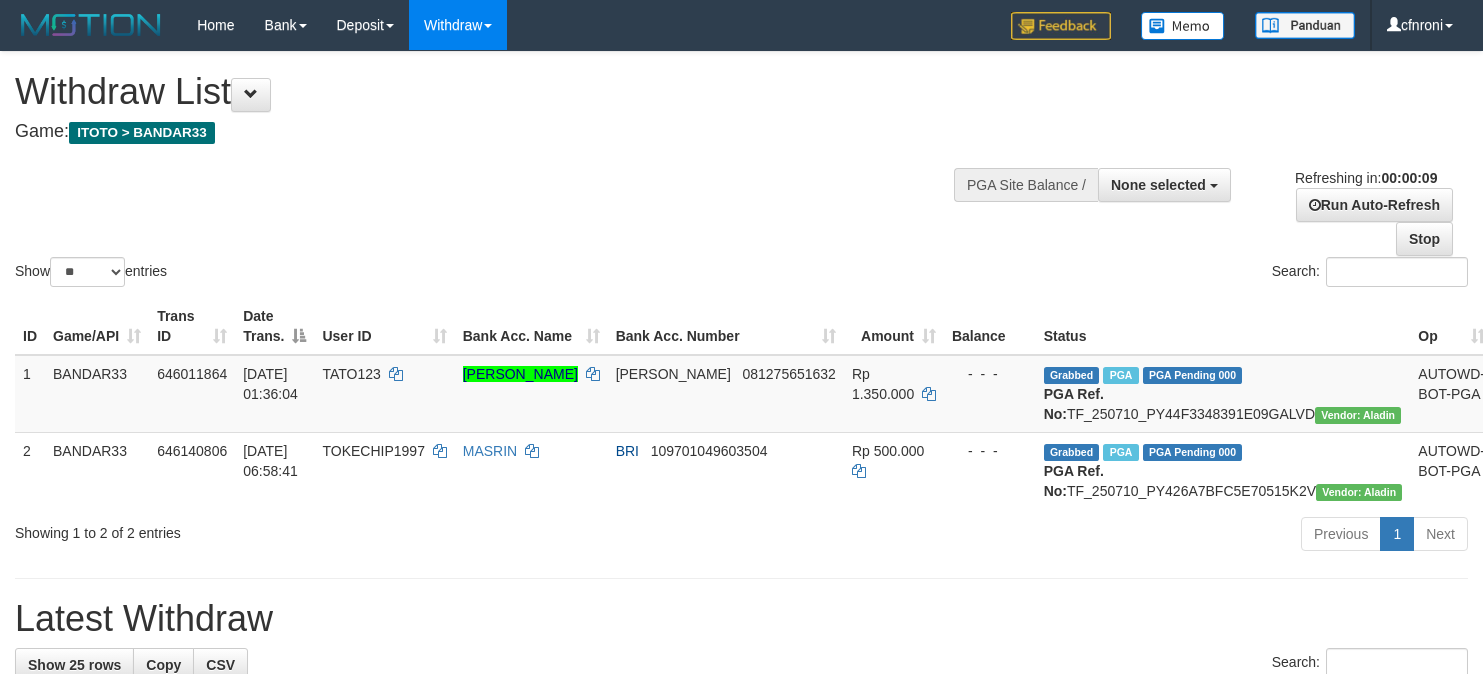 select 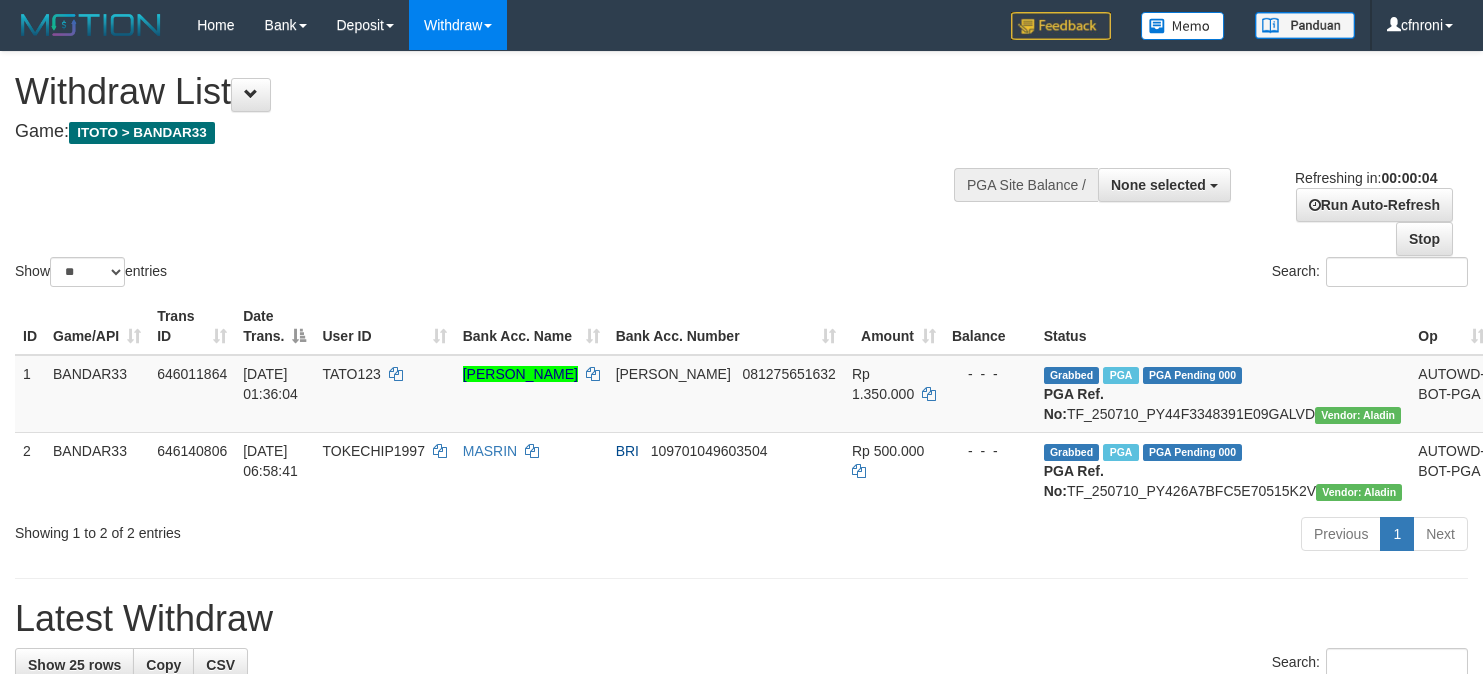 scroll, scrollTop: 0, scrollLeft: 0, axis: both 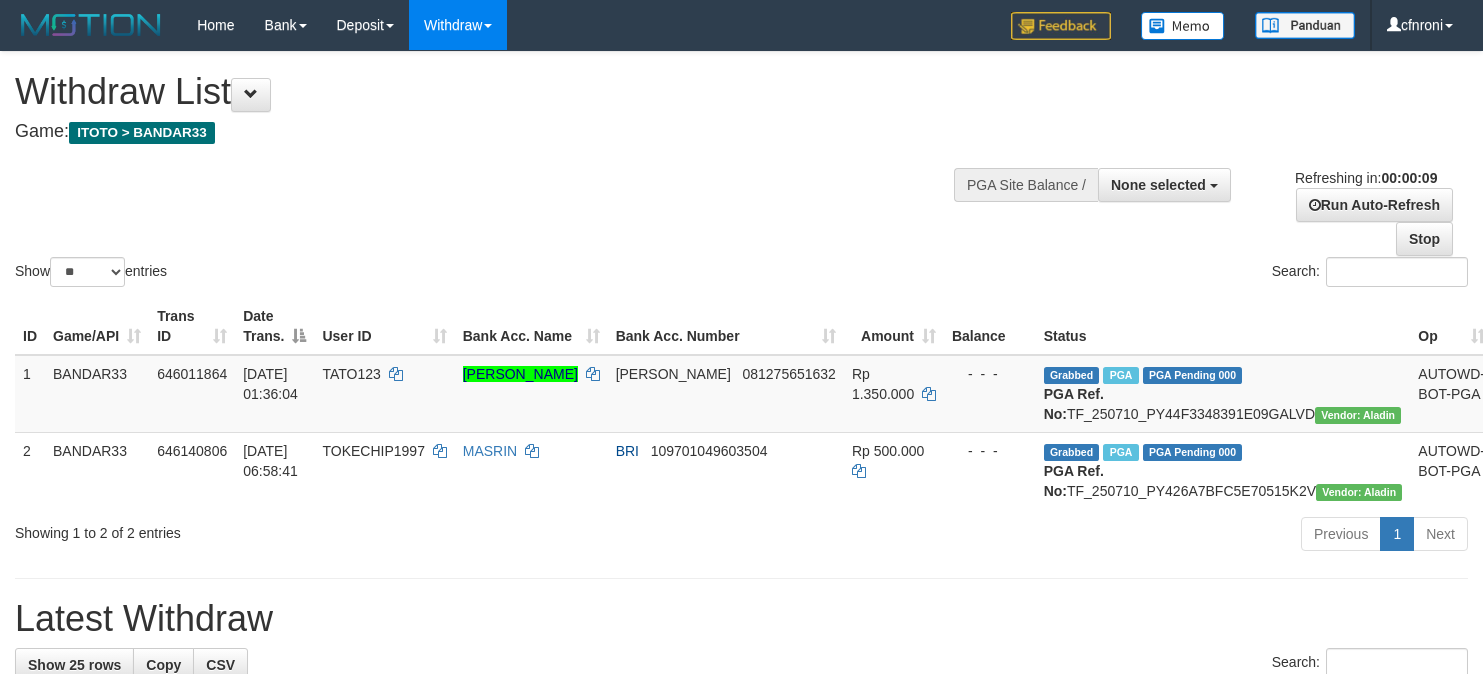 select 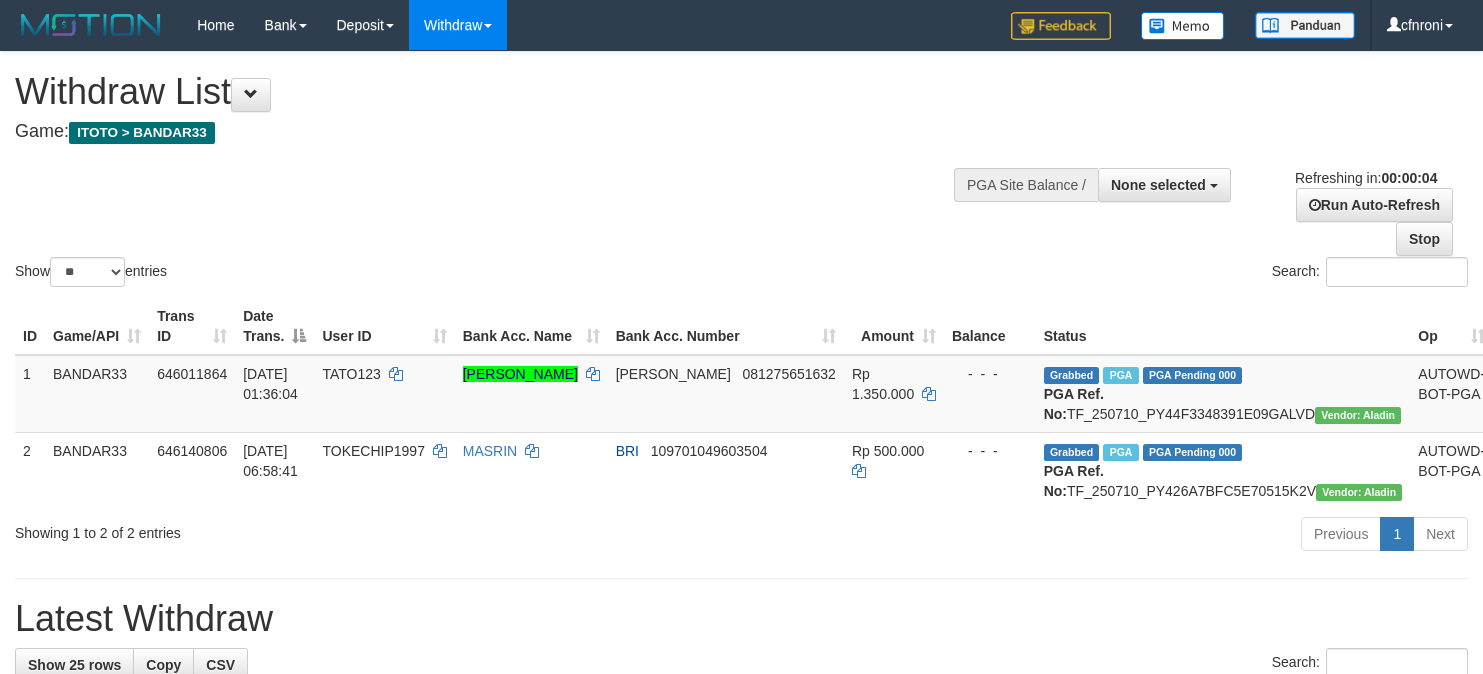 scroll, scrollTop: 0, scrollLeft: 0, axis: both 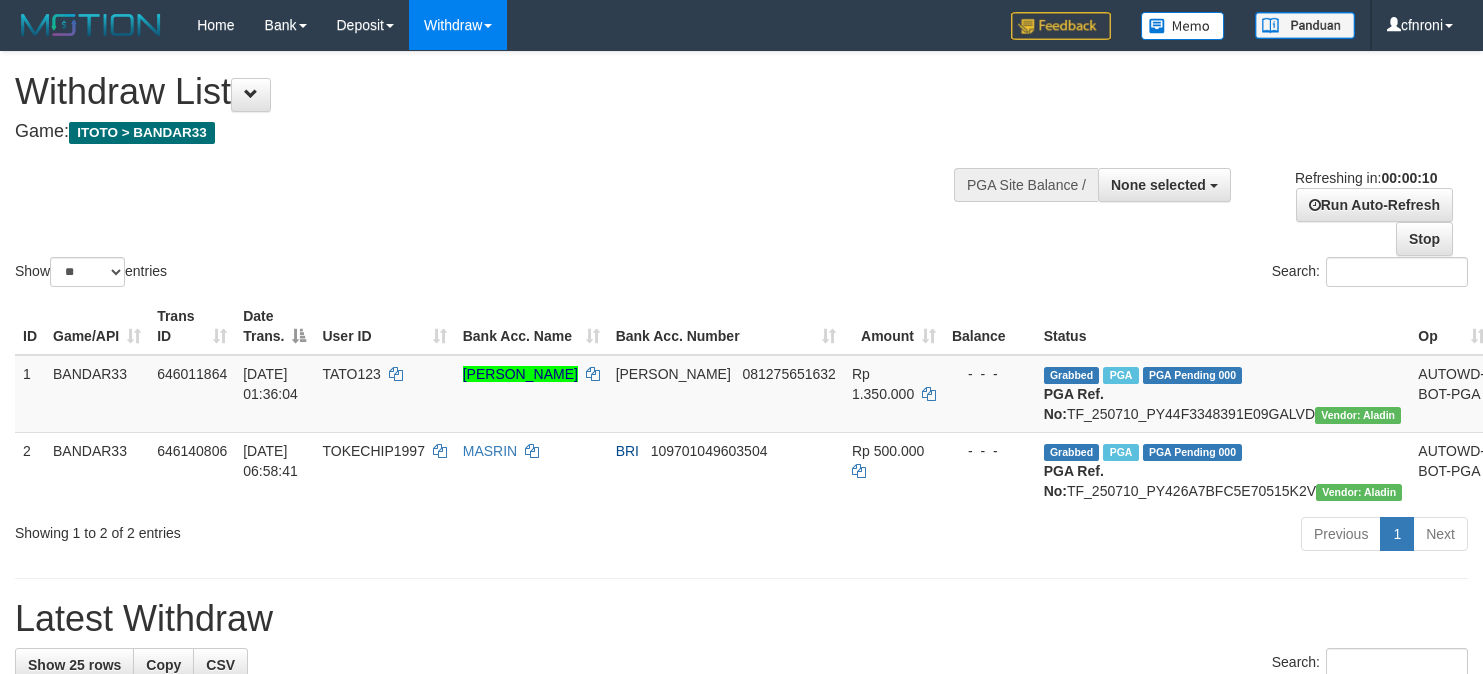 select 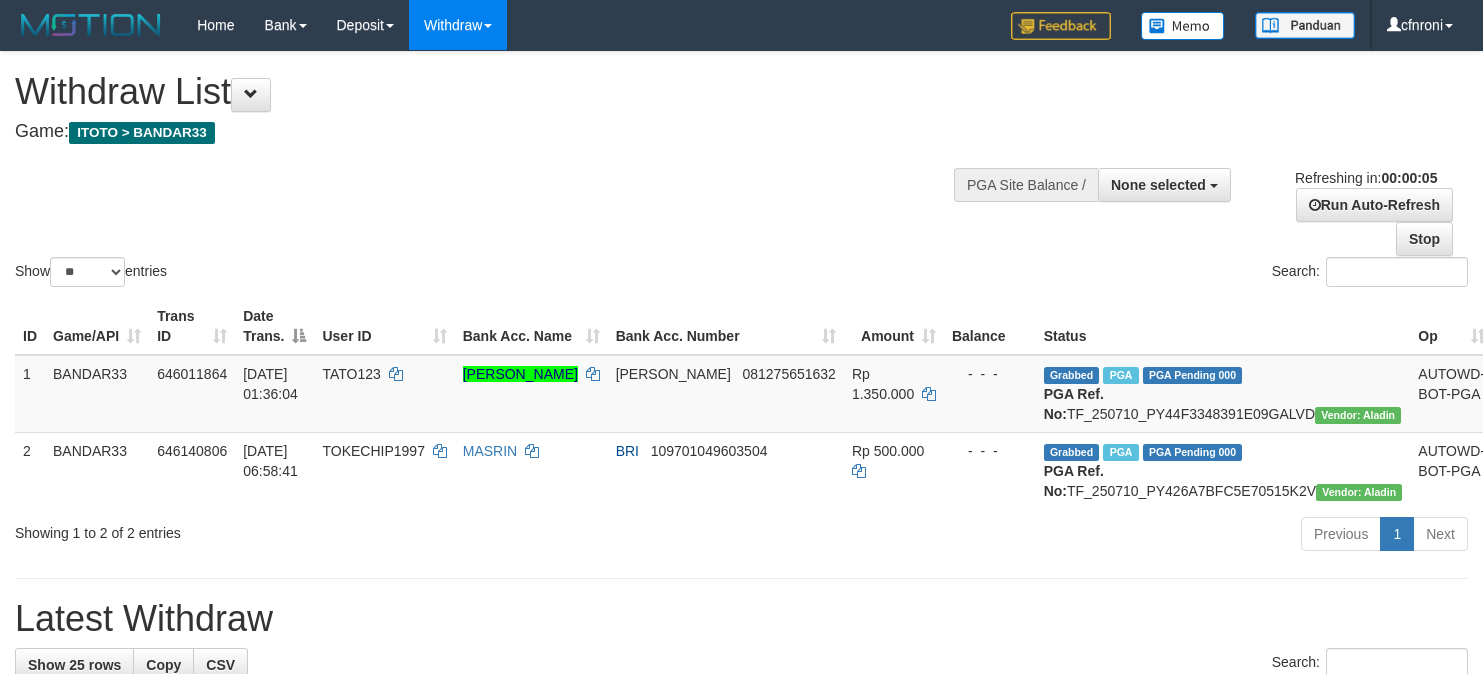 scroll, scrollTop: 0, scrollLeft: 0, axis: both 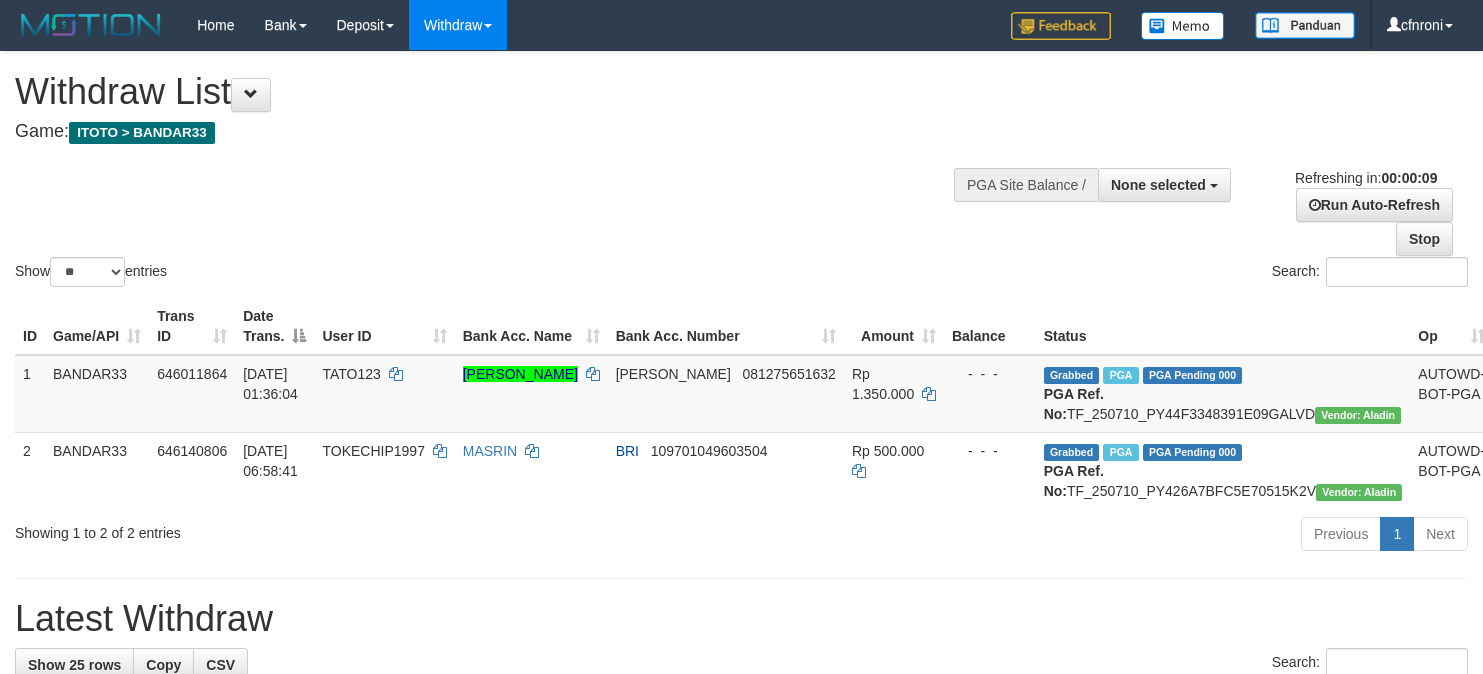 select 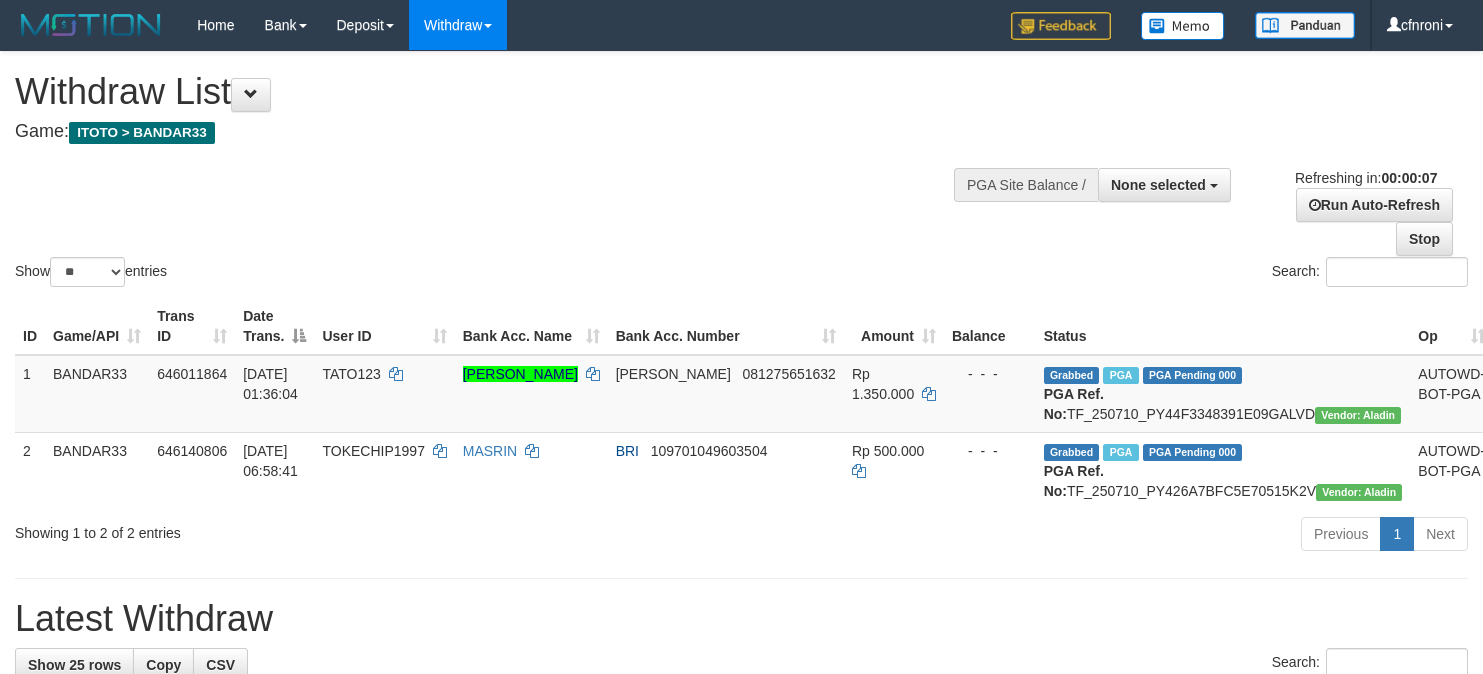 scroll, scrollTop: 0, scrollLeft: 0, axis: both 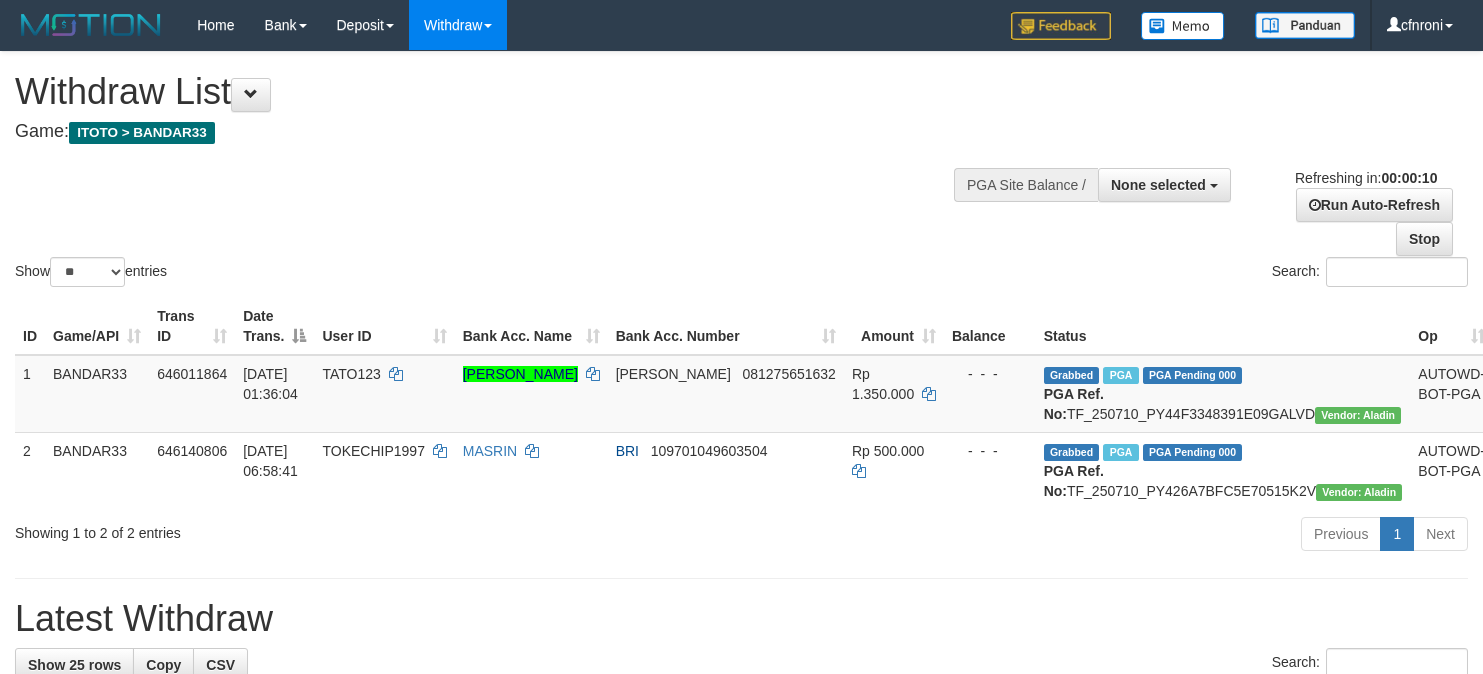 select 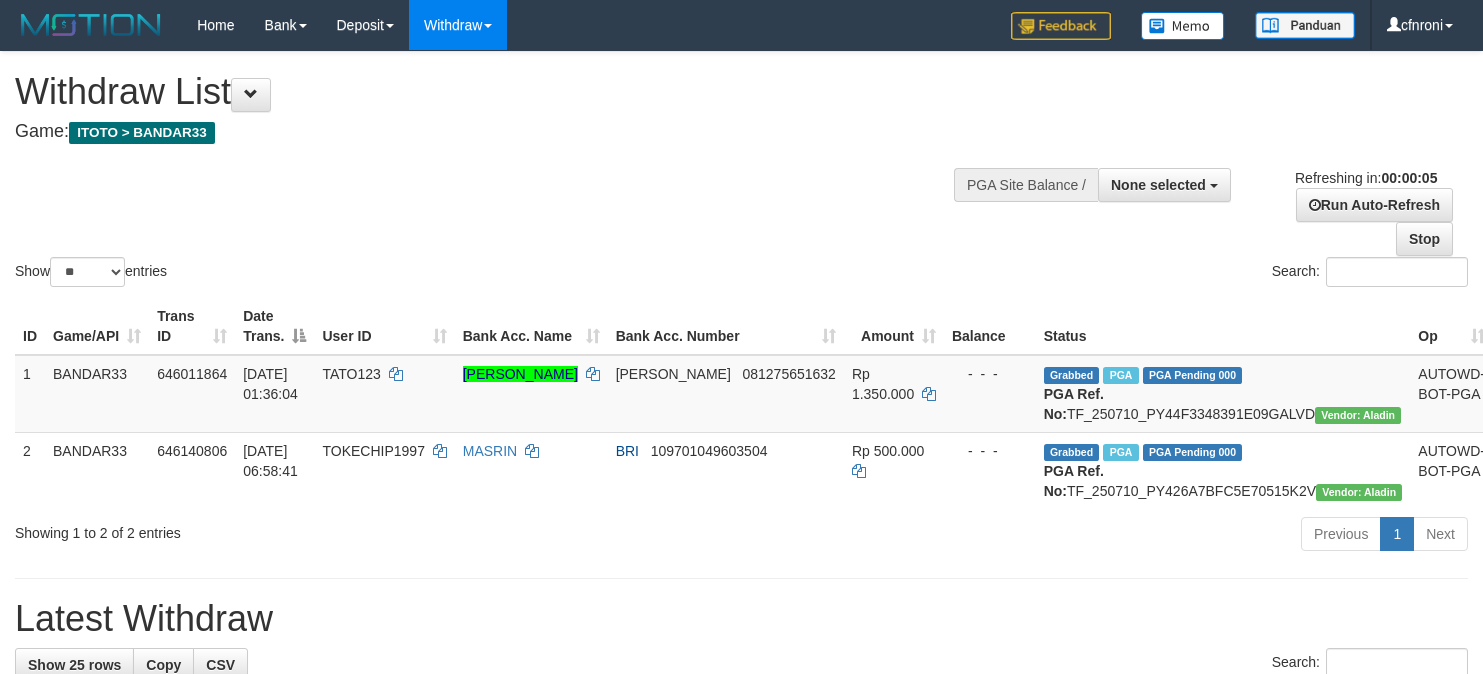 scroll, scrollTop: 0, scrollLeft: 0, axis: both 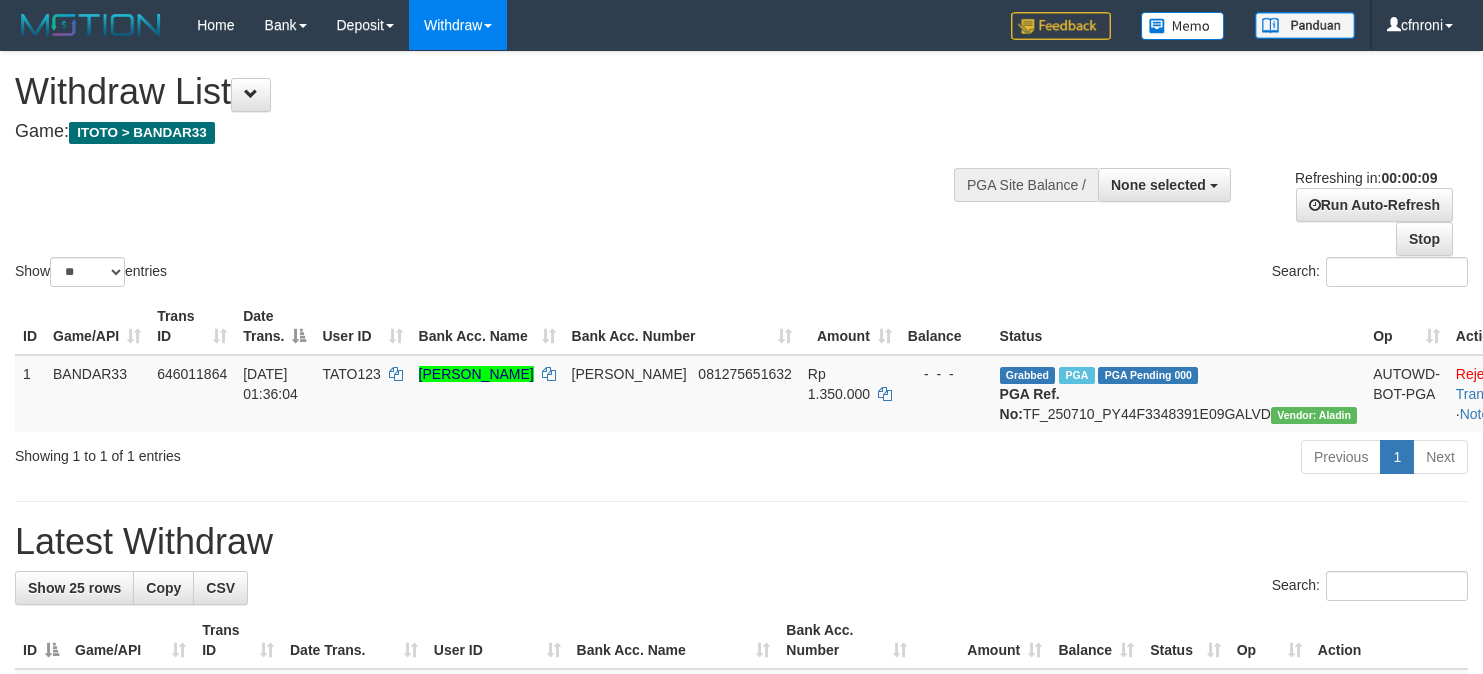 select 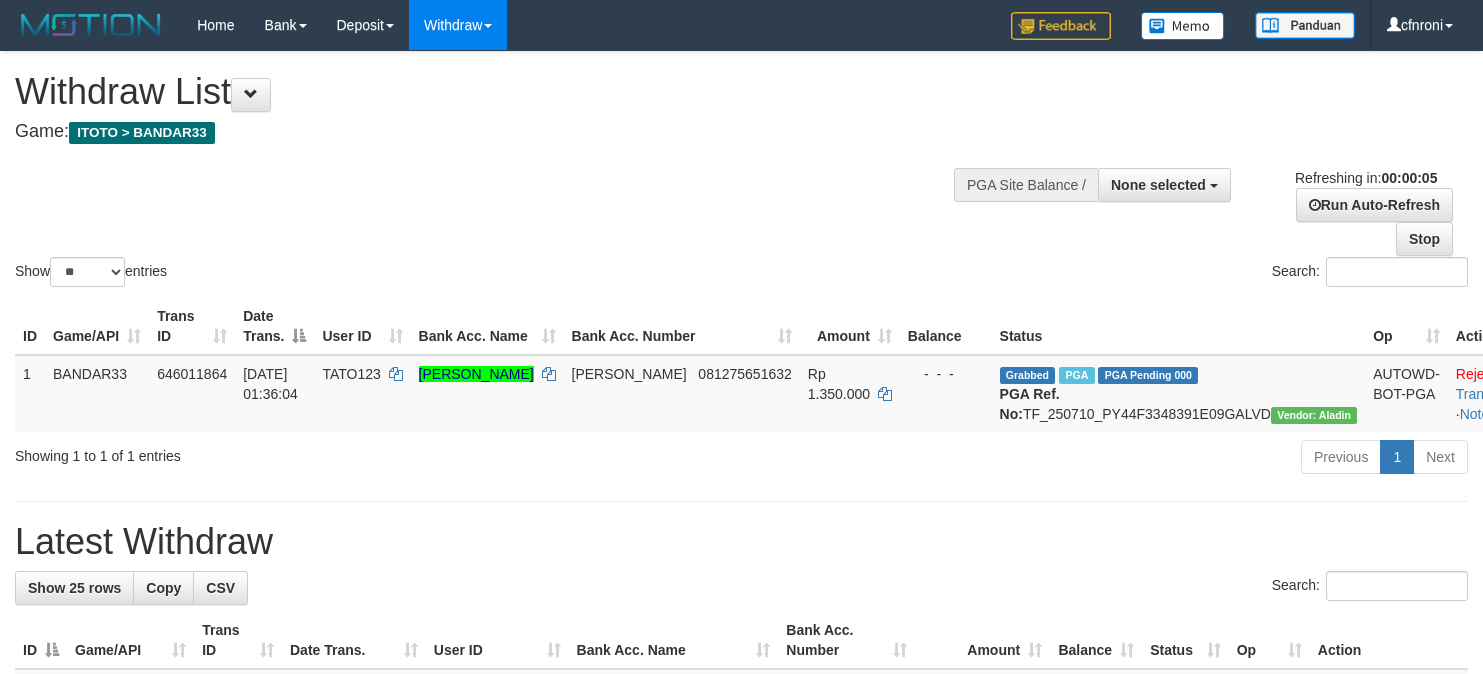 scroll, scrollTop: 0, scrollLeft: 0, axis: both 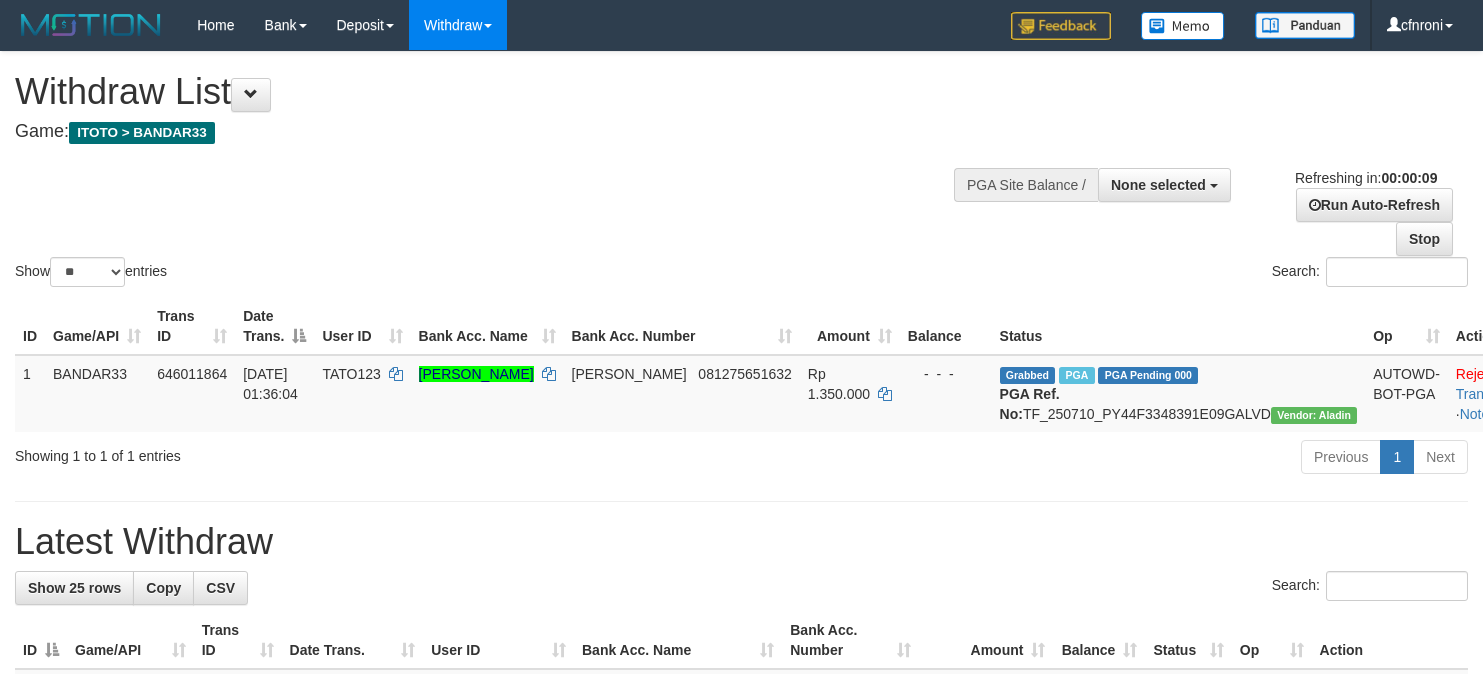 select 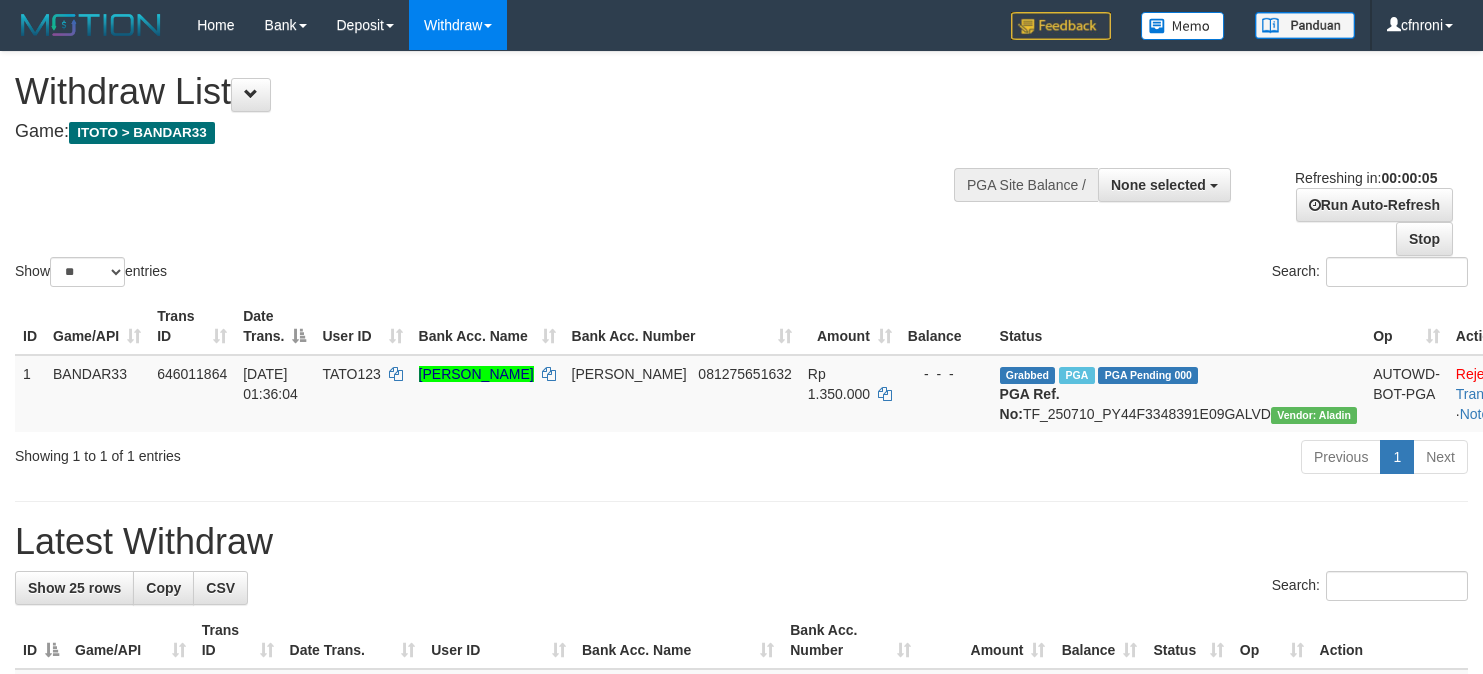 scroll, scrollTop: 0, scrollLeft: 0, axis: both 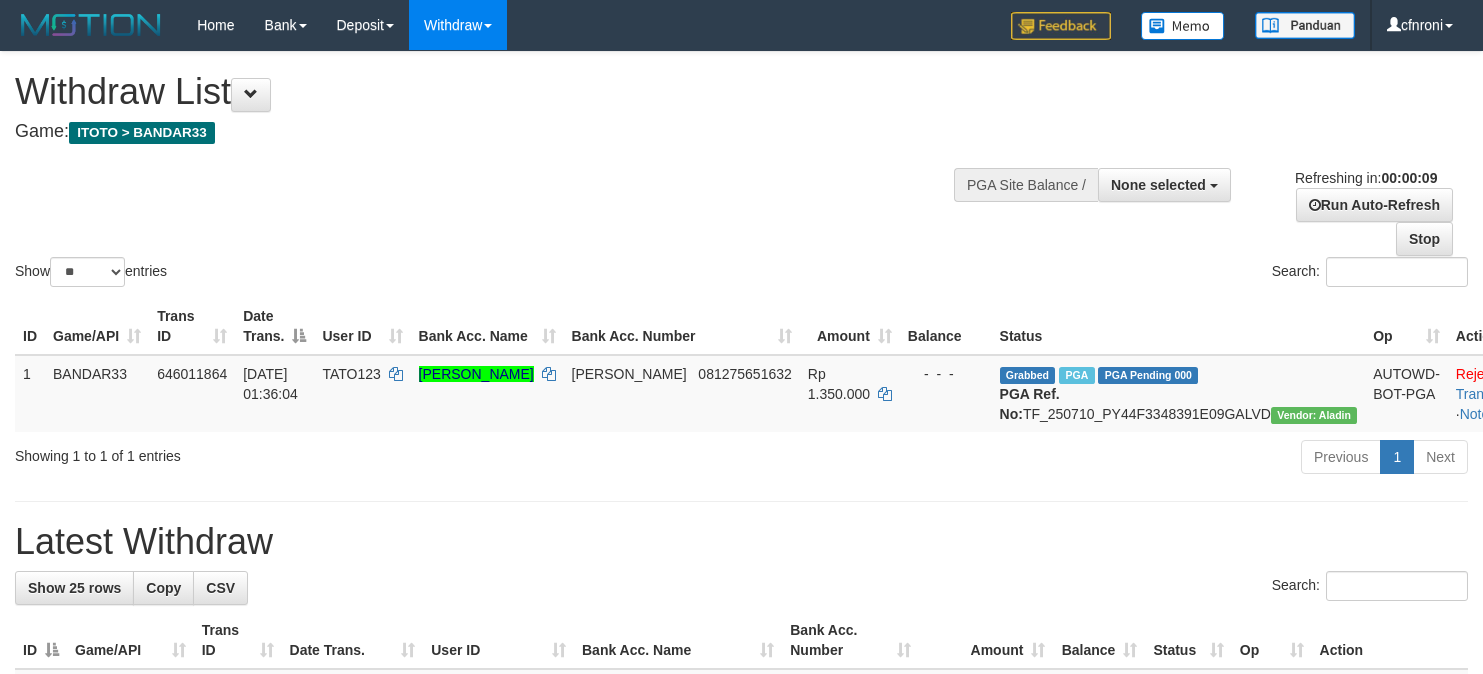 select 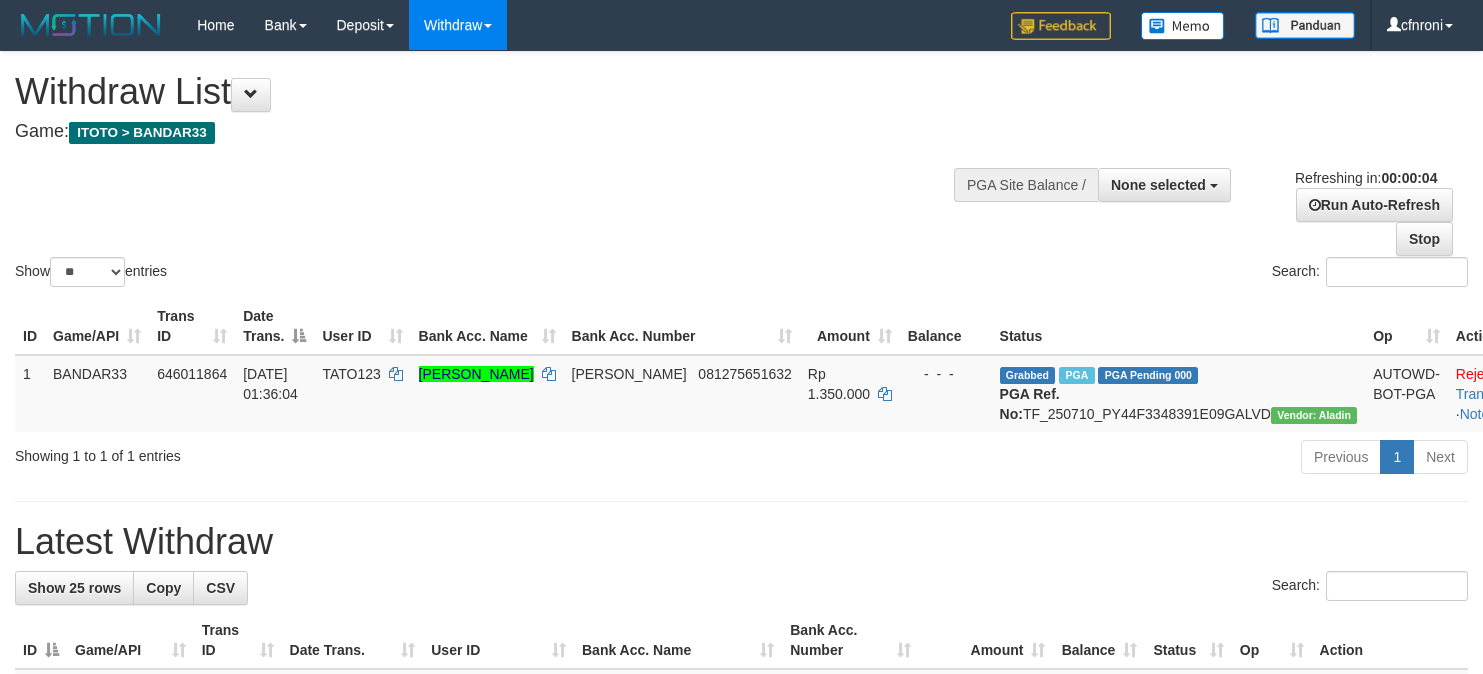 scroll, scrollTop: 0, scrollLeft: 0, axis: both 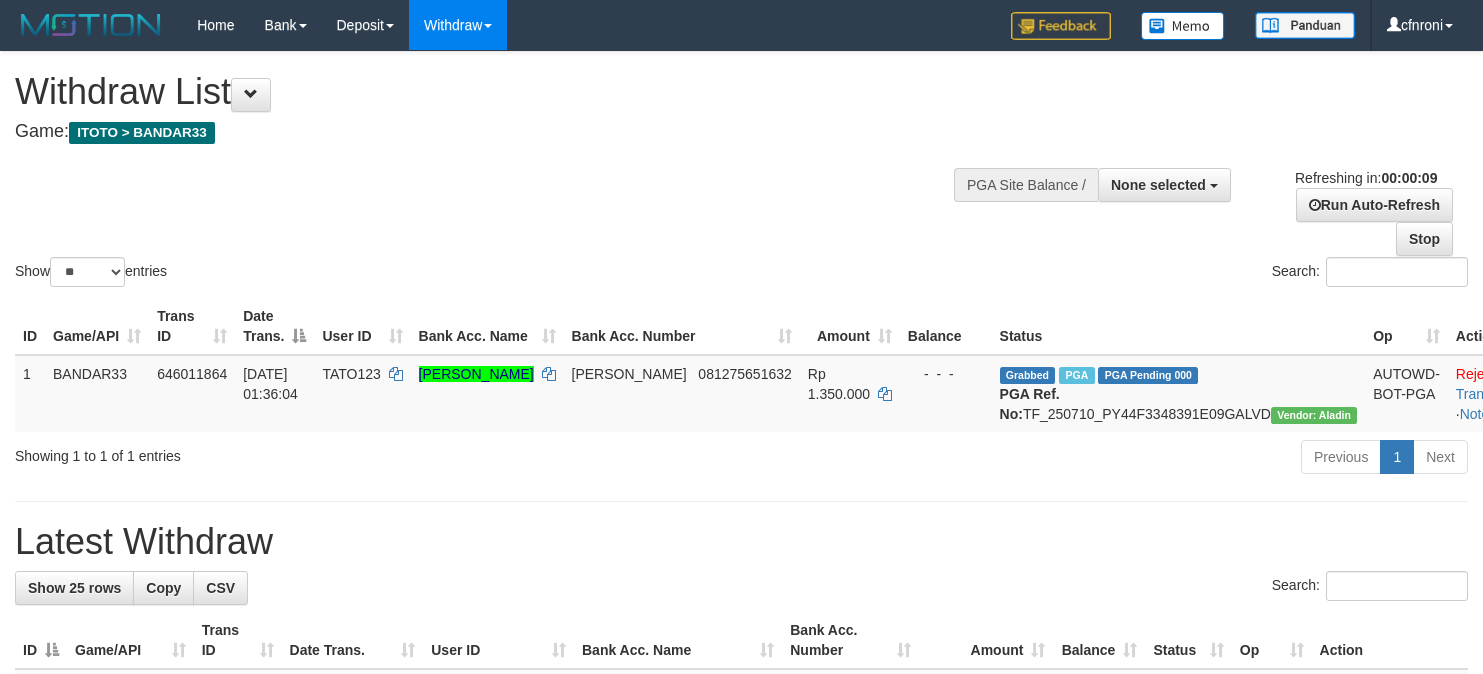 select 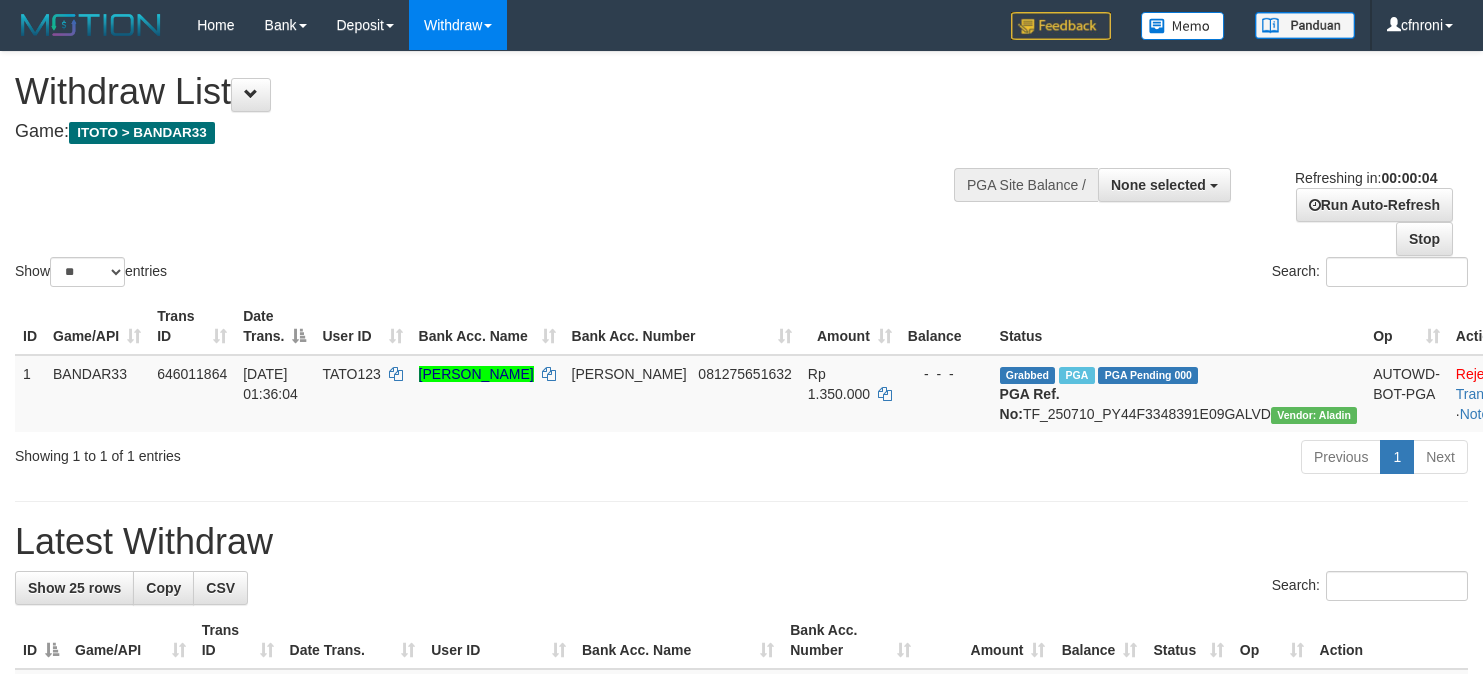 scroll, scrollTop: 0, scrollLeft: 0, axis: both 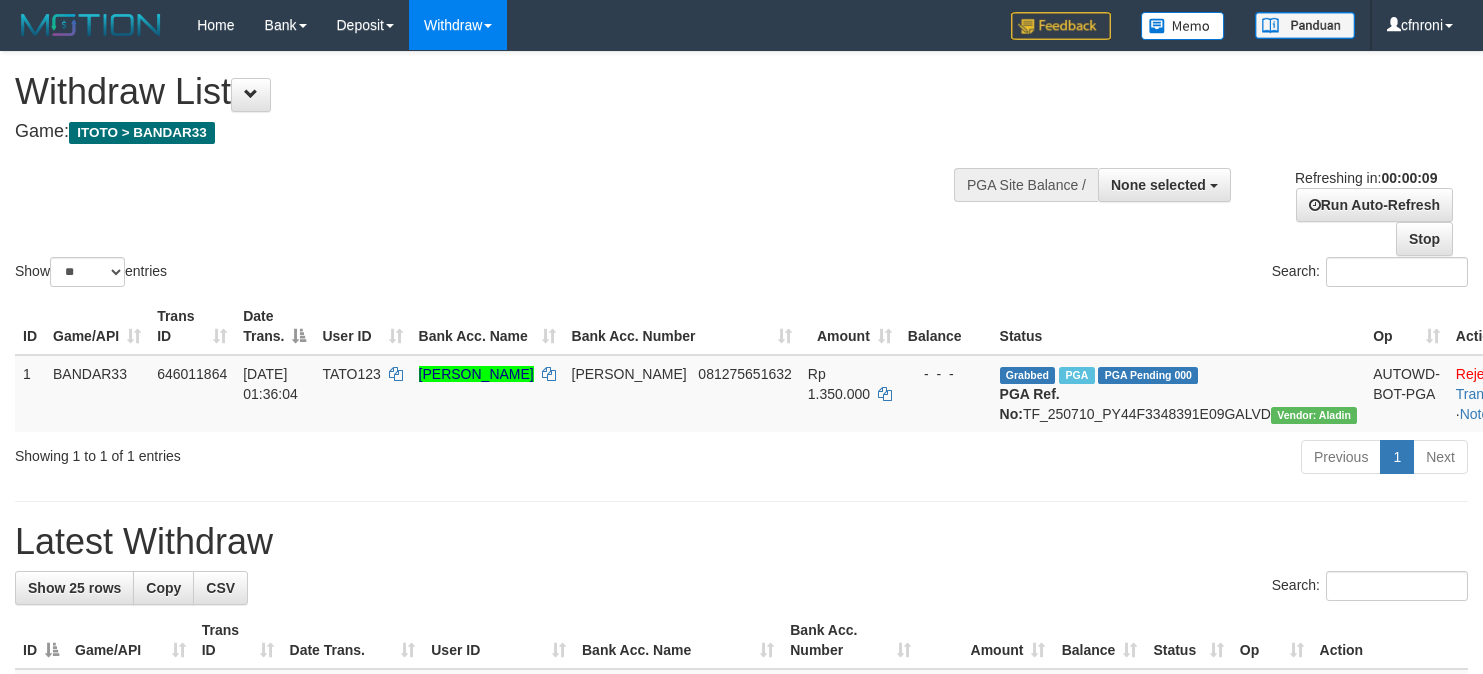 select 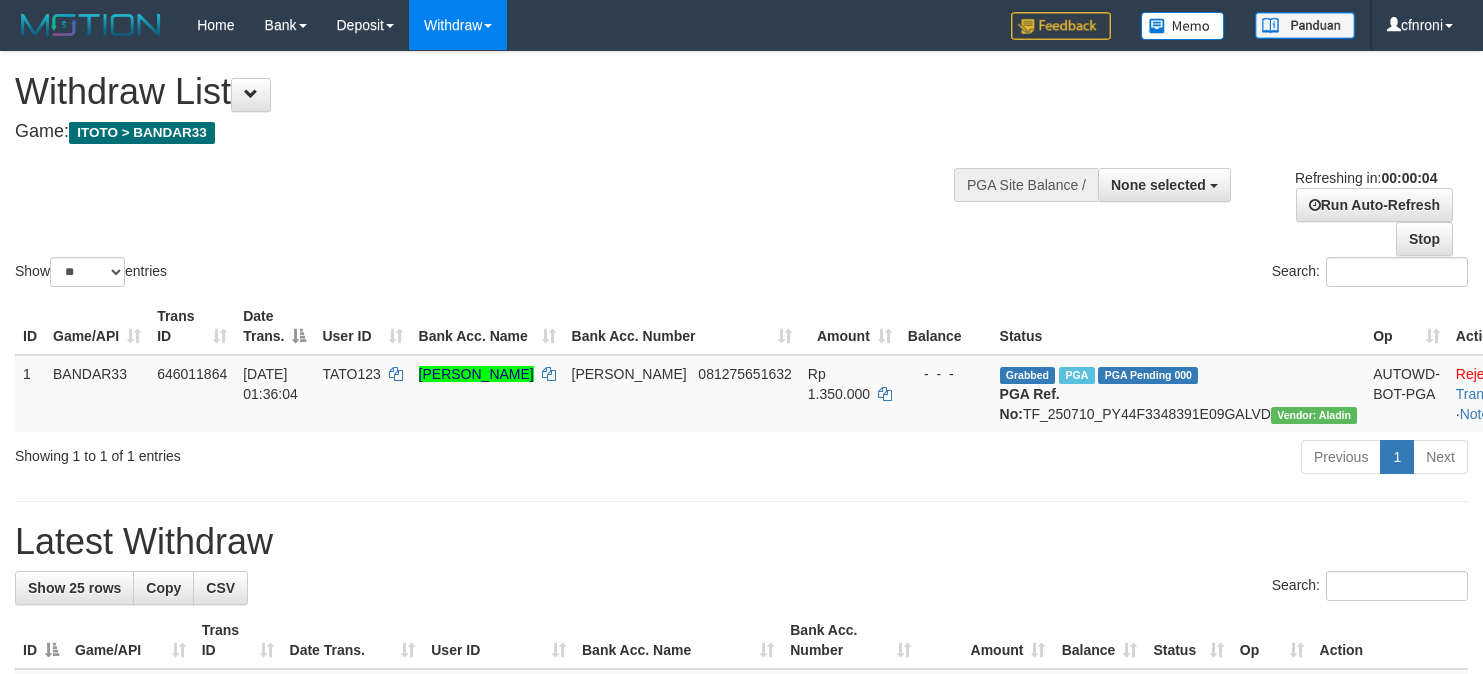 scroll, scrollTop: 0, scrollLeft: 0, axis: both 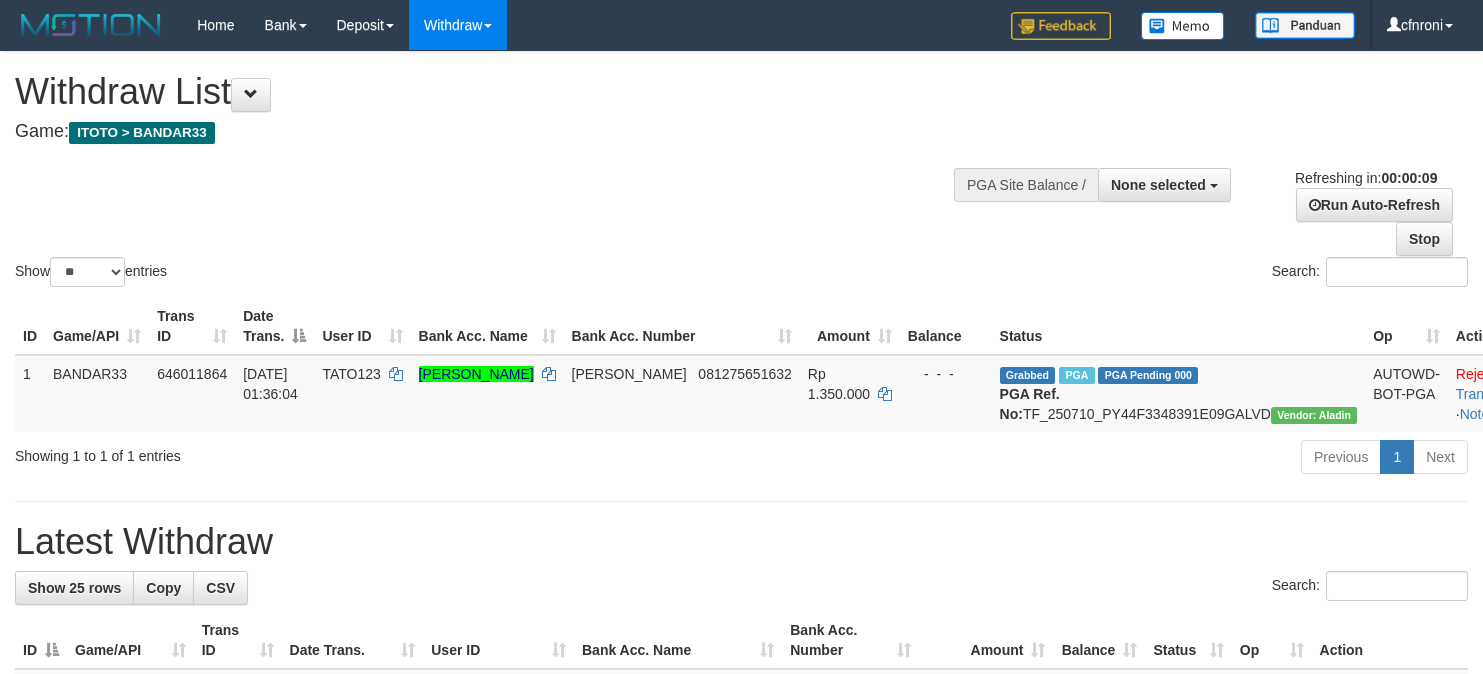 select 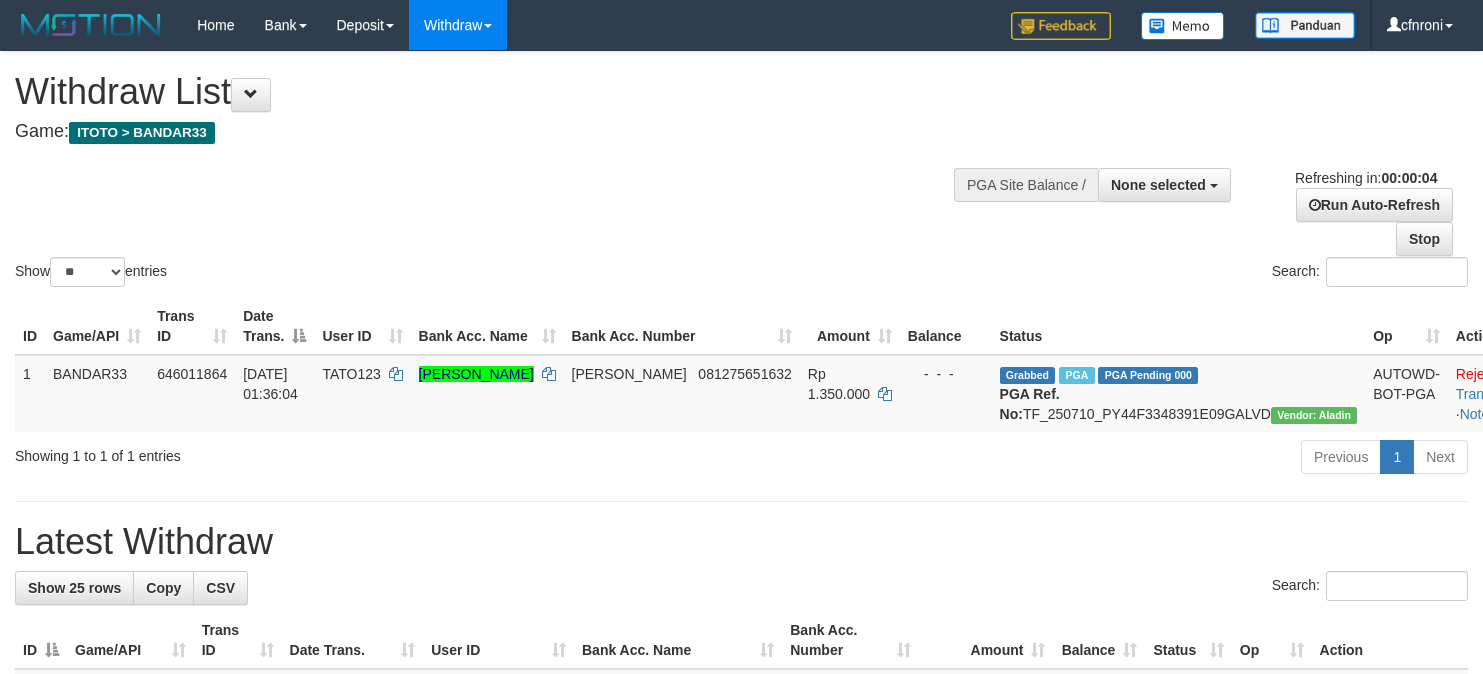 scroll, scrollTop: 0, scrollLeft: 0, axis: both 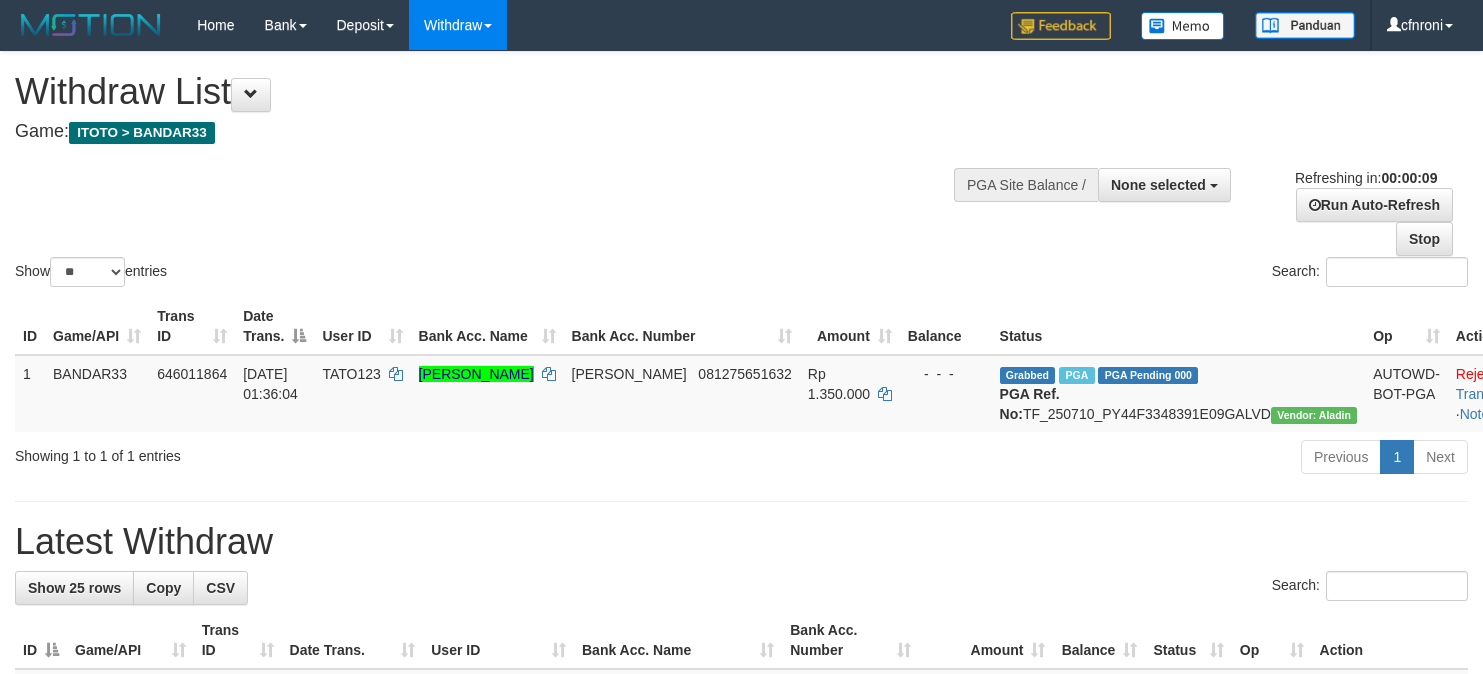 select 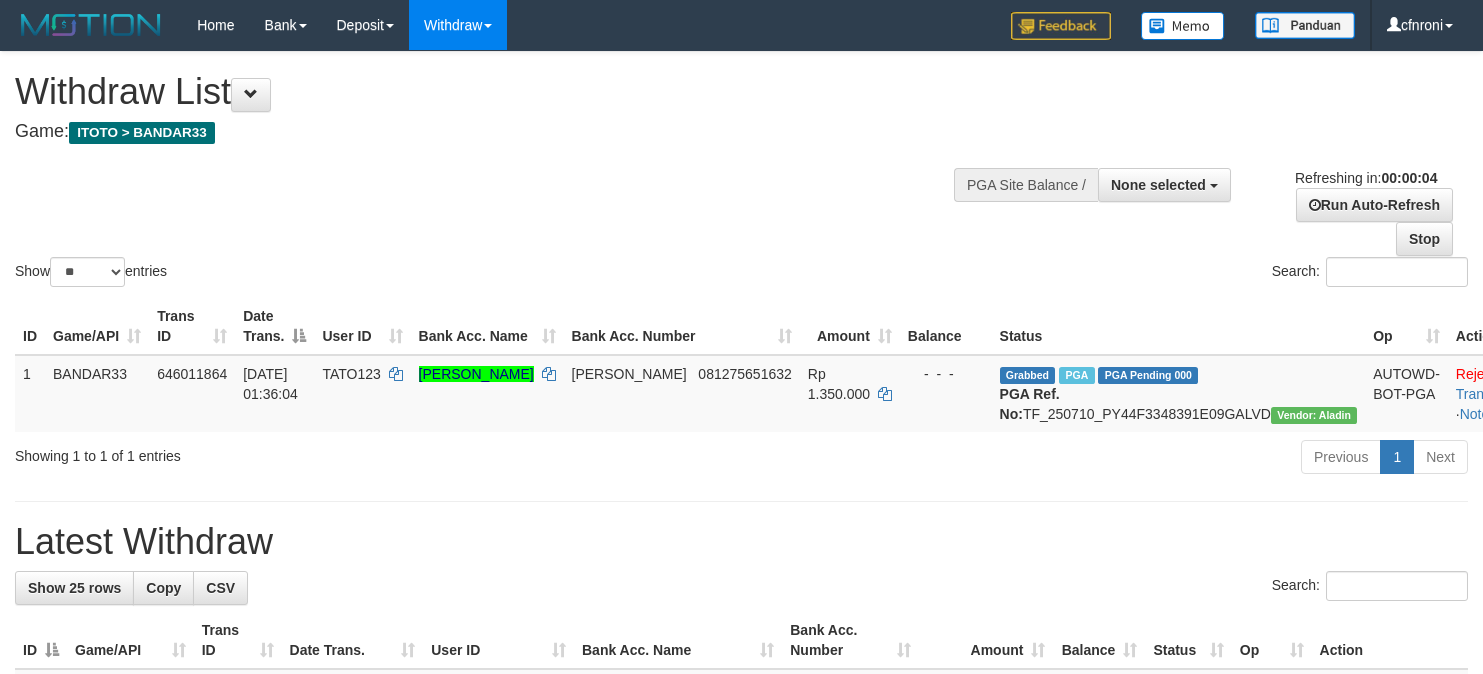 scroll, scrollTop: 0, scrollLeft: 0, axis: both 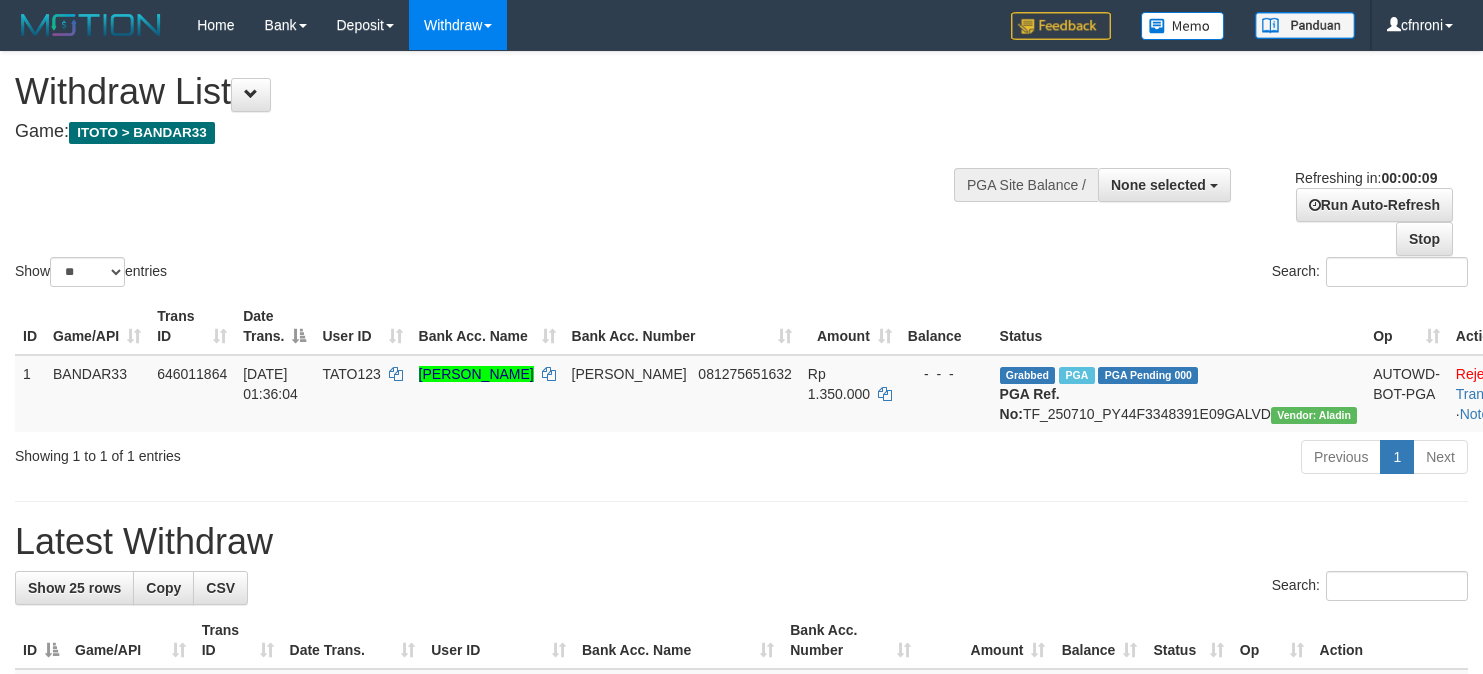 select 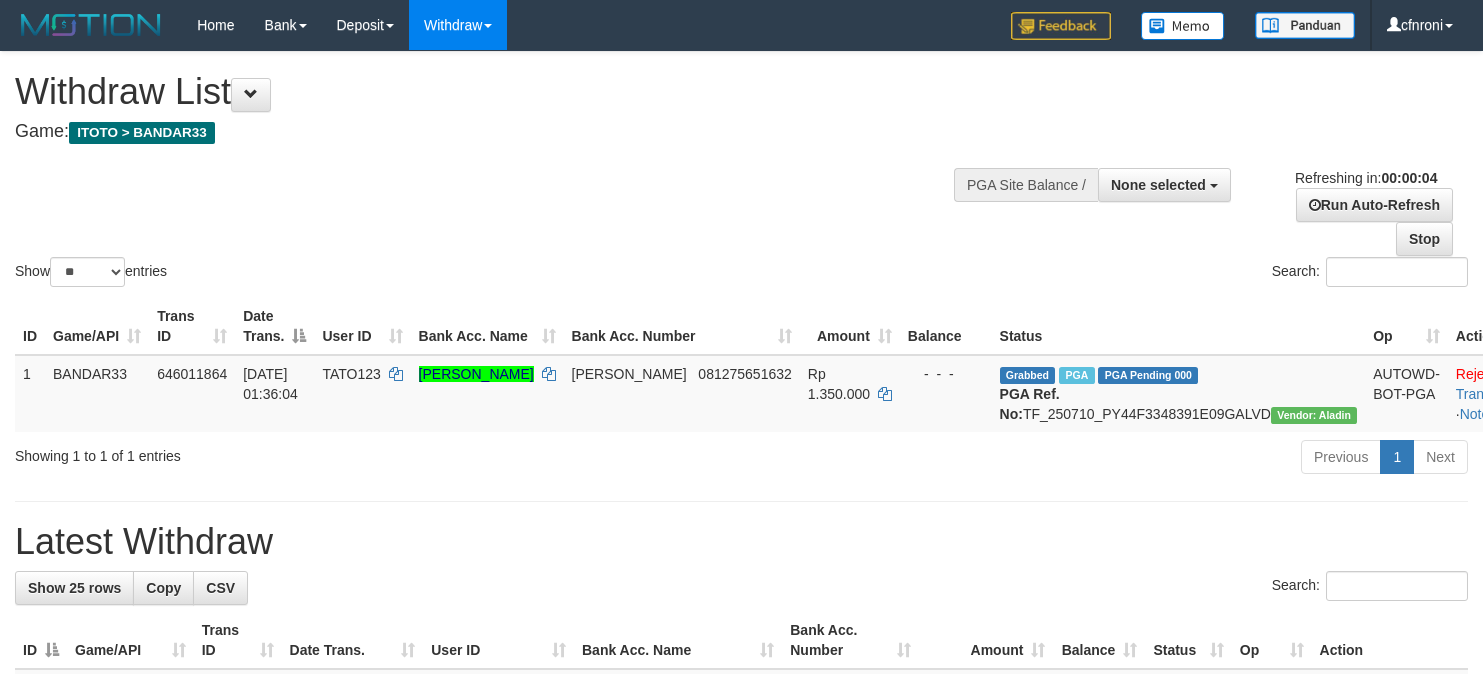 scroll, scrollTop: 0, scrollLeft: 0, axis: both 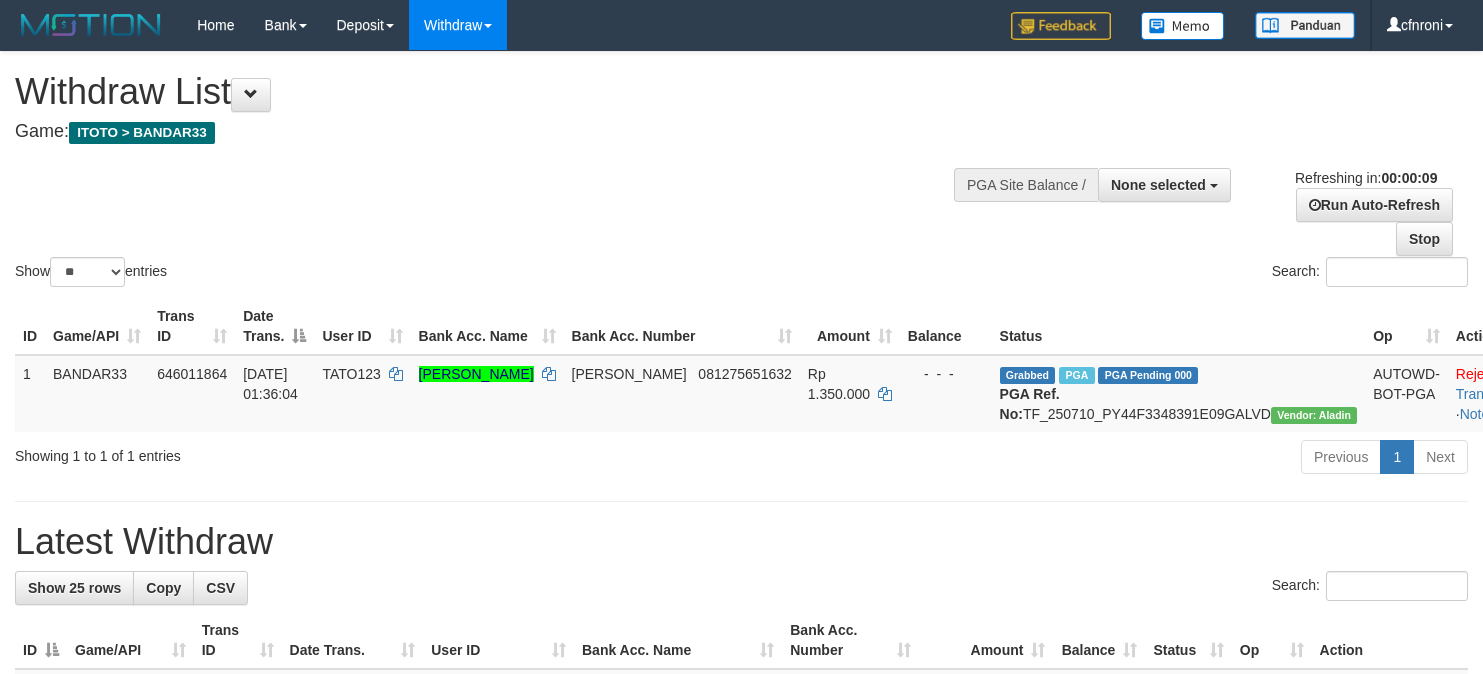 select 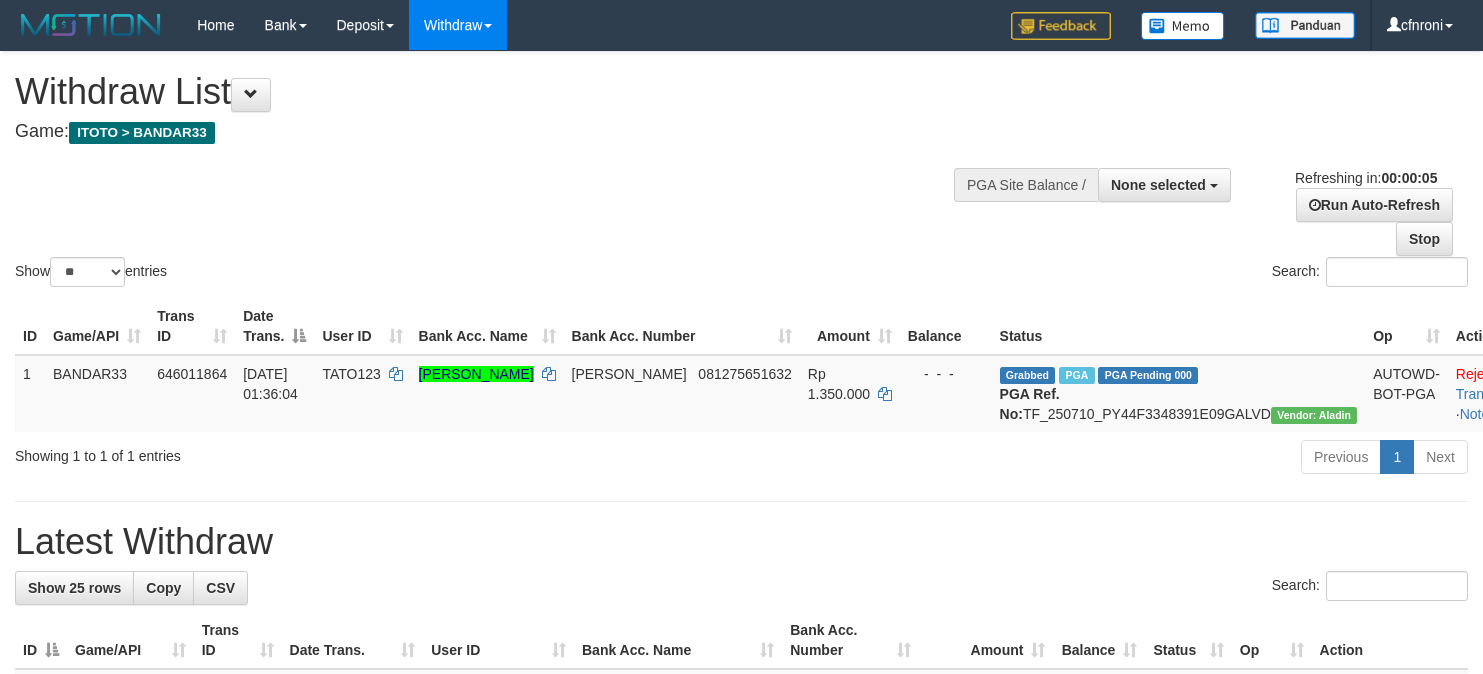 scroll, scrollTop: 0, scrollLeft: 0, axis: both 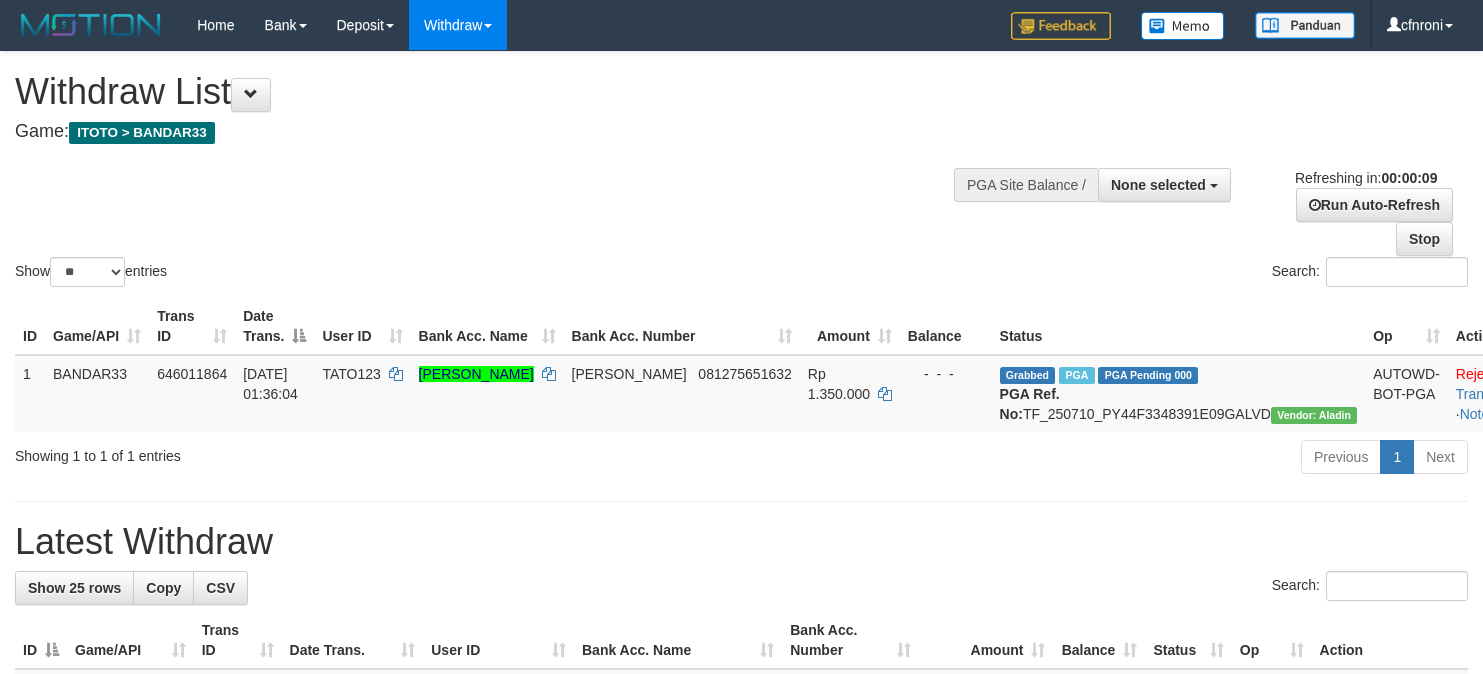 select 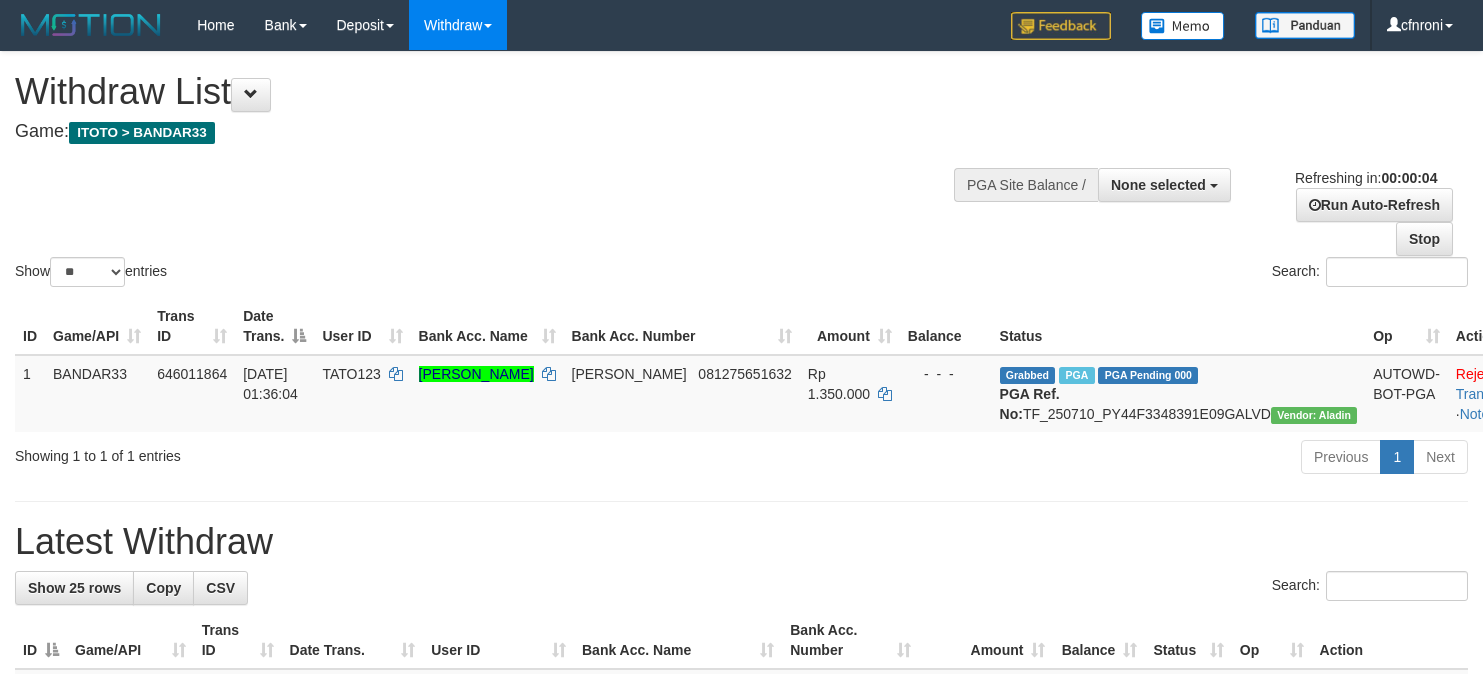 scroll, scrollTop: 0, scrollLeft: 0, axis: both 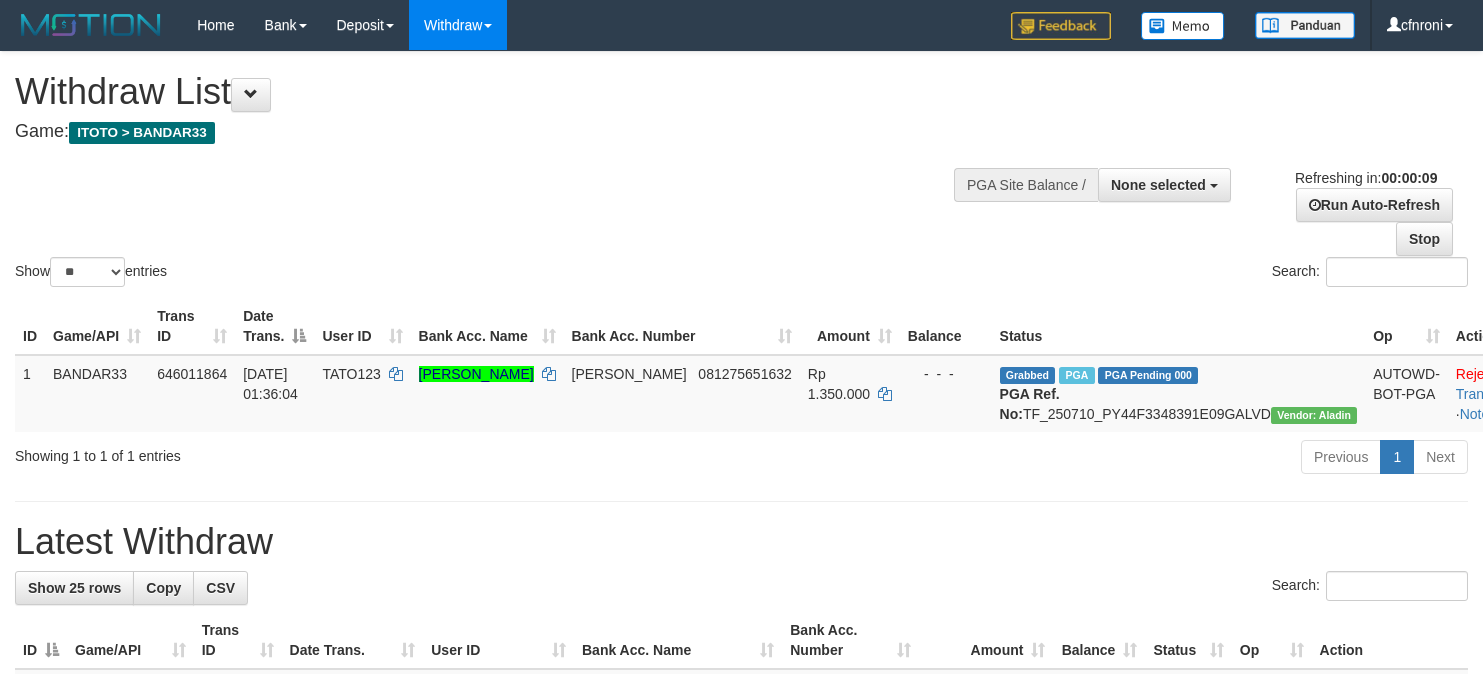 select 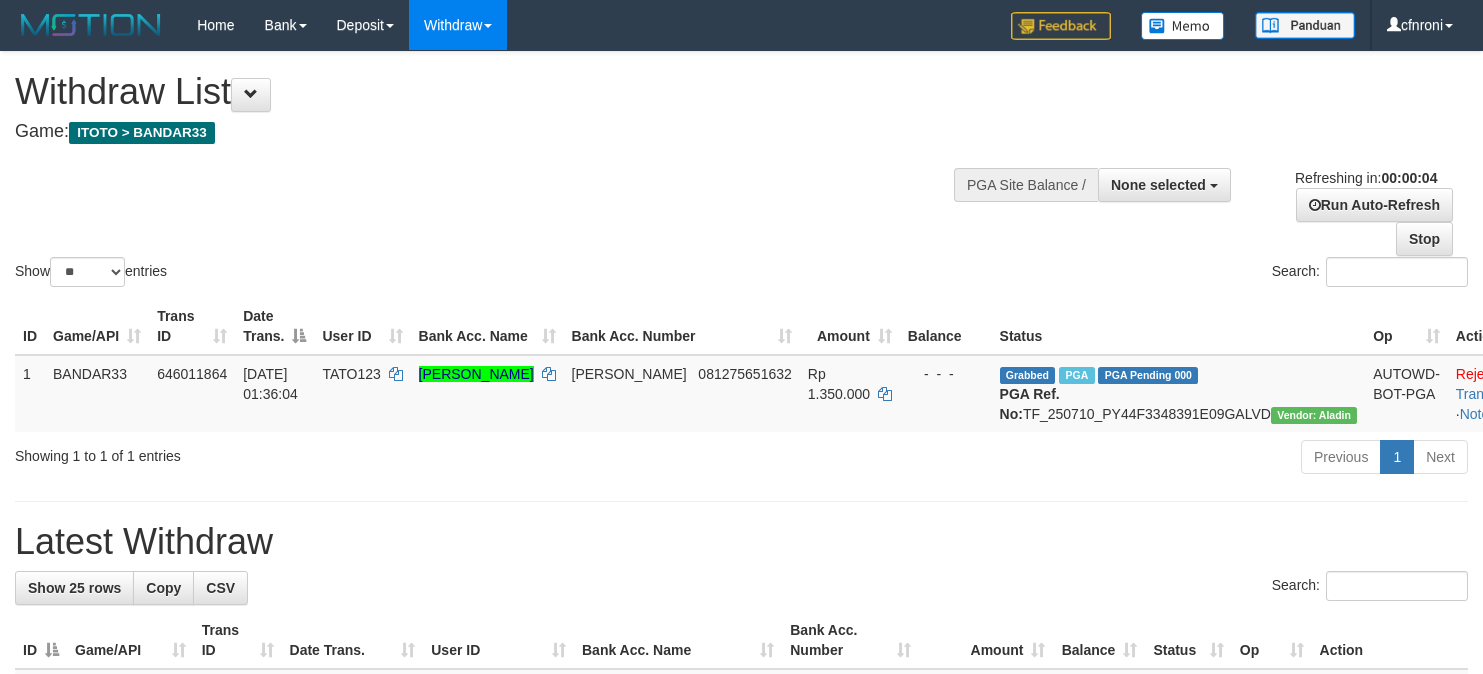 scroll, scrollTop: 0, scrollLeft: 0, axis: both 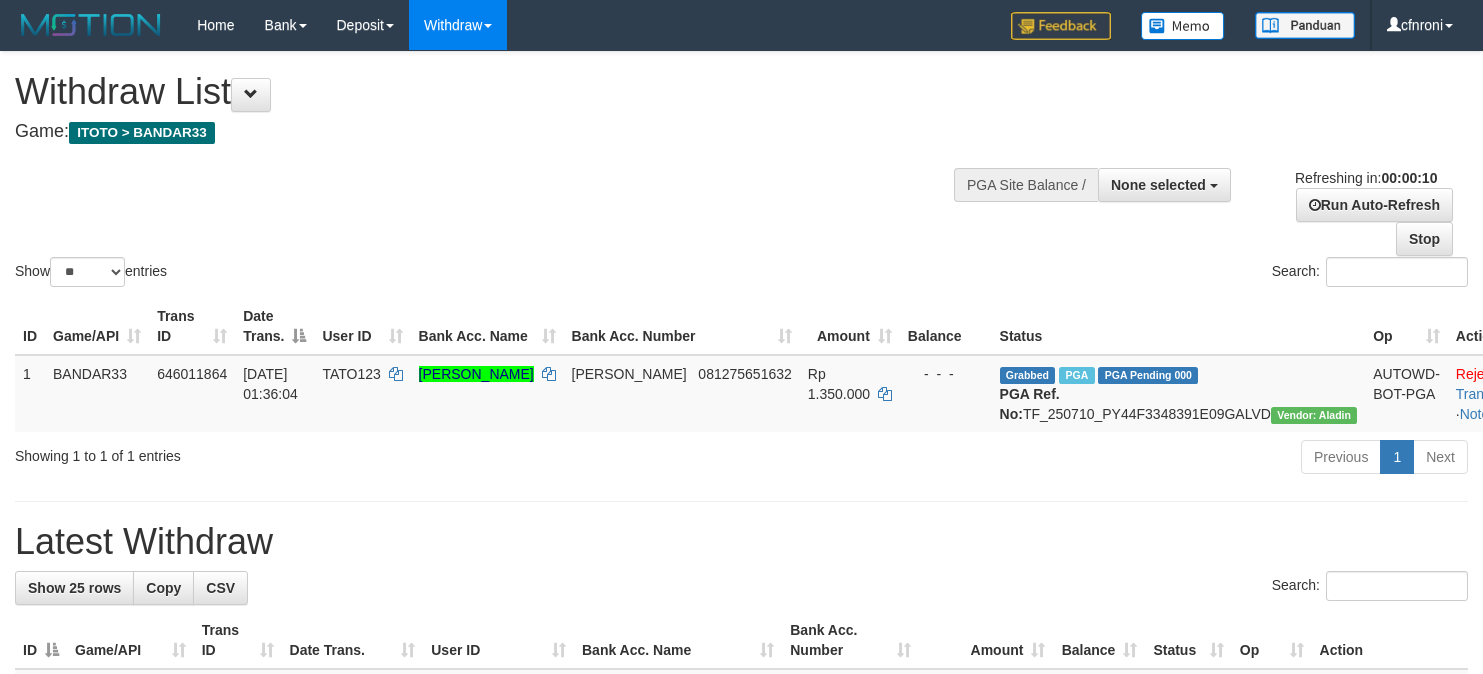 select 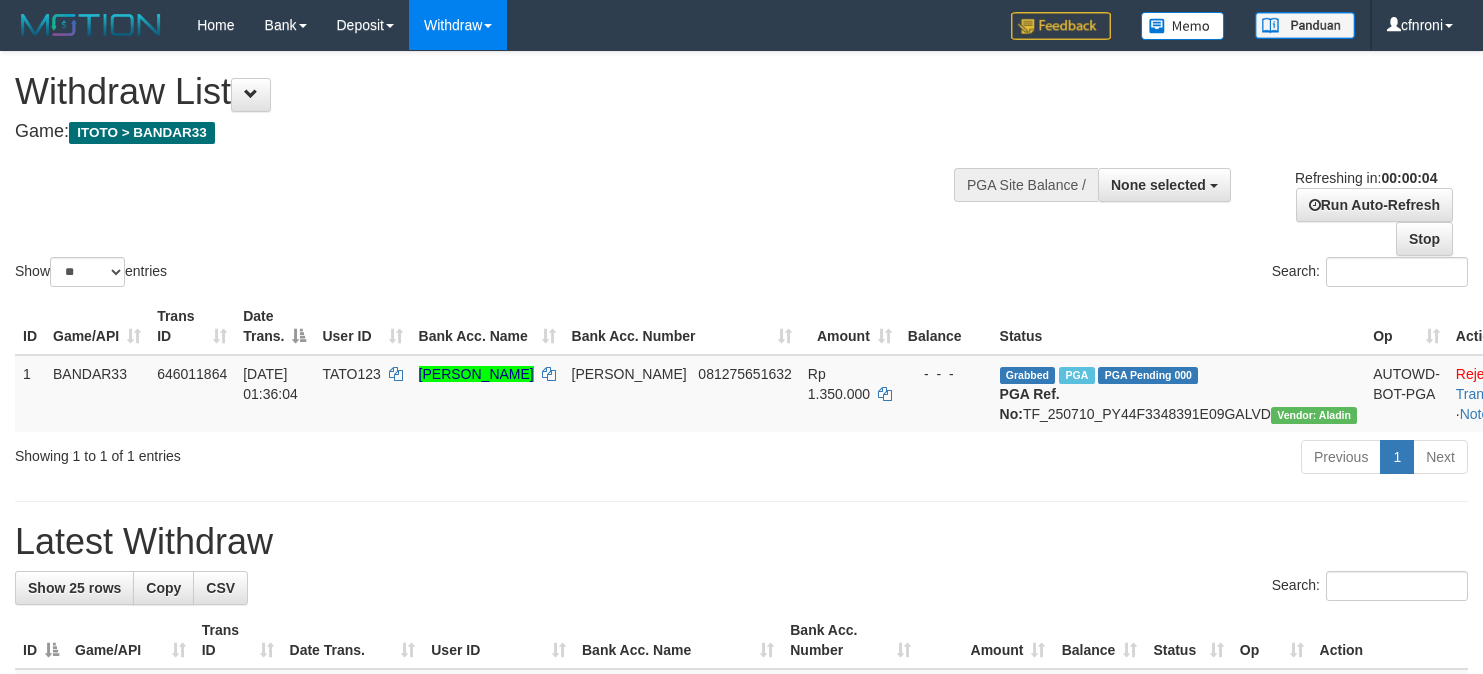 scroll, scrollTop: 0, scrollLeft: 0, axis: both 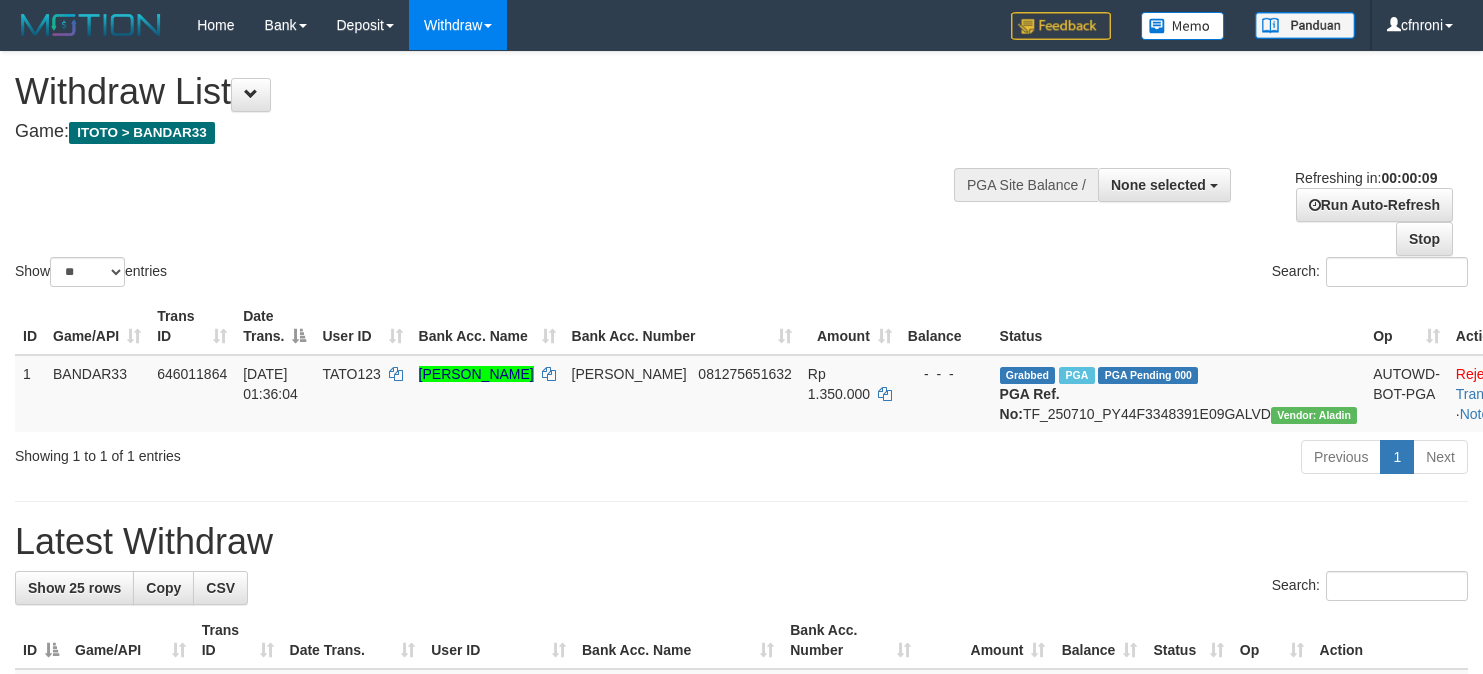 select 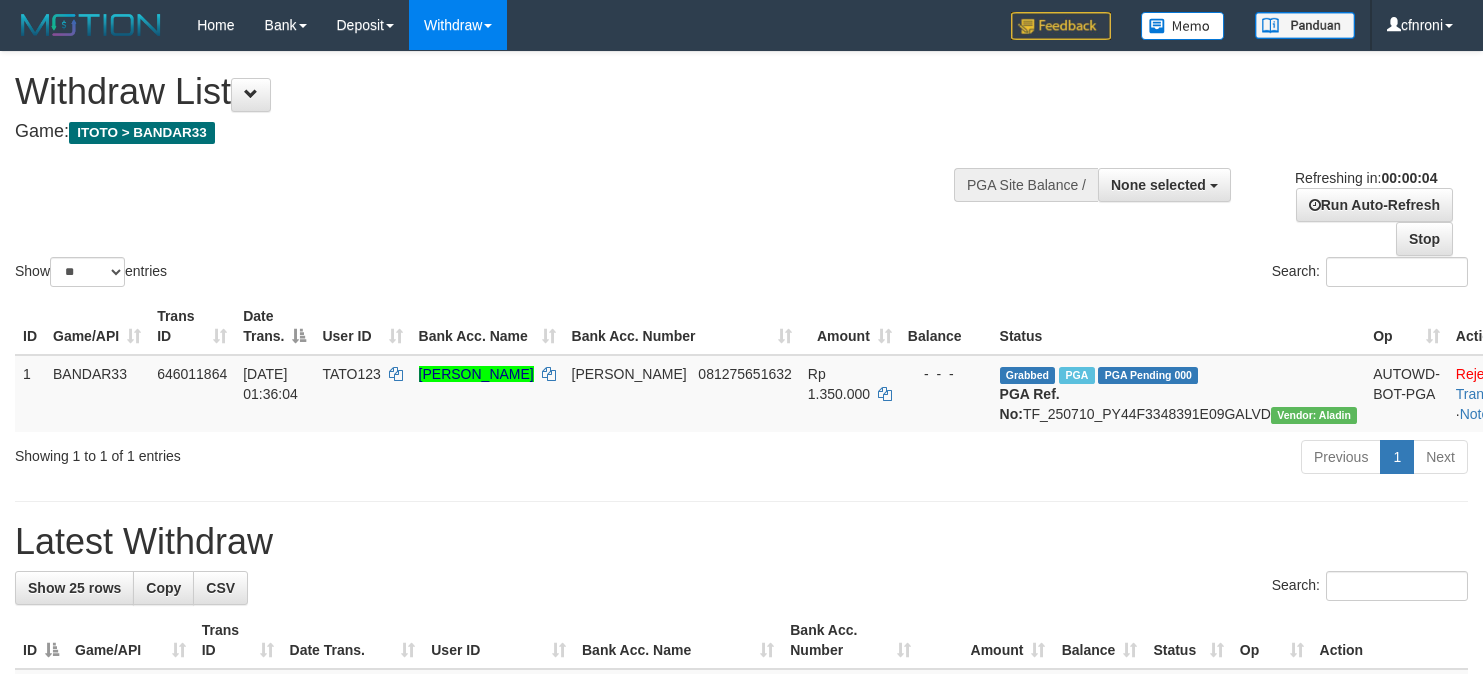 scroll, scrollTop: 0, scrollLeft: 0, axis: both 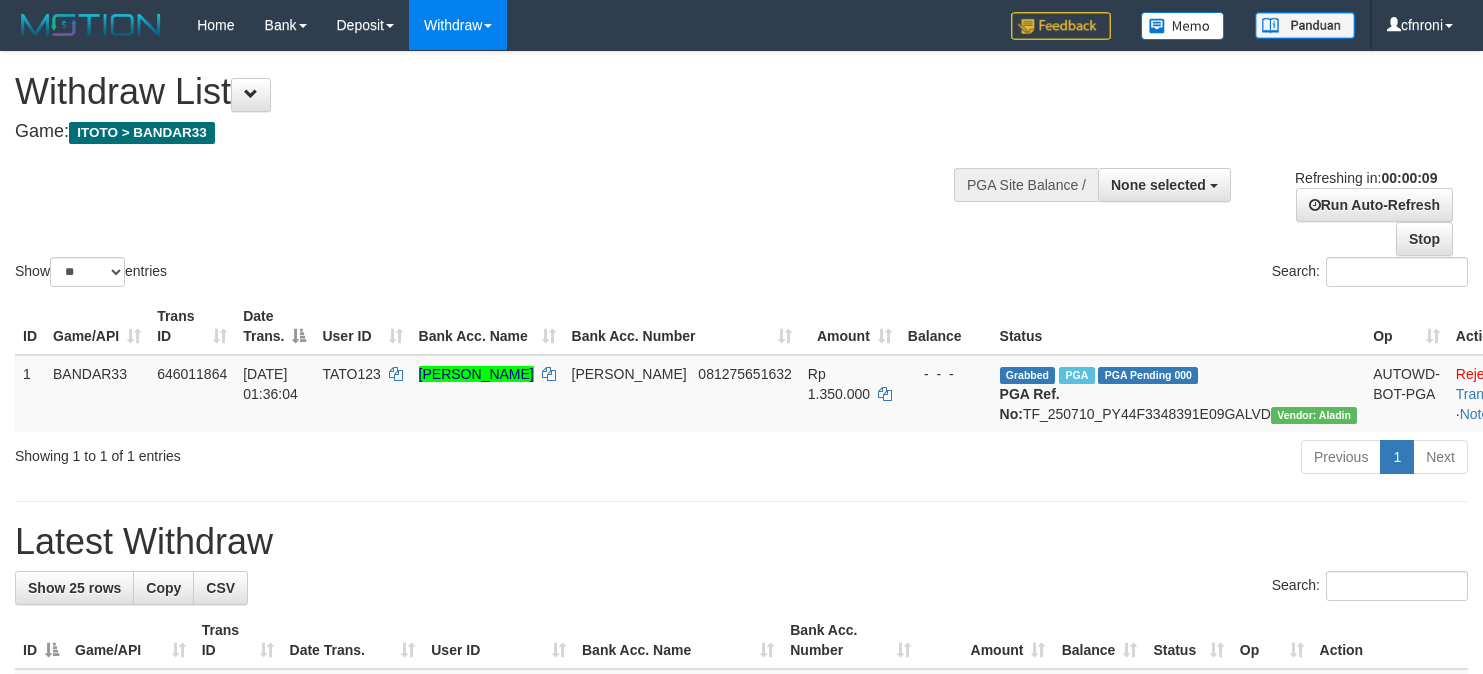 select 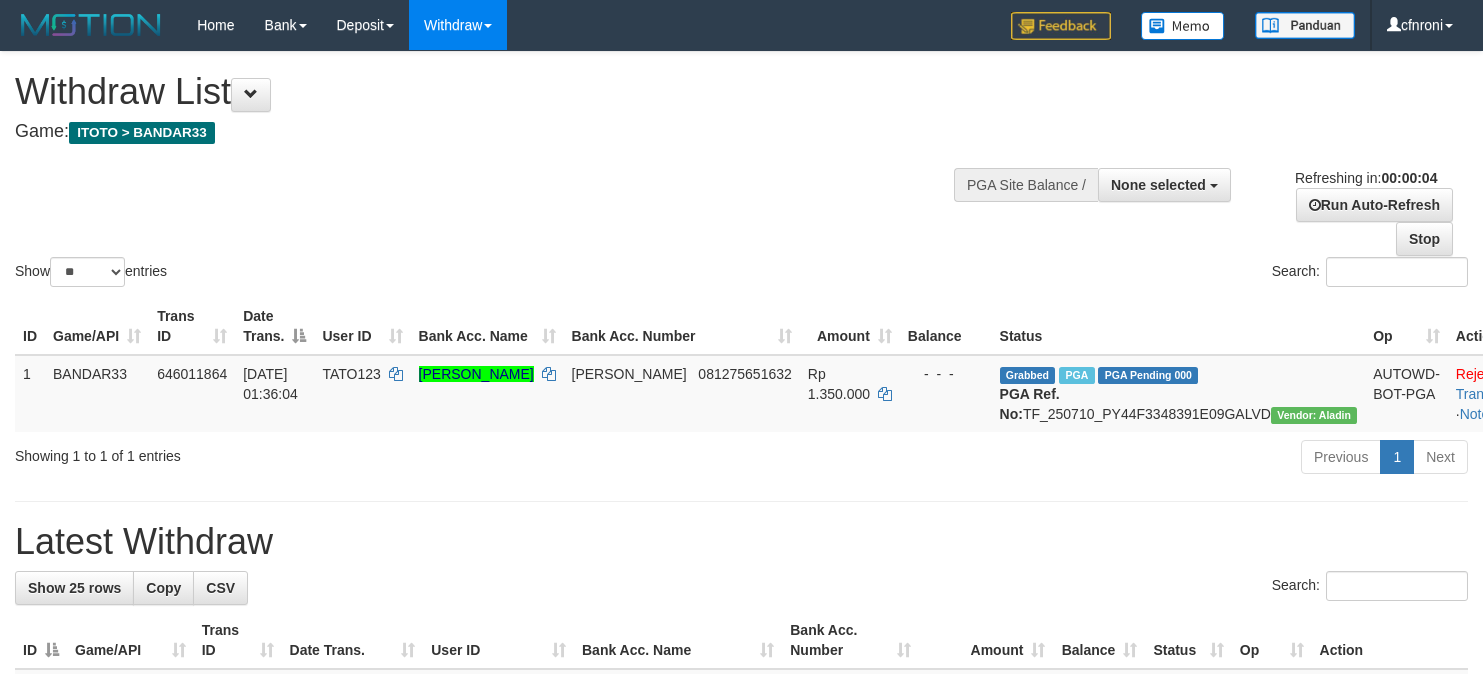 scroll, scrollTop: 0, scrollLeft: 0, axis: both 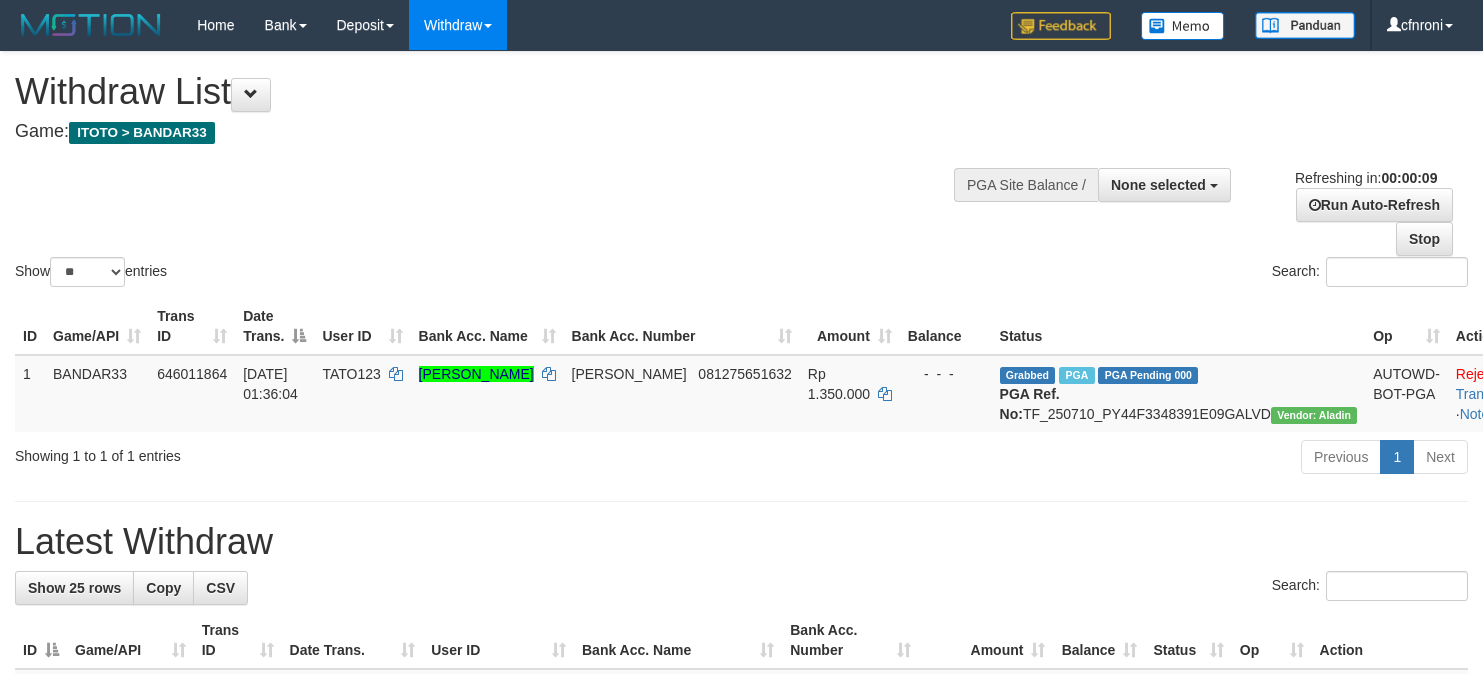 select 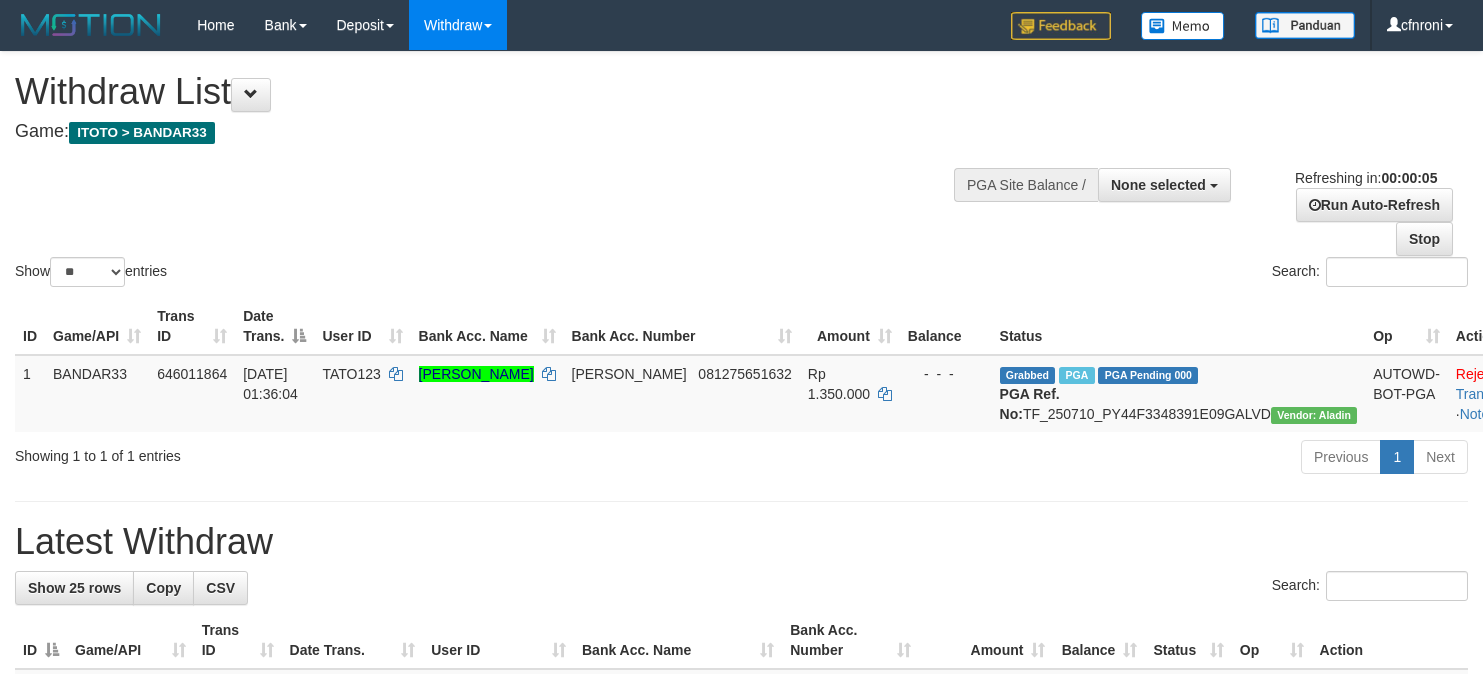 scroll, scrollTop: 0, scrollLeft: 0, axis: both 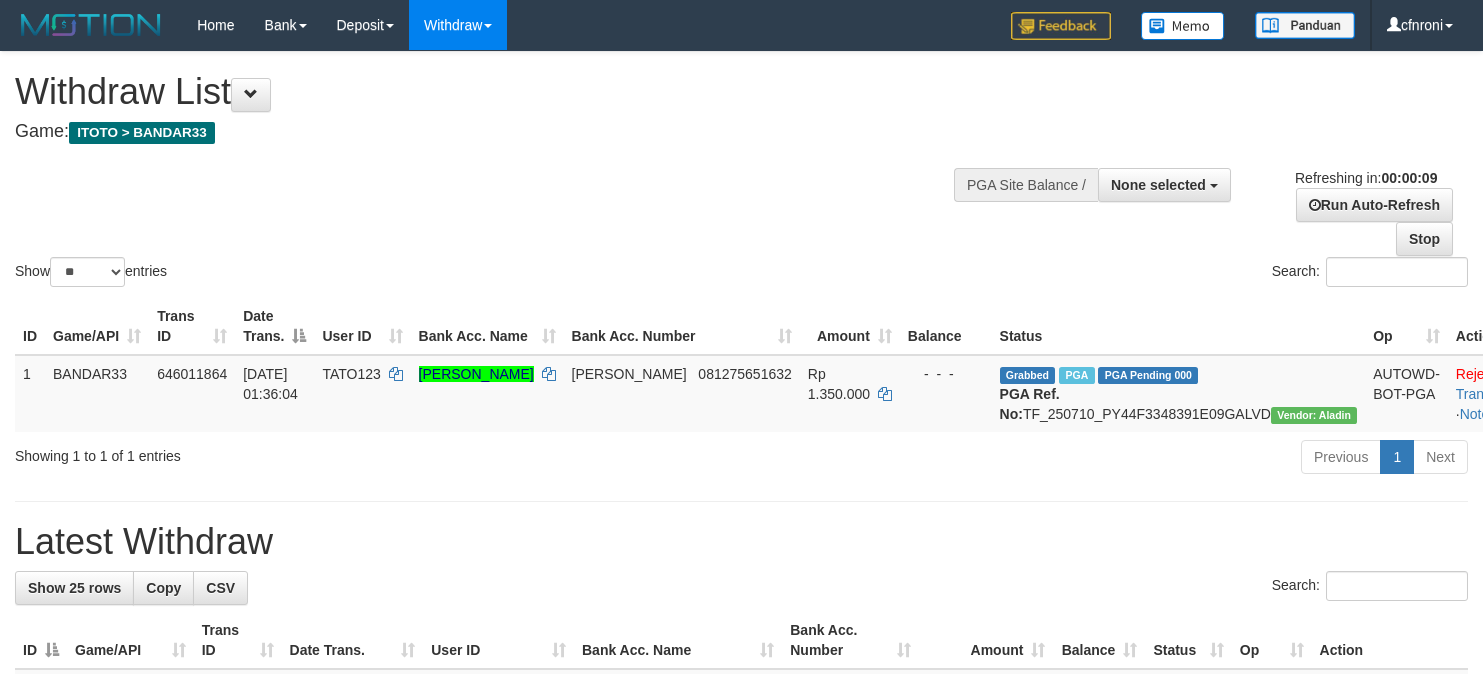 select 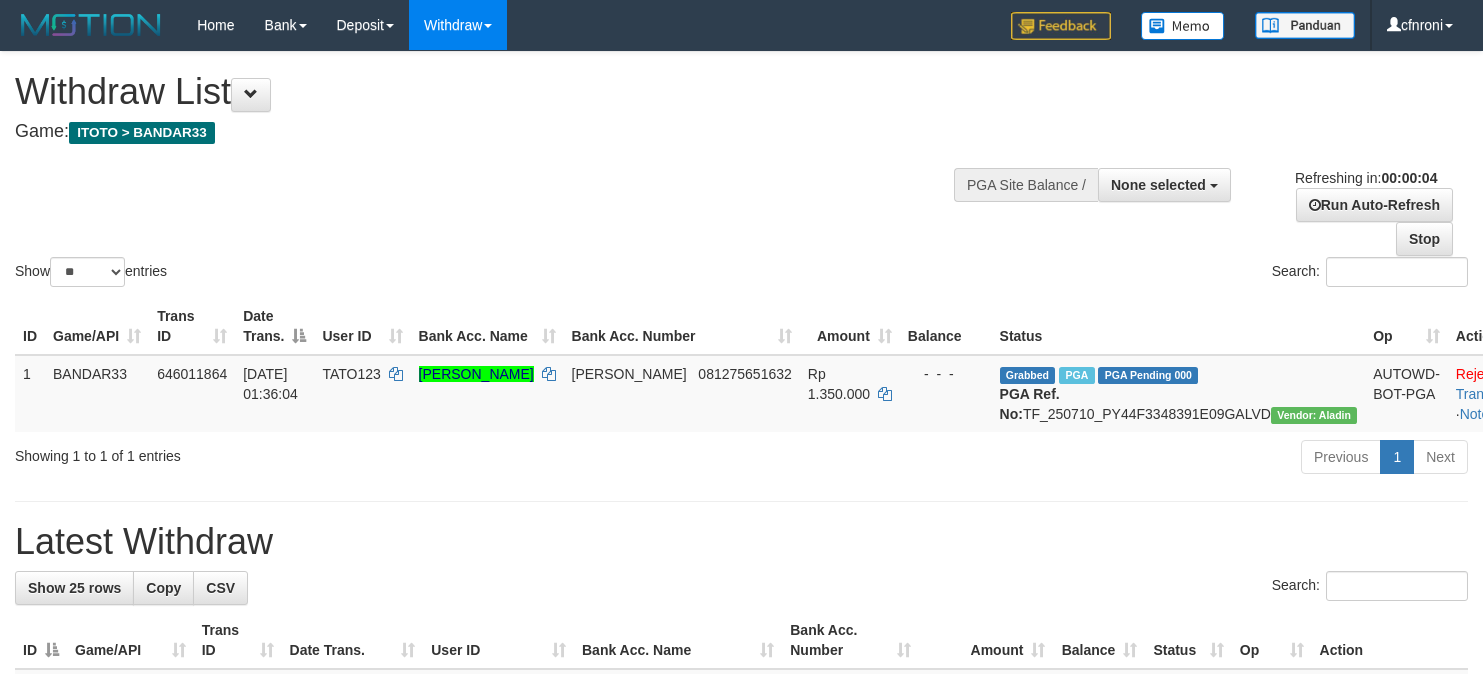 scroll, scrollTop: 0, scrollLeft: 0, axis: both 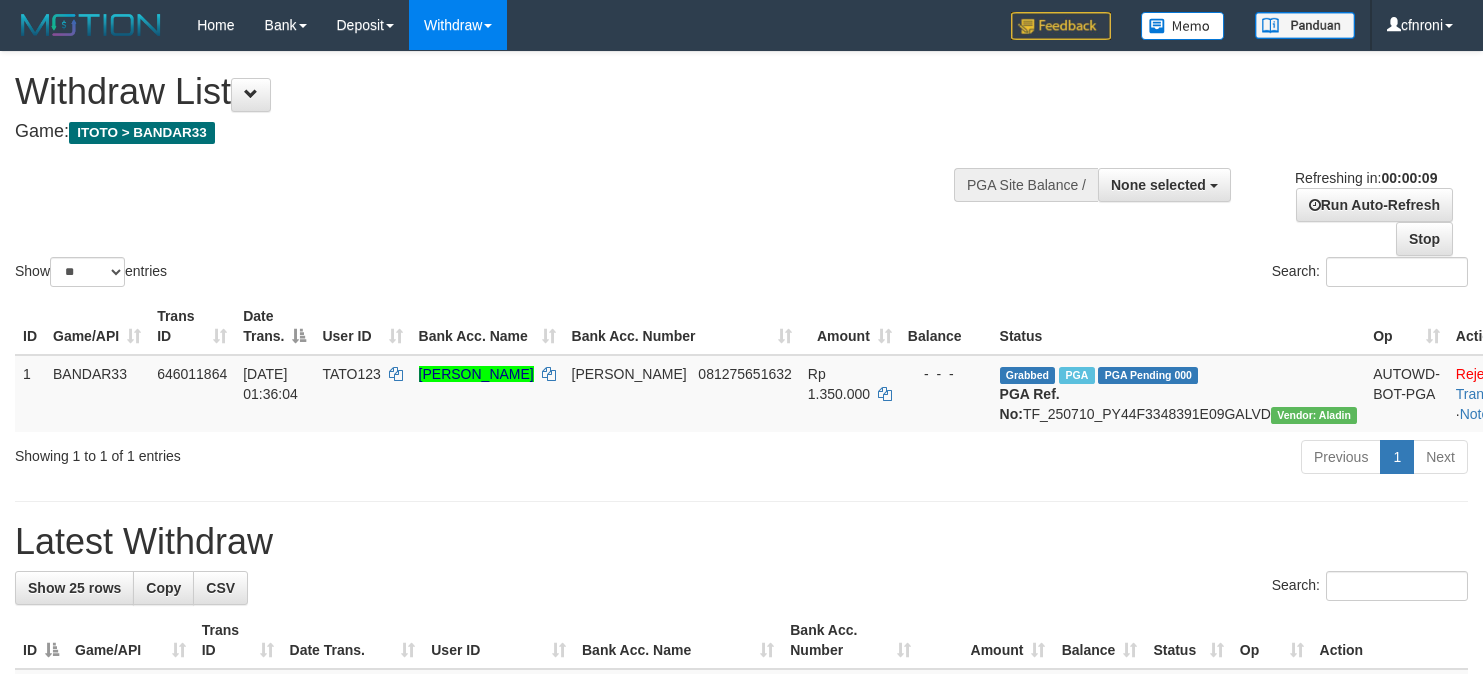 select 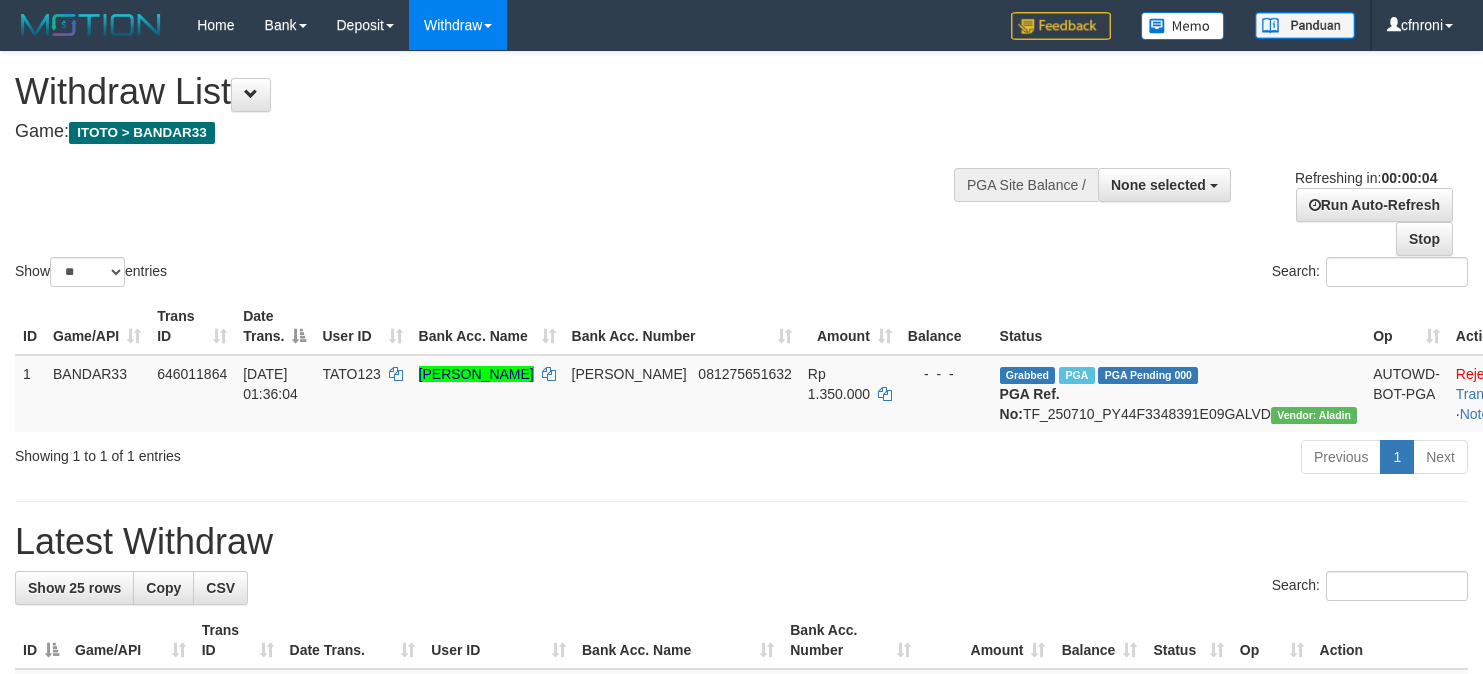 scroll, scrollTop: 0, scrollLeft: 0, axis: both 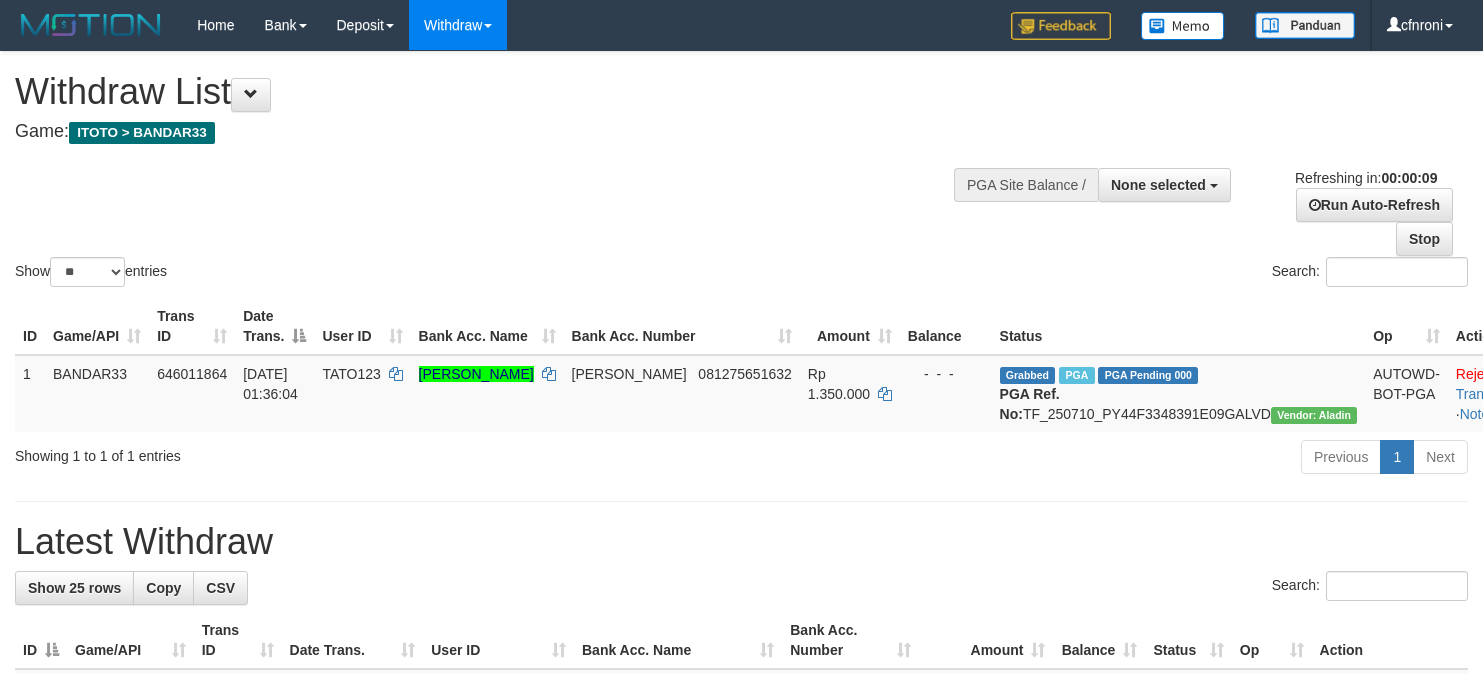 select 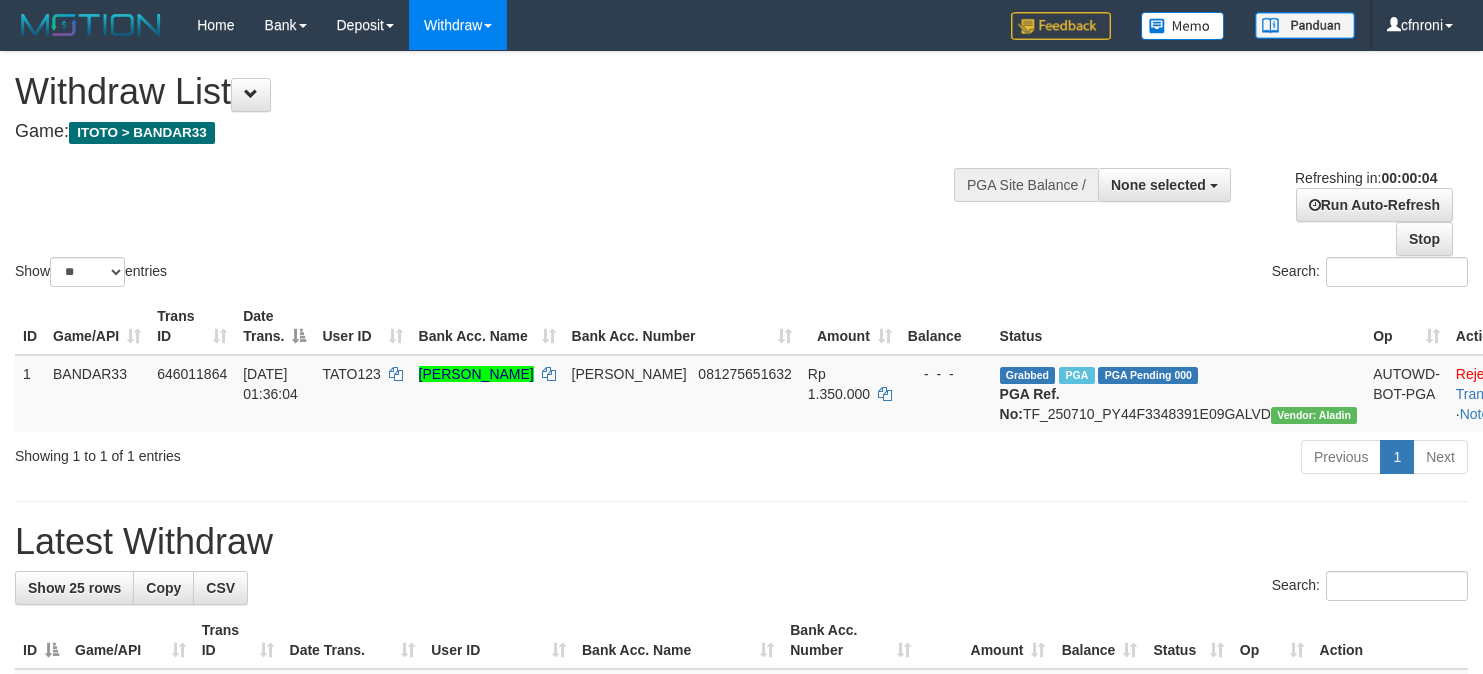 scroll, scrollTop: 0, scrollLeft: 0, axis: both 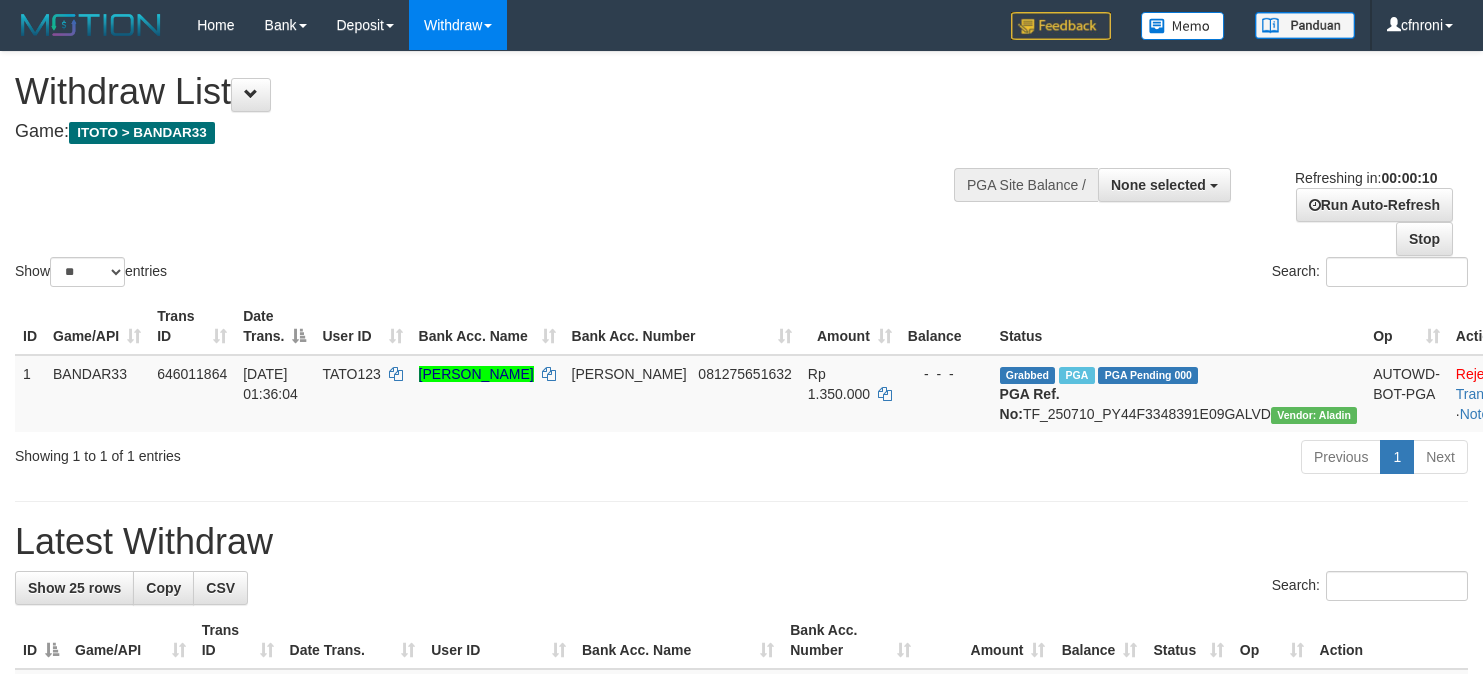 select 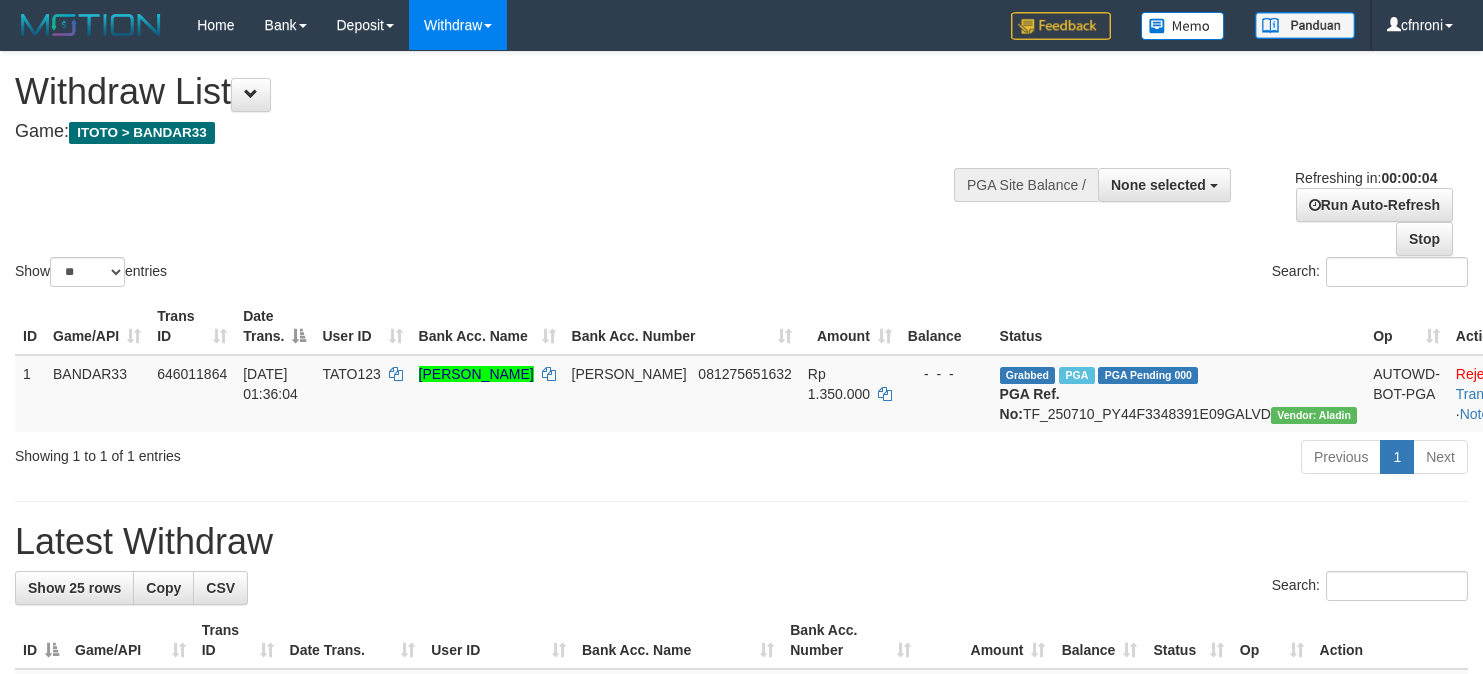 scroll, scrollTop: 0, scrollLeft: 0, axis: both 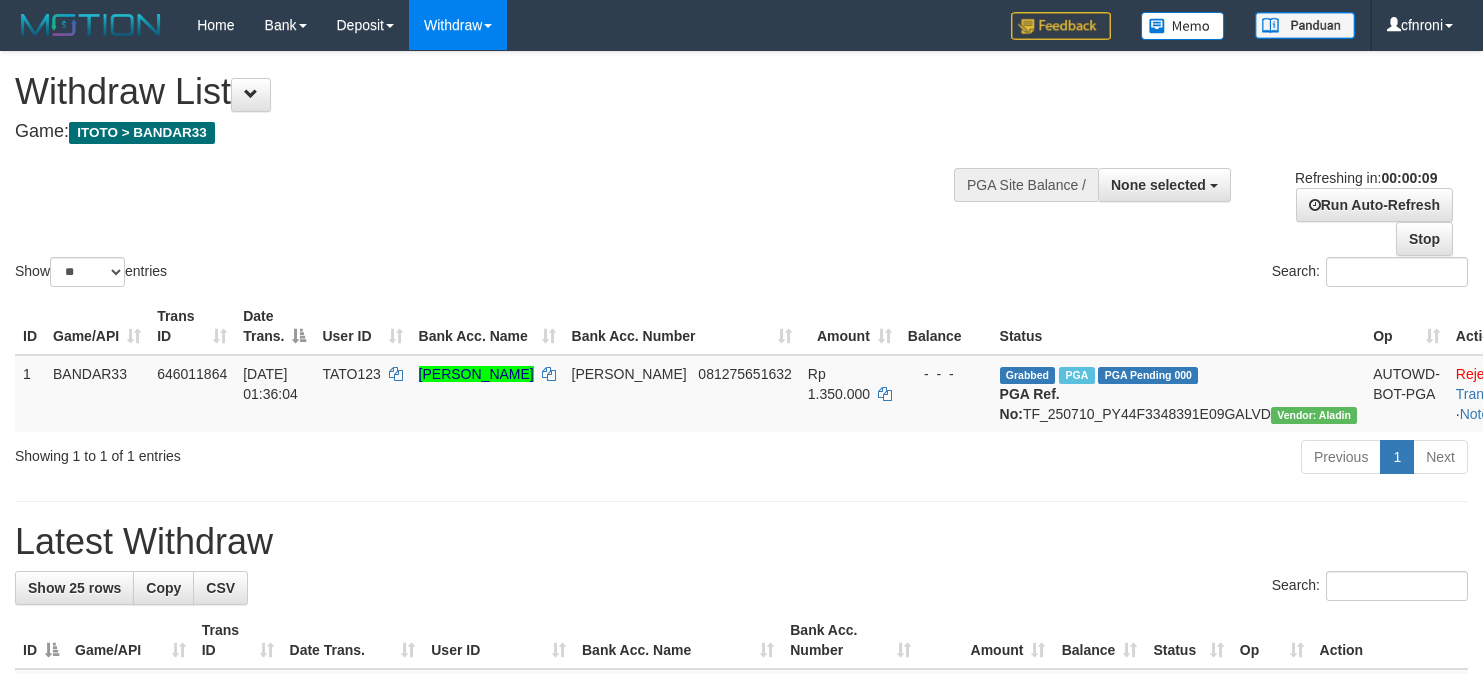 select 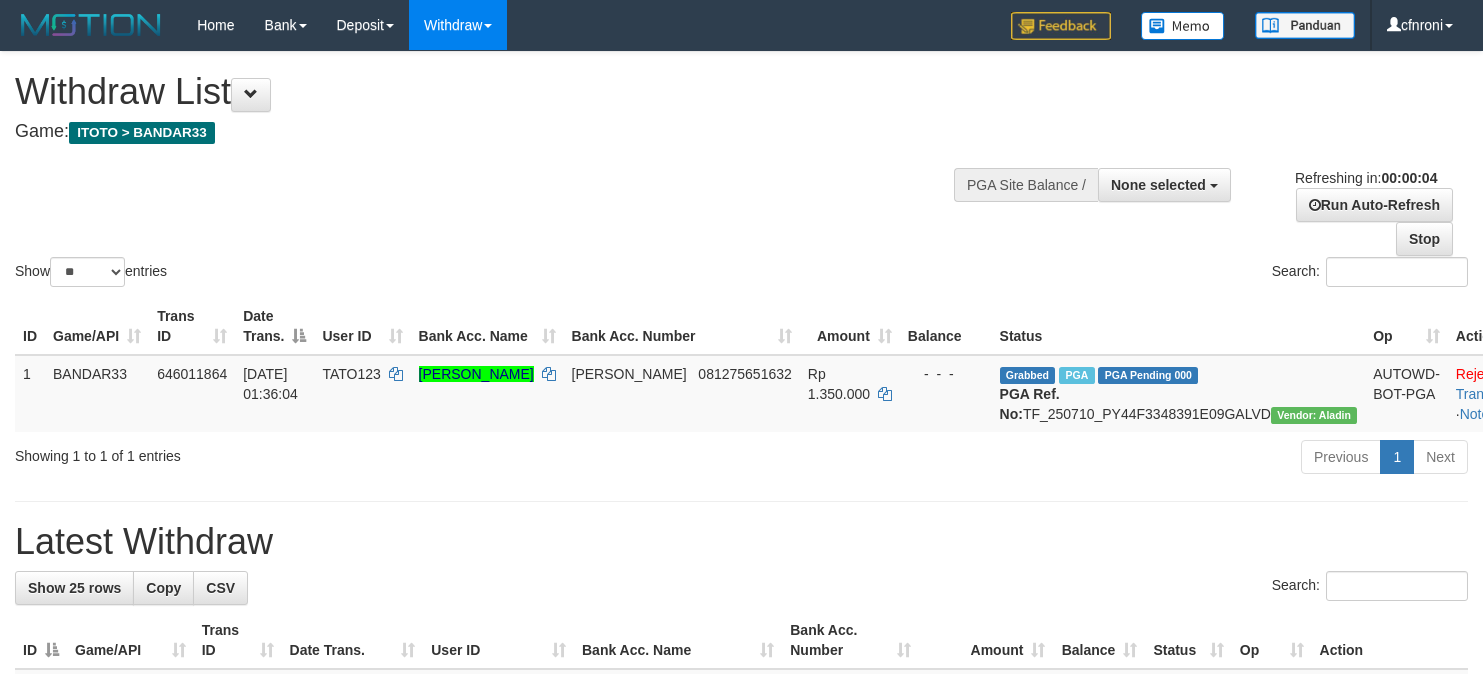 scroll, scrollTop: 0, scrollLeft: 0, axis: both 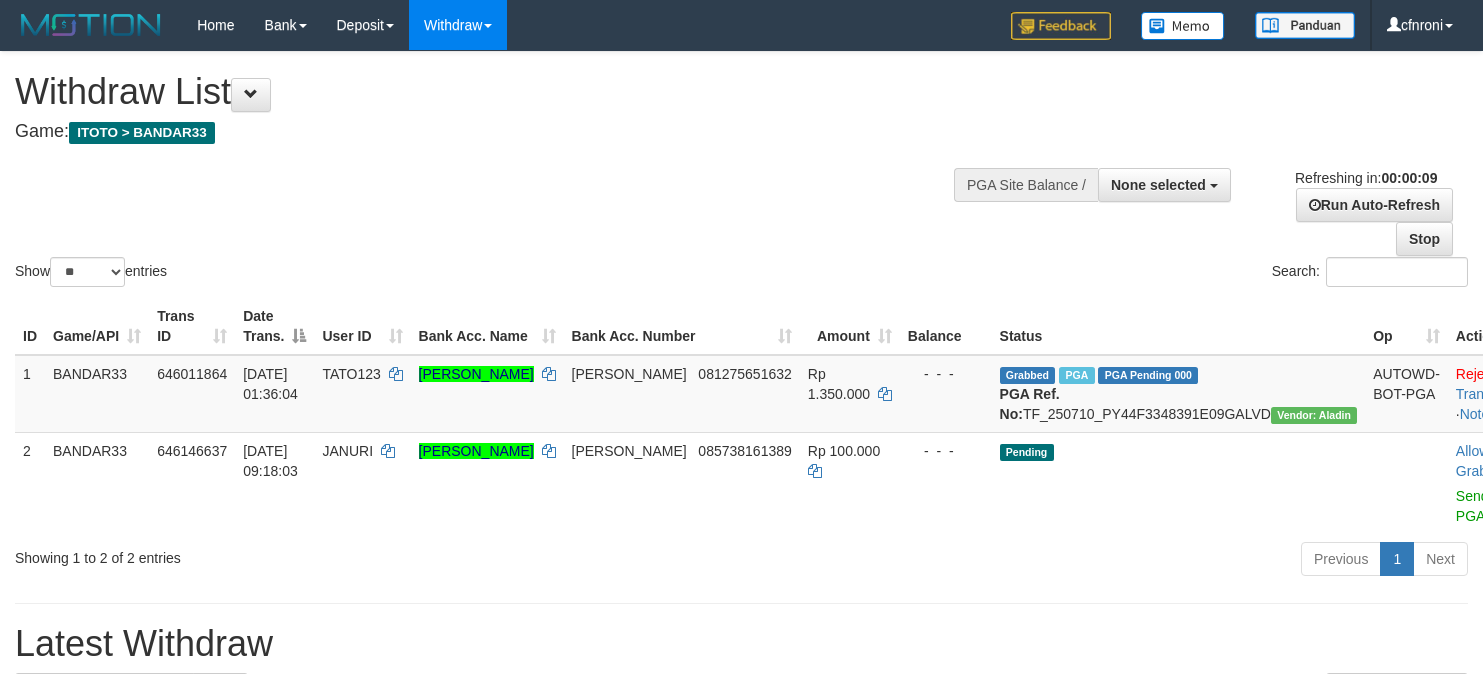 select 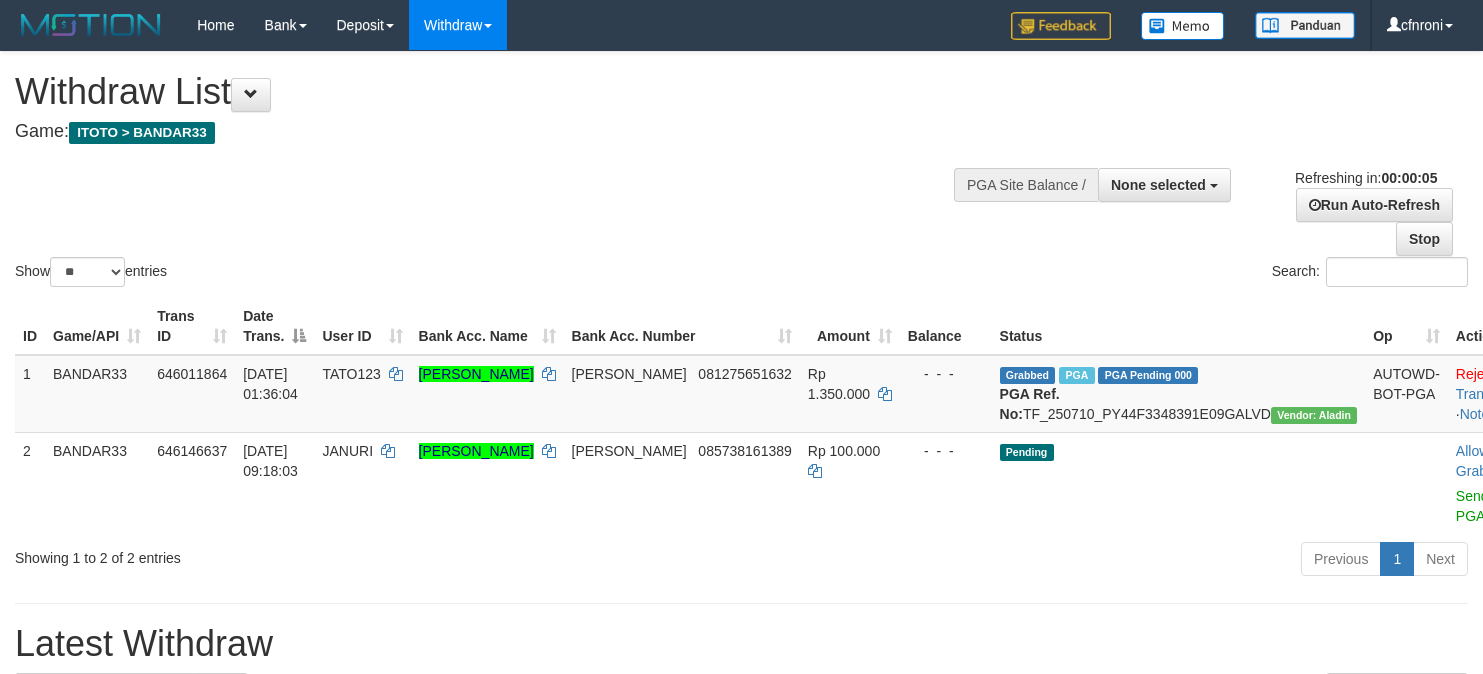 scroll, scrollTop: 0, scrollLeft: 0, axis: both 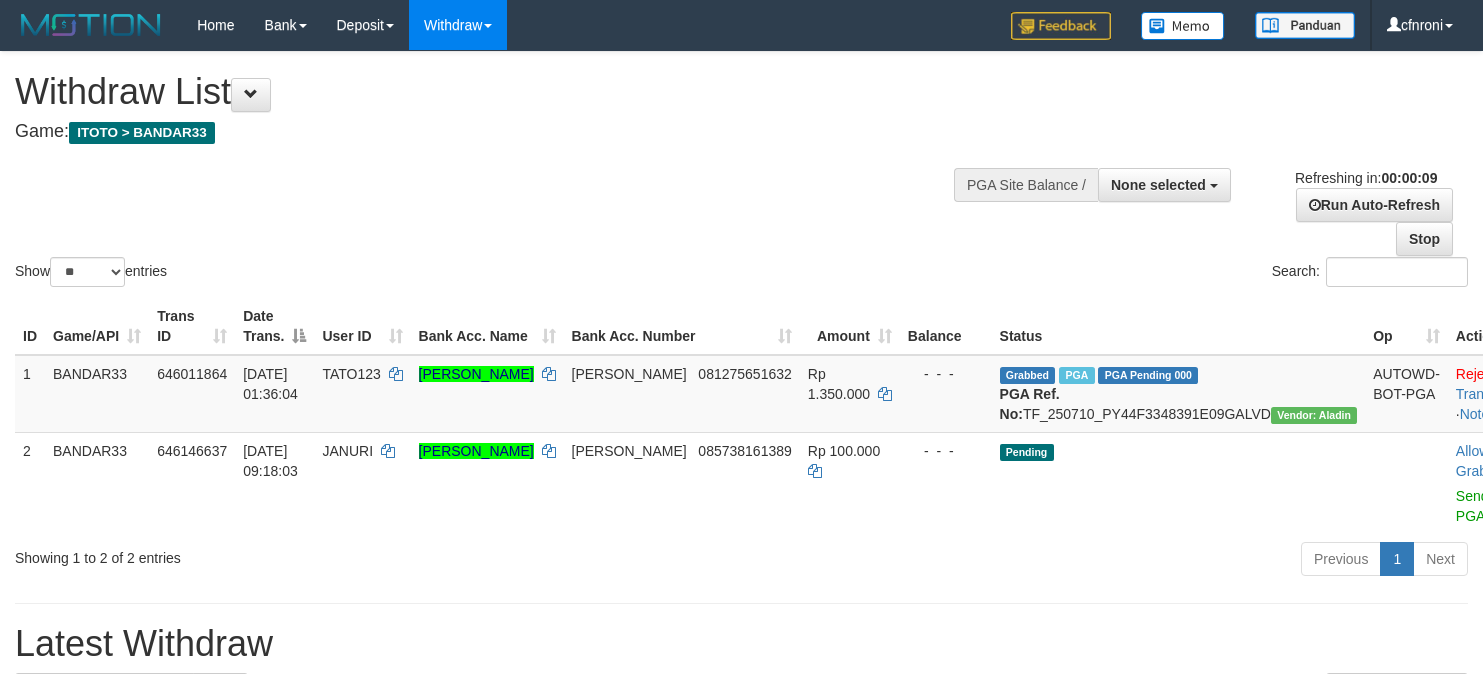 select 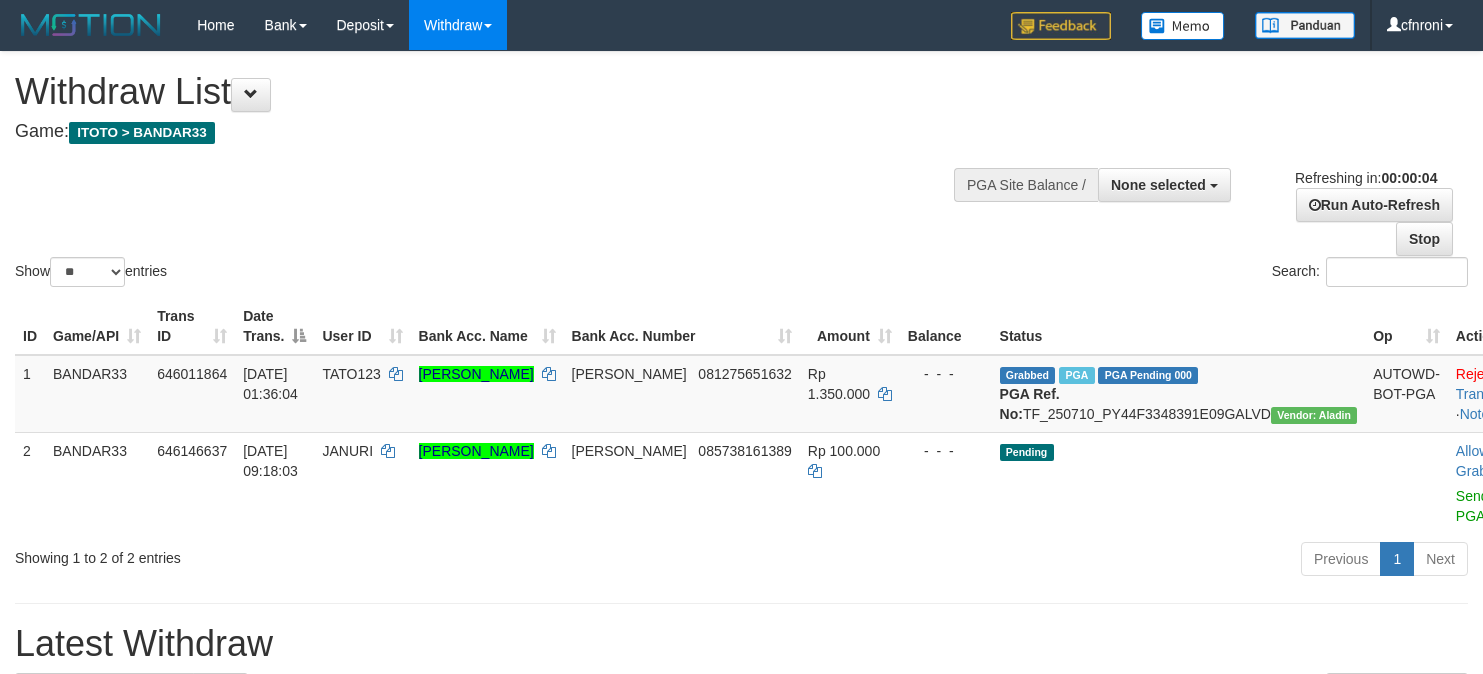 scroll, scrollTop: 0, scrollLeft: 0, axis: both 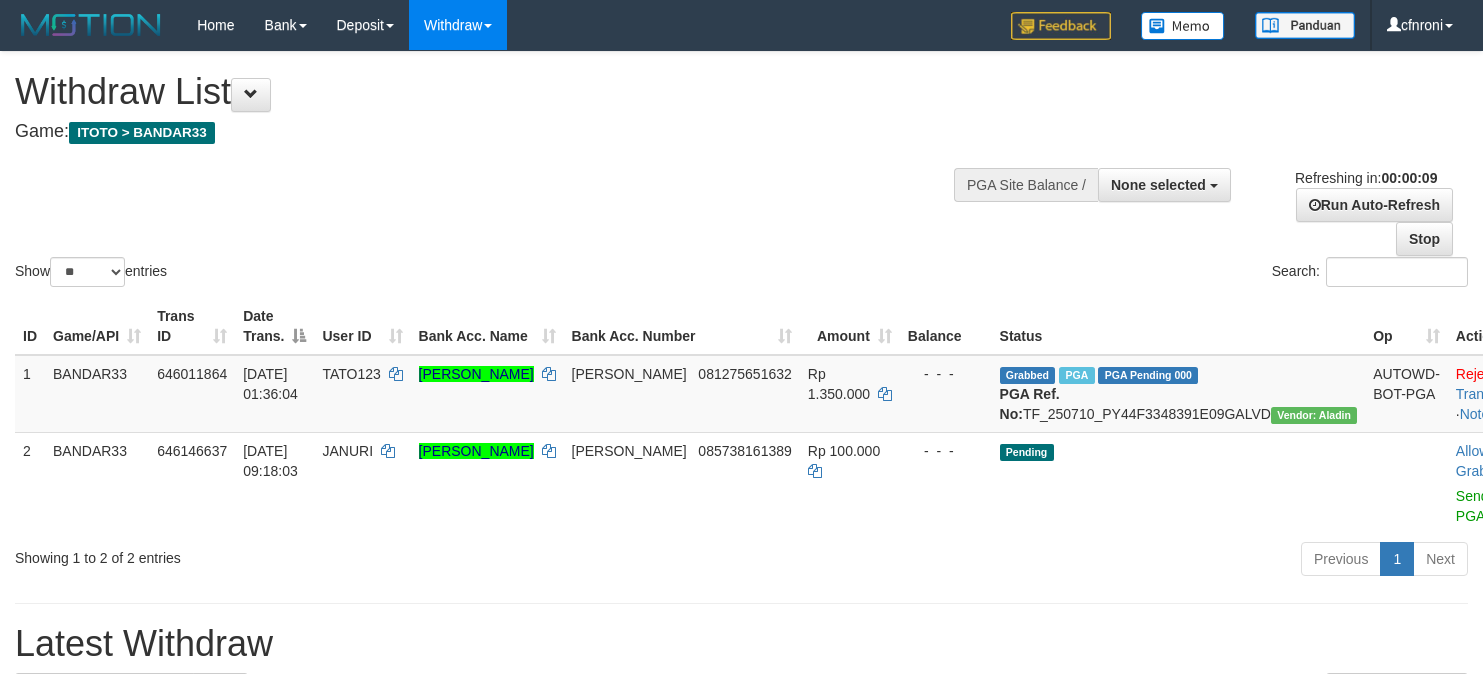 select 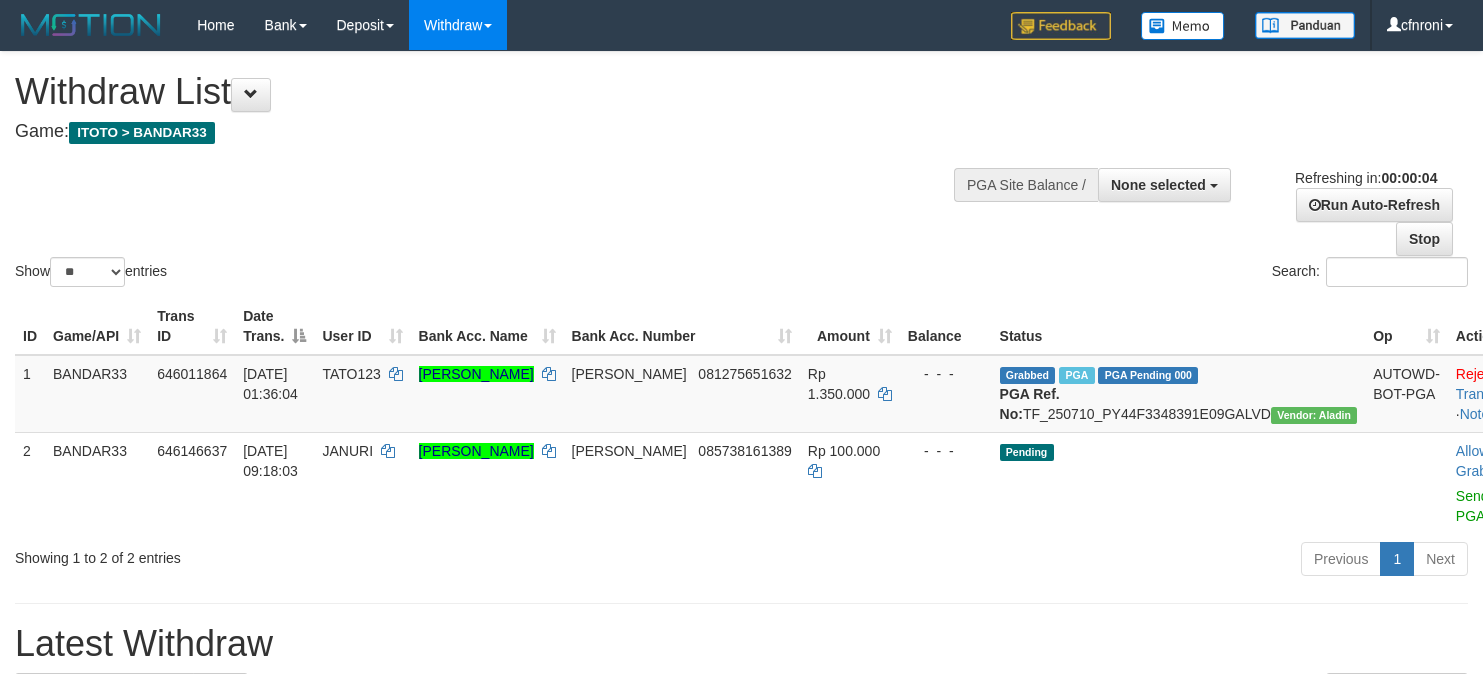 scroll, scrollTop: 0, scrollLeft: 0, axis: both 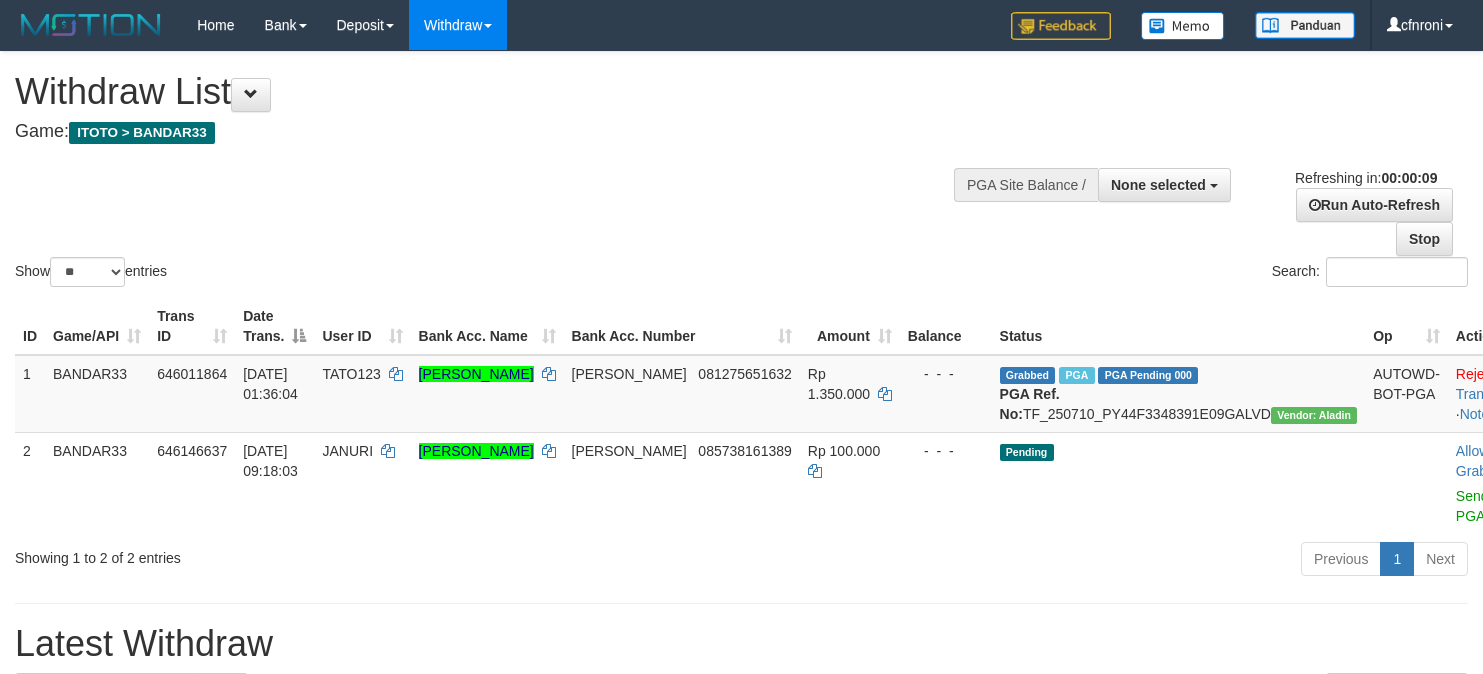 select 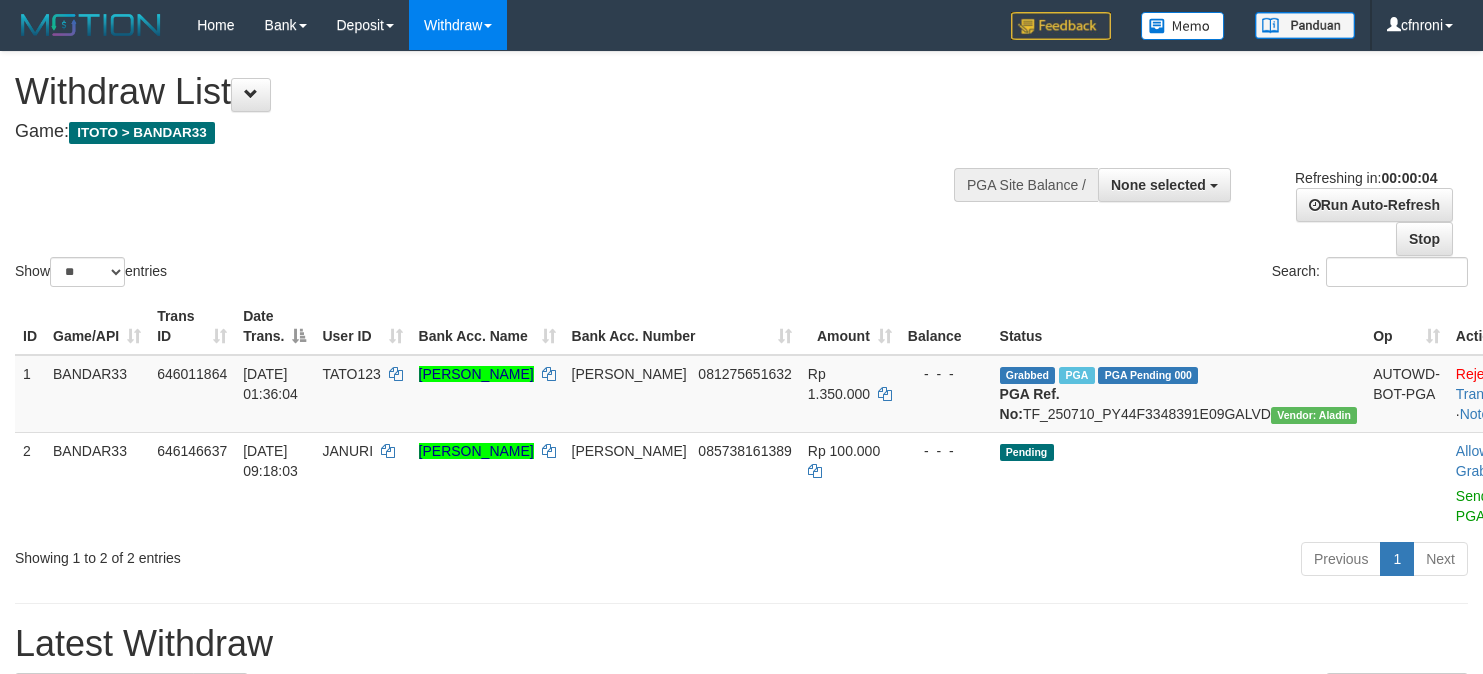 scroll, scrollTop: 0, scrollLeft: 0, axis: both 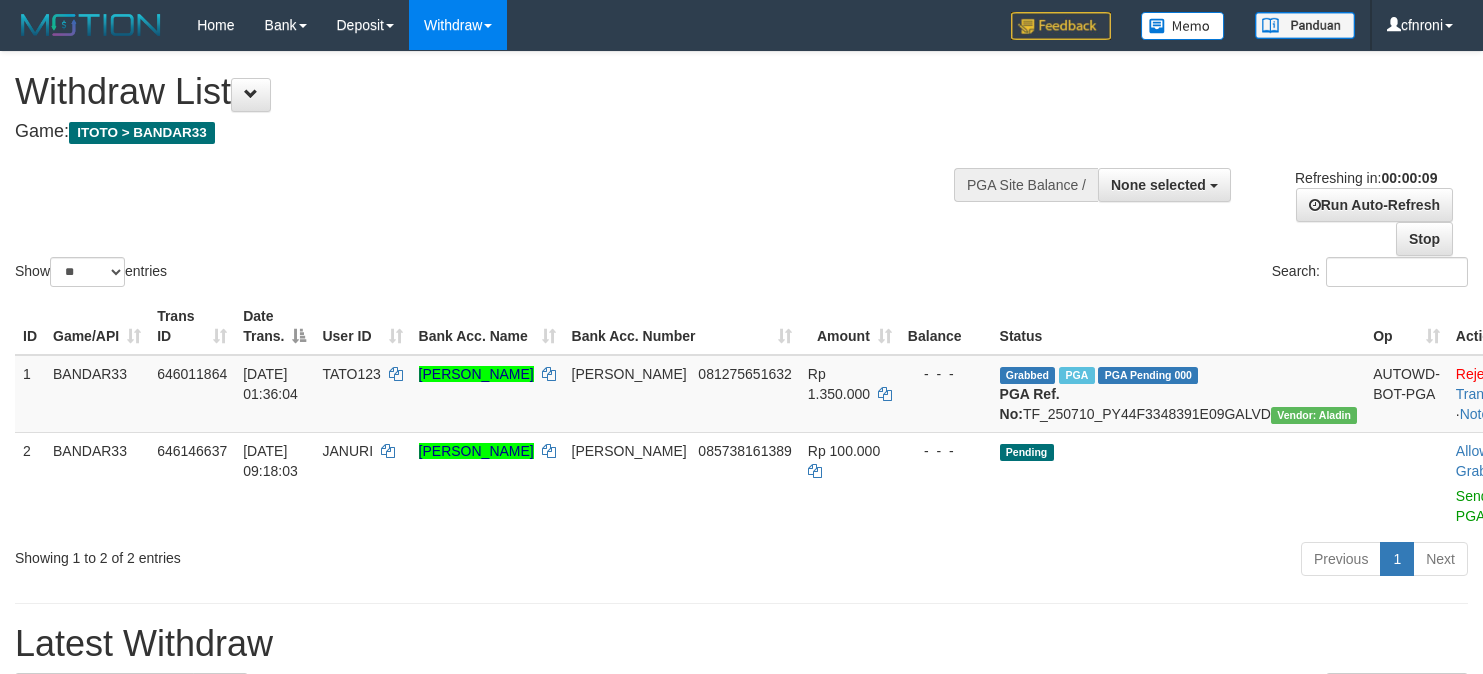 select 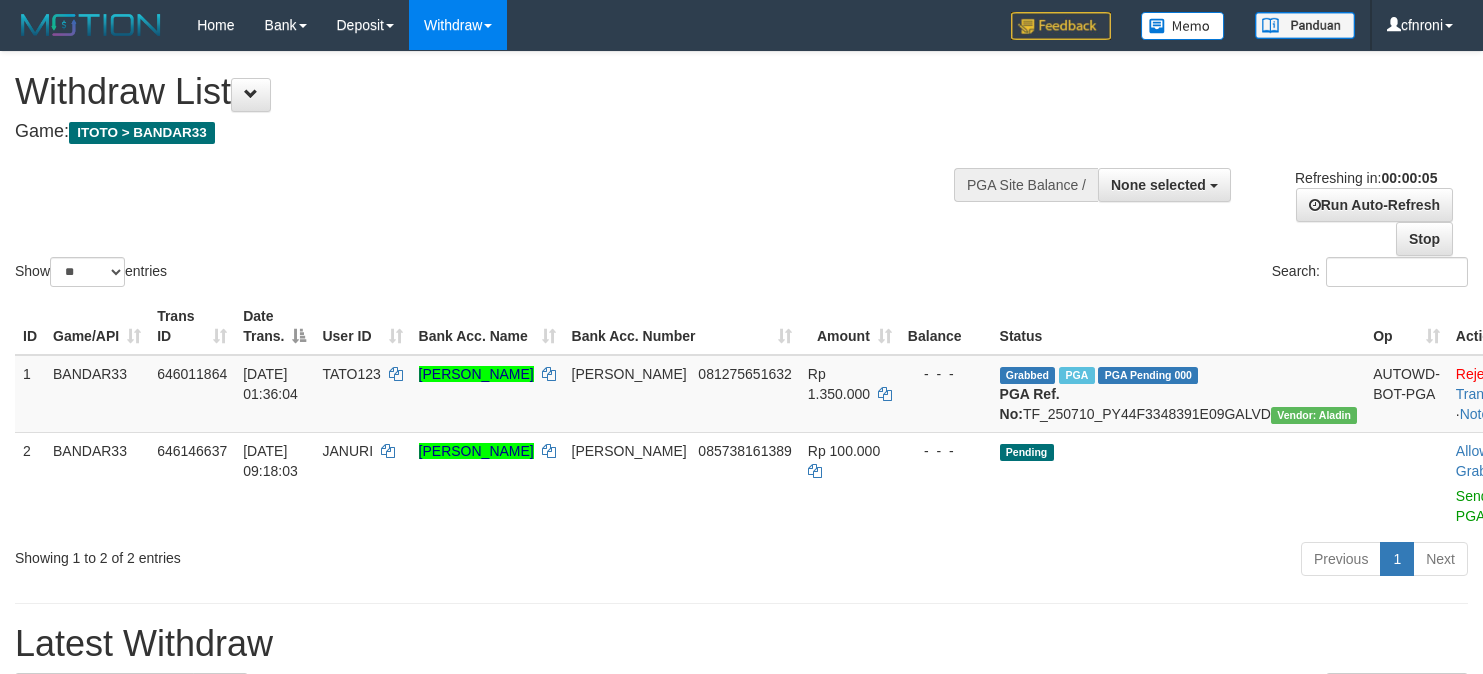 scroll, scrollTop: 0, scrollLeft: 0, axis: both 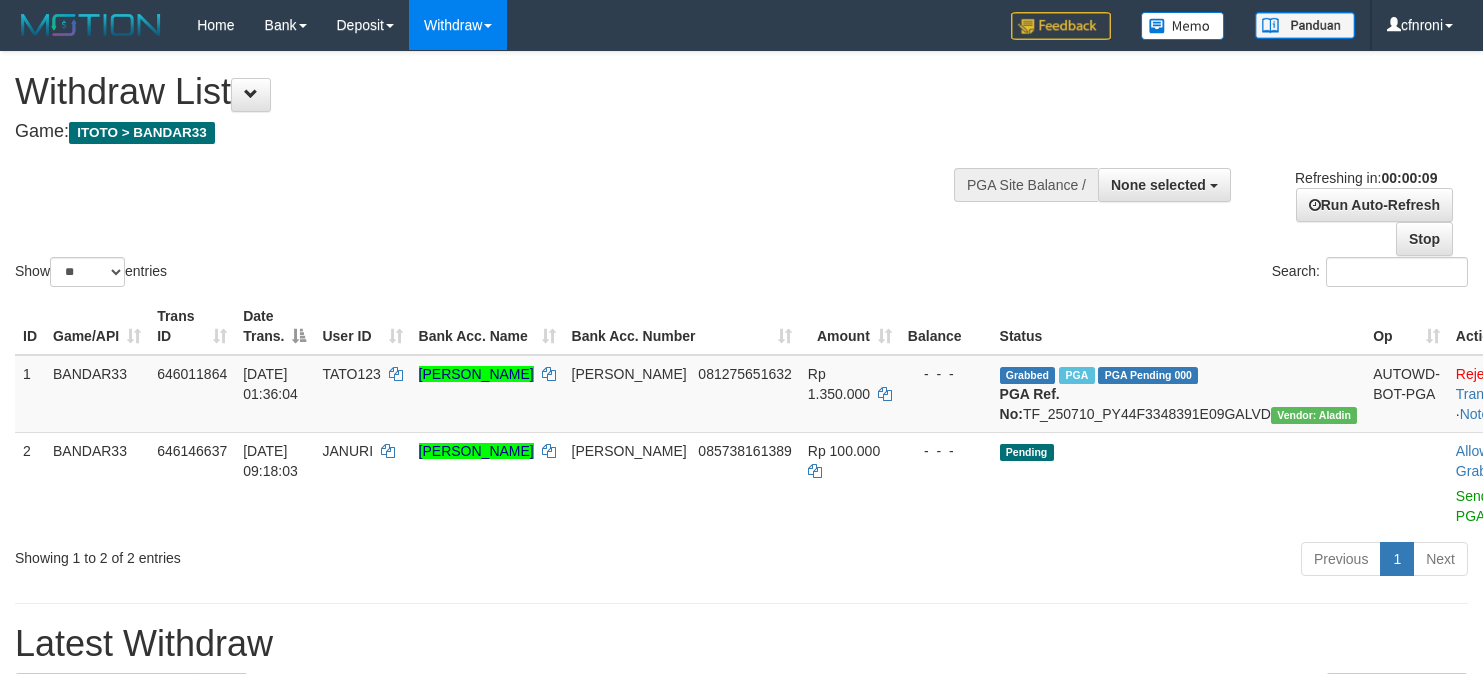 select 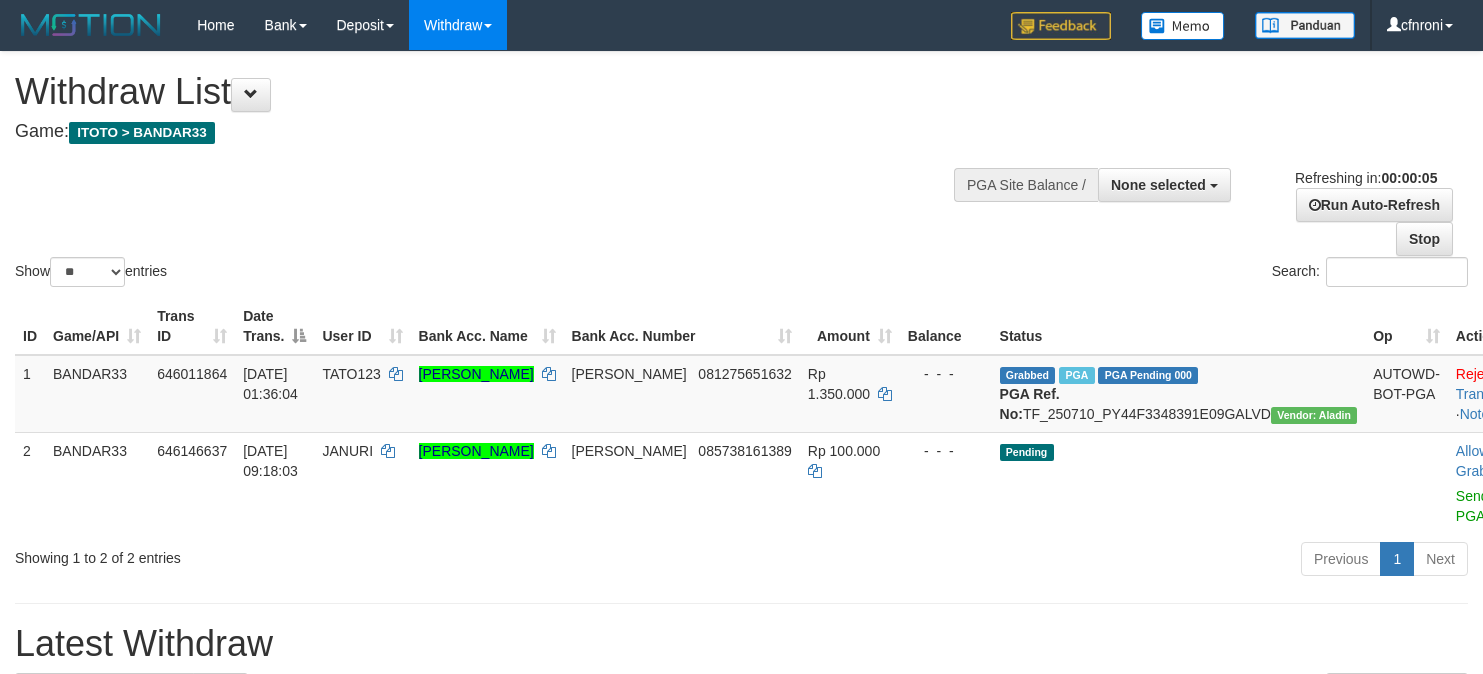 scroll, scrollTop: 0, scrollLeft: 0, axis: both 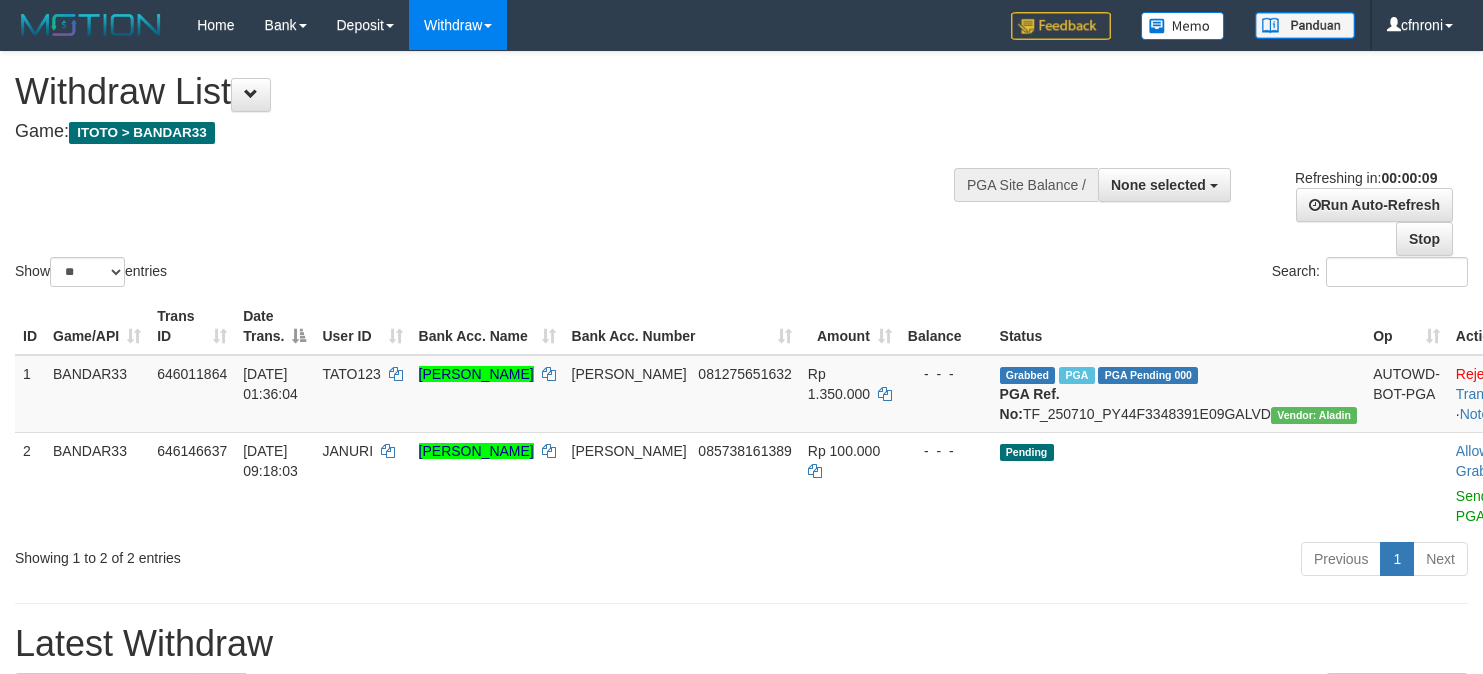 select 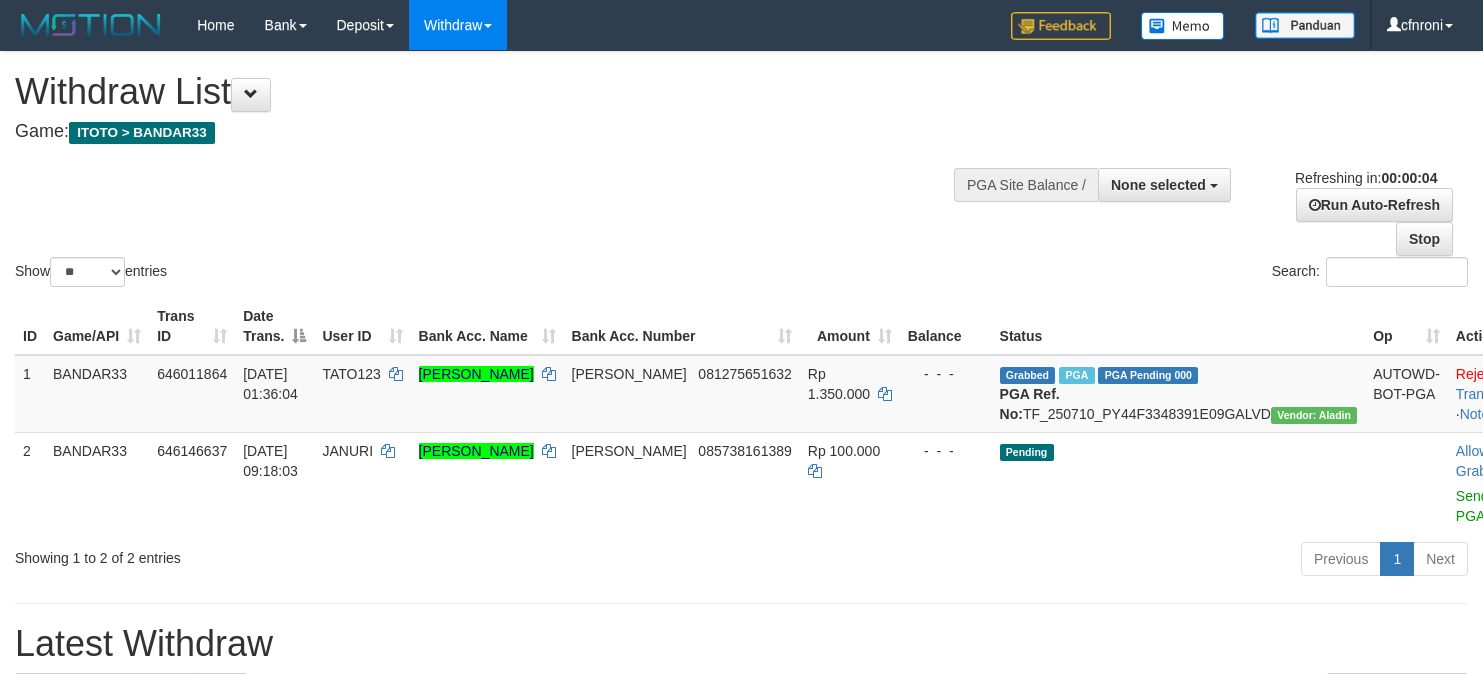 scroll, scrollTop: 0, scrollLeft: 0, axis: both 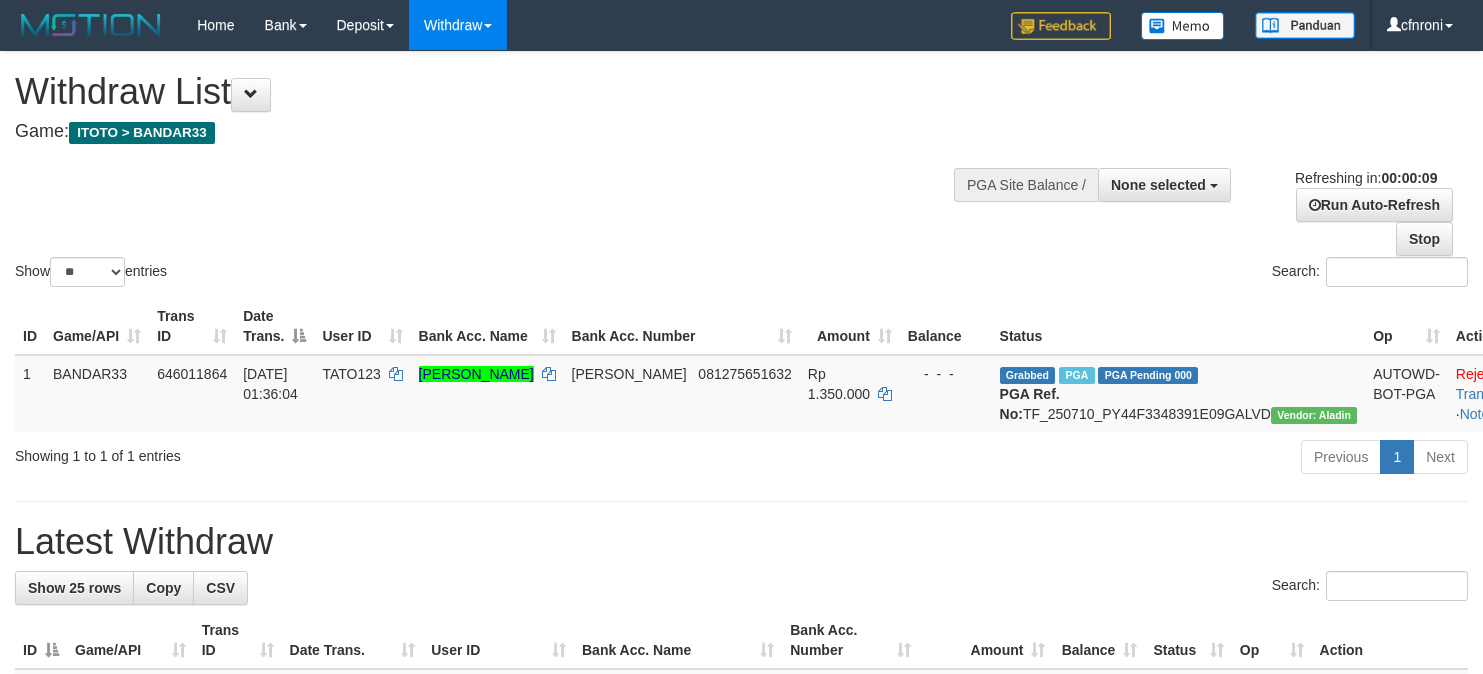 select 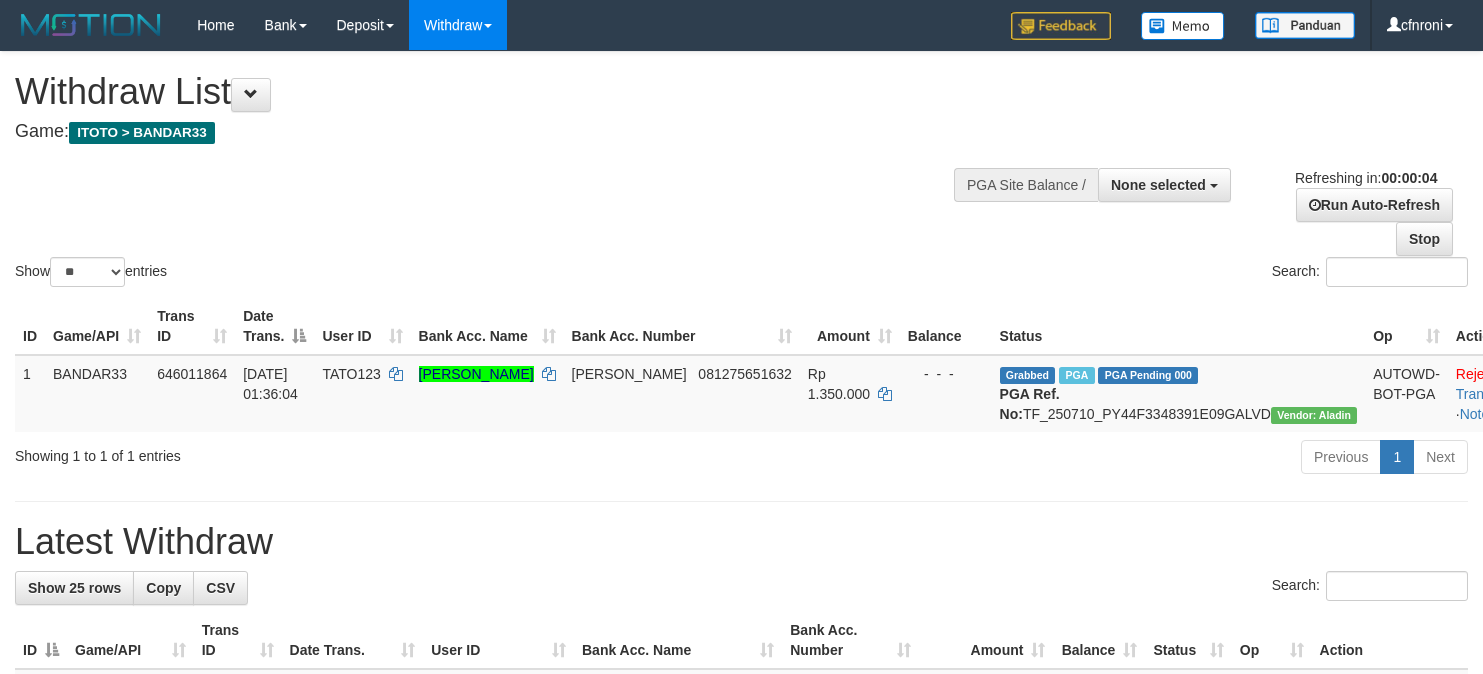 scroll, scrollTop: 0, scrollLeft: 0, axis: both 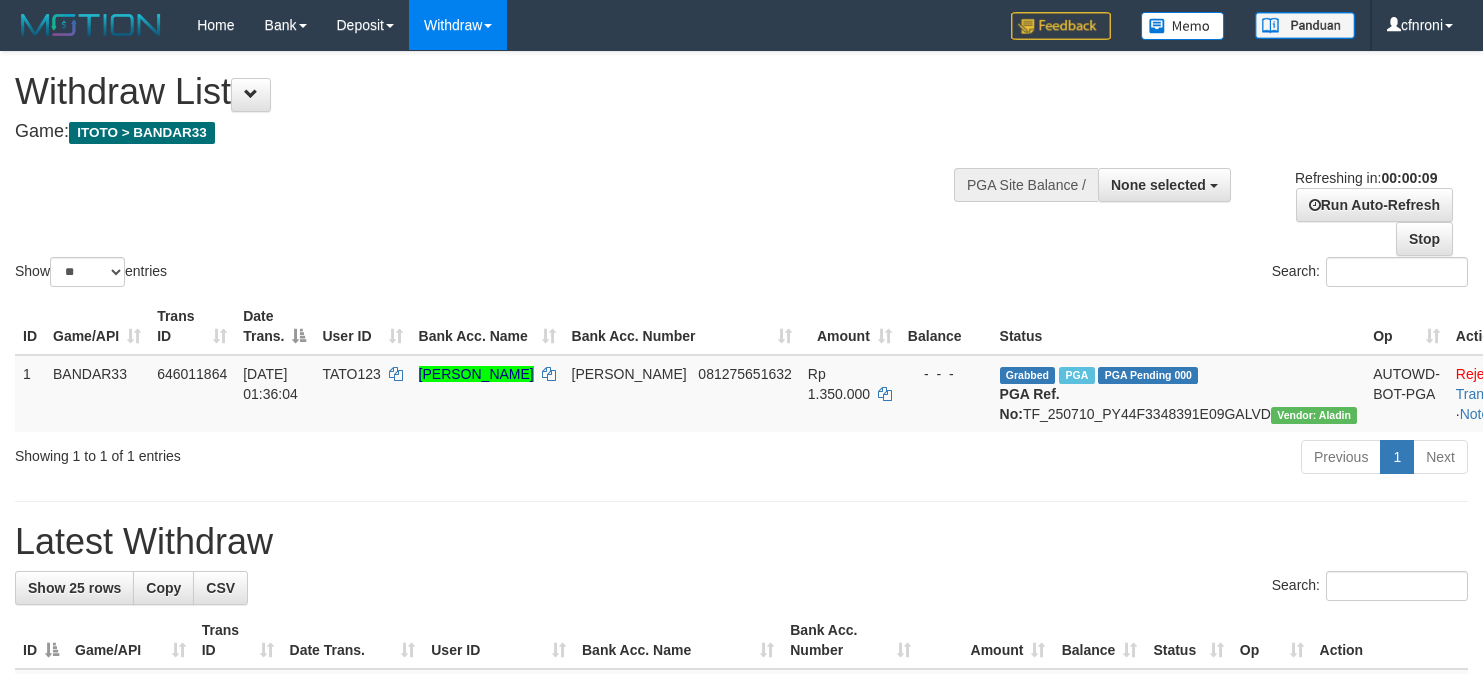 select 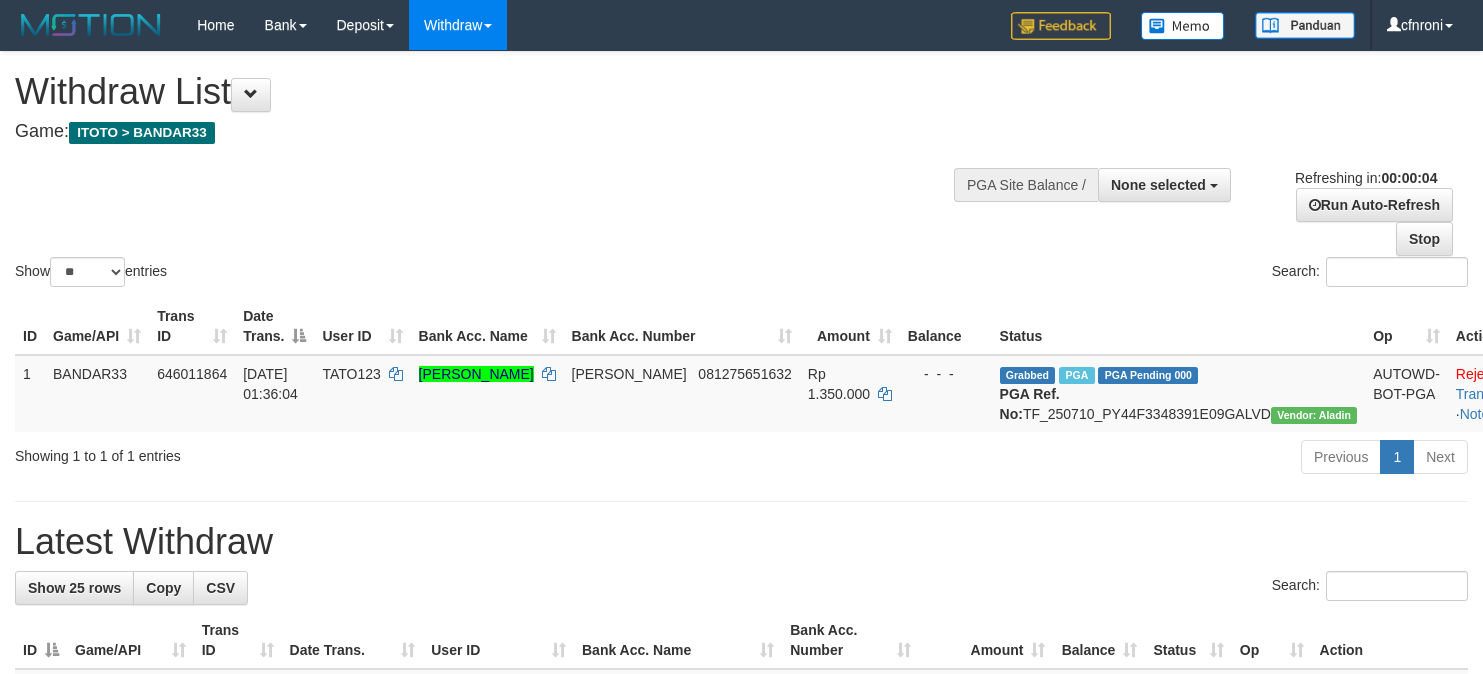scroll, scrollTop: 0, scrollLeft: 0, axis: both 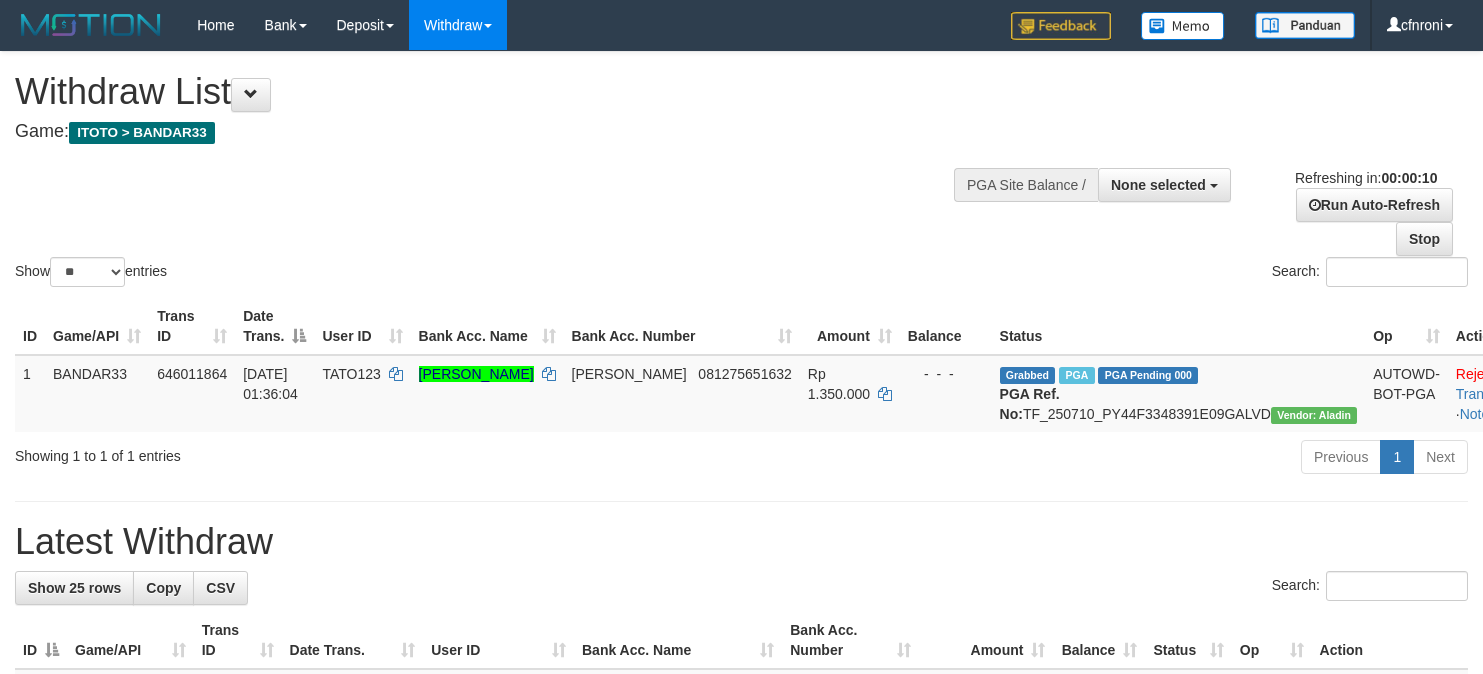 select 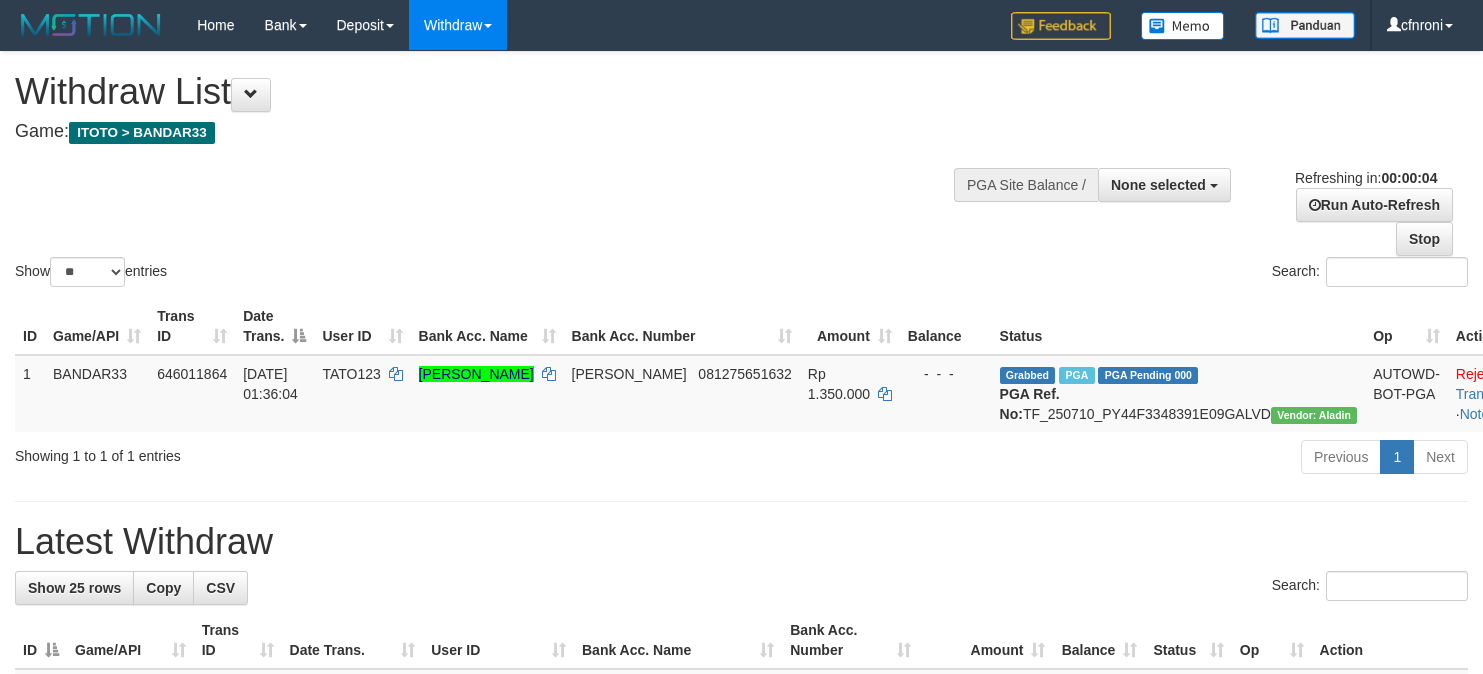 scroll, scrollTop: 0, scrollLeft: 0, axis: both 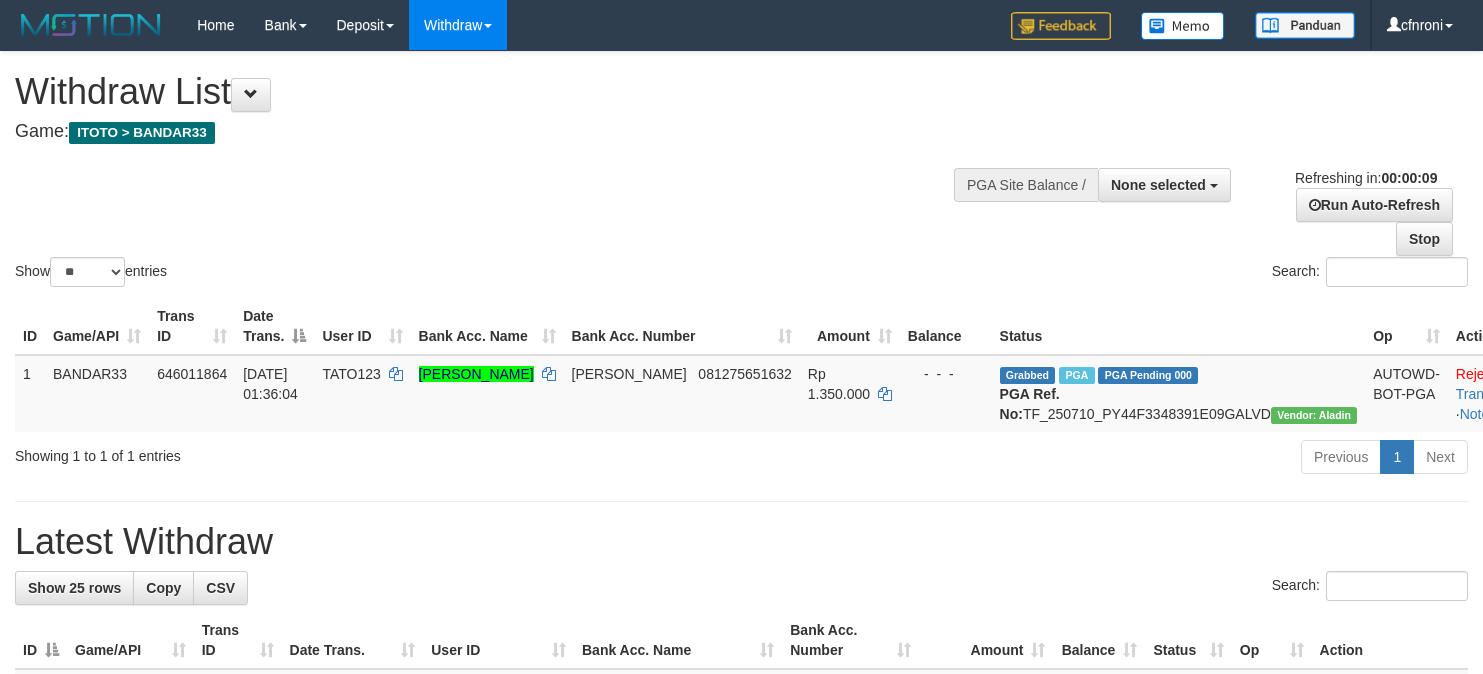 select 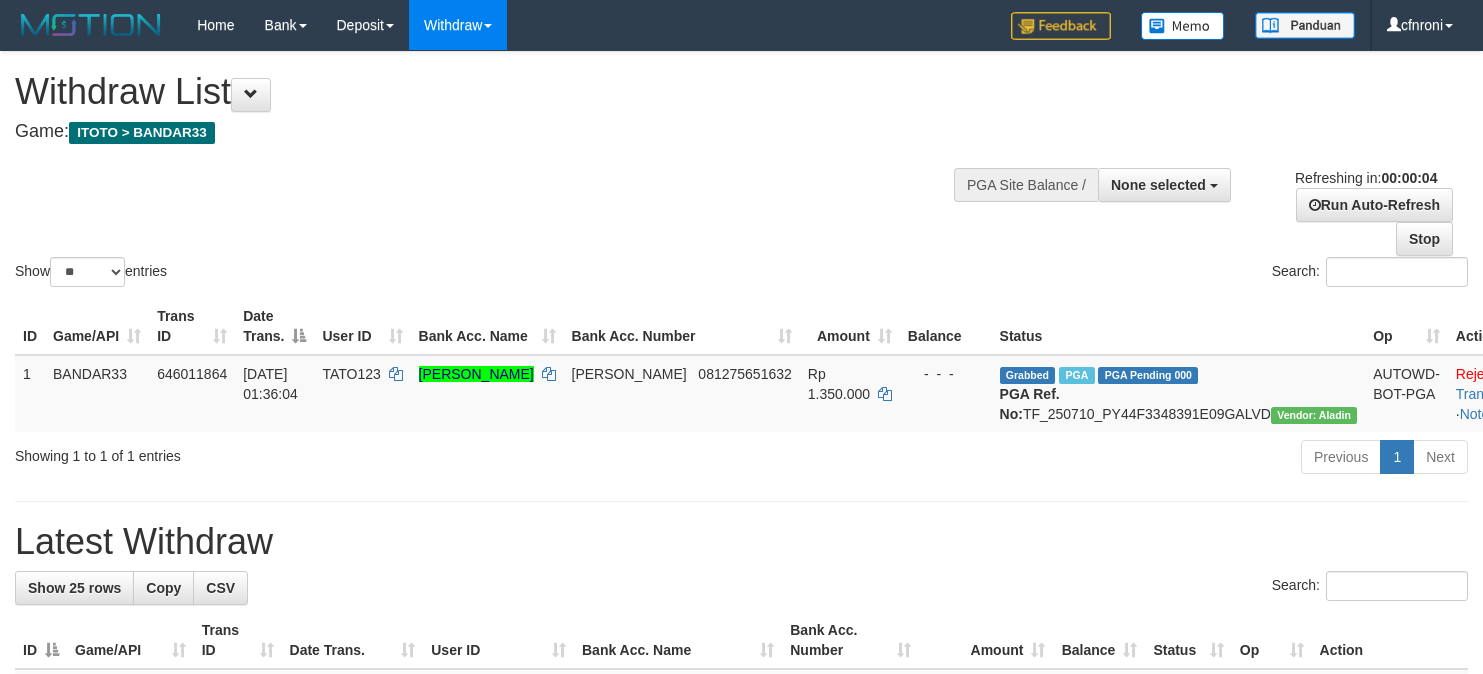 scroll, scrollTop: 0, scrollLeft: 0, axis: both 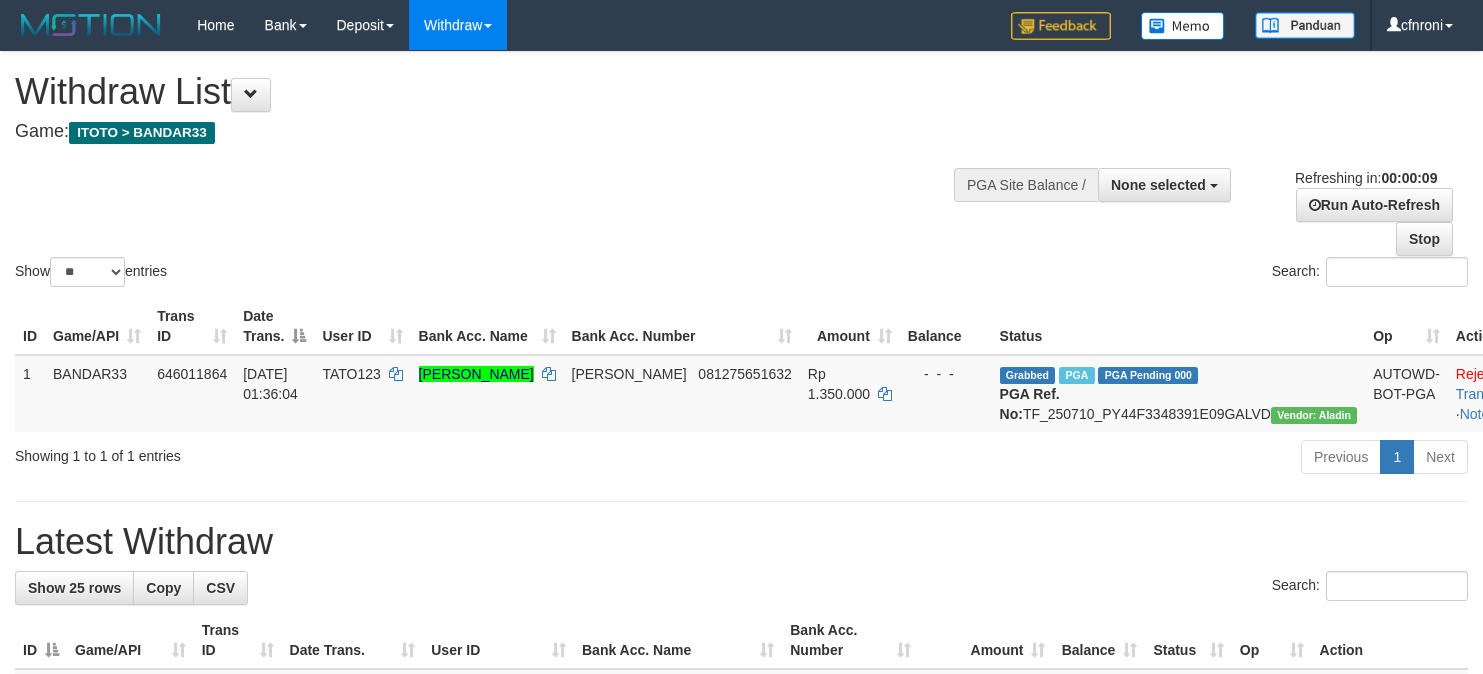 select 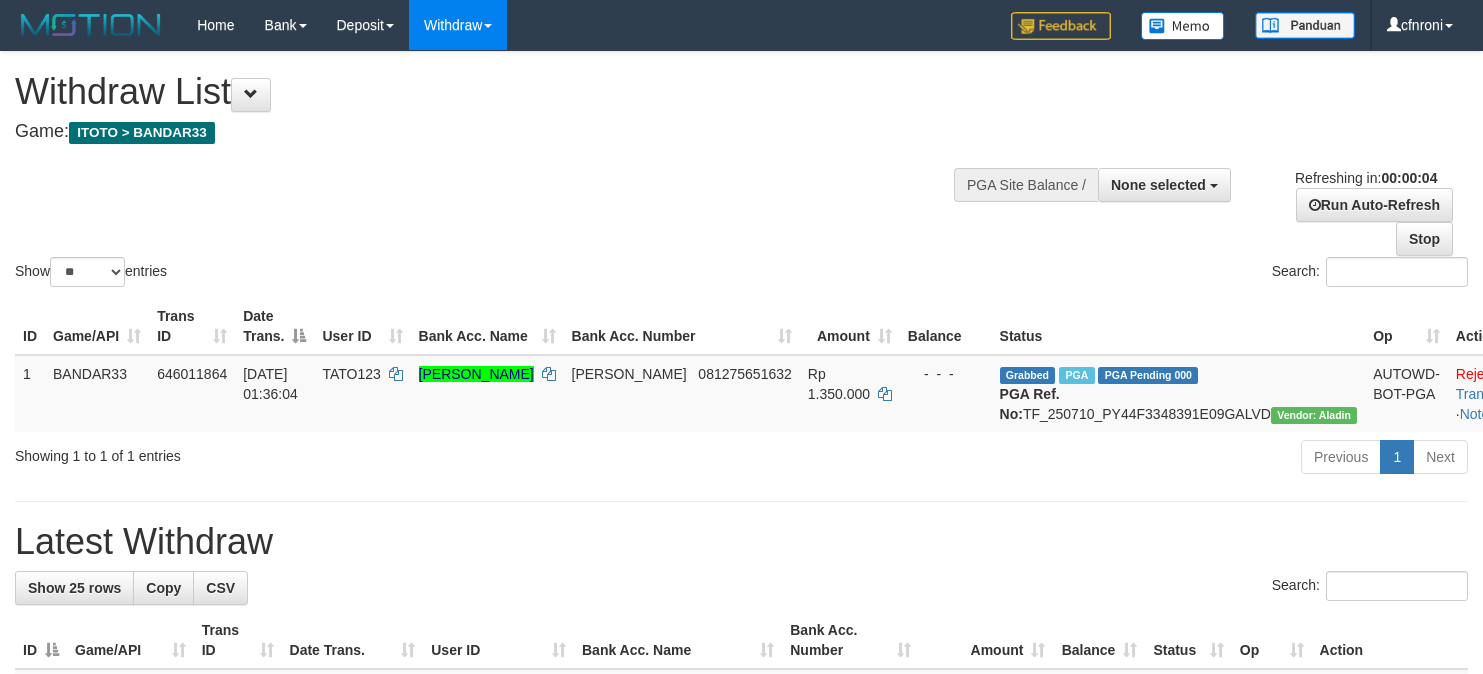 scroll, scrollTop: 0, scrollLeft: 0, axis: both 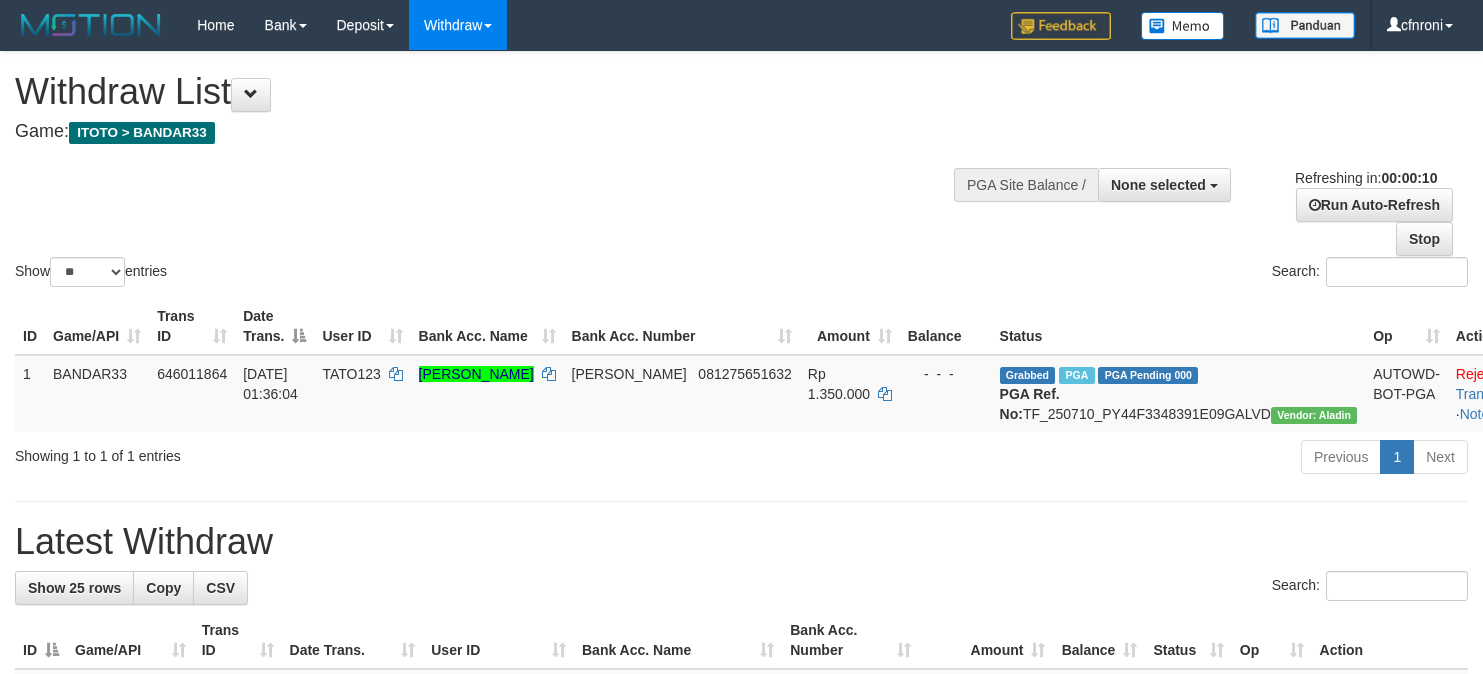 select 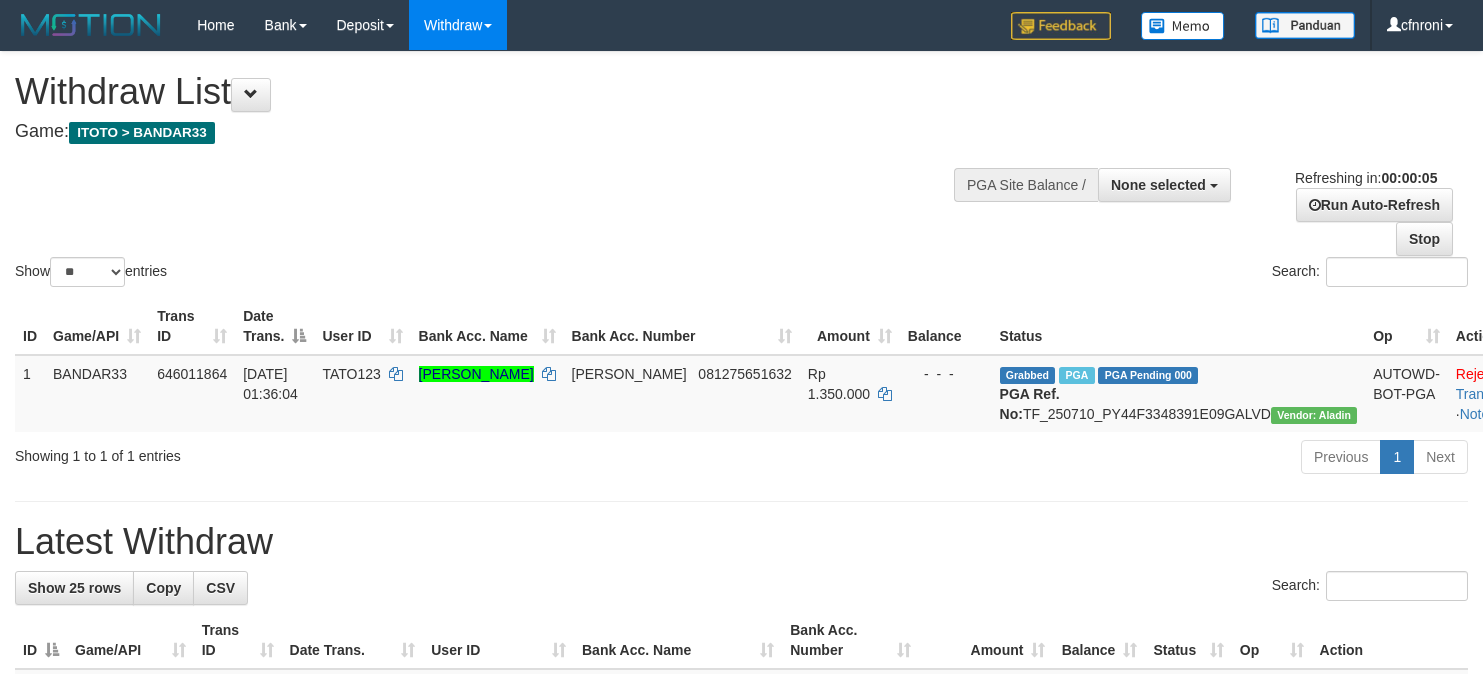 scroll, scrollTop: 0, scrollLeft: 0, axis: both 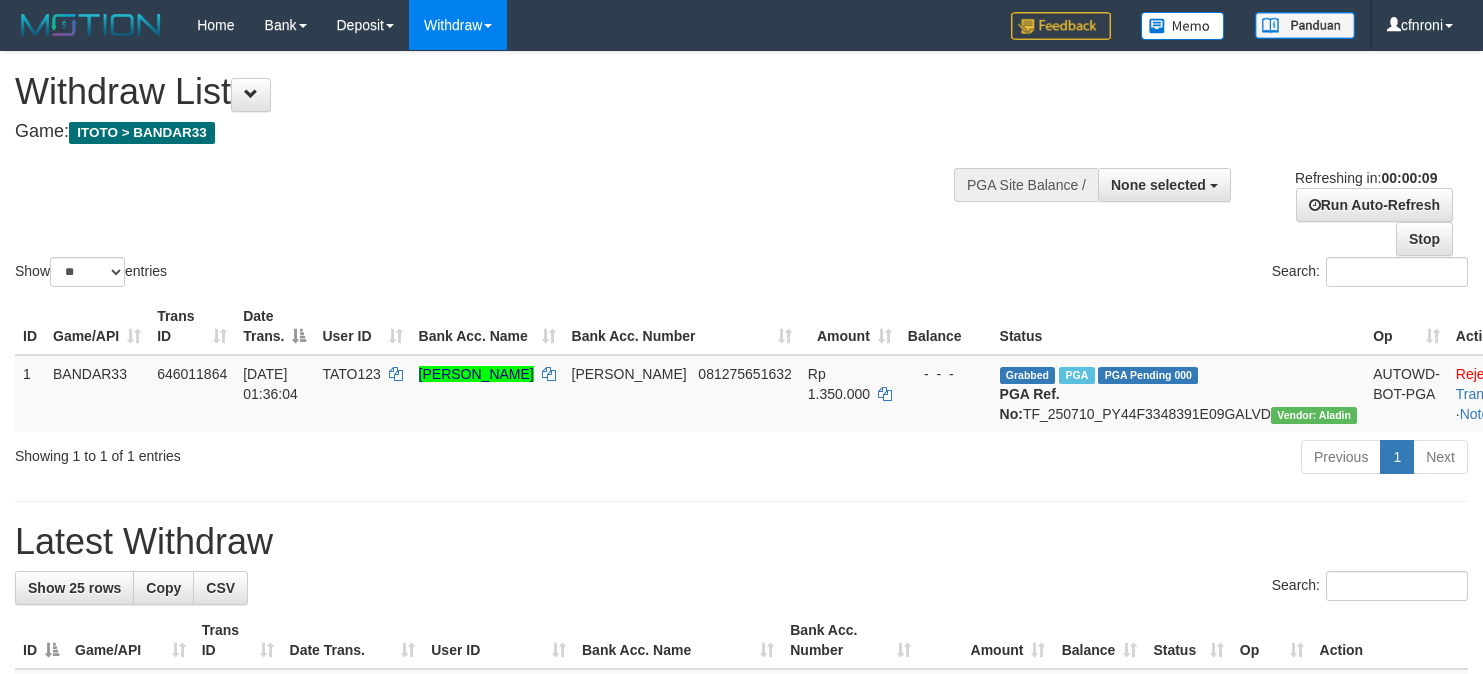 select 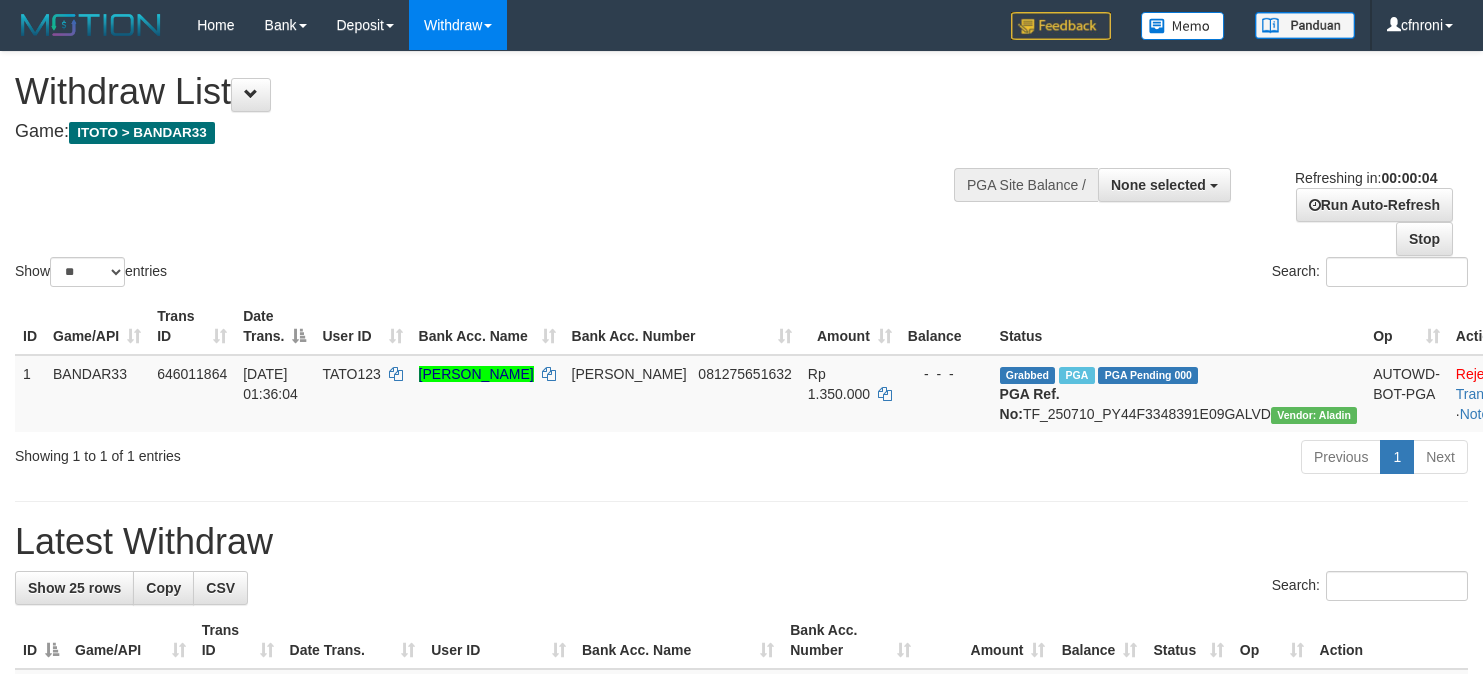 scroll, scrollTop: 0, scrollLeft: 0, axis: both 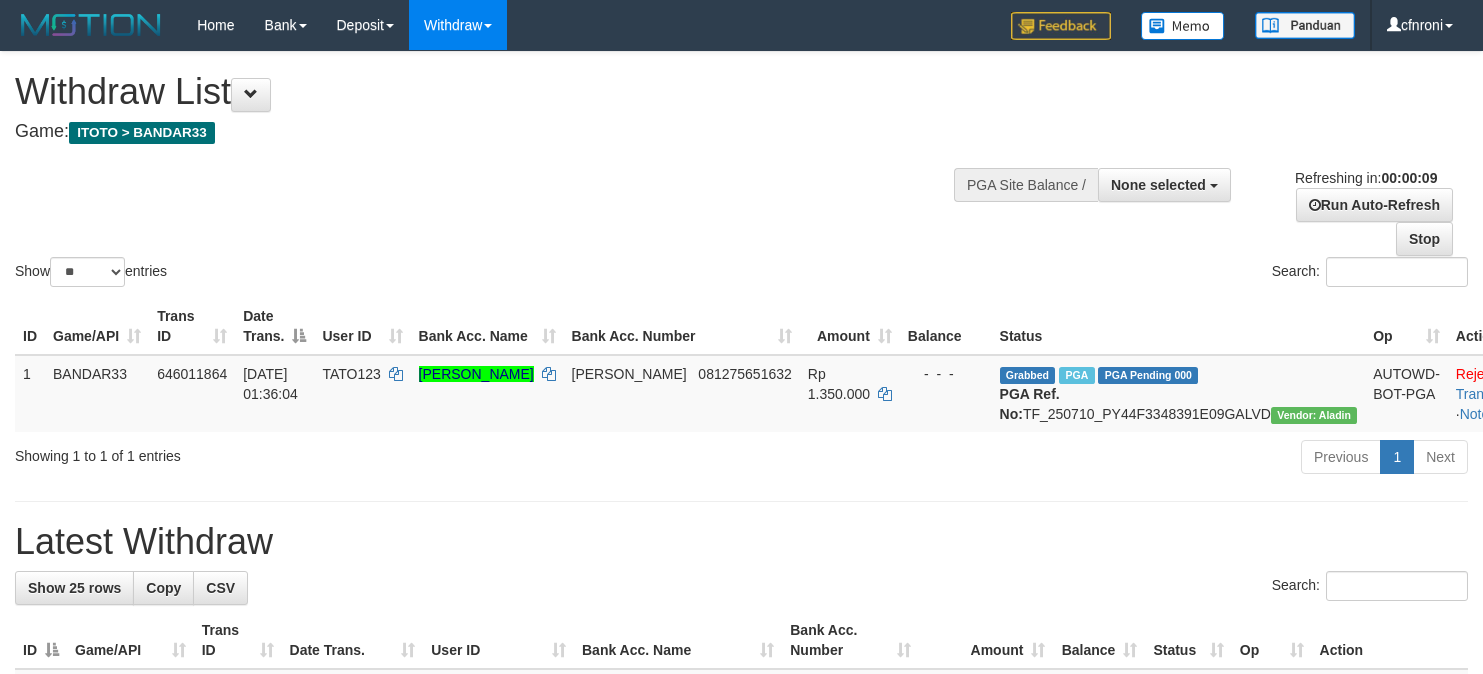 select 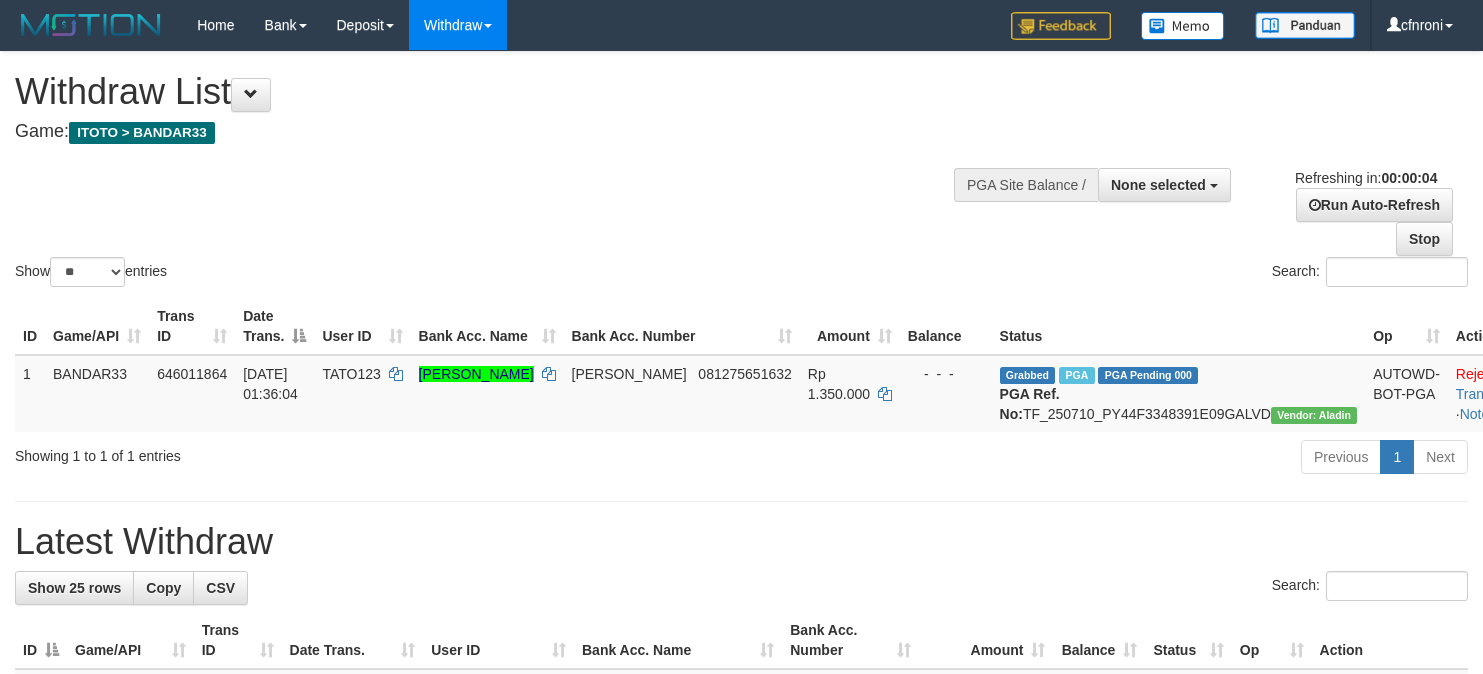 scroll, scrollTop: 0, scrollLeft: 0, axis: both 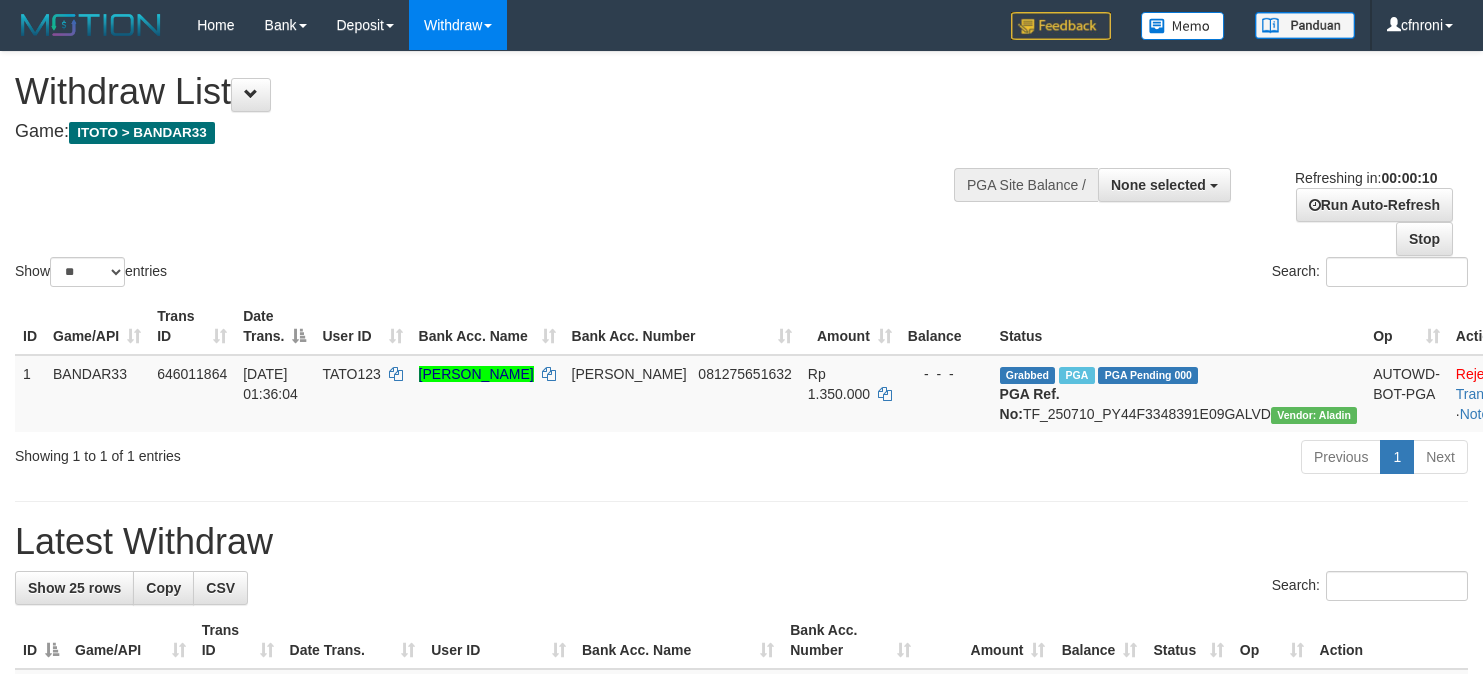 select 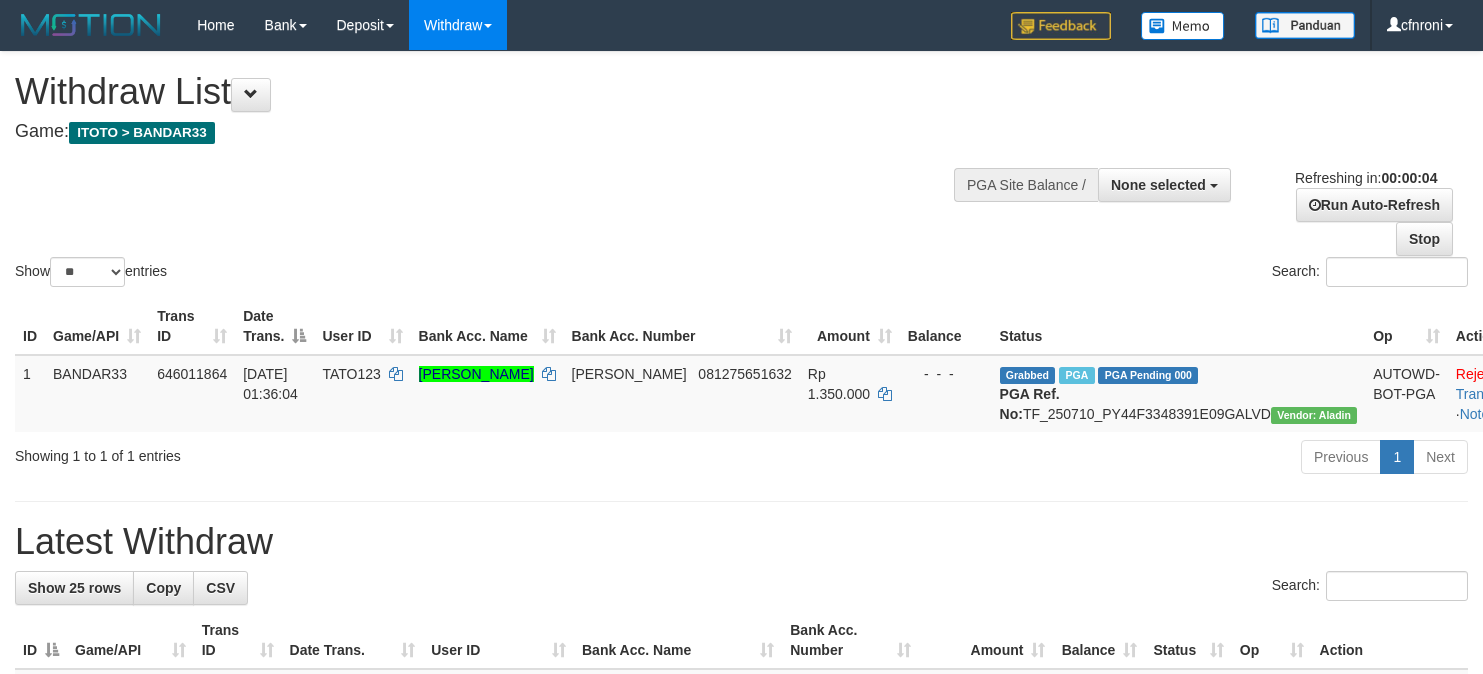 scroll, scrollTop: 0, scrollLeft: 0, axis: both 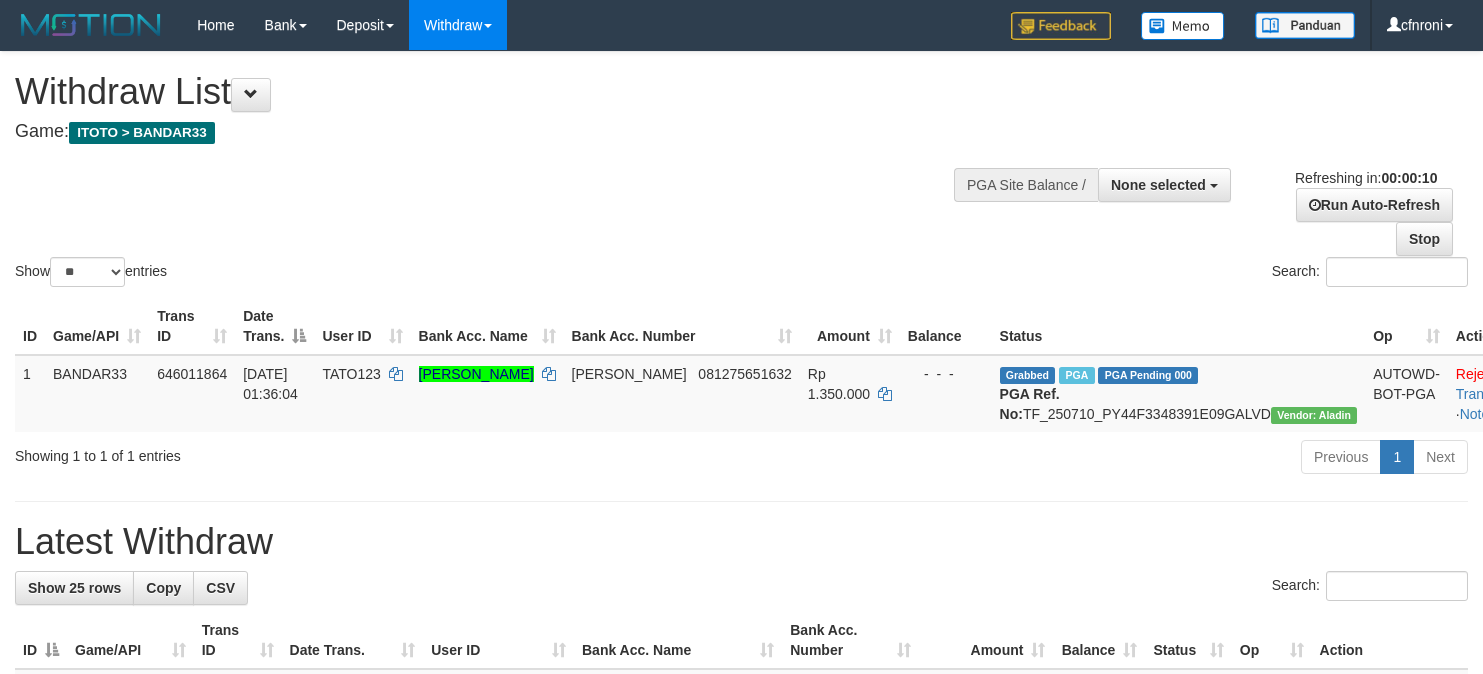 select 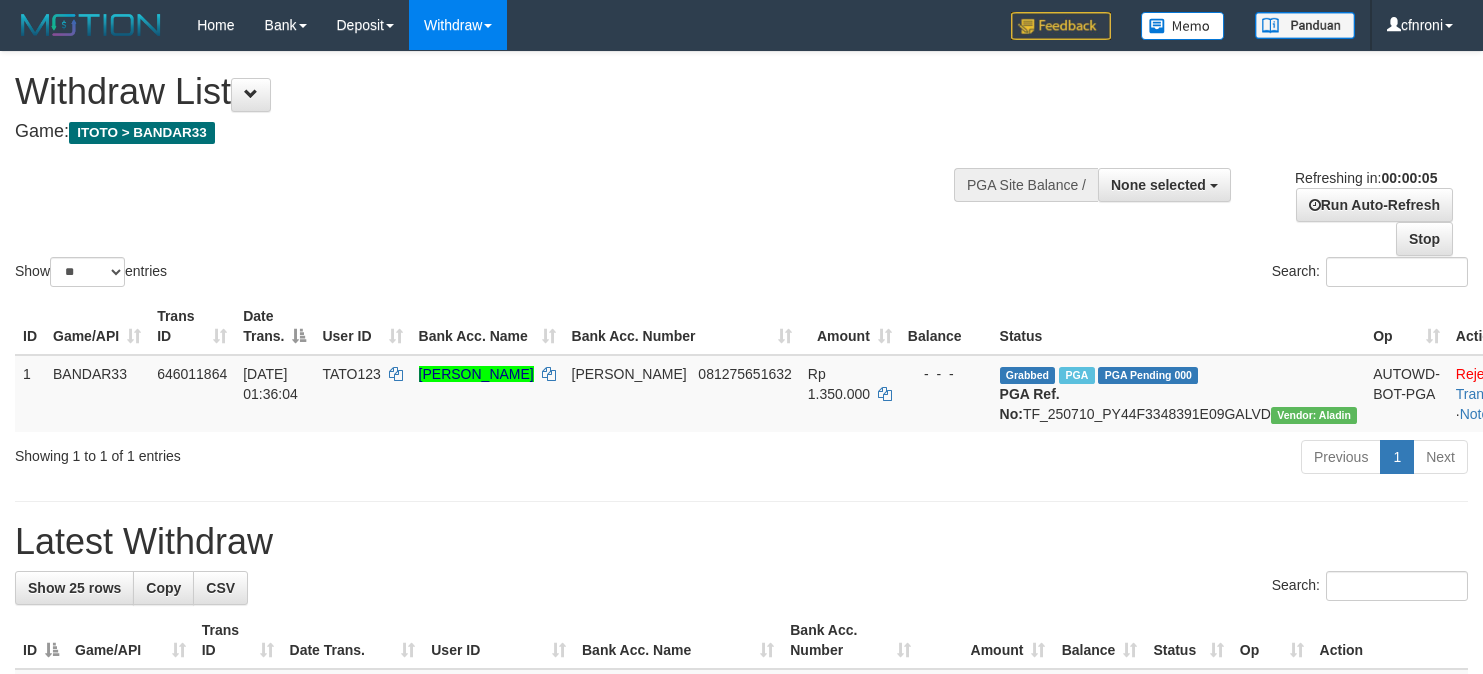 scroll, scrollTop: 0, scrollLeft: 0, axis: both 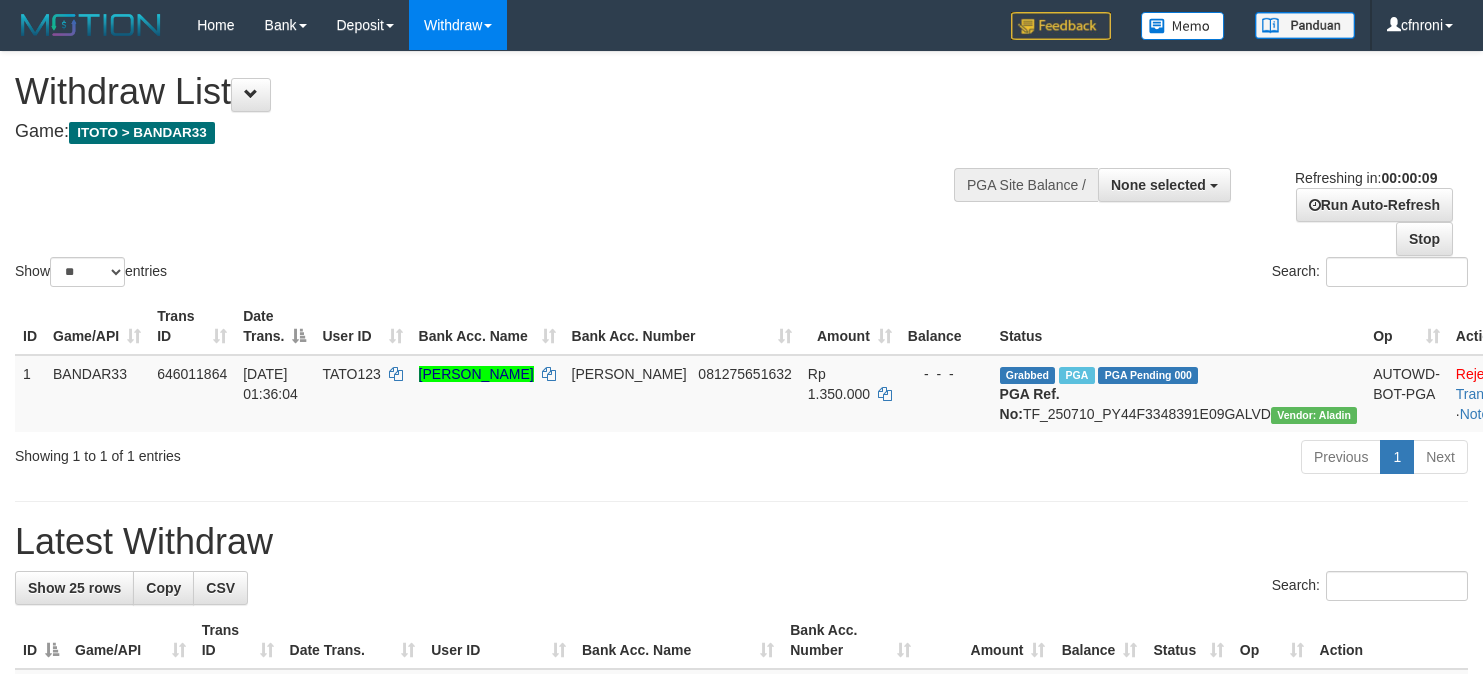 select 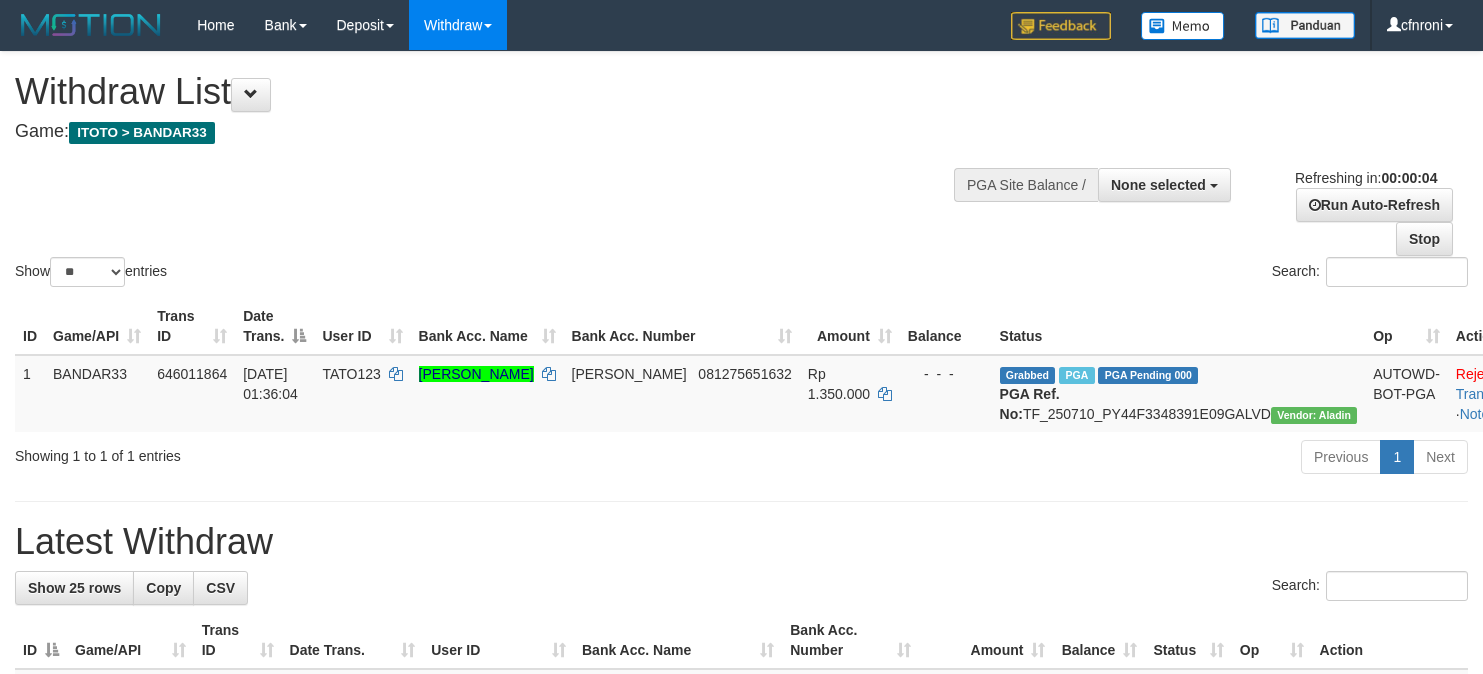 scroll, scrollTop: 0, scrollLeft: 0, axis: both 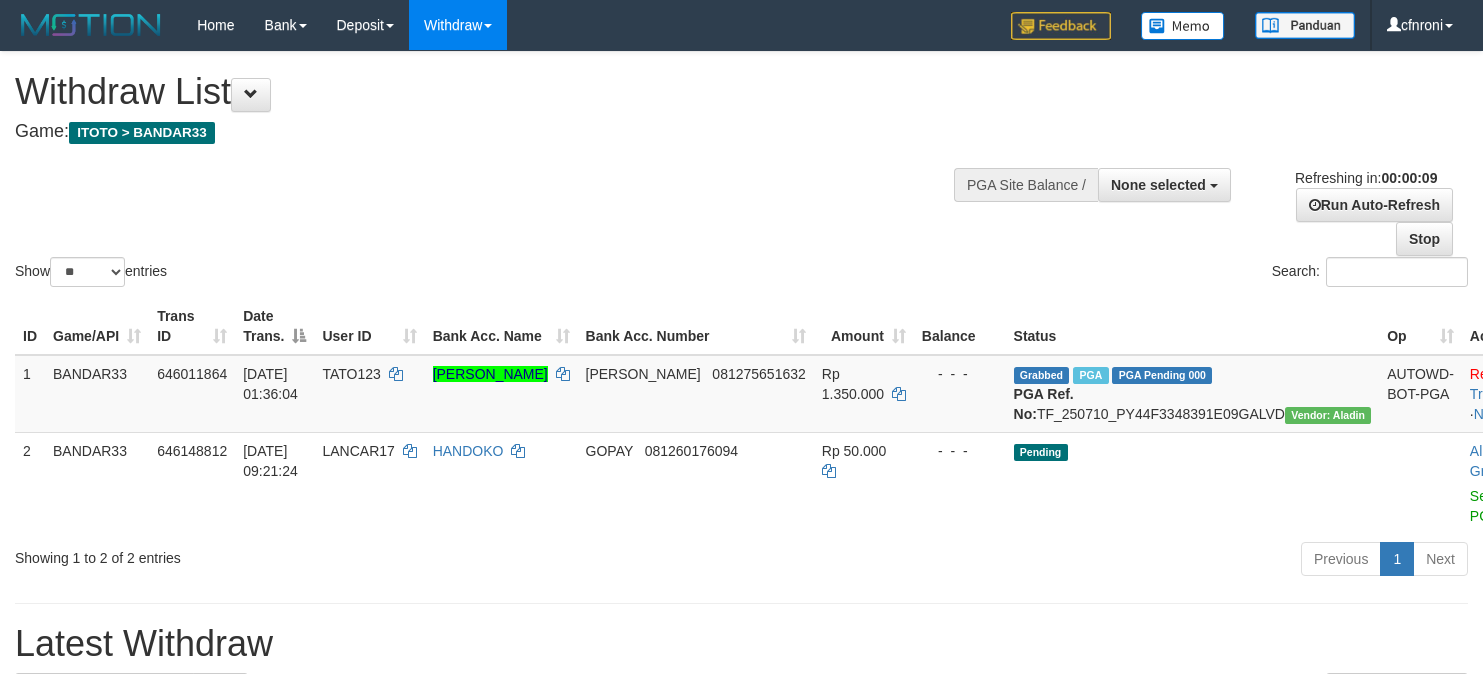 select 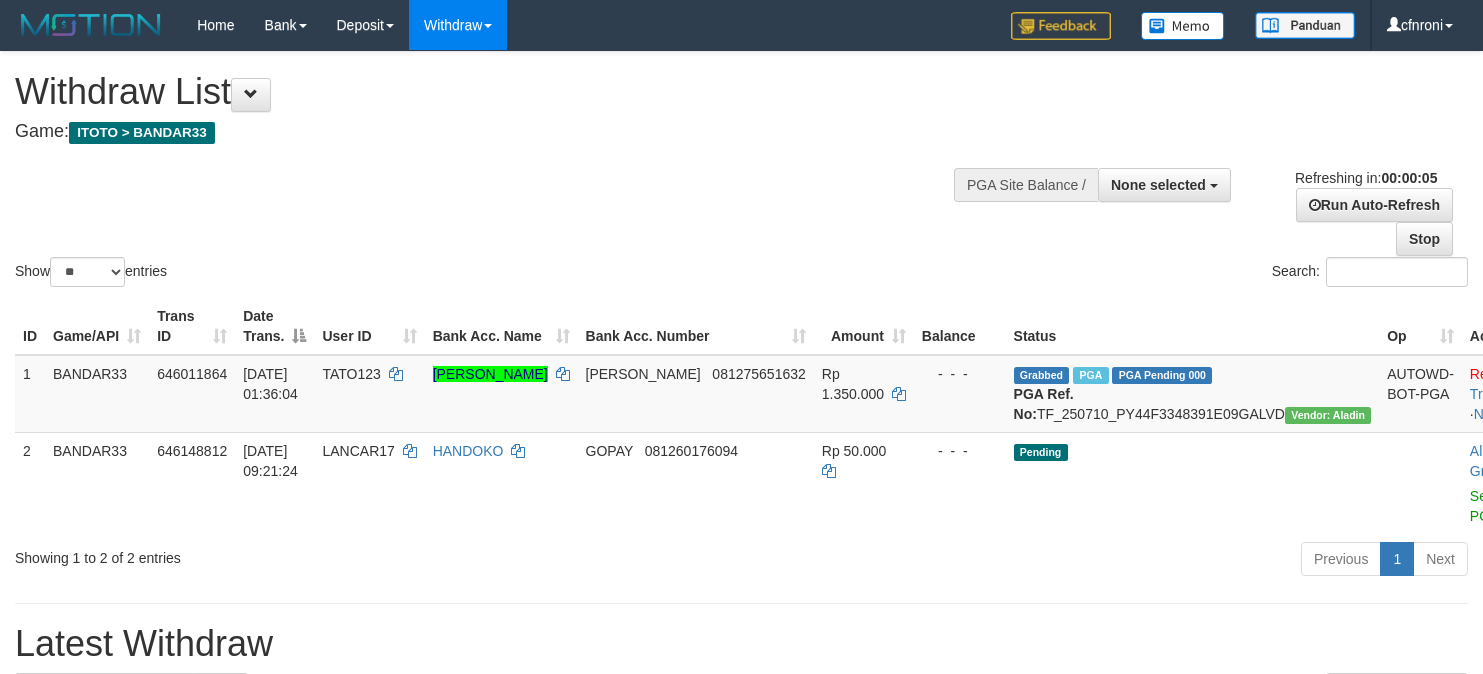 scroll, scrollTop: 0, scrollLeft: 0, axis: both 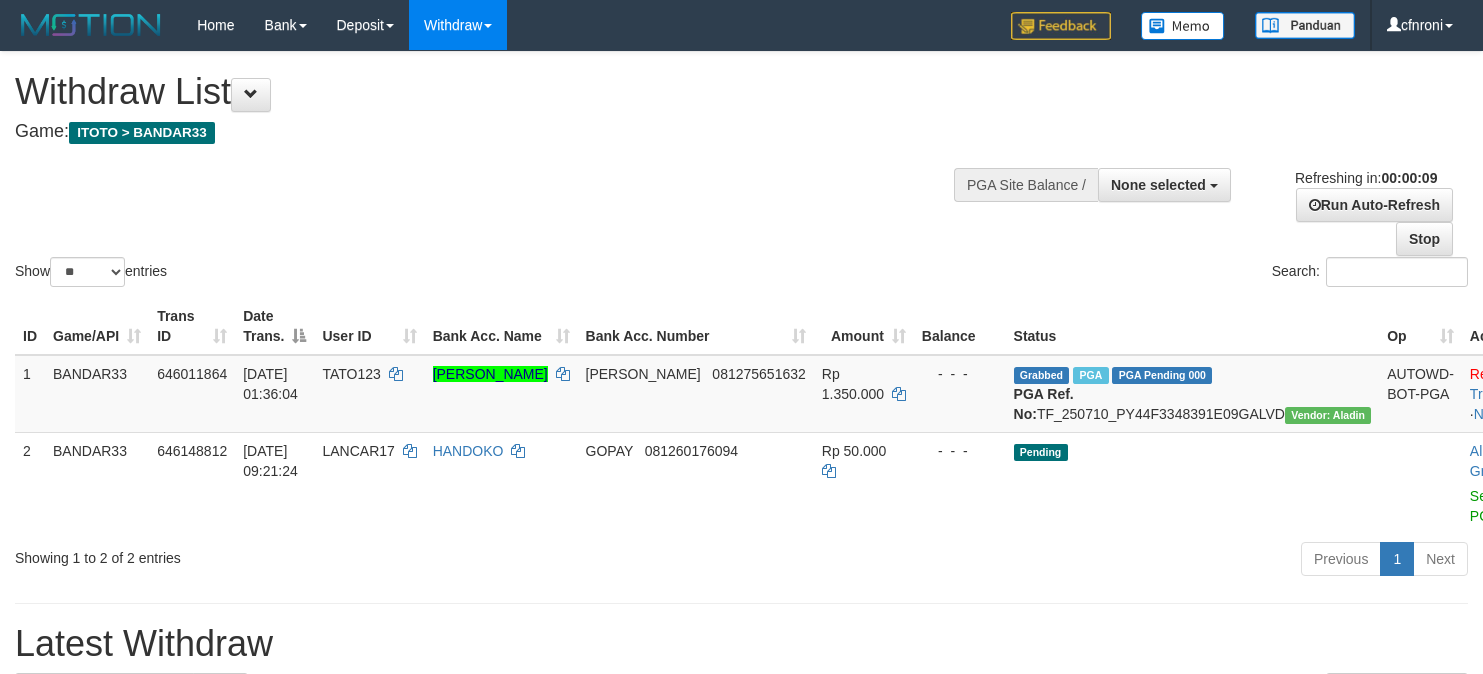 select 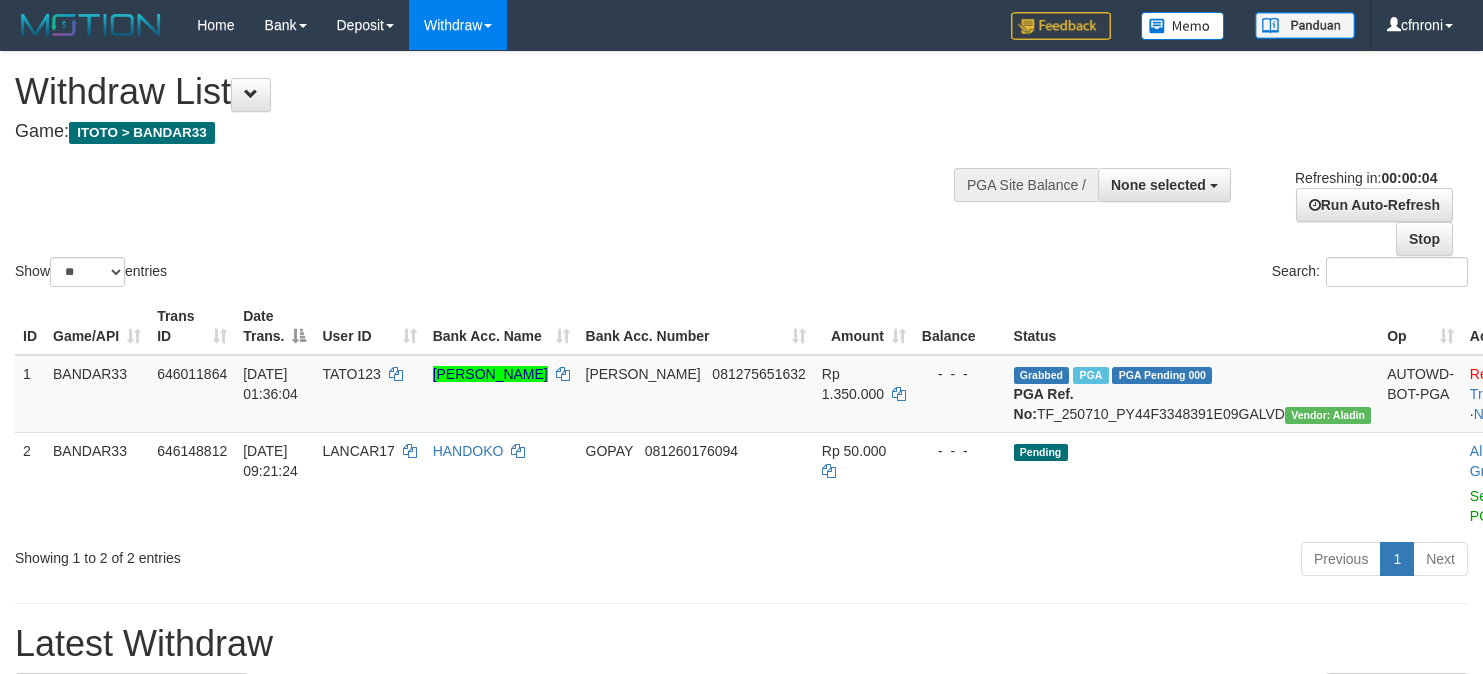 scroll, scrollTop: 0, scrollLeft: 0, axis: both 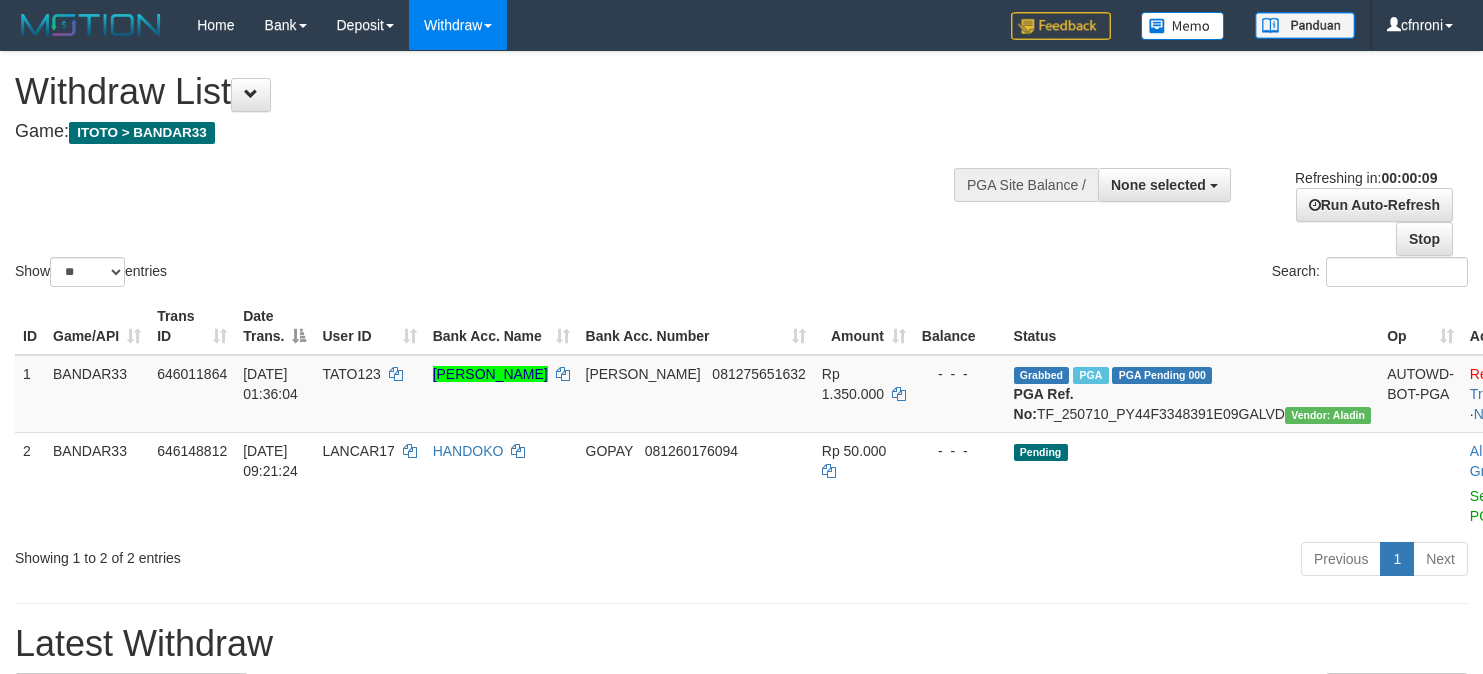 select 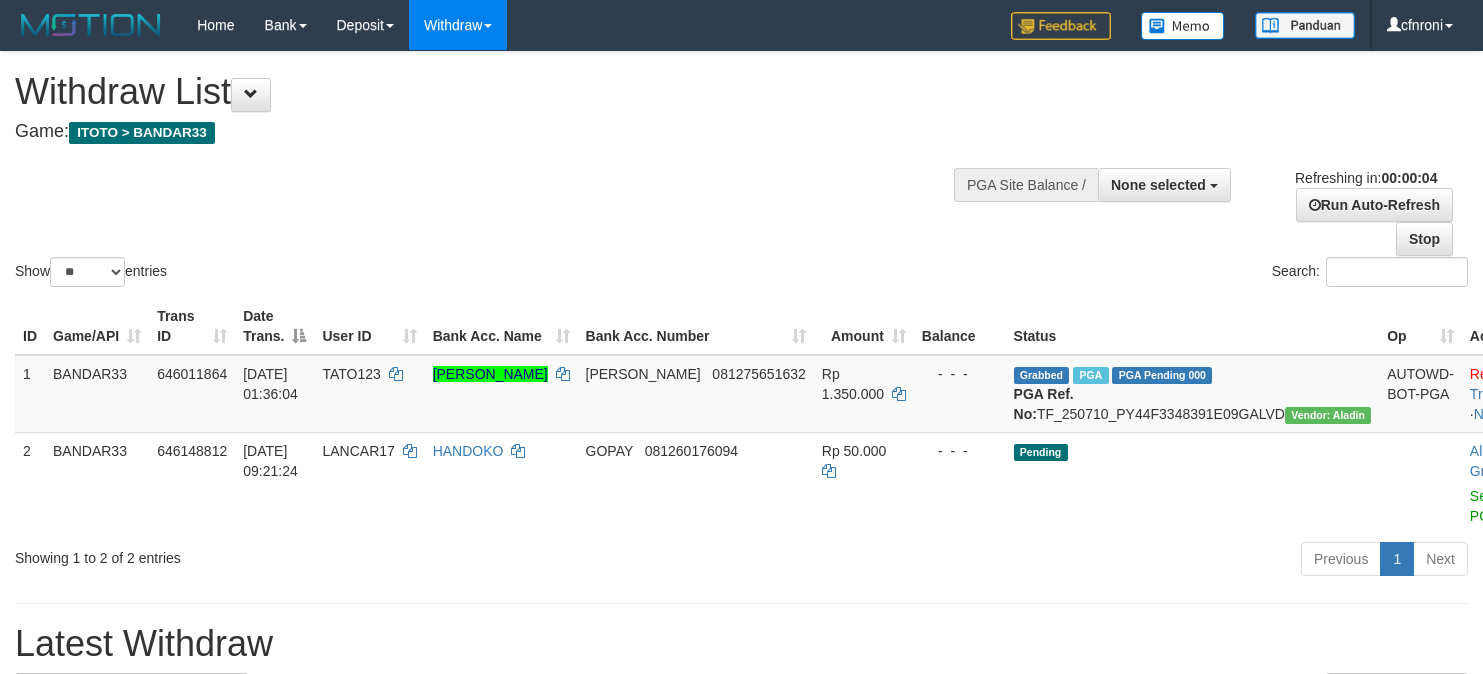 scroll, scrollTop: 0, scrollLeft: 0, axis: both 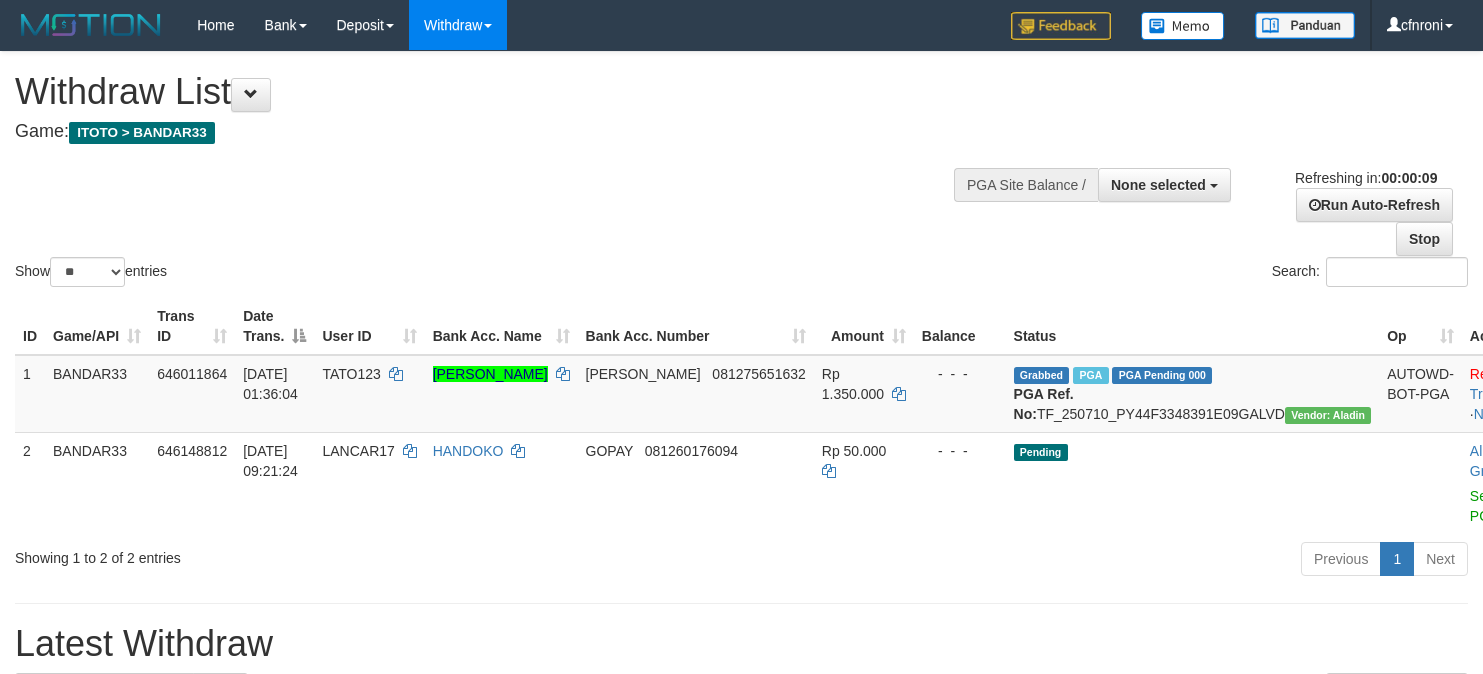 select 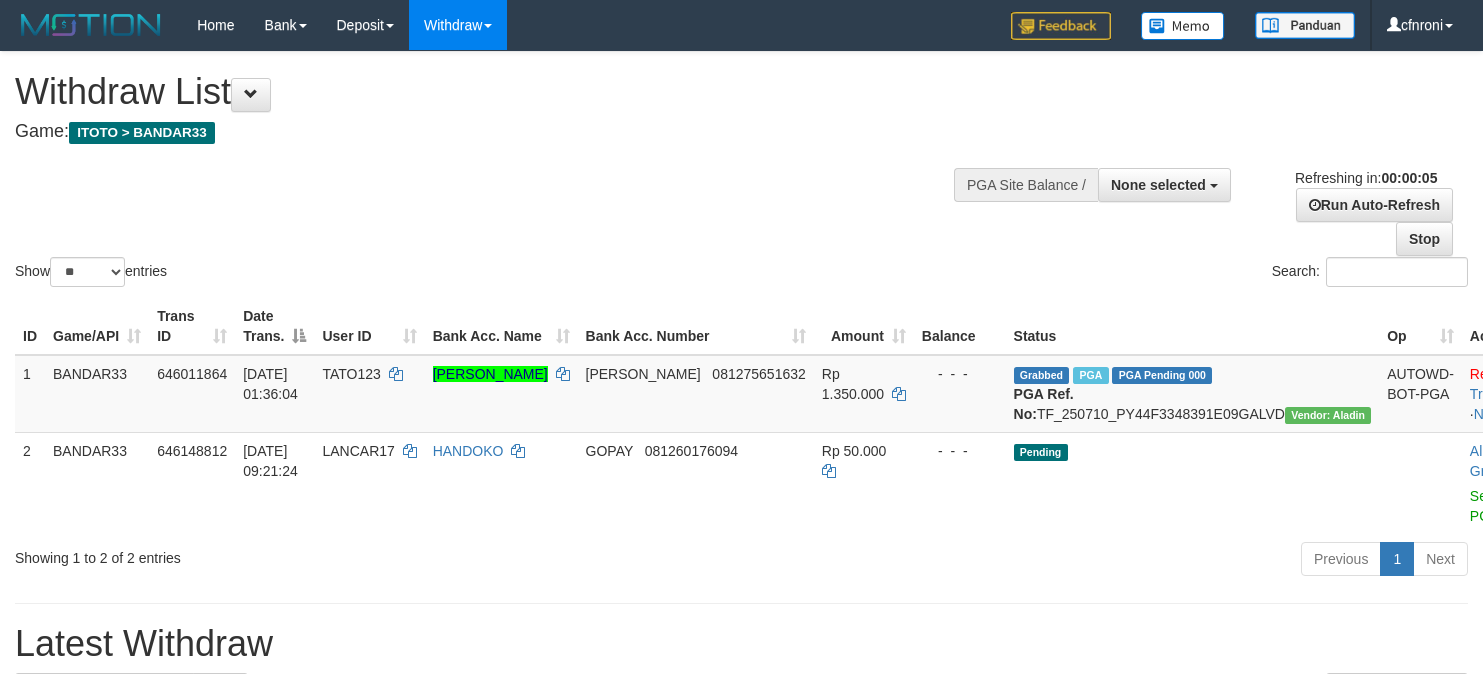 scroll, scrollTop: 0, scrollLeft: 0, axis: both 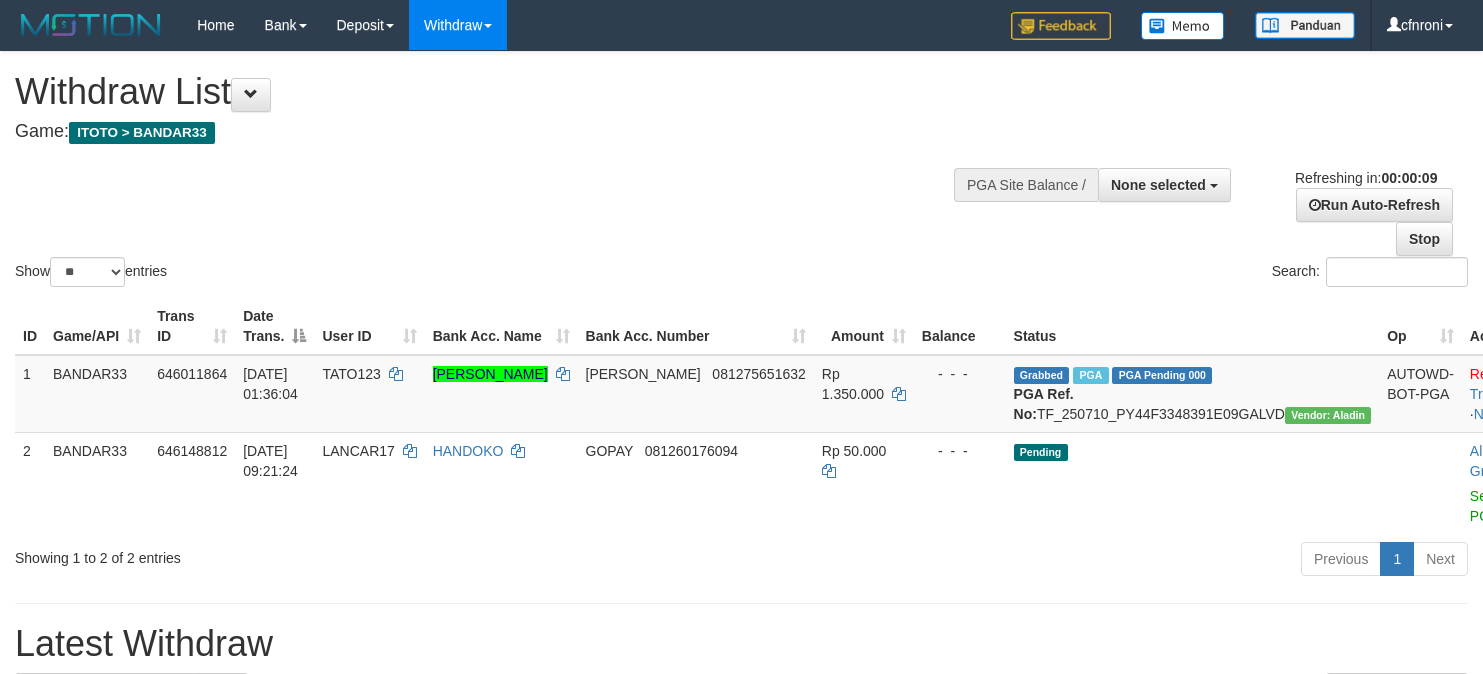 select 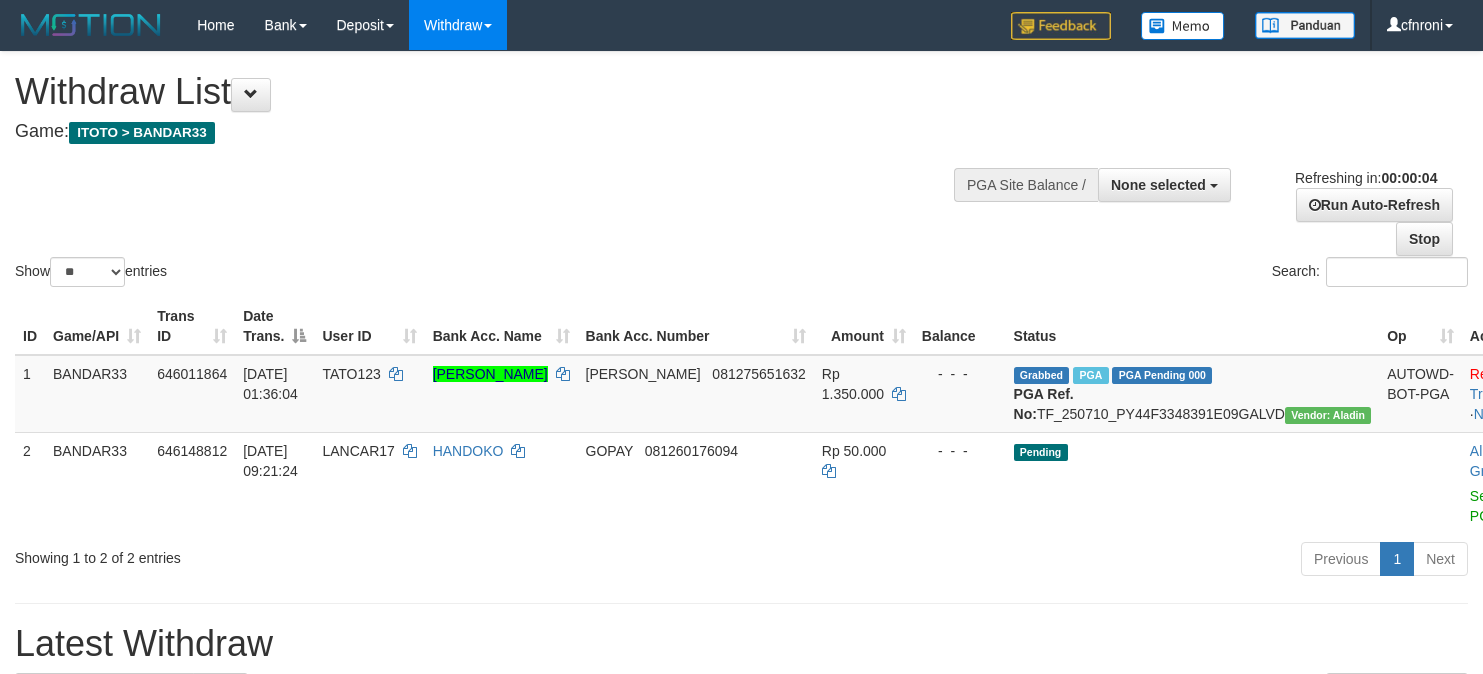 scroll, scrollTop: 0, scrollLeft: 0, axis: both 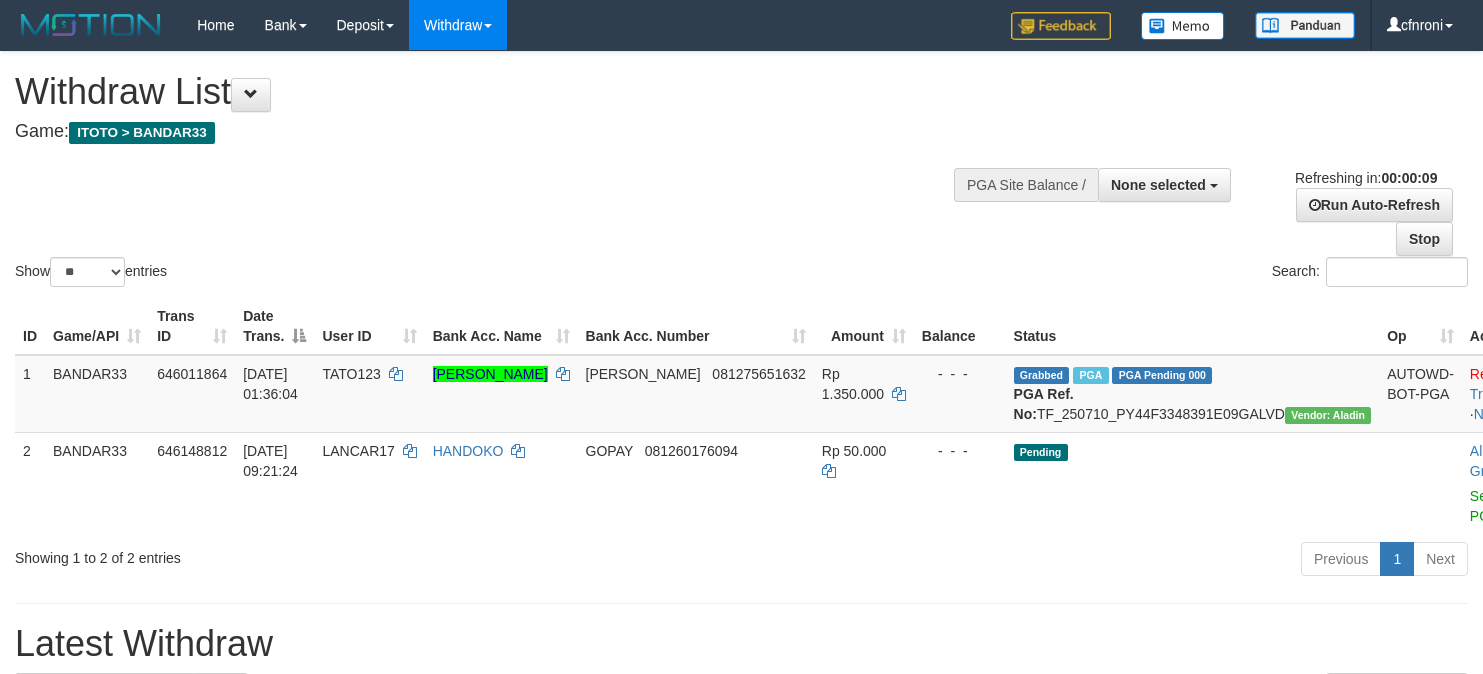 select 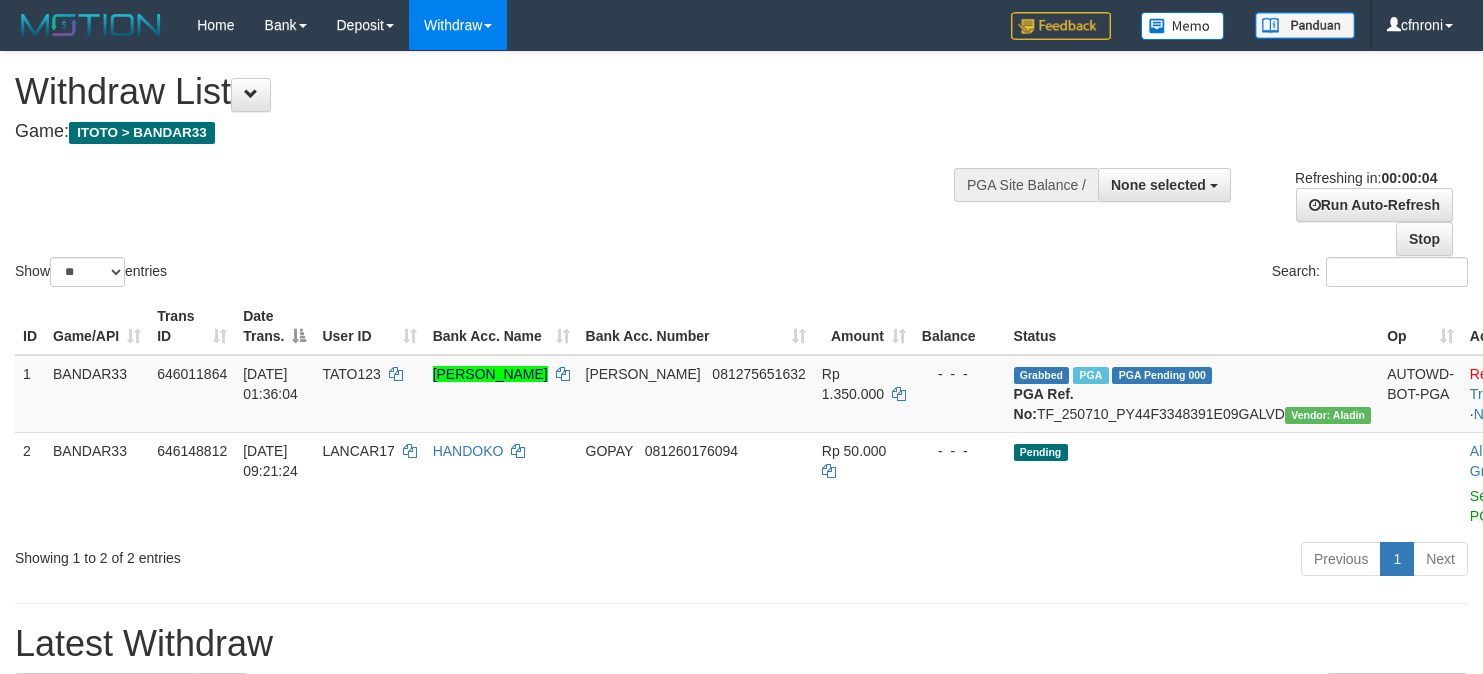 scroll, scrollTop: 0, scrollLeft: 0, axis: both 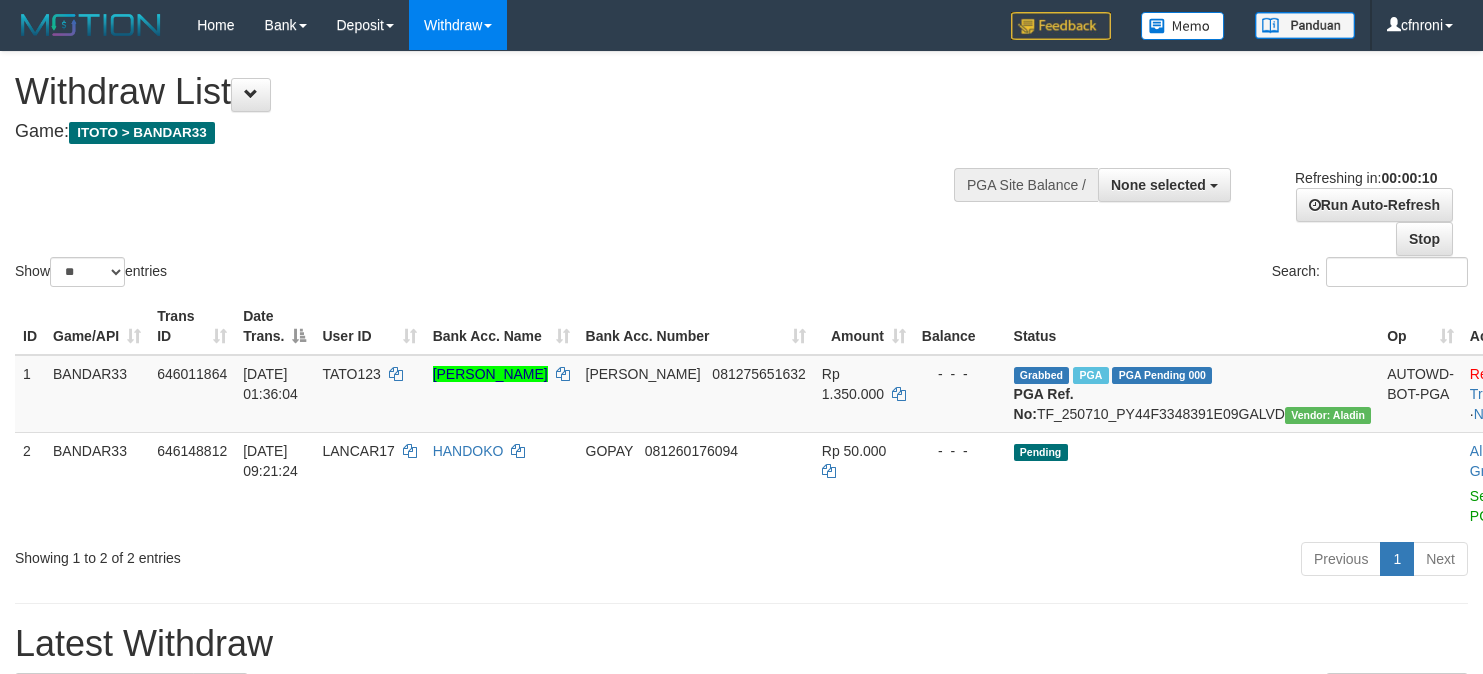 select 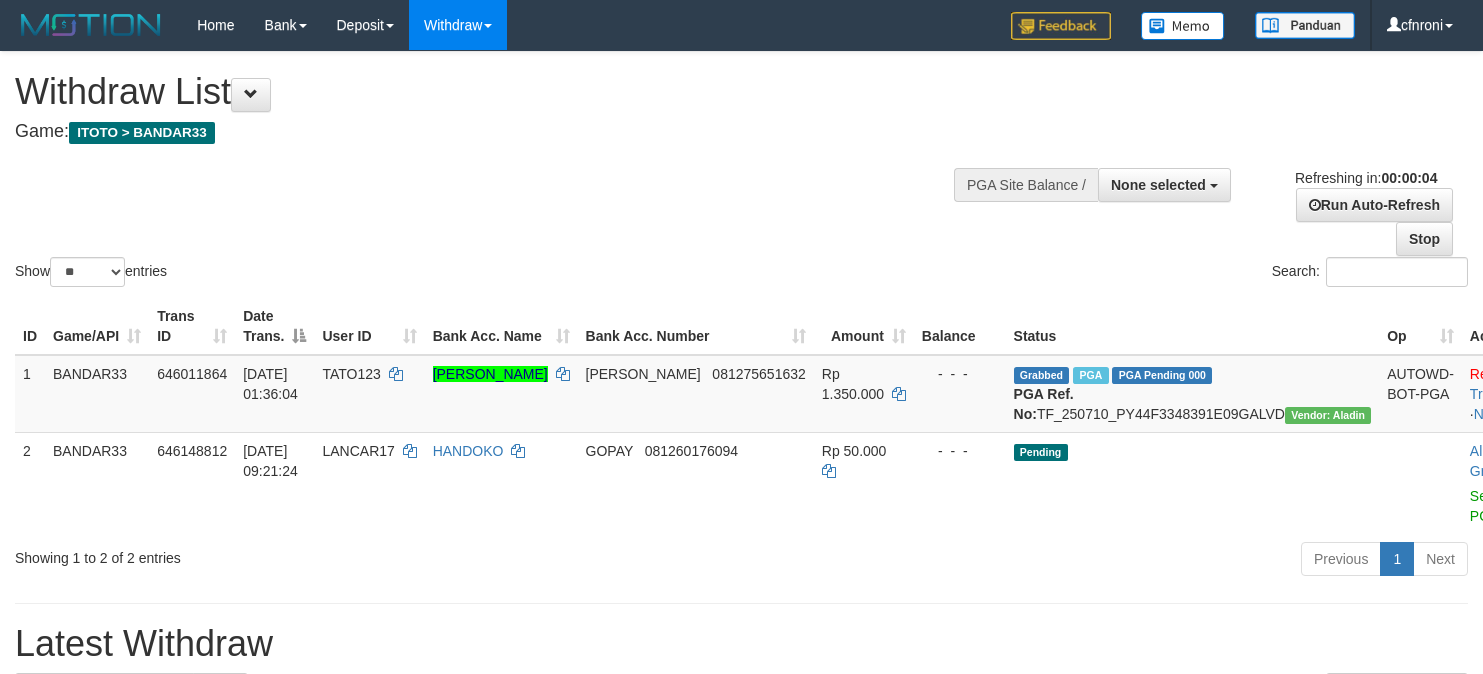scroll, scrollTop: 0, scrollLeft: 0, axis: both 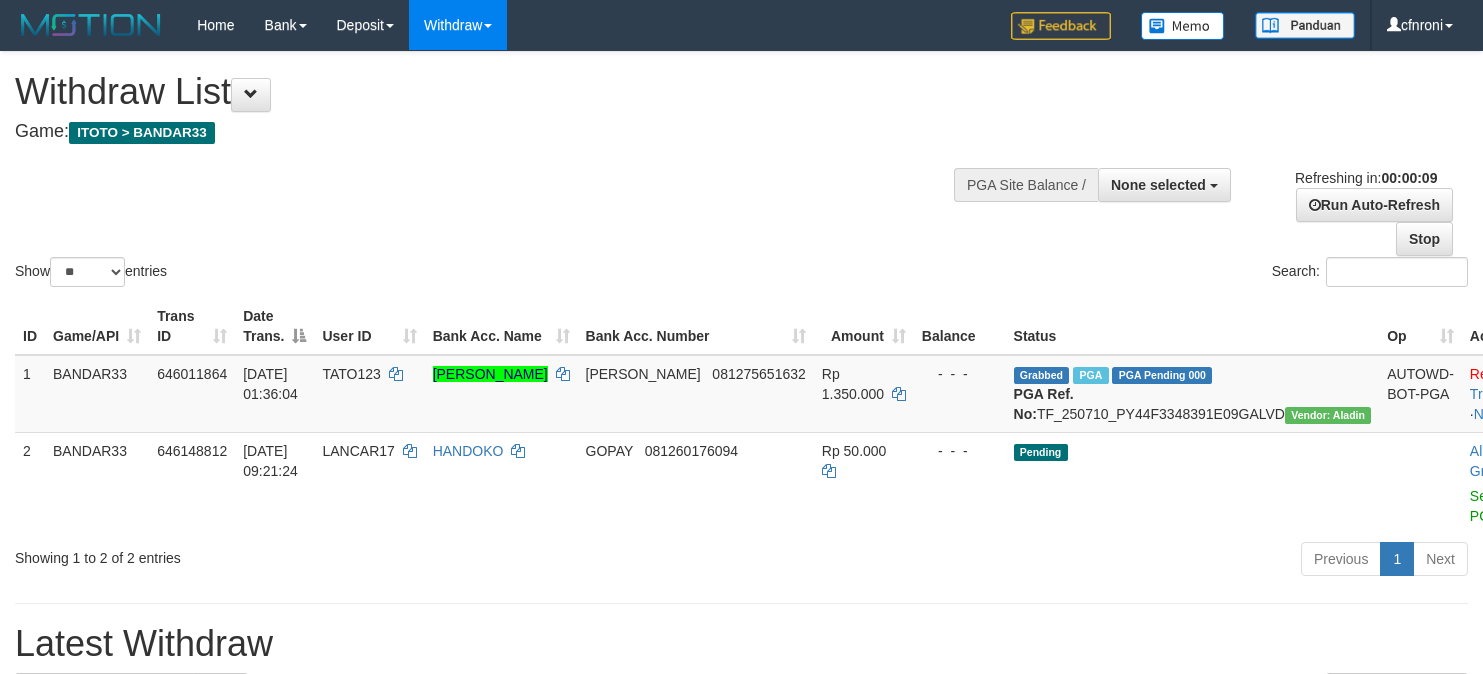 select 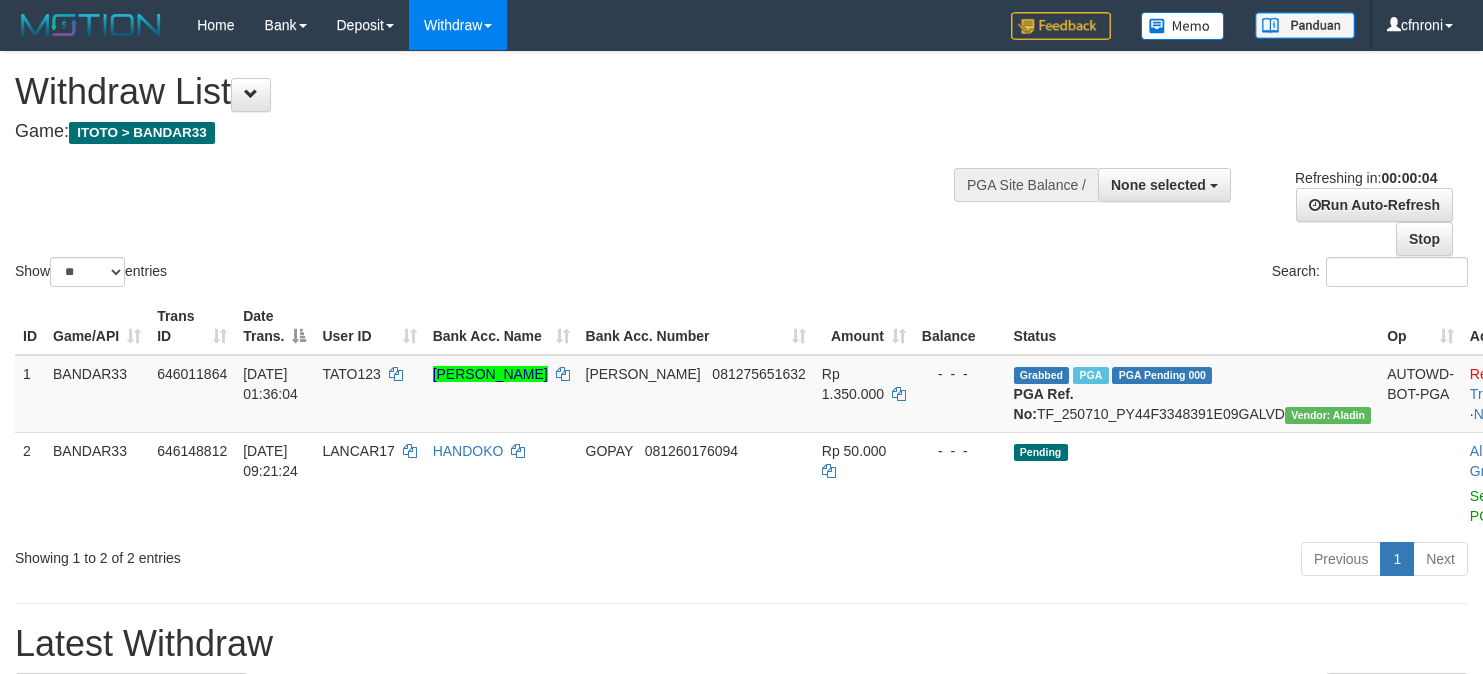 scroll, scrollTop: 0, scrollLeft: 0, axis: both 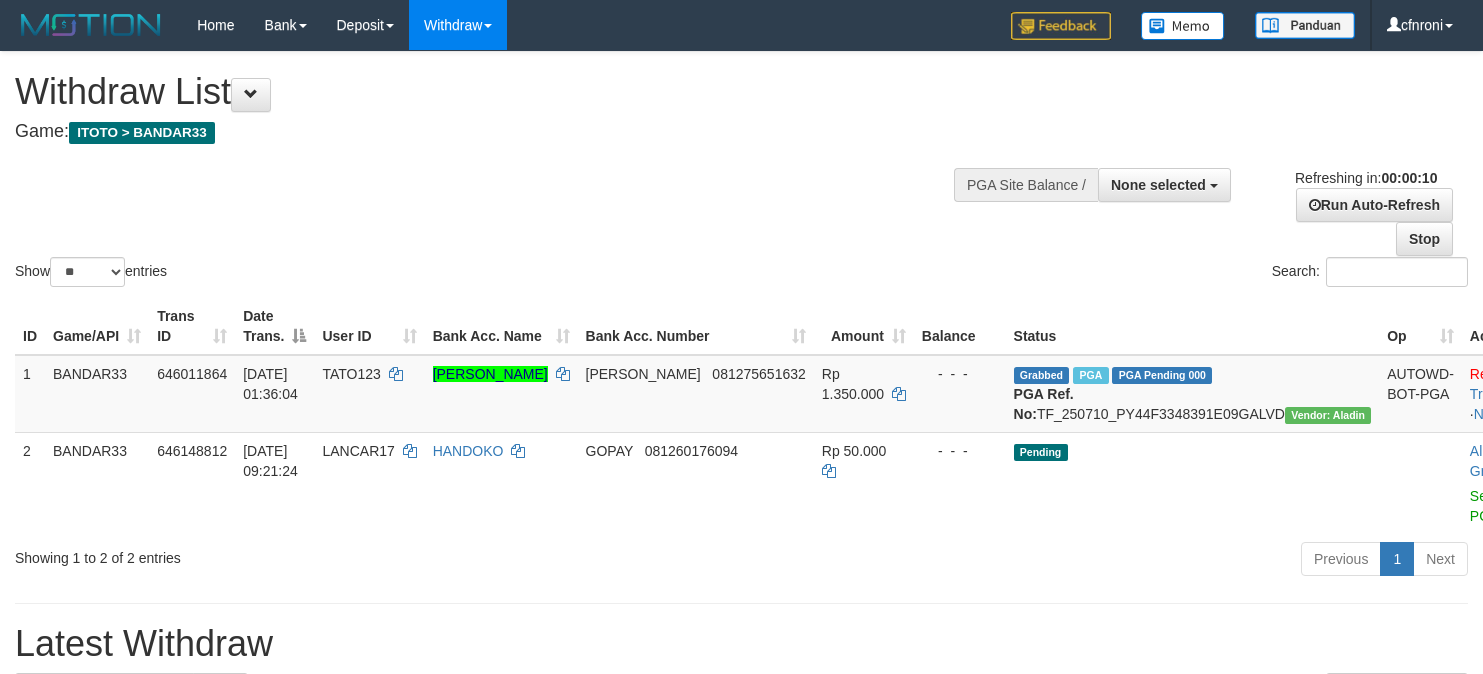 select 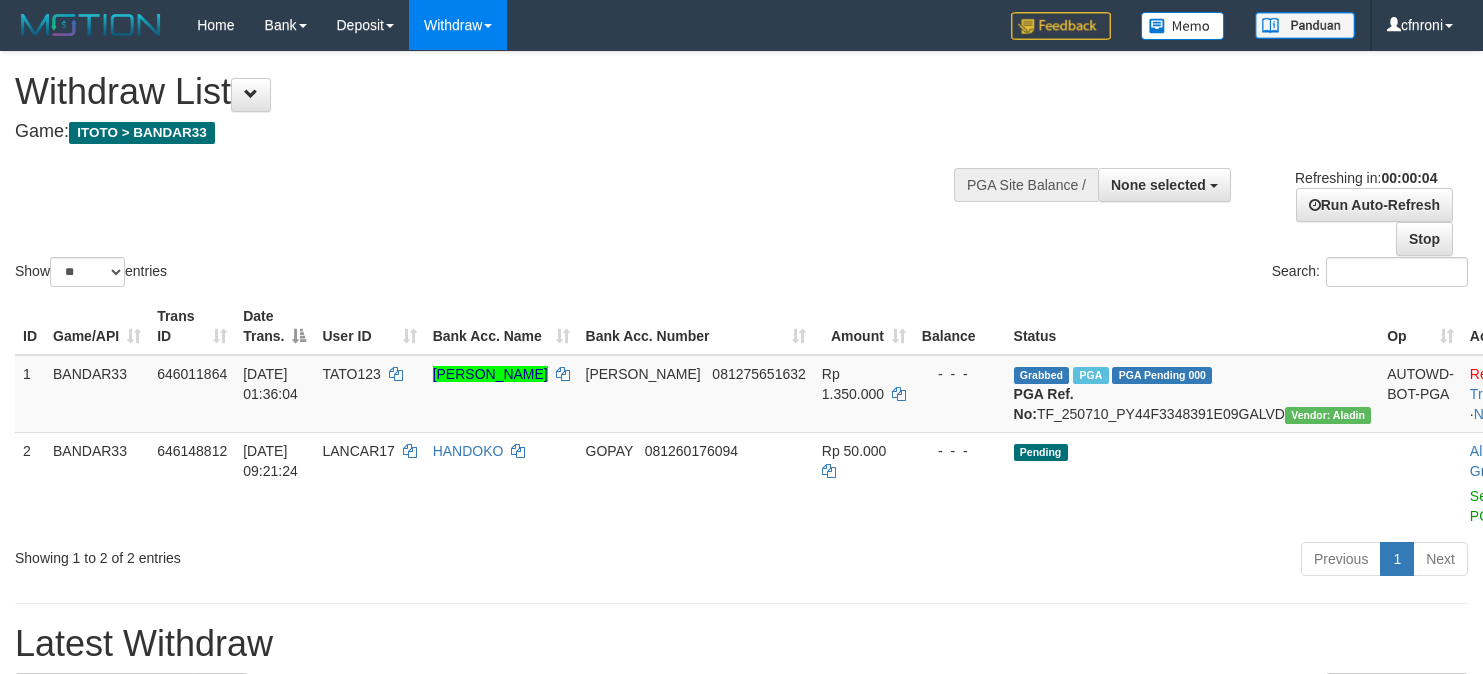 scroll, scrollTop: 0, scrollLeft: 0, axis: both 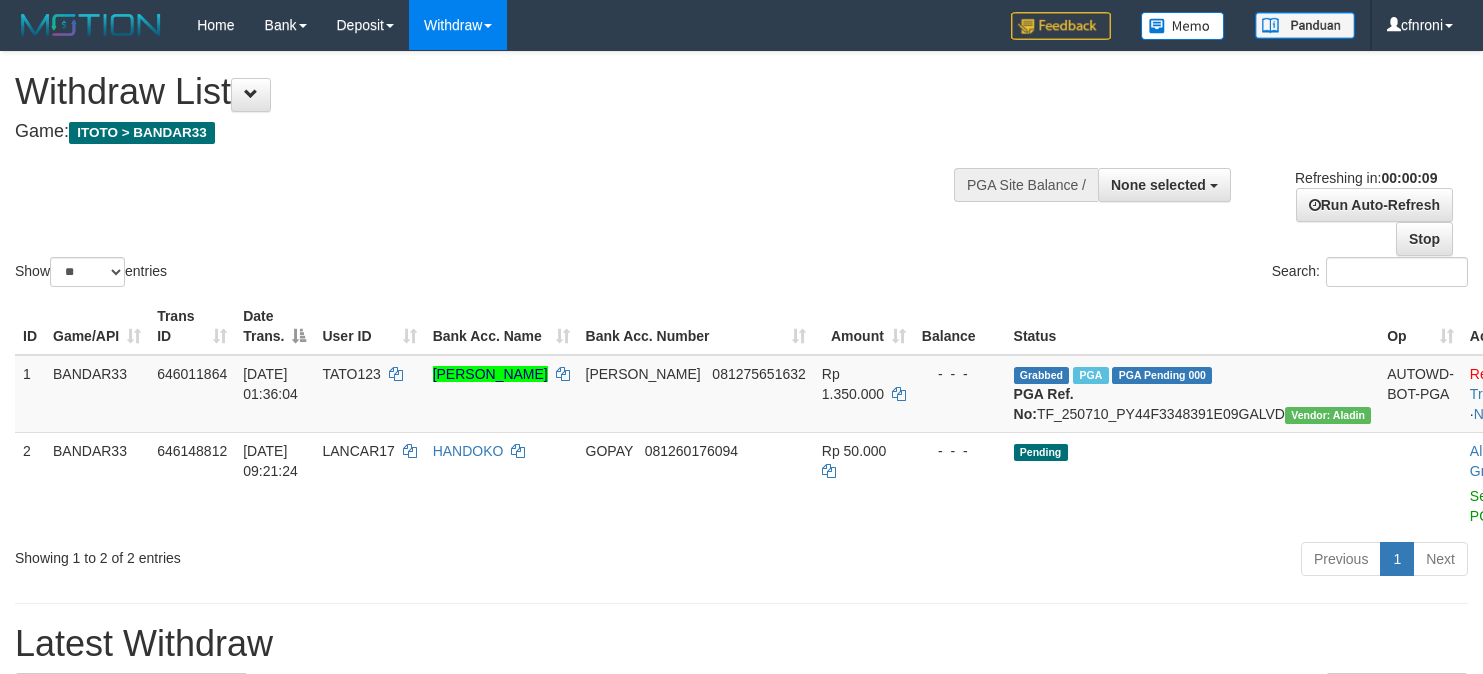 select 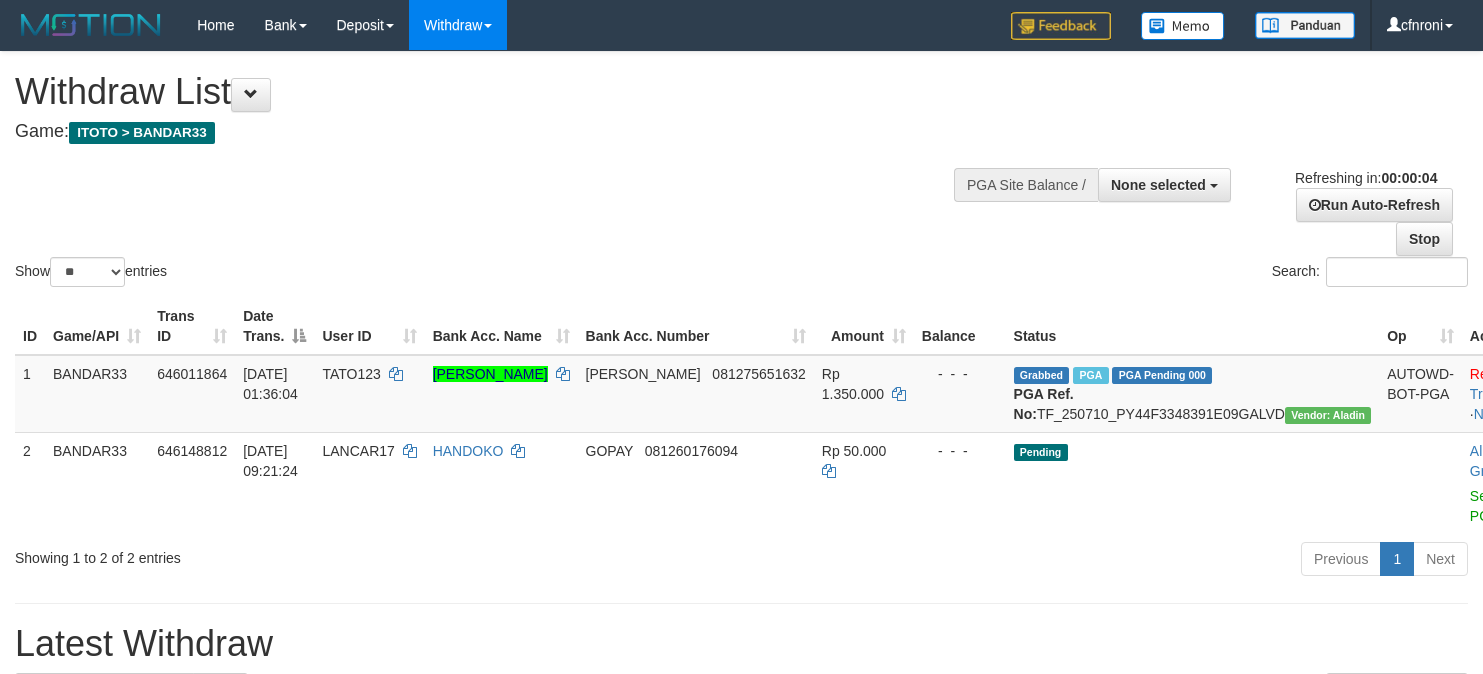 scroll, scrollTop: 0, scrollLeft: 0, axis: both 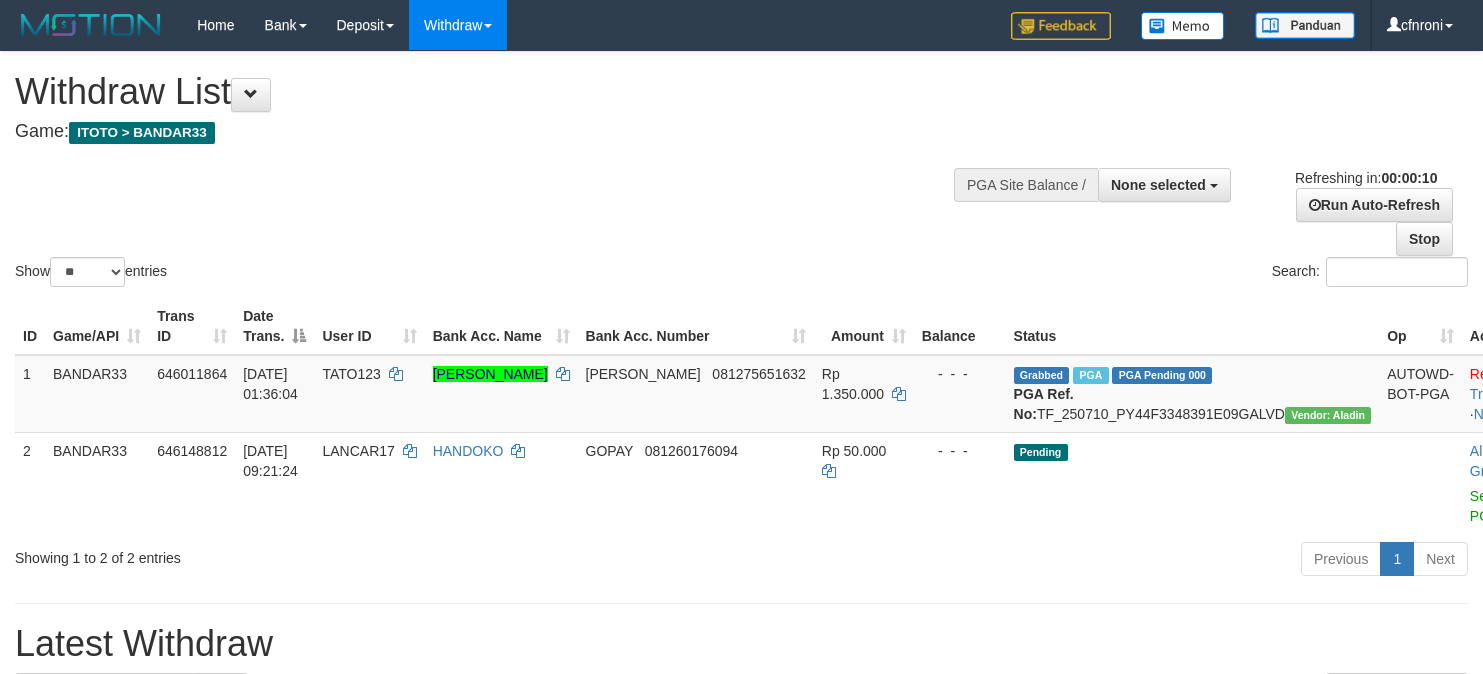 select 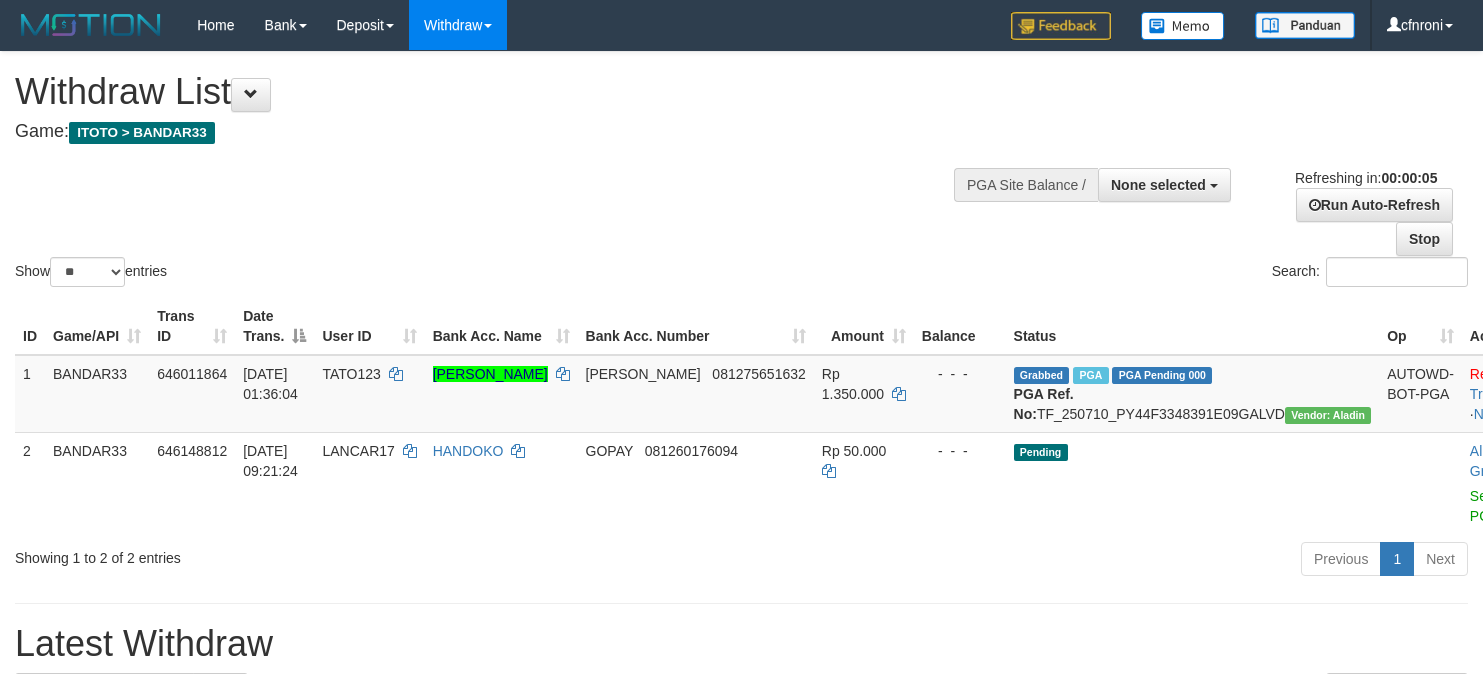 scroll, scrollTop: 0, scrollLeft: 0, axis: both 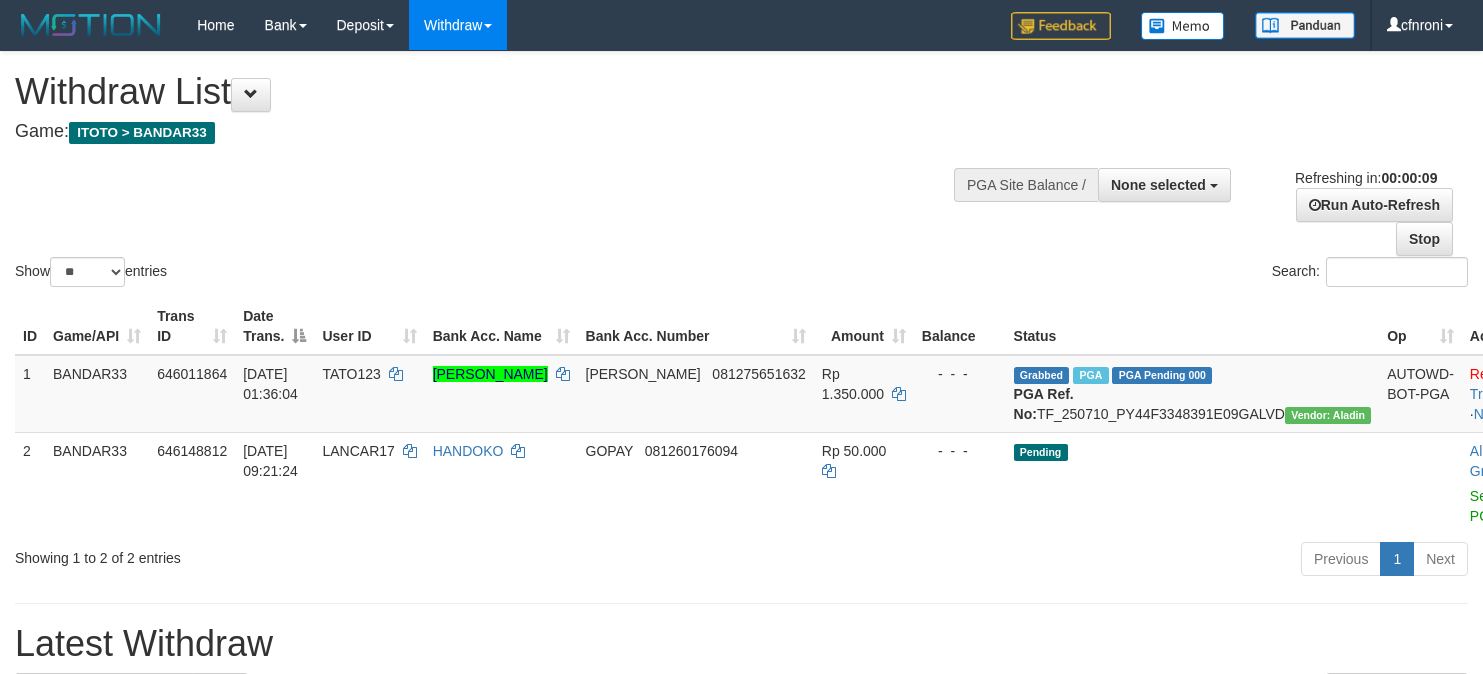 select 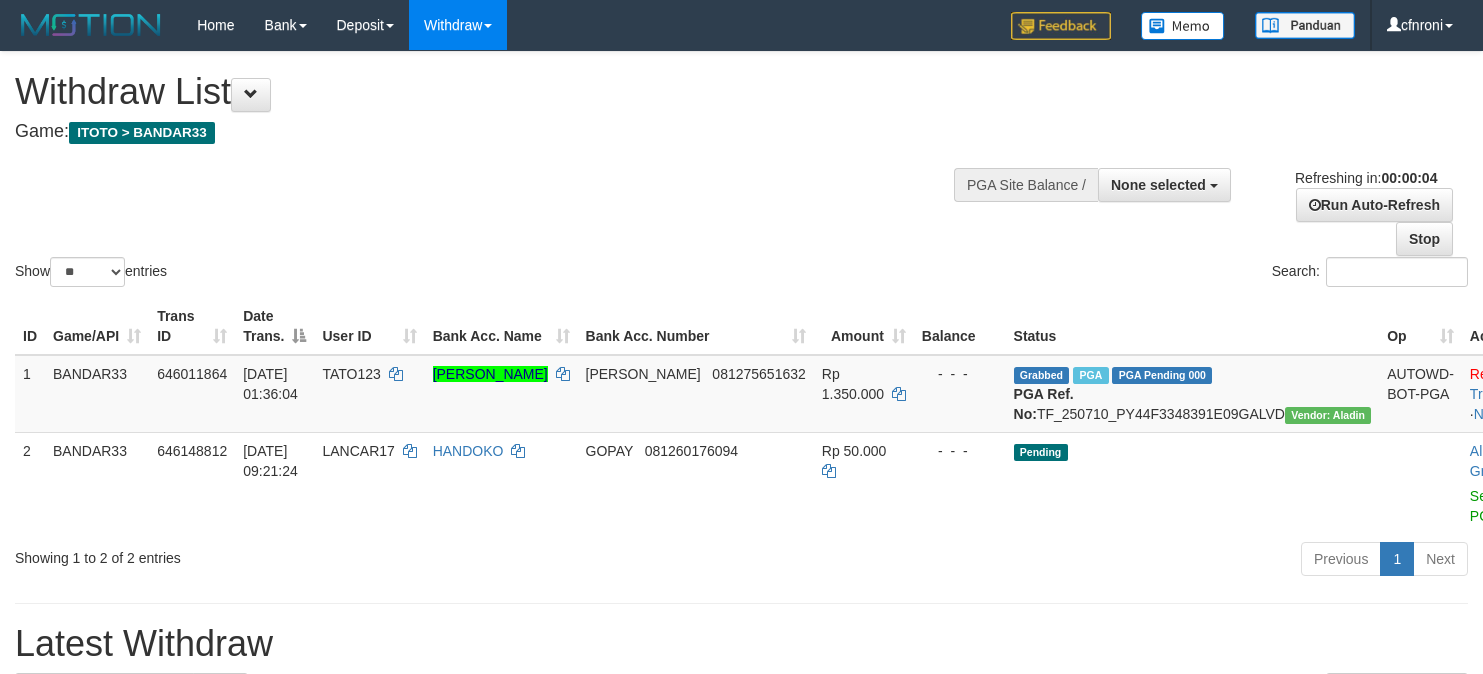 scroll, scrollTop: 0, scrollLeft: 0, axis: both 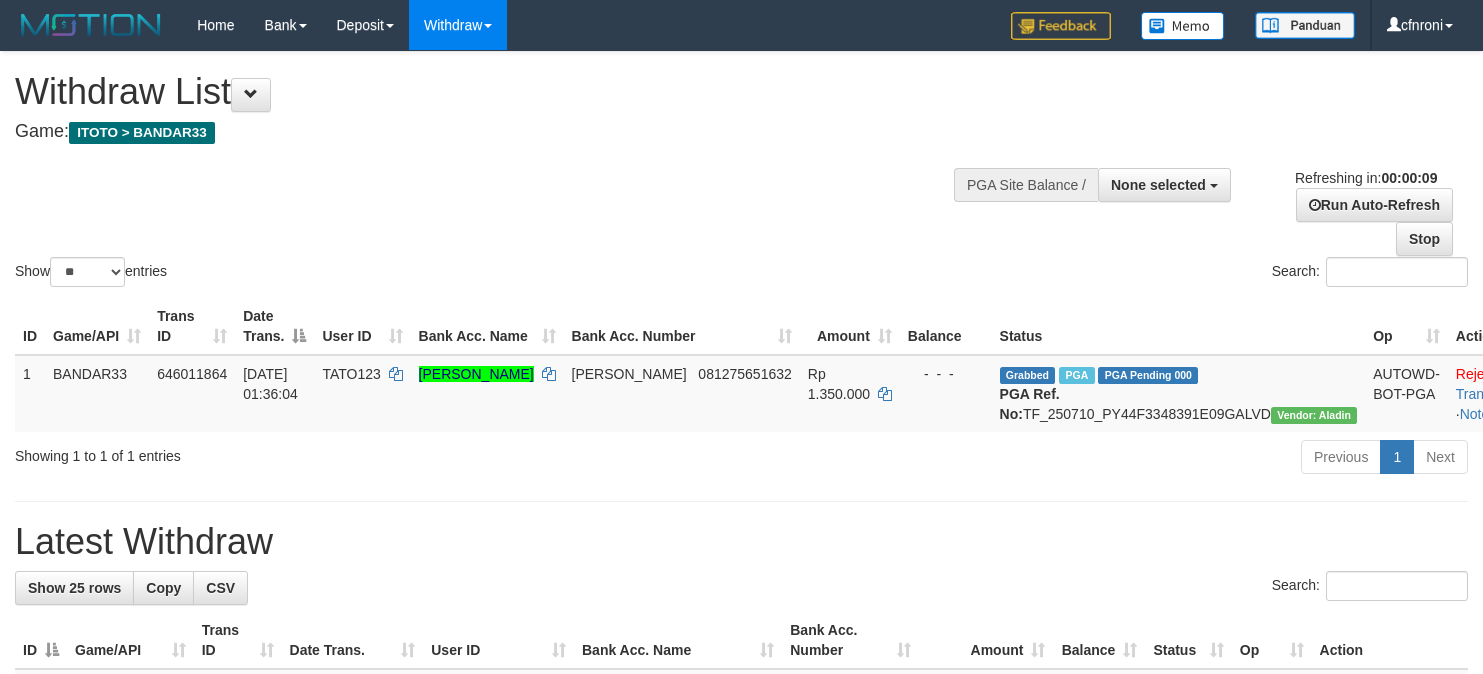 select 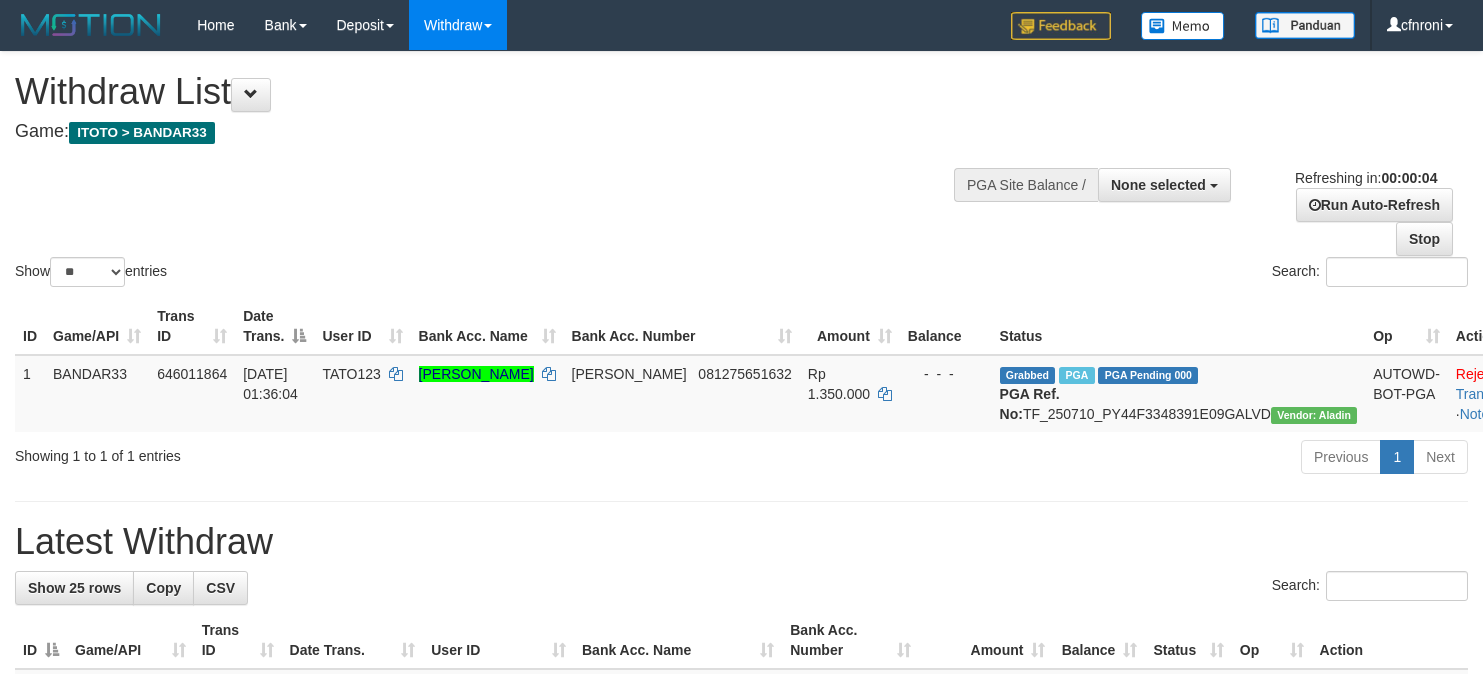 scroll, scrollTop: 0, scrollLeft: 0, axis: both 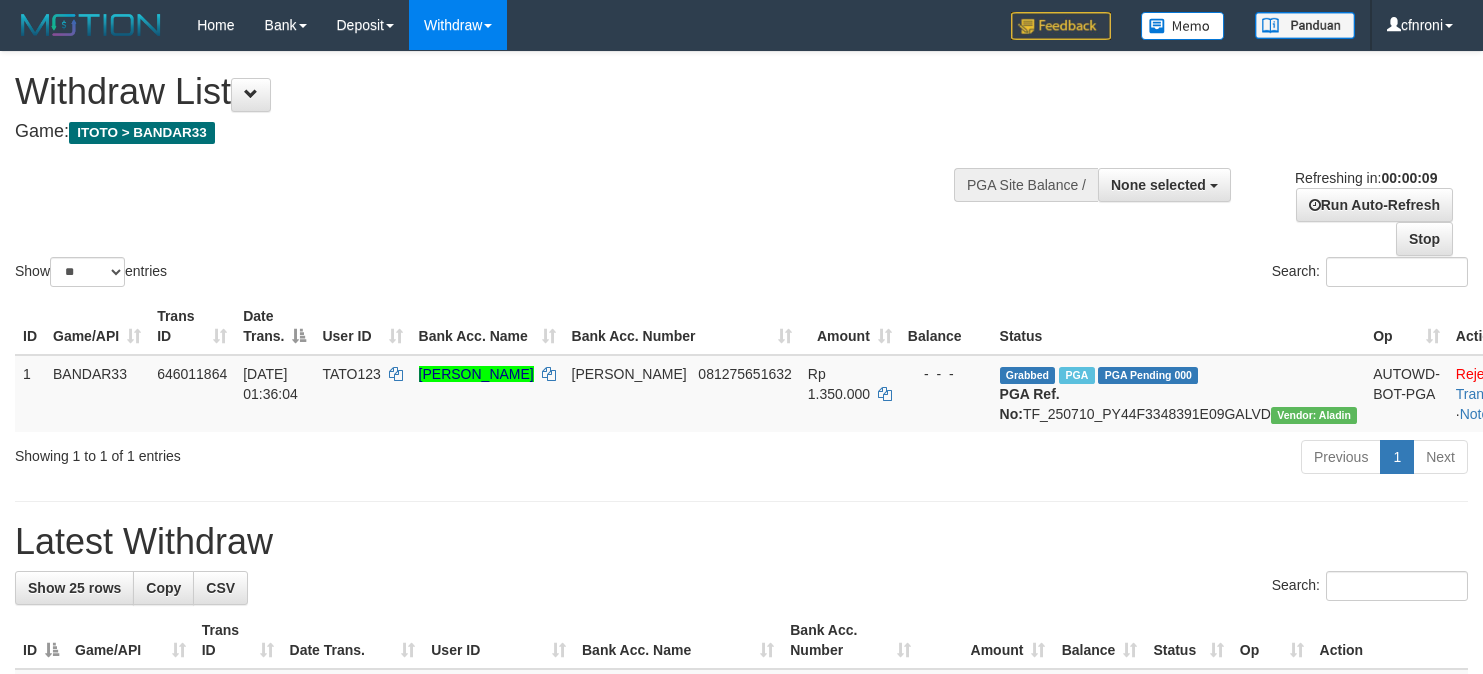 select 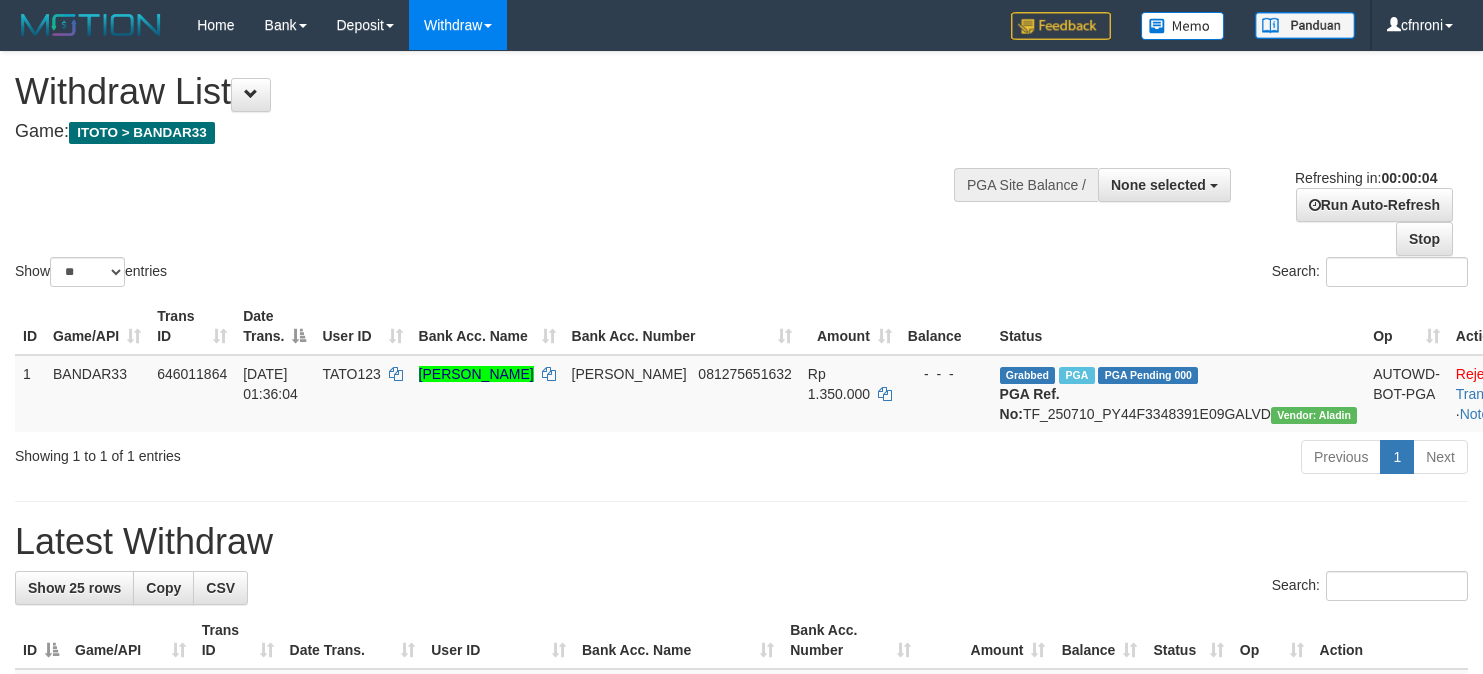 scroll, scrollTop: 0, scrollLeft: 0, axis: both 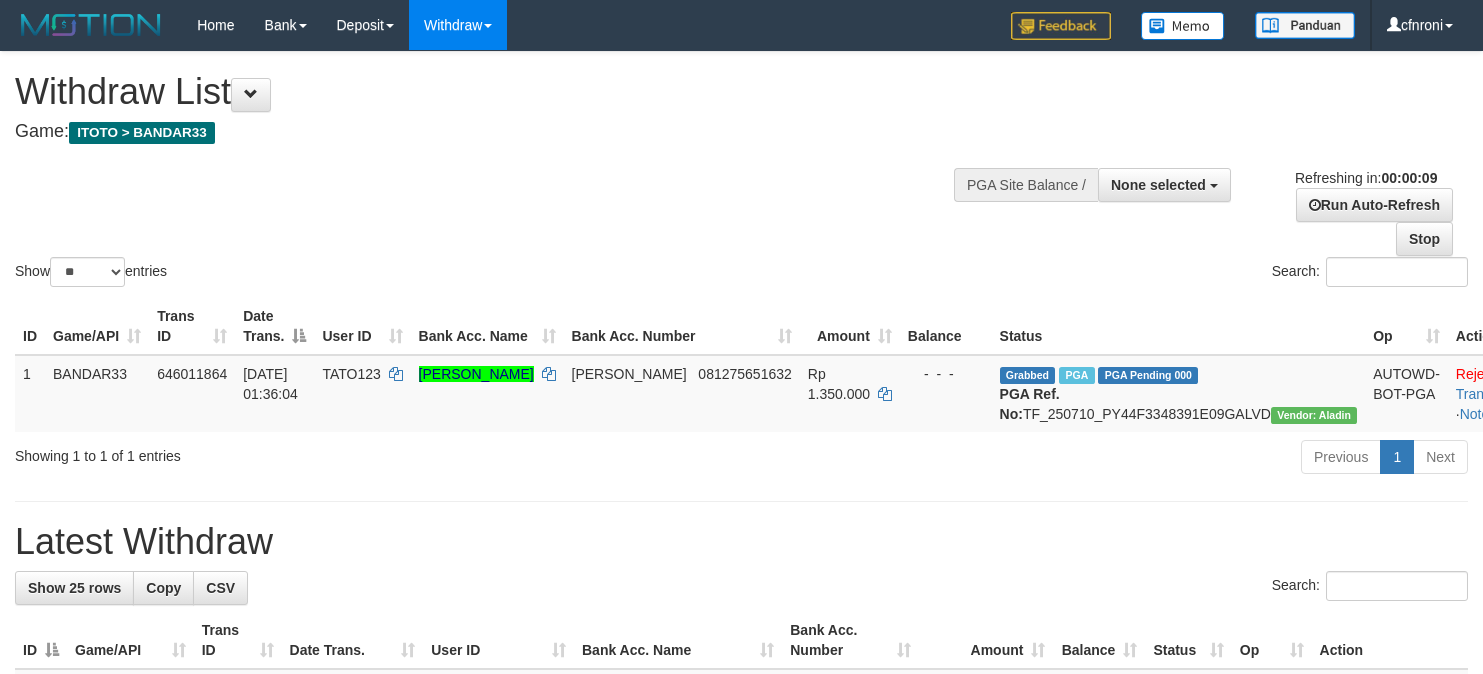 select 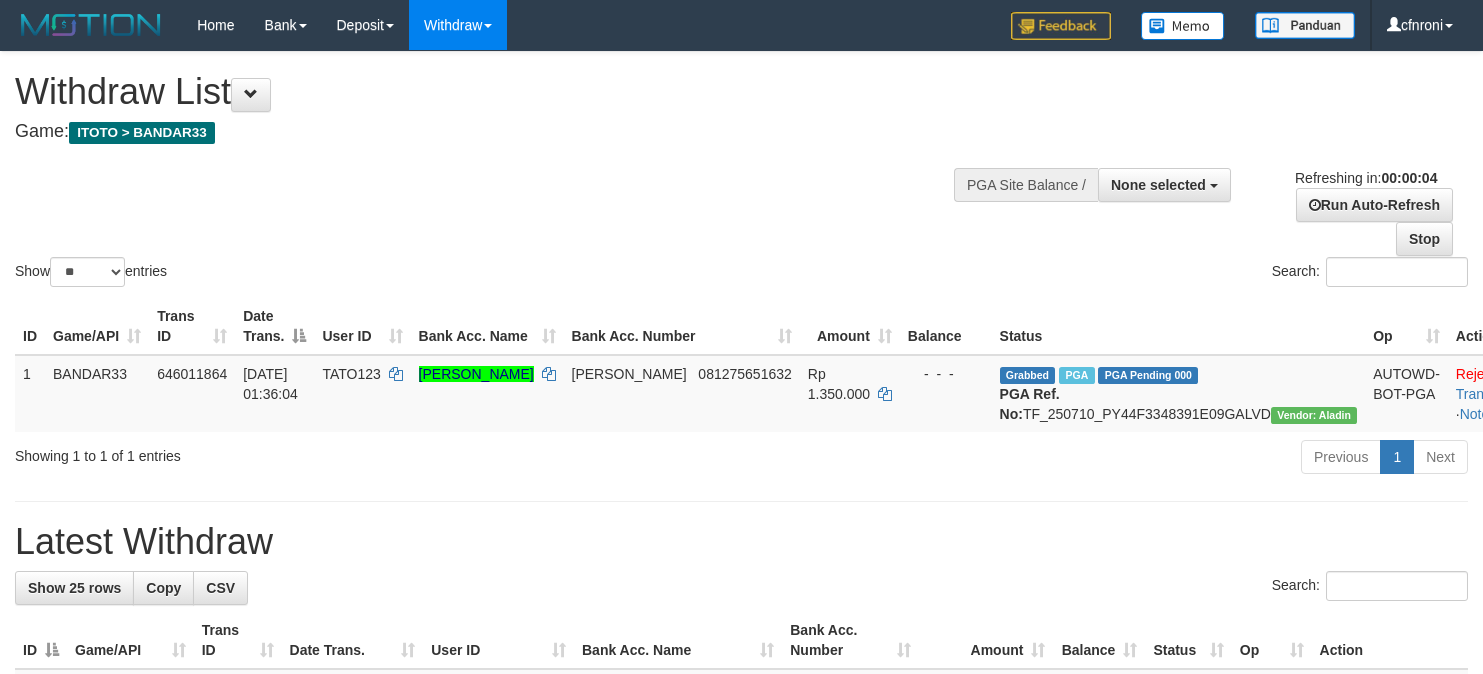 scroll, scrollTop: 0, scrollLeft: 0, axis: both 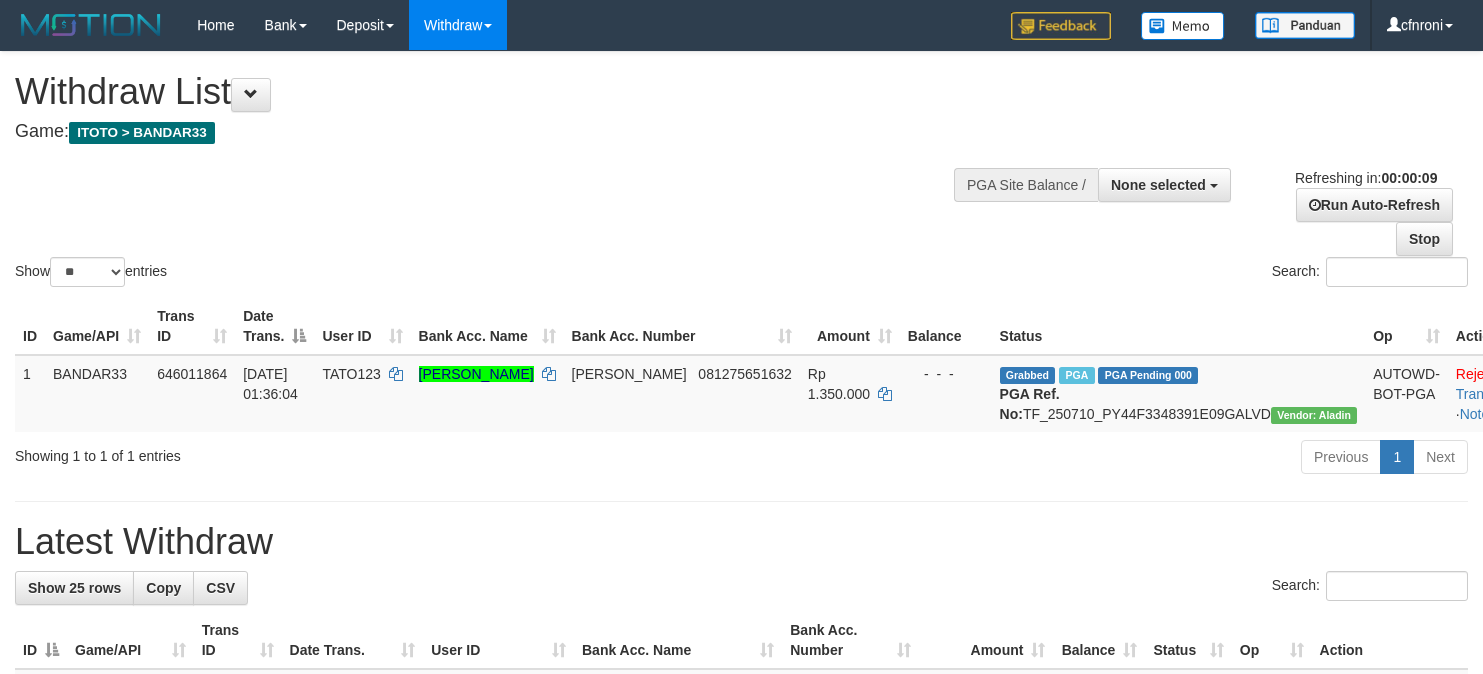 select 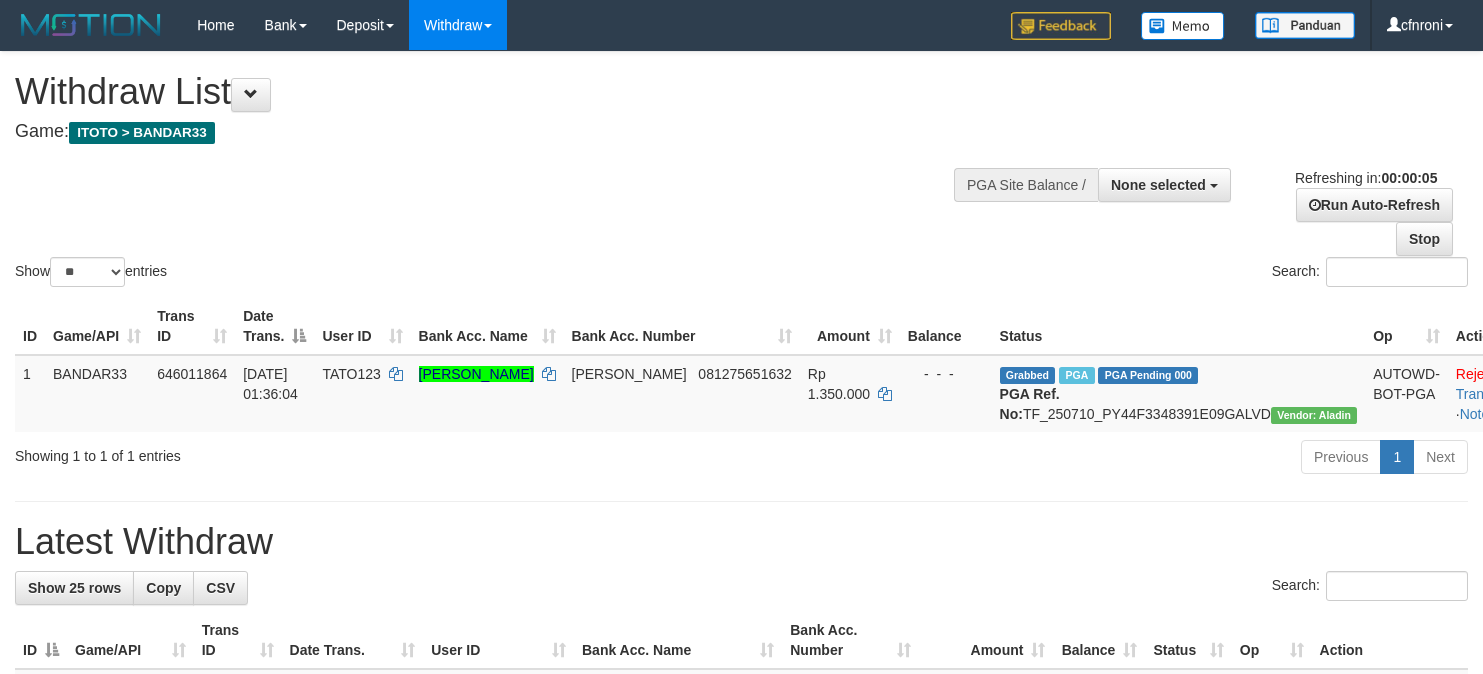 scroll, scrollTop: 0, scrollLeft: 0, axis: both 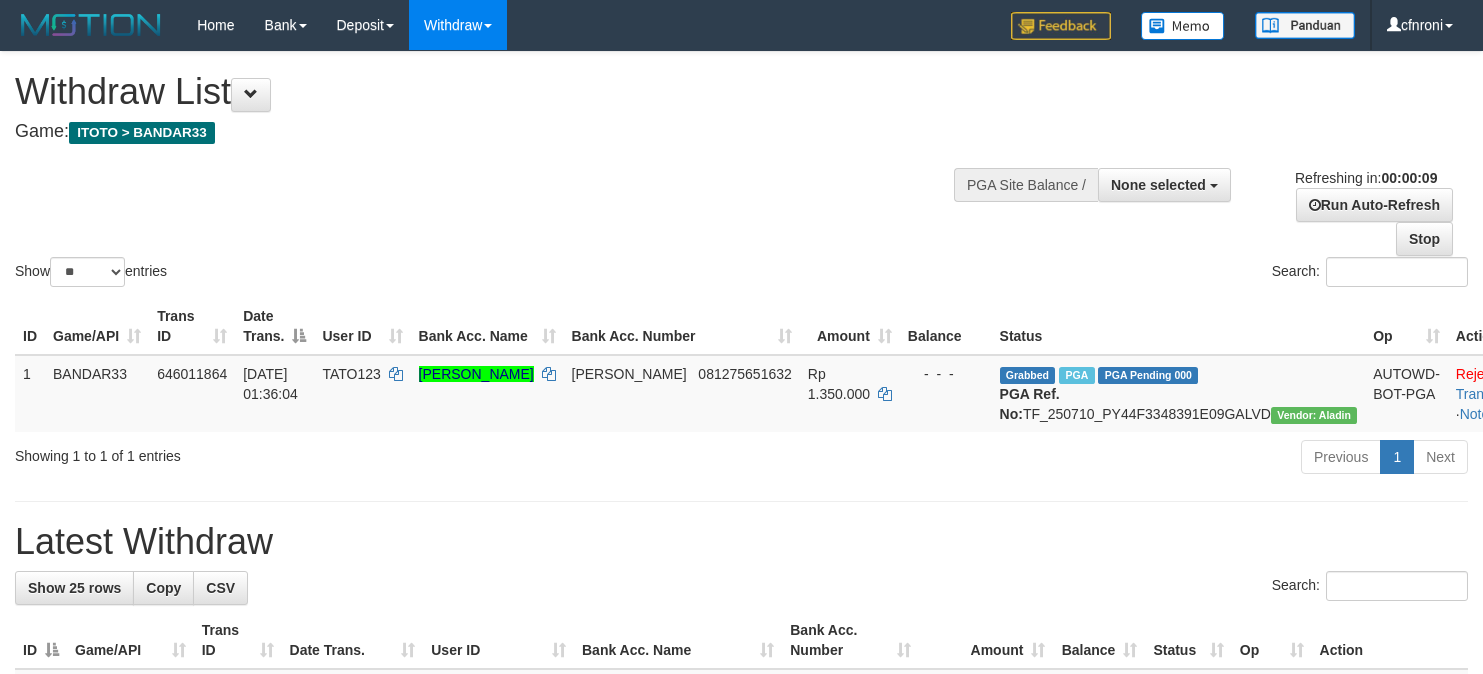 select 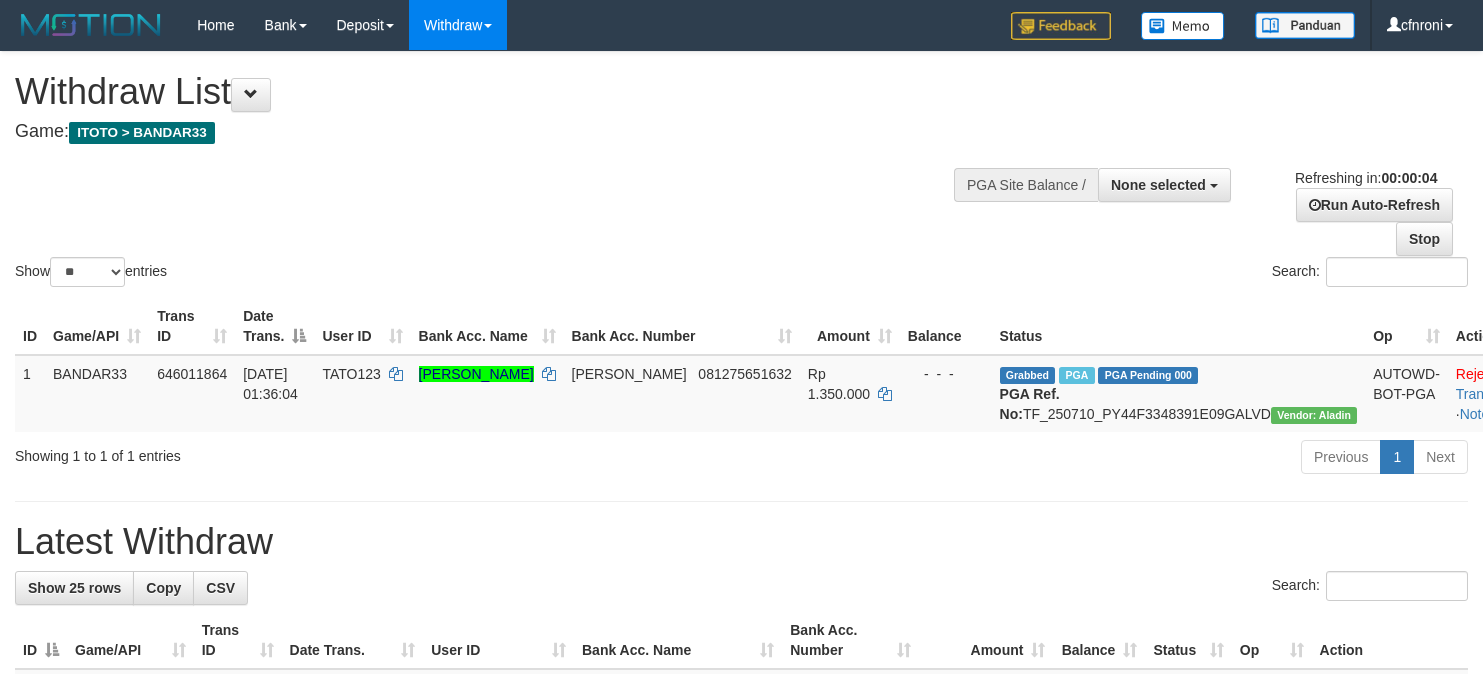 scroll, scrollTop: 0, scrollLeft: 0, axis: both 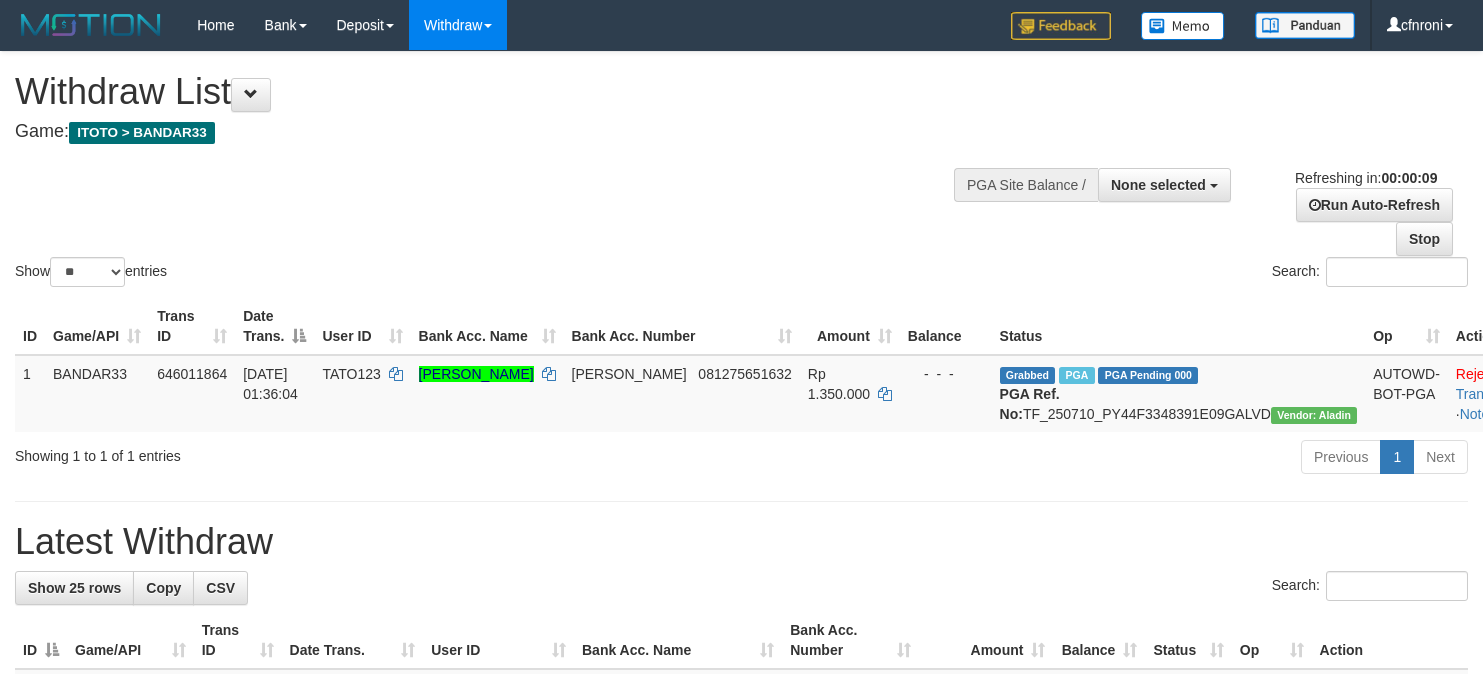 select 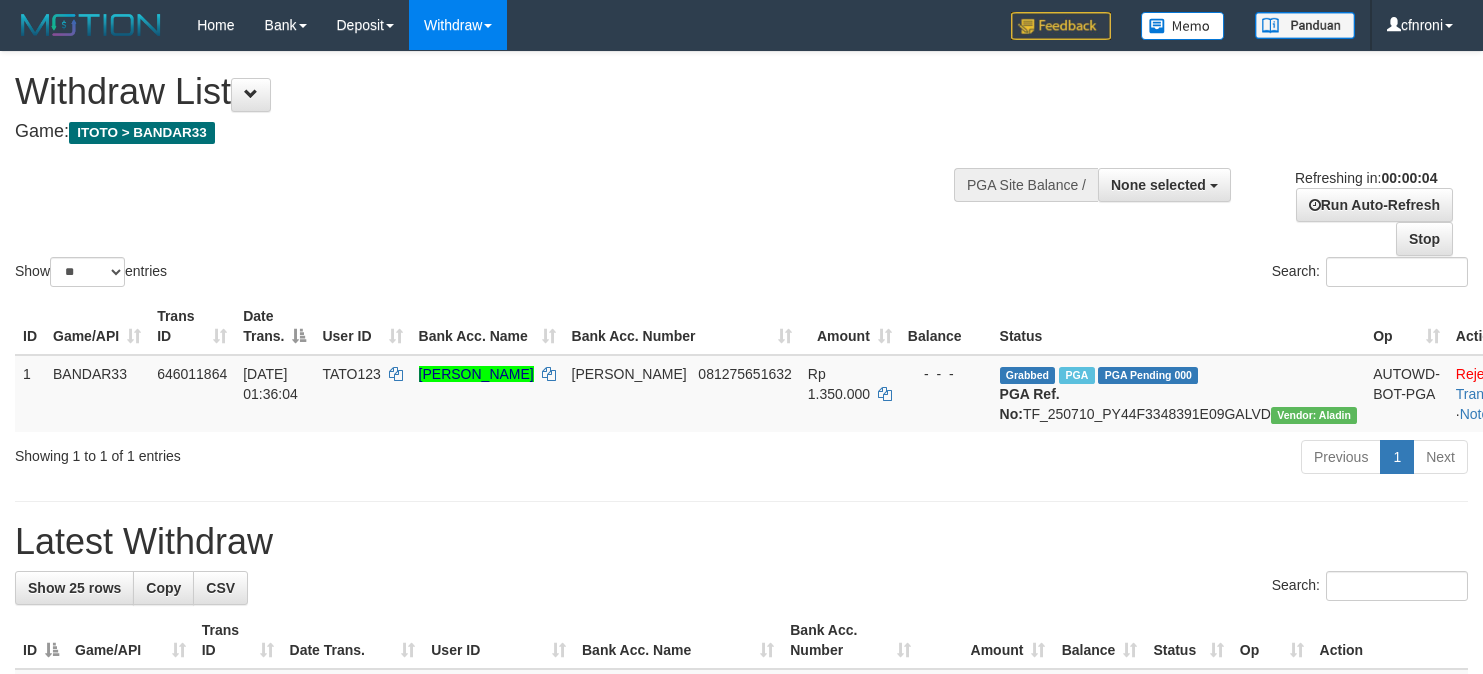 scroll, scrollTop: 0, scrollLeft: 0, axis: both 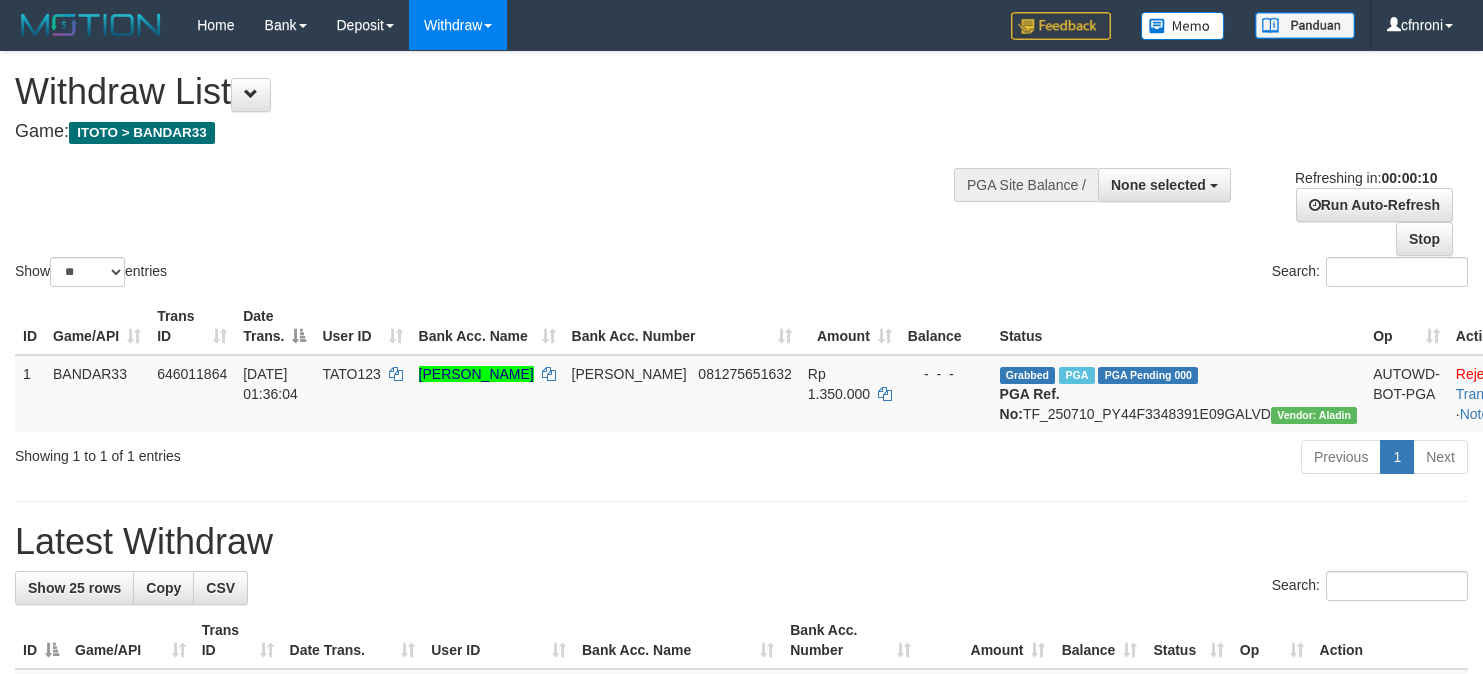 select 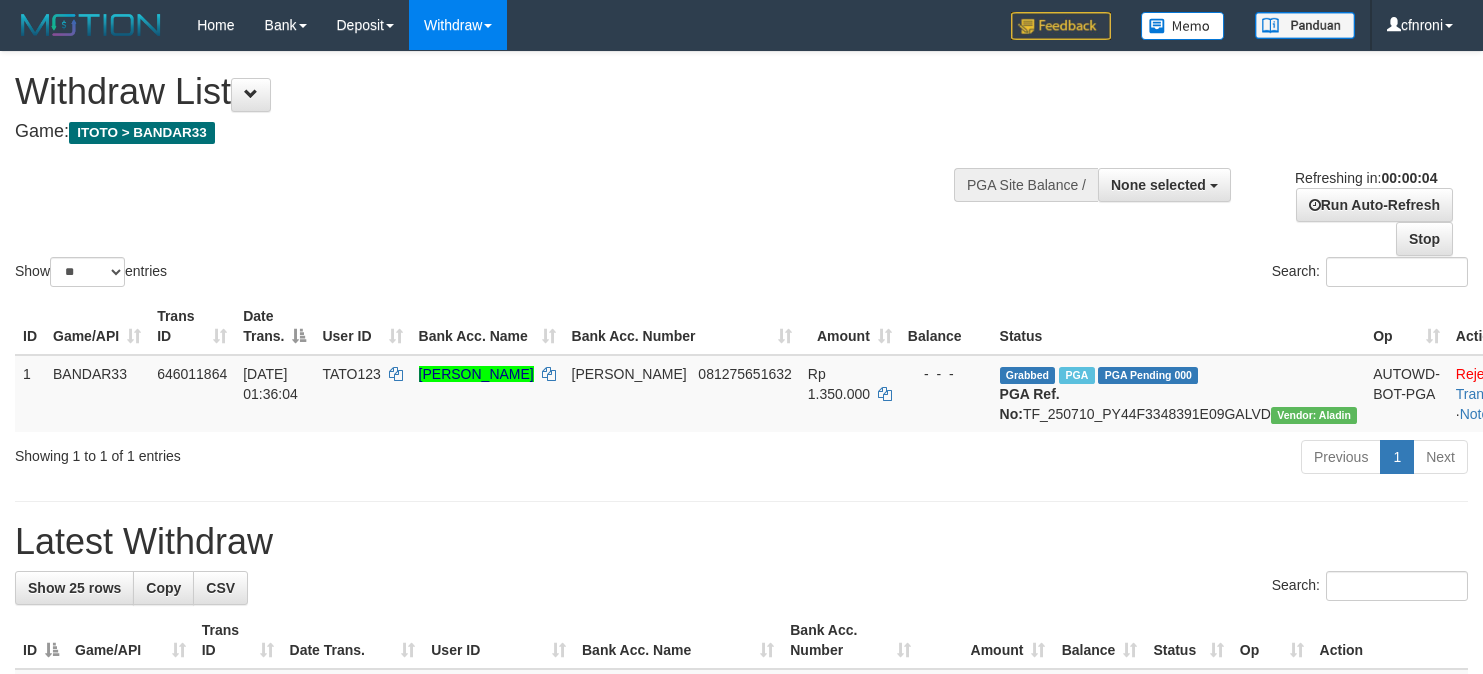 scroll, scrollTop: 0, scrollLeft: 0, axis: both 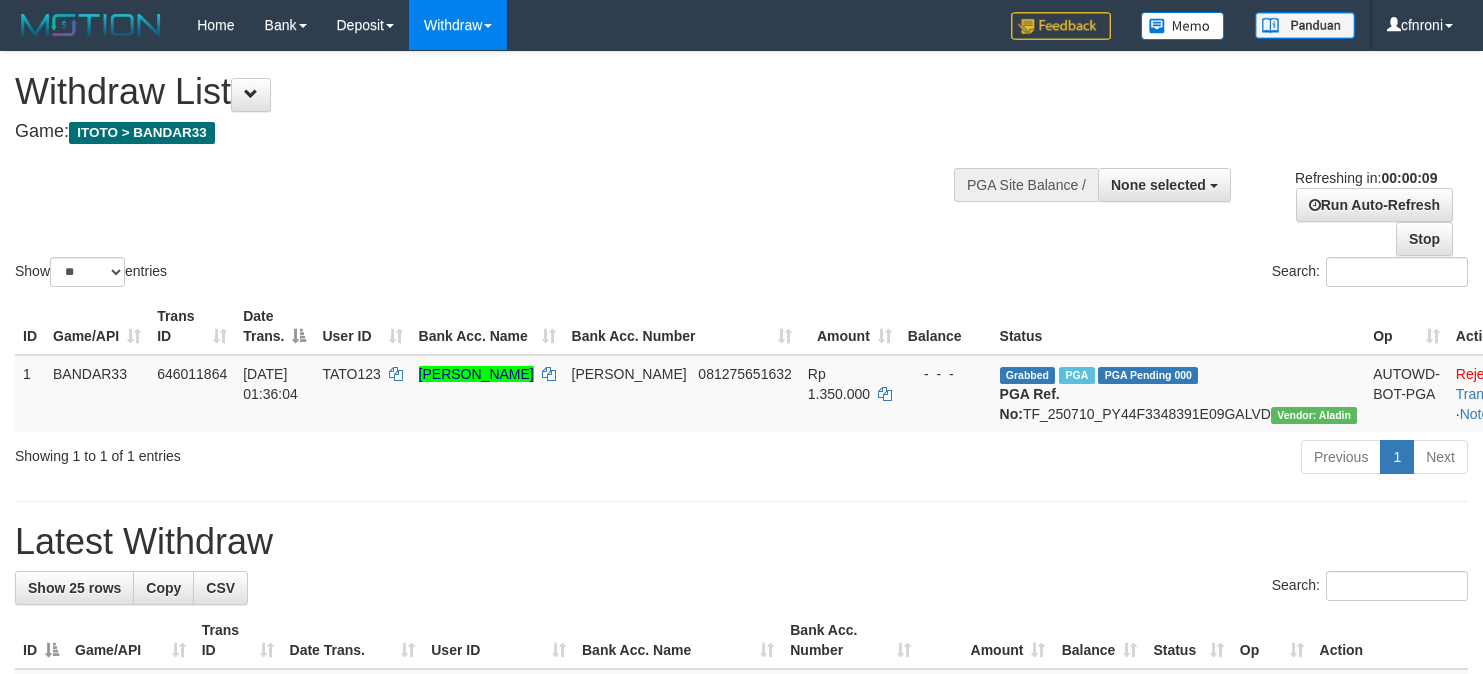 select 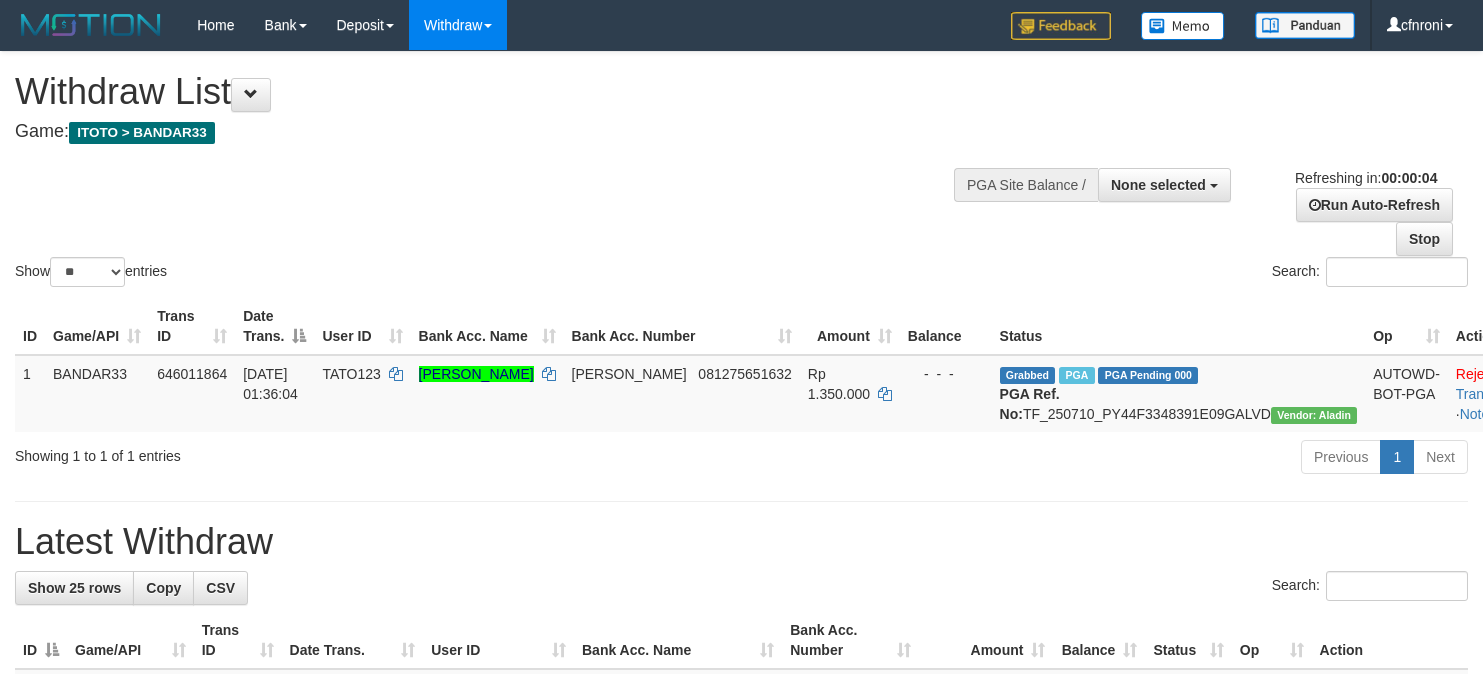 scroll, scrollTop: 0, scrollLeft: 0, axis: both 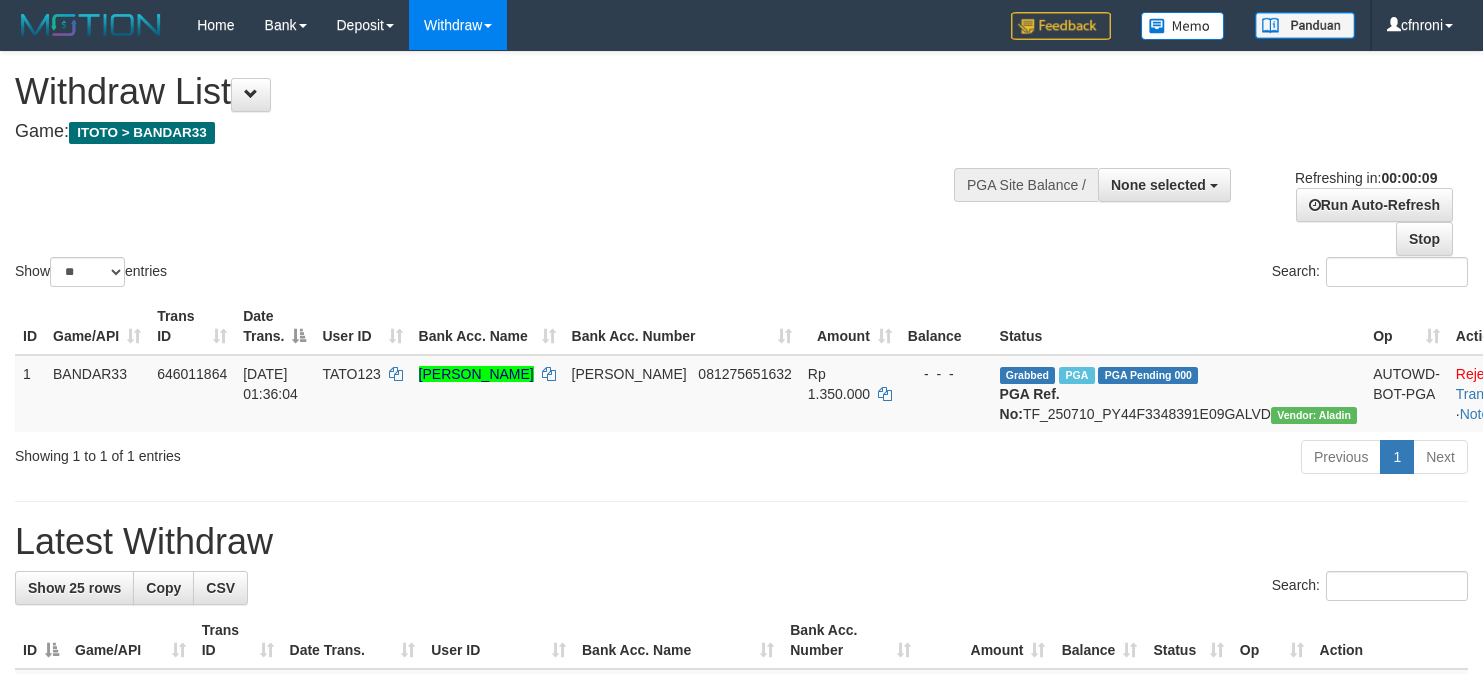 select 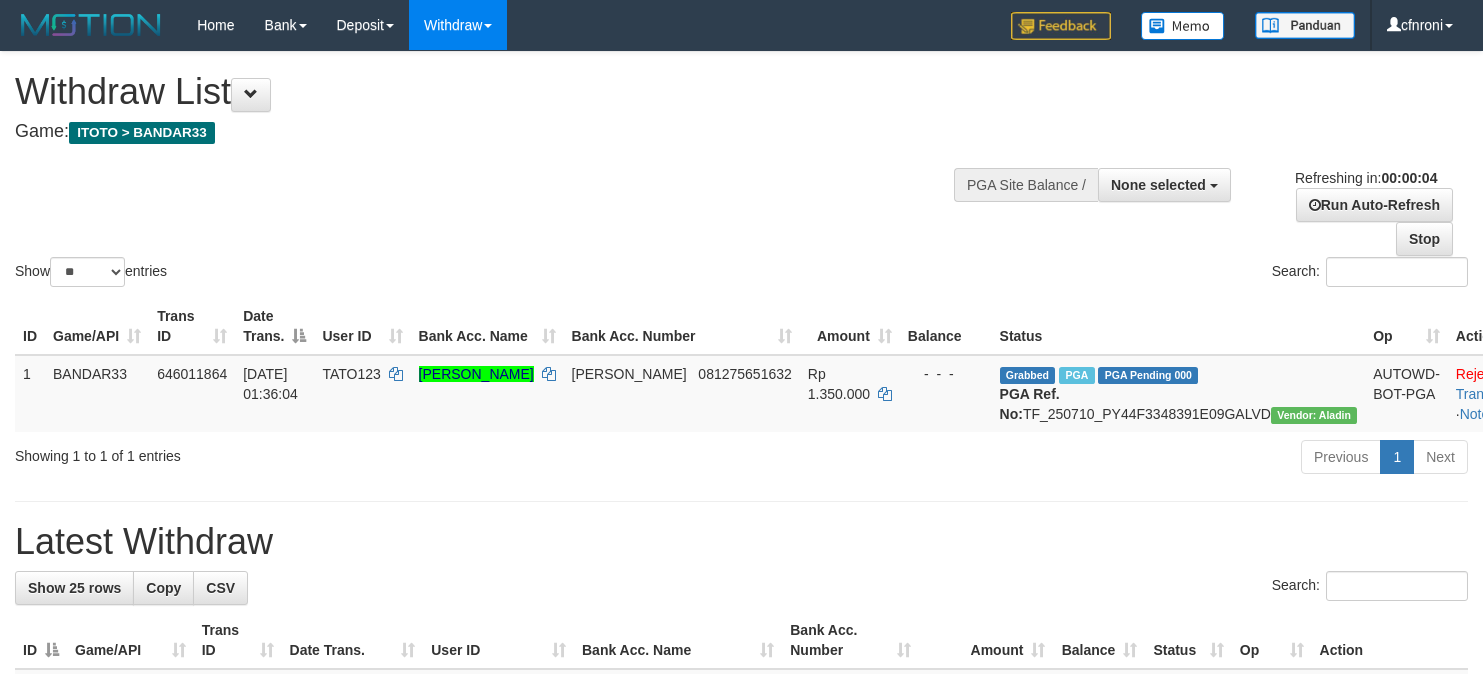 scroll, scrollTop: 0, scrollLeft: 0, axis: both 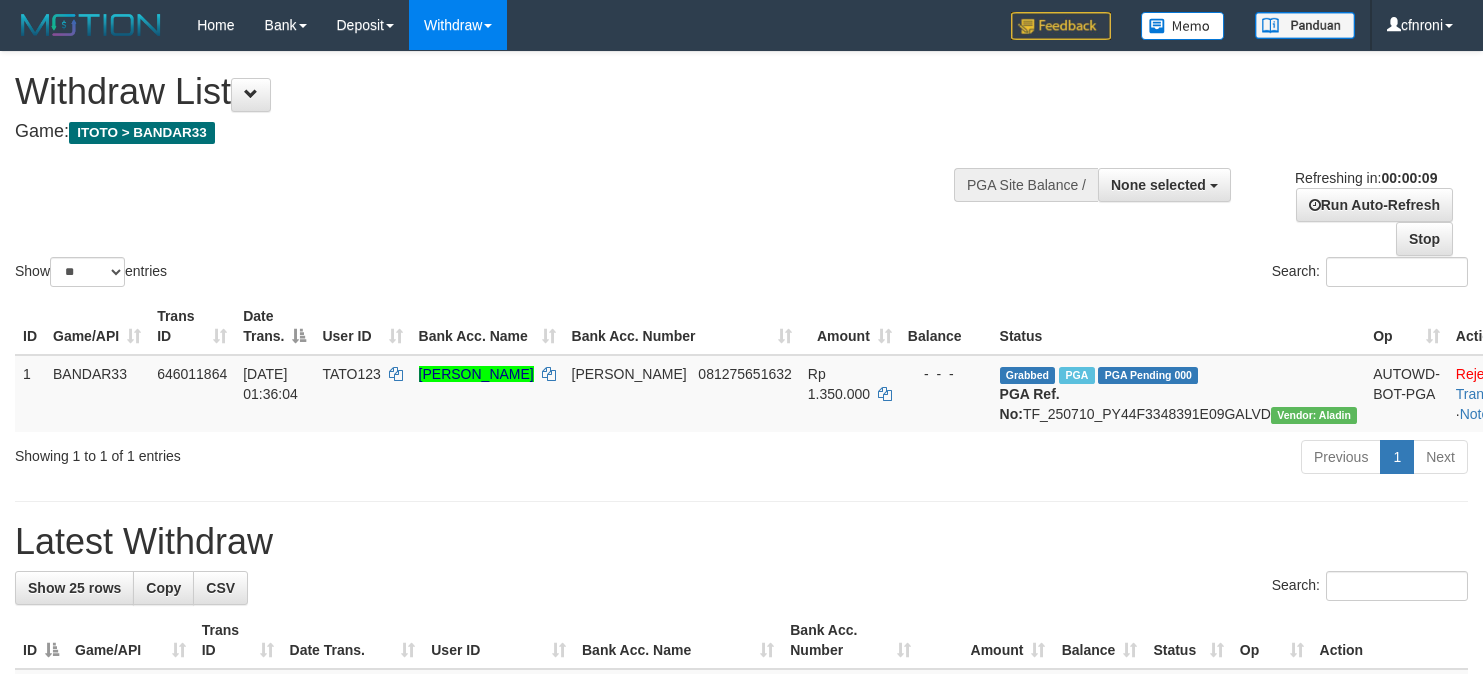 select 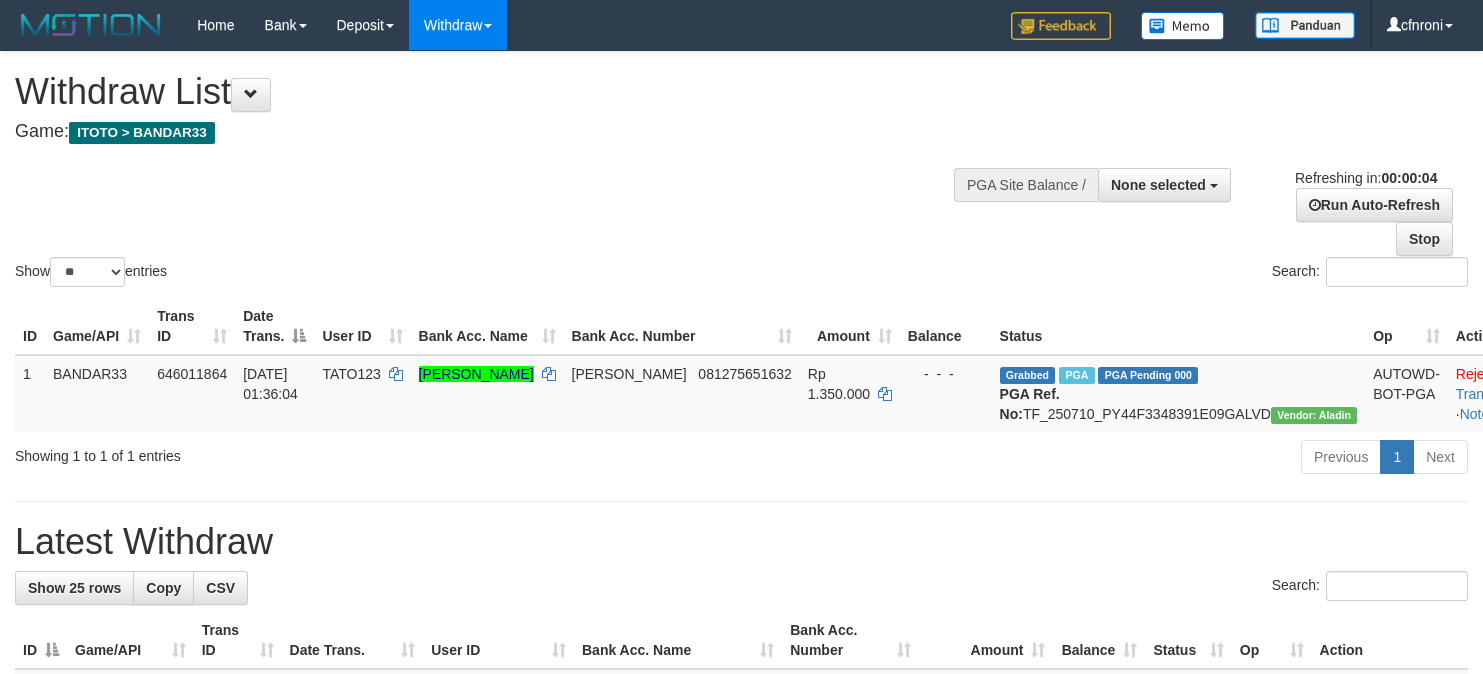 scroll, scrollTop: 0, scrollLeft: 0, axis: both 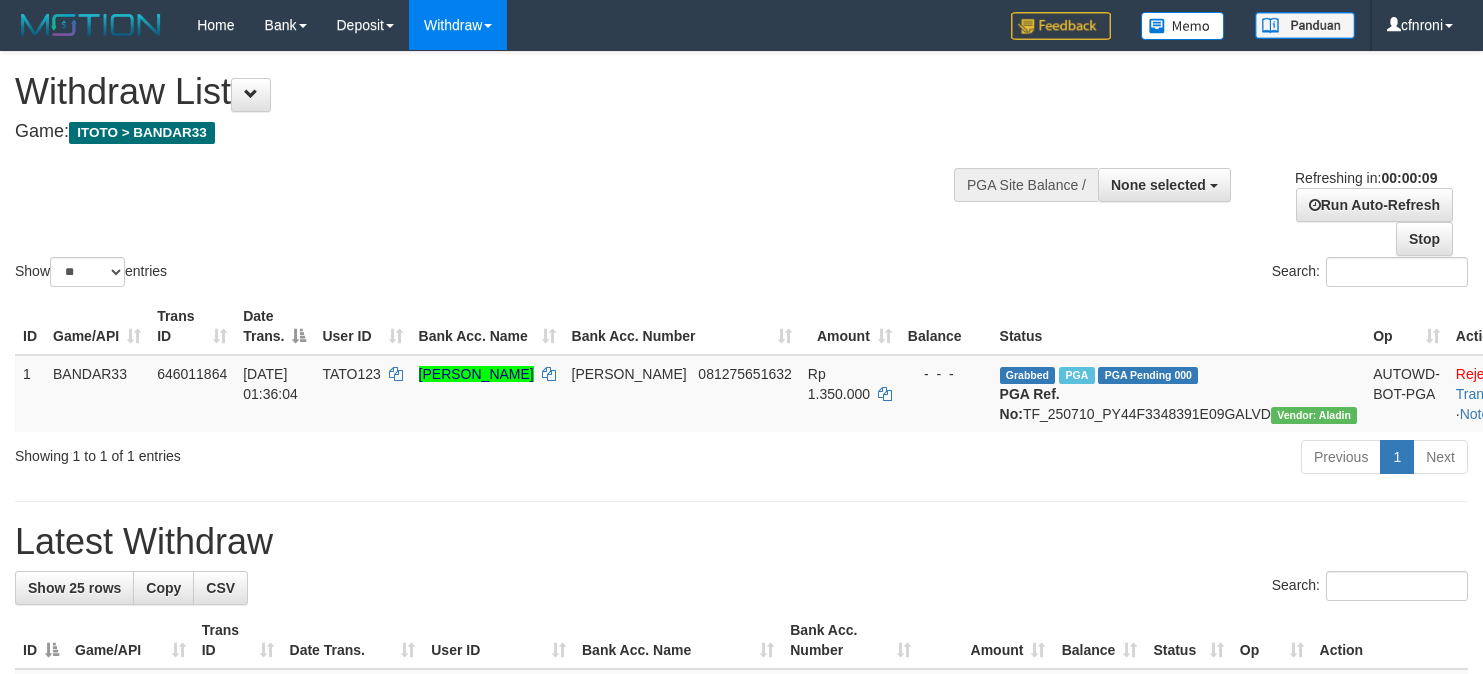 select 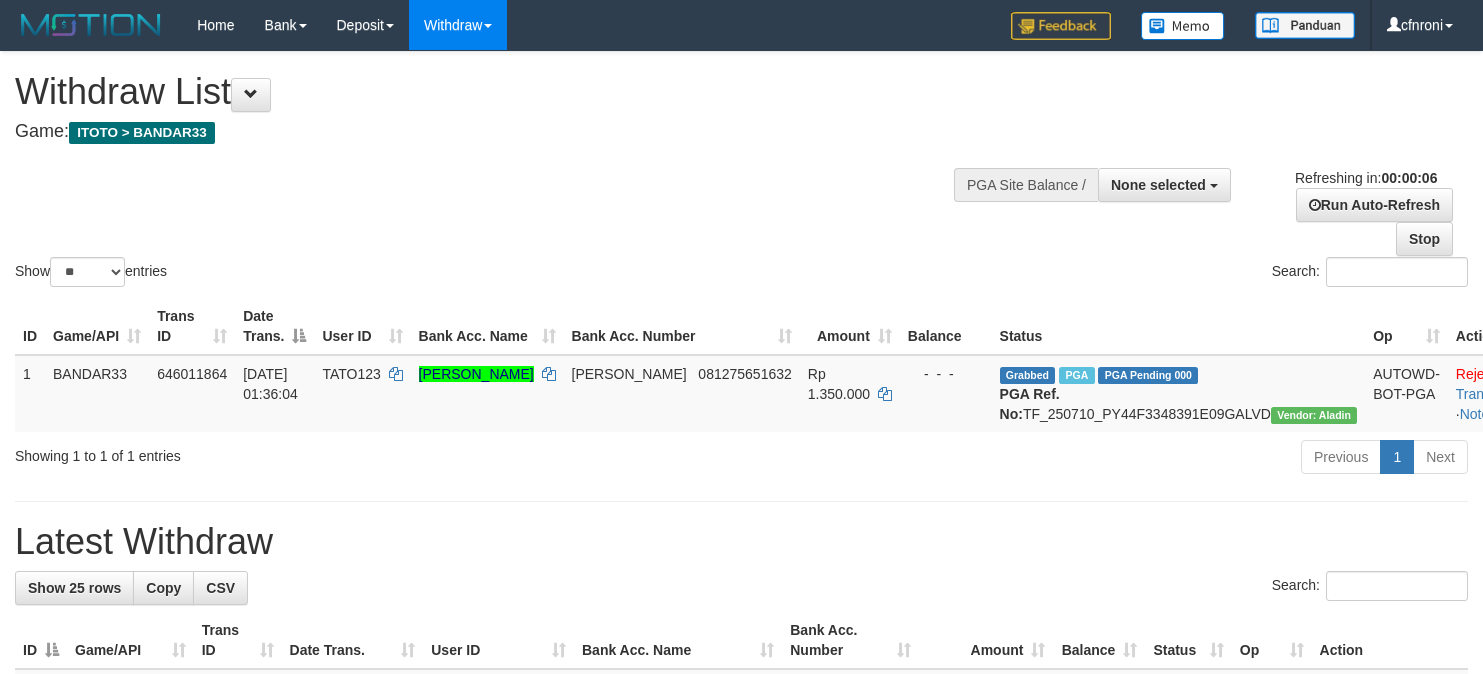 scroll, scrollTop: 0, scrollLeft: 0, axis: both 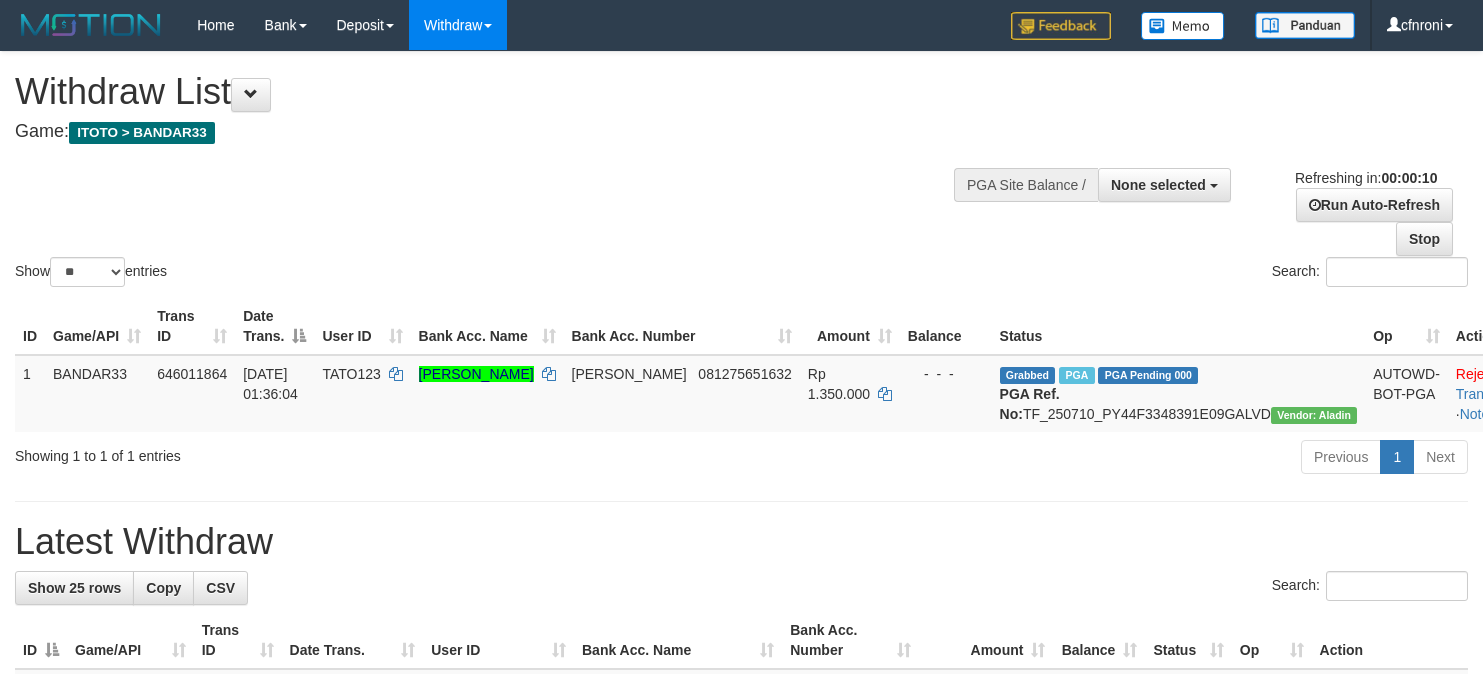 select 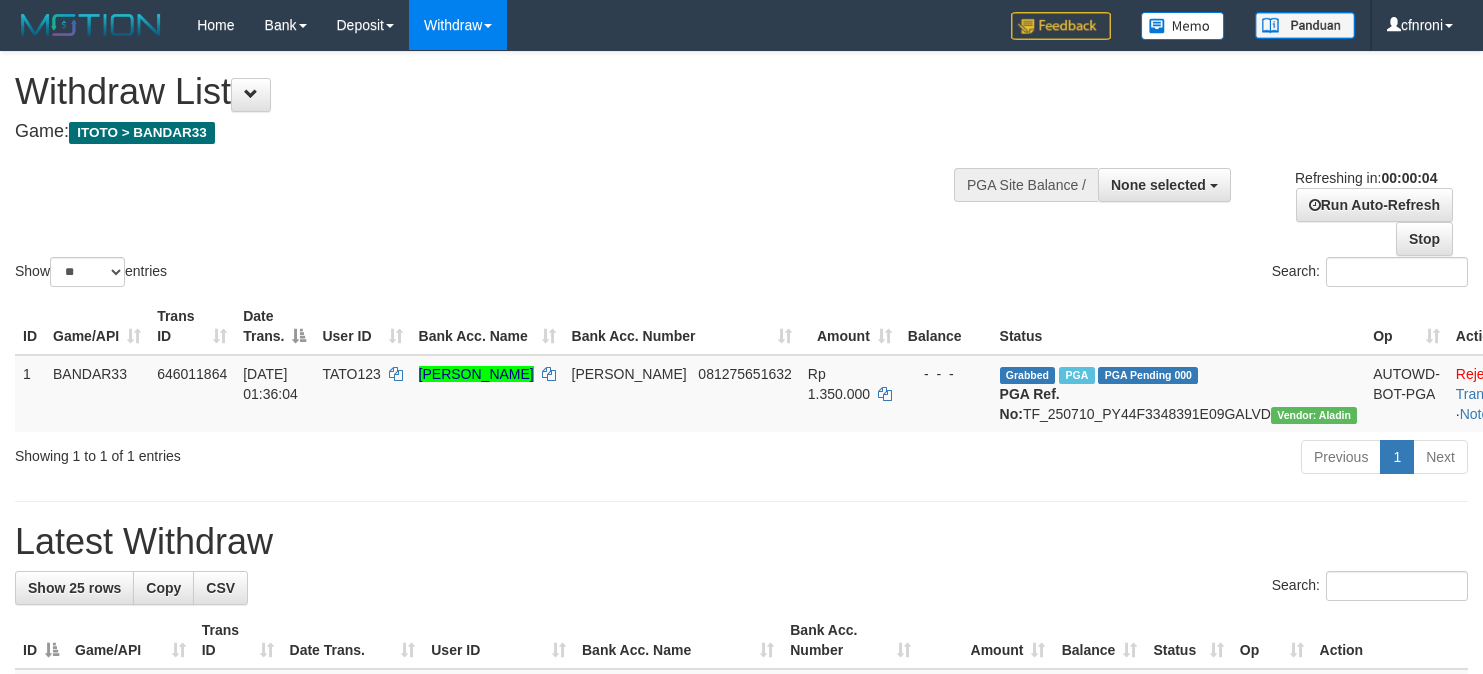 scroll, scrollTop: 0, scrollLeft: 0, axis: both 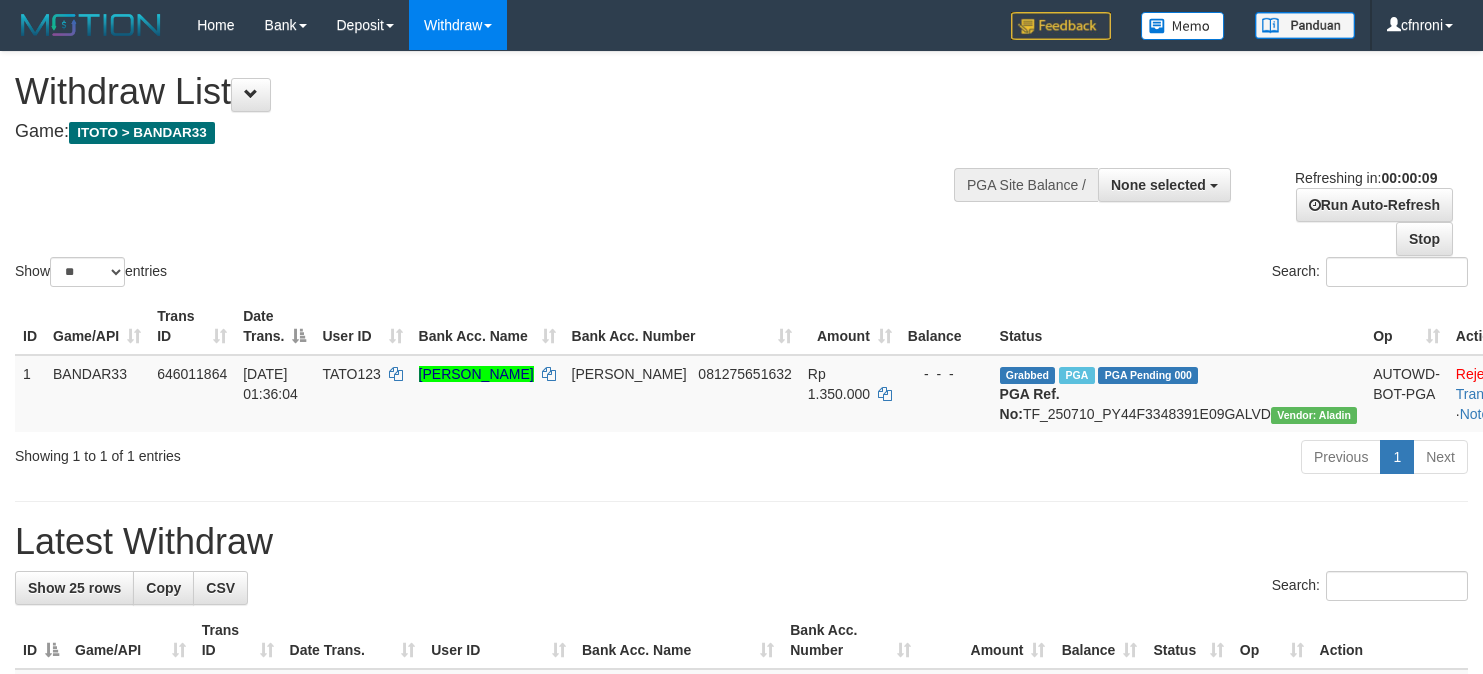 select 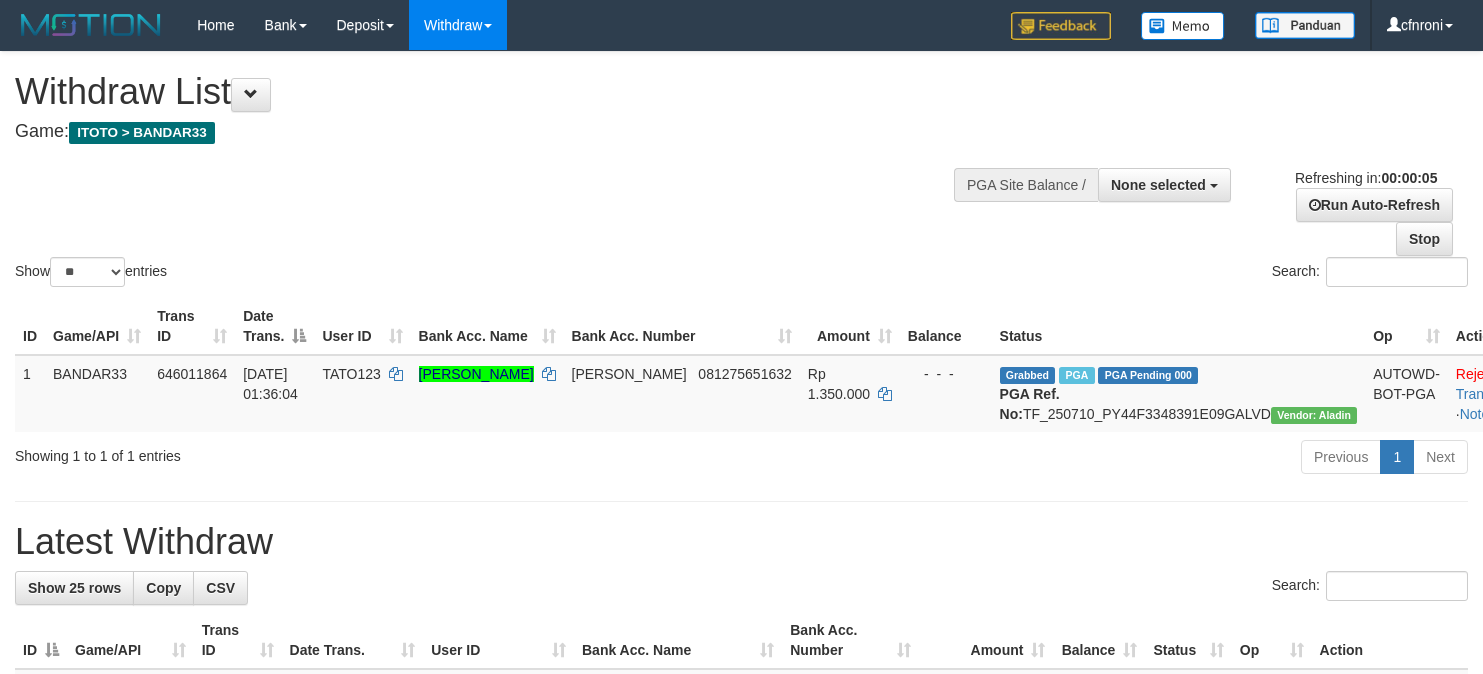 scroll, scrollTop: 0, scrollLeft: 0, axis: both 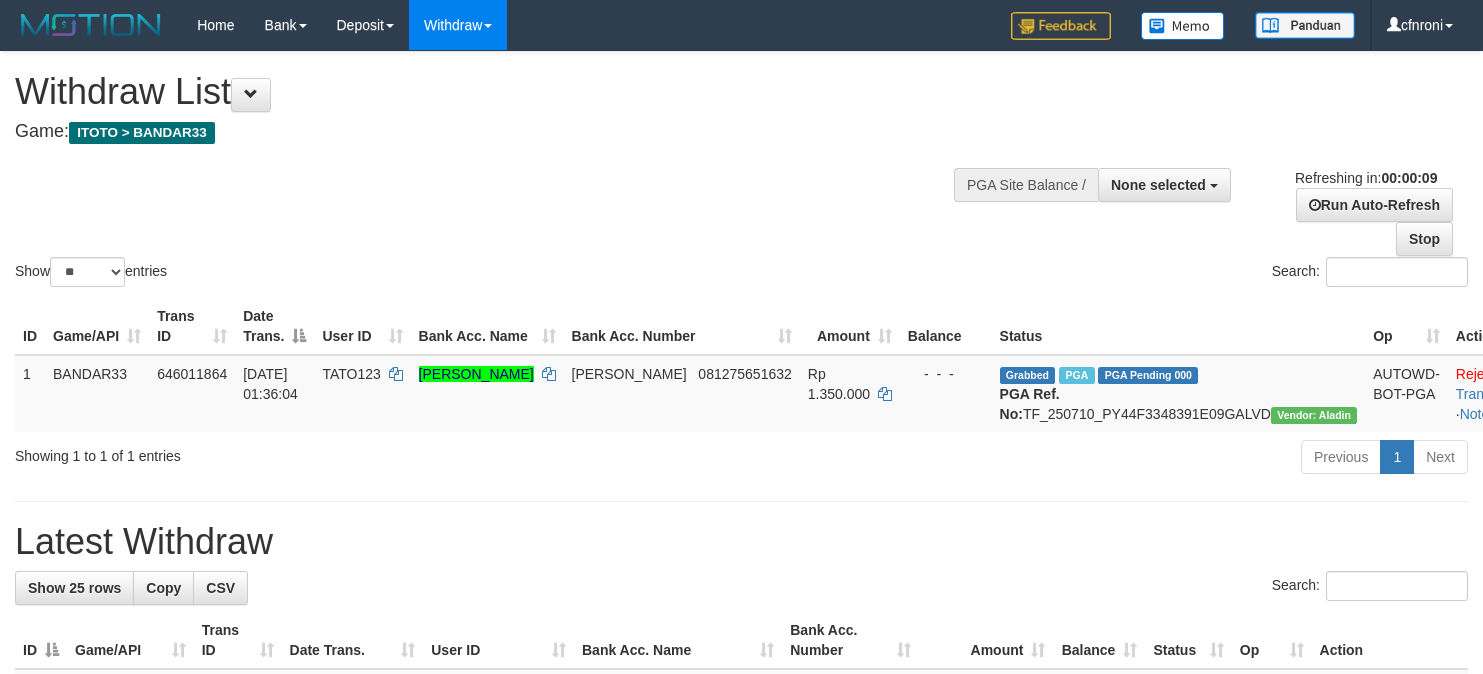 select 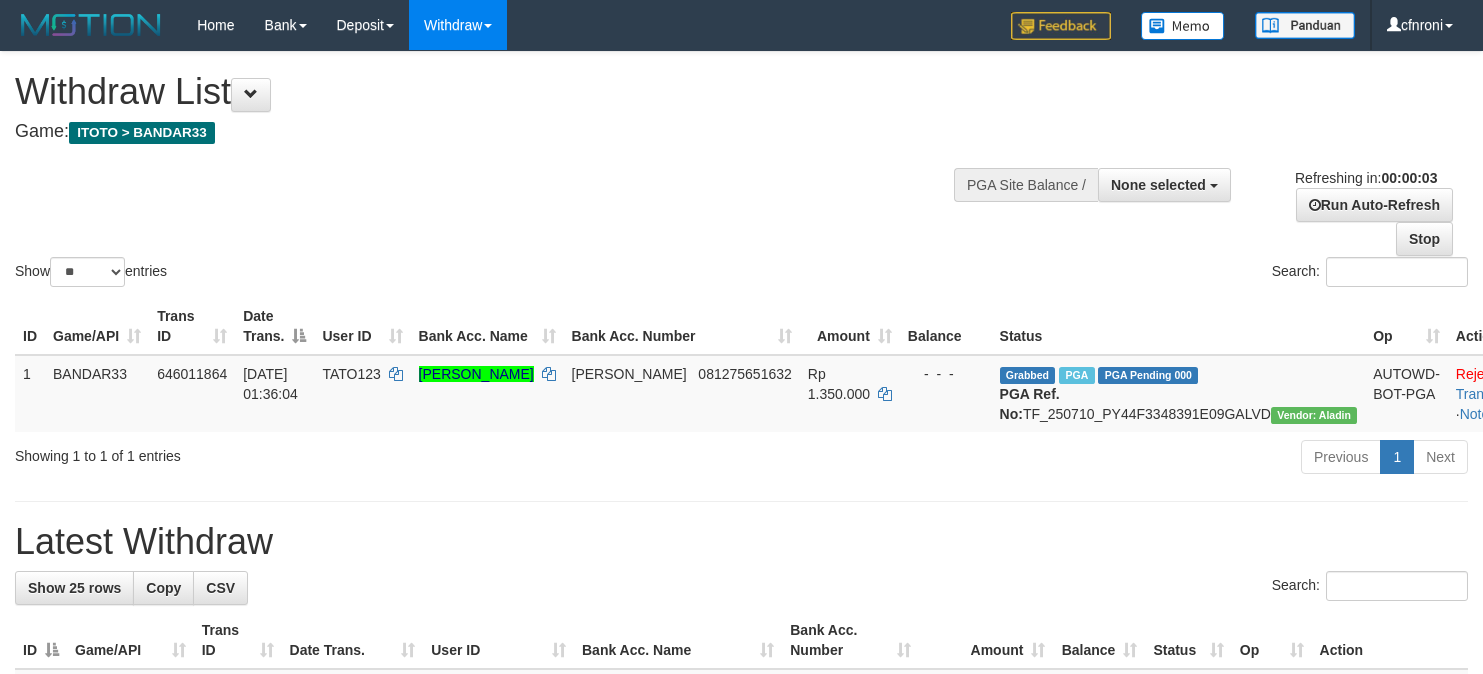scroll, scrollTop: 0, scrollLeft: 0, axis: both 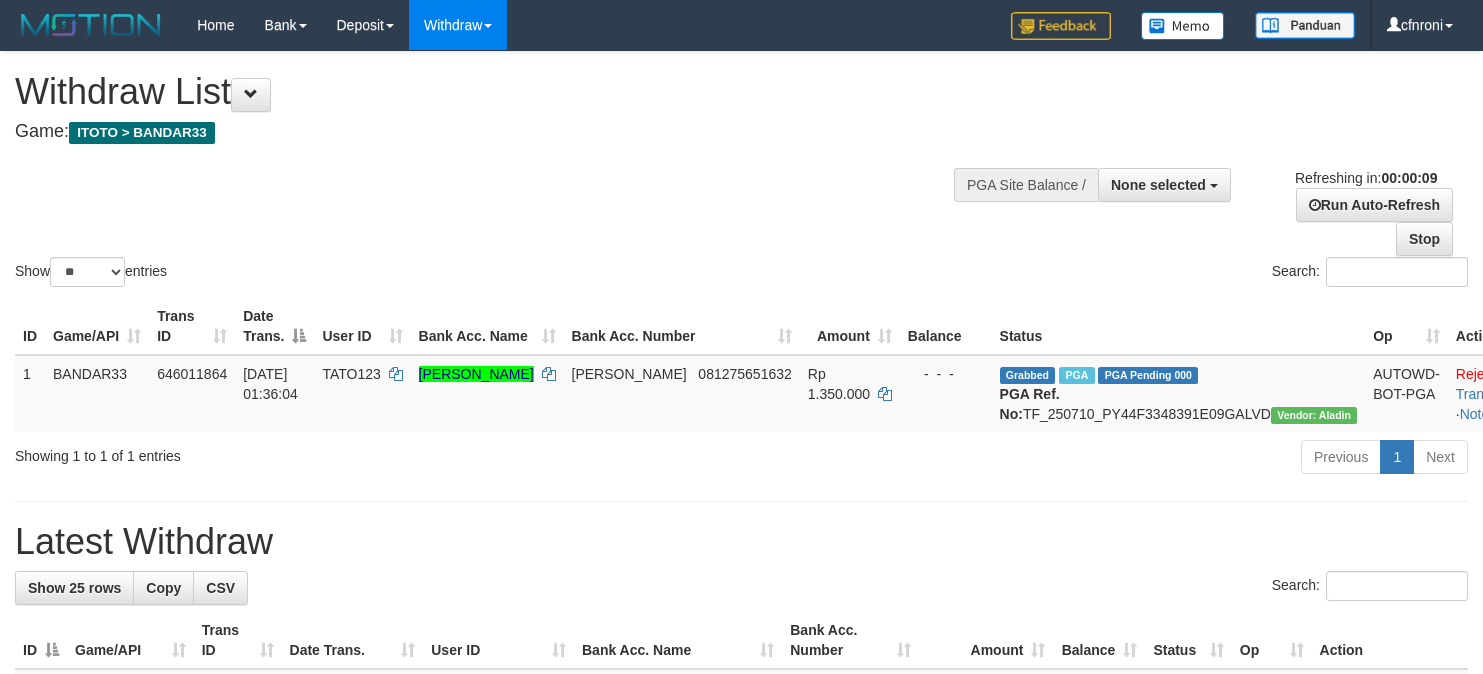 select 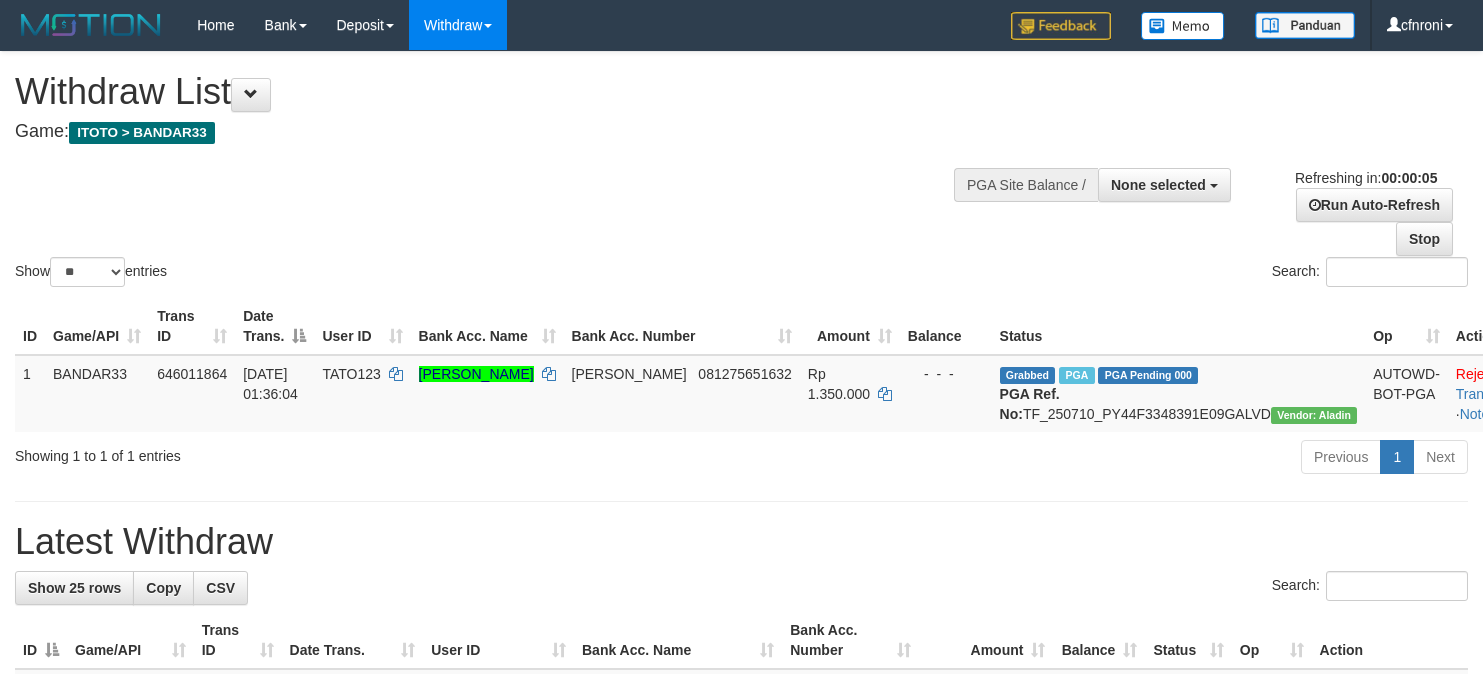 scroll, scrollTop: 0, scrollLeft: 0, axis: both 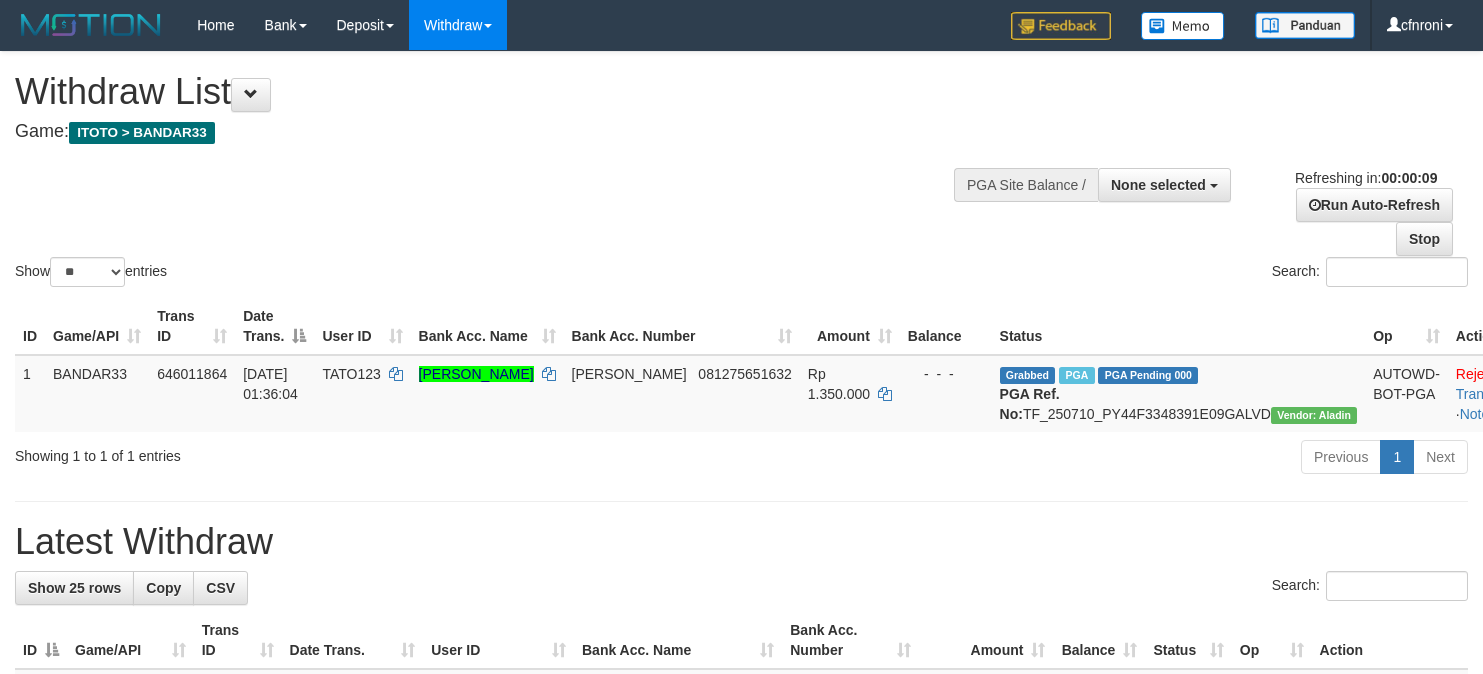 select 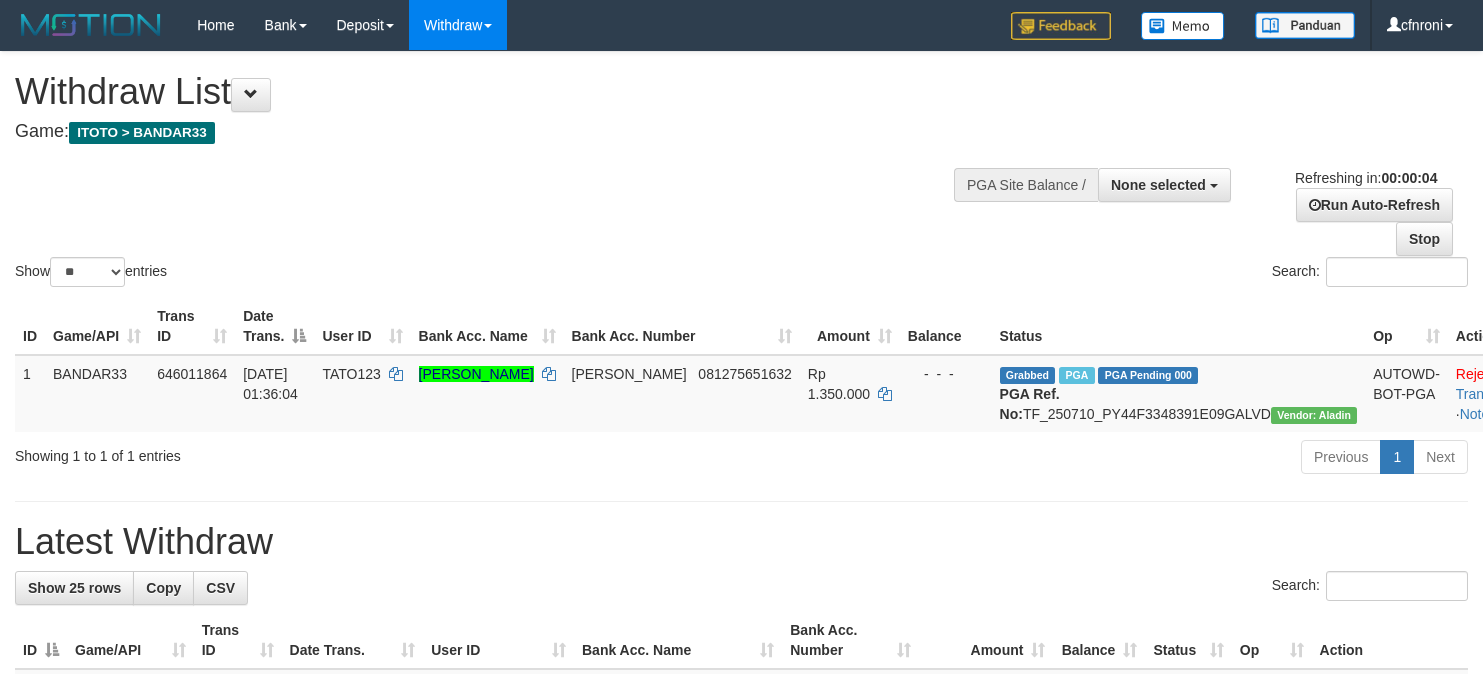 scroll, scrollTop: 0, scrollLeft: 0, axis: both 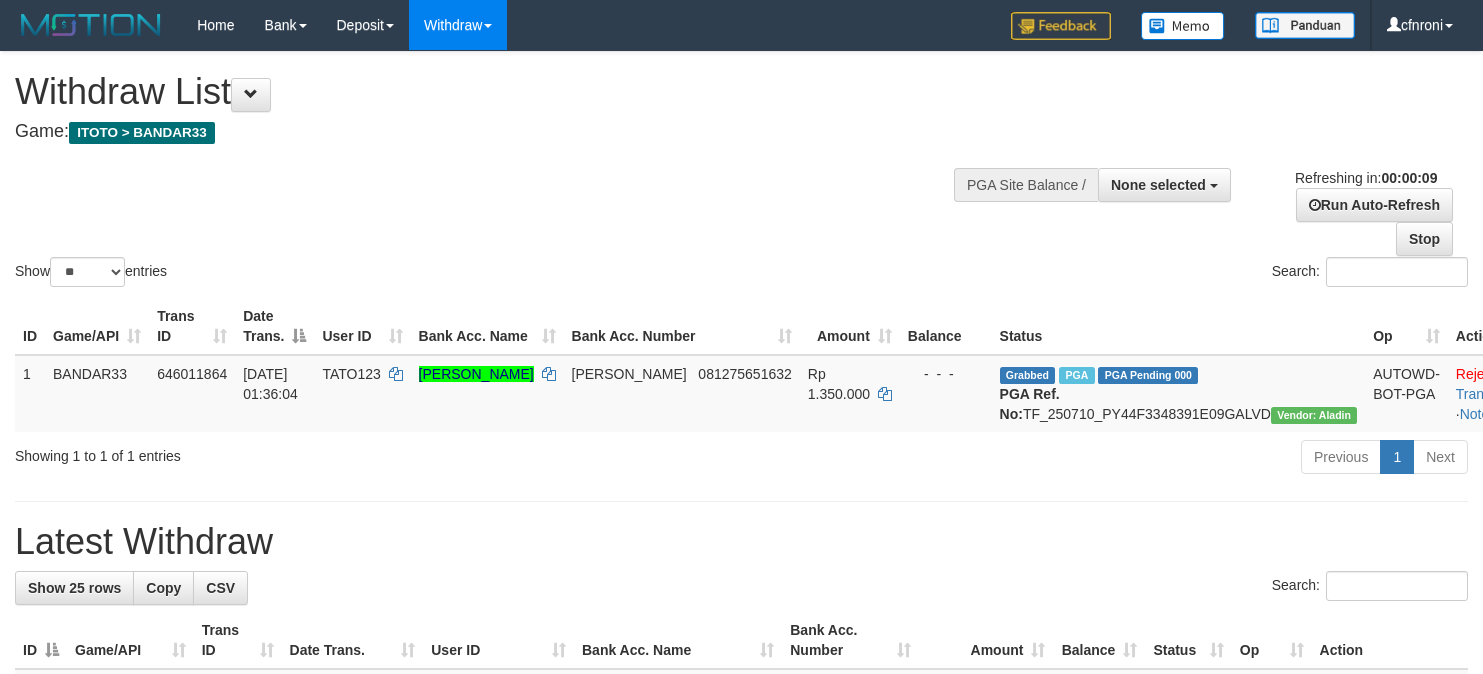 select 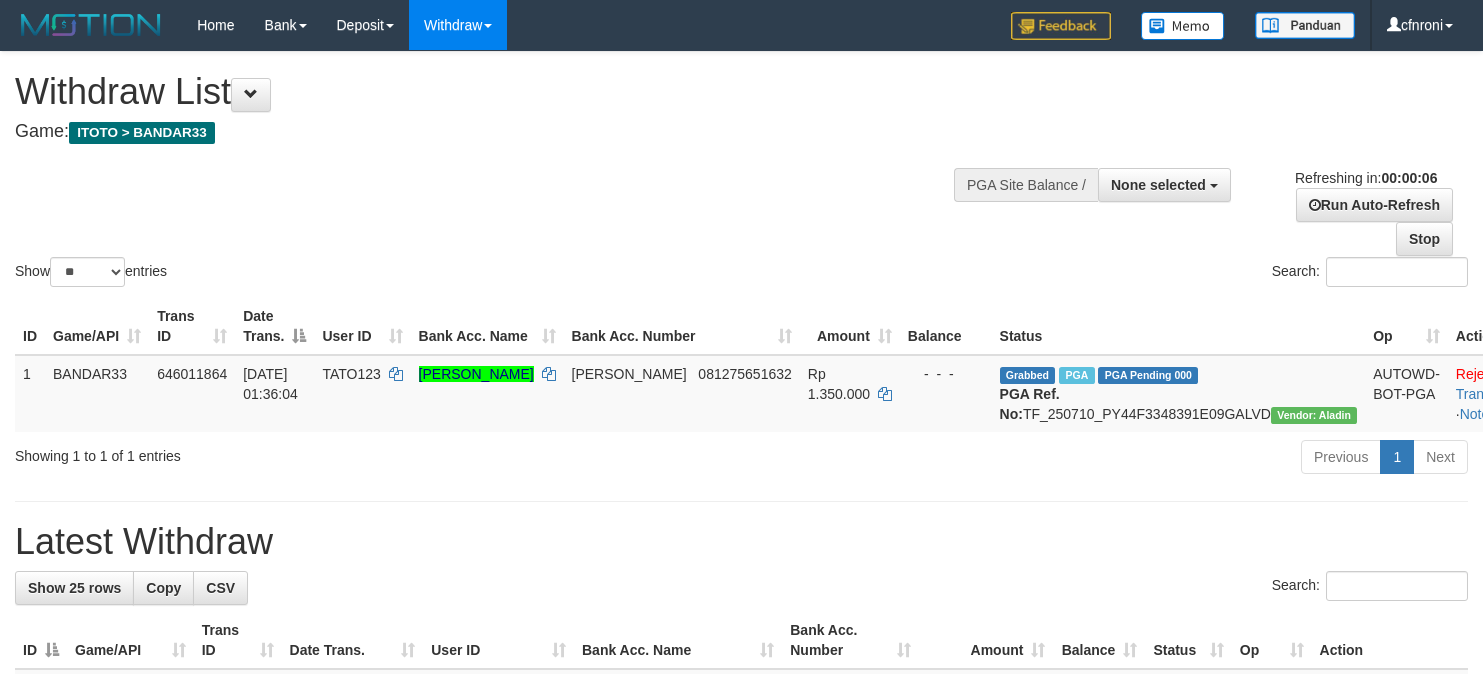 scroll, scrollTop: 0, scrollLeft: 0, axis: both 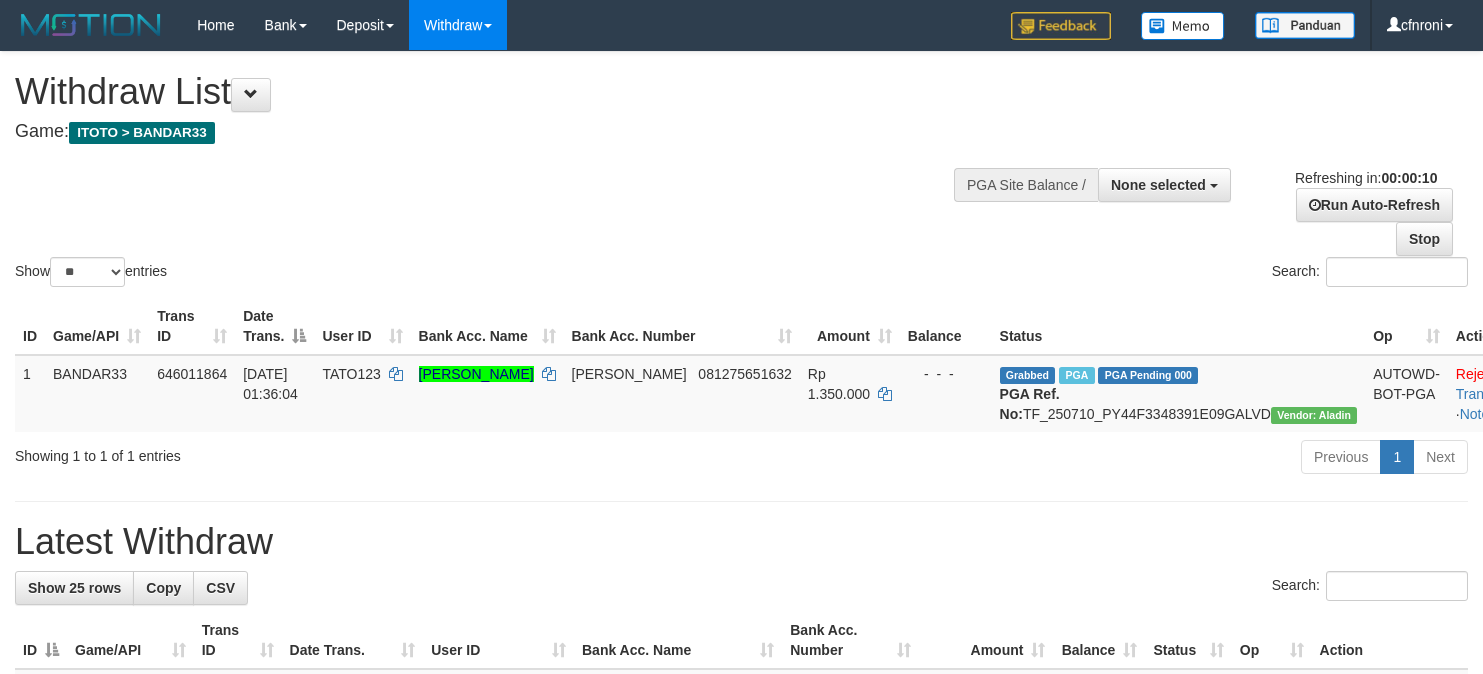 select 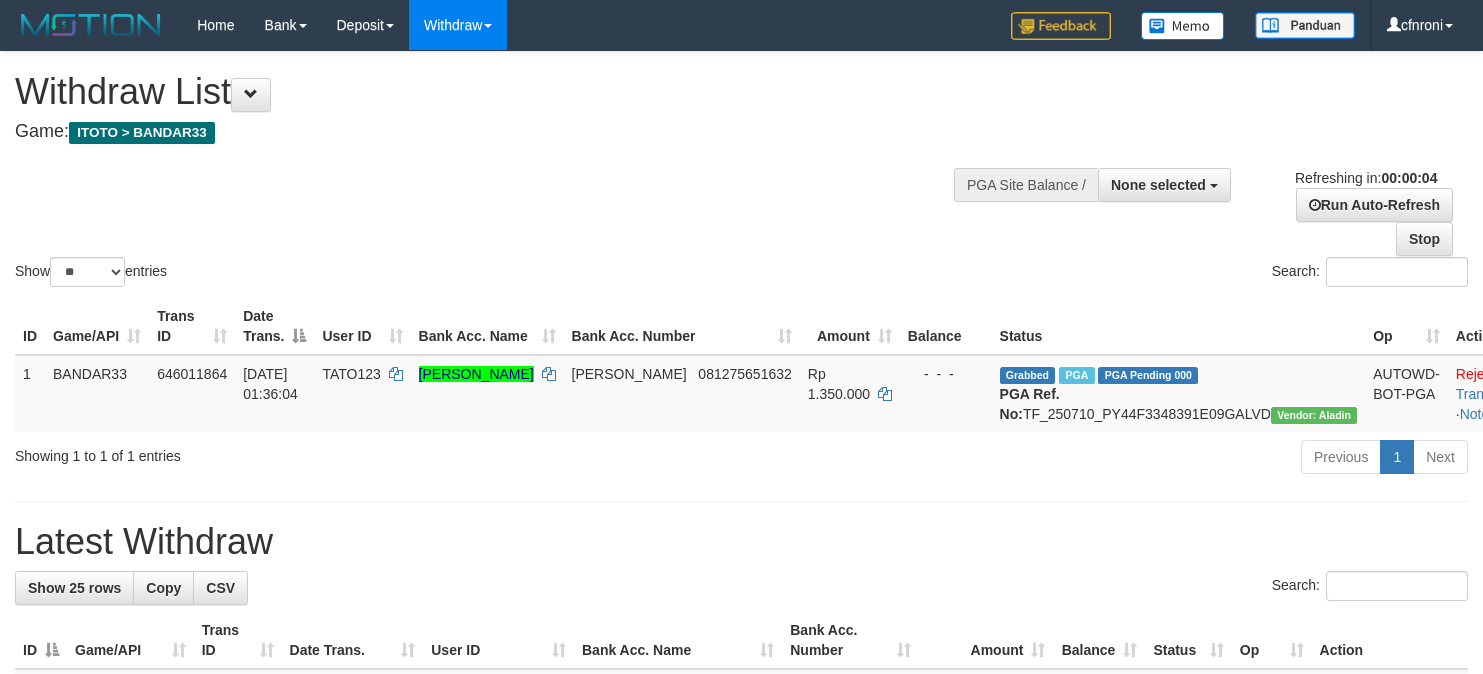 scroll, scrollTop: 0, scrollLeft: 0, axis: both 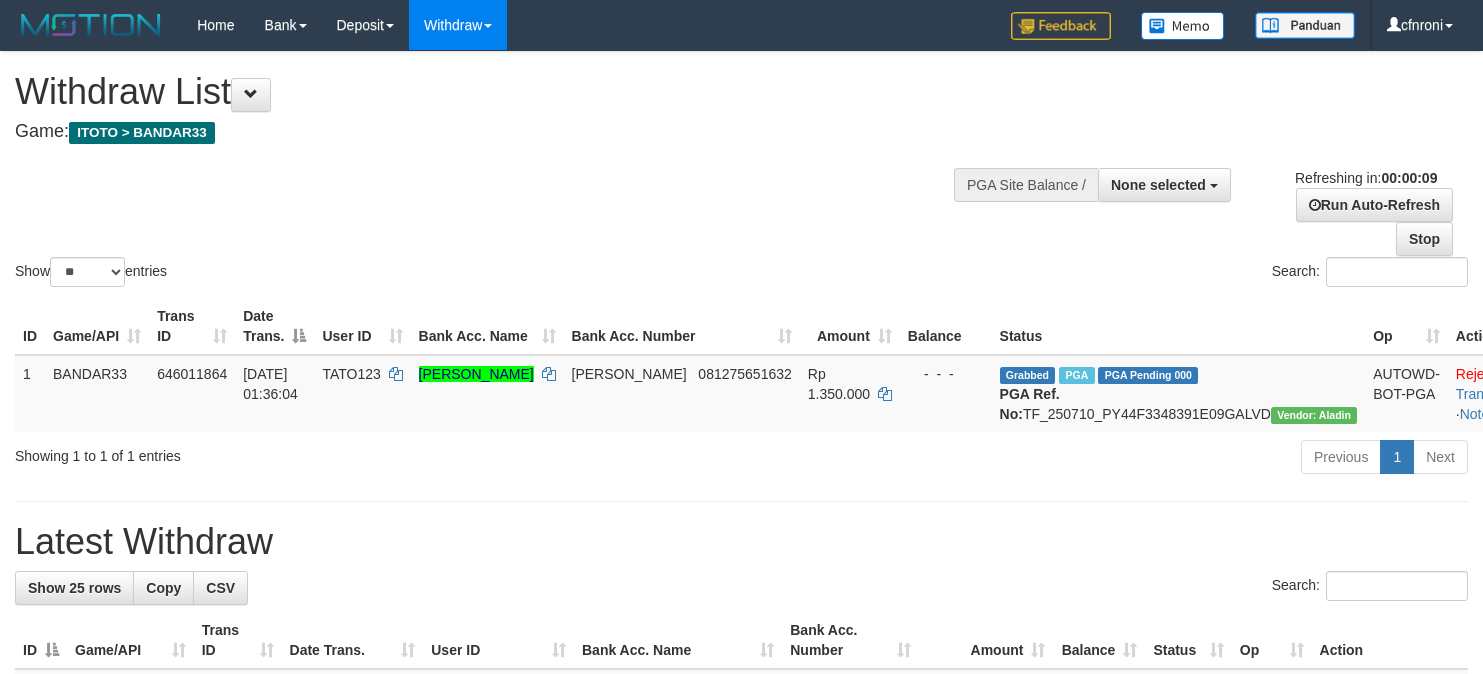 select 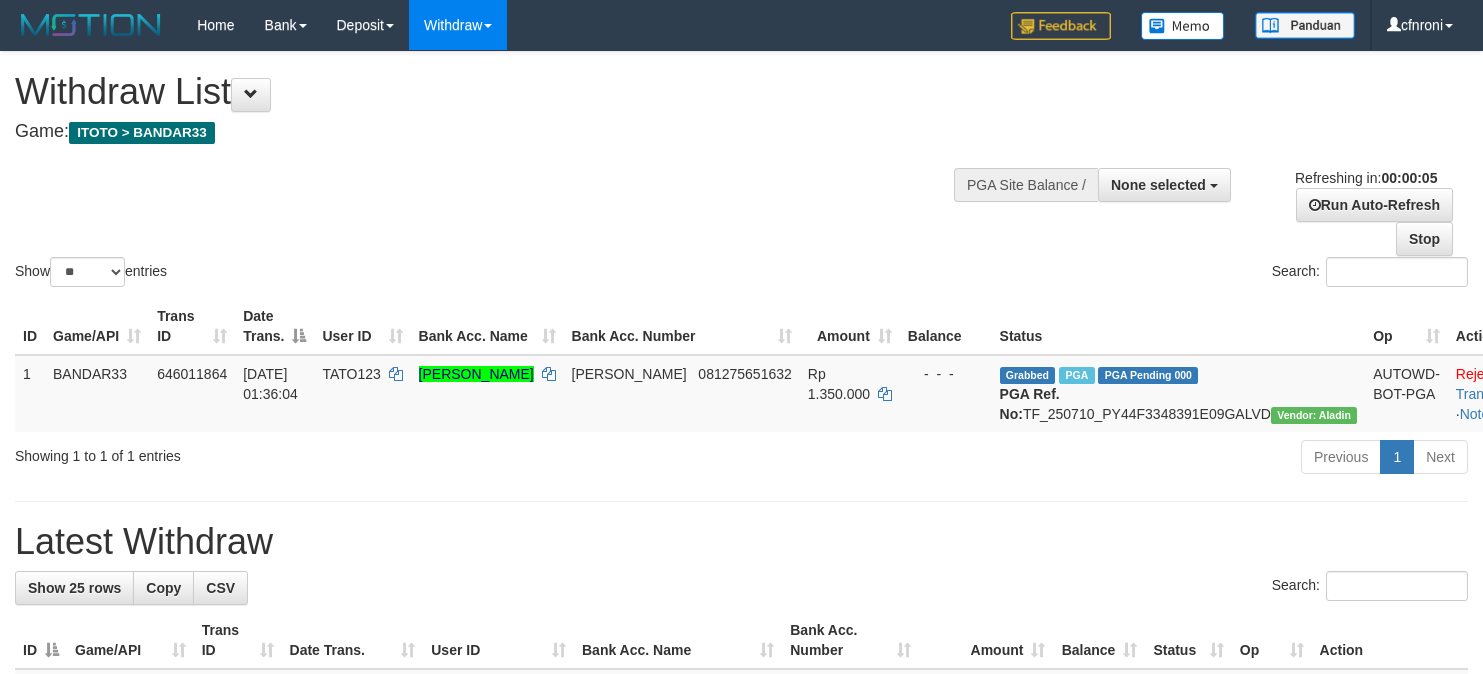scroll, scrollTop: 0, scrollLeft: 0, axis: both 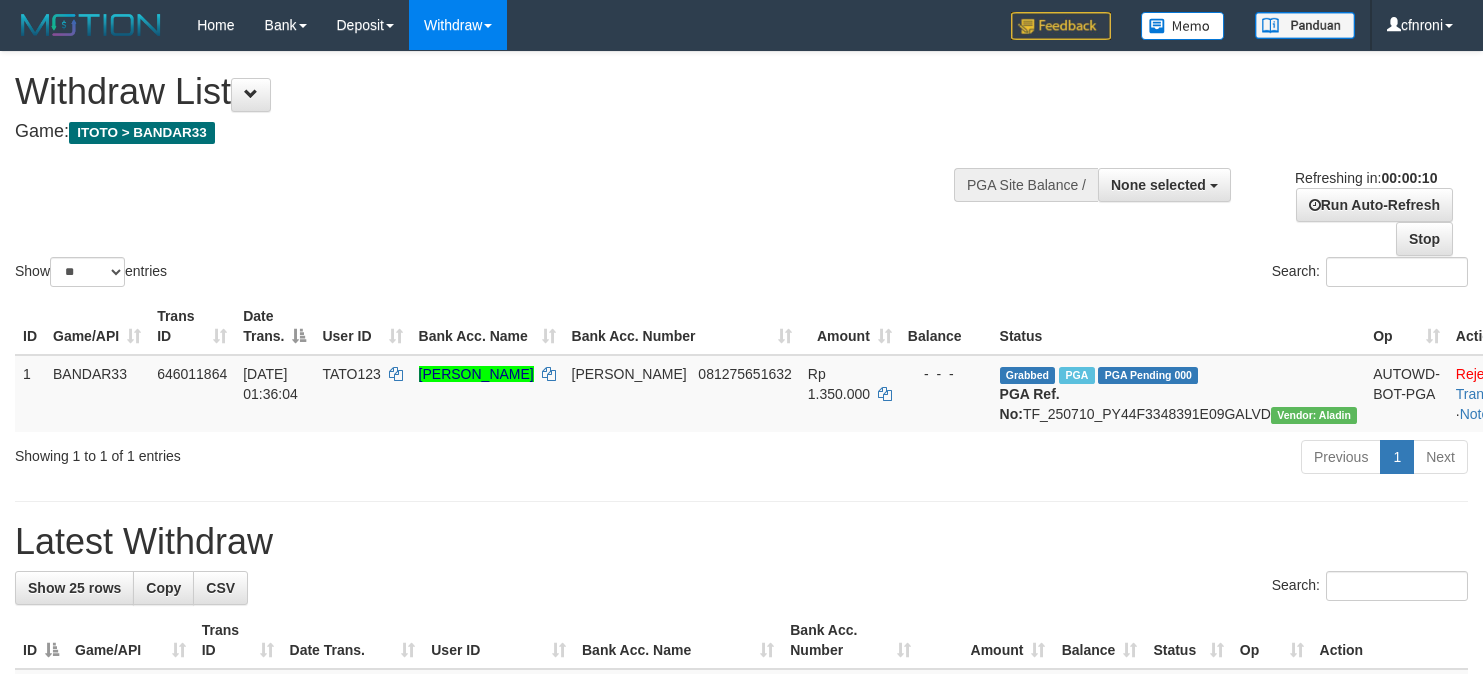 select 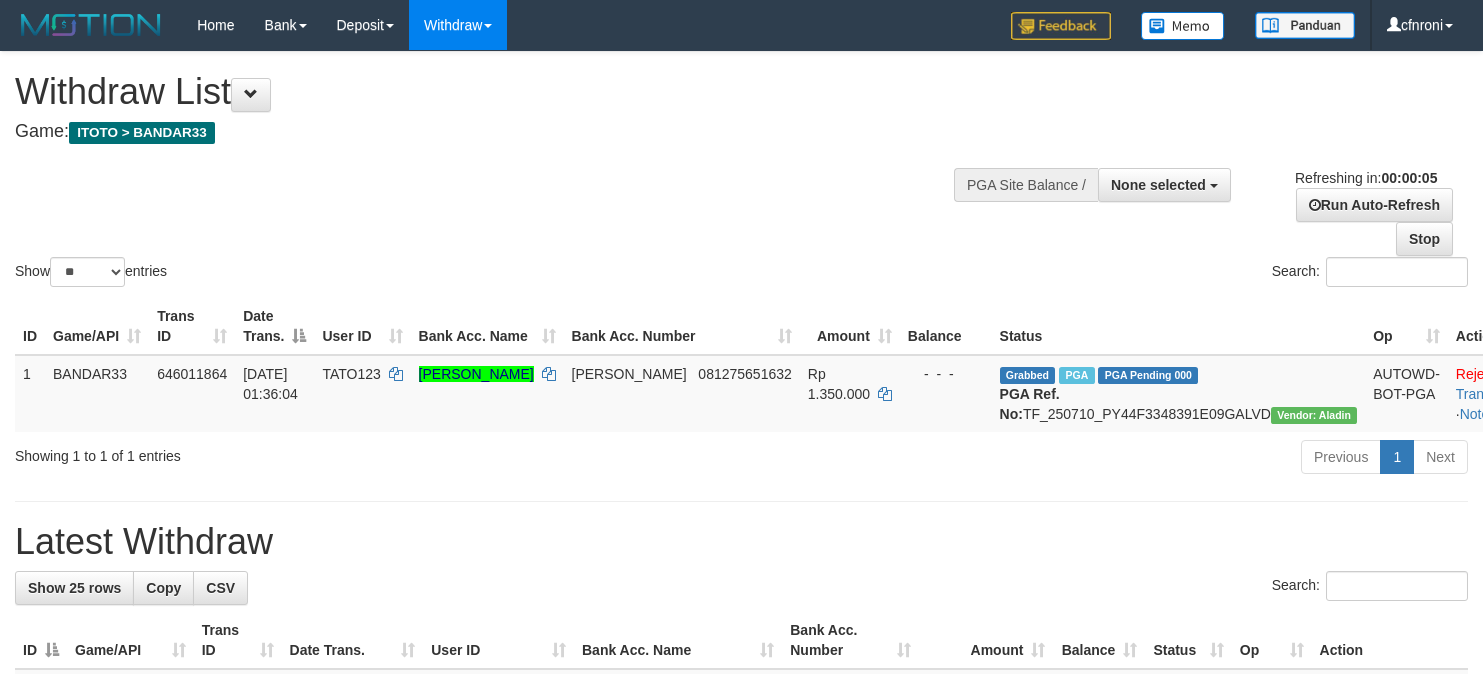 scroll, scrollTop: 0, scrollLeft: 0, axis: both 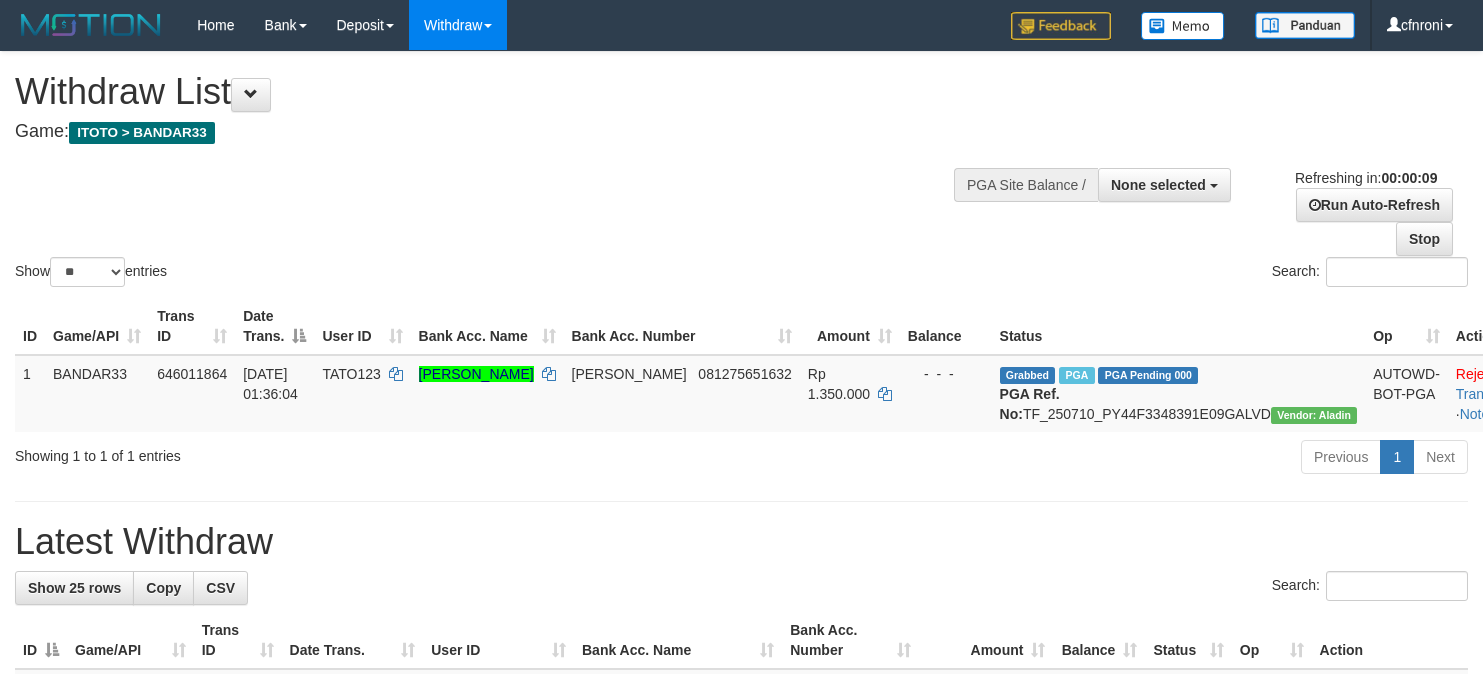 select 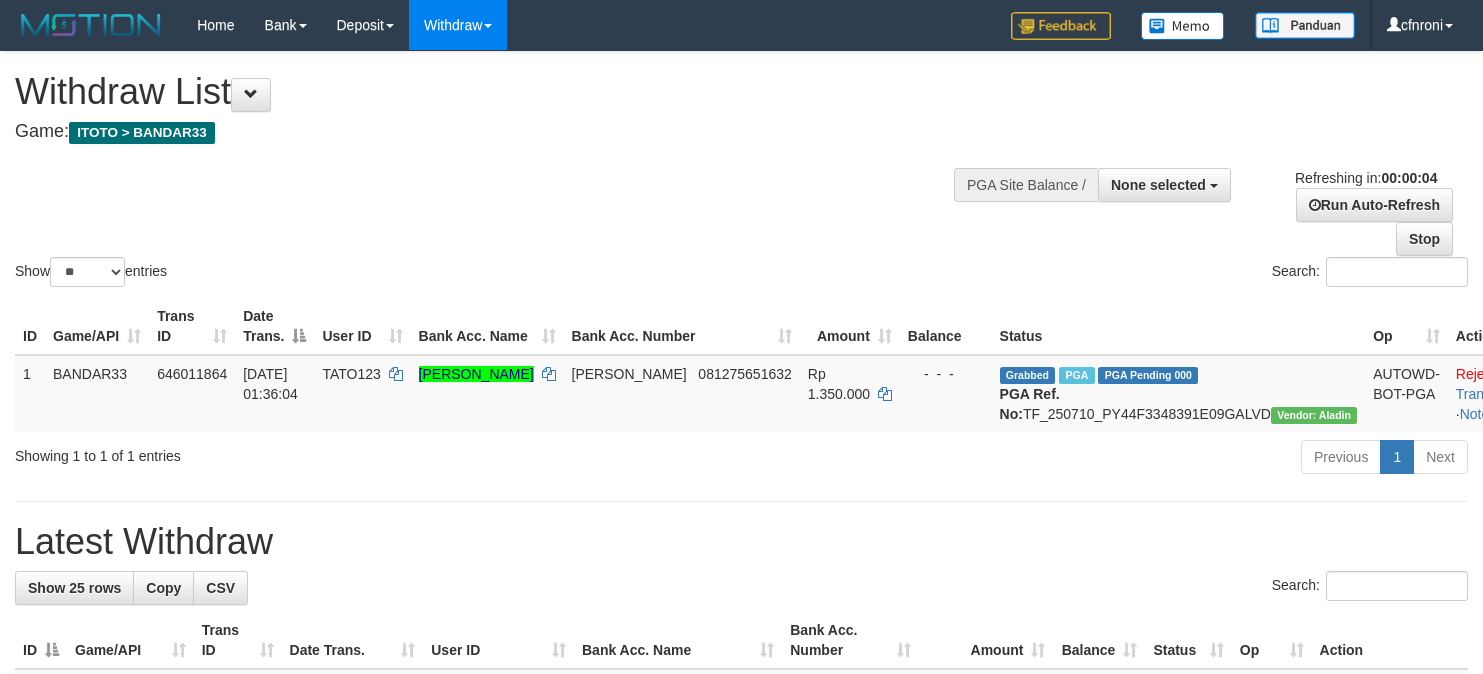 scroll, scrollTop: 0, scrollLeft: 0, axis: both 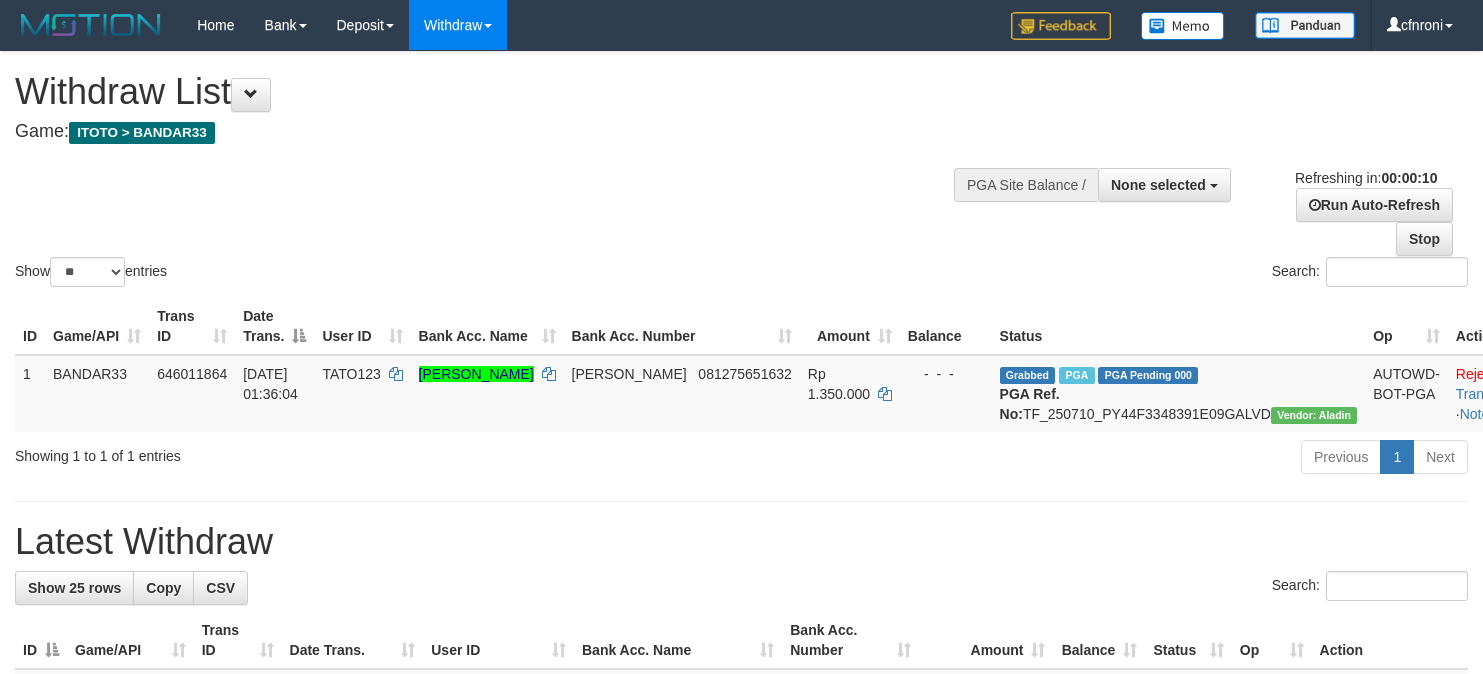 select 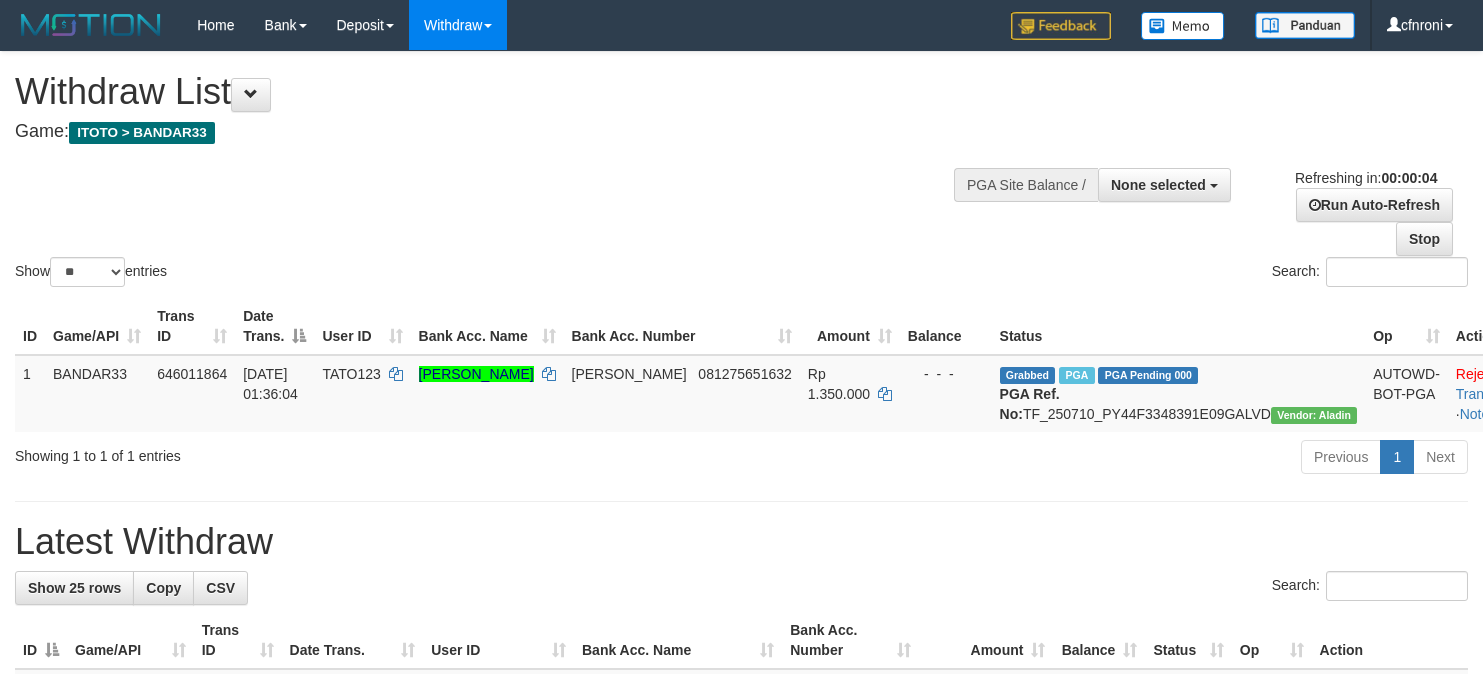 scroll, scrollTop: 0, scrollLeft: 0, axis: both 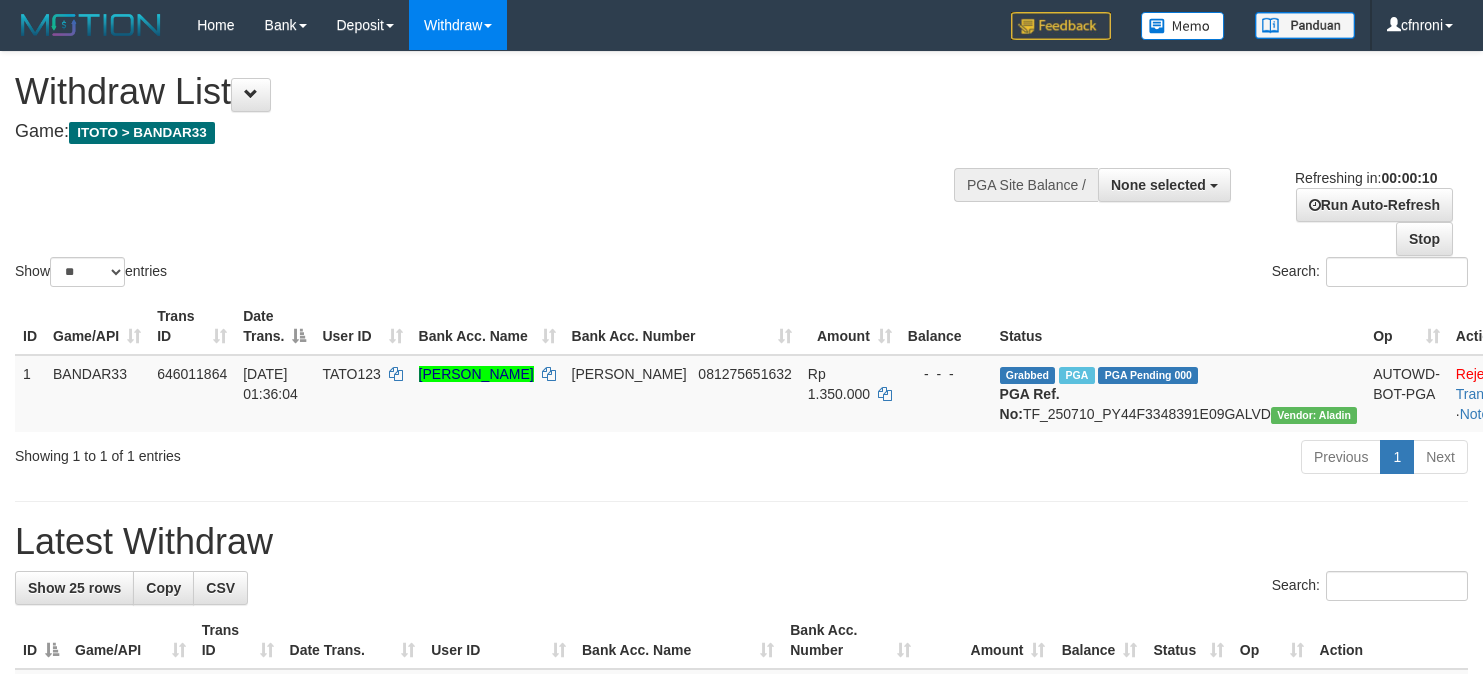 select 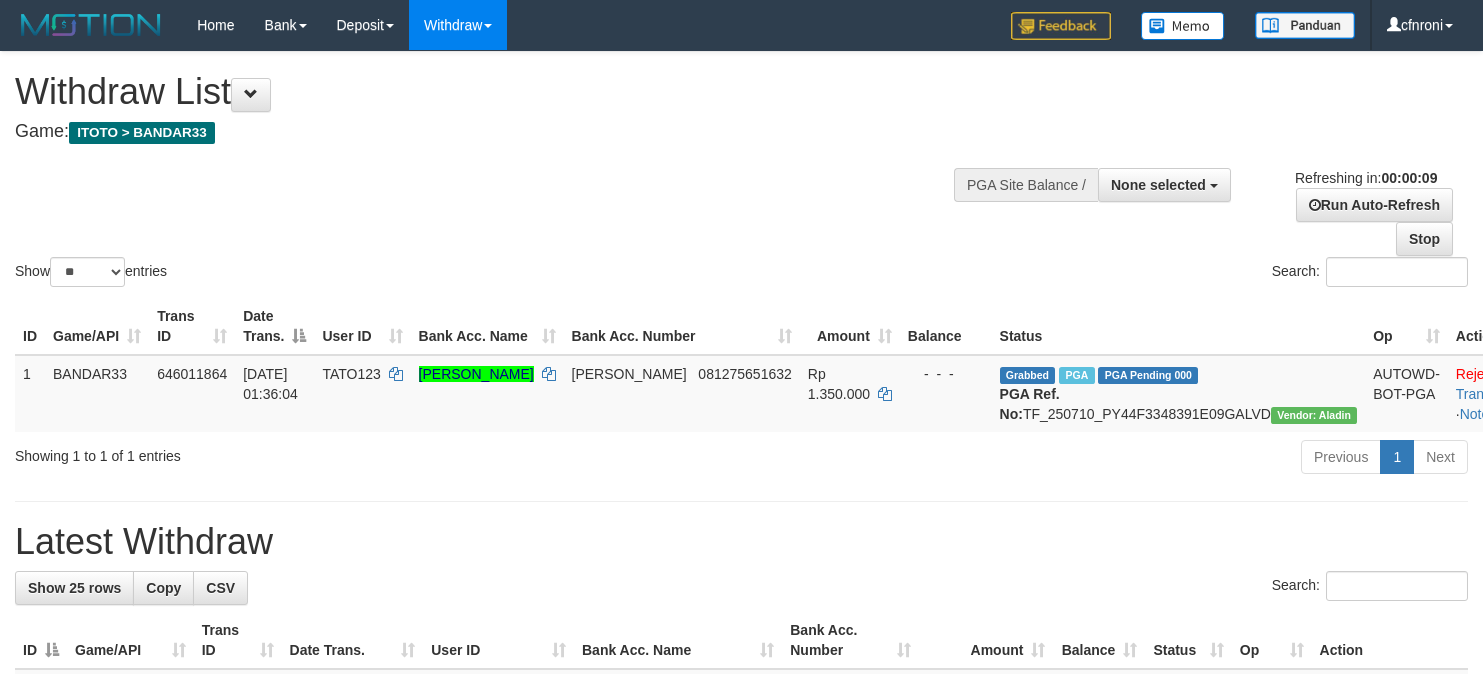 select 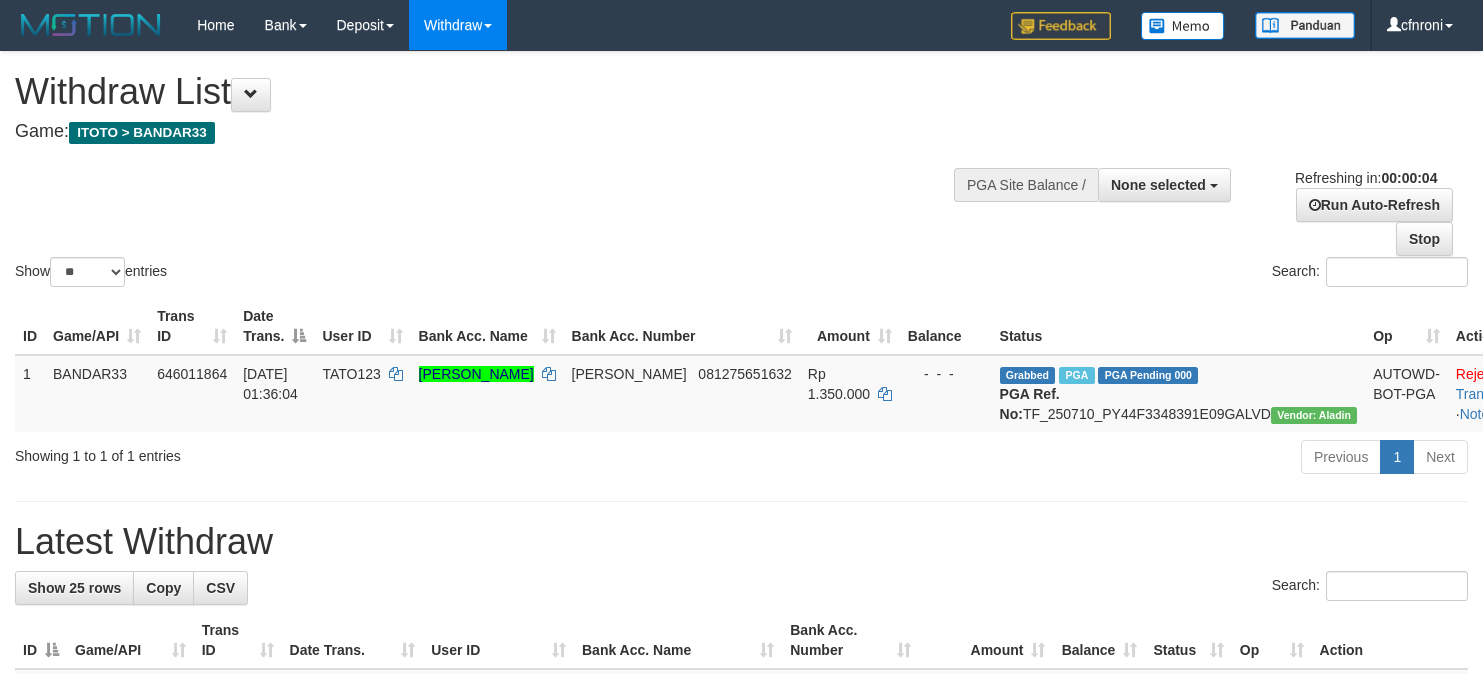 scroll, scrollTop: 0, scrollLeft: 0, axis: both 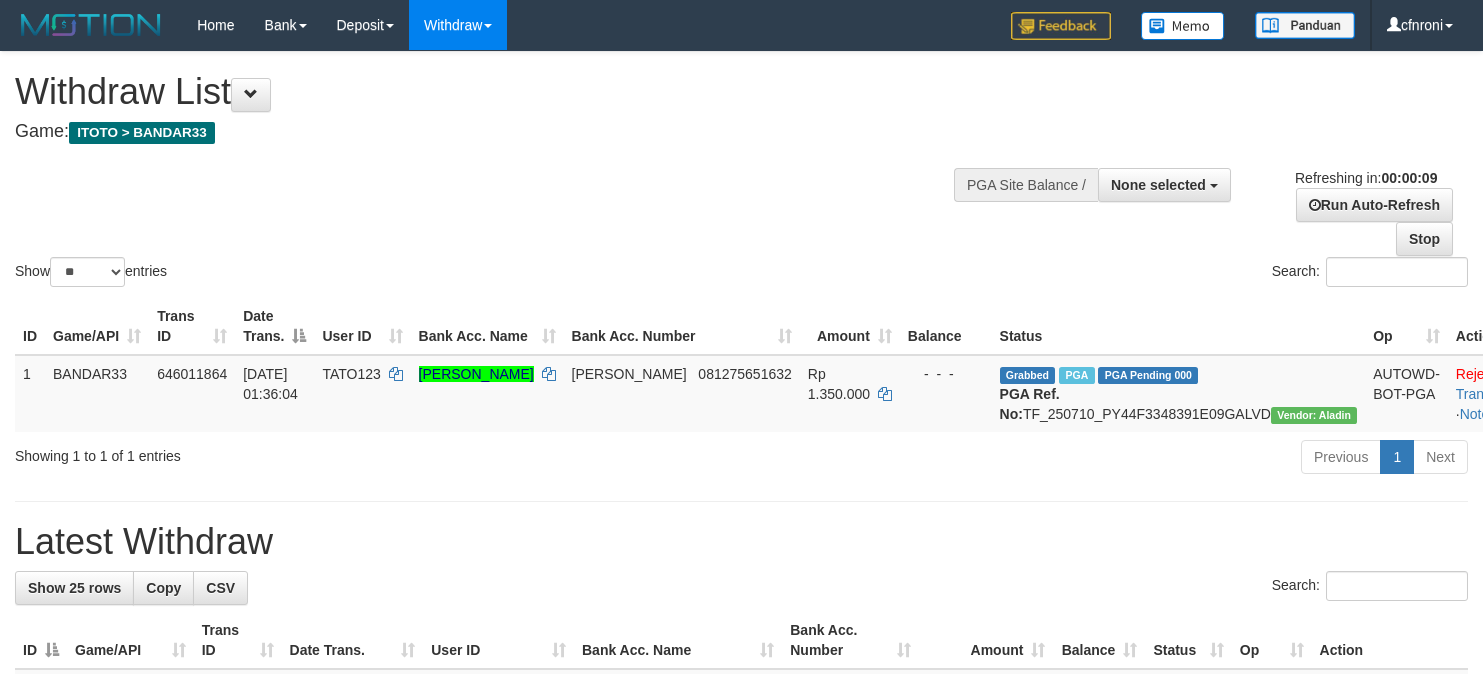 select 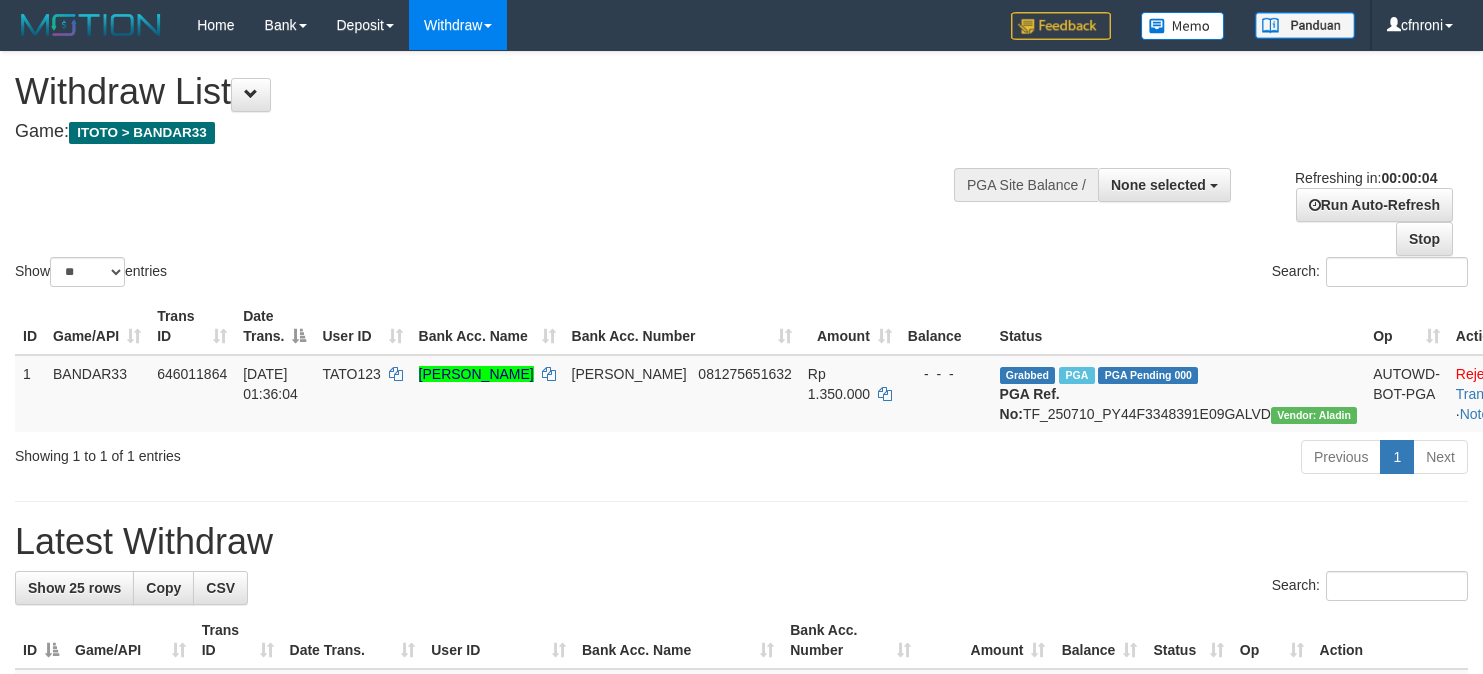 scroll, scrollTop: 0, scrollLeft: 0, axis: both 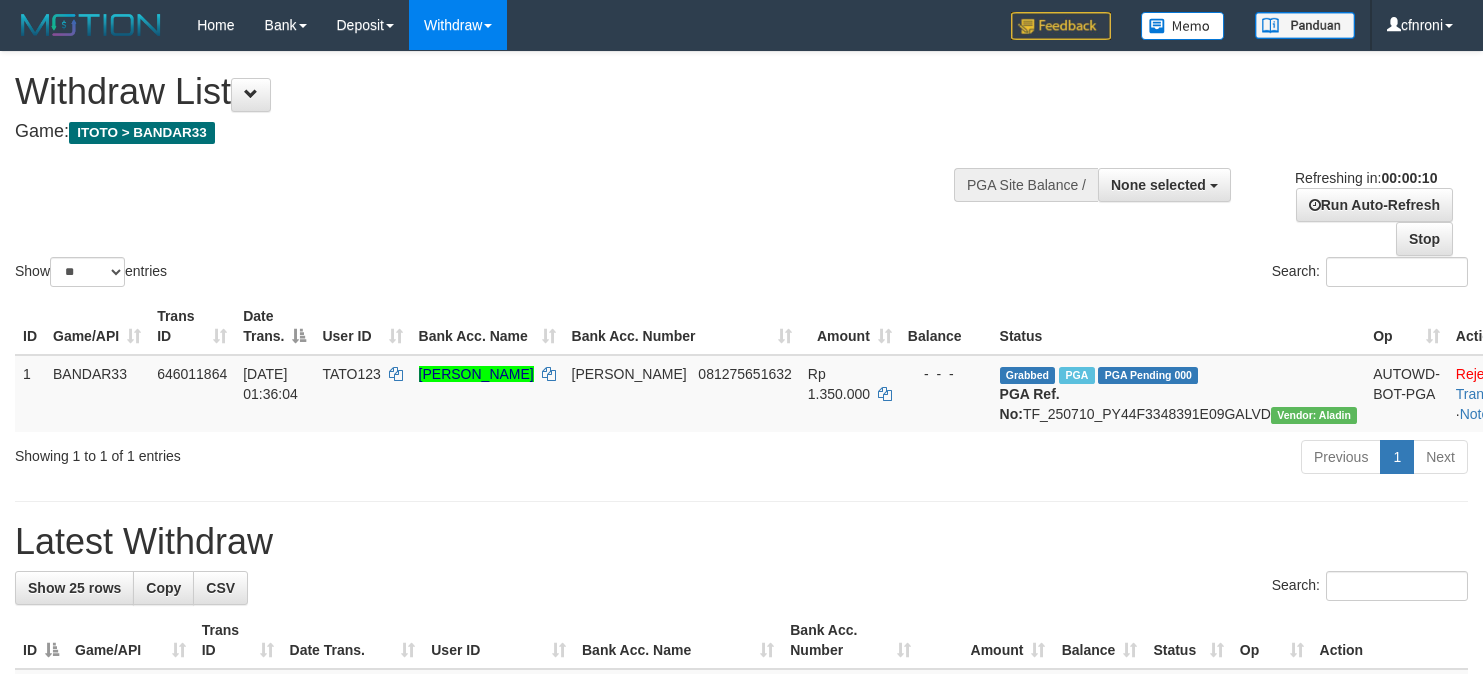 select 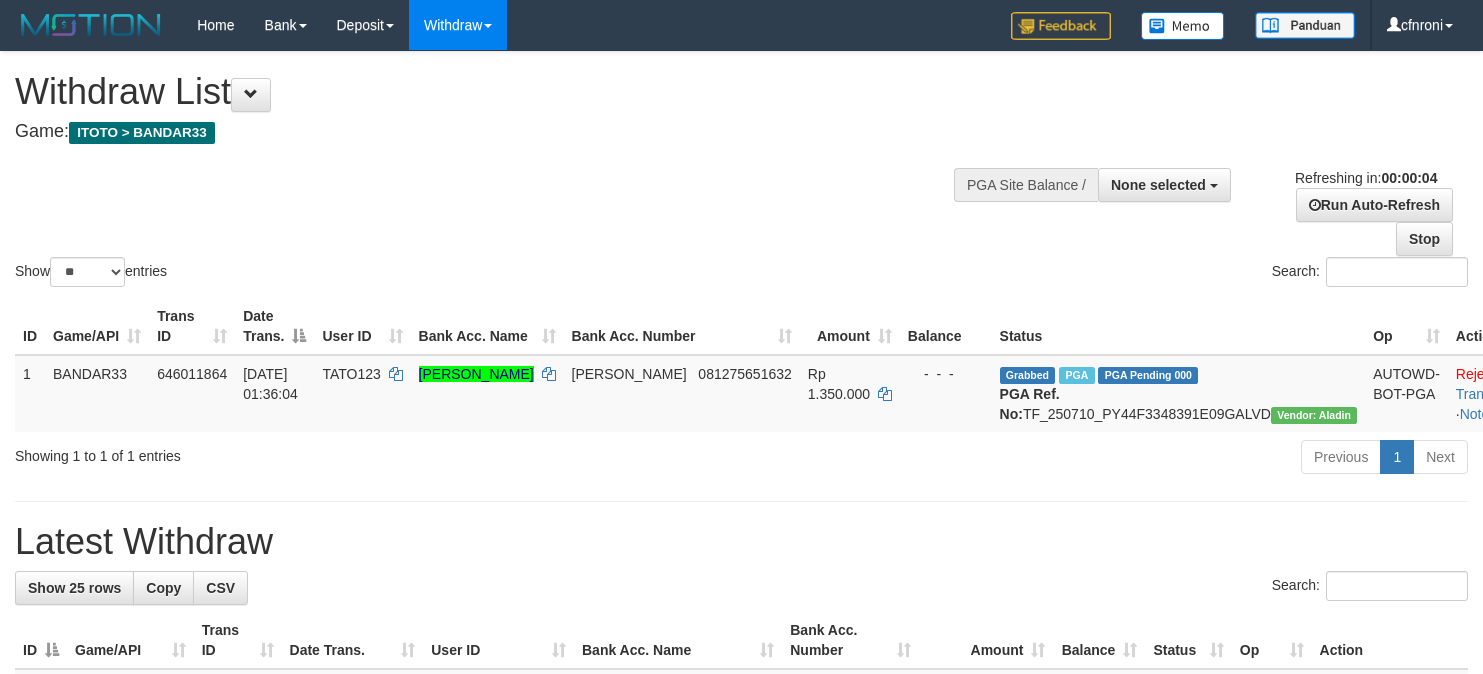 scroll, scrollTop: 0, scrollLeft: 0, axis: both 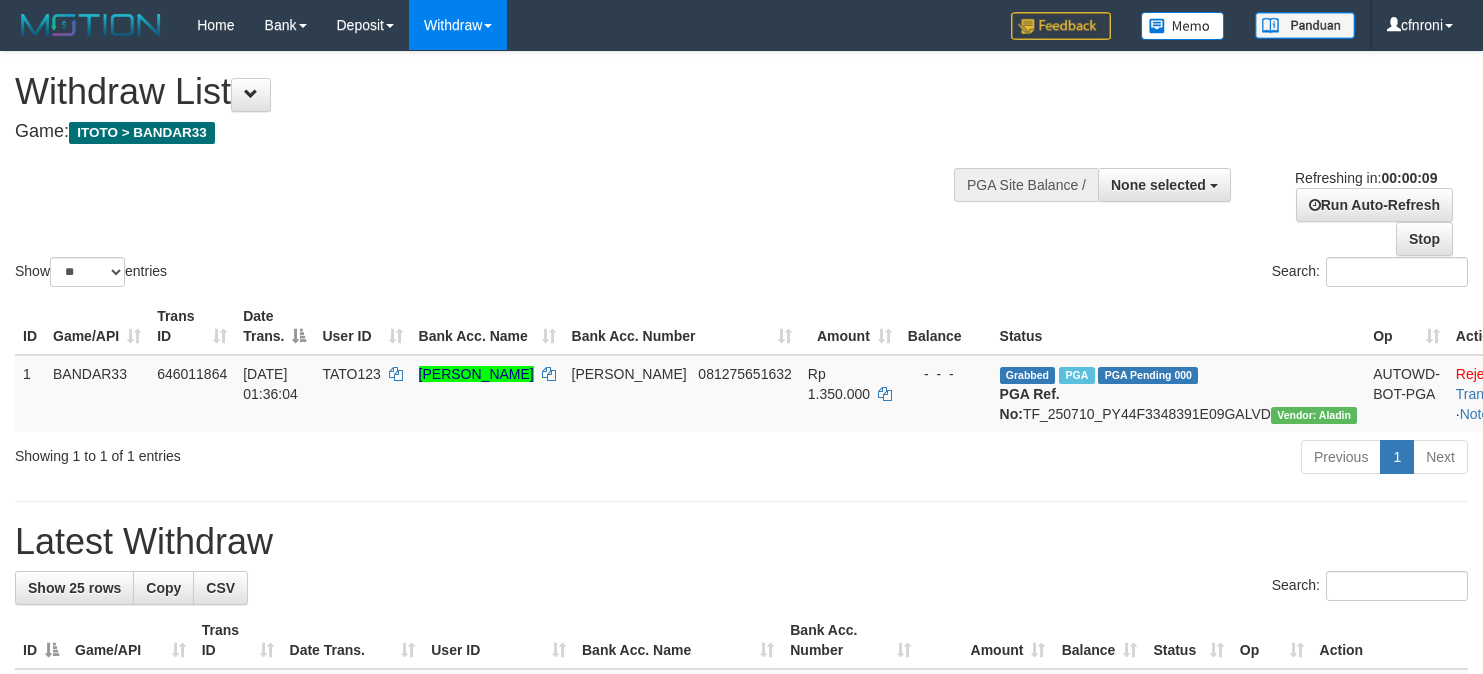 select 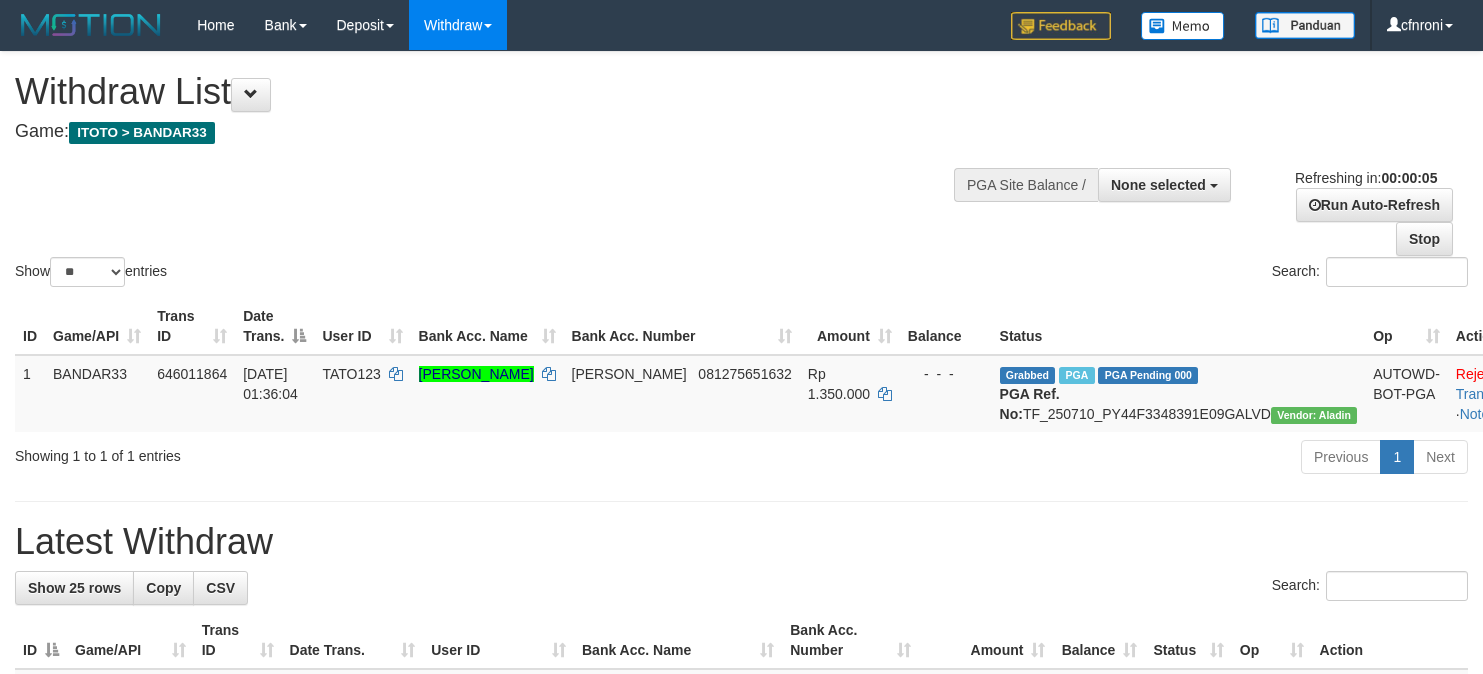 scroll, scrollTop: 0, scrollLeft: 0, axis: both 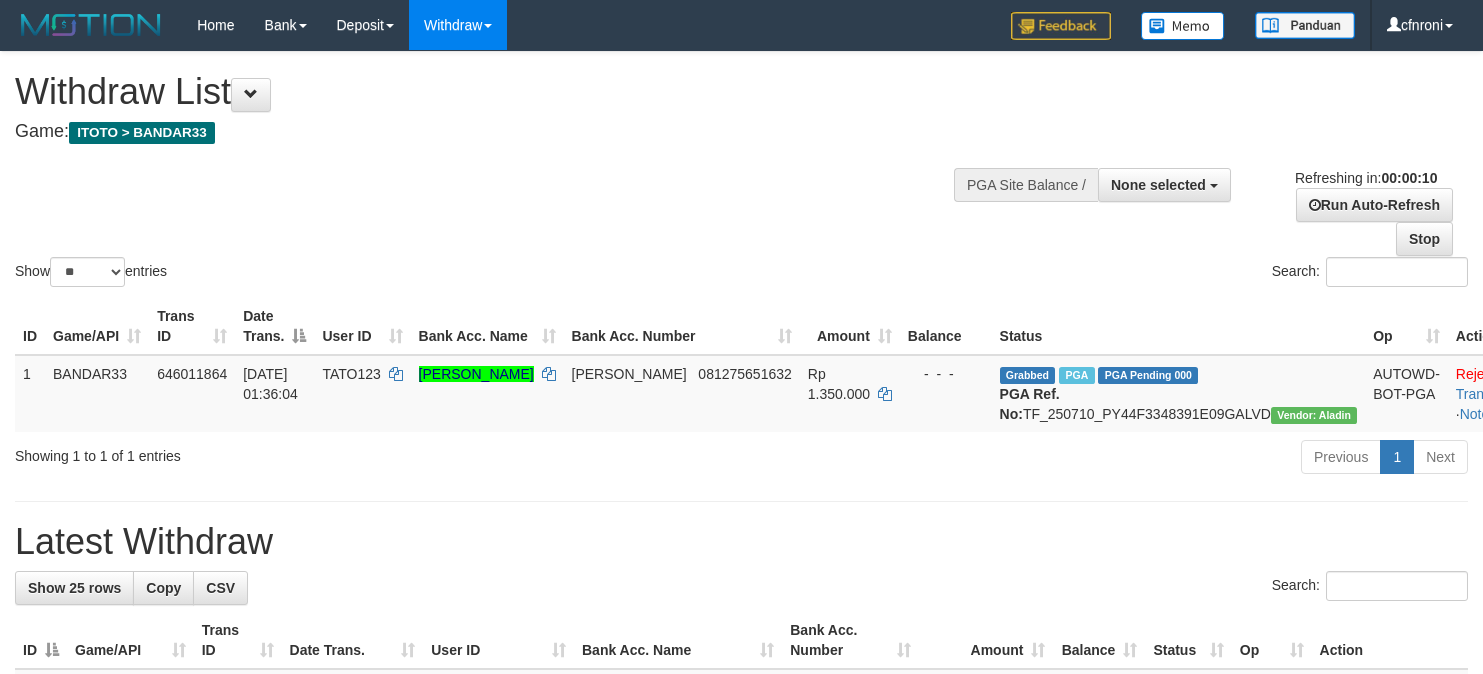 select 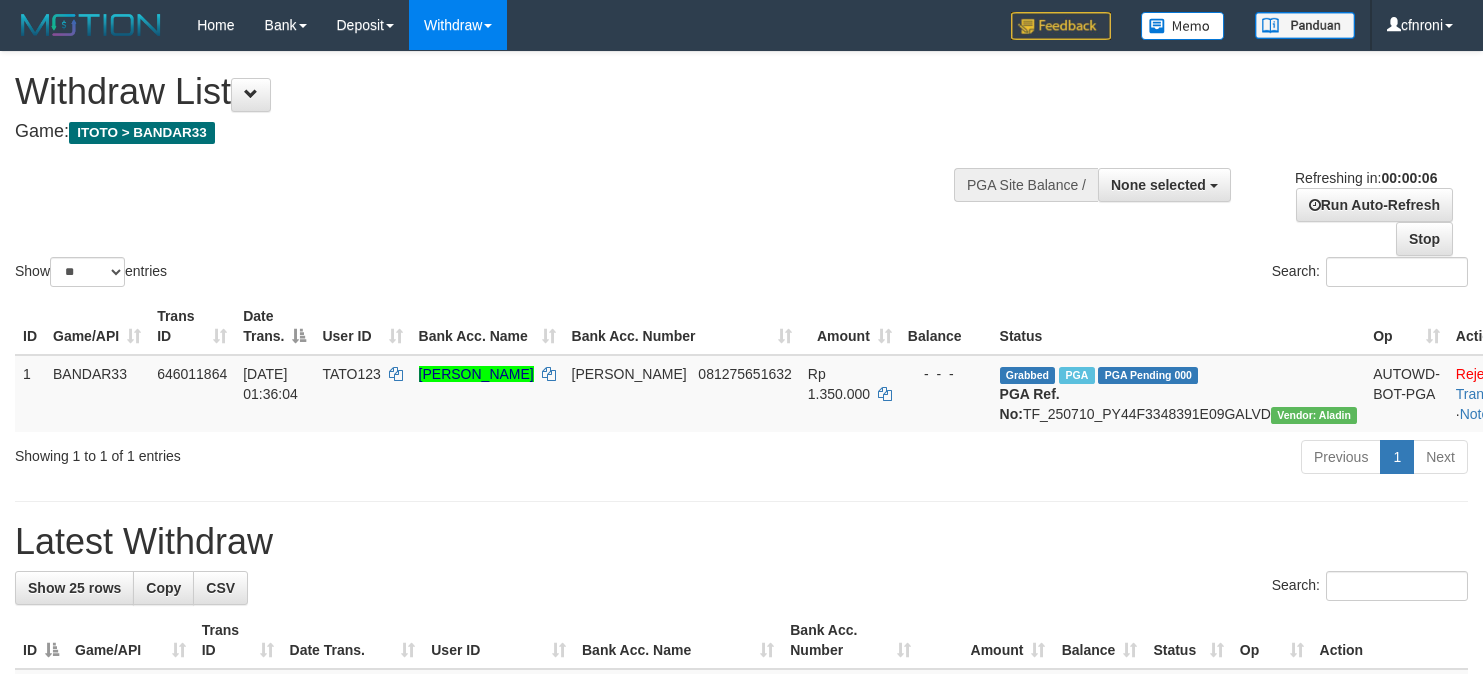 scroll, scrollTop: 0, scrollLeft: 0, axis: both 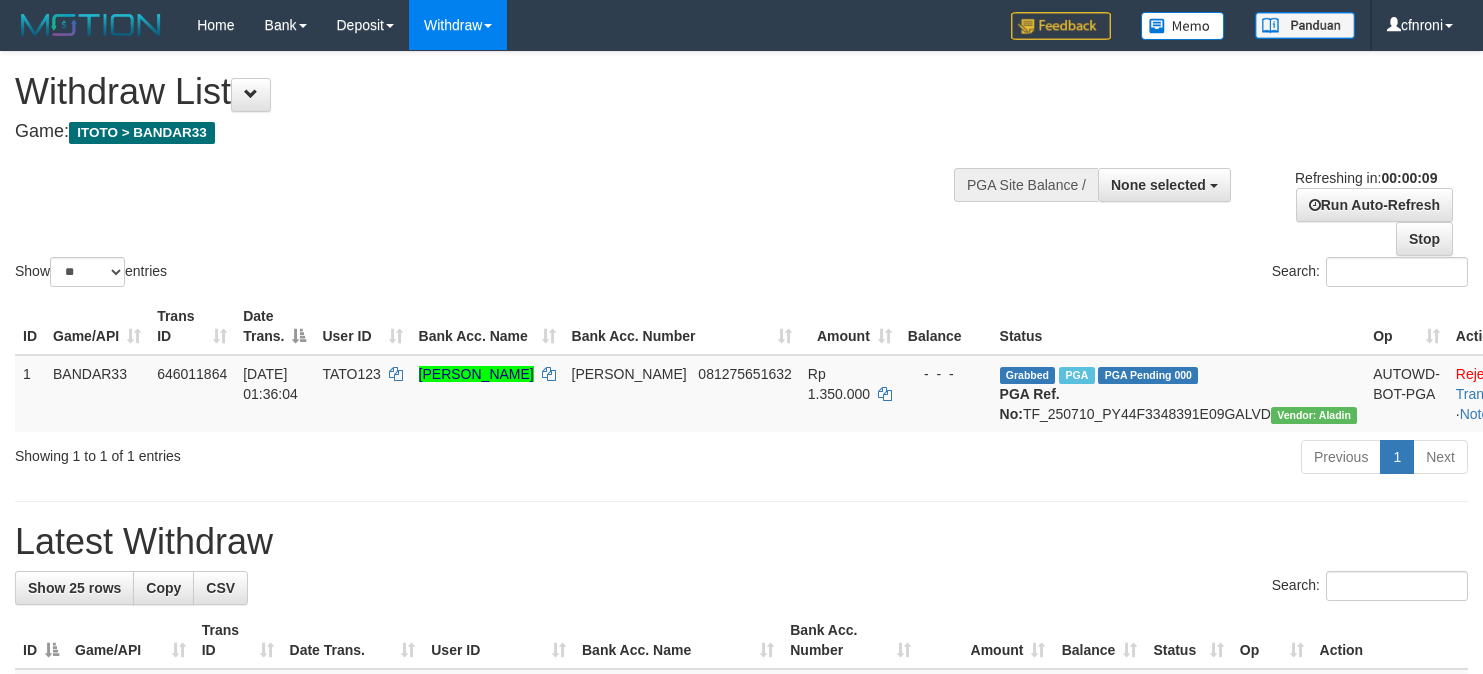 select 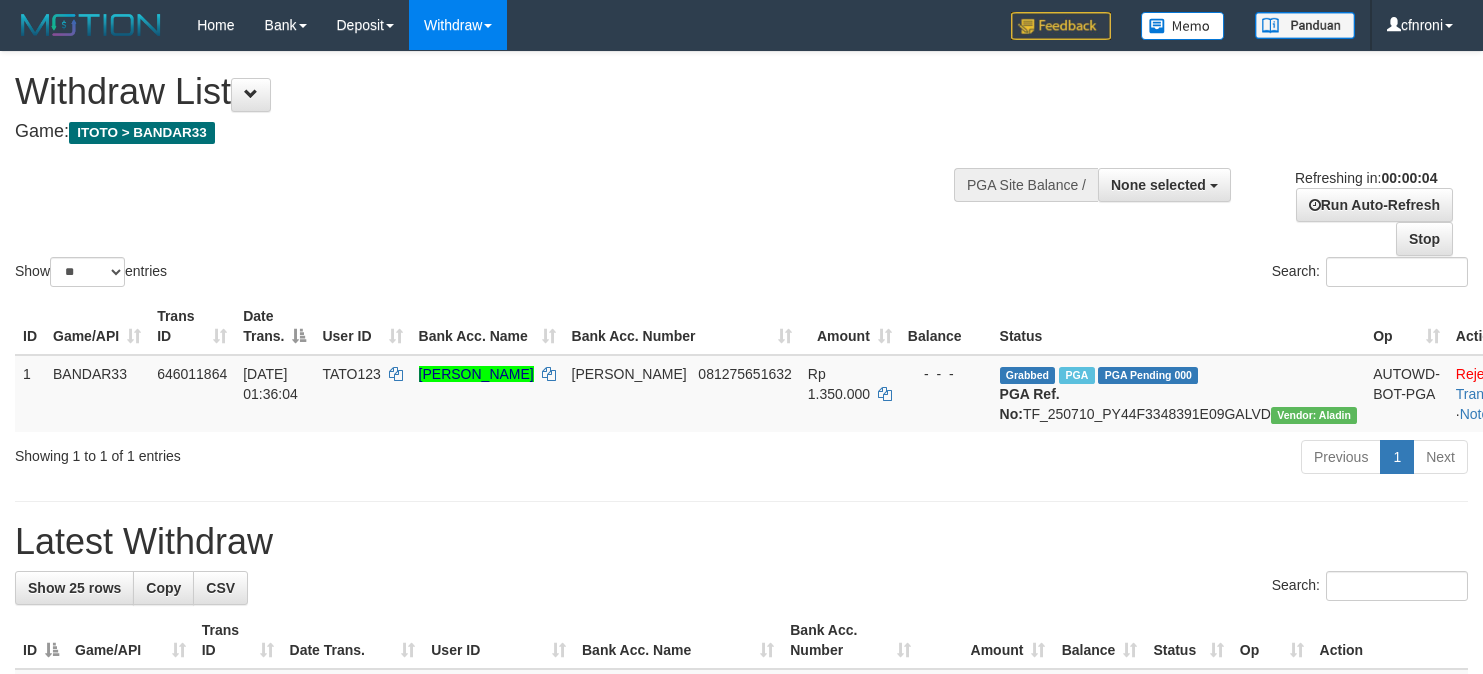 scroll, scrollTop: 0, scrollLeft: 0, axis: both 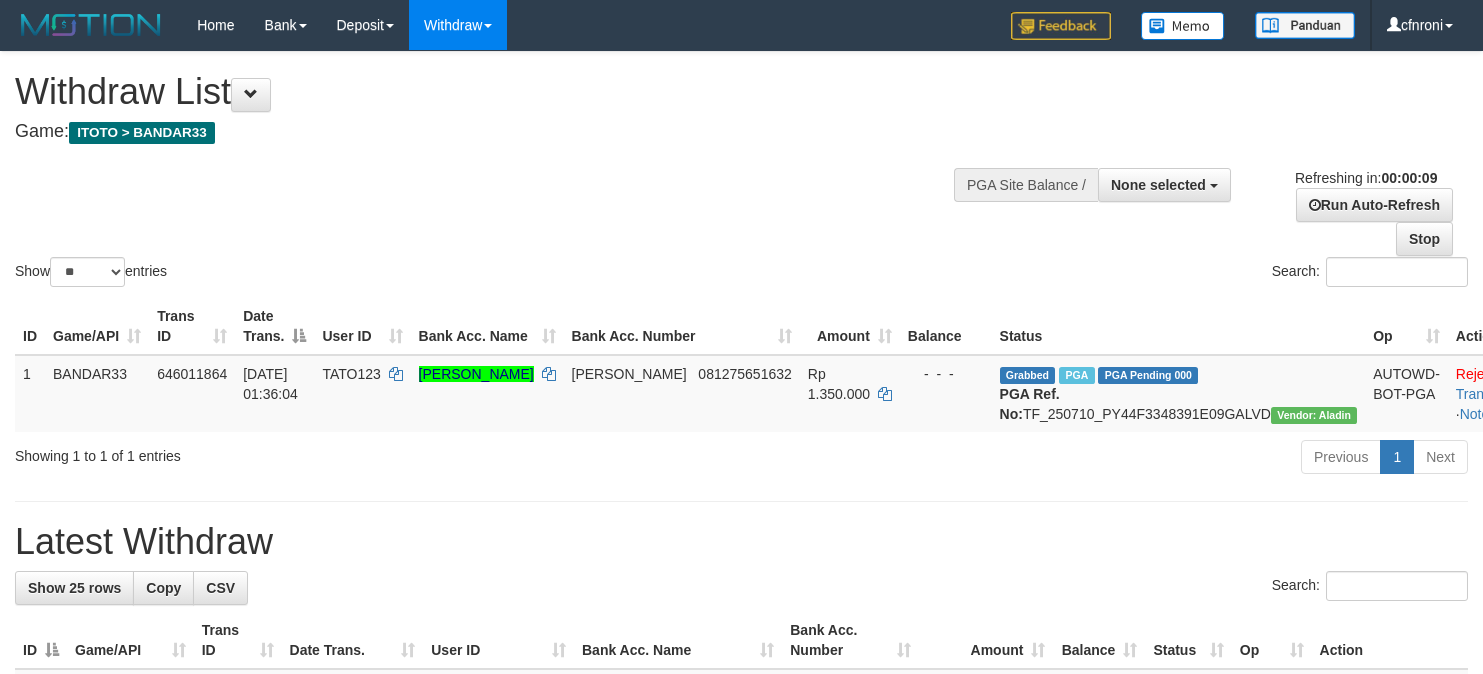 select 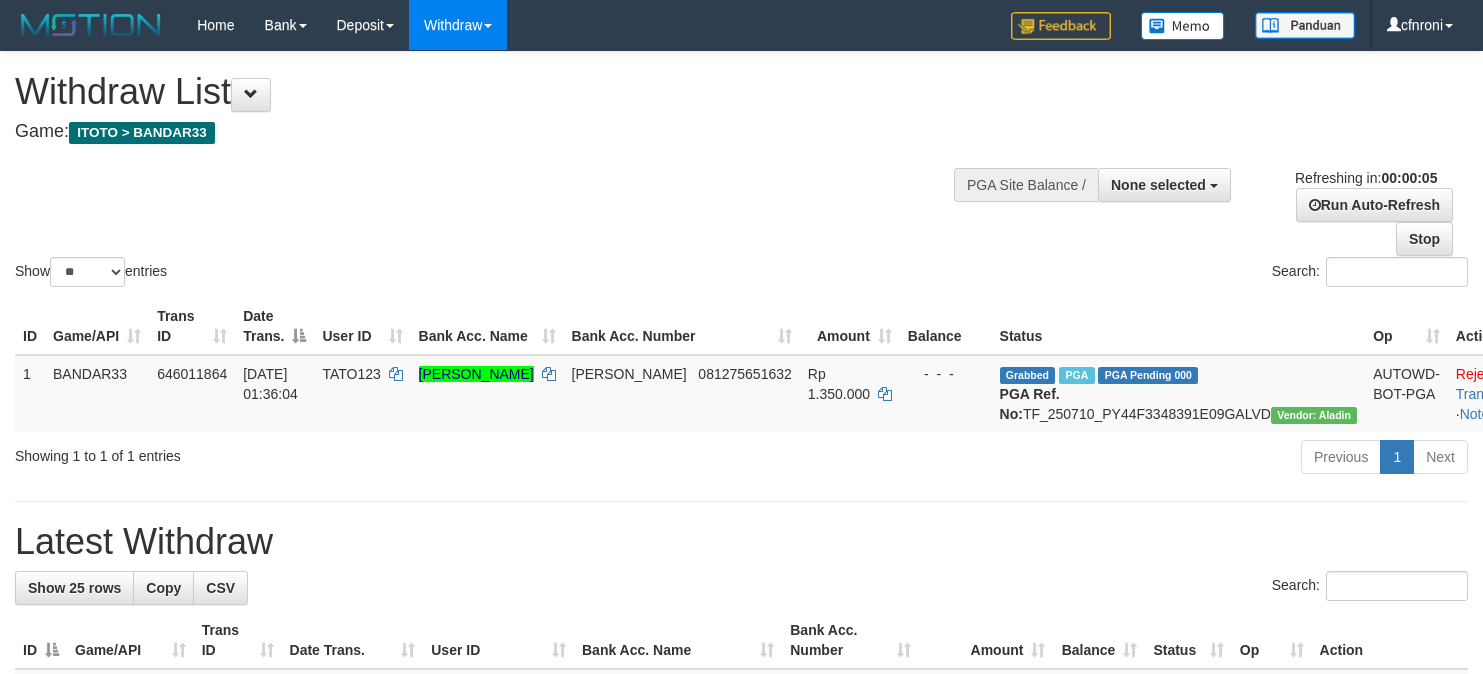 scroll, scrollTop: 0, scrollLeft: 0, axis: both 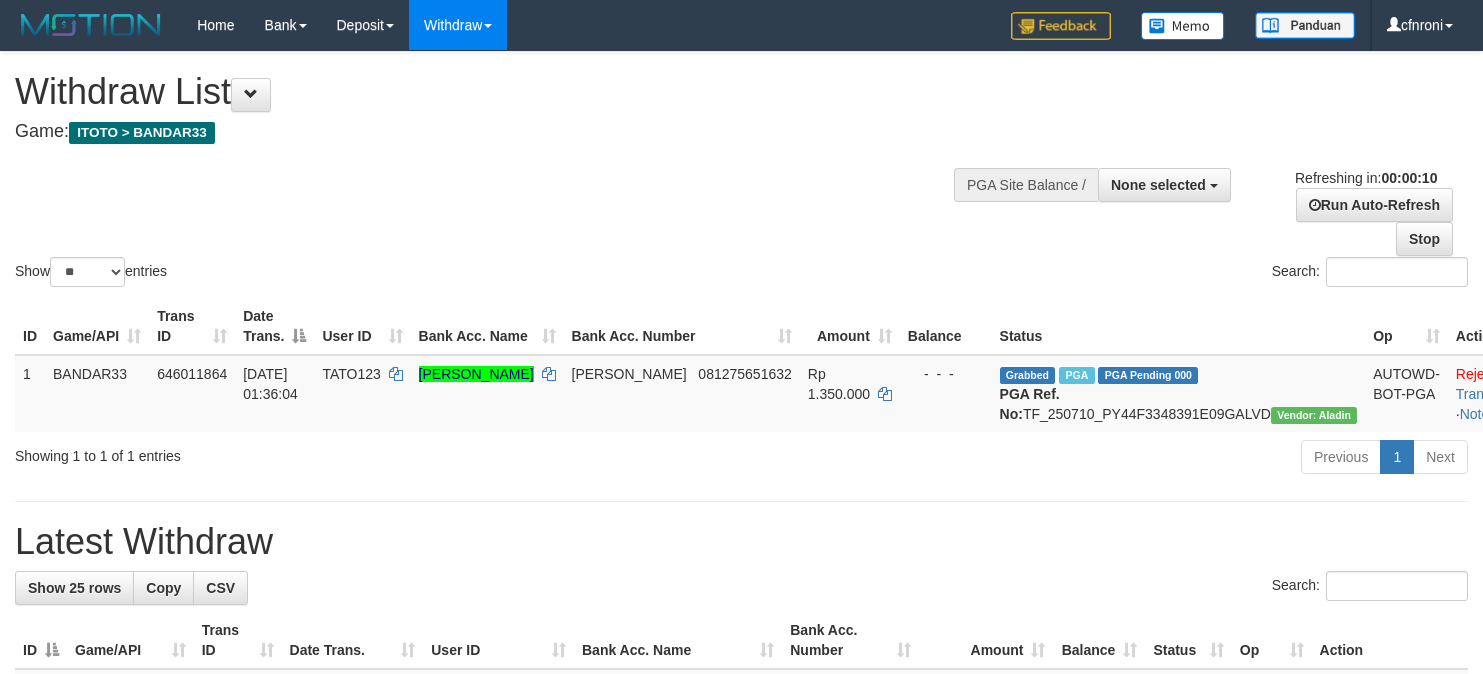 select 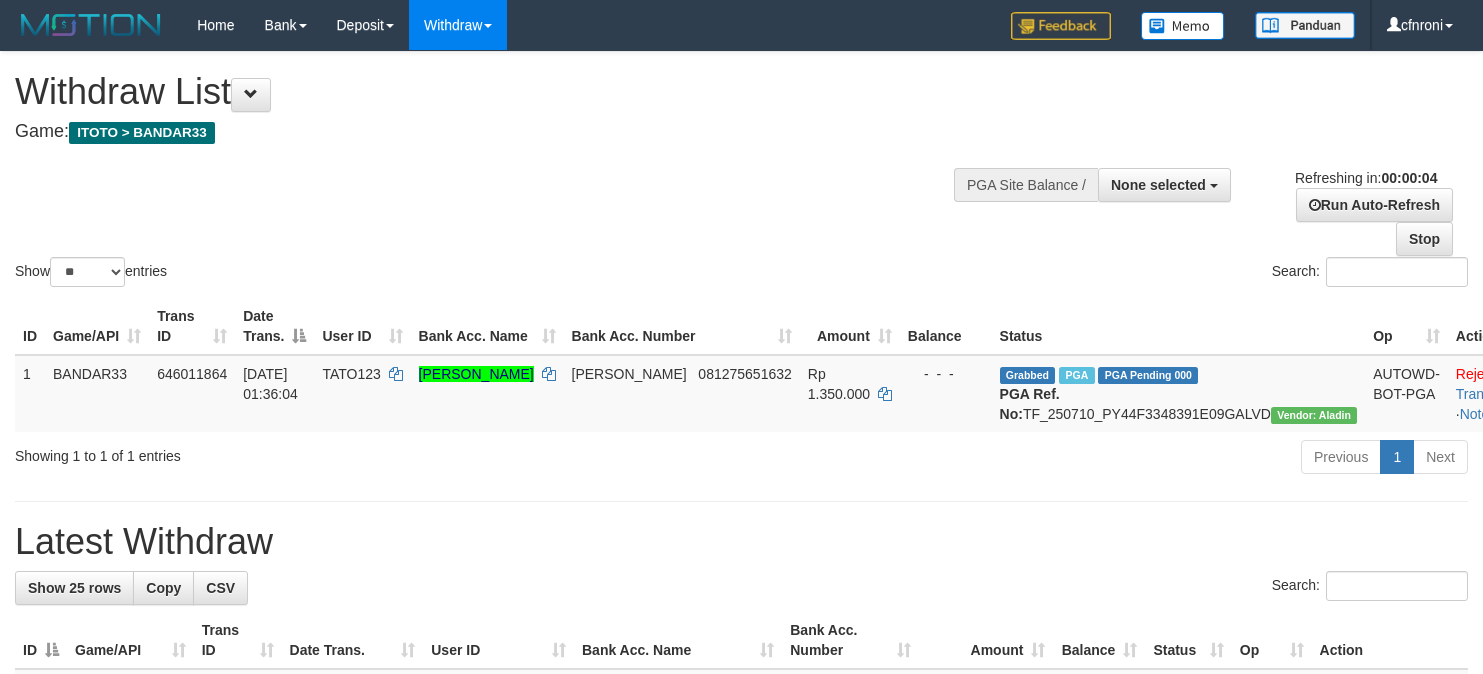 scroll, scrollTop: 0, scrollLeft: 0, axis: both 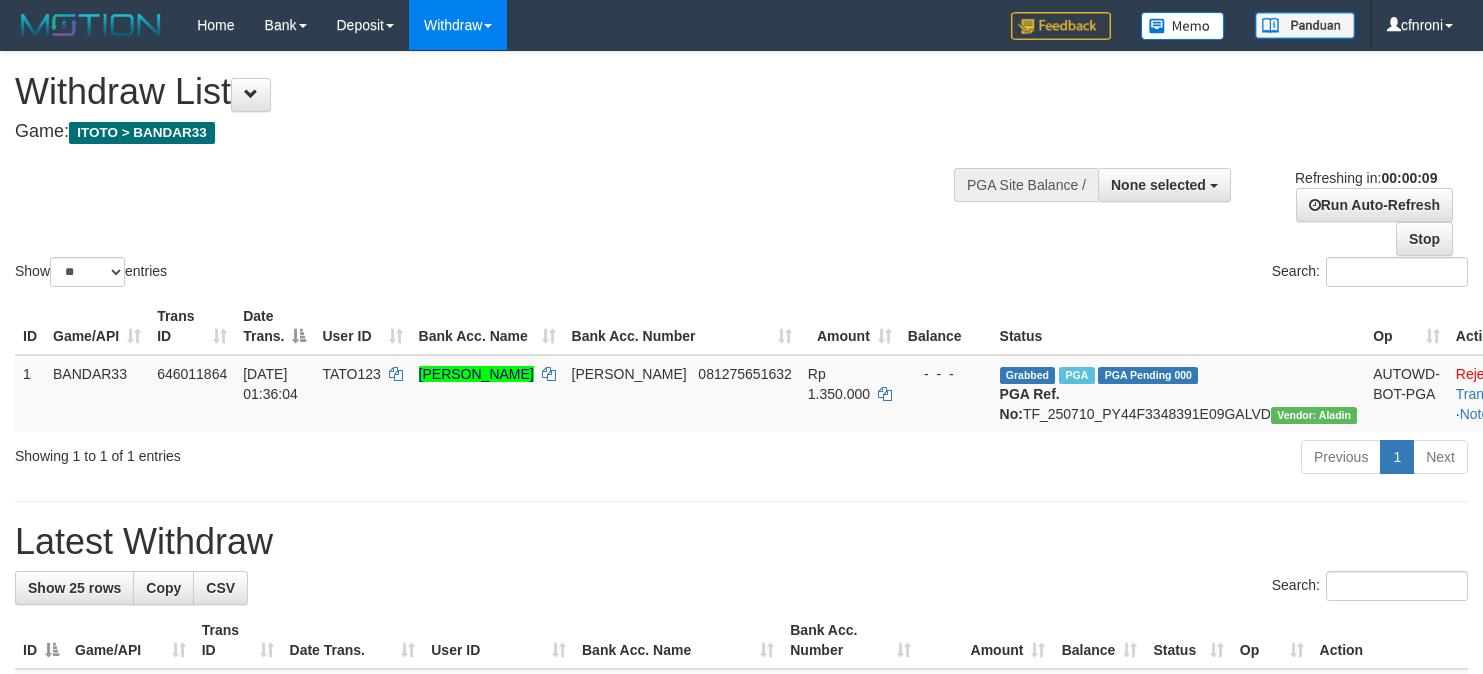 select 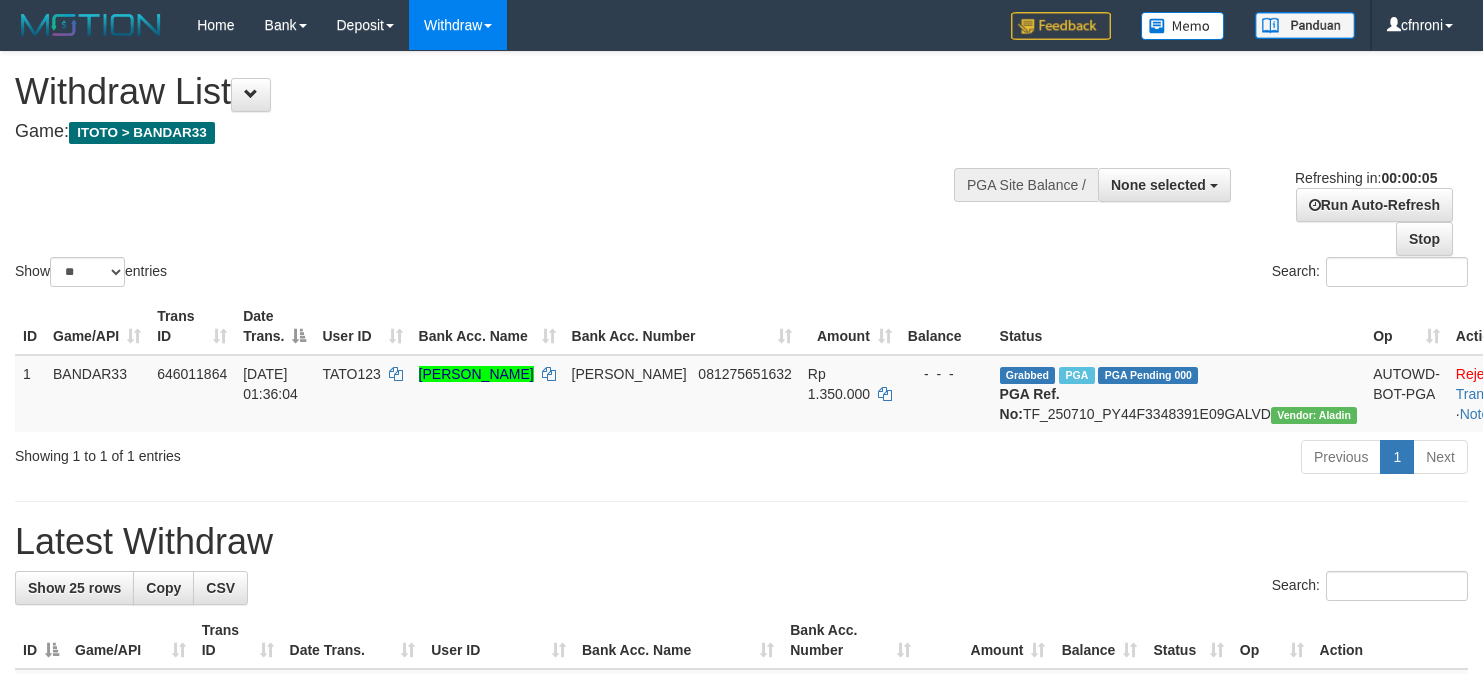 scroll, scrollTop: 0, scrollLeft: 0, axis: both 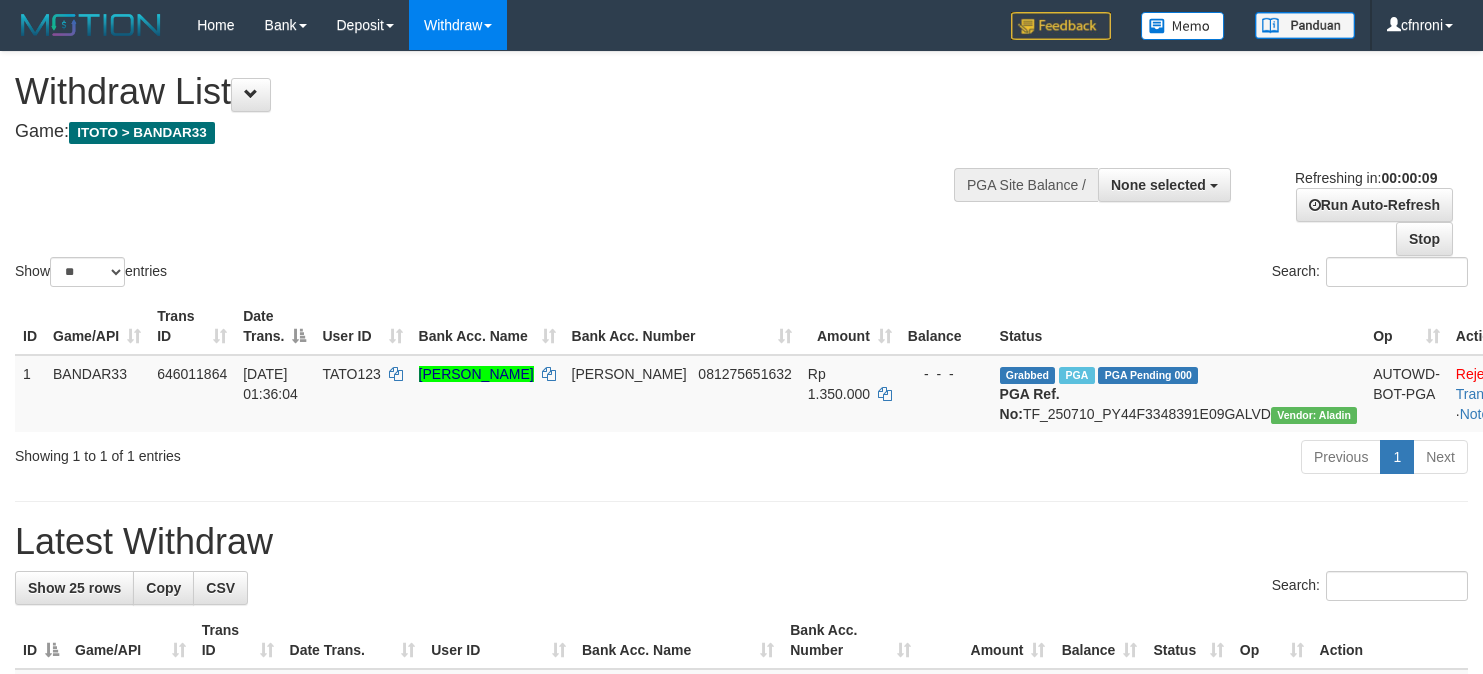 select 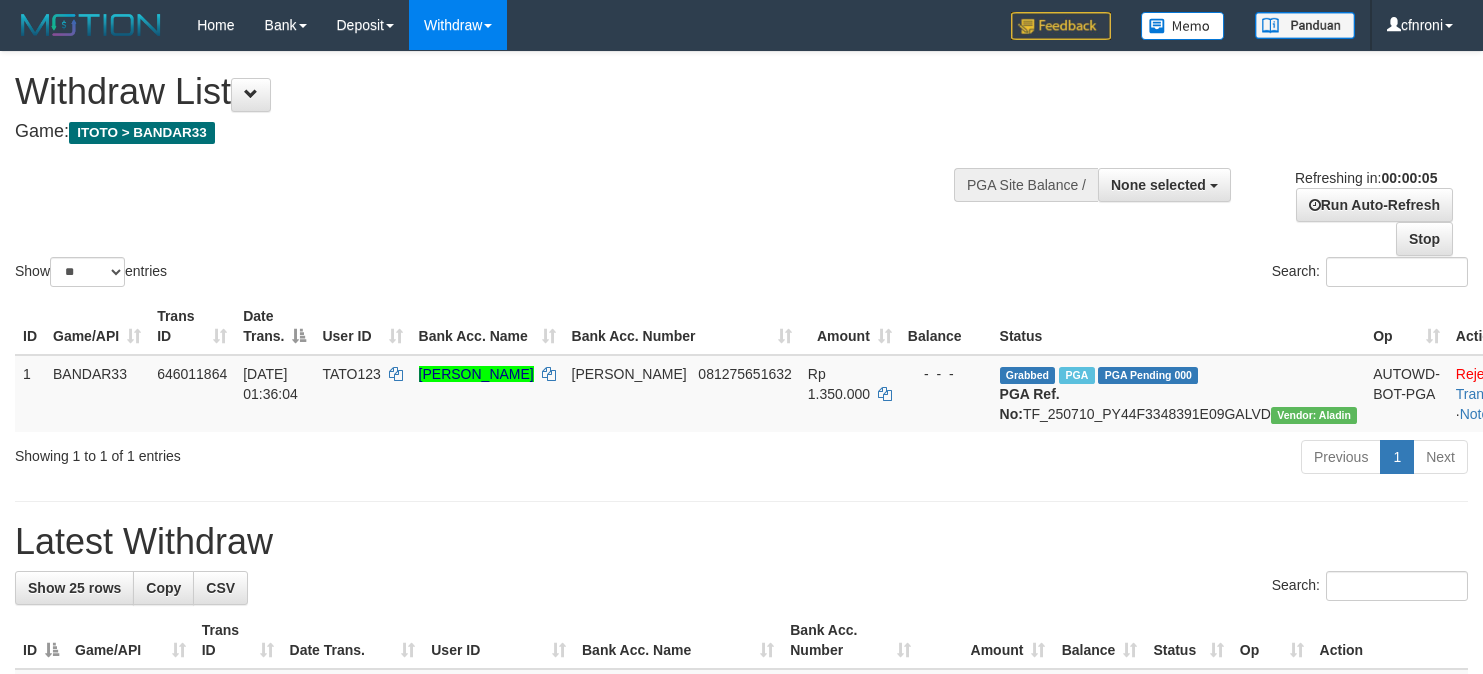scroll, scrollTop: 0, scrollLeft: 0, axis: both 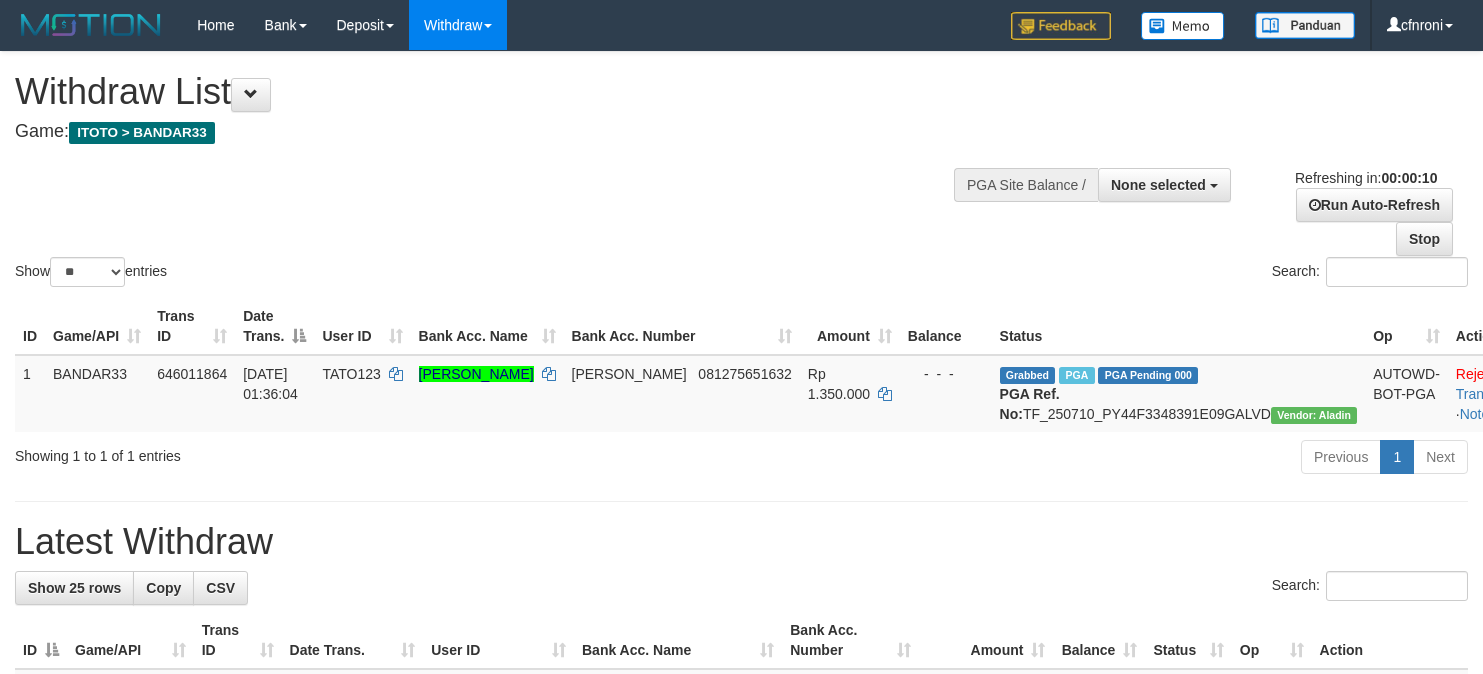 select 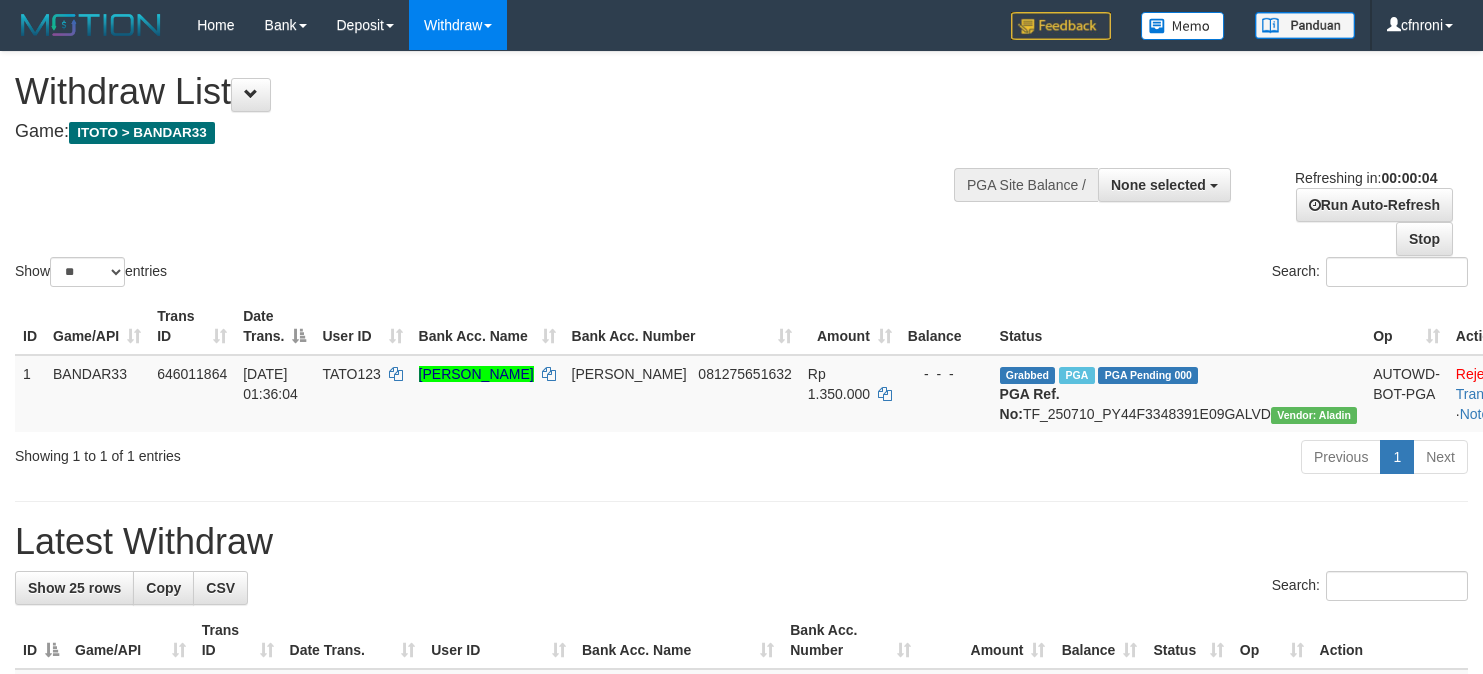 scroll, scrollTop: 0, scrollLeft: 0, axis: both 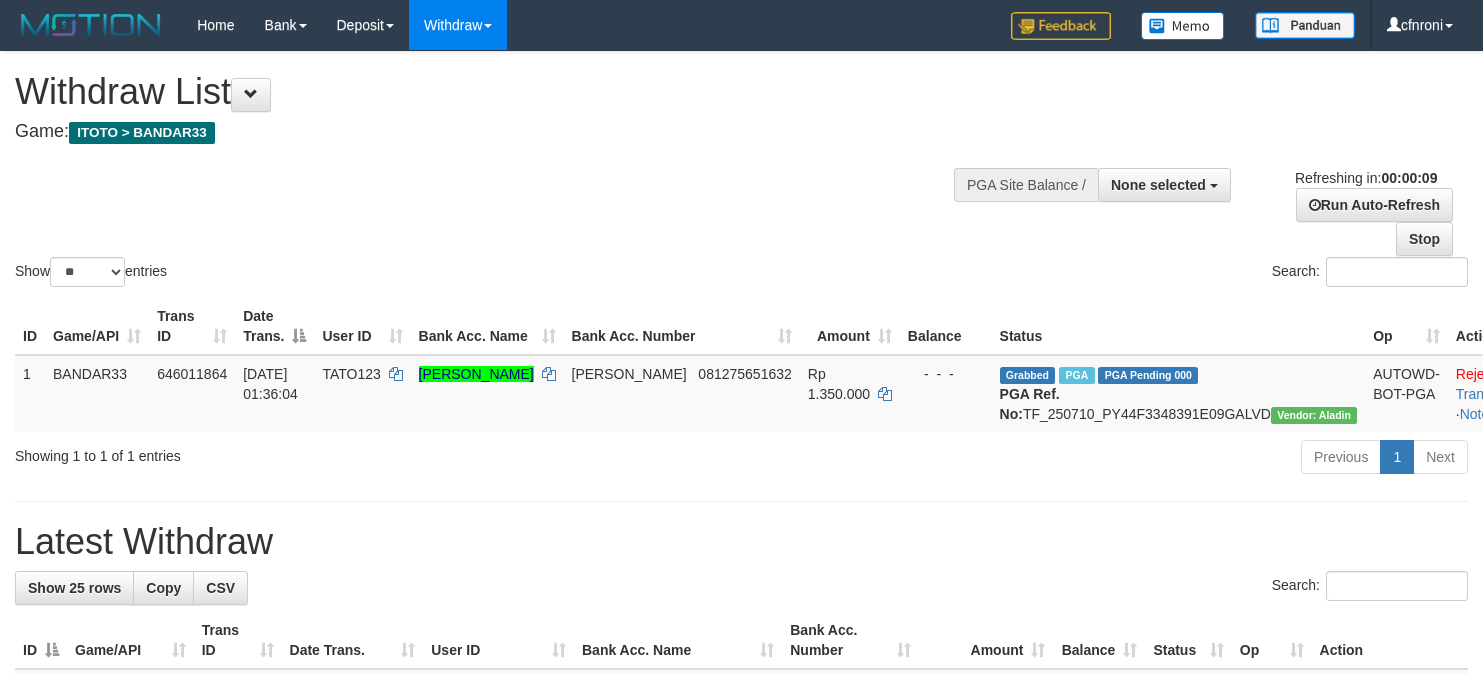 select 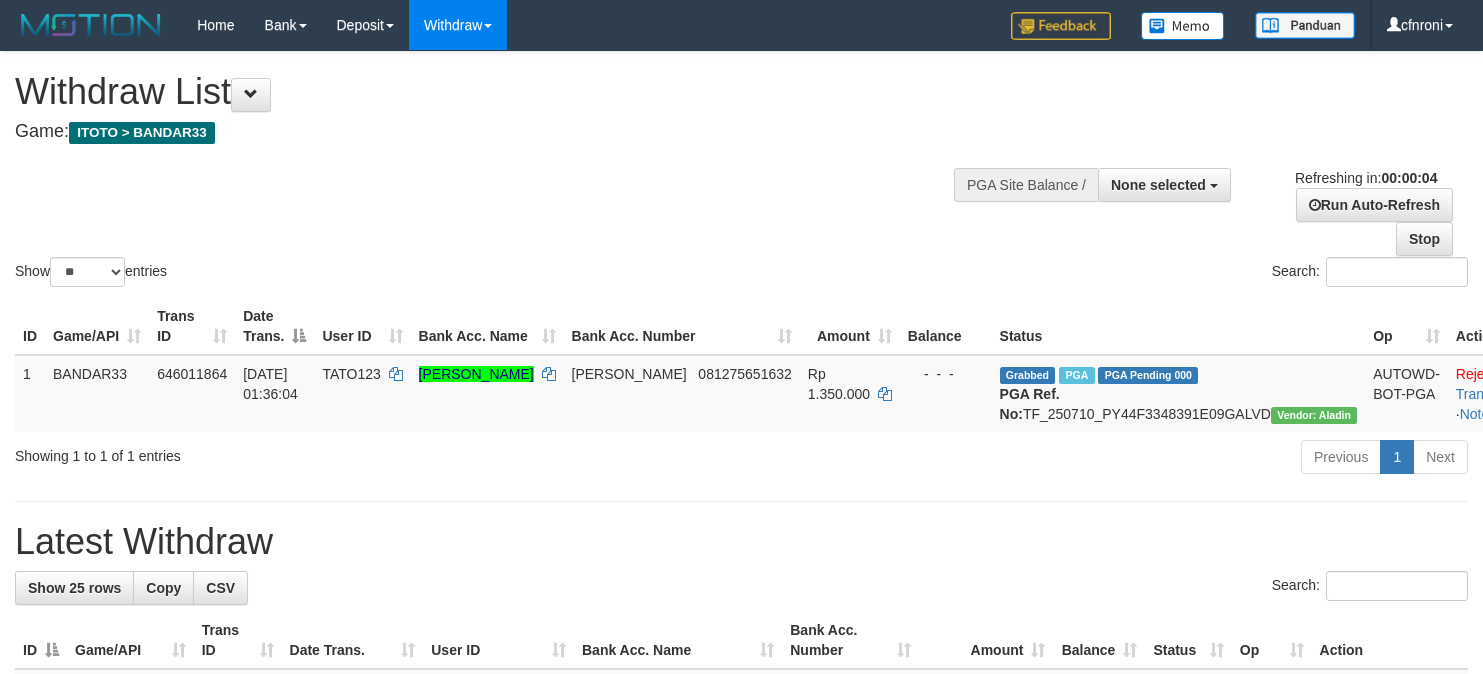 scroll, scrollTop: 0, scrollLeft: 0, axis: both 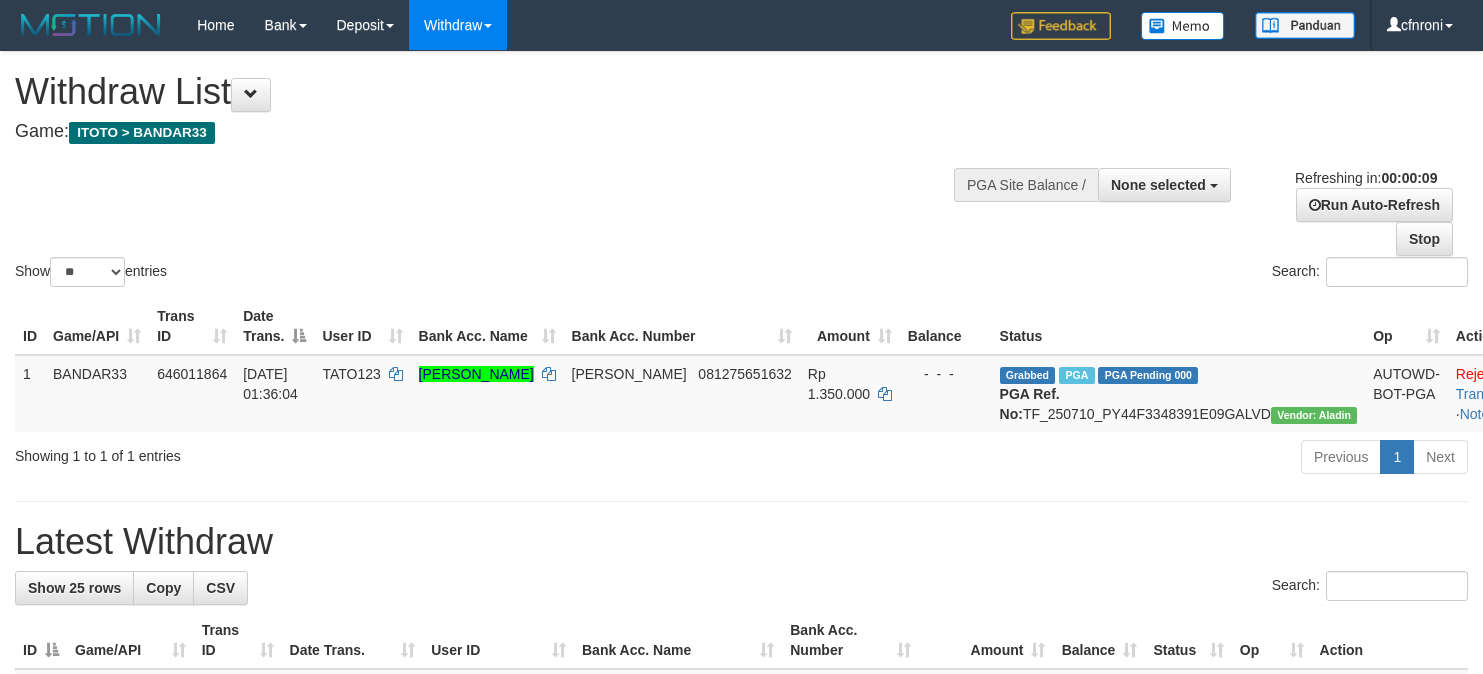 select 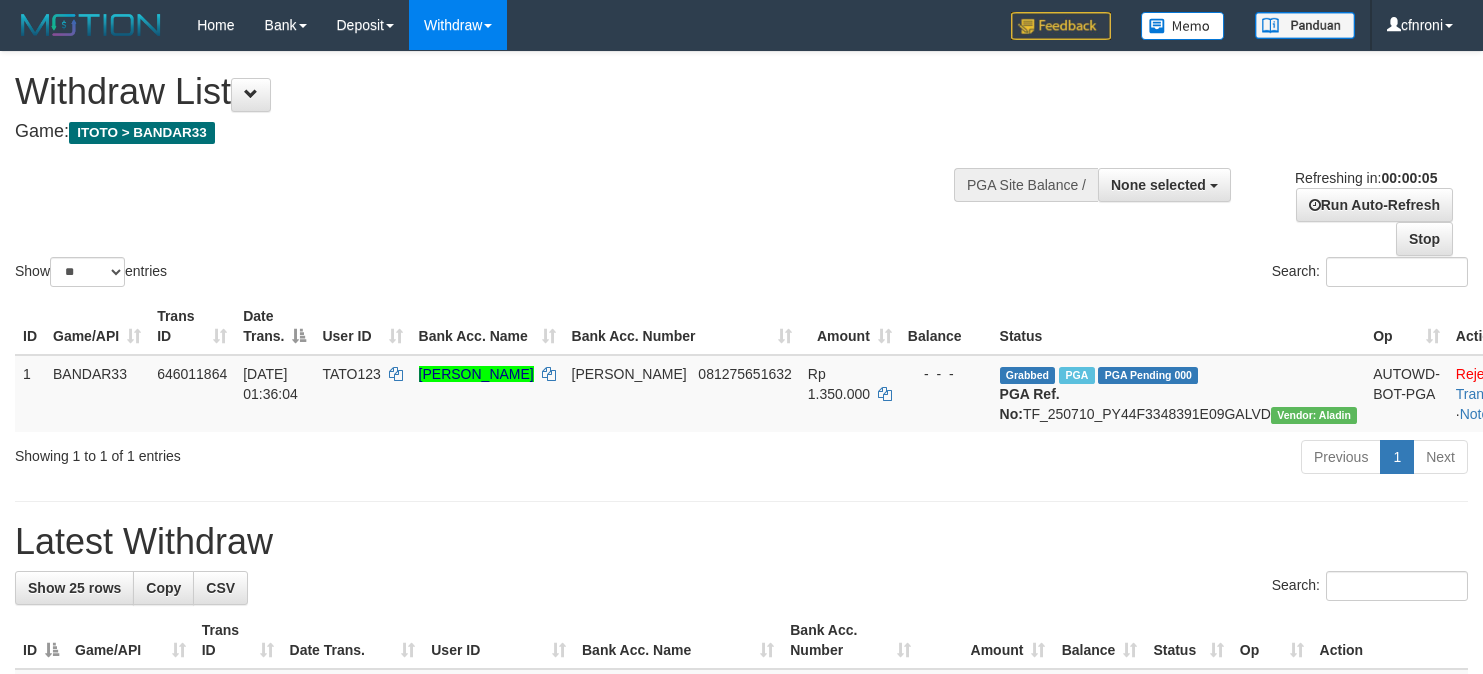scroll, scrollTop: 0, scrollLeft: 0, axis: both 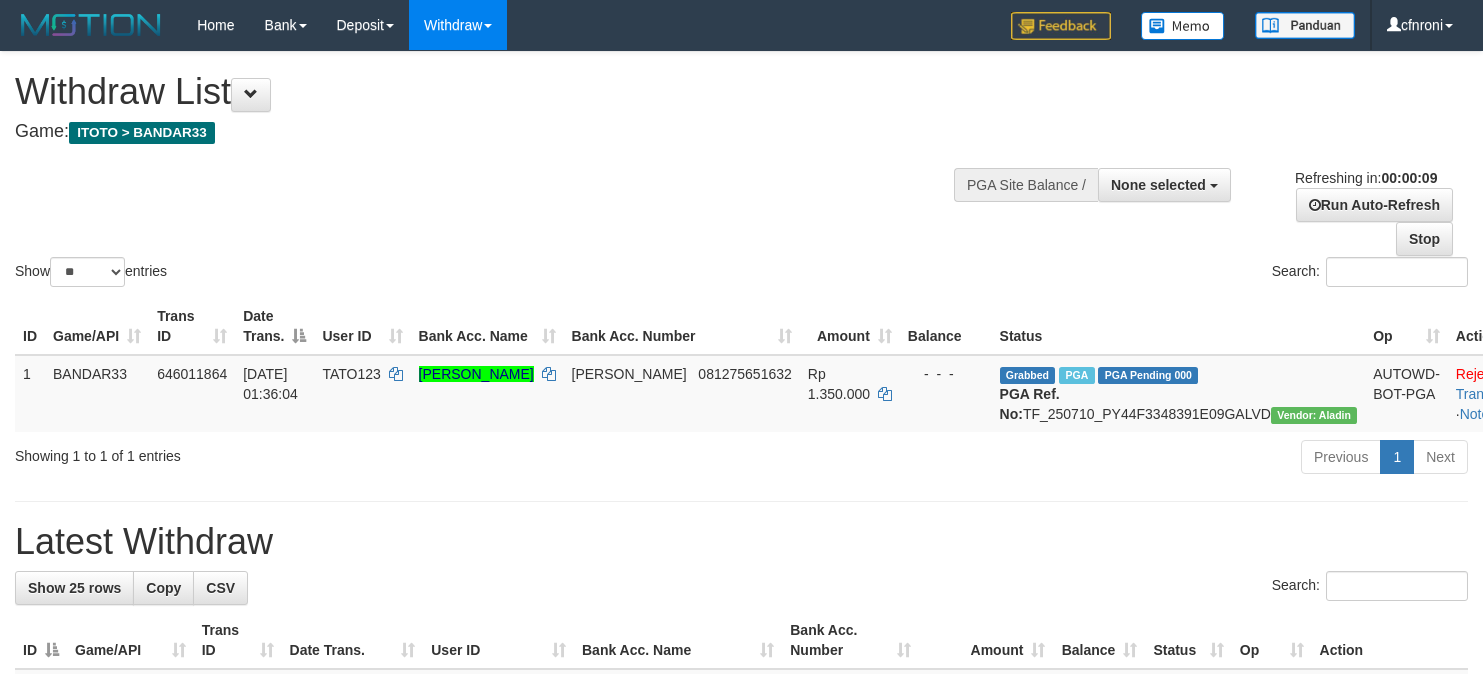 select 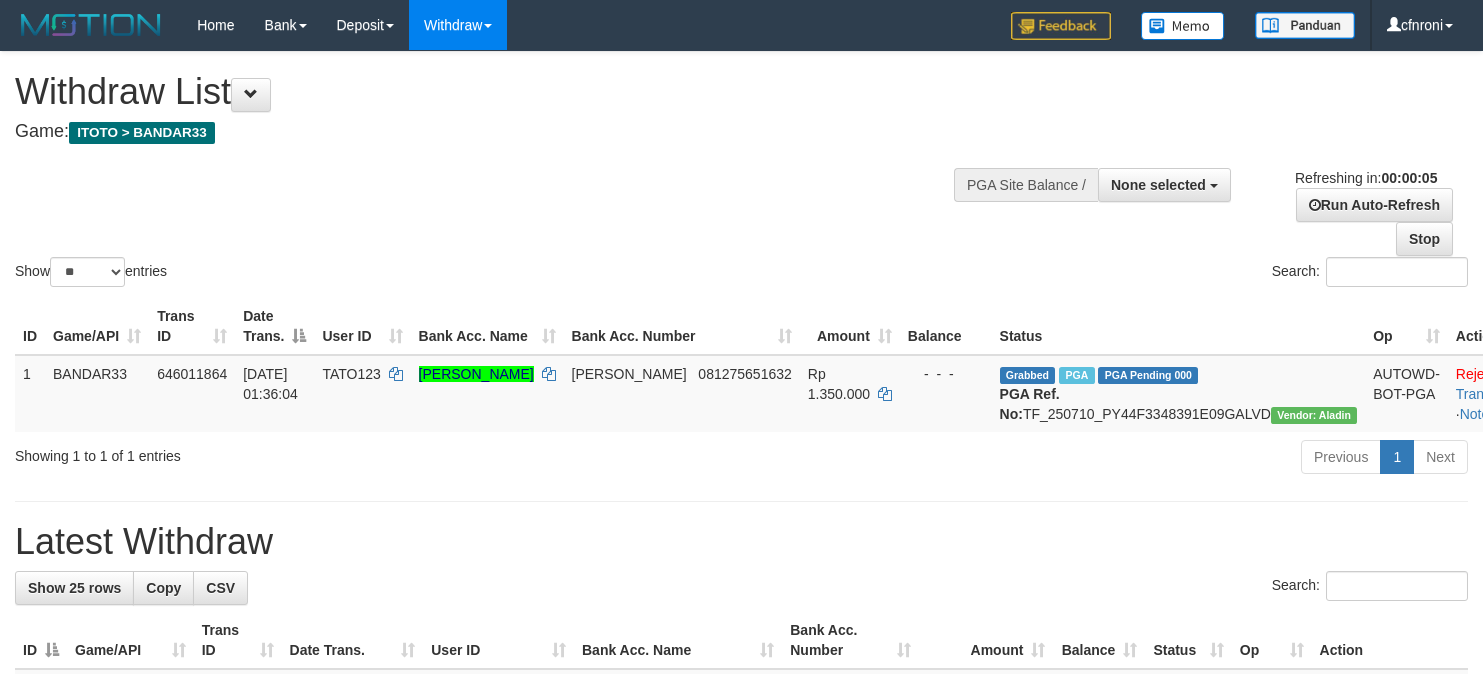 scroll, scrollTop: 0, scrollLeft: 0, axis: both 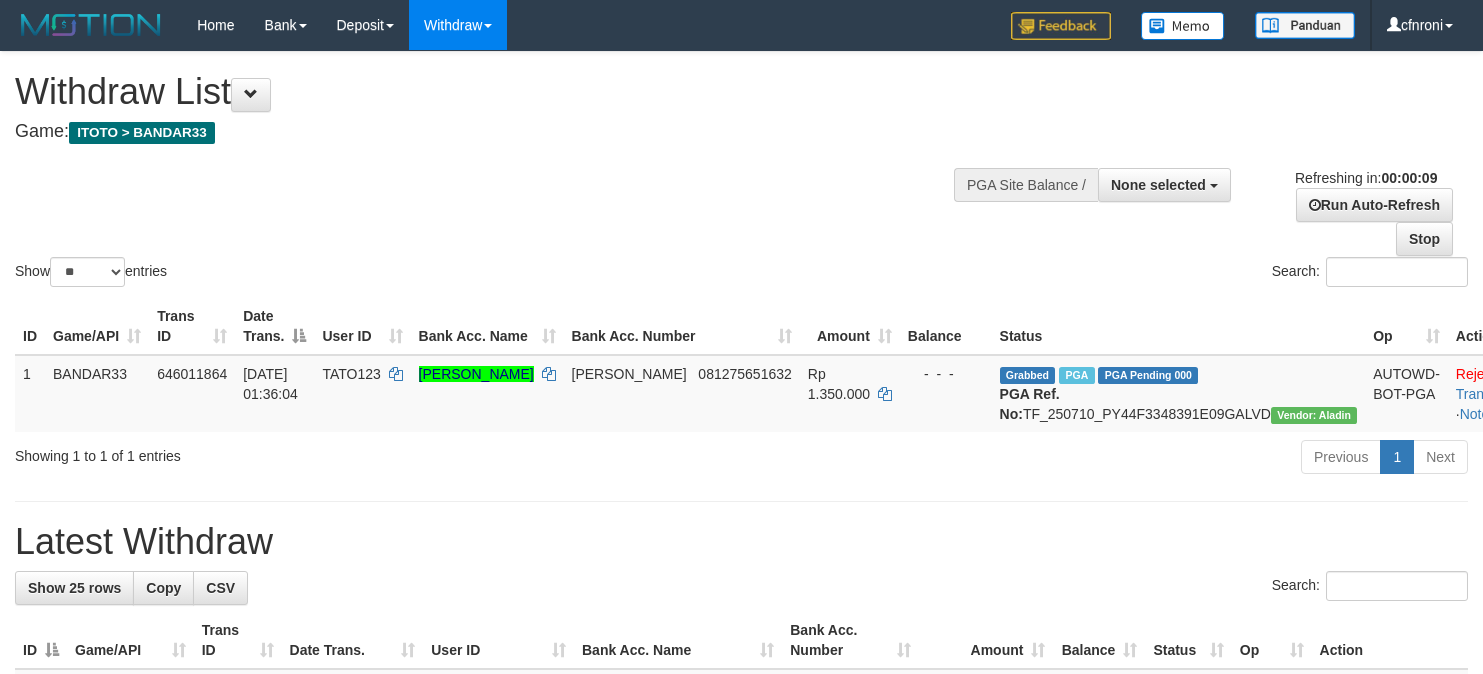 select 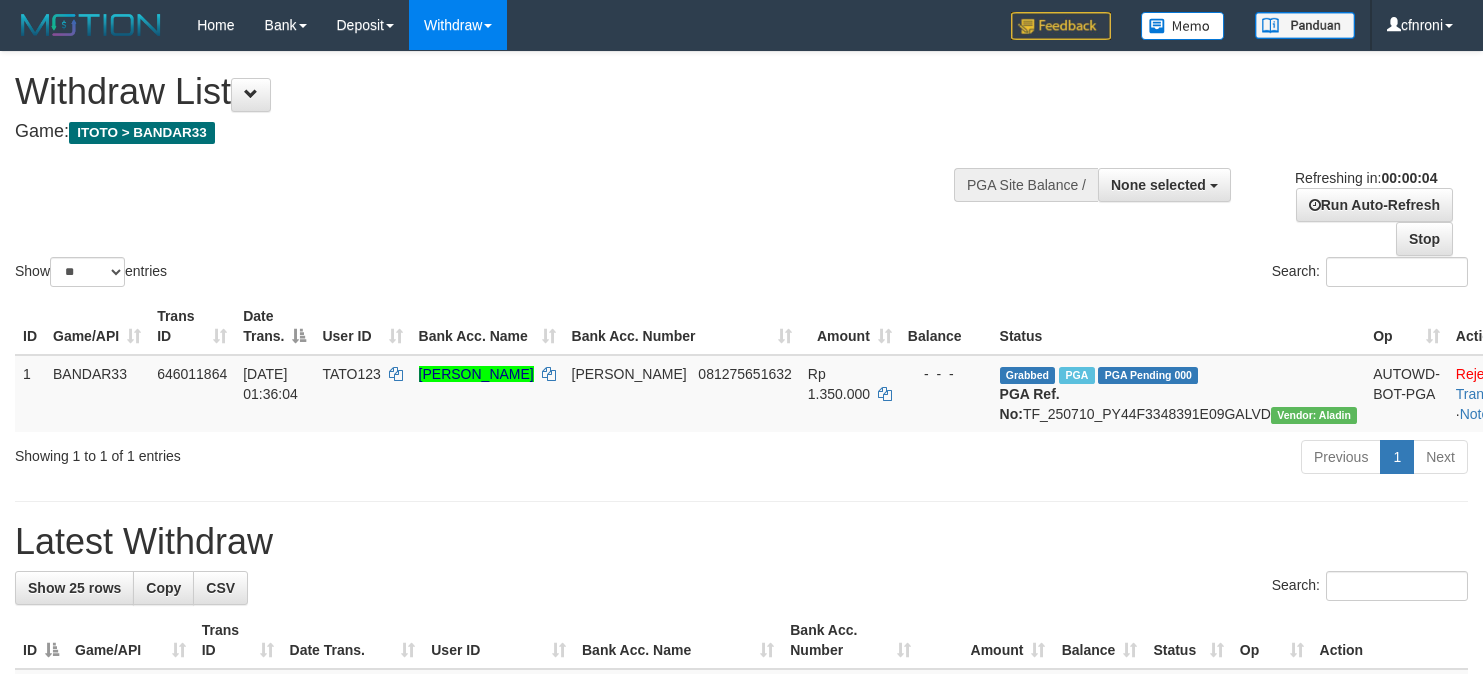 scroll, scrollTop: 0, scrollLeft: 0, axis: both 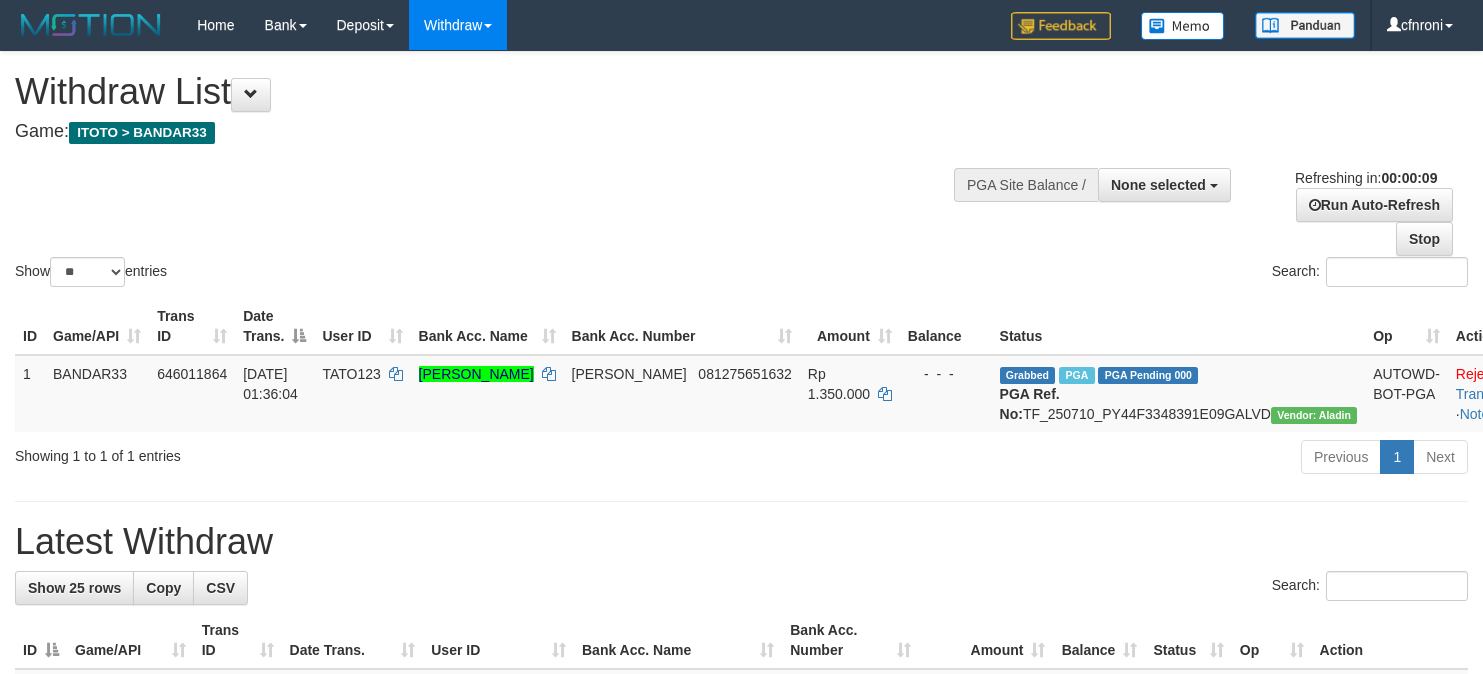 select 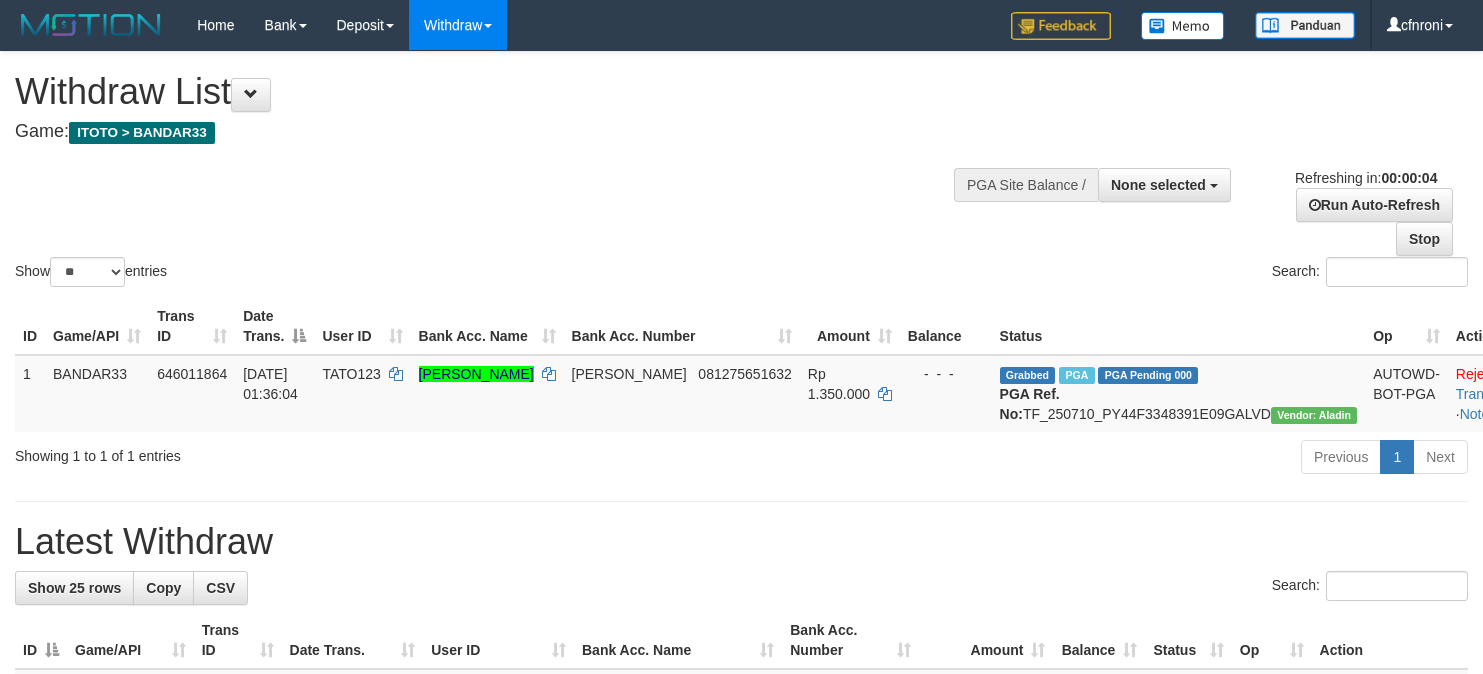 scroll, scrollTop: 0, scrollLeft: 0, axis: both 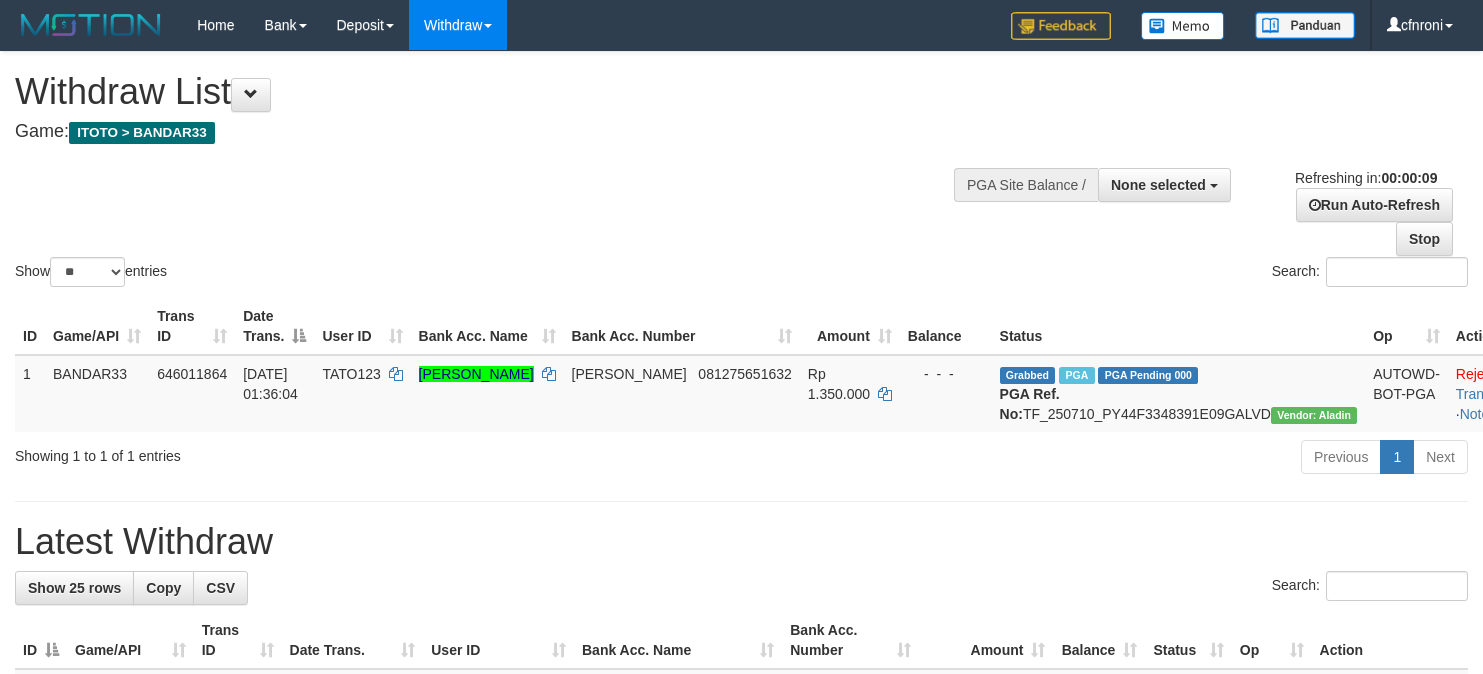 select 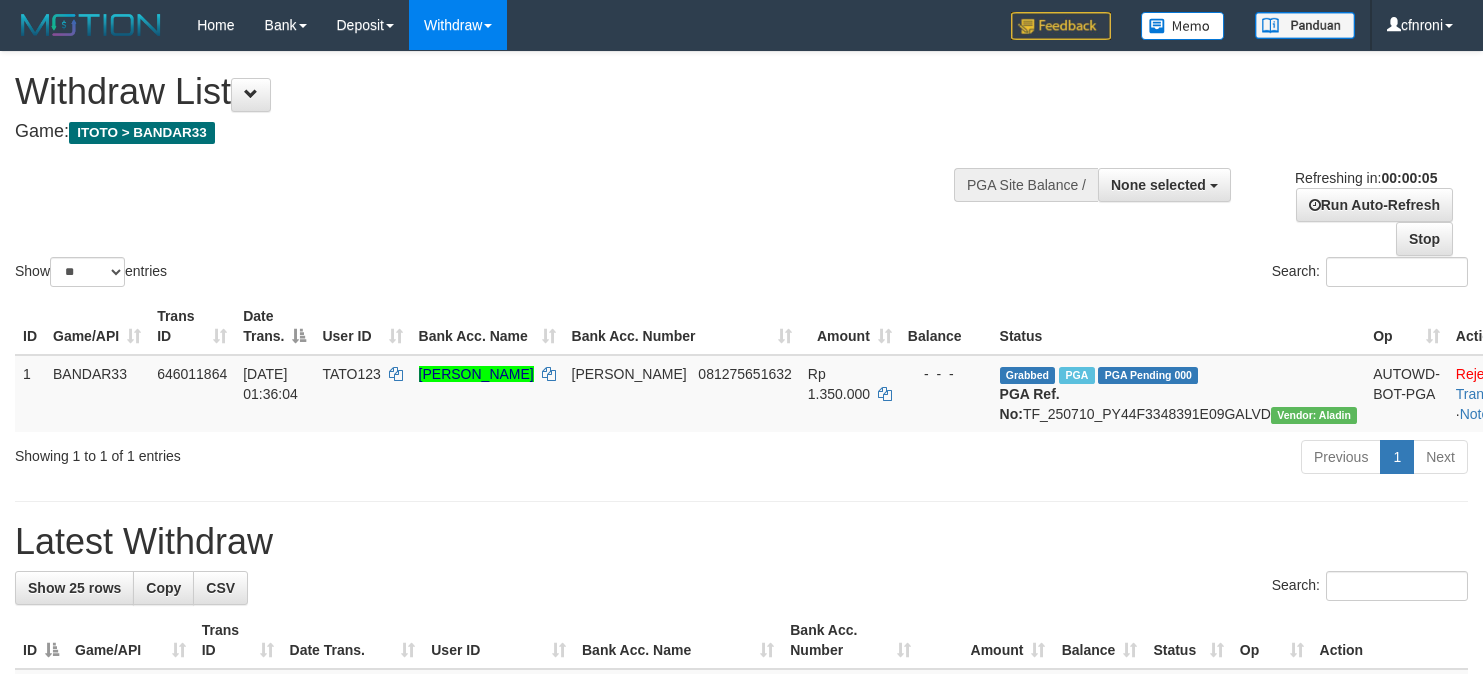scroll, scrollTop: 0, scrollLeft: 0, axis: both 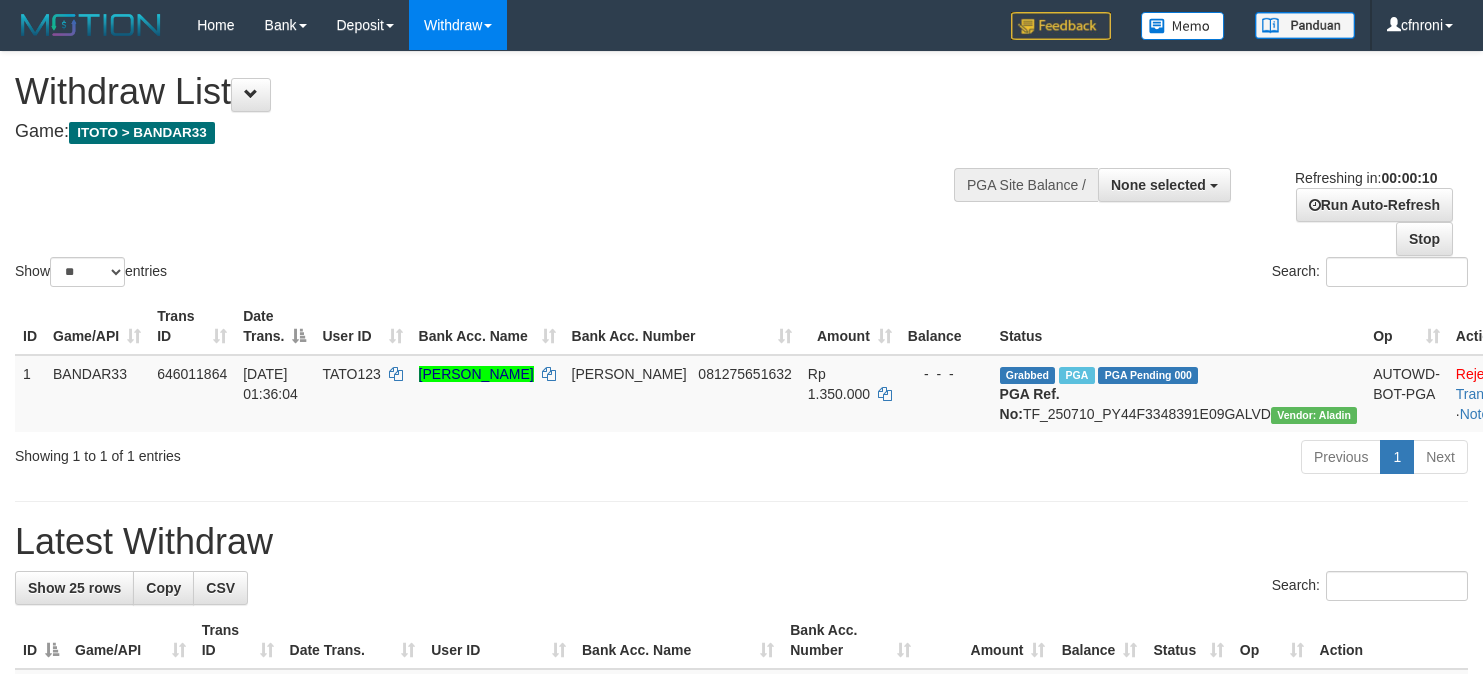 select 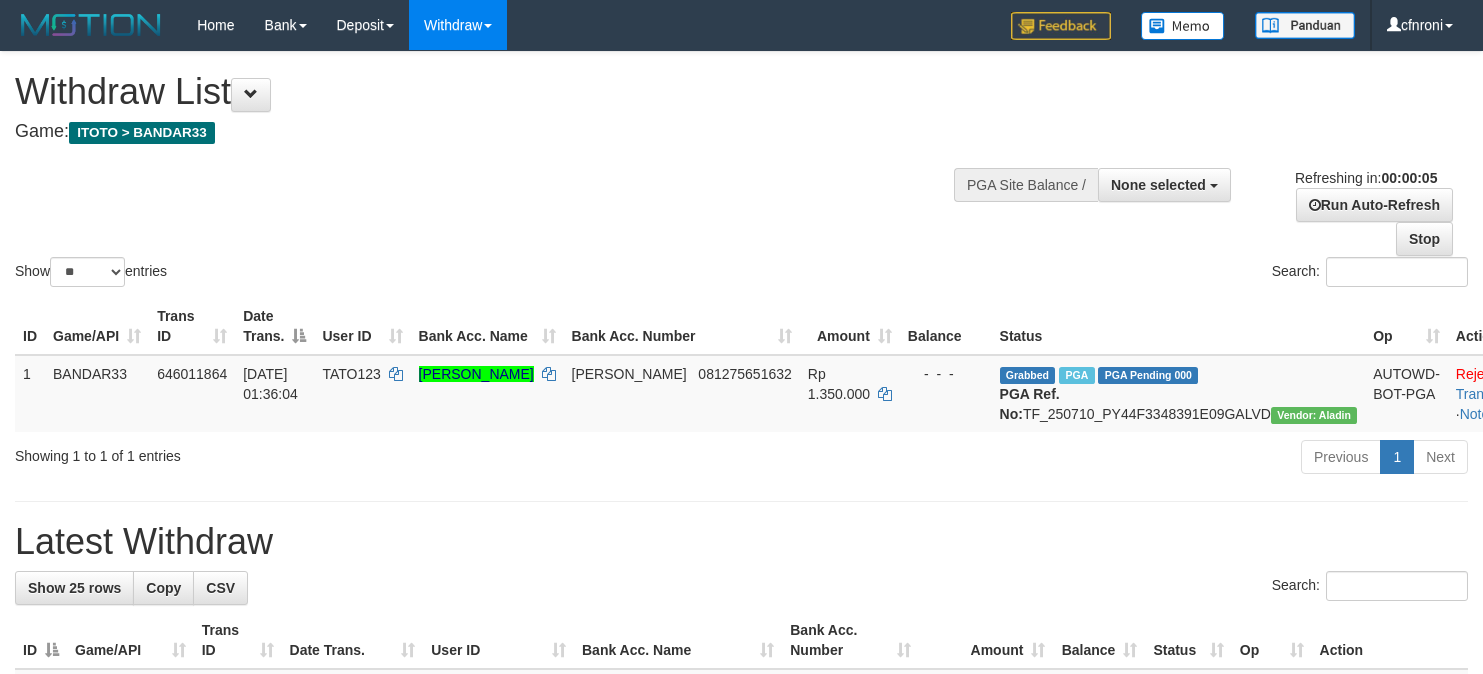 scroll, scrollTop: 0, scrollLeft: 0, axis: both 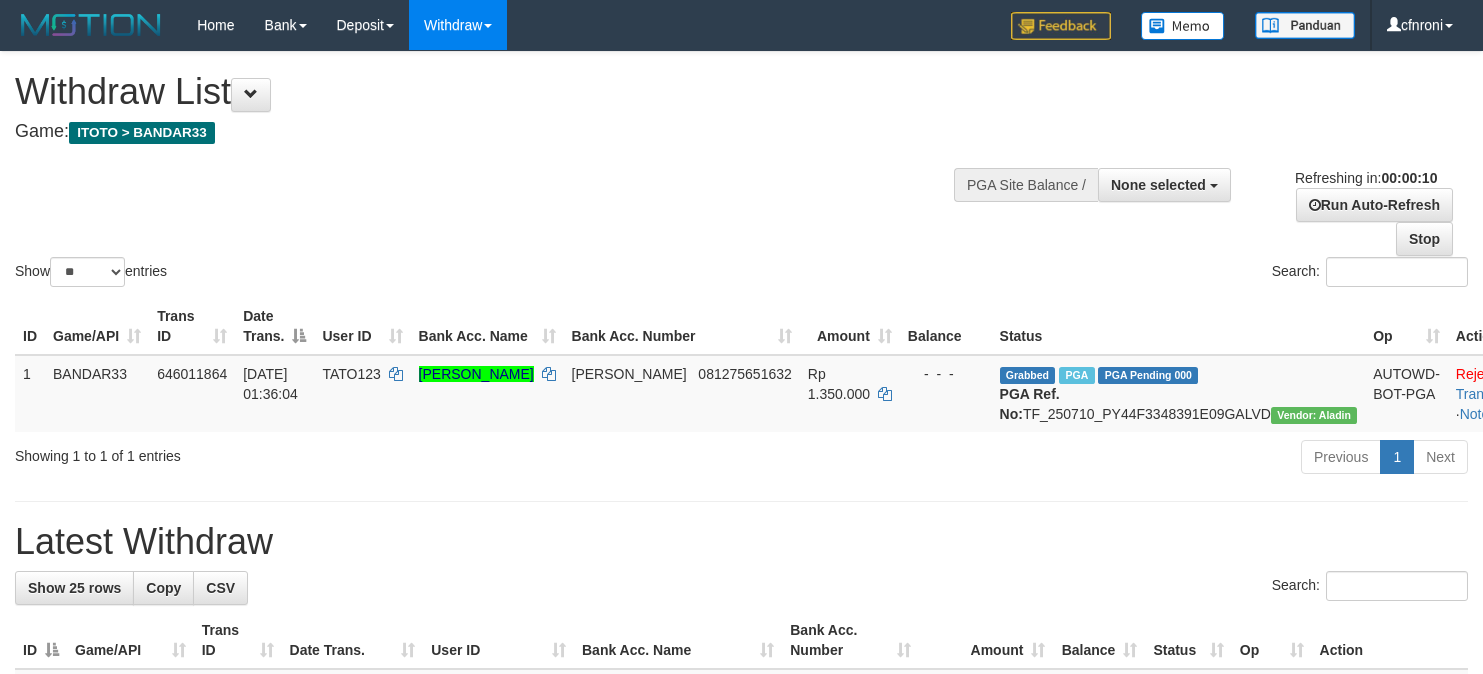 select 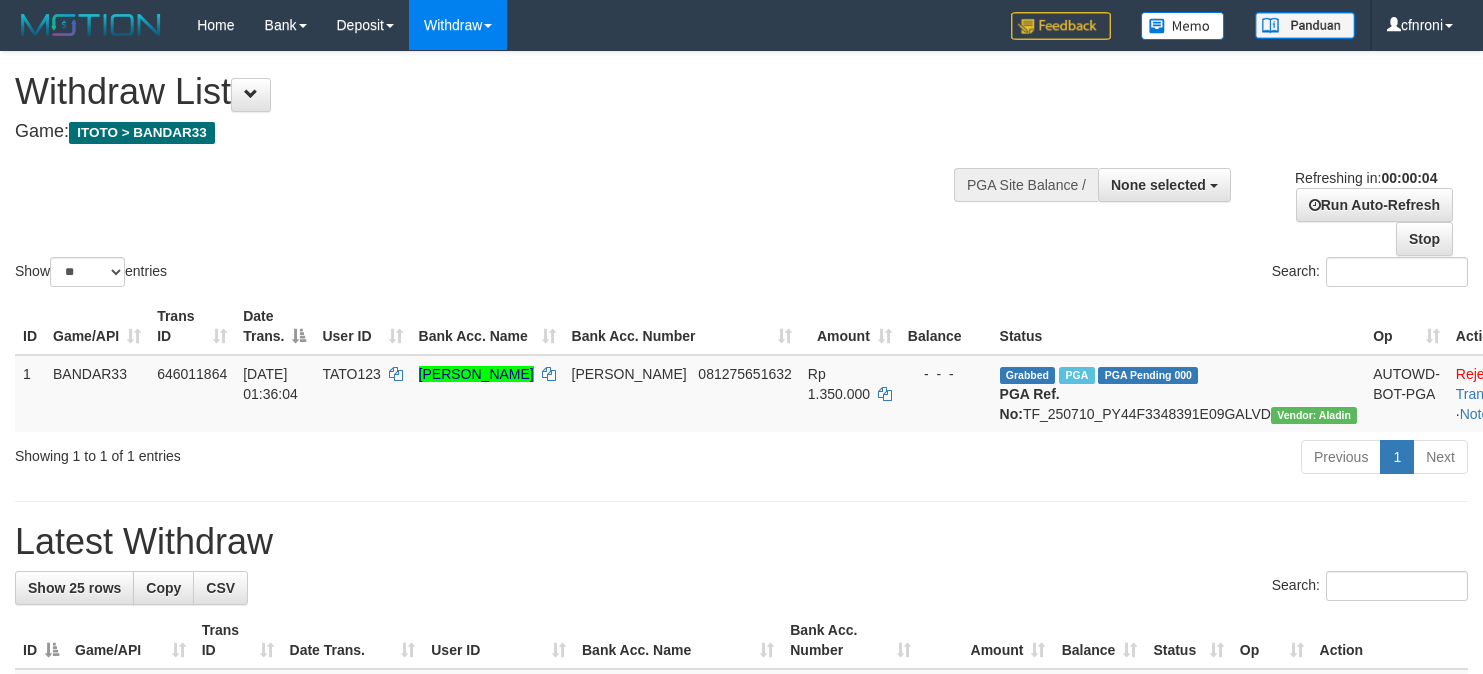 scroll, scrollTop: 0, scrollLeft: 0, axis: both 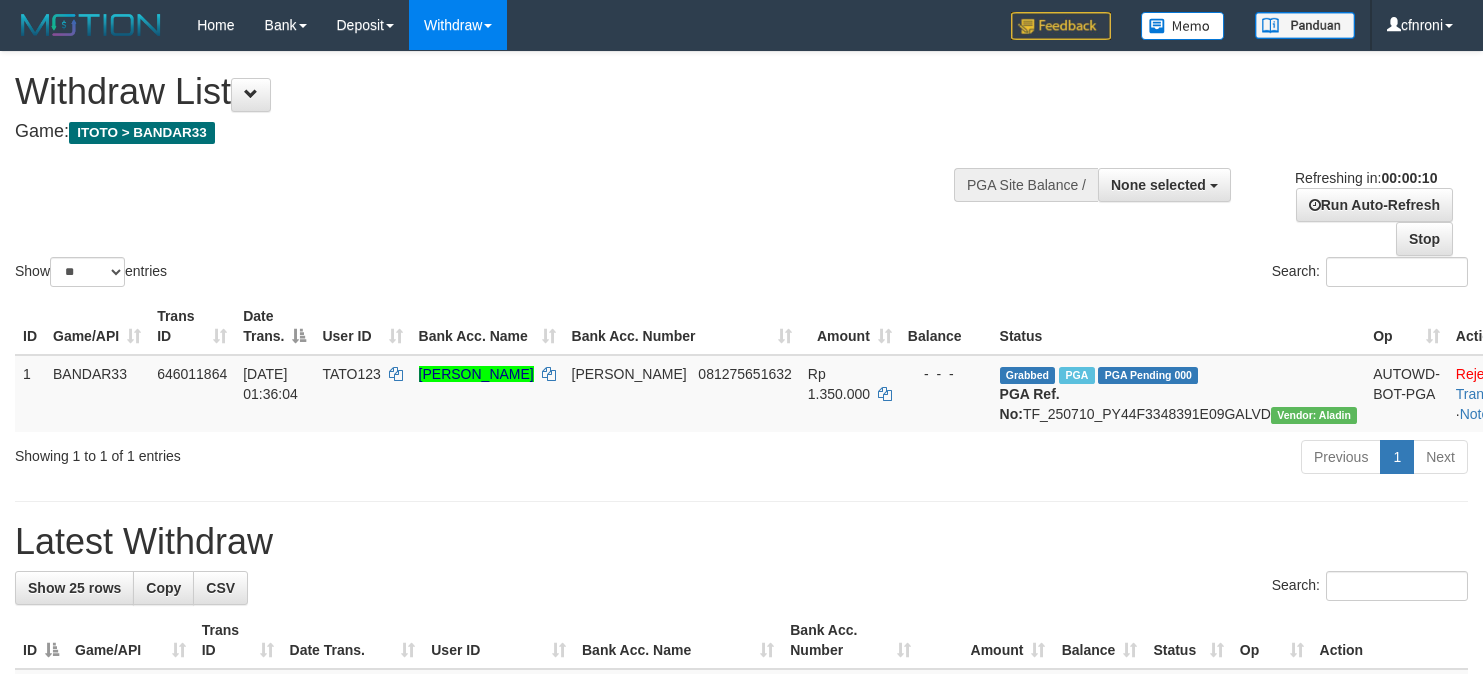 select 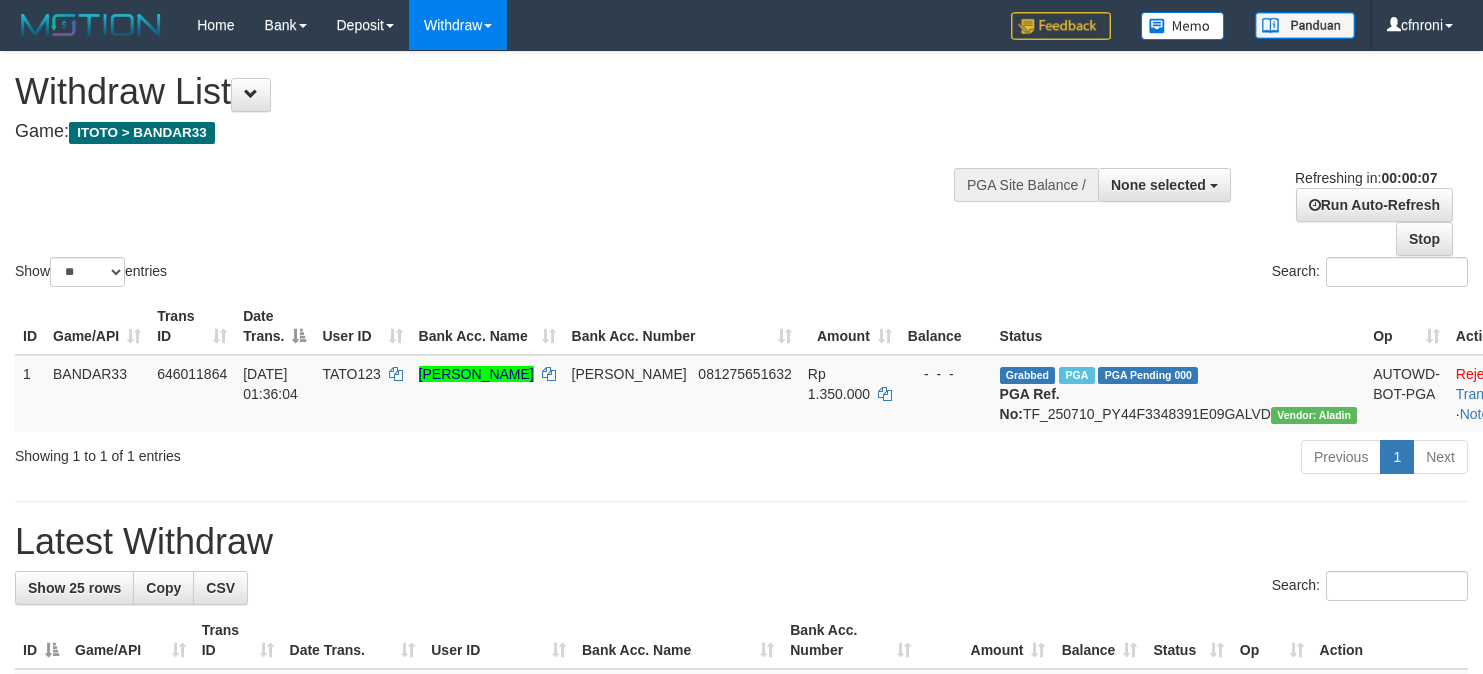 scroll, scrollTop: 0, scrollLeft: 0, axis: both 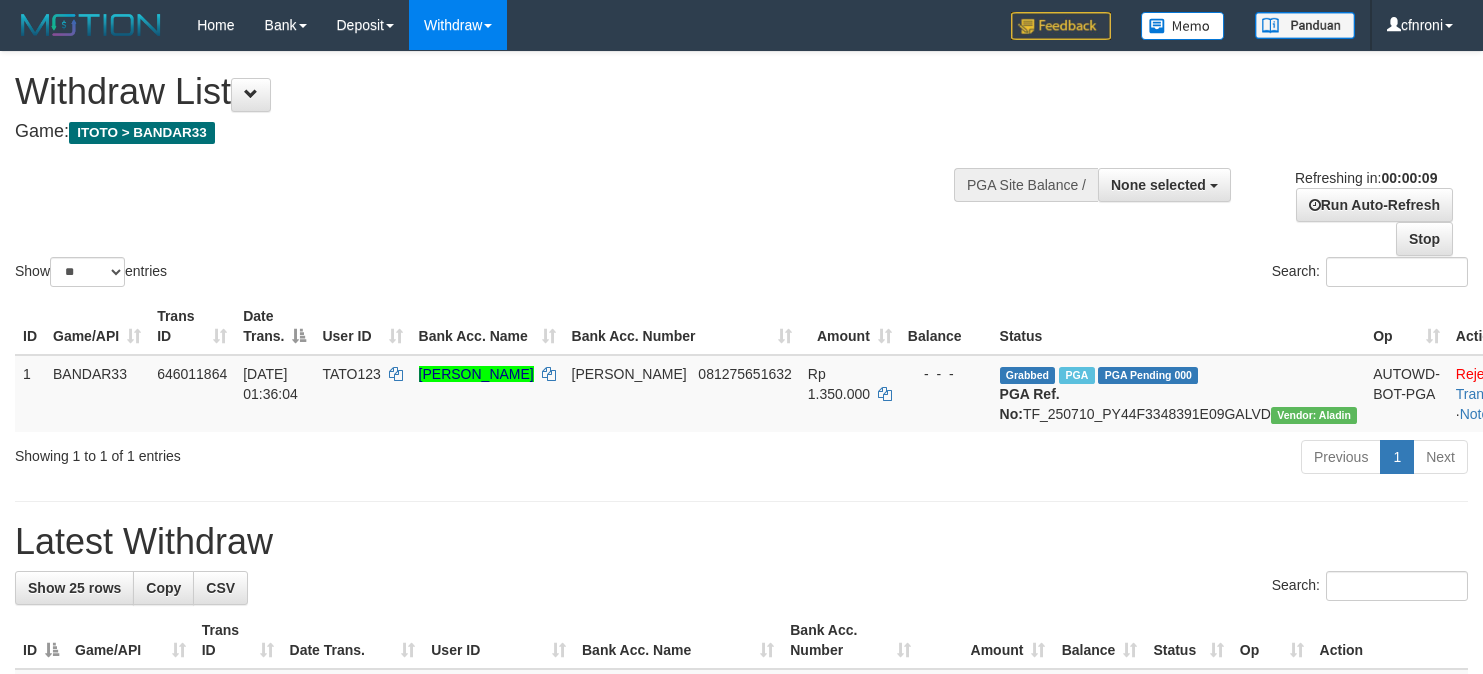 select 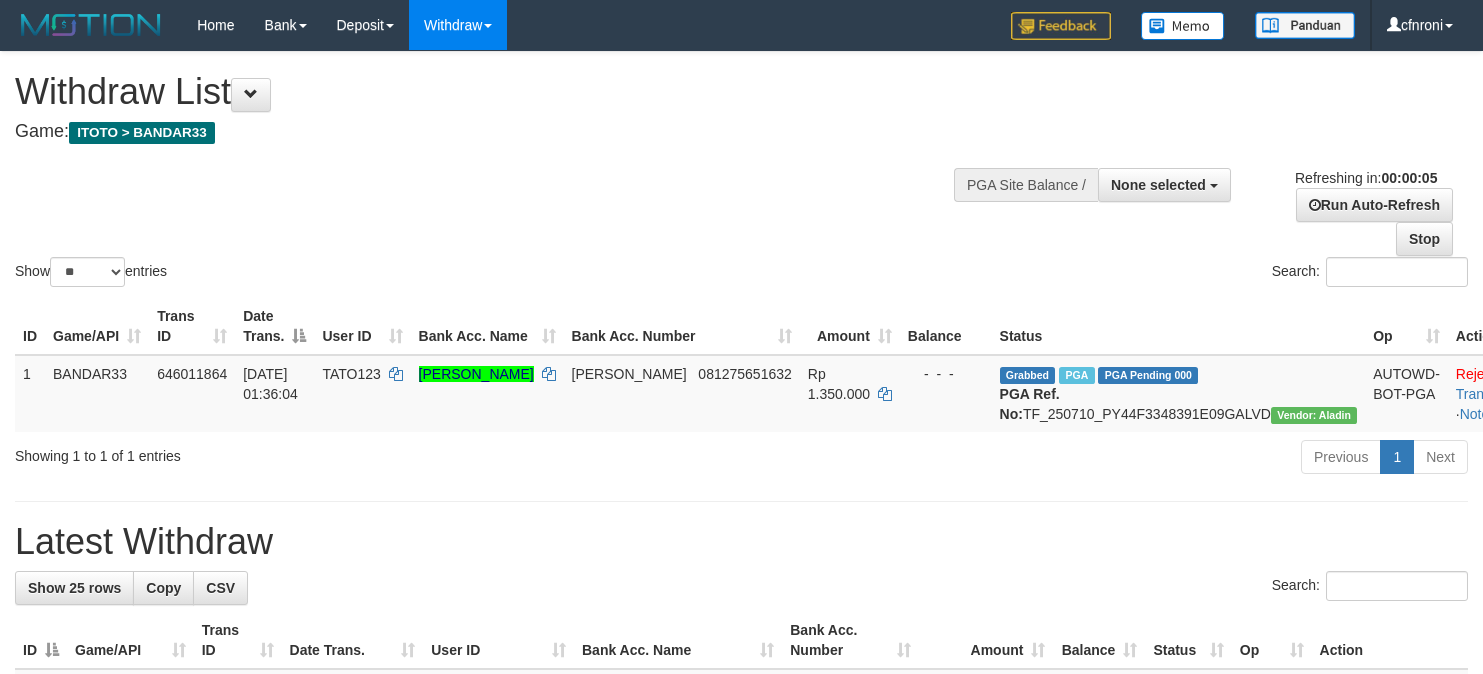 scroll, scrollTop: 0, scrollLeft: 0, axis: both 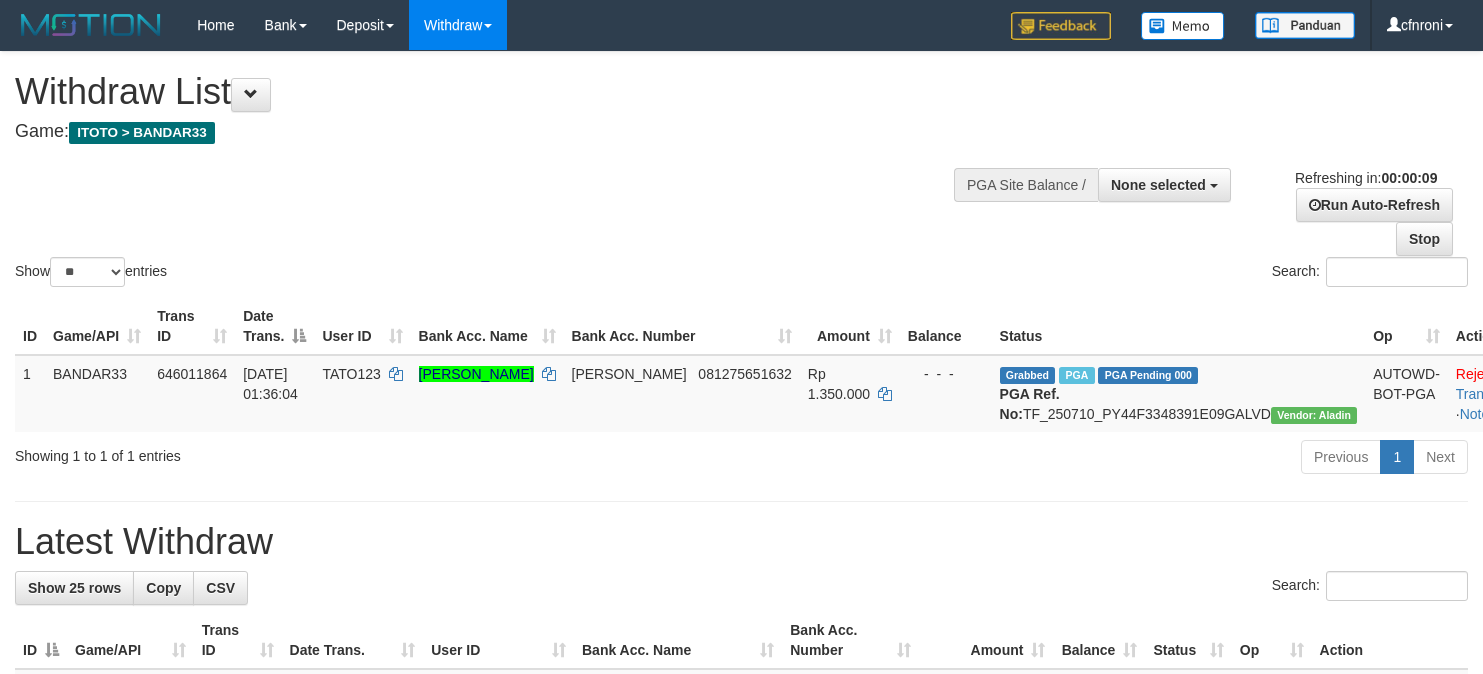 select 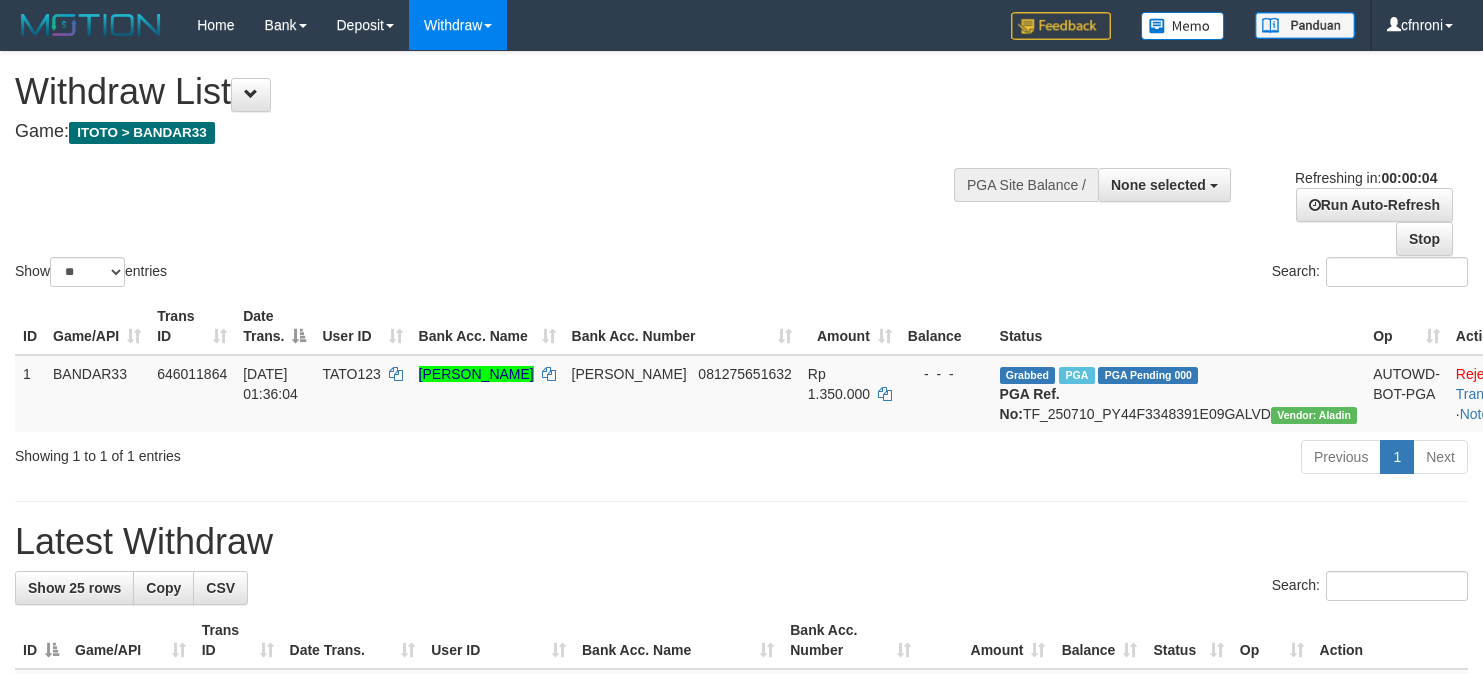 scroll, scrollTop: 0, scrollLeft: 0, axis: both 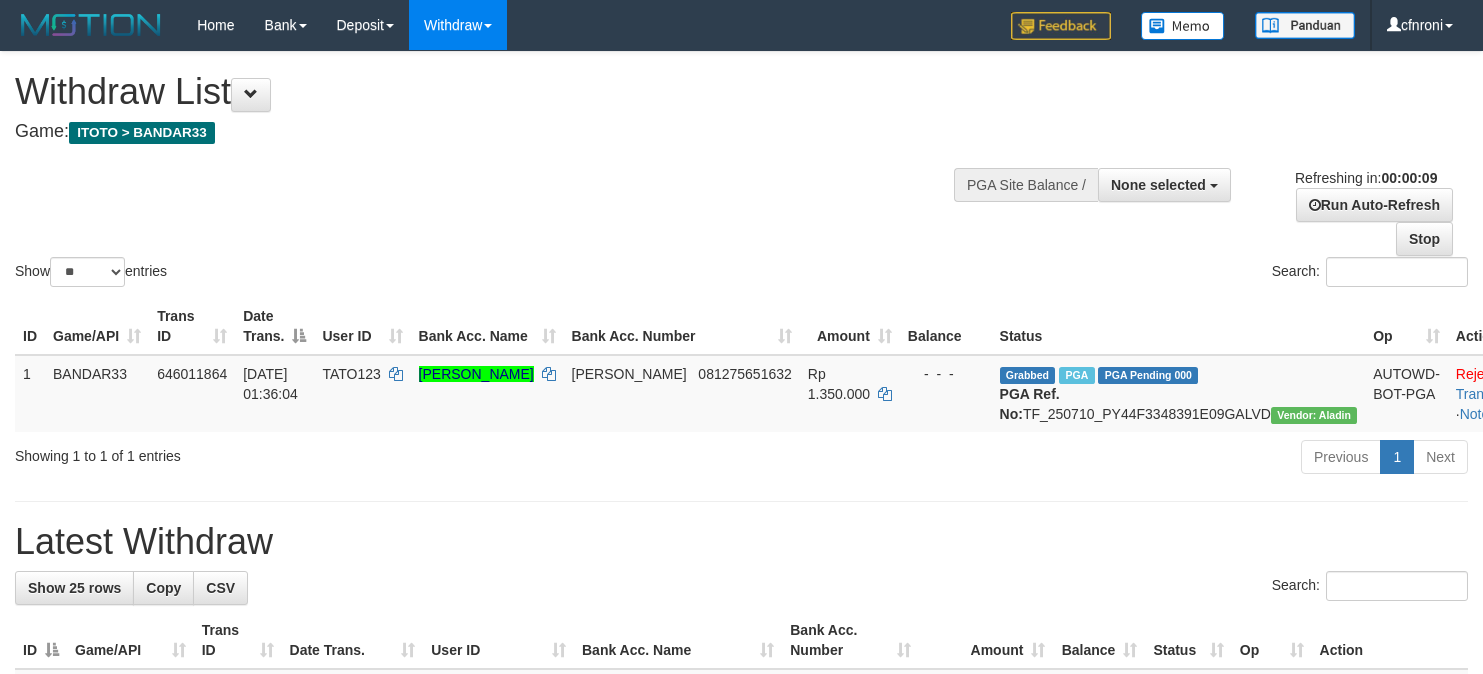 select 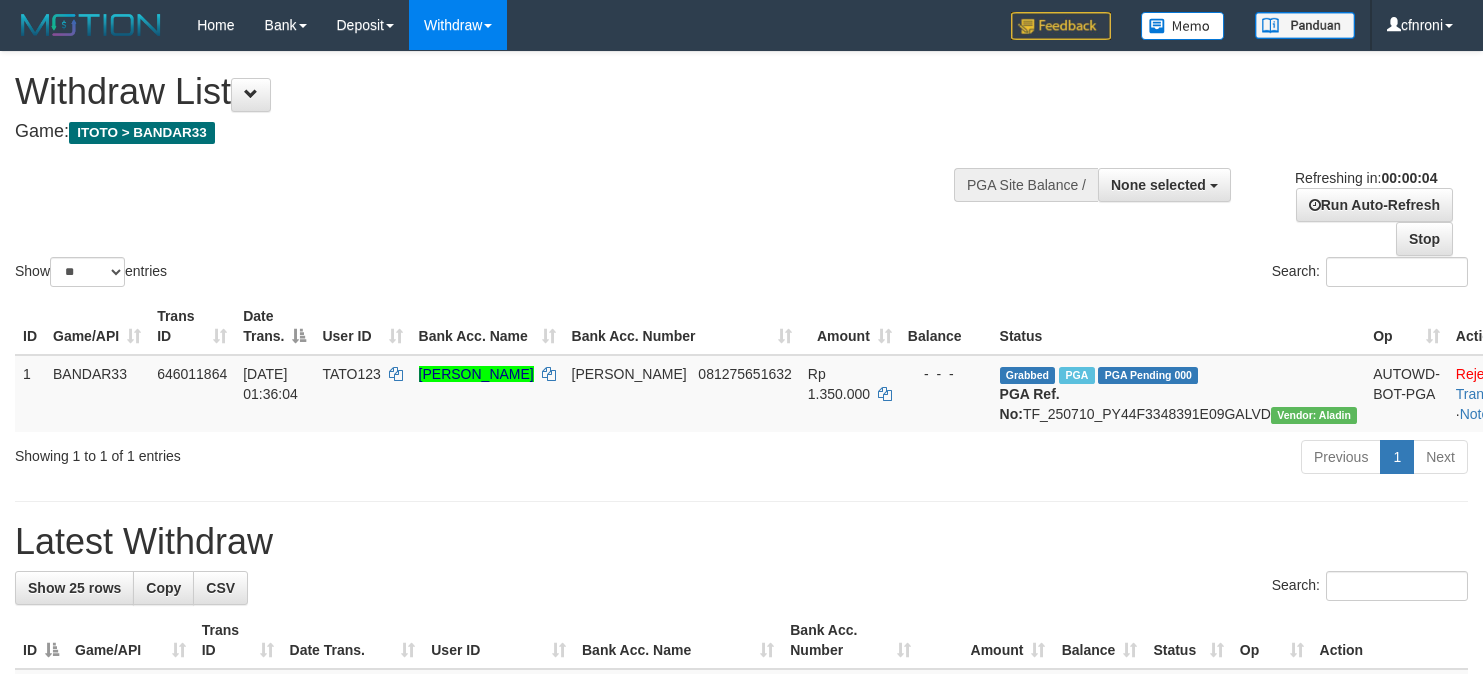scroll, scrollTop: 0, scrollLeft: 0, axis: both 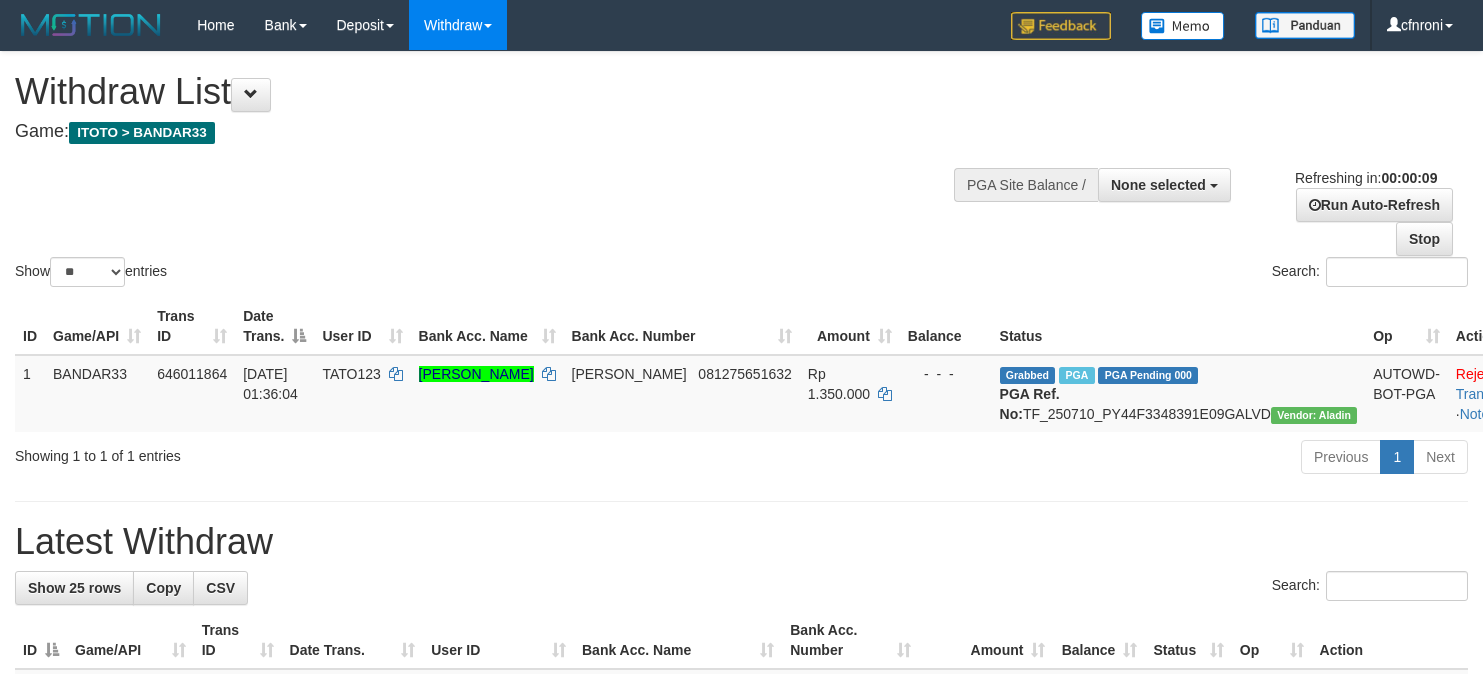 select 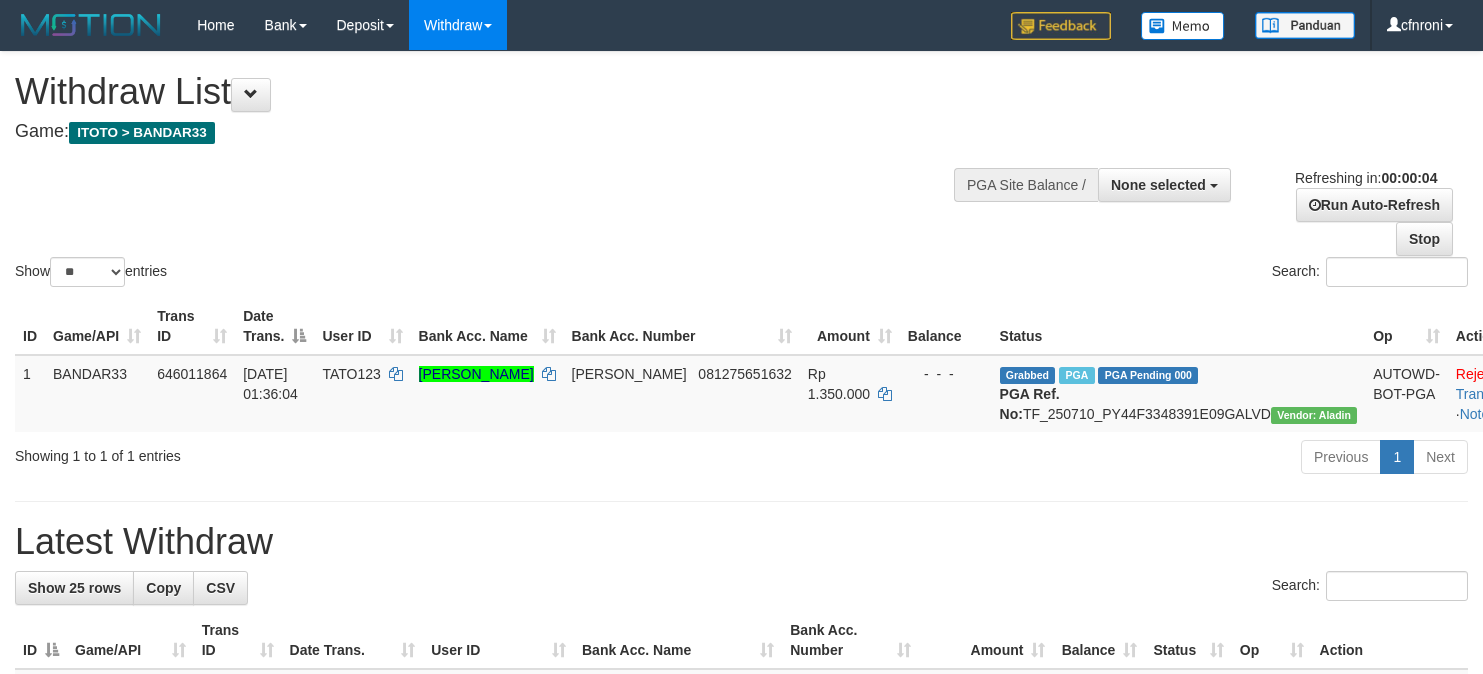 scroll, scrollTop: 0, scrollLeft: 0, axis: both 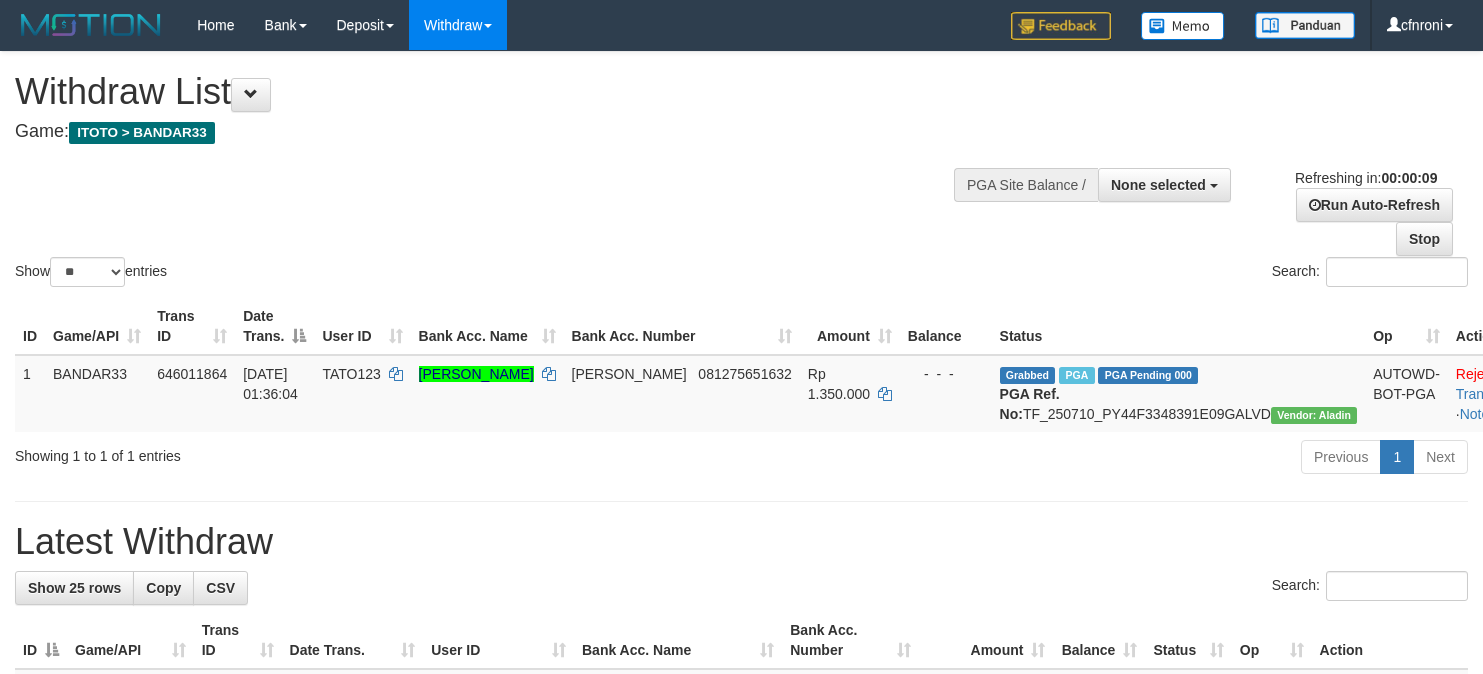 select 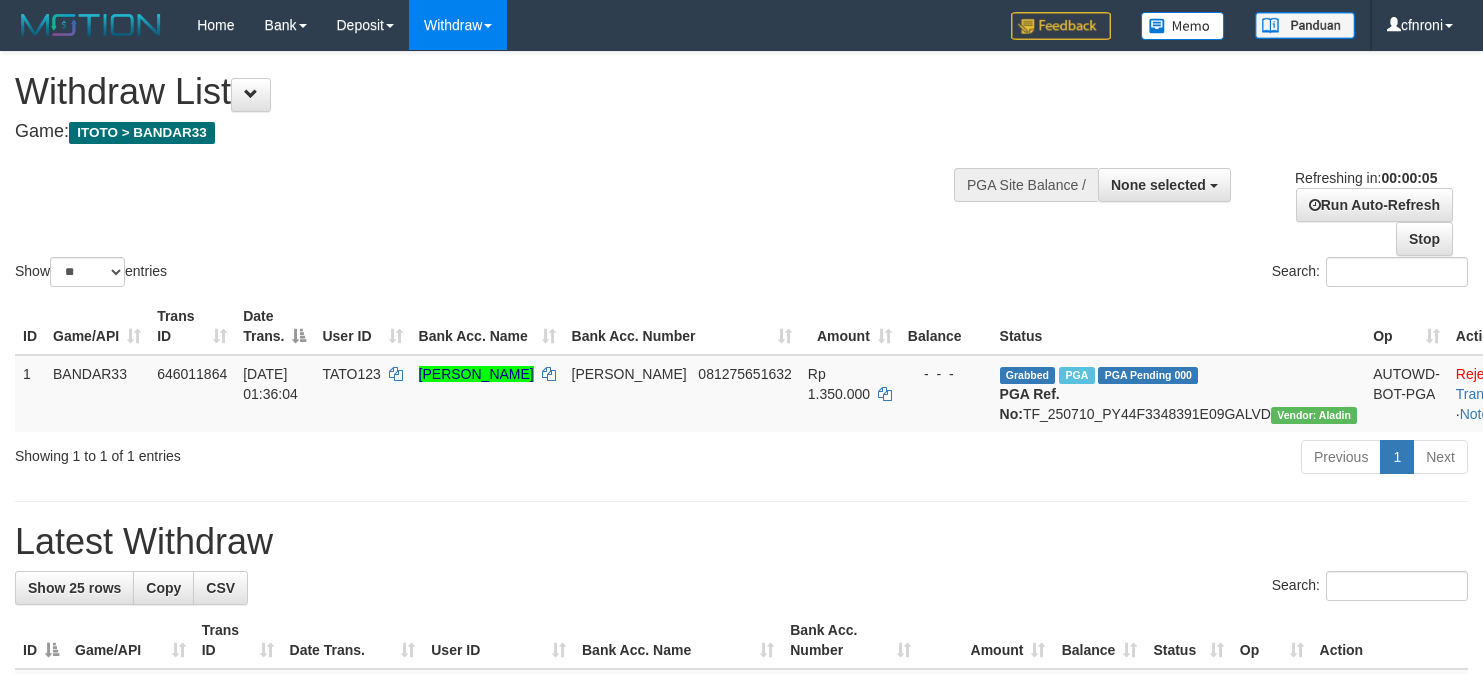 scroll, scrollTop: 0, scrollLeft: 0, axis: both 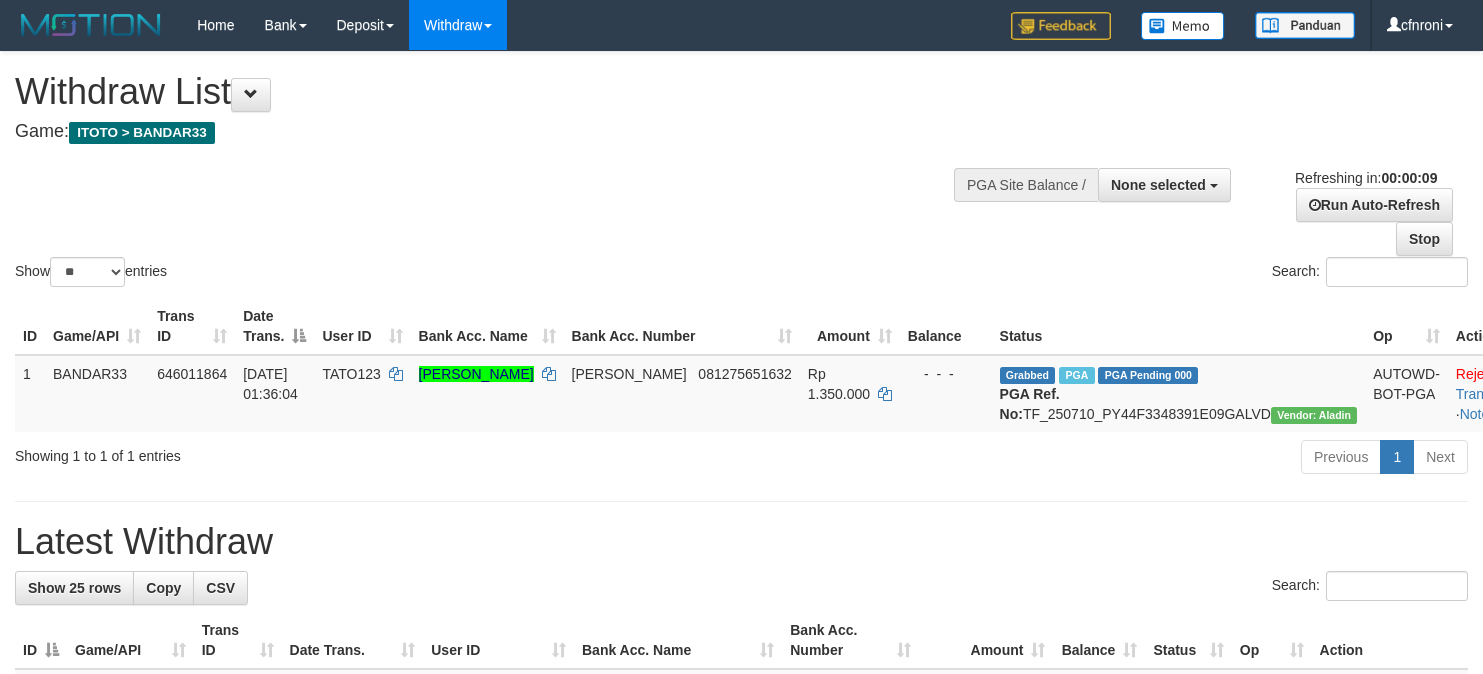 select 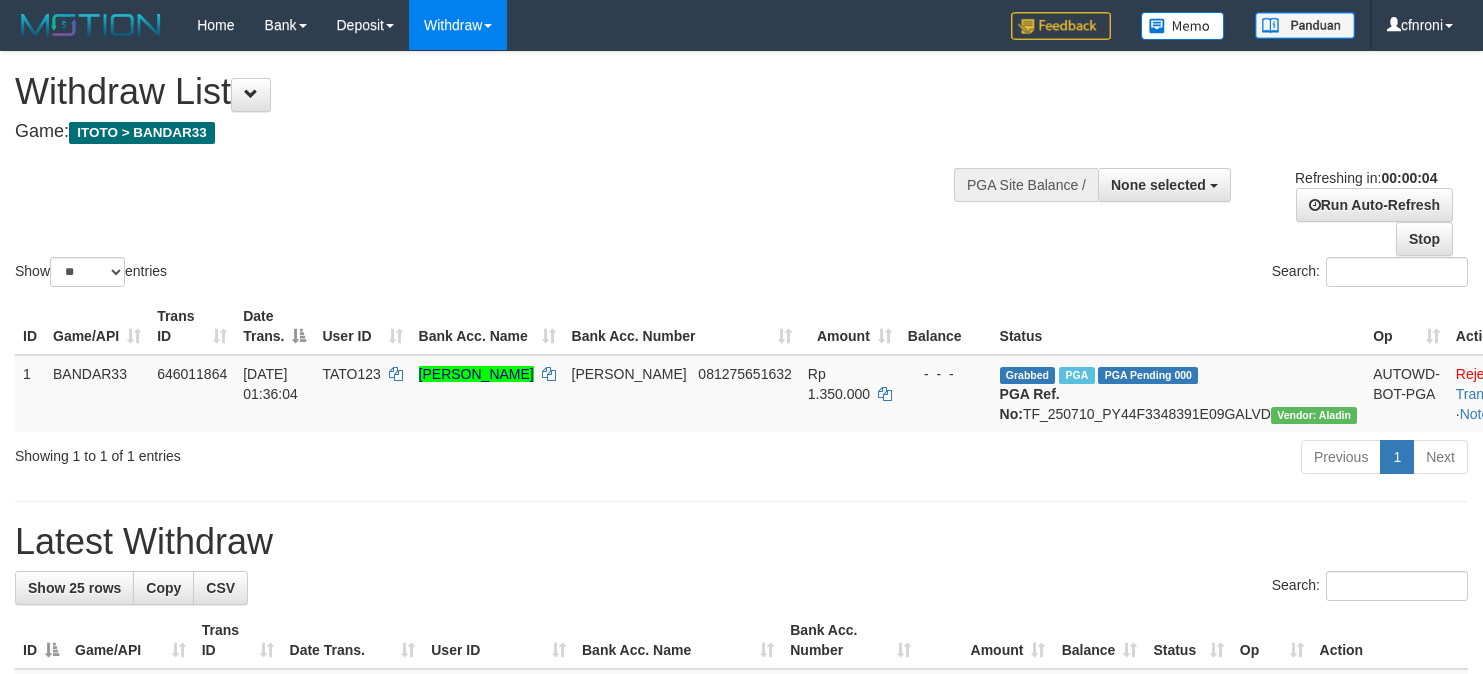 scroll, scrollTop: 0, scrollLeft: 0, axis: both 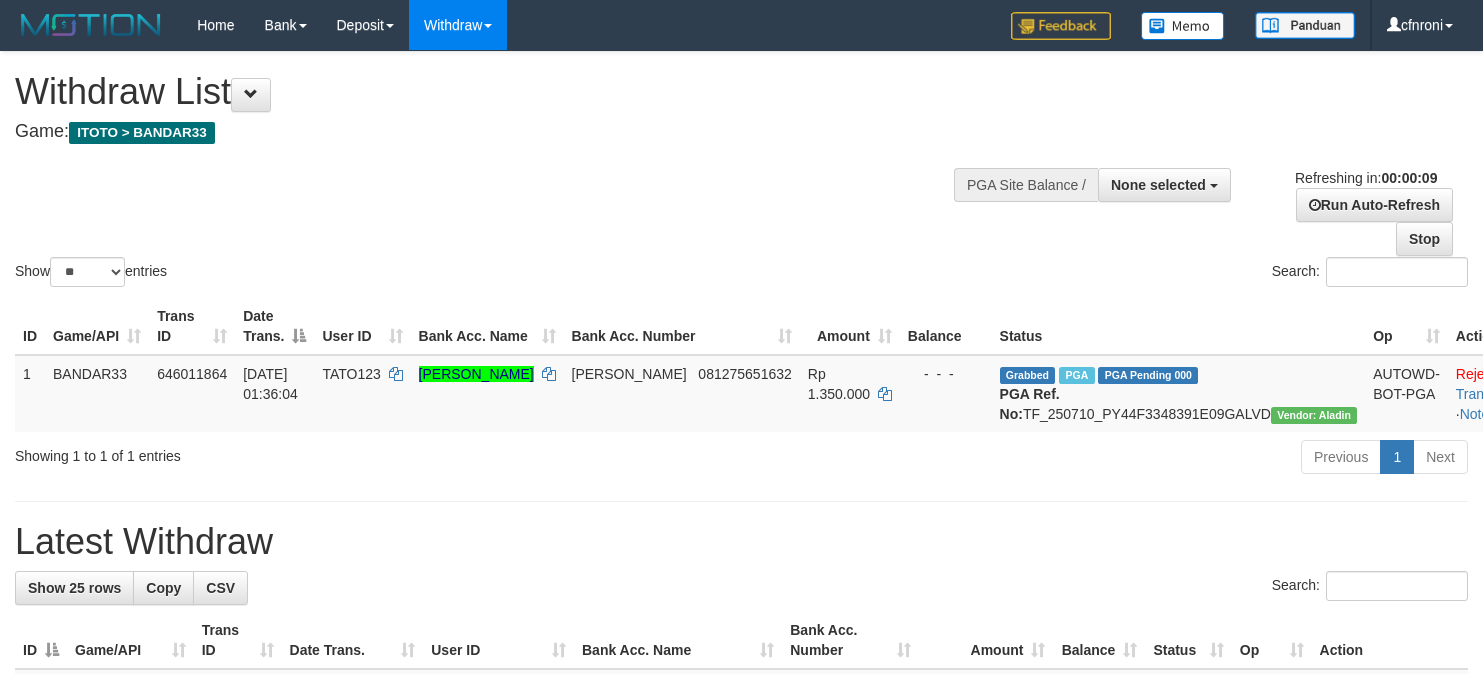 select 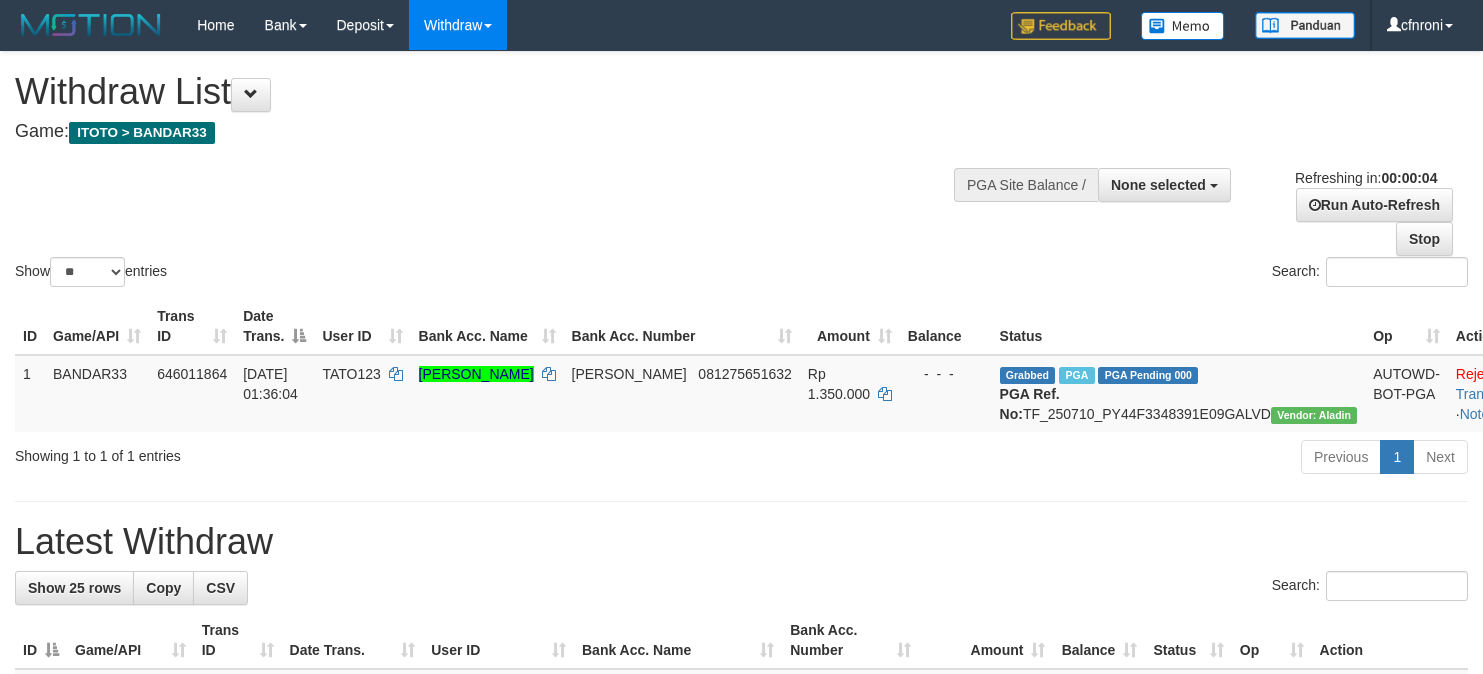 scroll, scrollTop: 0, scrollLeft: 0, axis: both 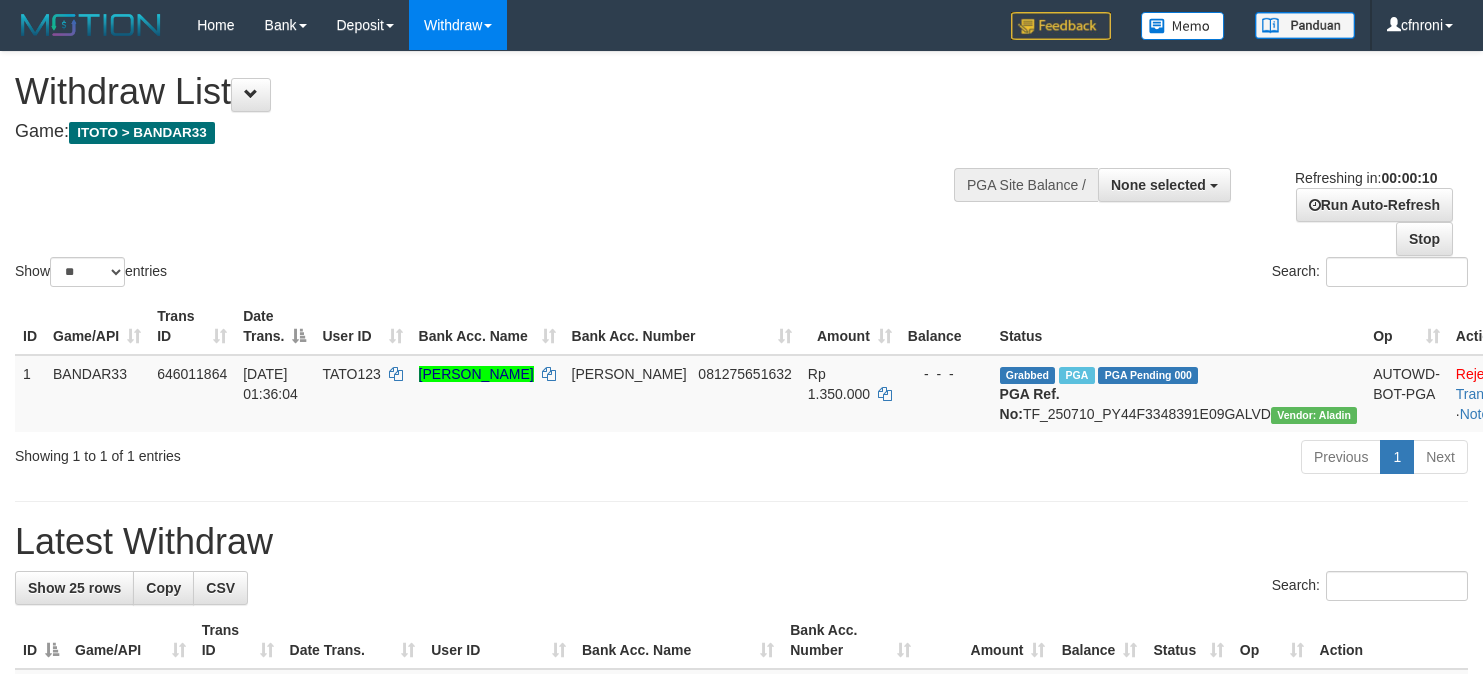 select 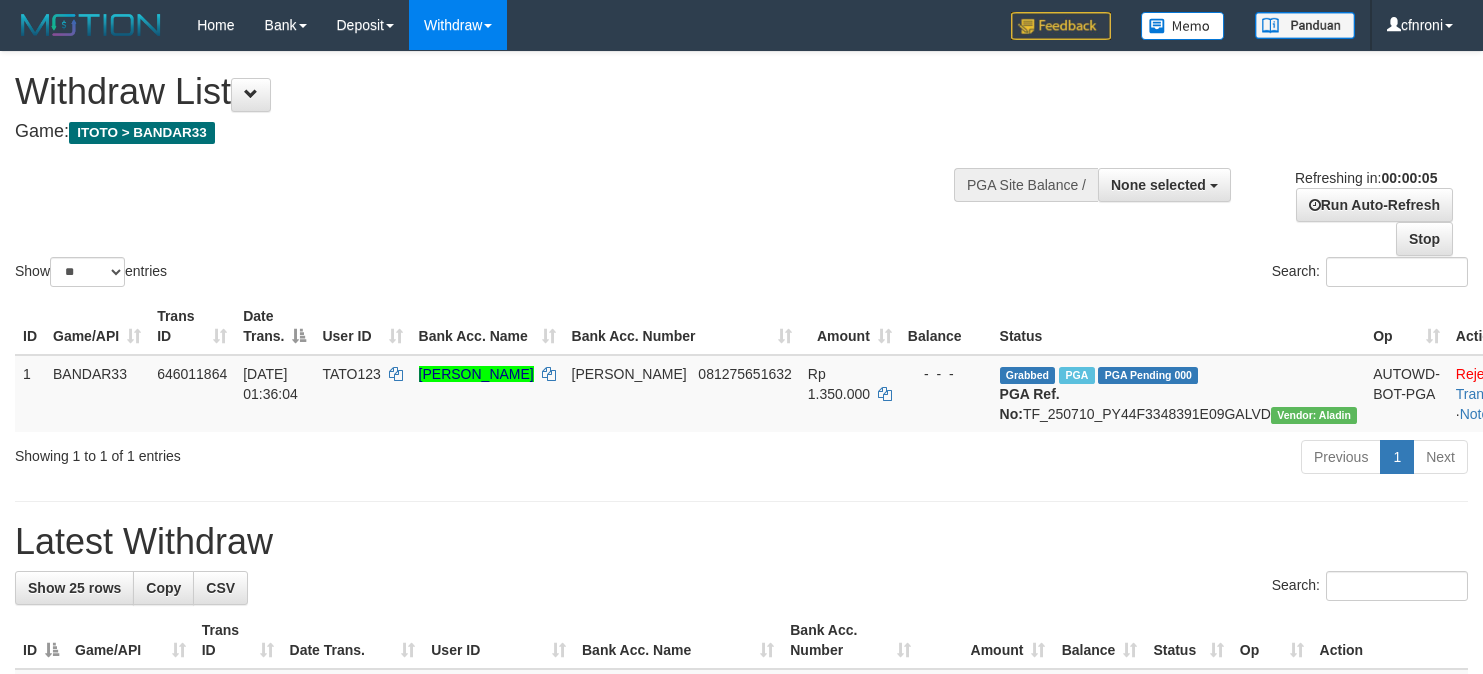 scroll, scrollTop: 0, scrollLeft: 0, axis: both 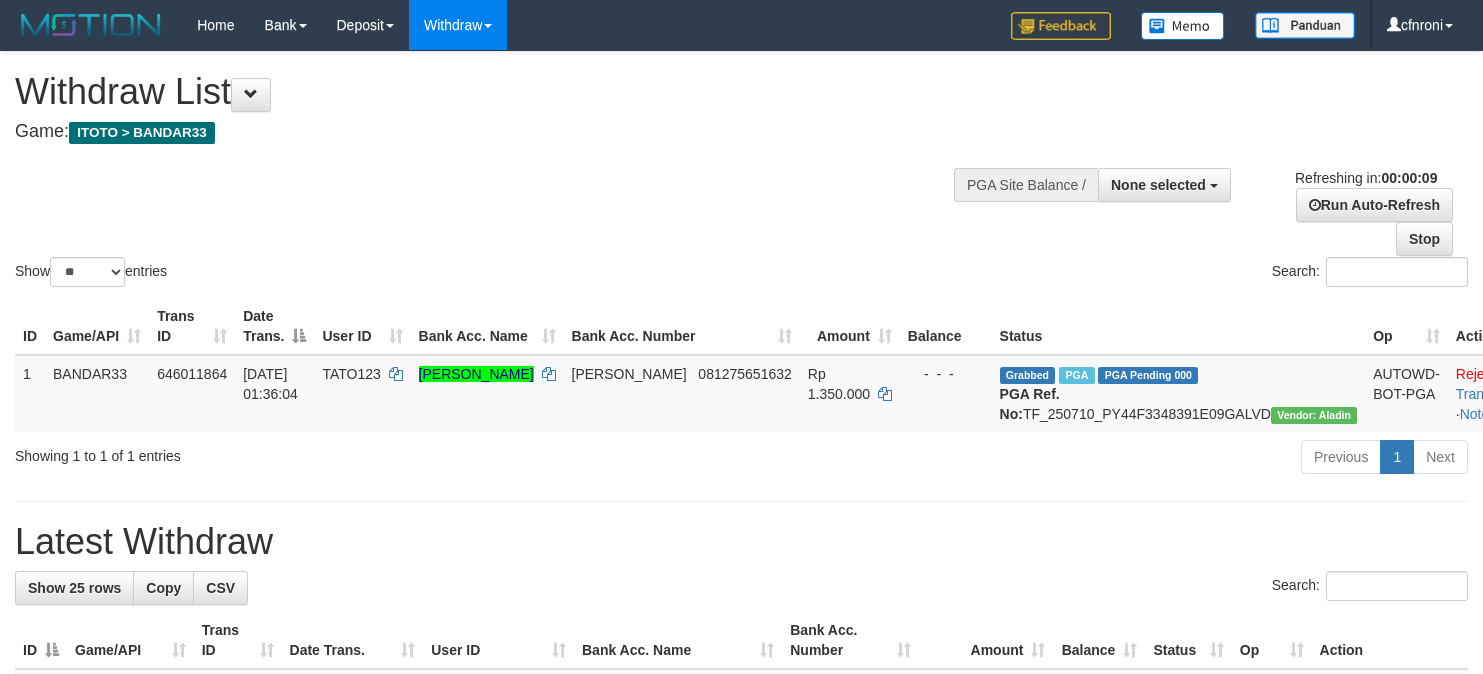 select 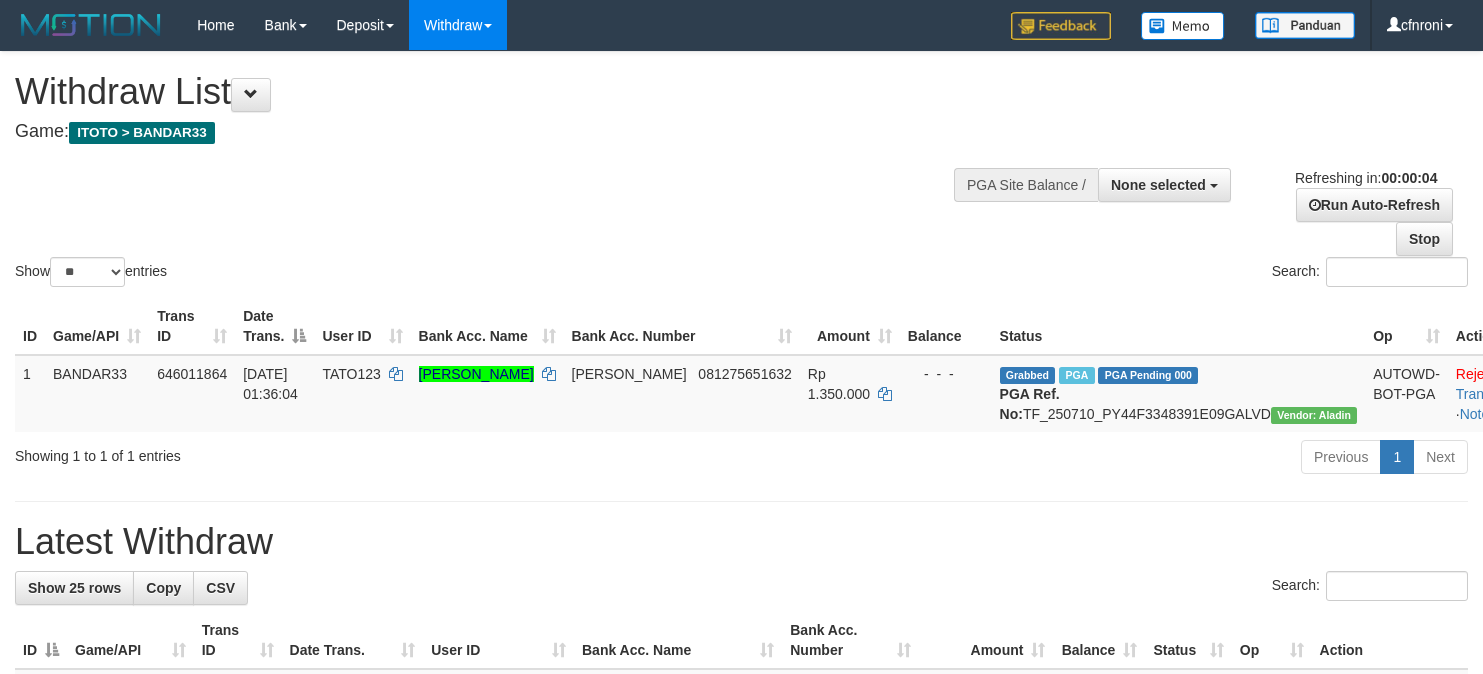 scroll, scrollTop: 0, scrollLeft: 0, axis: both 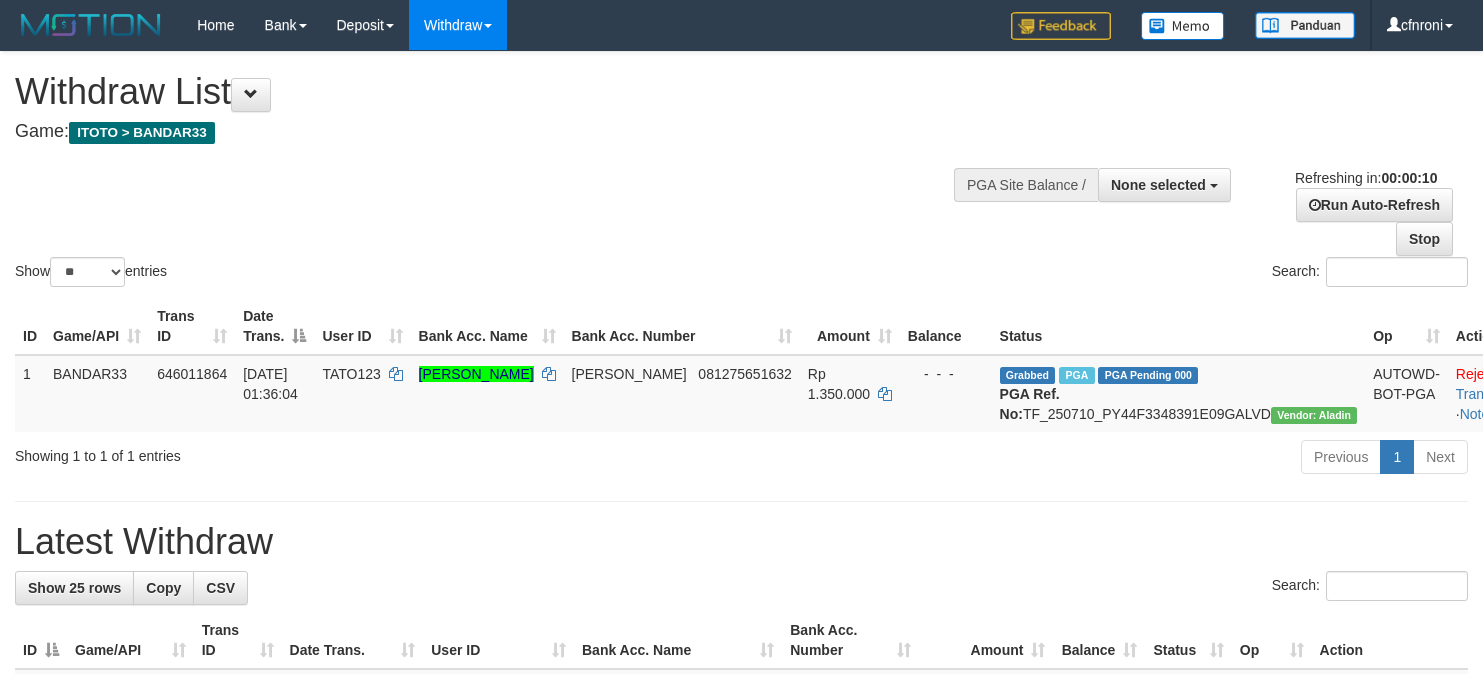 select 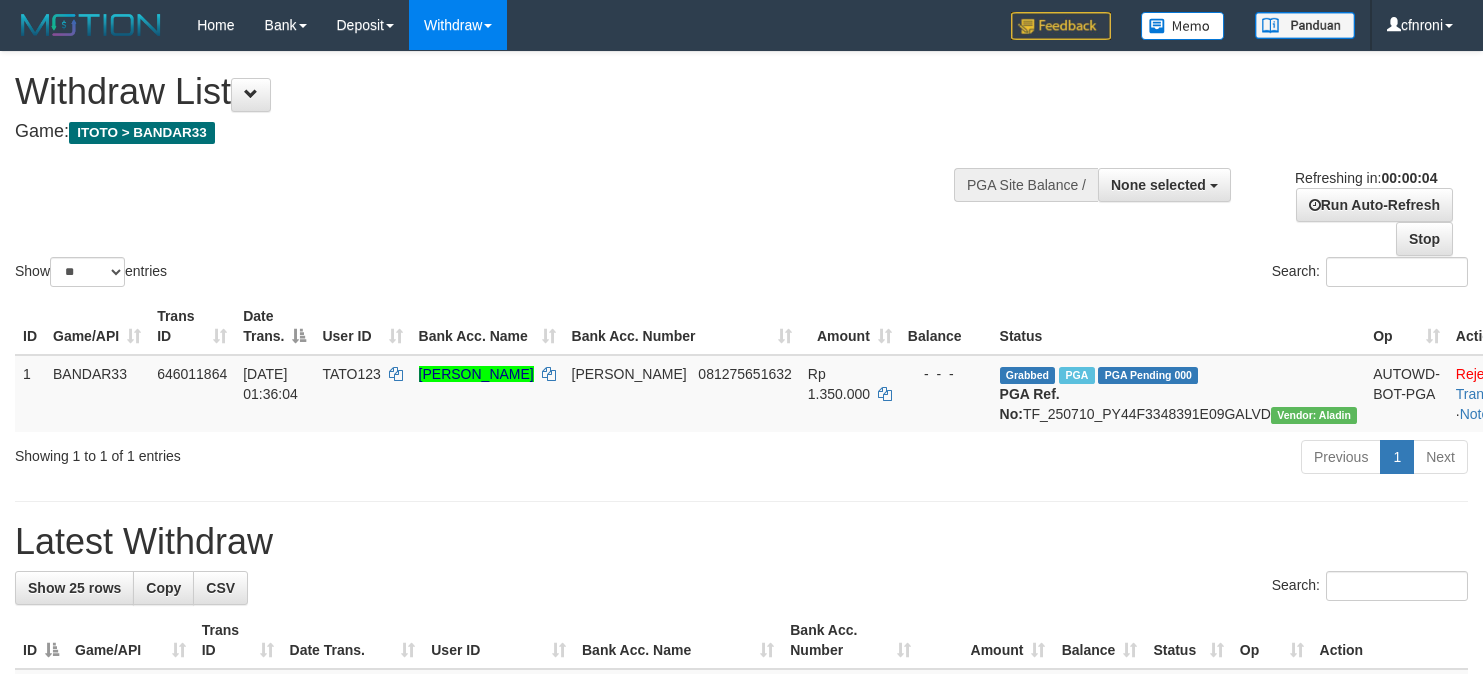 scroll, scrollTop: 0, scrollLeft: 0, axis: both 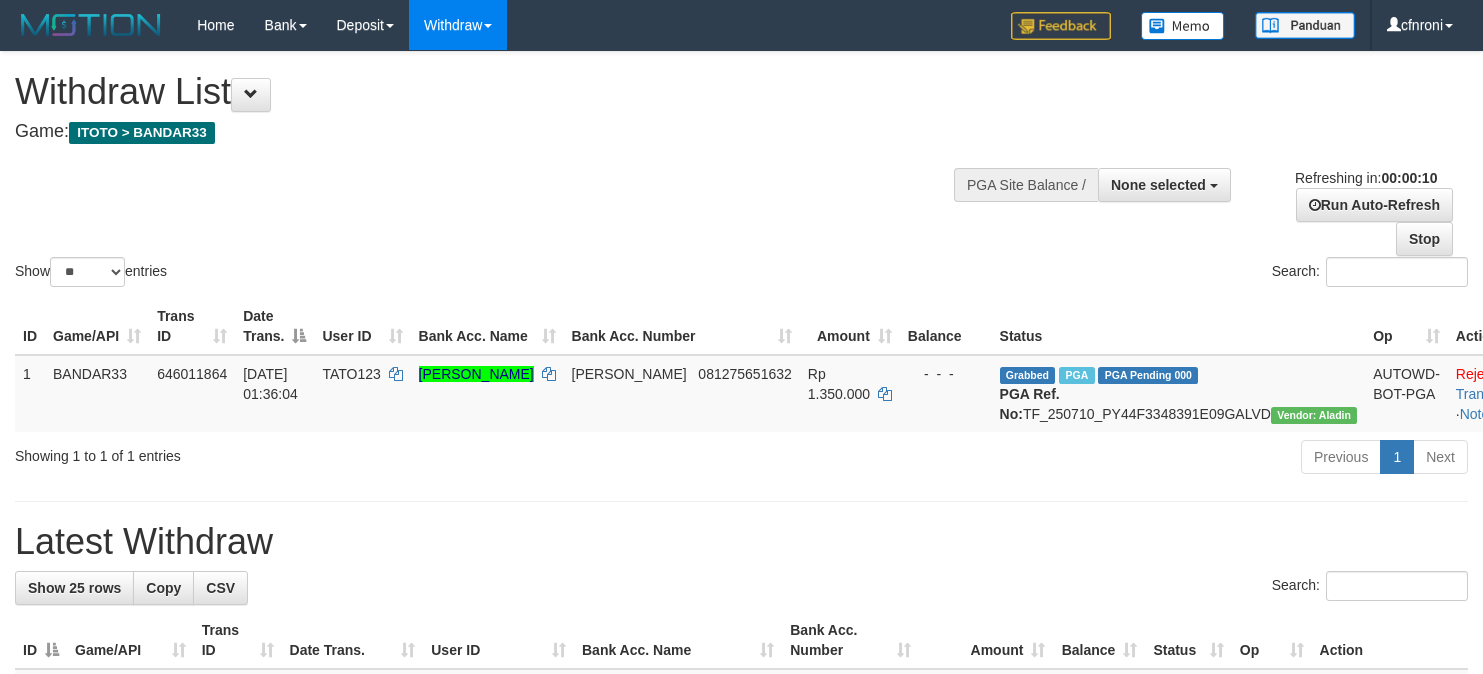 select 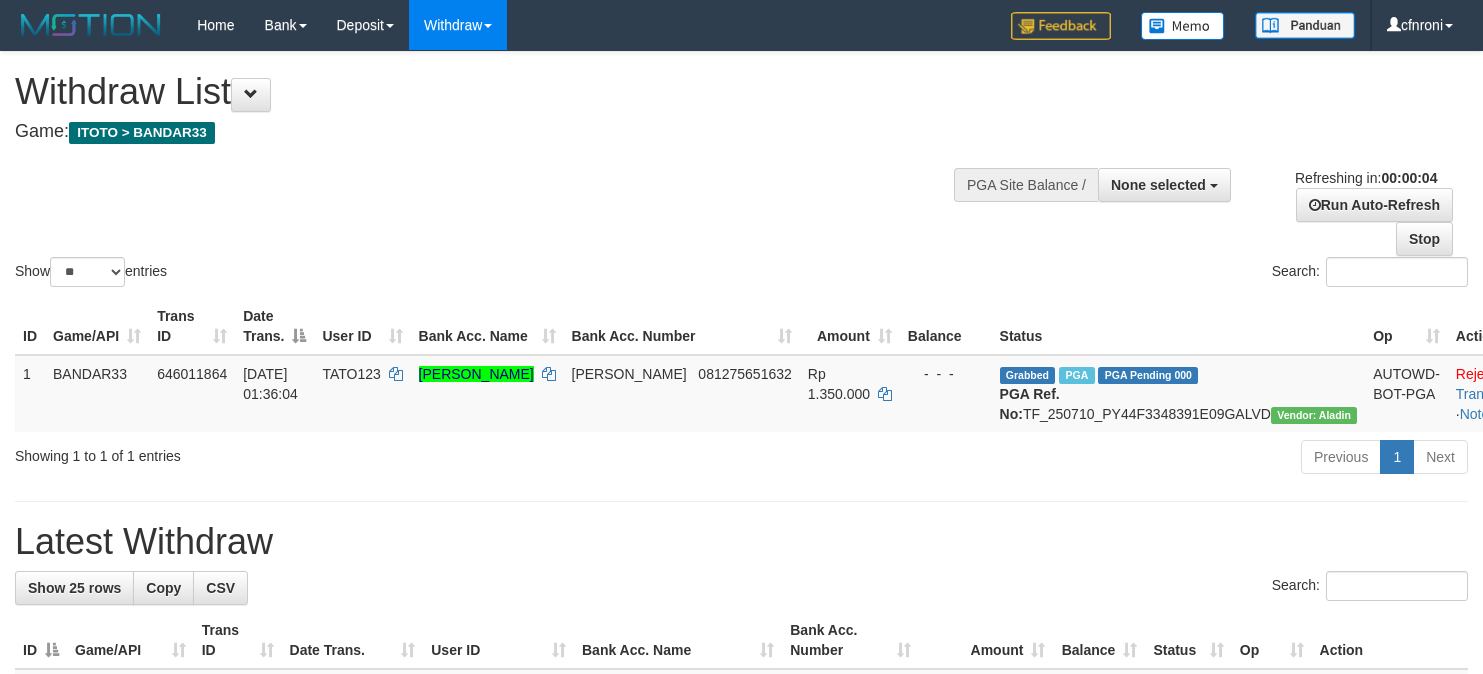 scroll, scrollTop: 0, scrollLeft: 0, axis: both 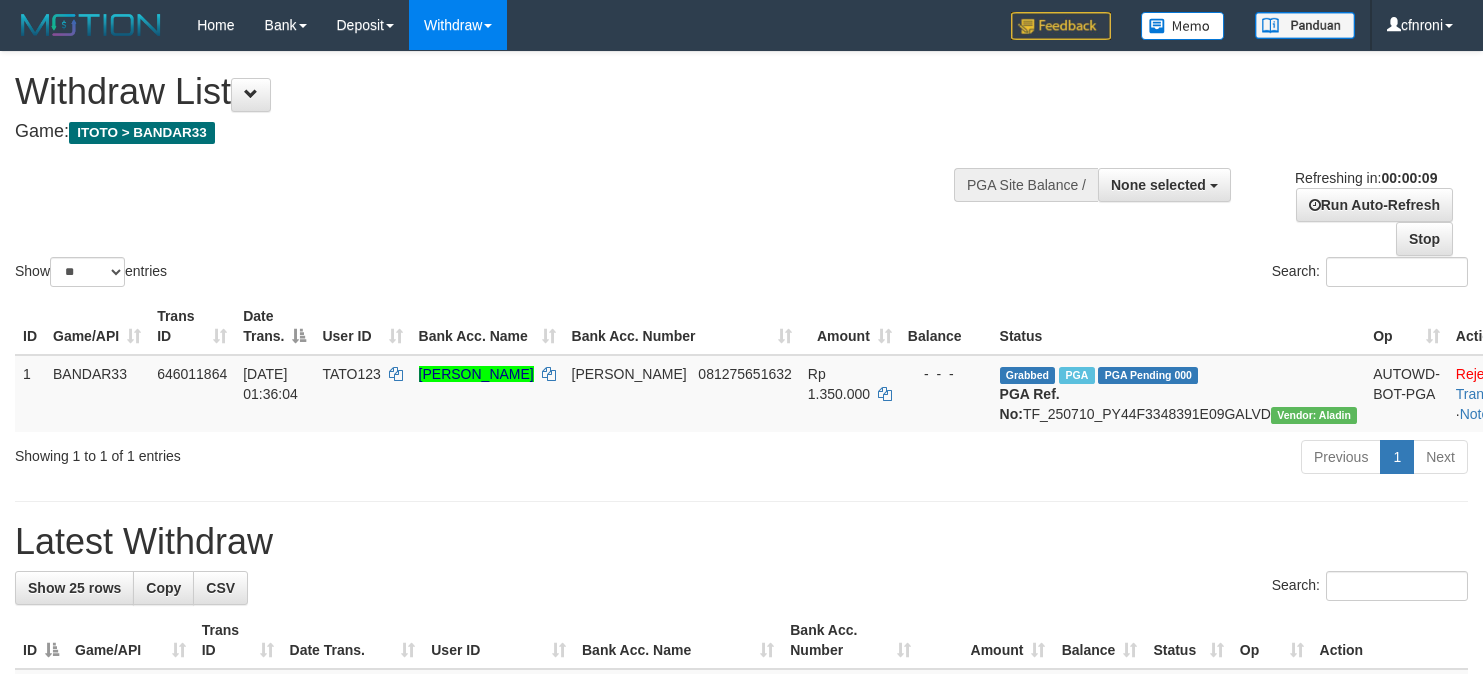 select 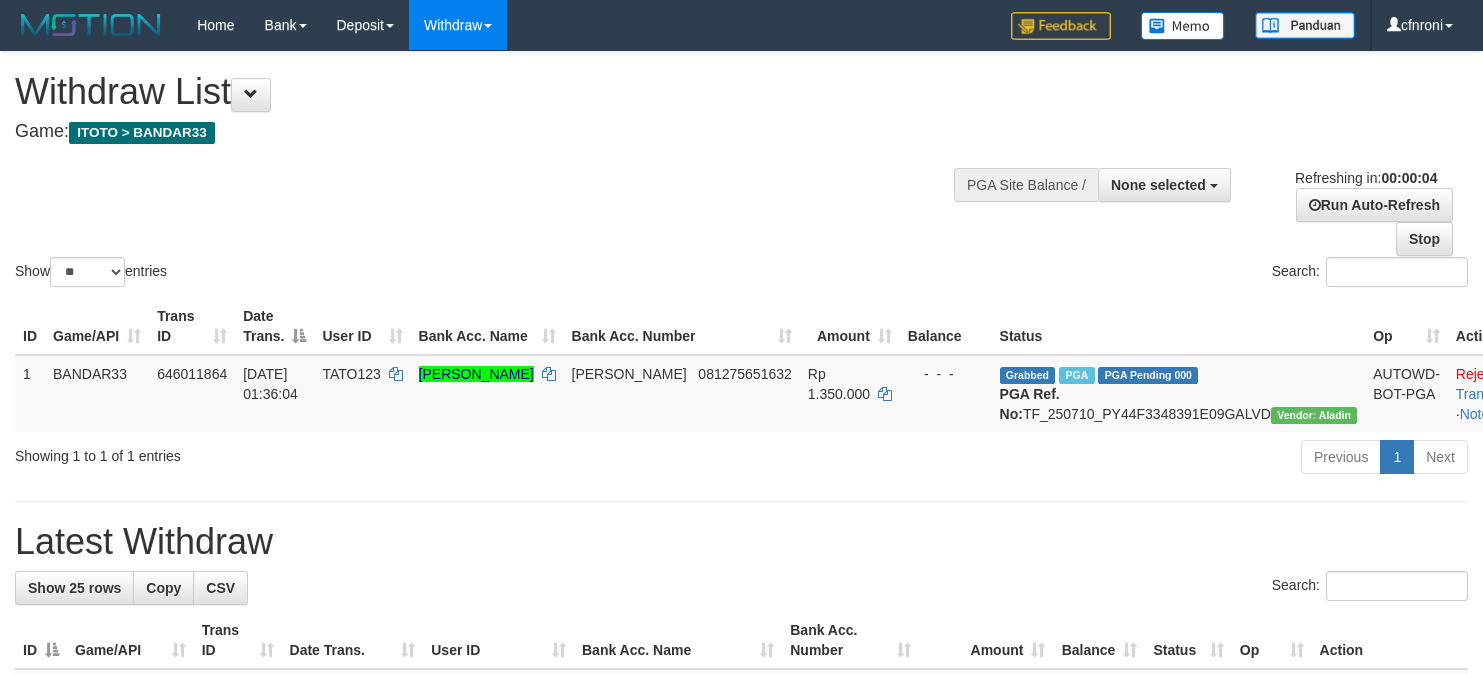 scroll, scrollTop: 0, scrollLeft: 0, axis: both 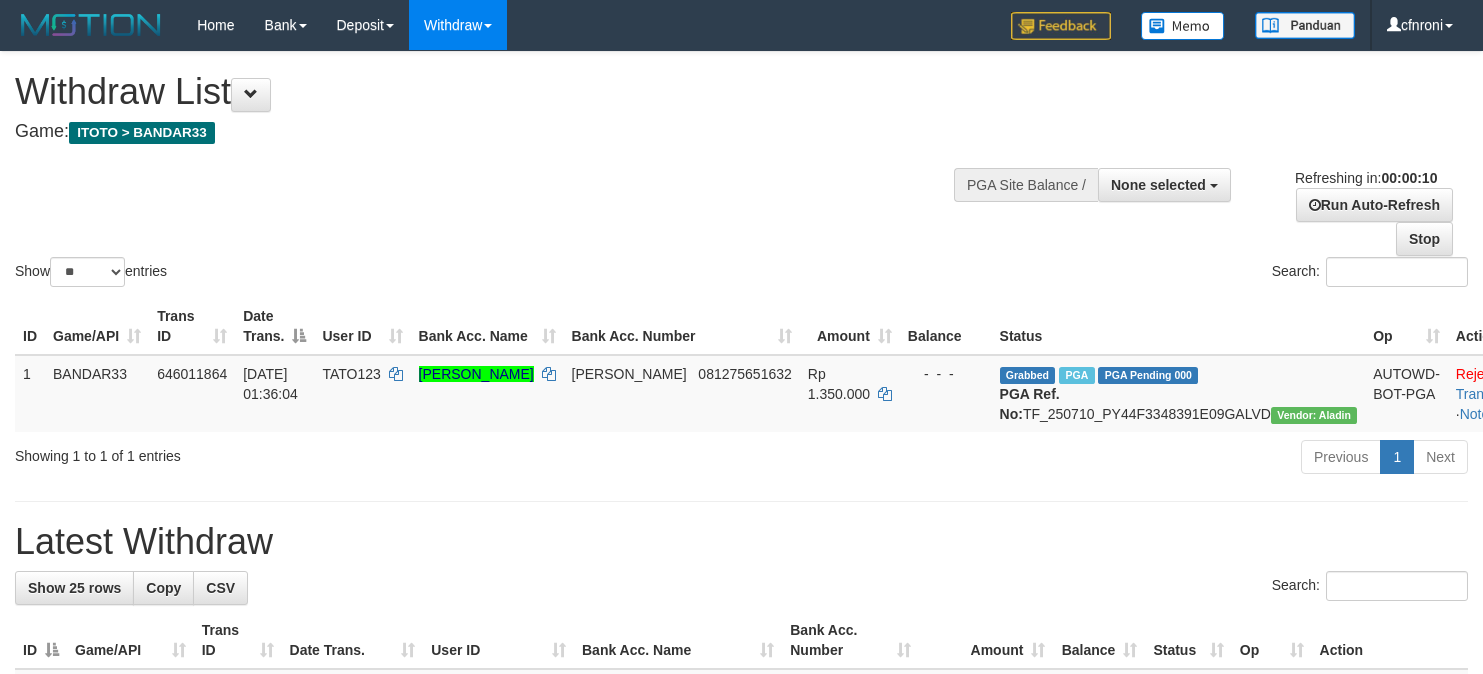 select 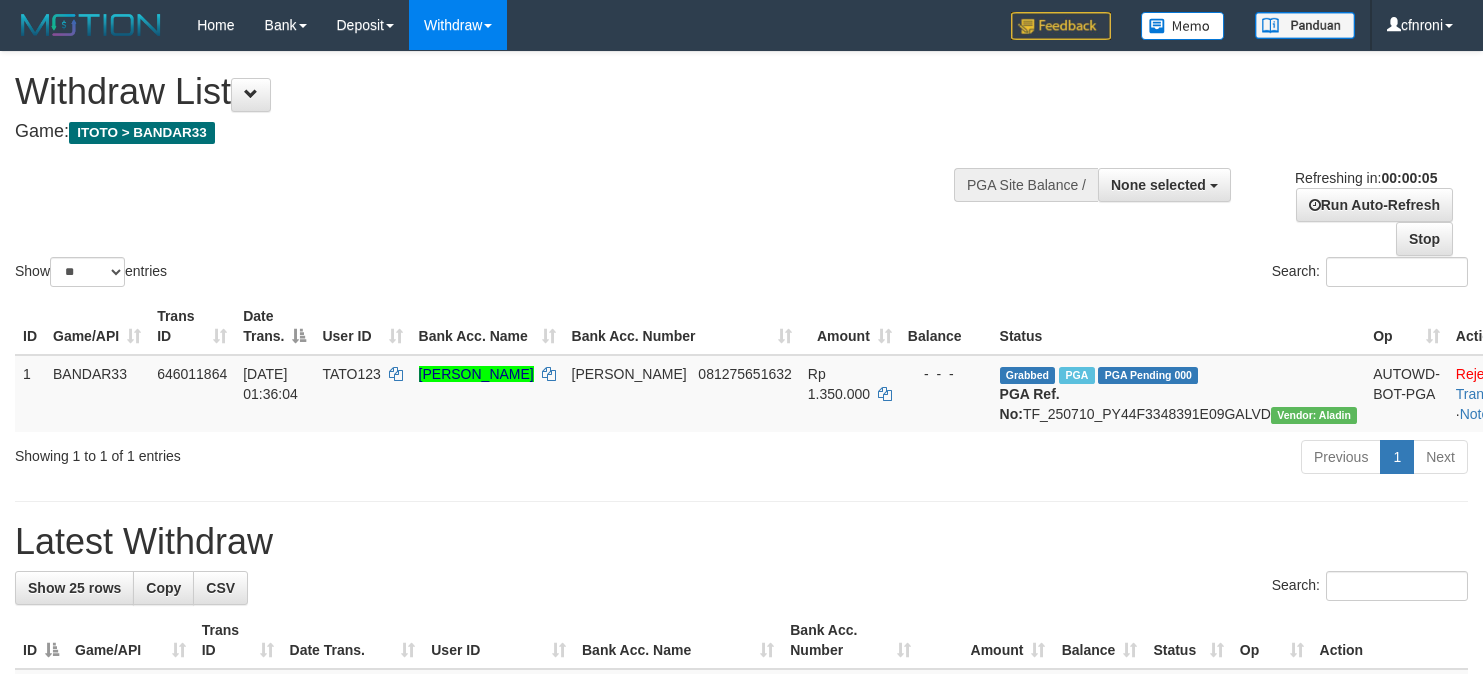 scroll, scrollTop: 0, scrollLeft: 0, axis: both 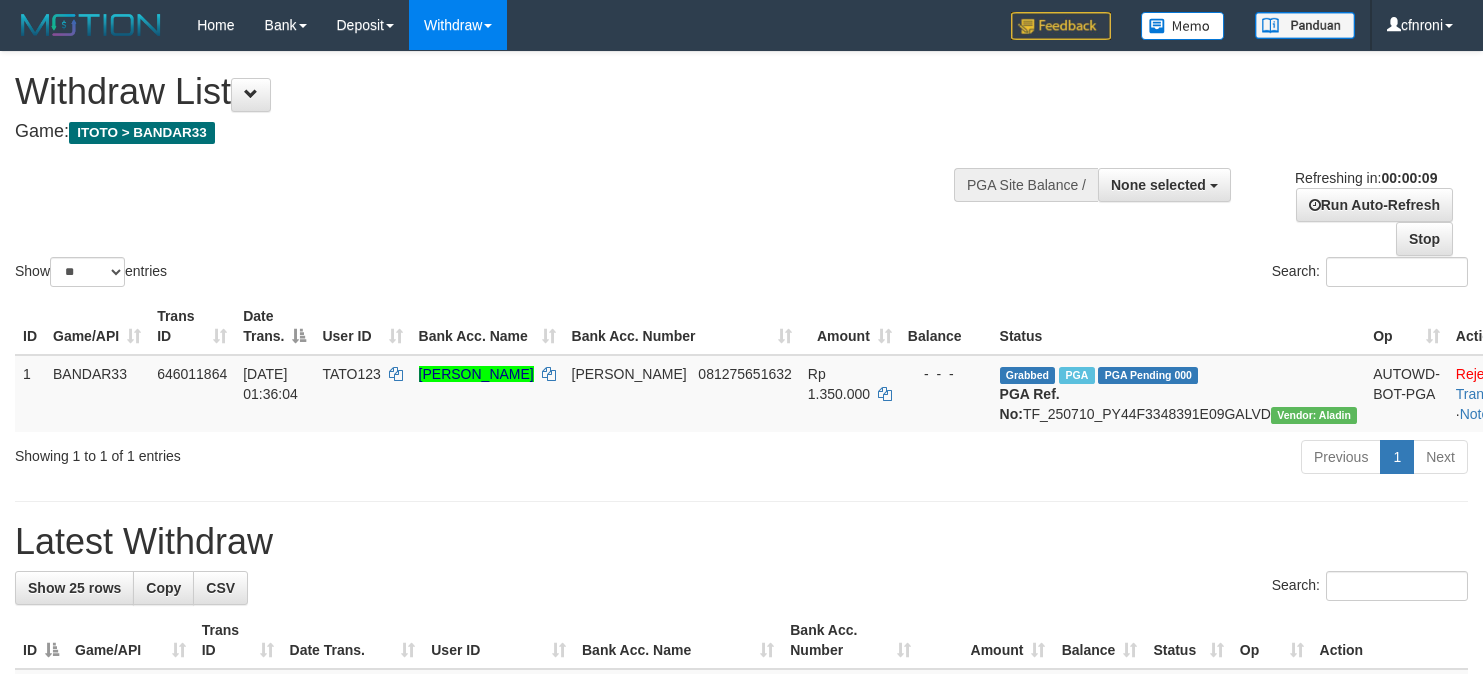 select 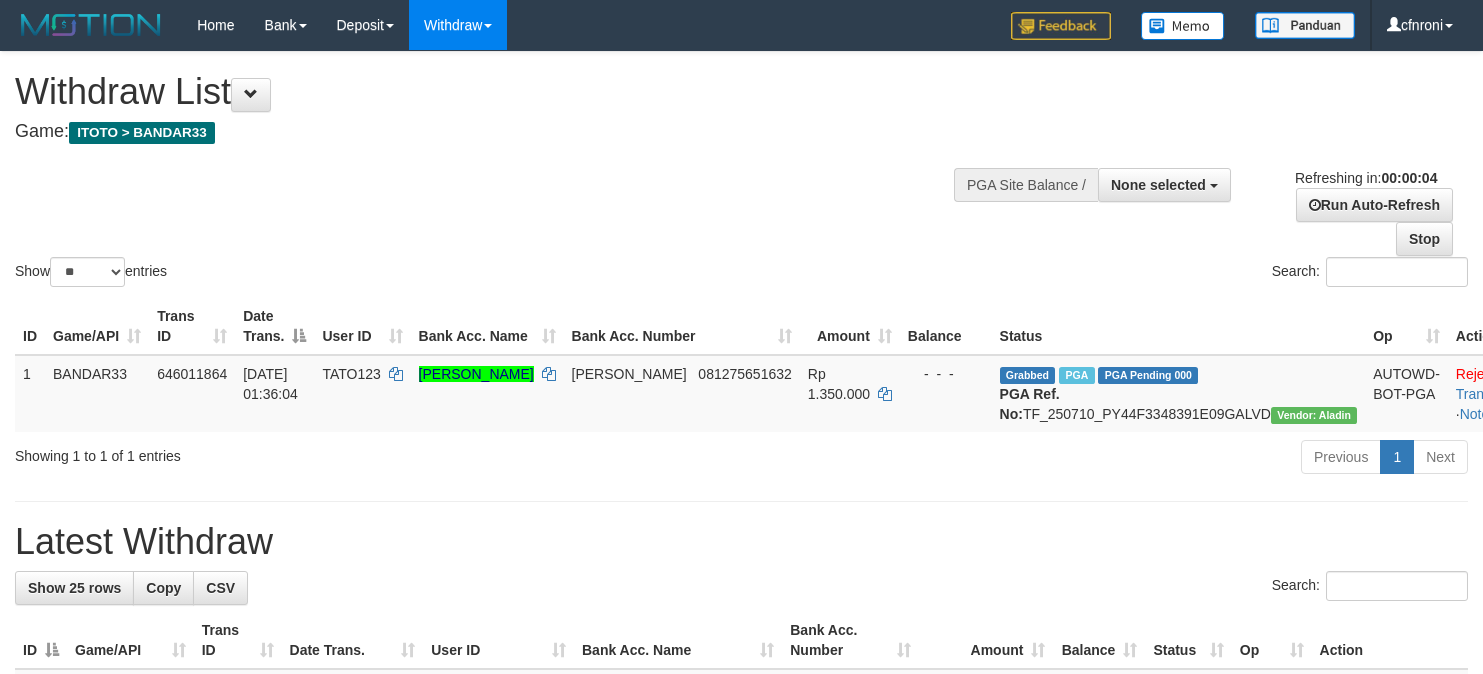 scroll, scrollTop: 0, scrollLeft: 0, axis: both 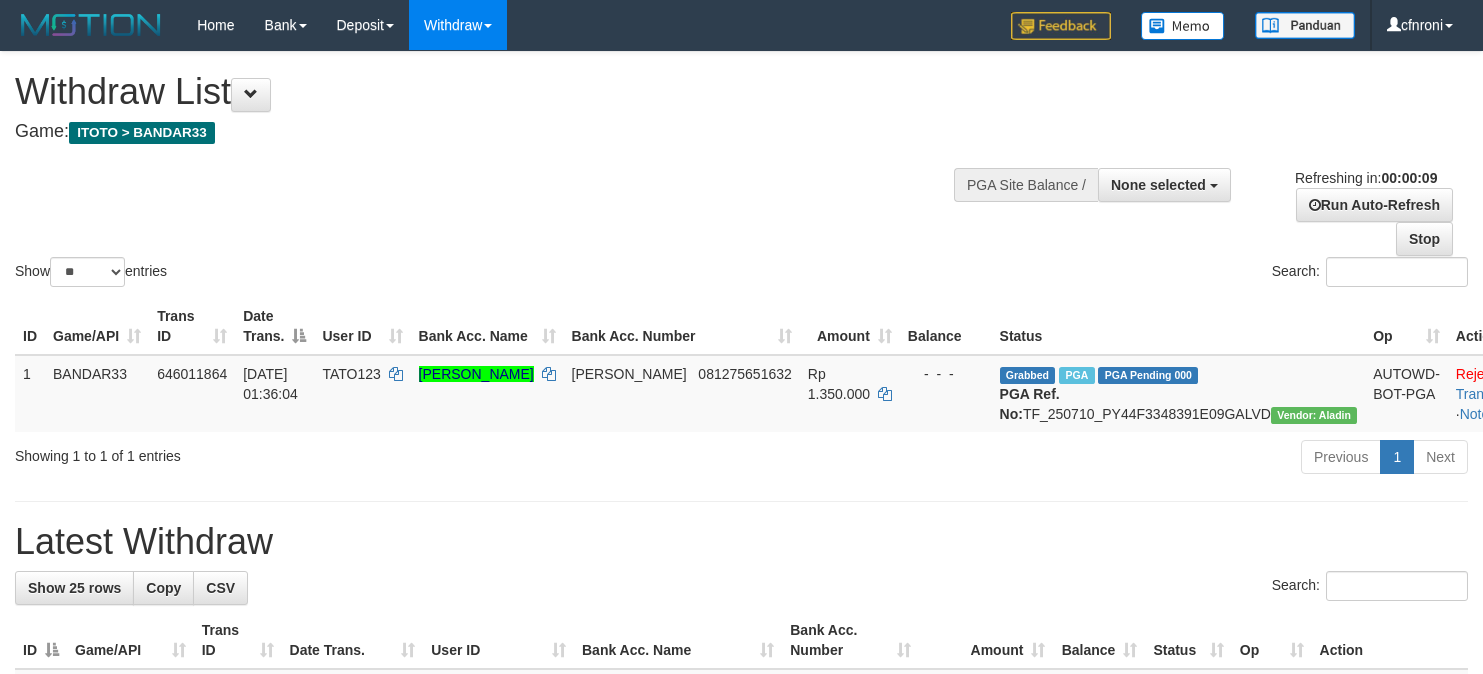 select 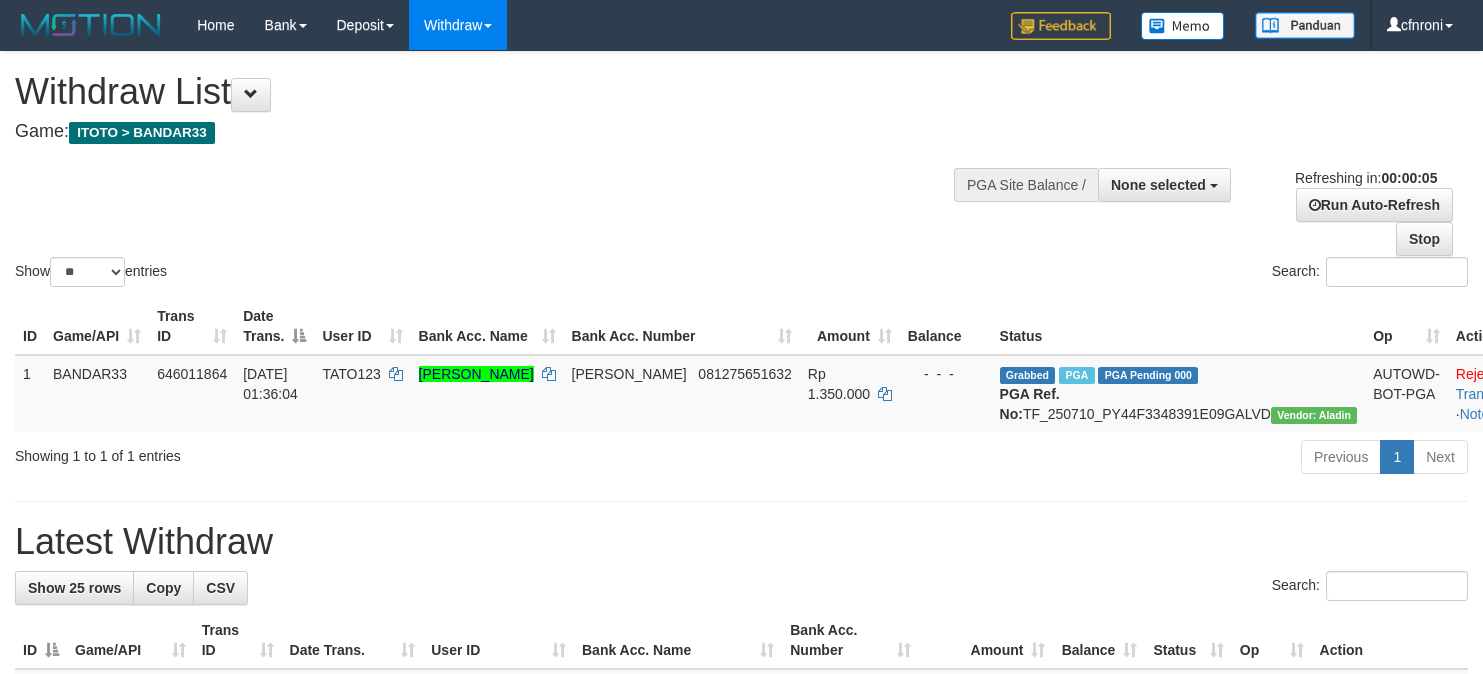 scroll, scrollTop: 0, scrollLeft: 0, axis: both 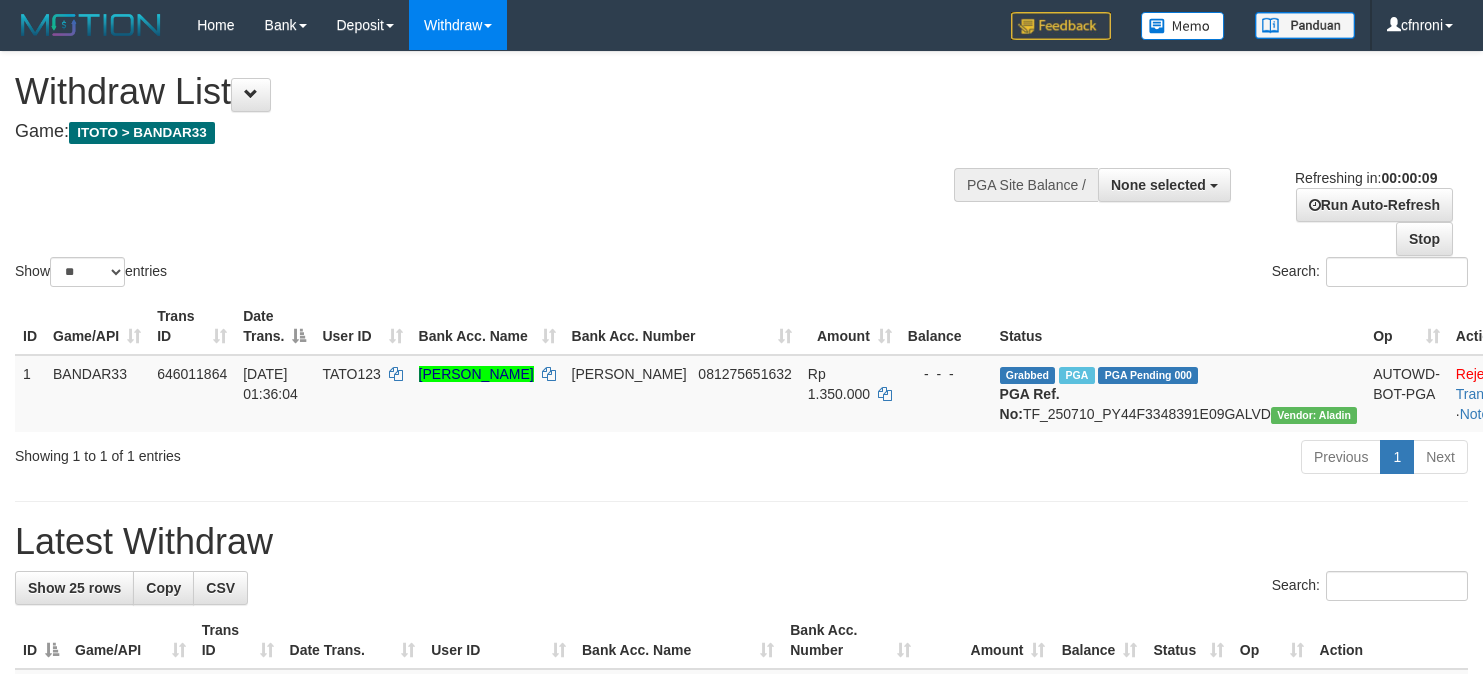 select 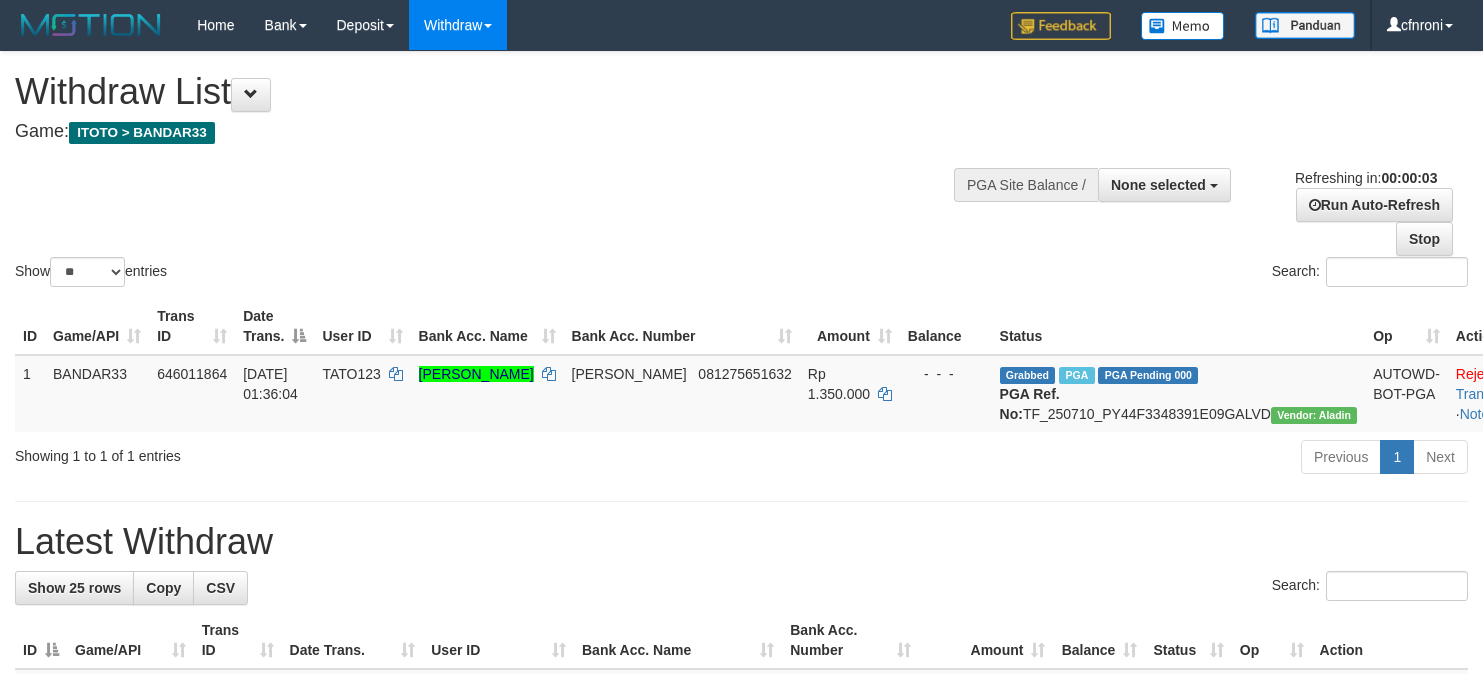 scroll, scrollTop: 0, scrollLeft: 0, axis: both 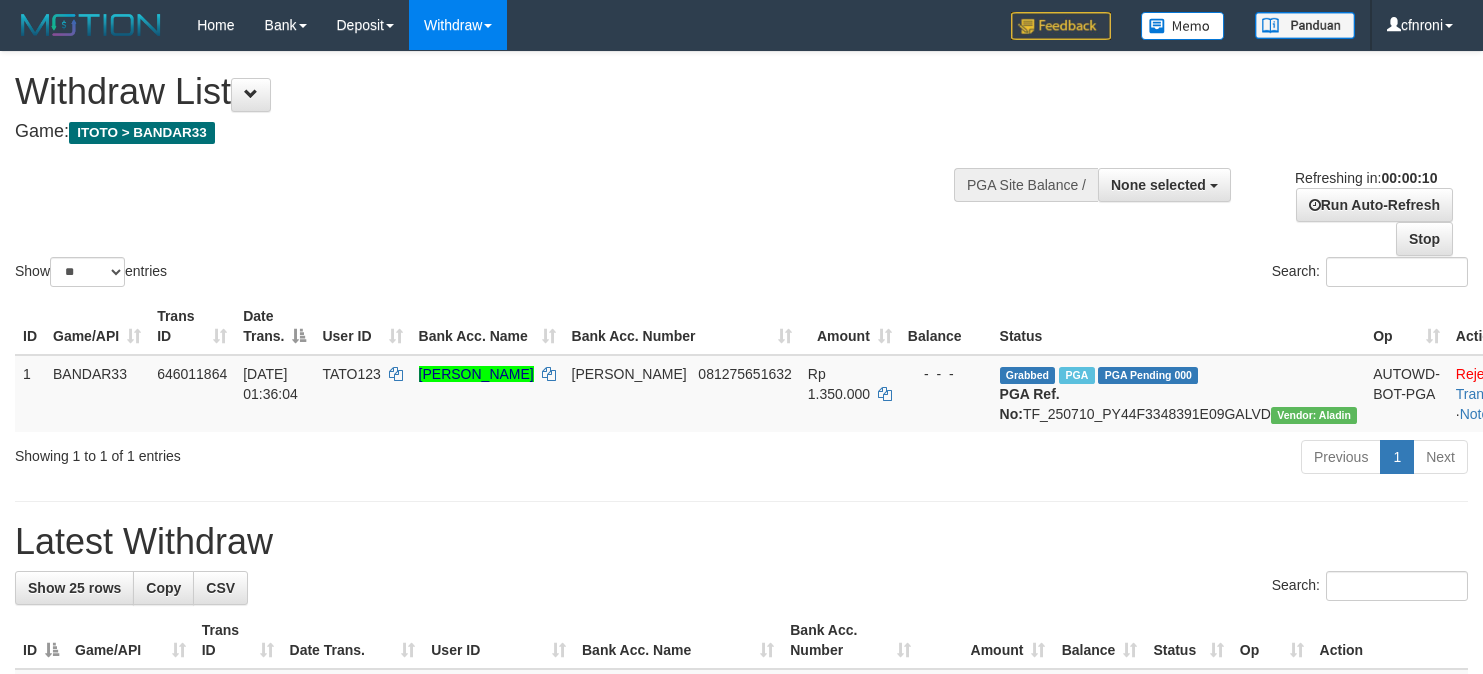 select 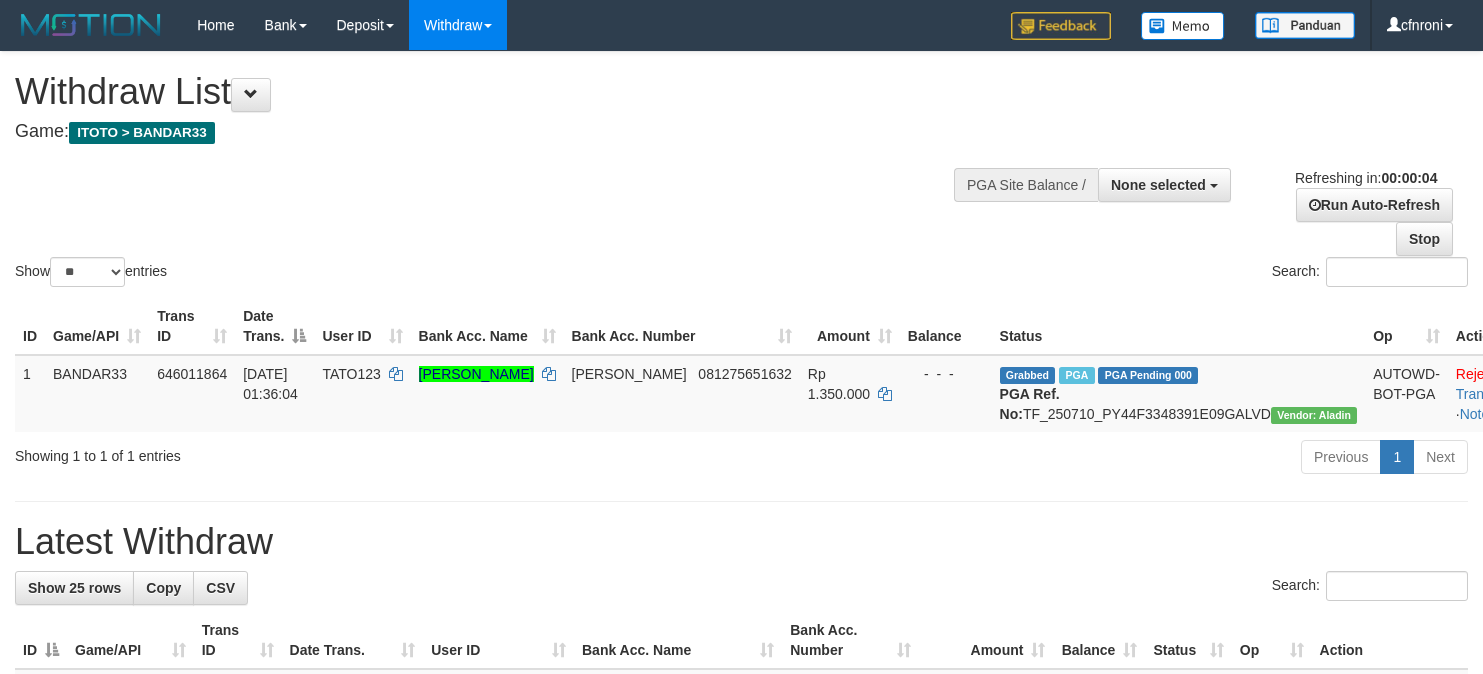 scroll, scrollTop: 0, scrollLeft: 0, axis: both 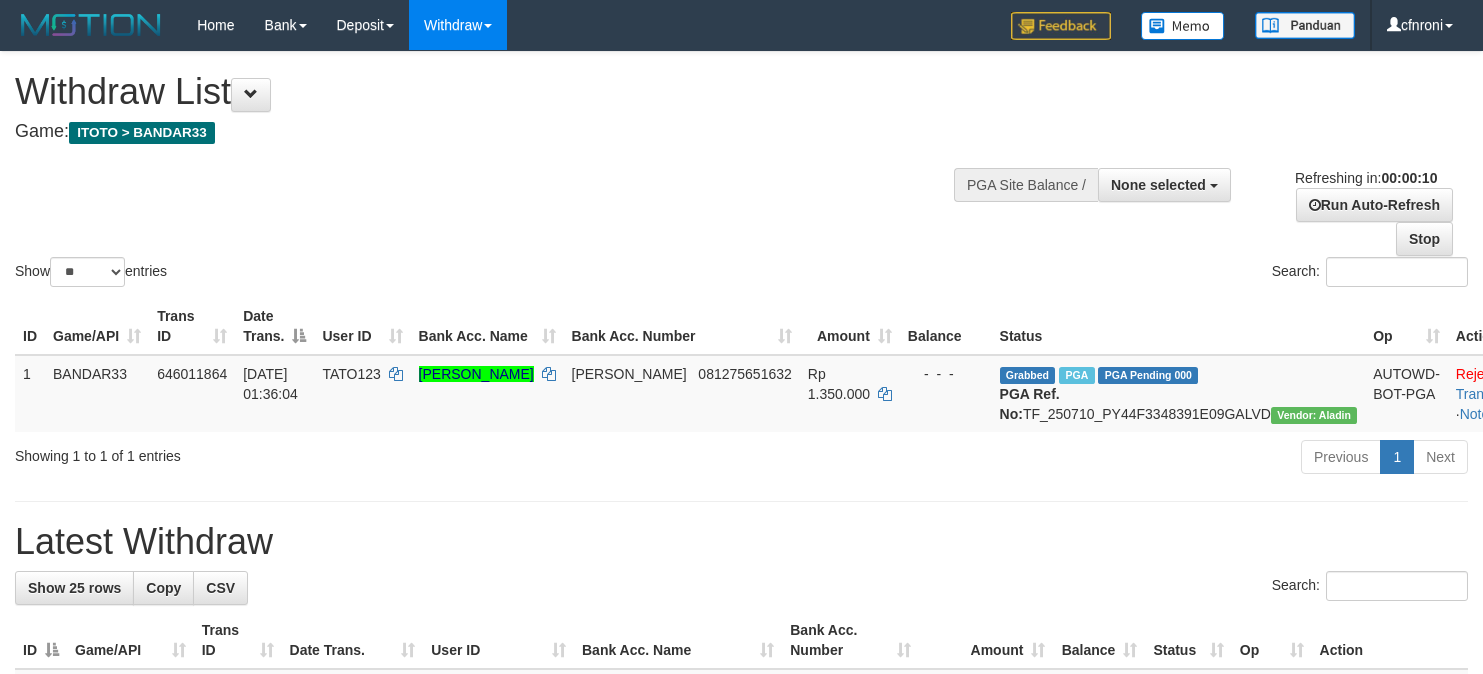 select 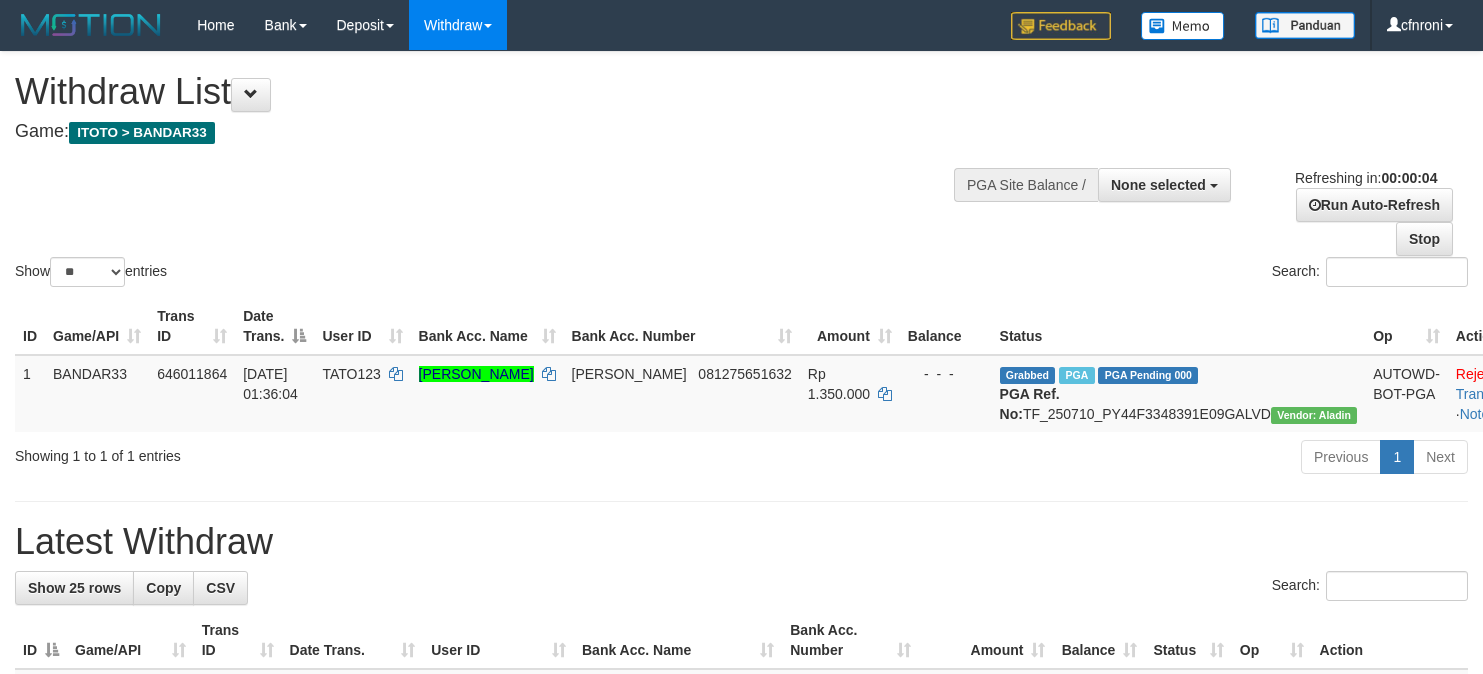 scroll, scrollTop: 0, scrollLeft: 0, axis: both 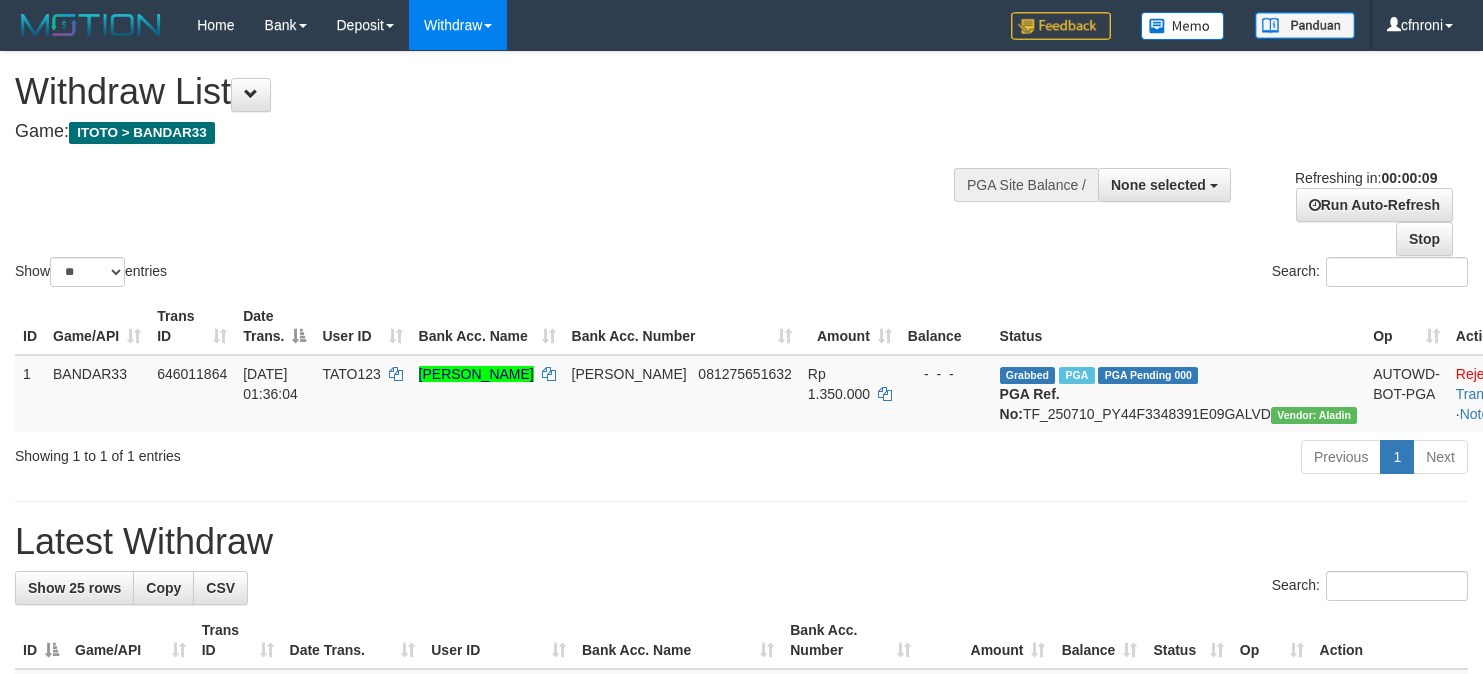 select 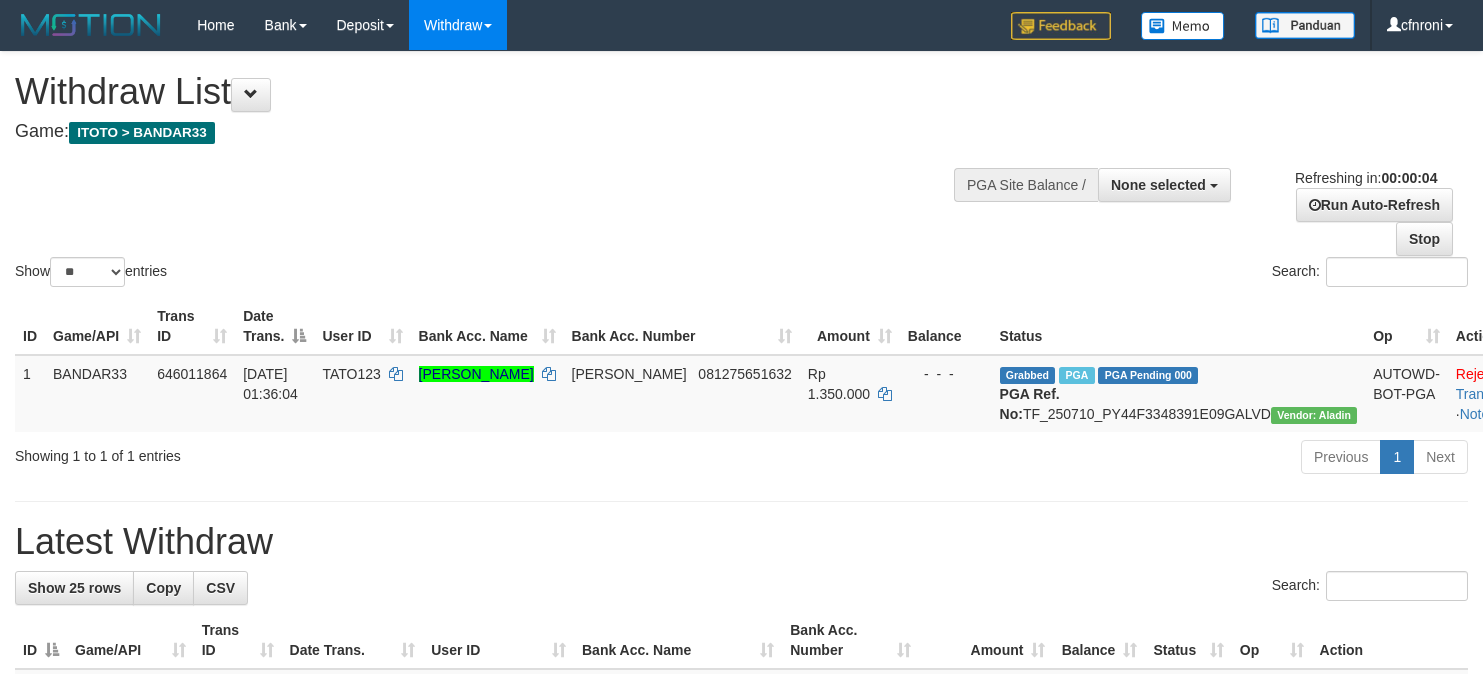 scroll, scrollTop: 0, scrollLeft: 0, axis: both 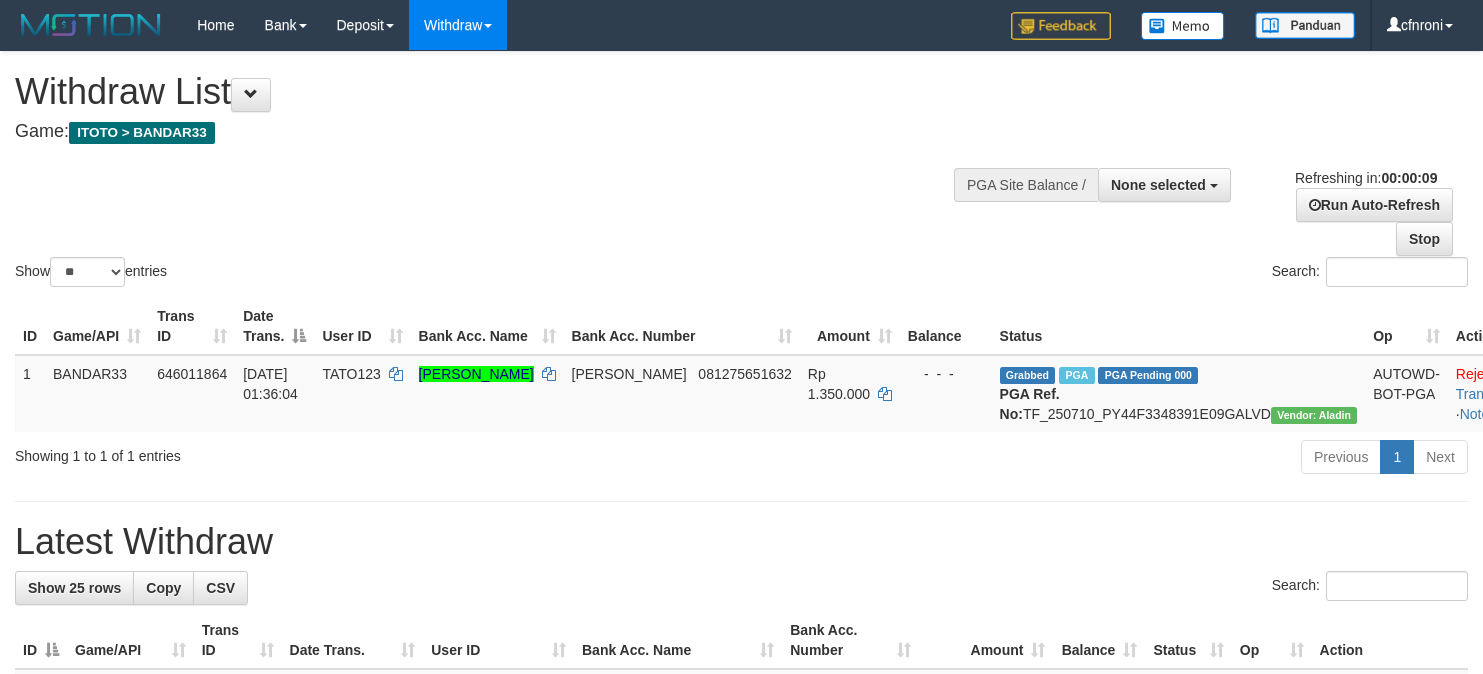 select 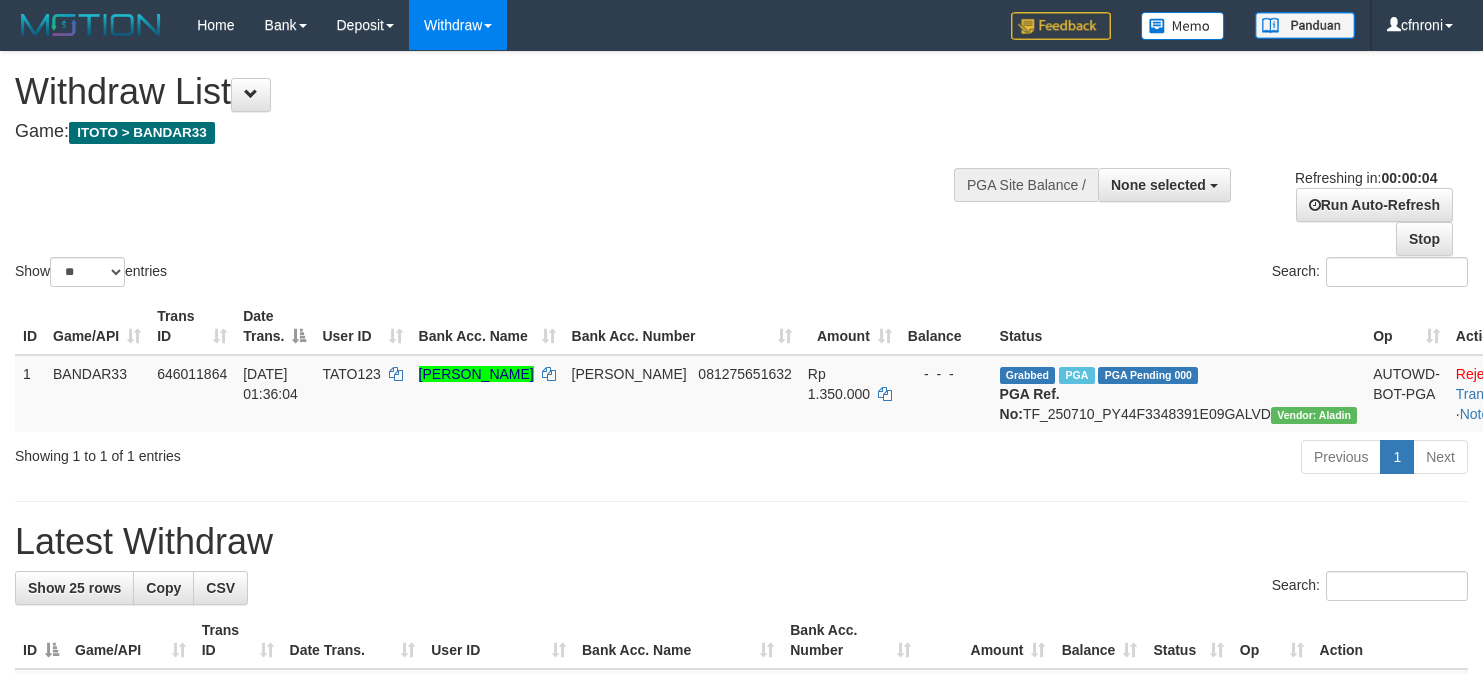 scroll, scrollTop: 0, scrollLeft: 0, axis: both 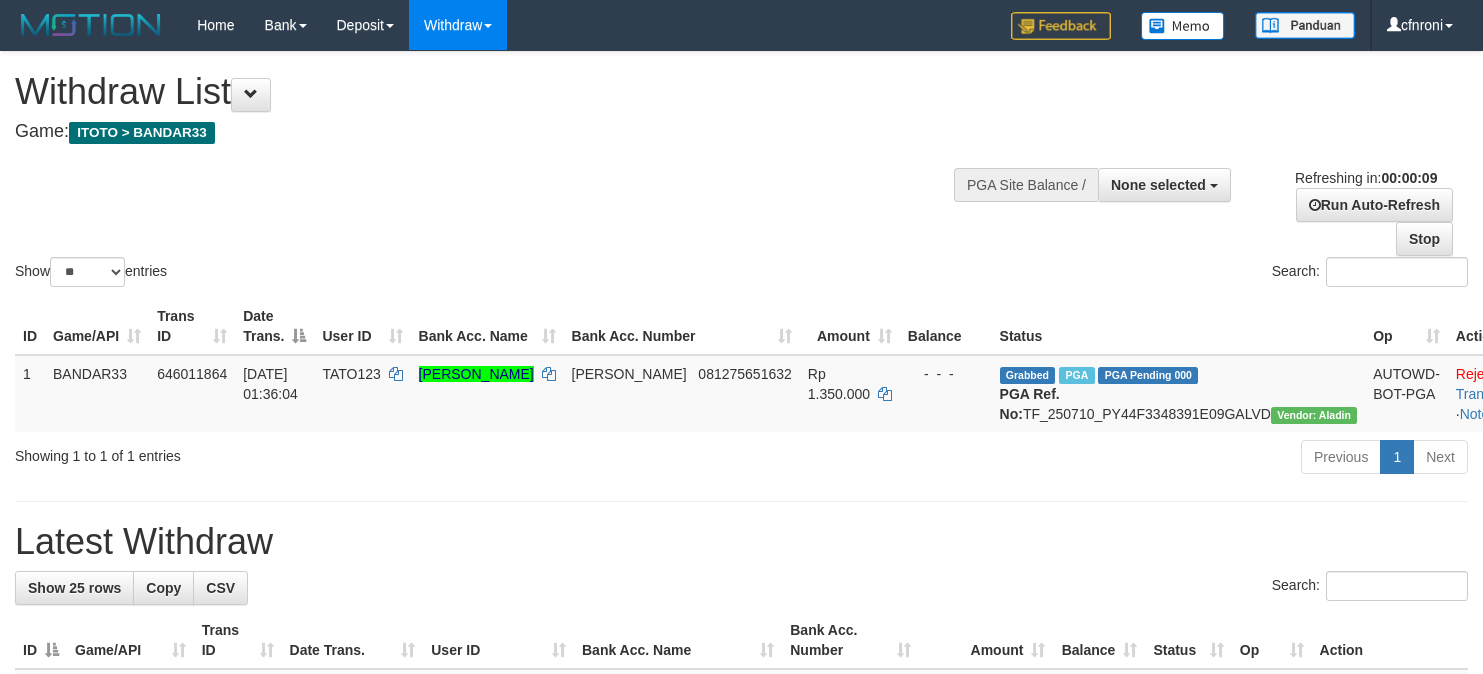 select 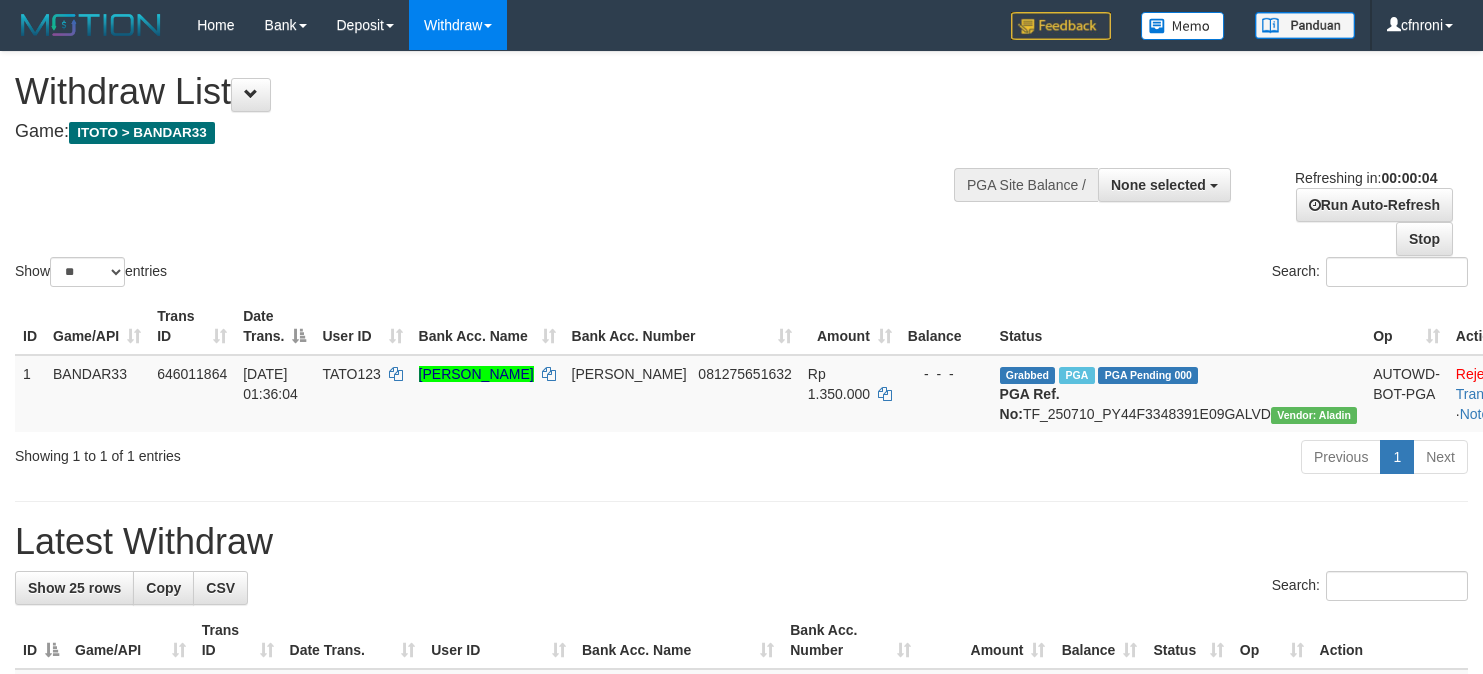 scroll, scrollTop: 0, scrollLeft: 0, axis: both 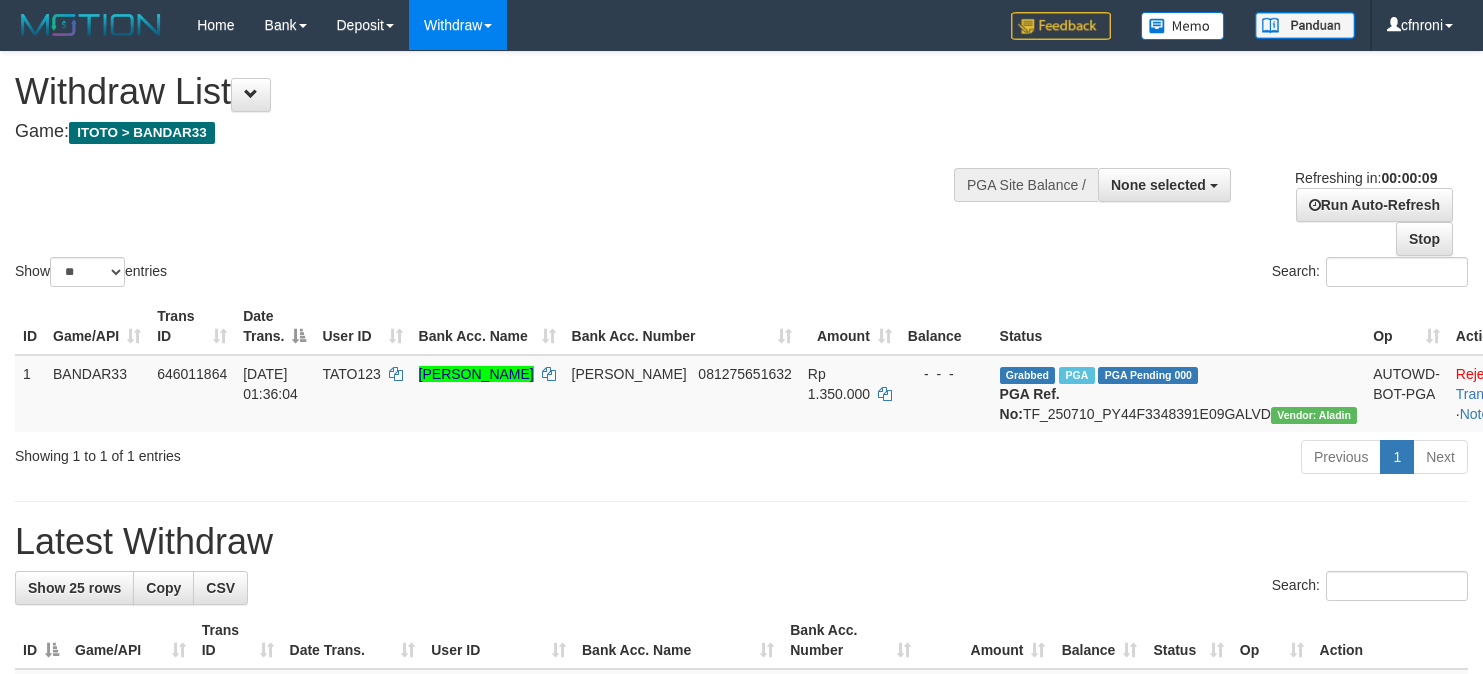select 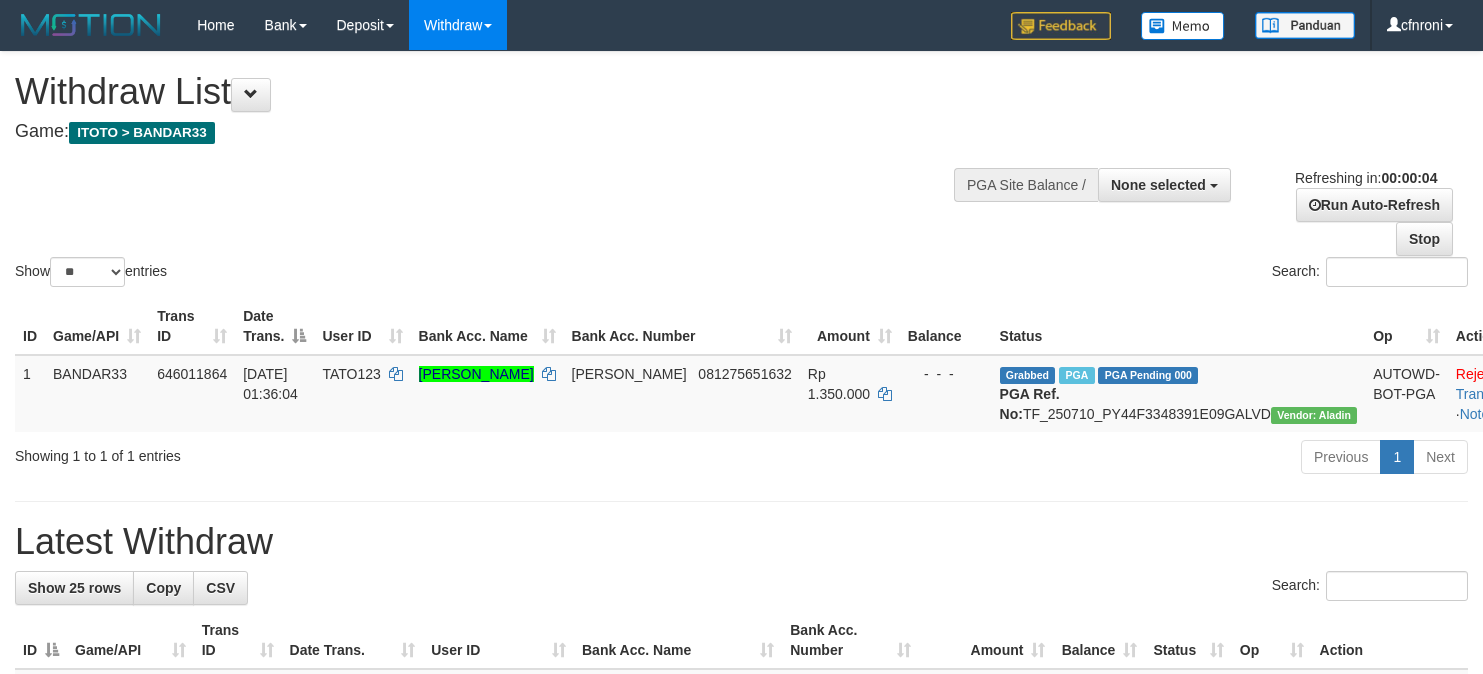 scroll, scrollTop: 0, scrollLeft: 0, axis: both 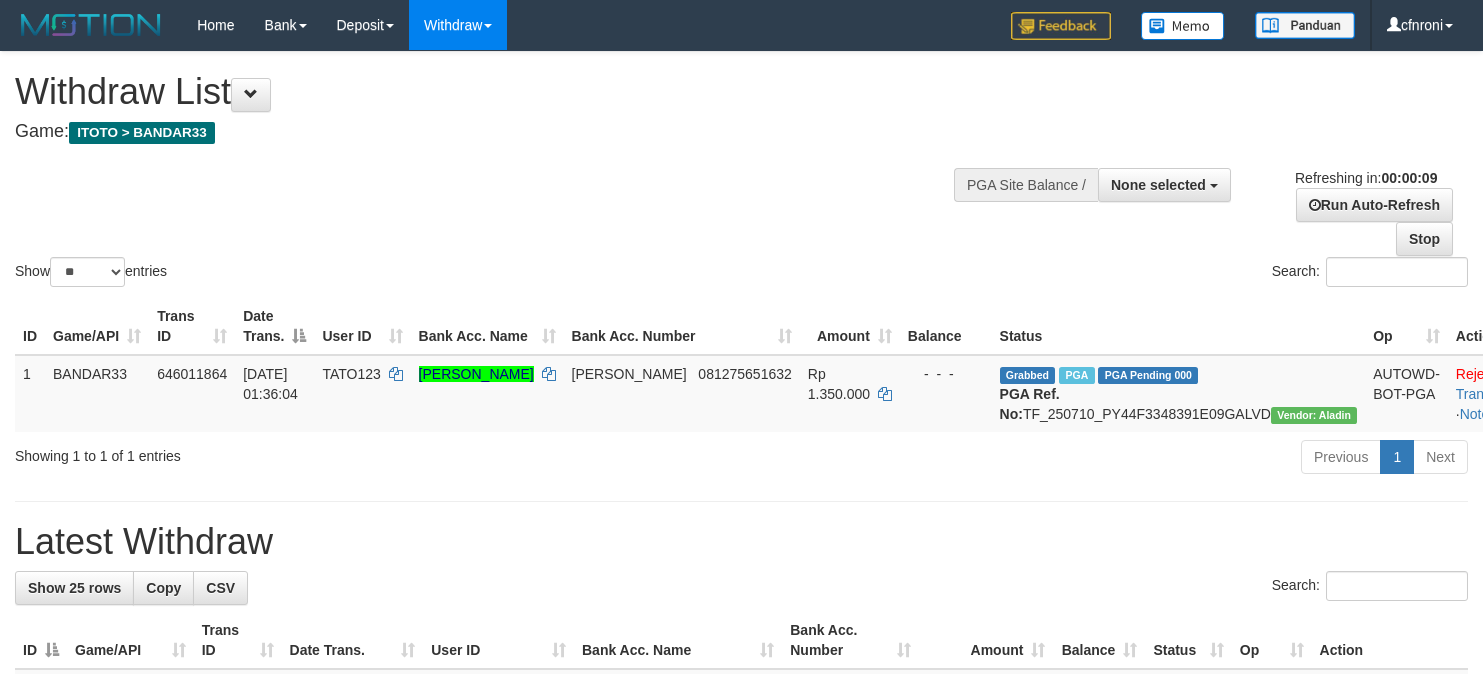 select 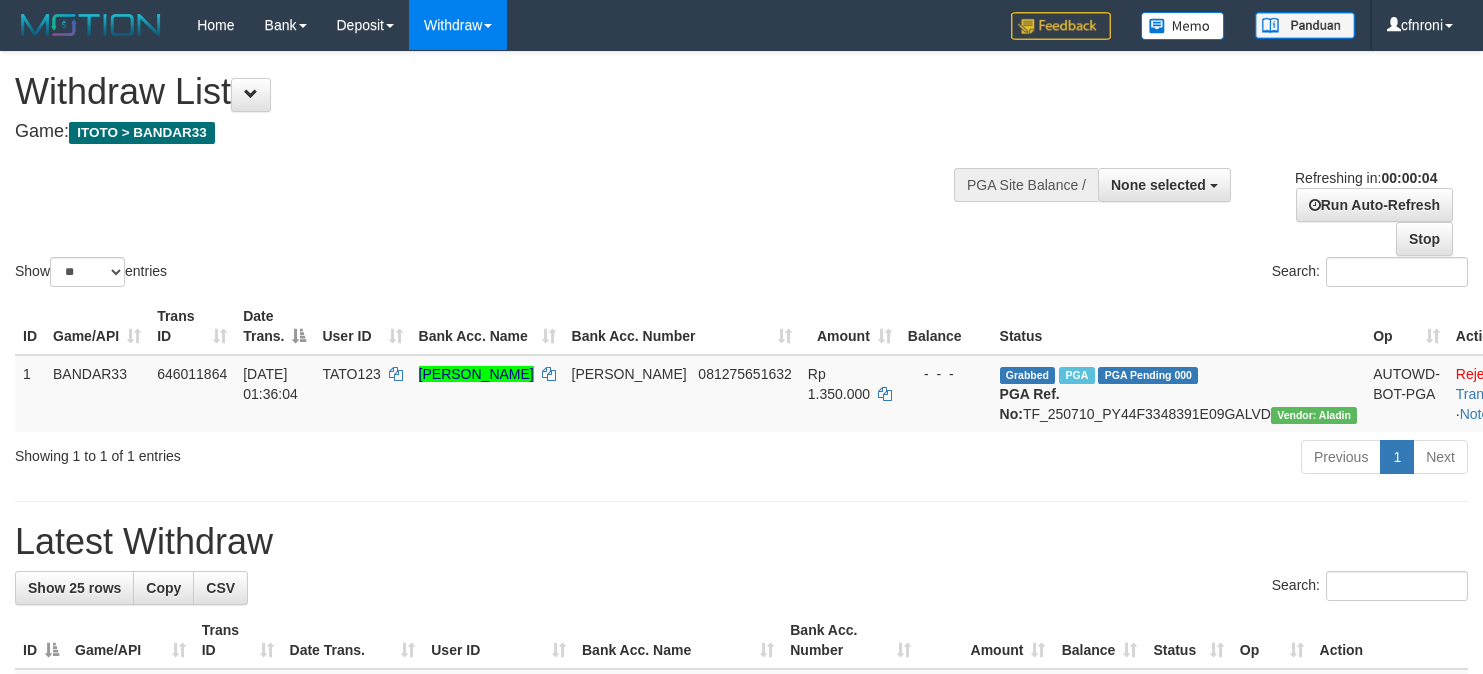 scroll, scrollTop: 0, scrollLeft: 0, axis: both 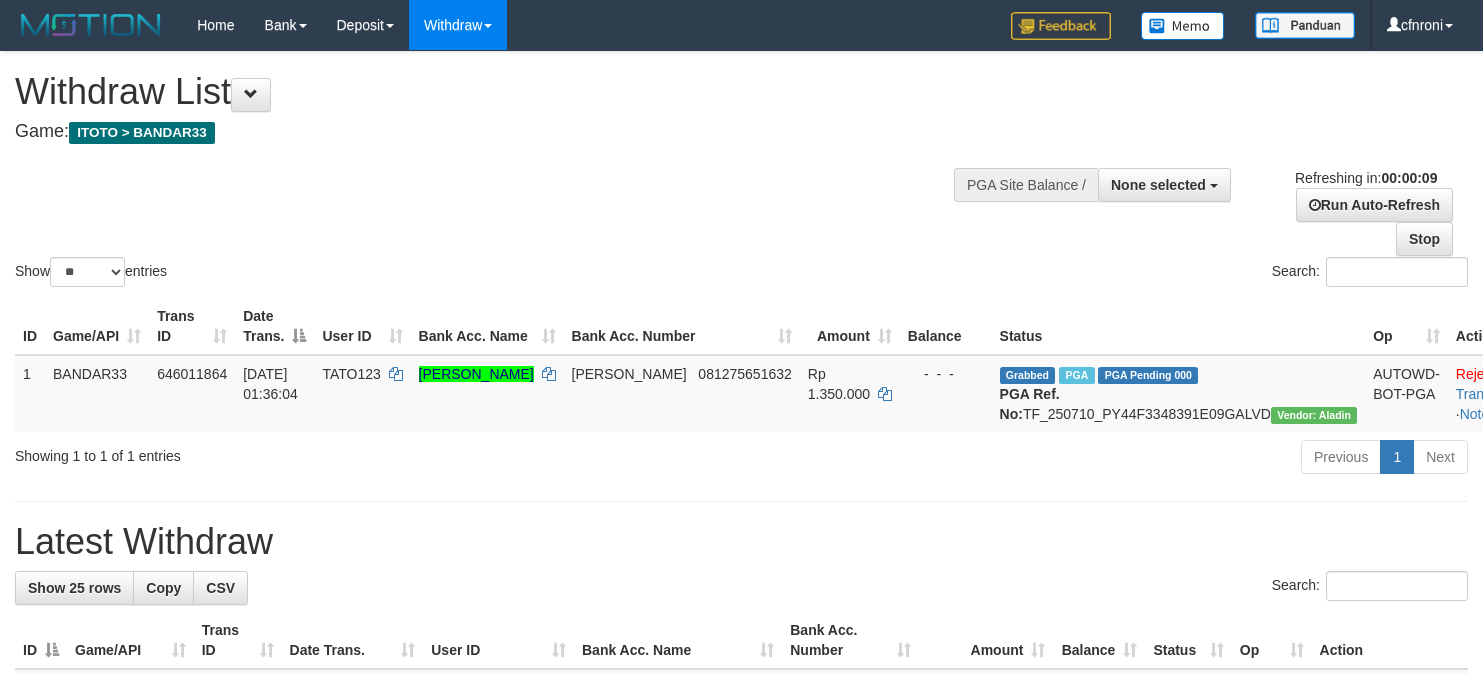 select 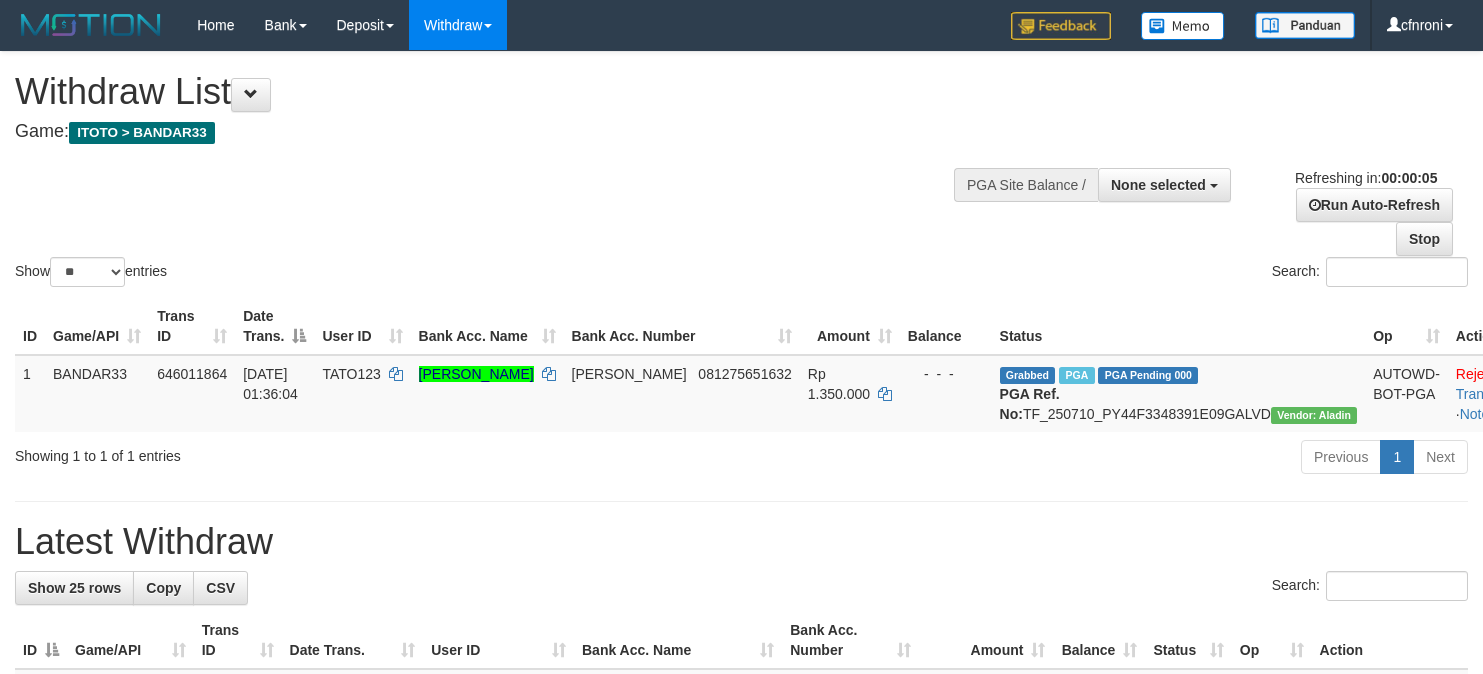 scroll, scrollTop: 0, scrollLeft: 0, axis: both 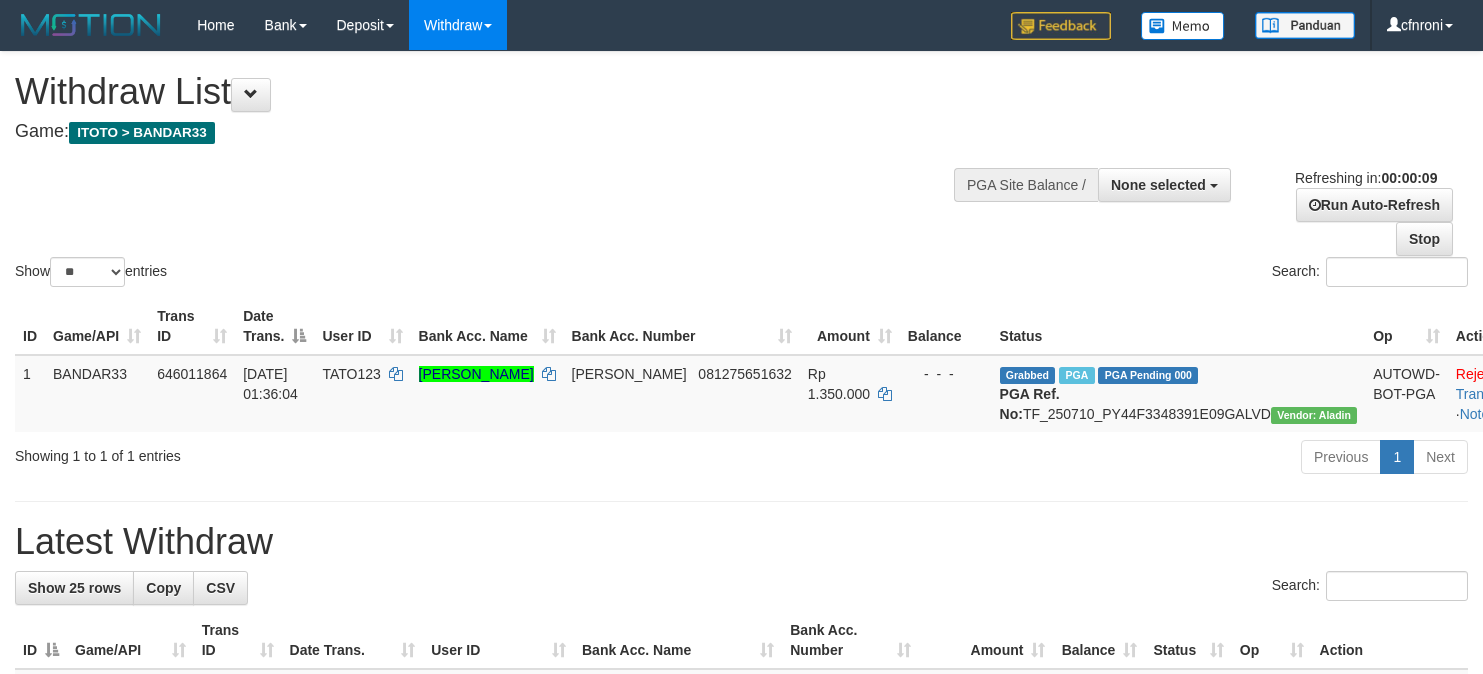 select 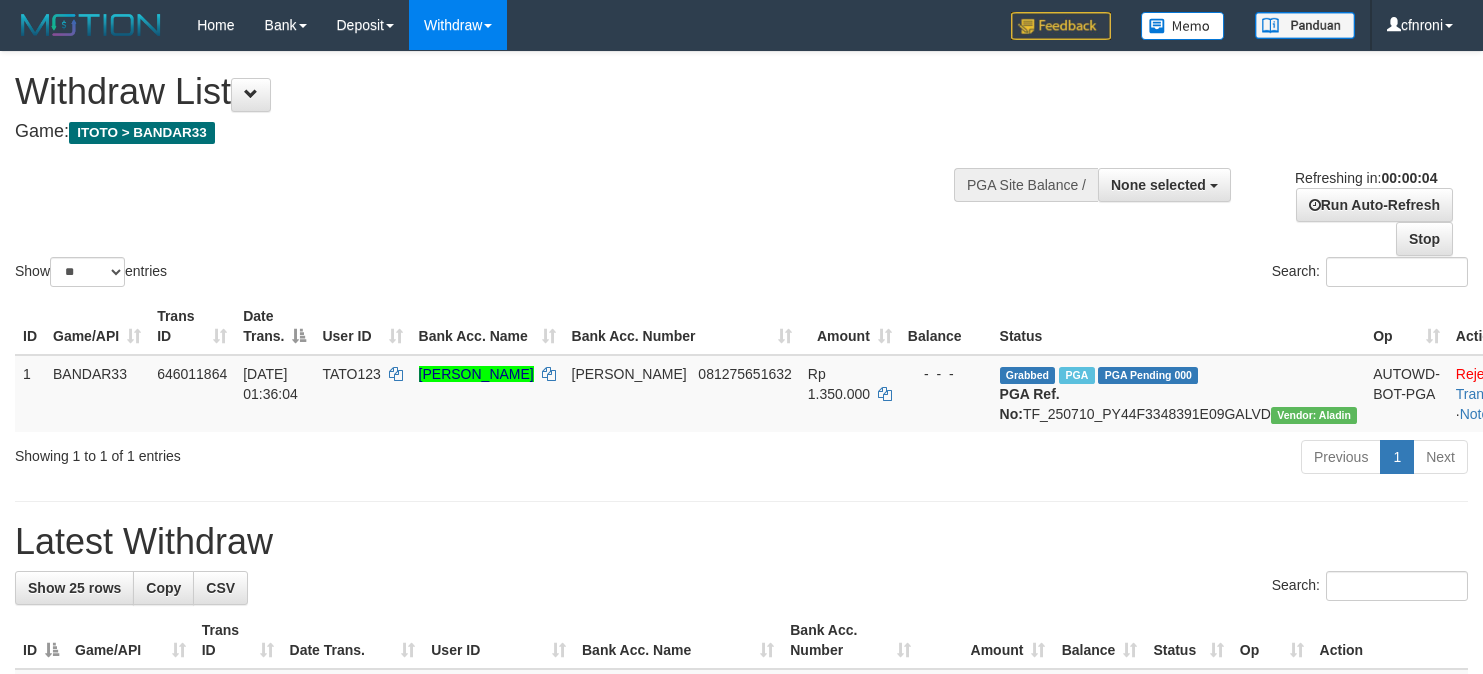 scroll, scrollTop: 0, scrollLeft: 0, axis: both 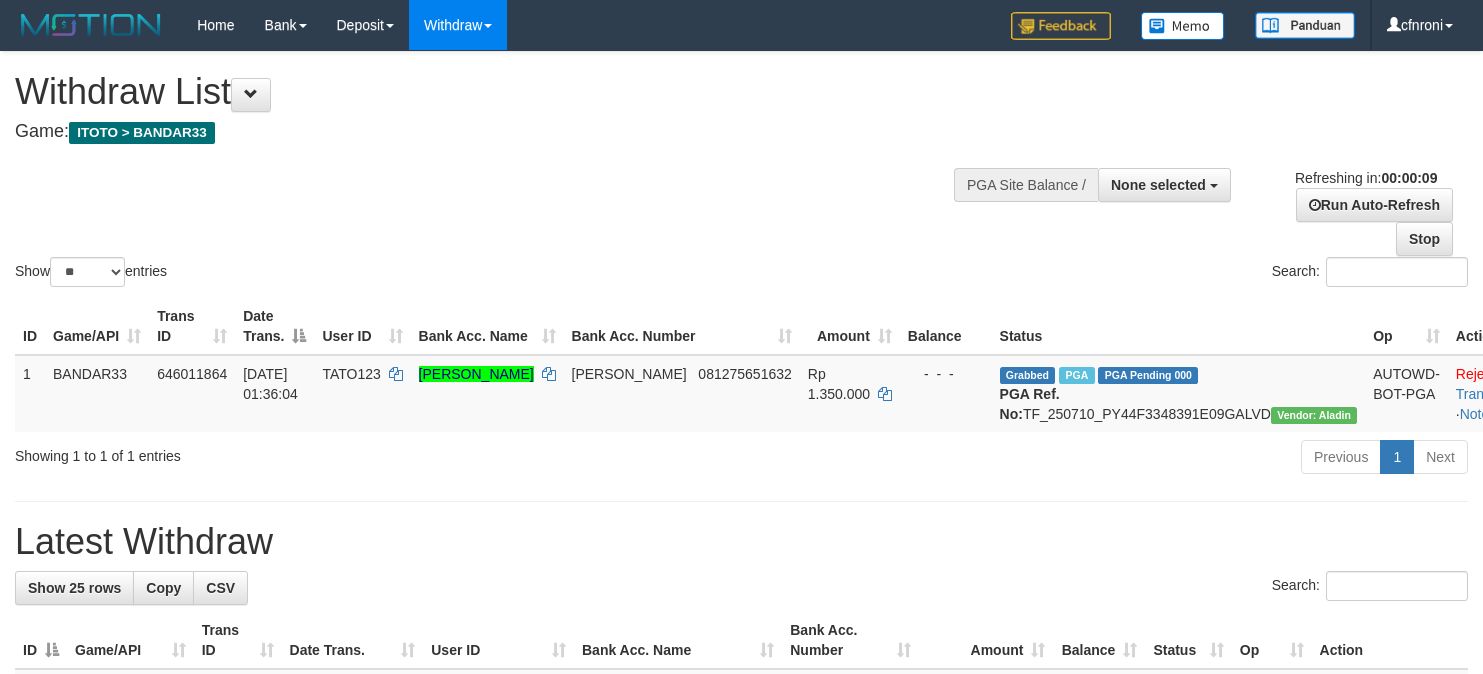 select 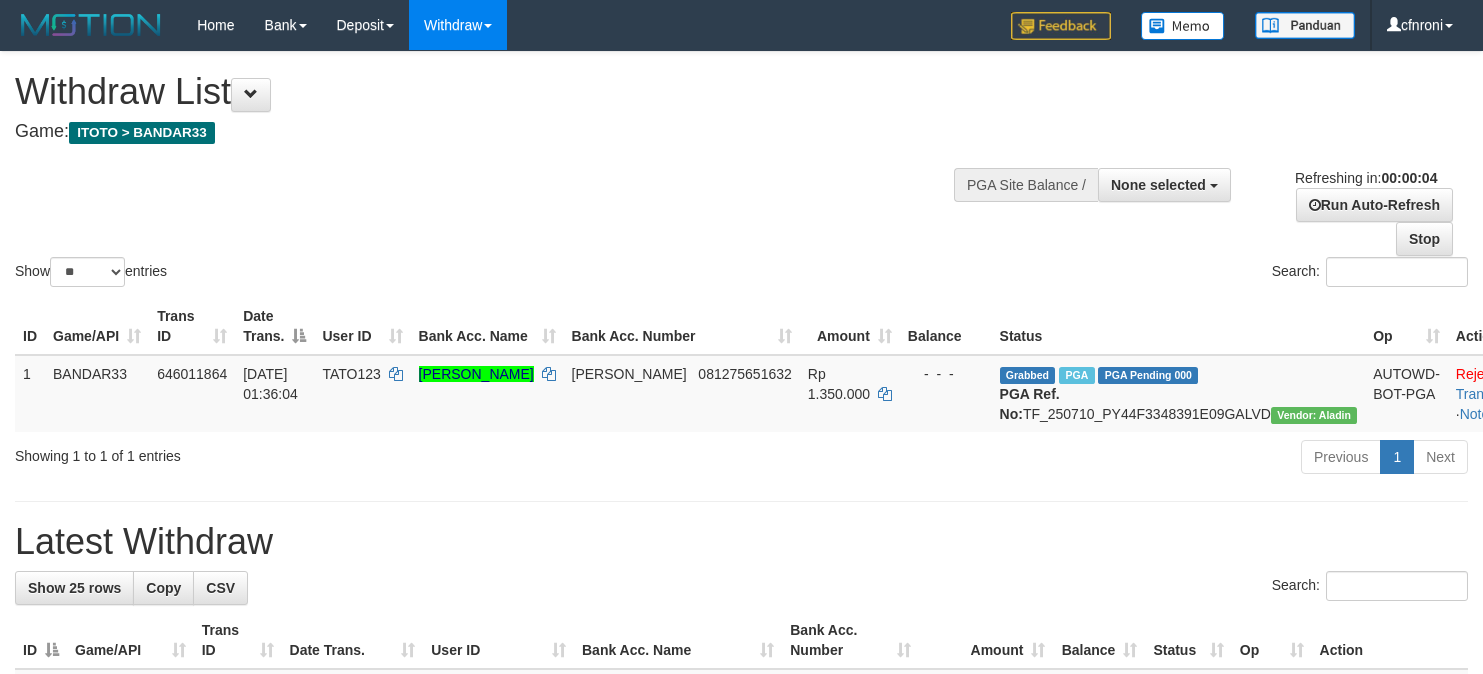 scroll, scrollTop: 0, scrollLeft: 0, axis: both 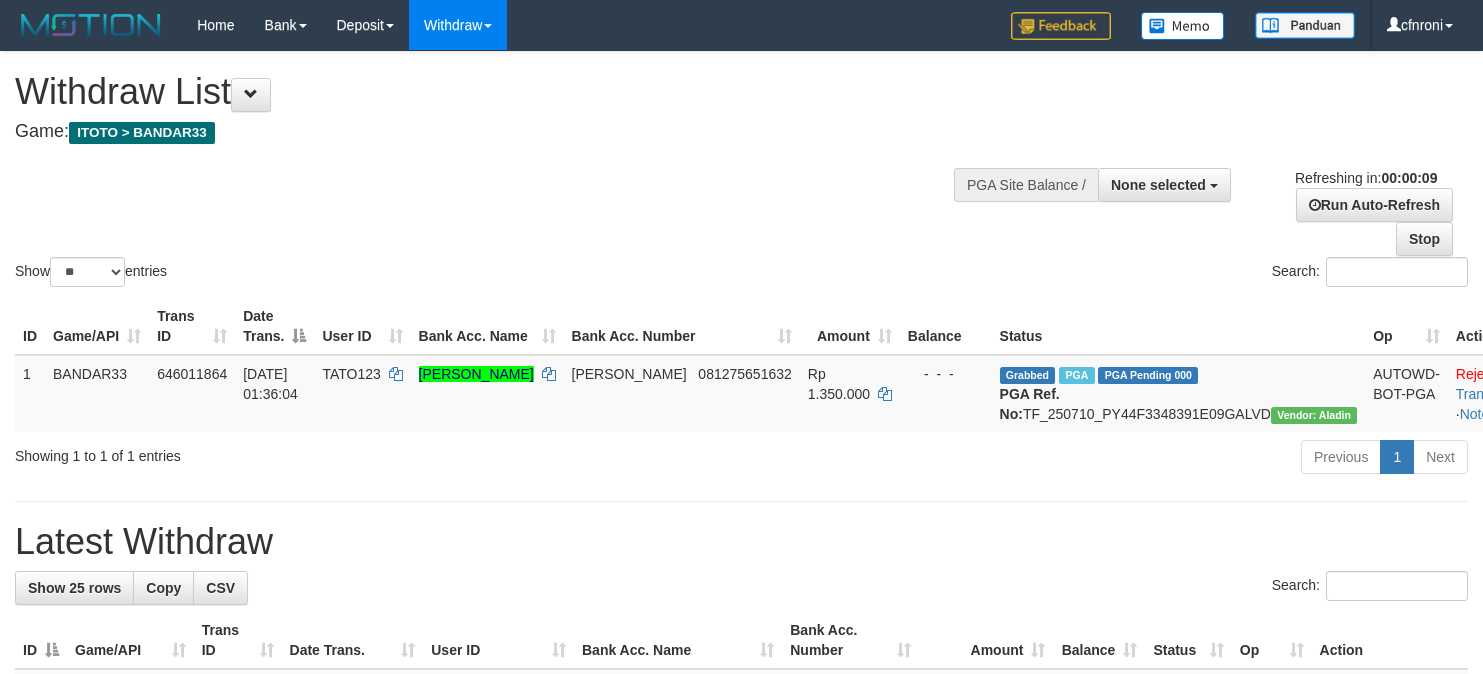 select 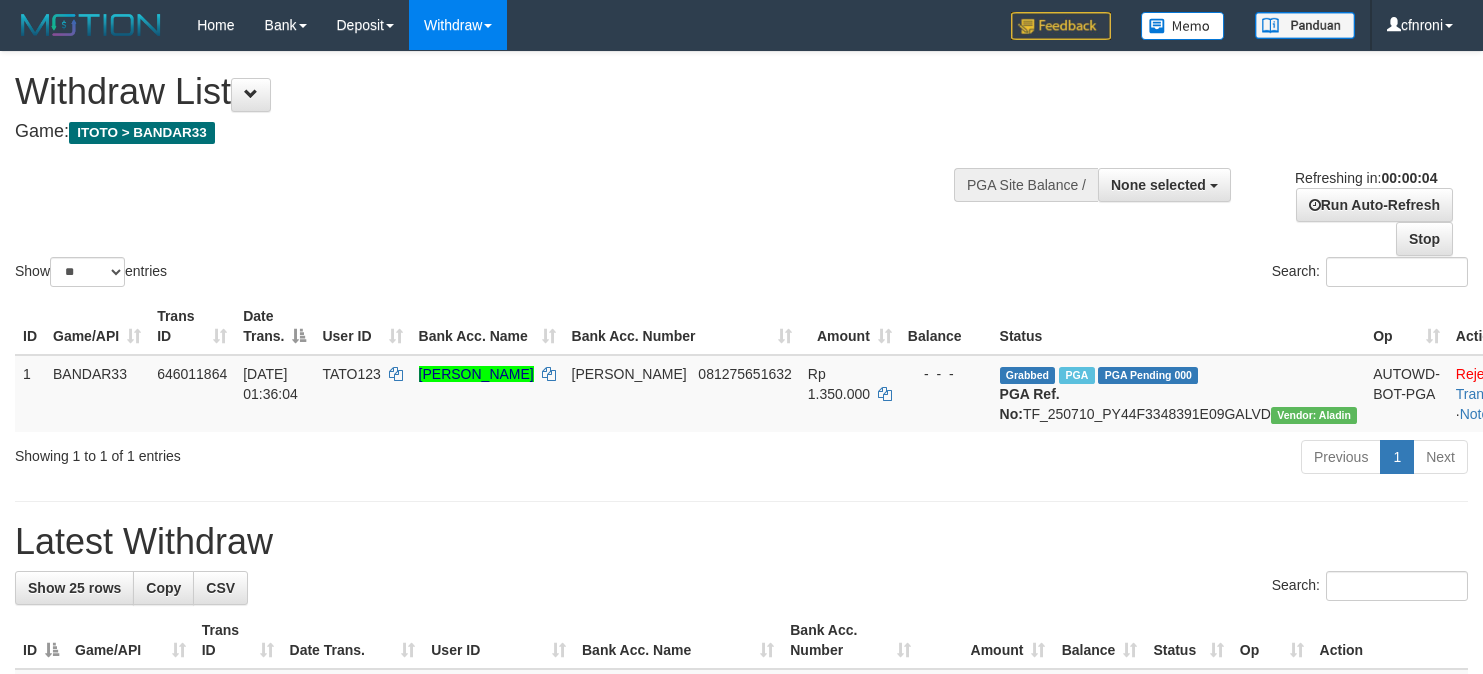 scroll, scrollTop: 0, scrollLeft: 0, axis: both 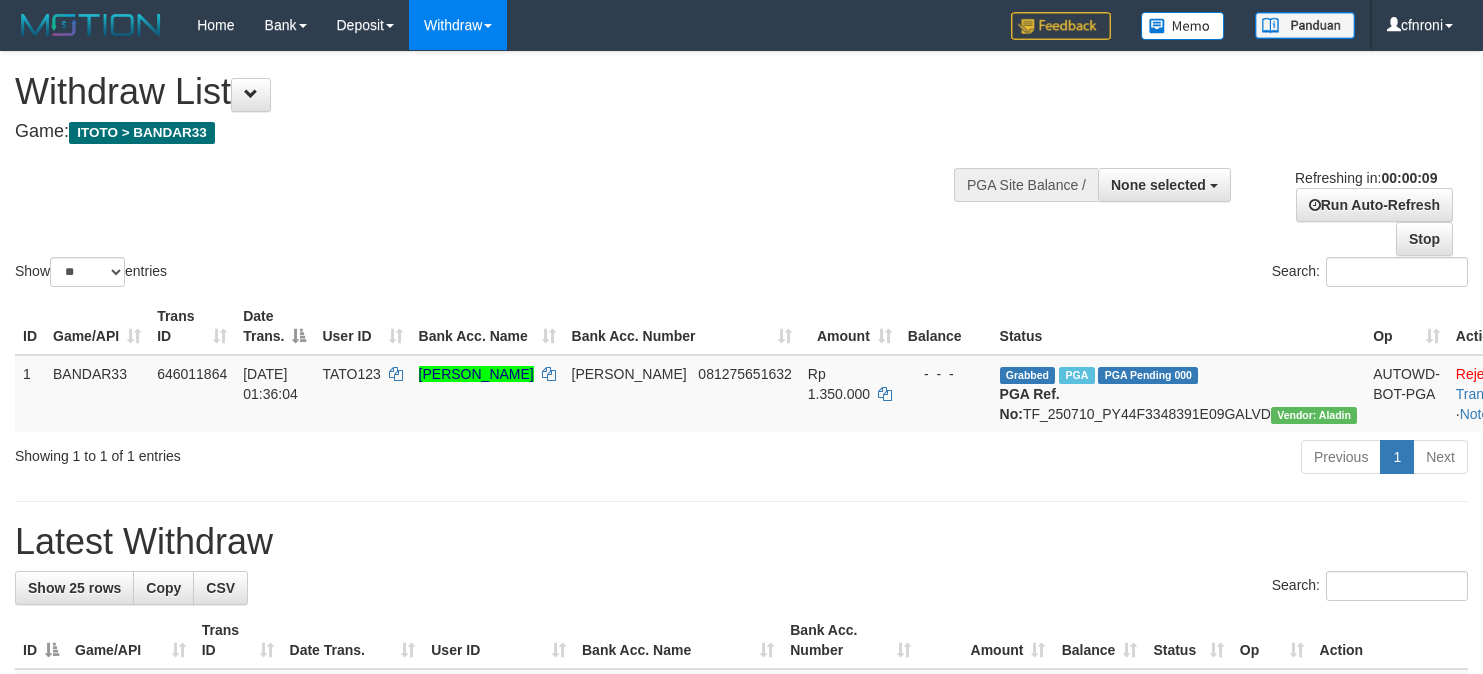 select 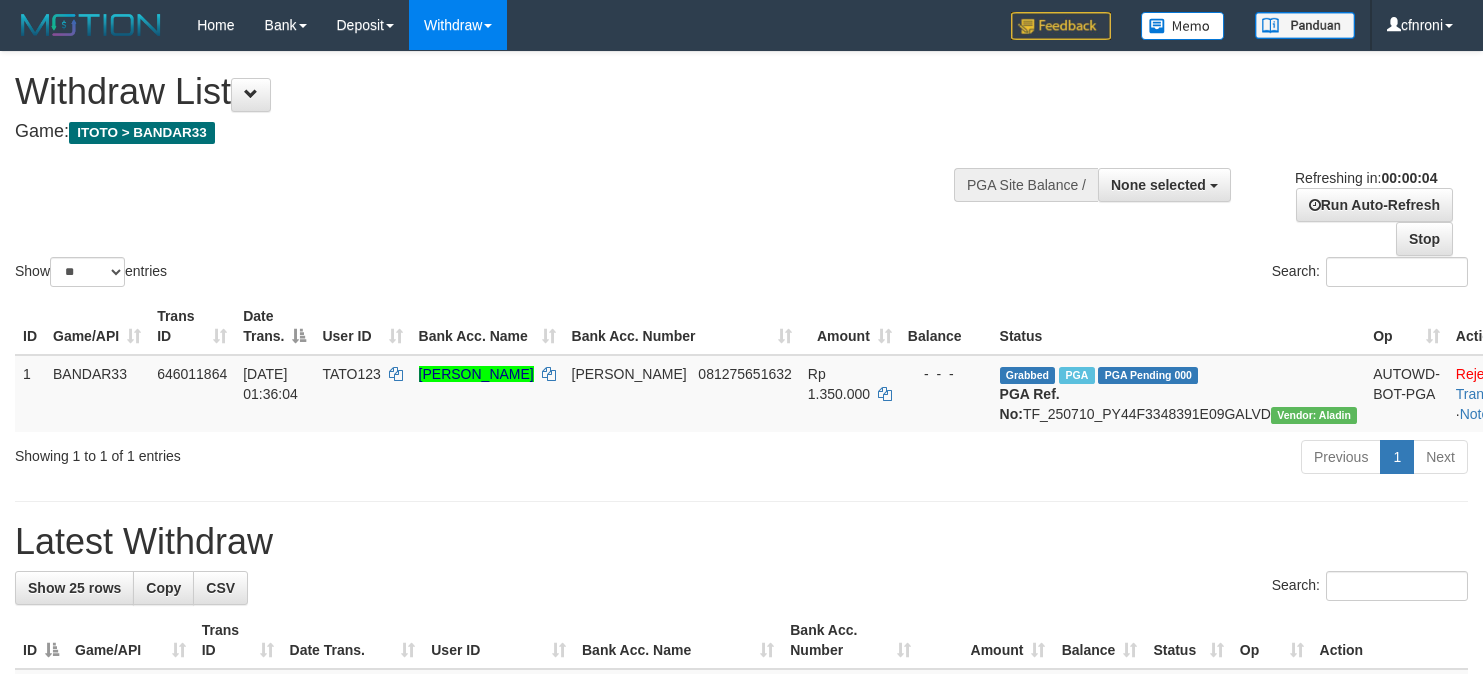 scroll, scrollTop: 0, scrollLeft: 0, axis: both 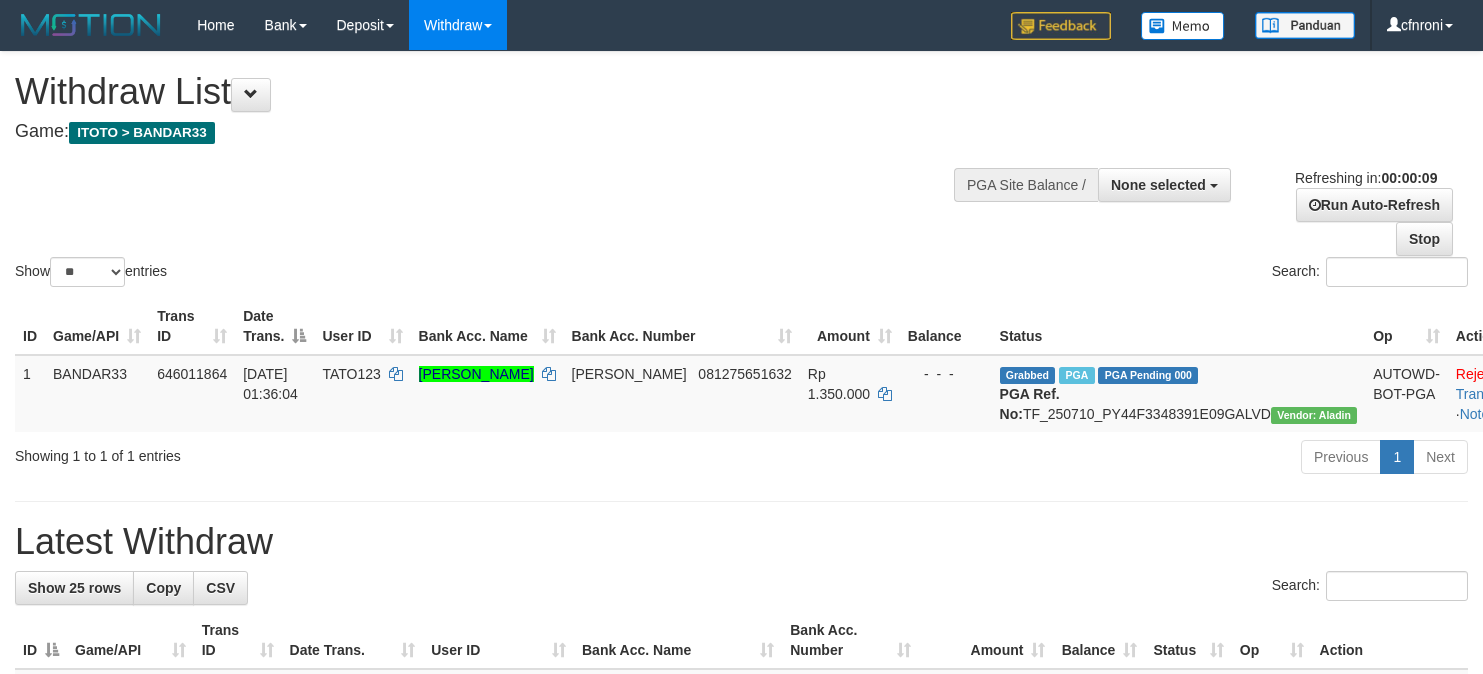 select 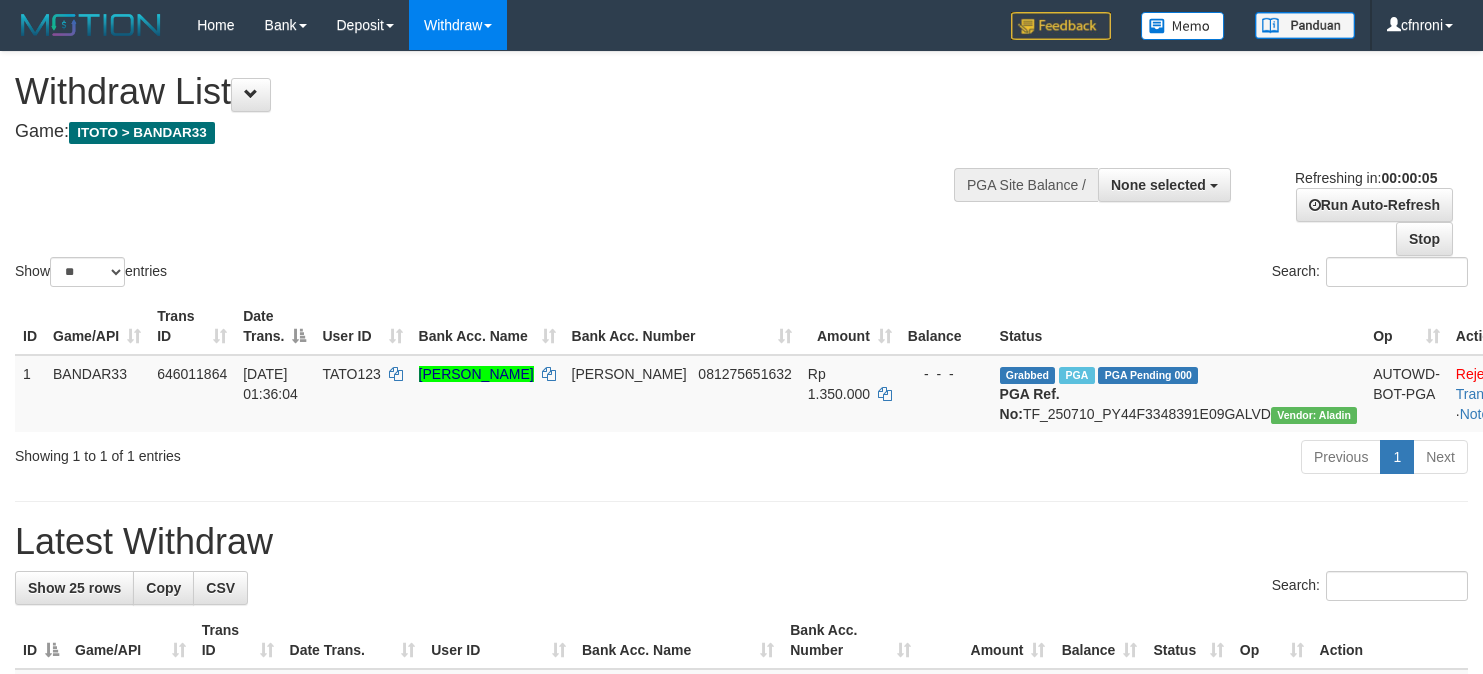 scroll, scrollTop: 0, scrollLeft: 0, axis: both 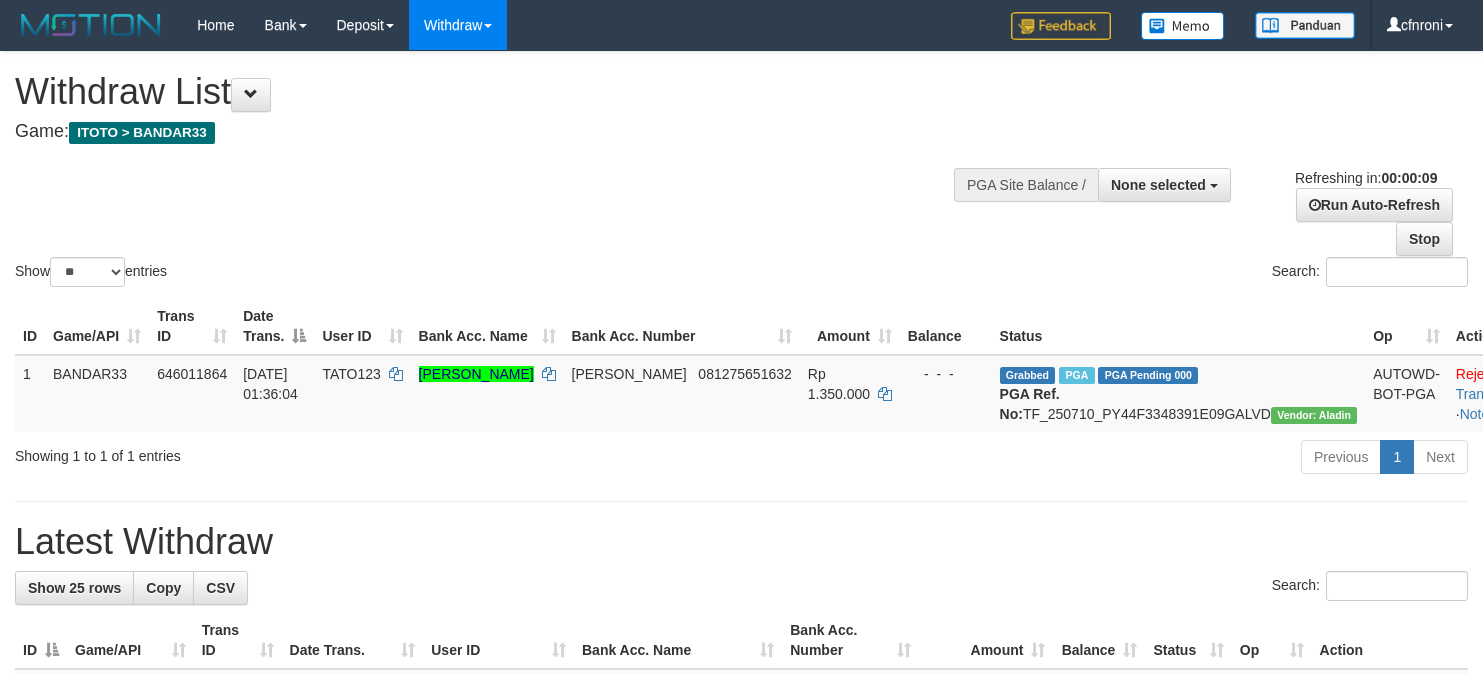 select 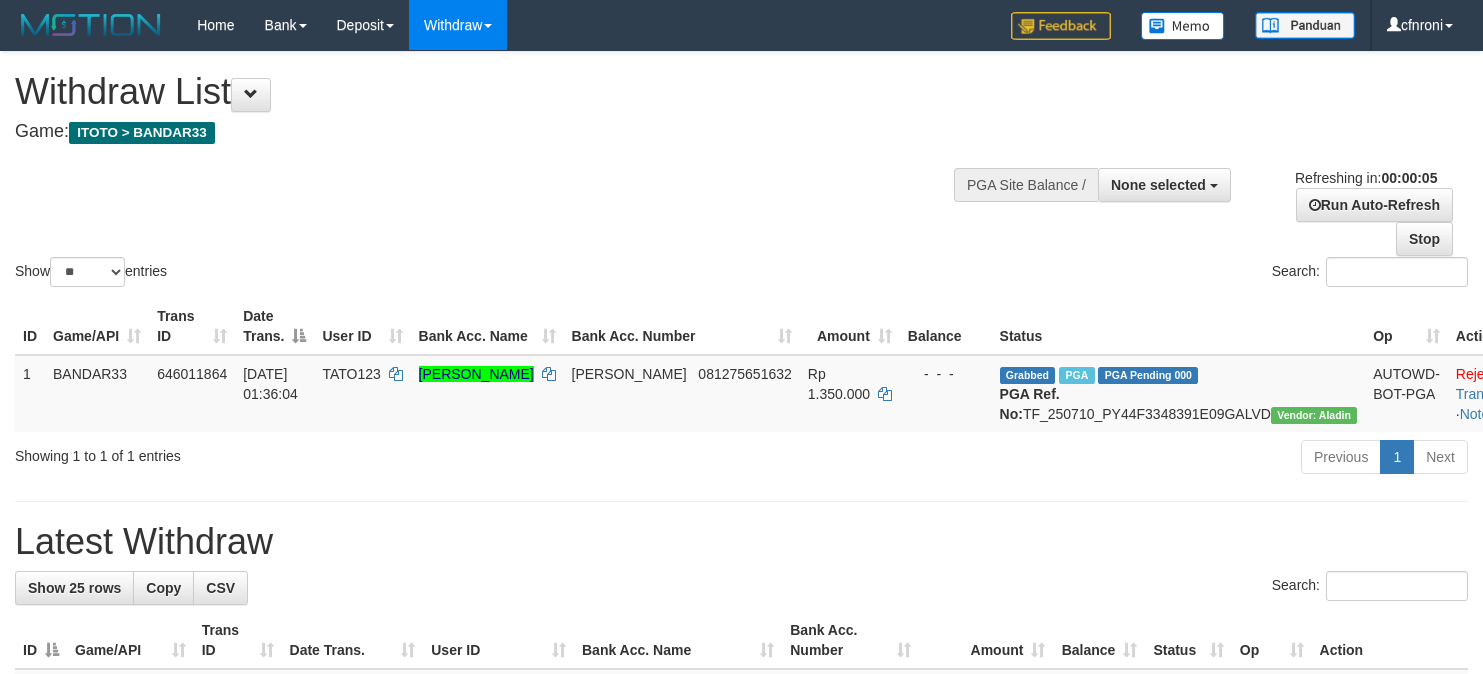 scroll, scrollTop: 0, scrollLeft: 0, axis: both 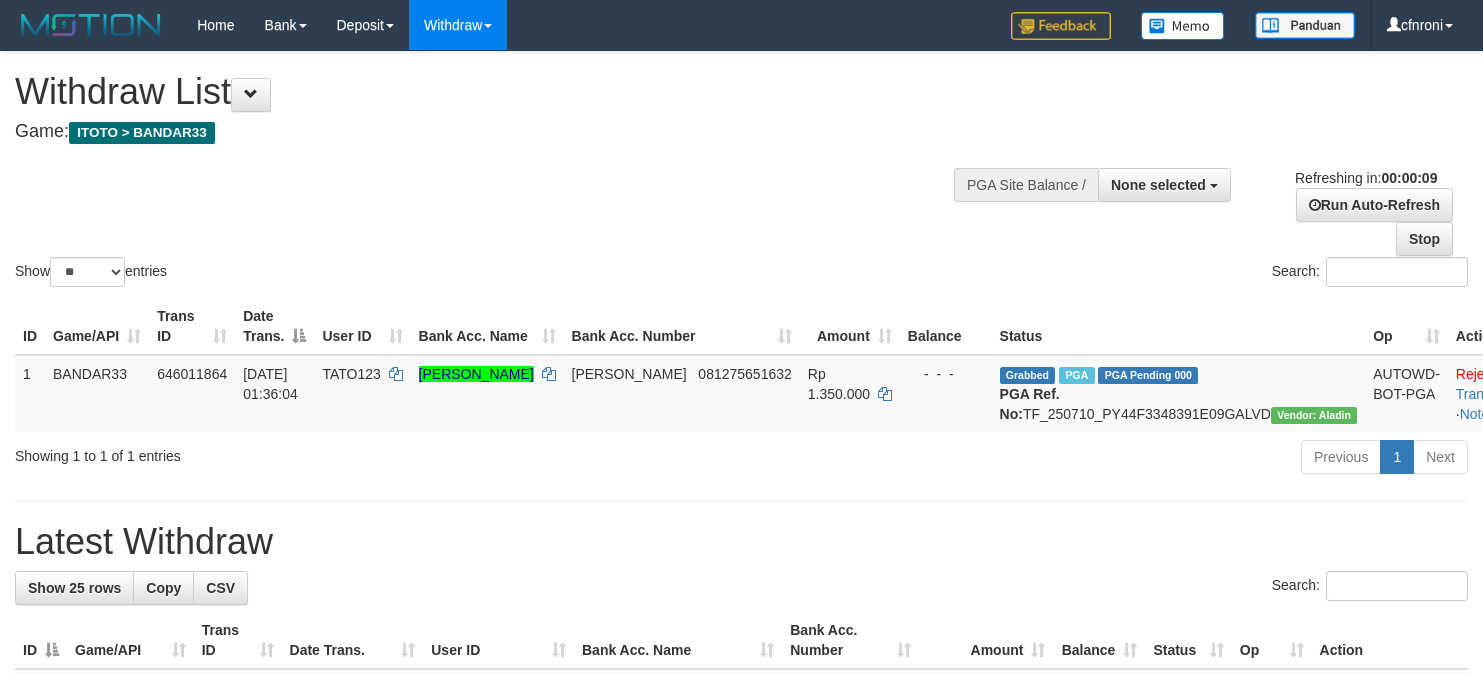 select 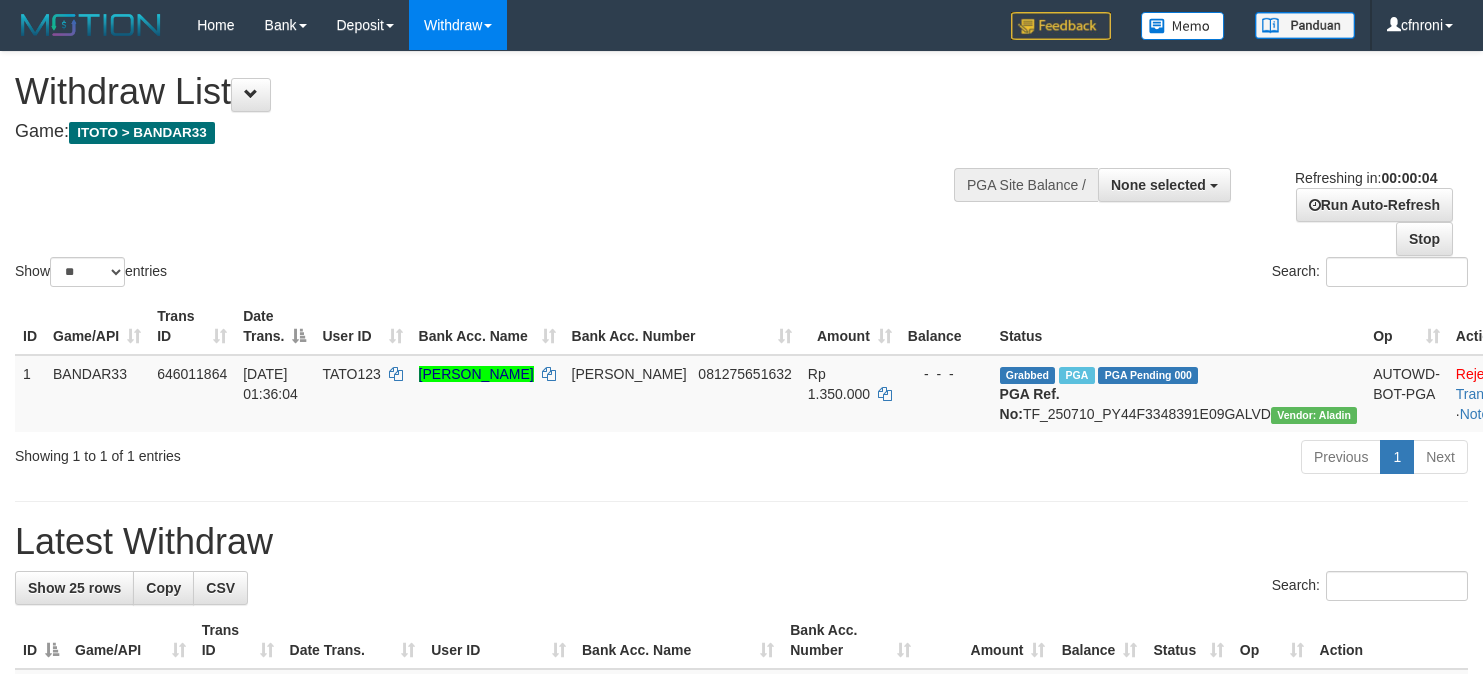 scroll, scrollTop: 0, scrollLeft: 0, axis: both 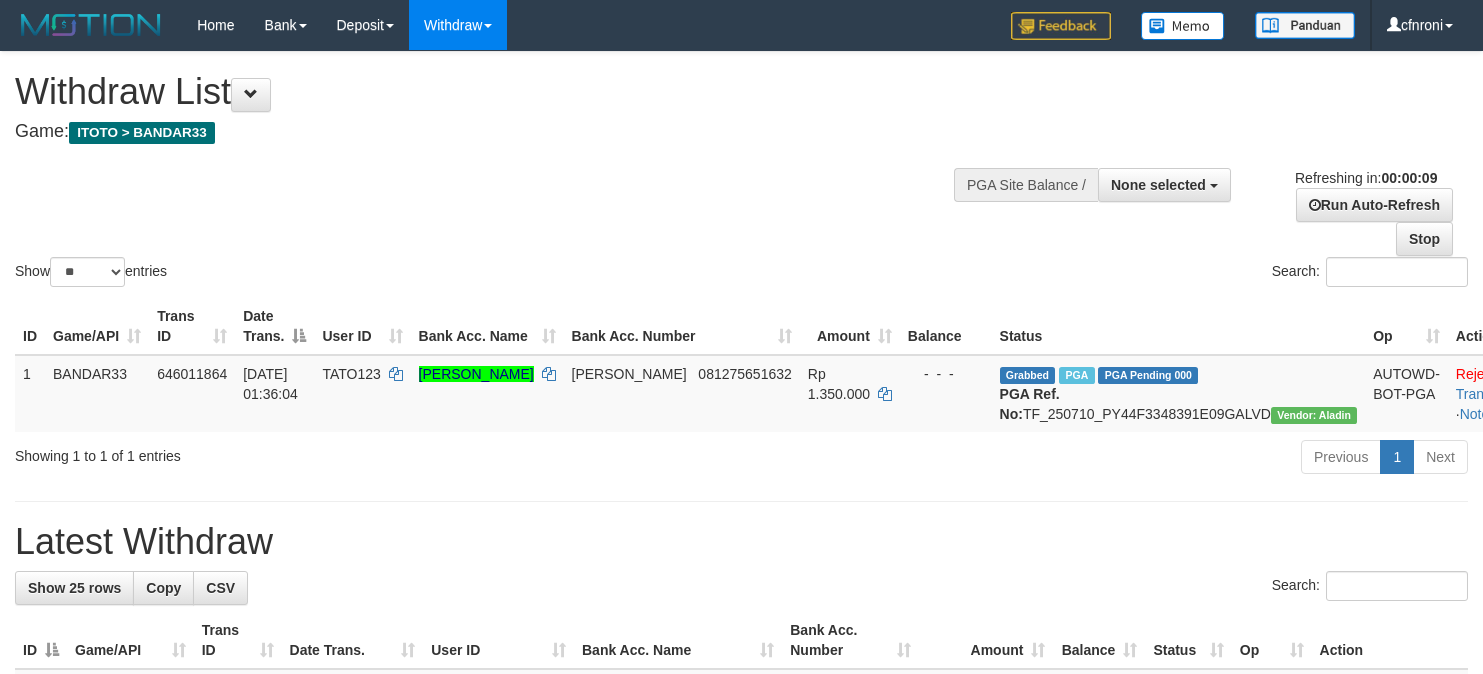 select 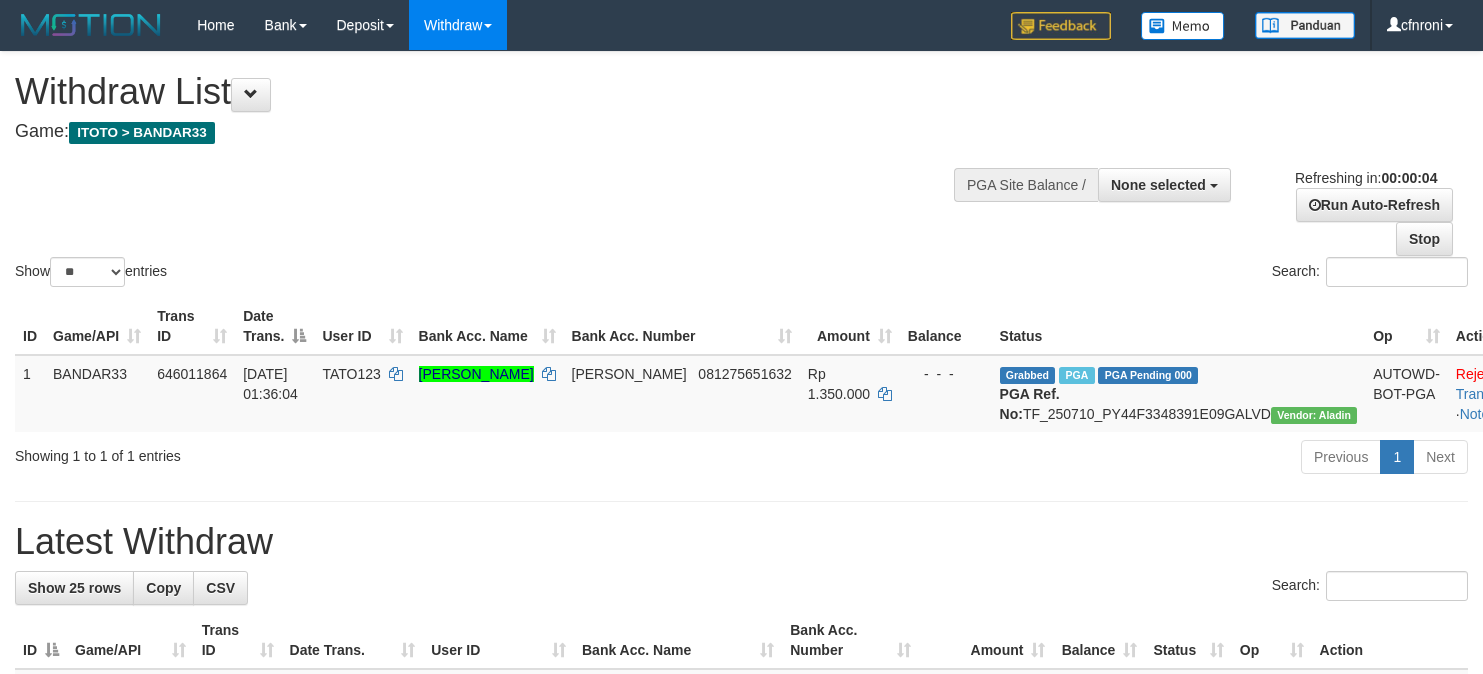 scroll, scrollTop: 0, scrollLeft: 0, axis: both 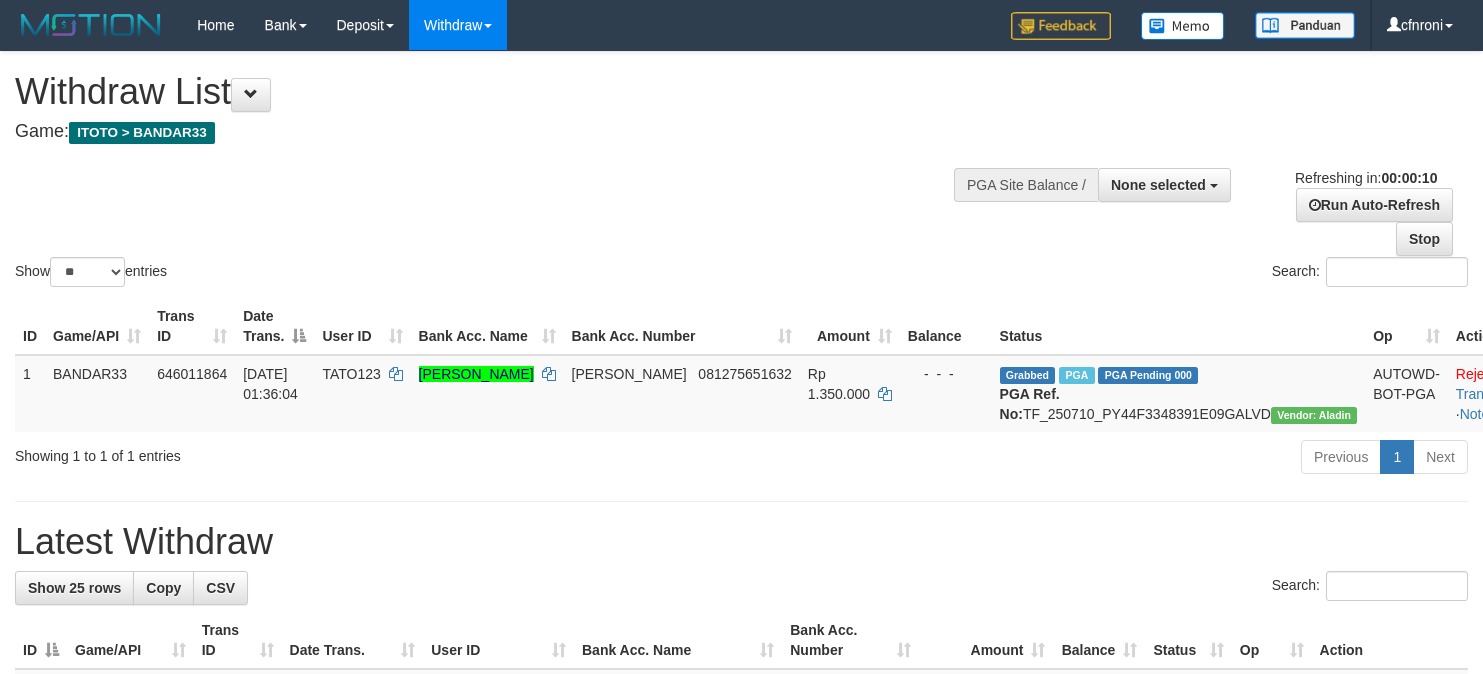 select 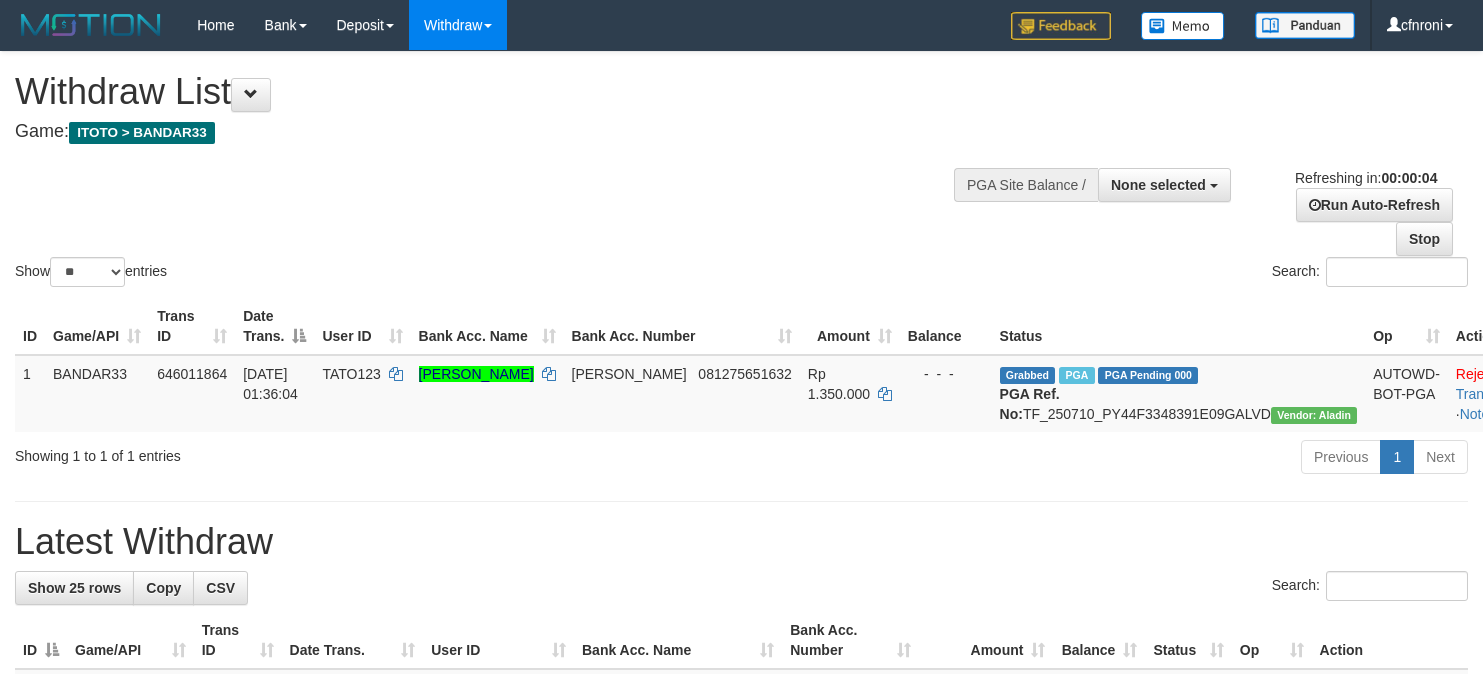scroll, scrollTop: 0, scrollLeft: 0, axis: both 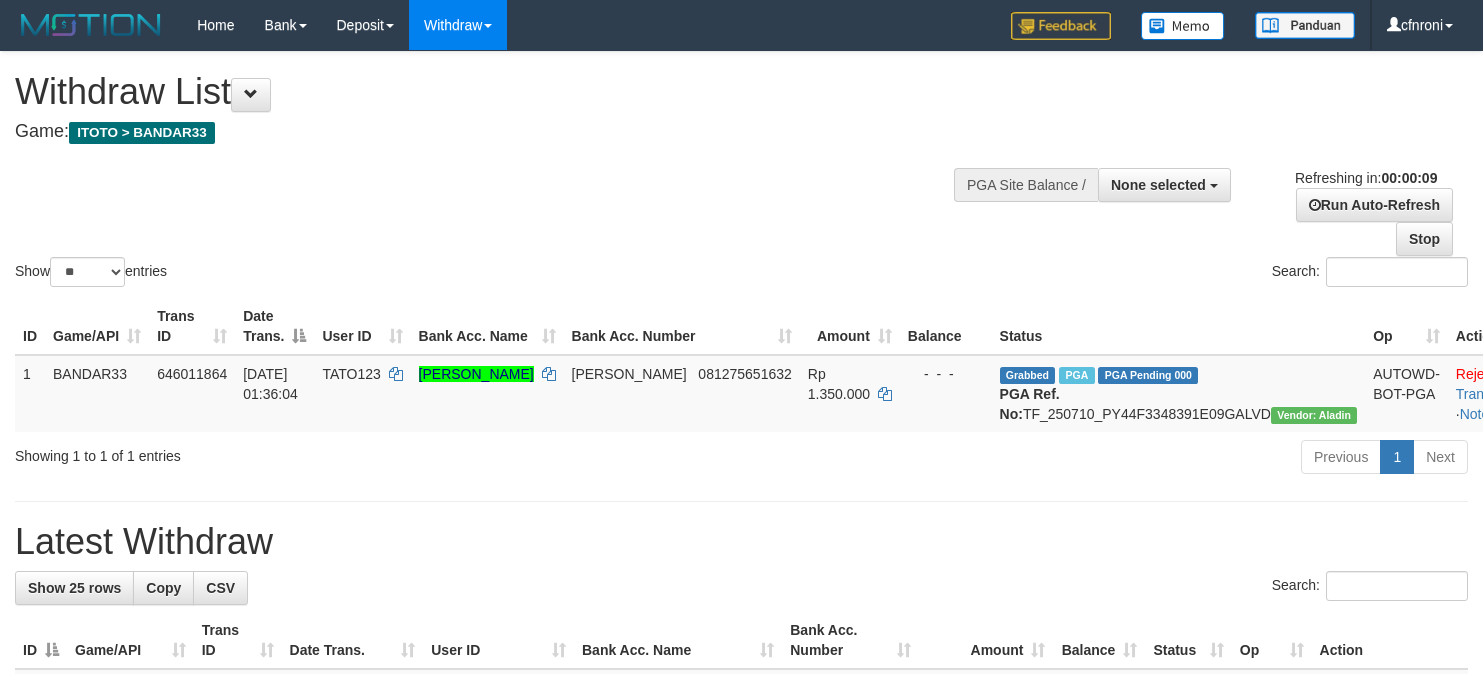 select 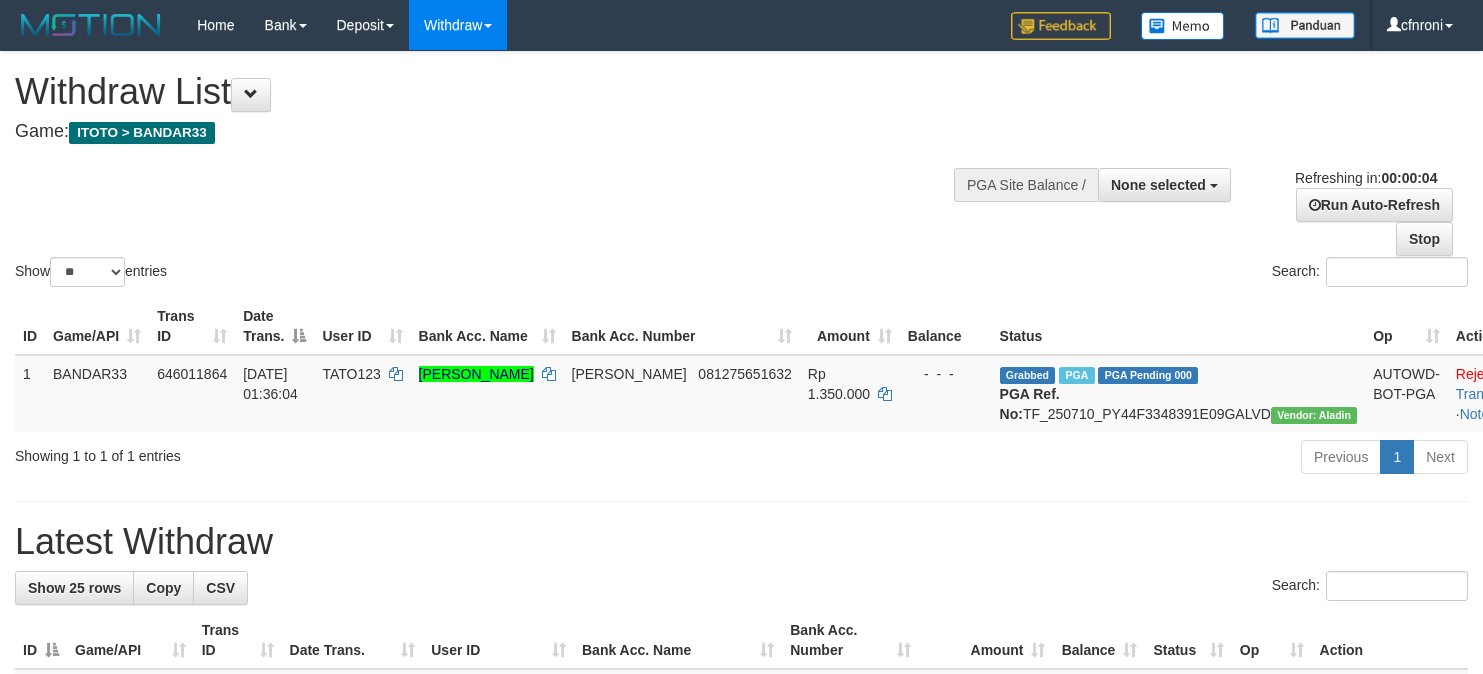 scroll, scrollTop: 0, scrollLeft: 0, axis: both 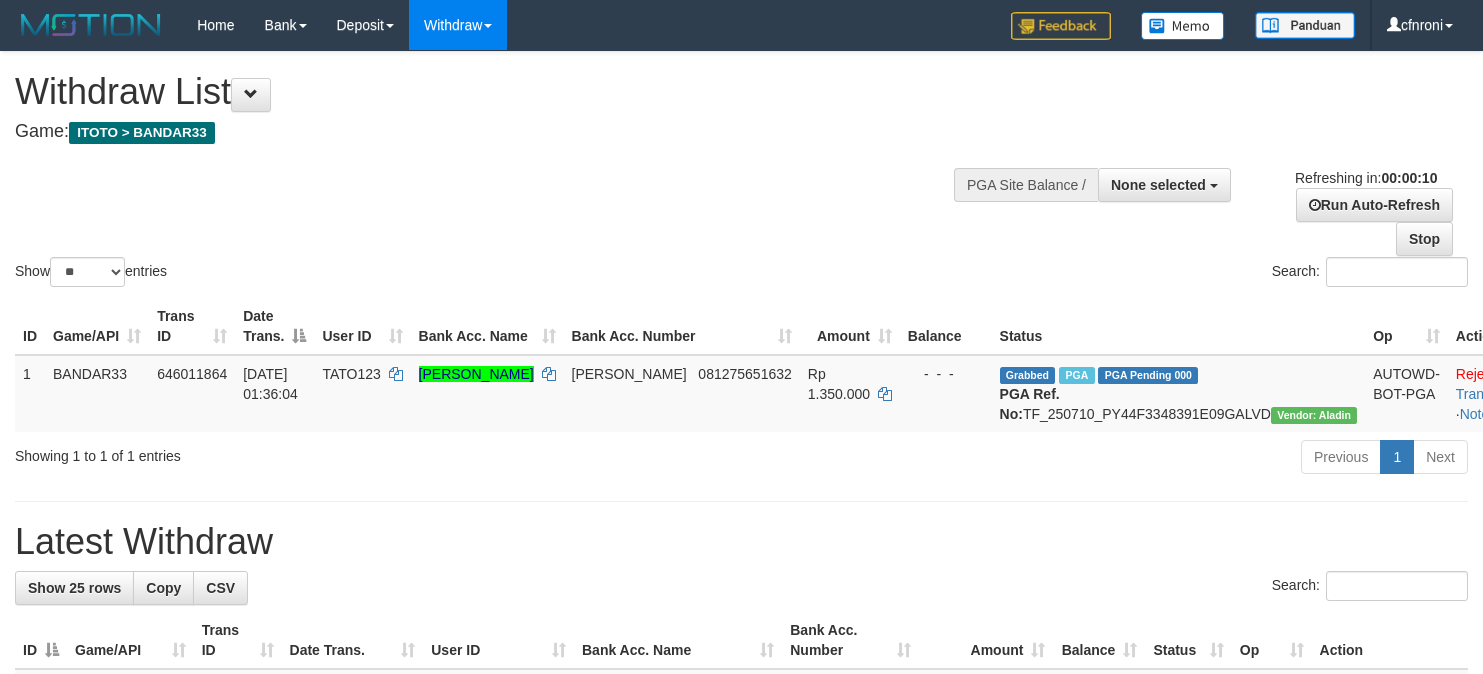 select 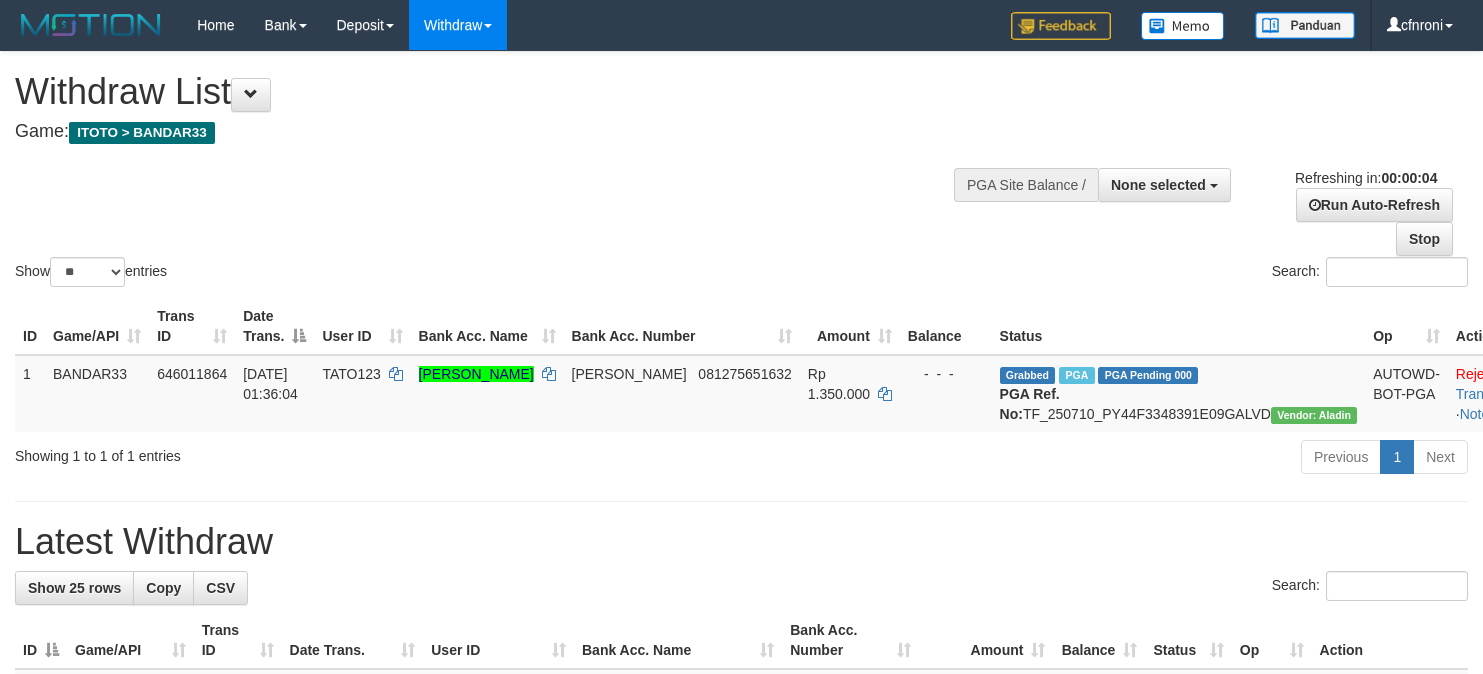scroll, scrollTop: 0, scrollLeft: 0, axis: both 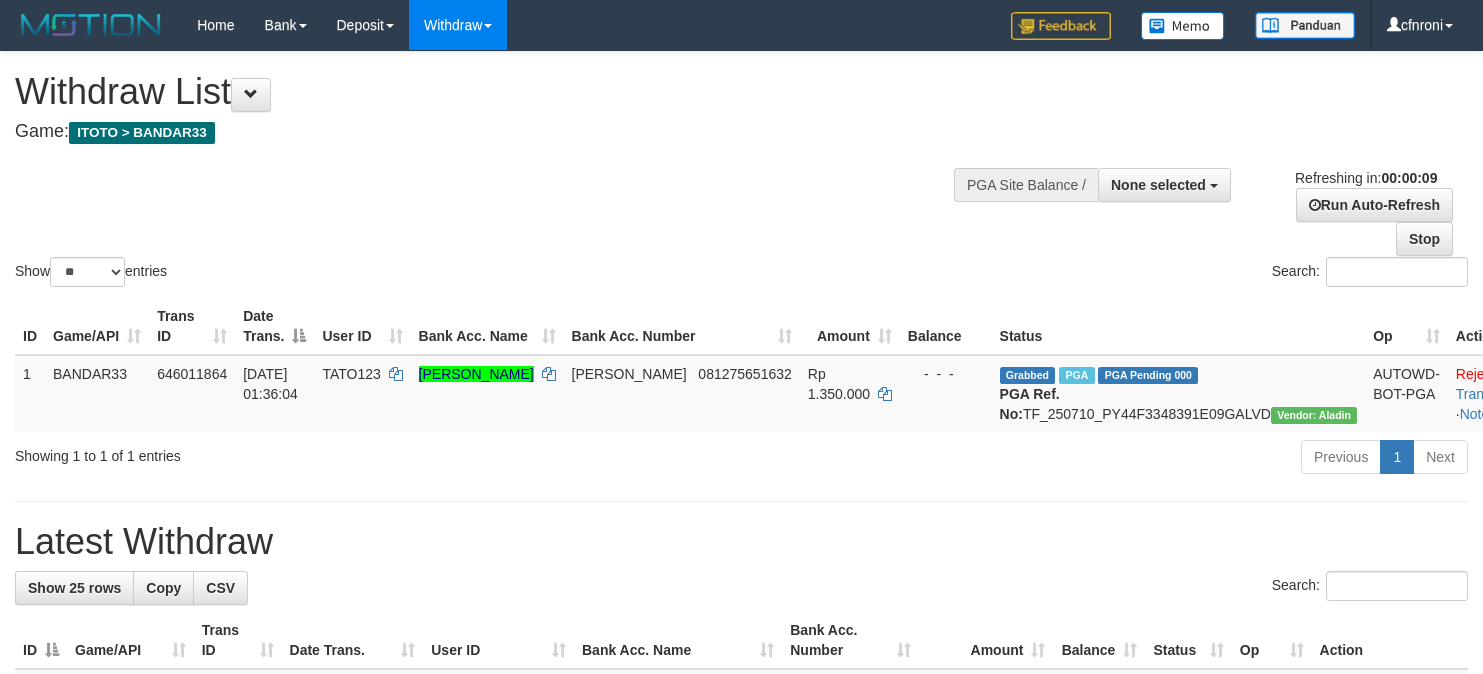 select 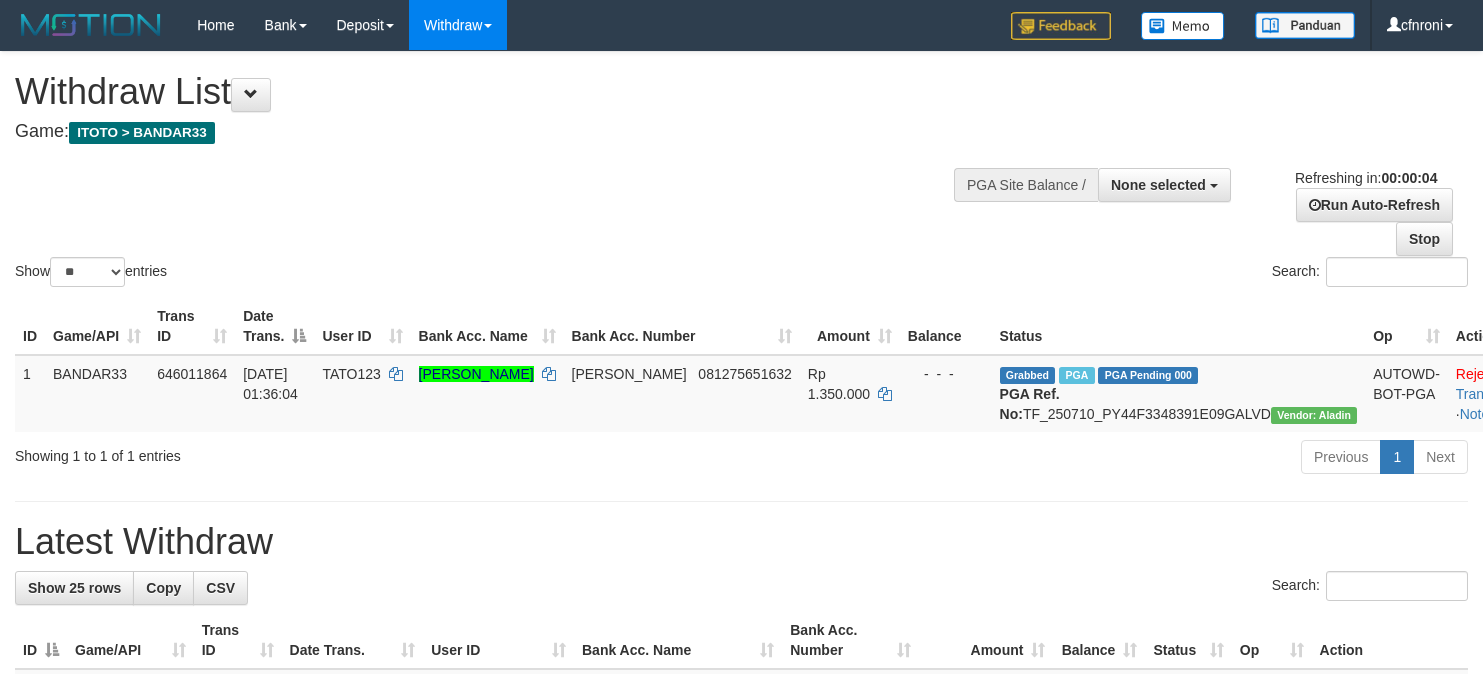 scroll, scrollTop: 0, scrollLeft: 0, axis: both 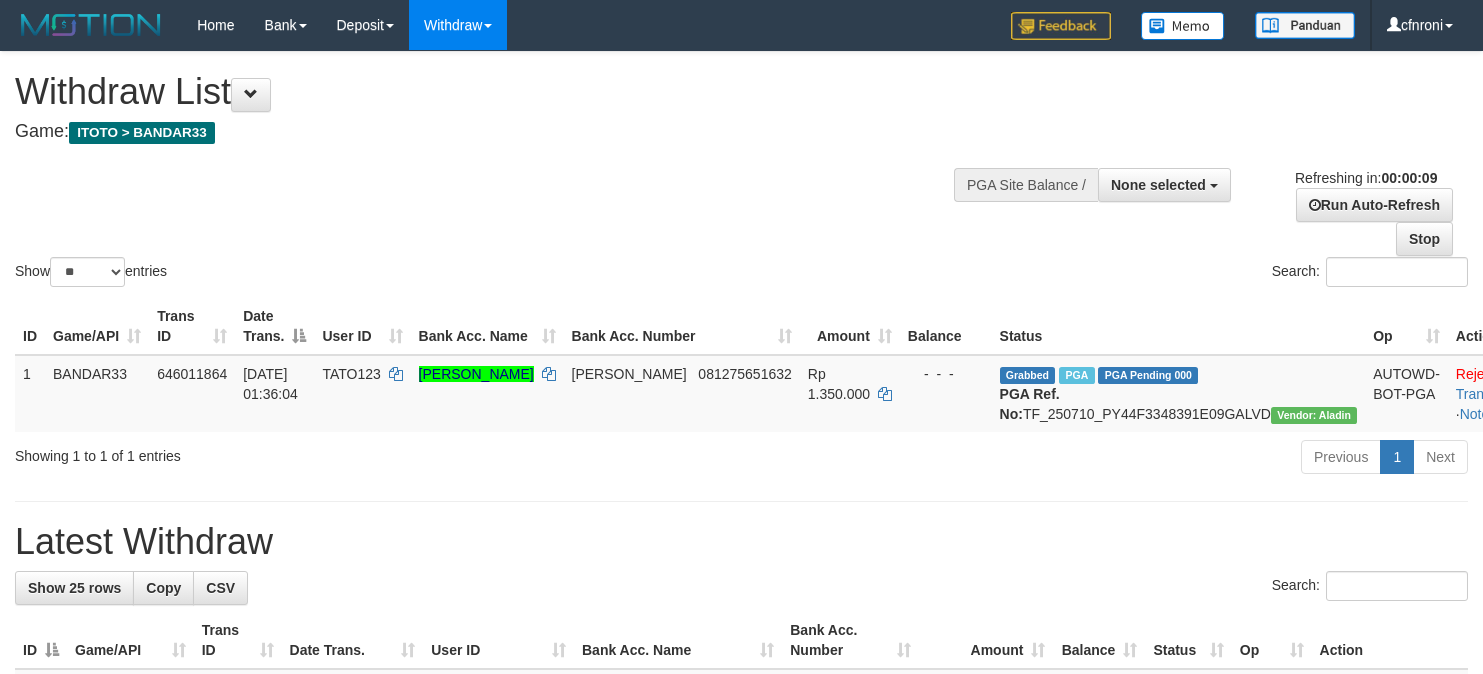 select 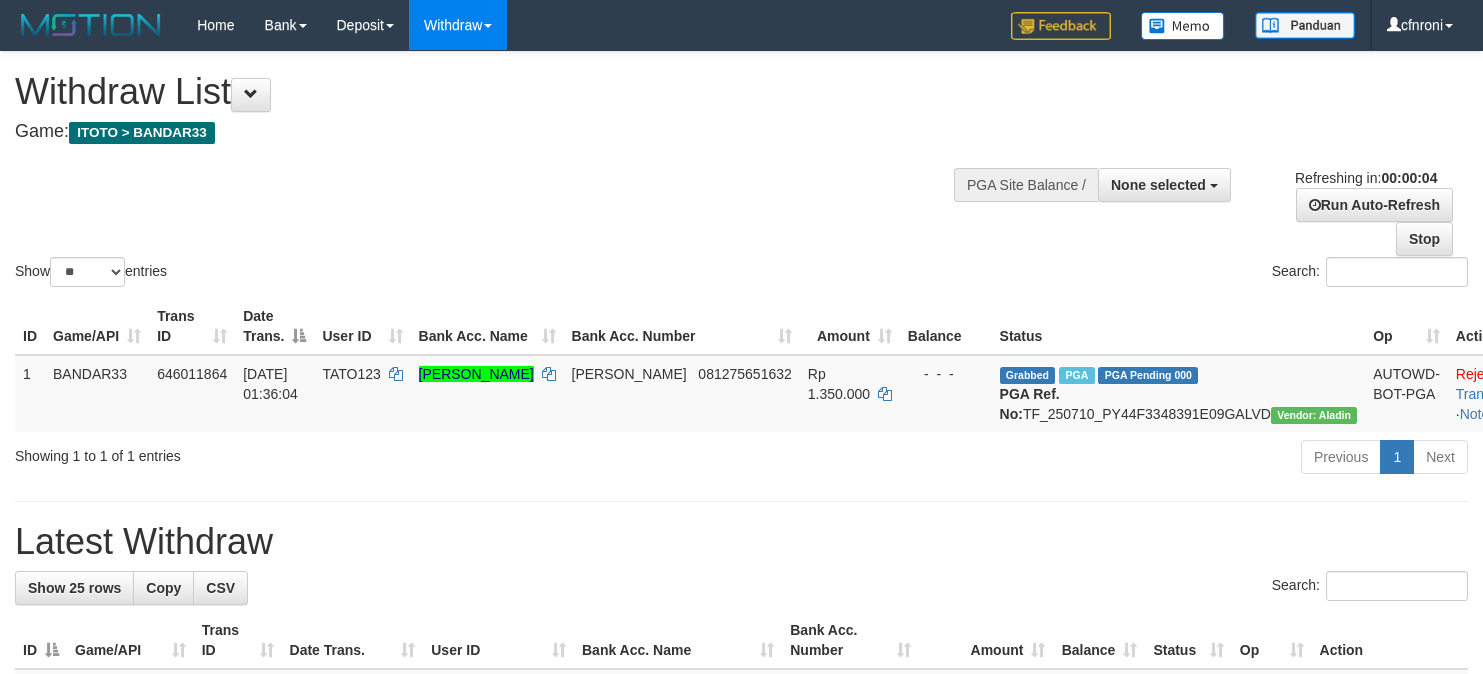 scroll, scrollTop: 0, scrollLeft: 0, axis: both 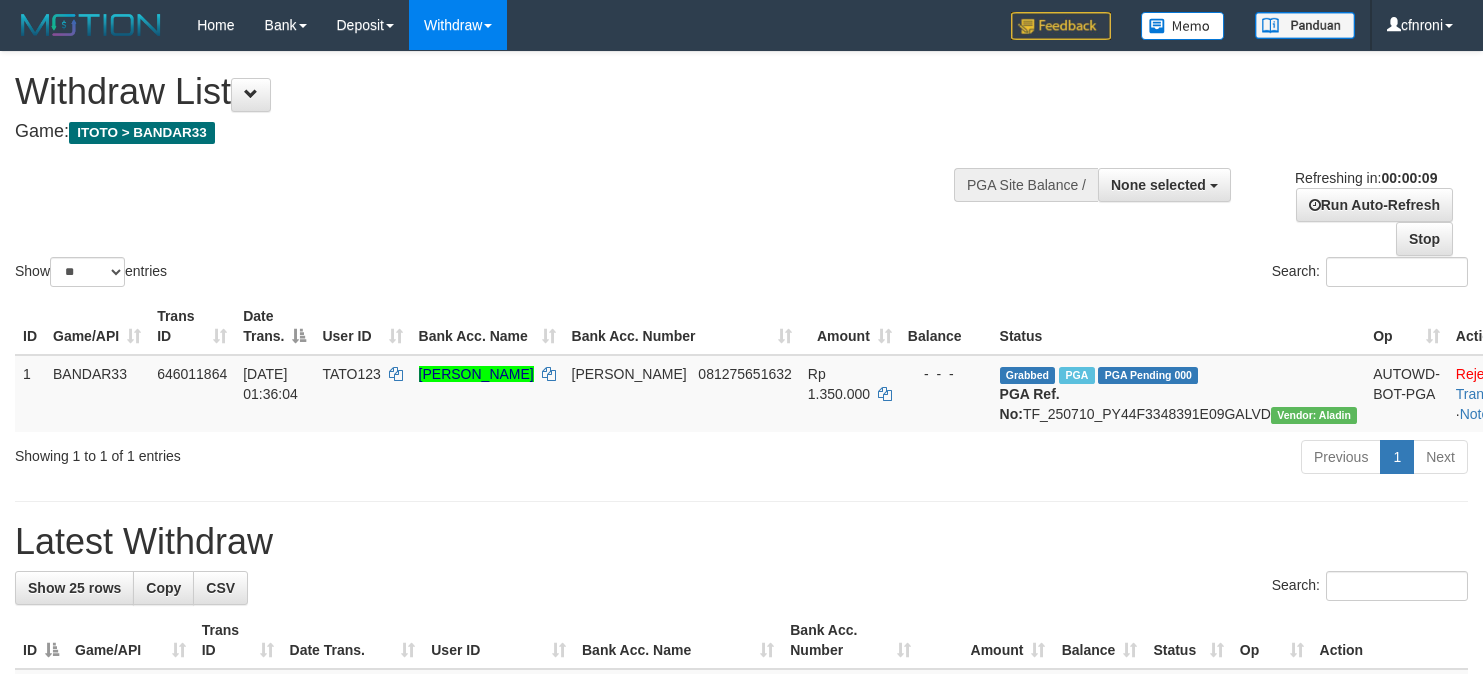 select 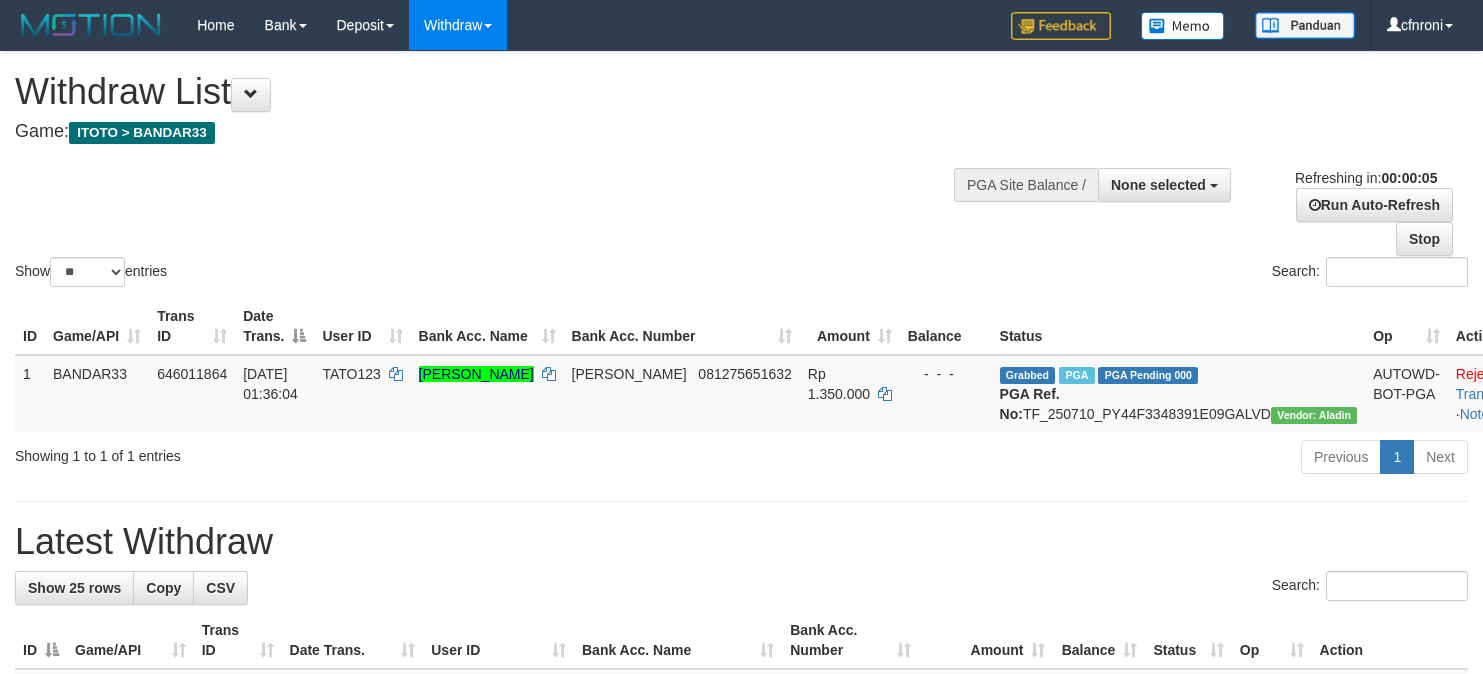 scroll, scrollTop: 0, scrollLeft: 0, axis: both 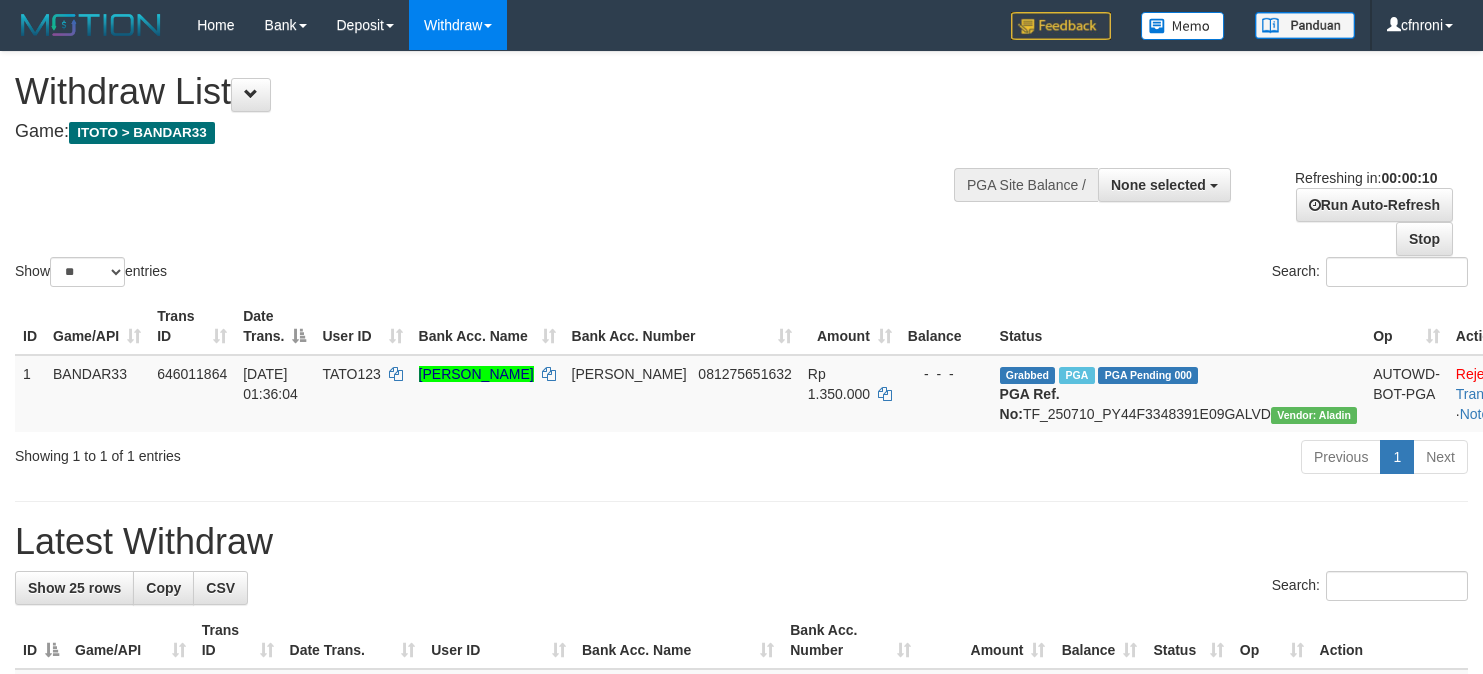 select 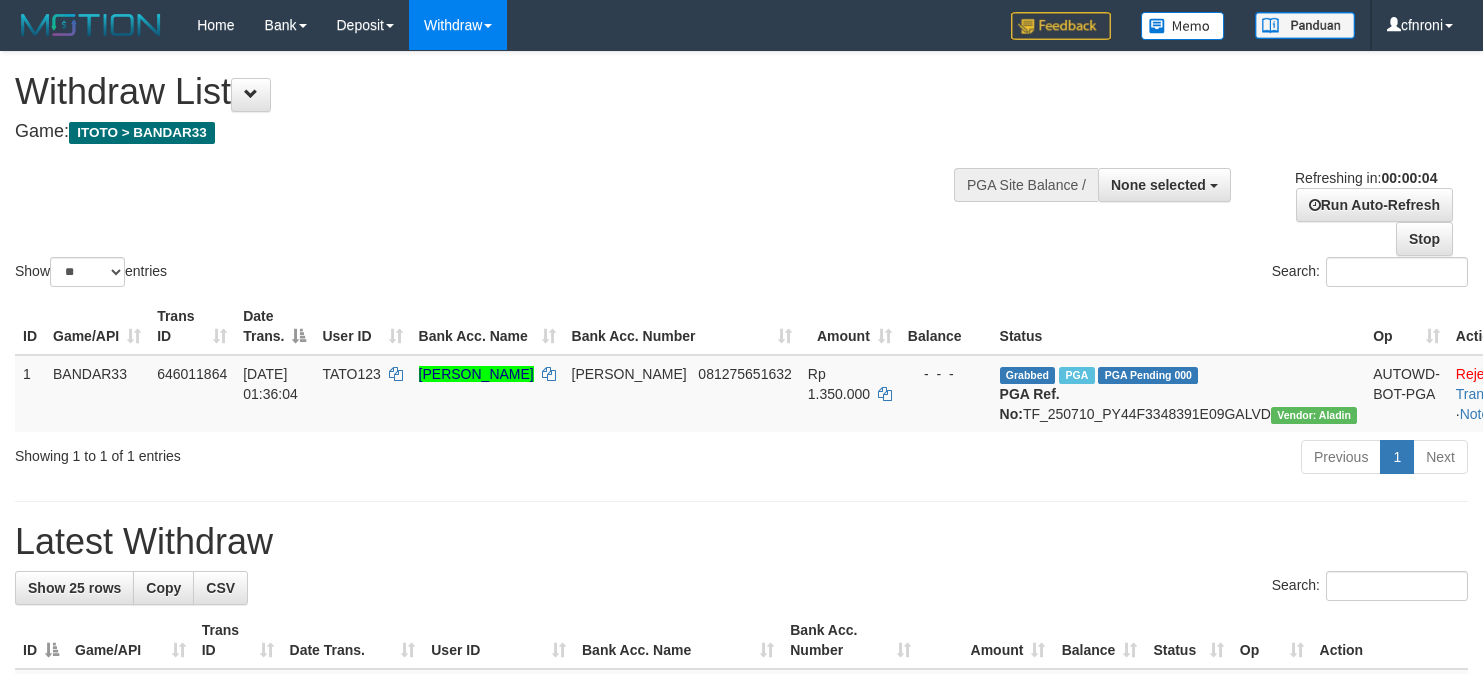 scroll, scrollTop: 0, scrollLeft: 0, axis: both 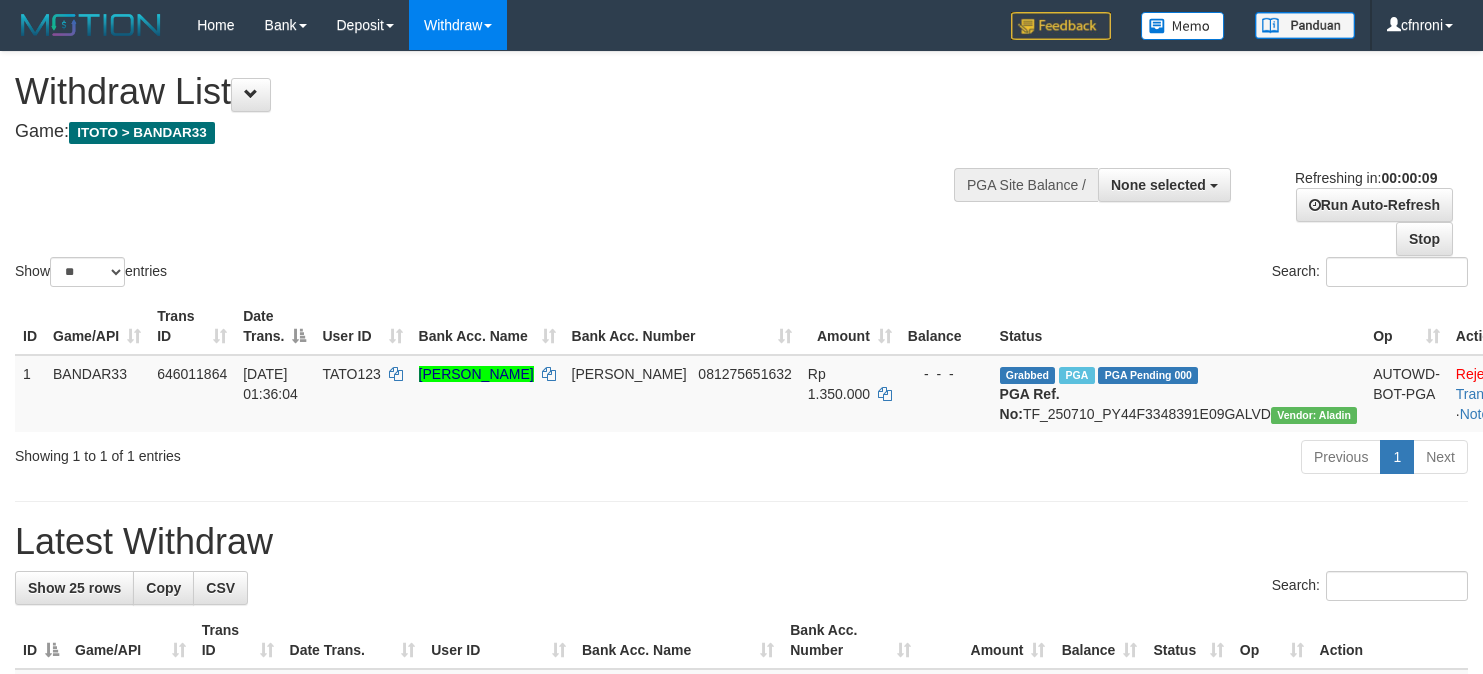 select 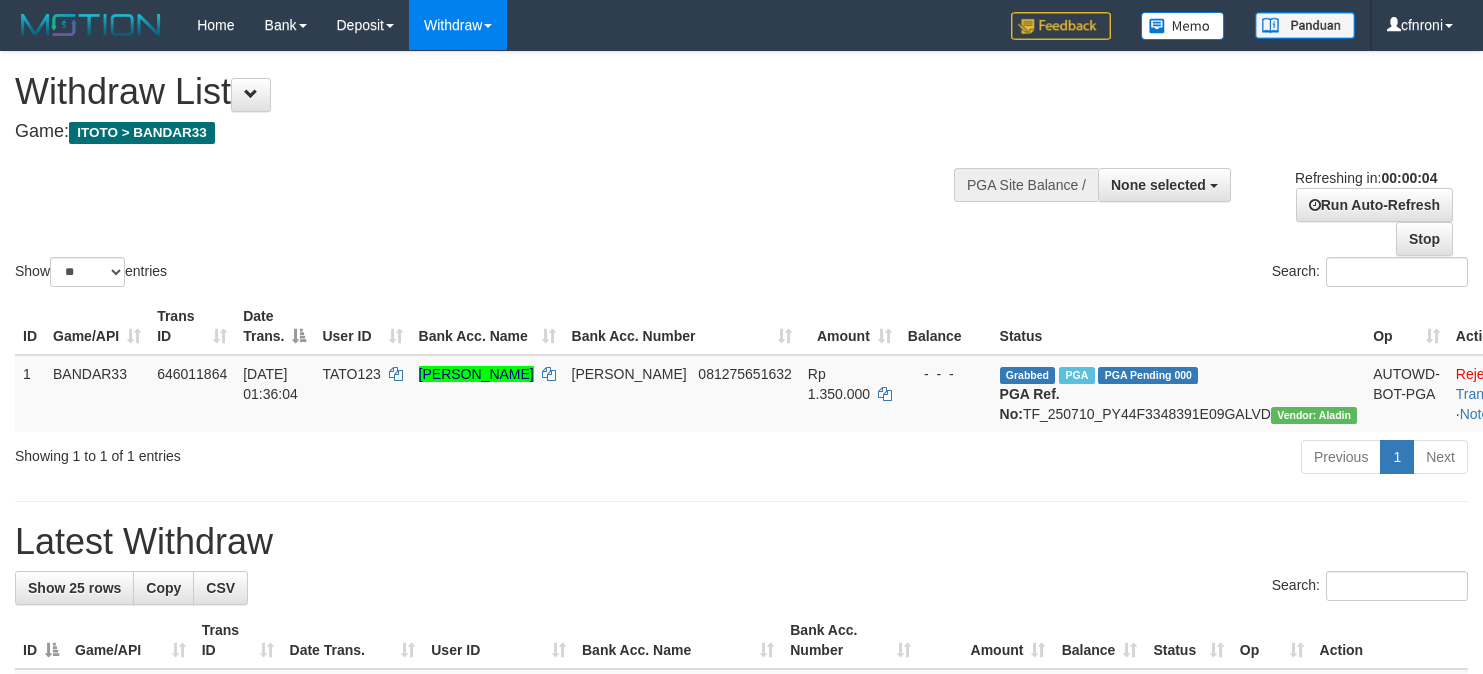 scroll, scrollTop: 0, scrollLeft: 0, axis: both 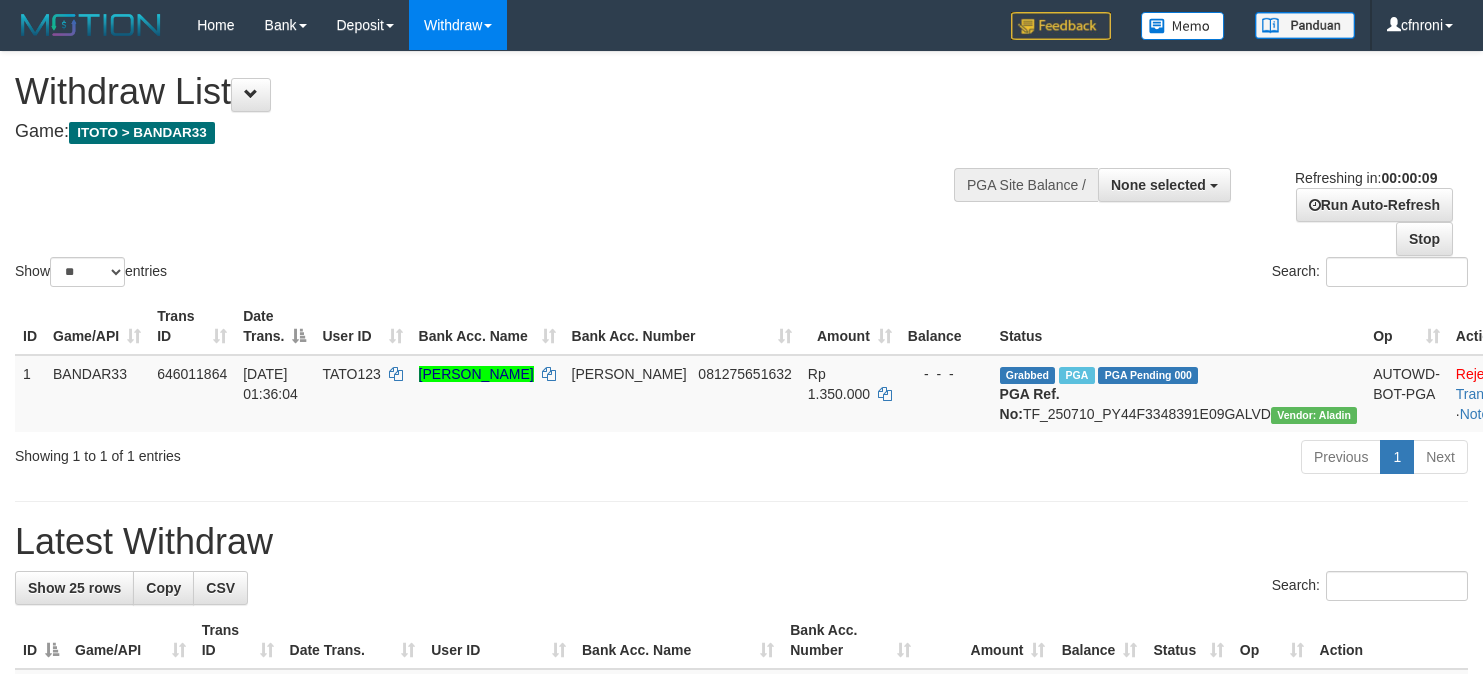 select 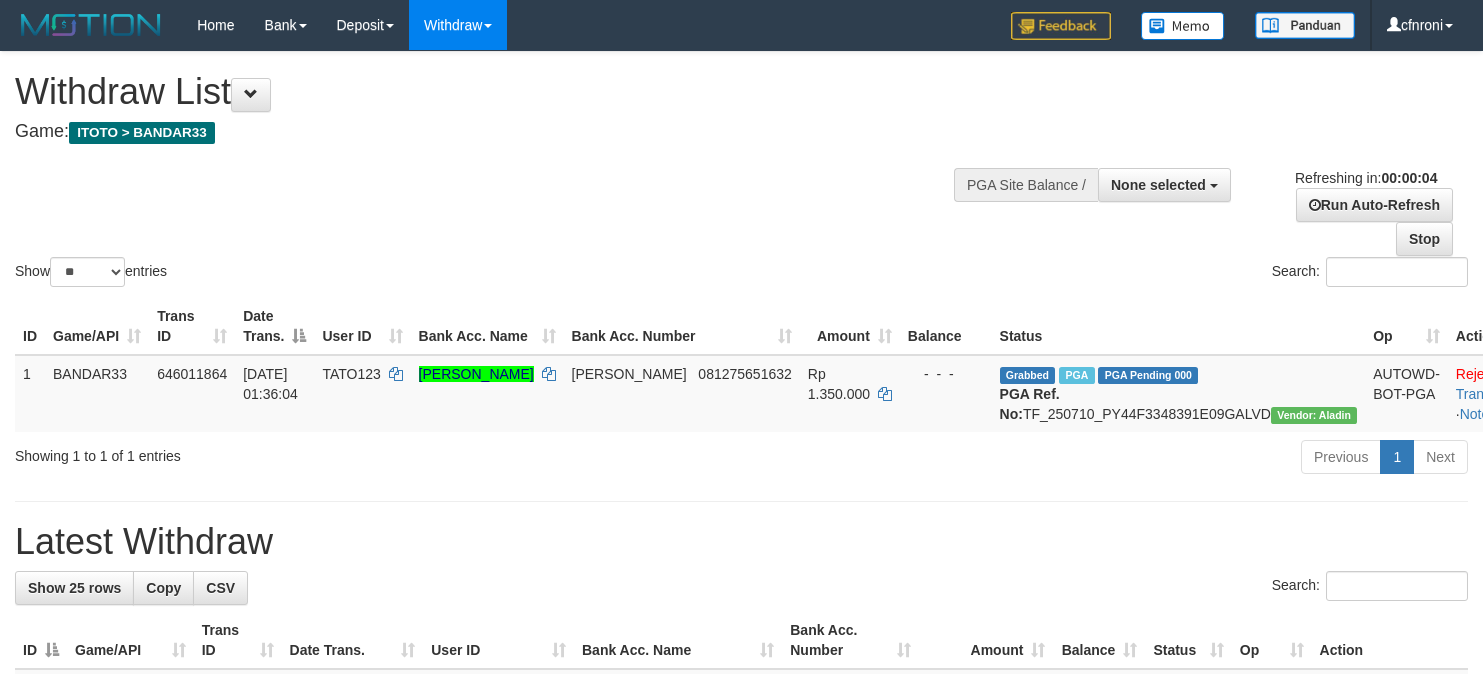 scroll, scrollTop: 0, scrollLeft: 0, axis: both 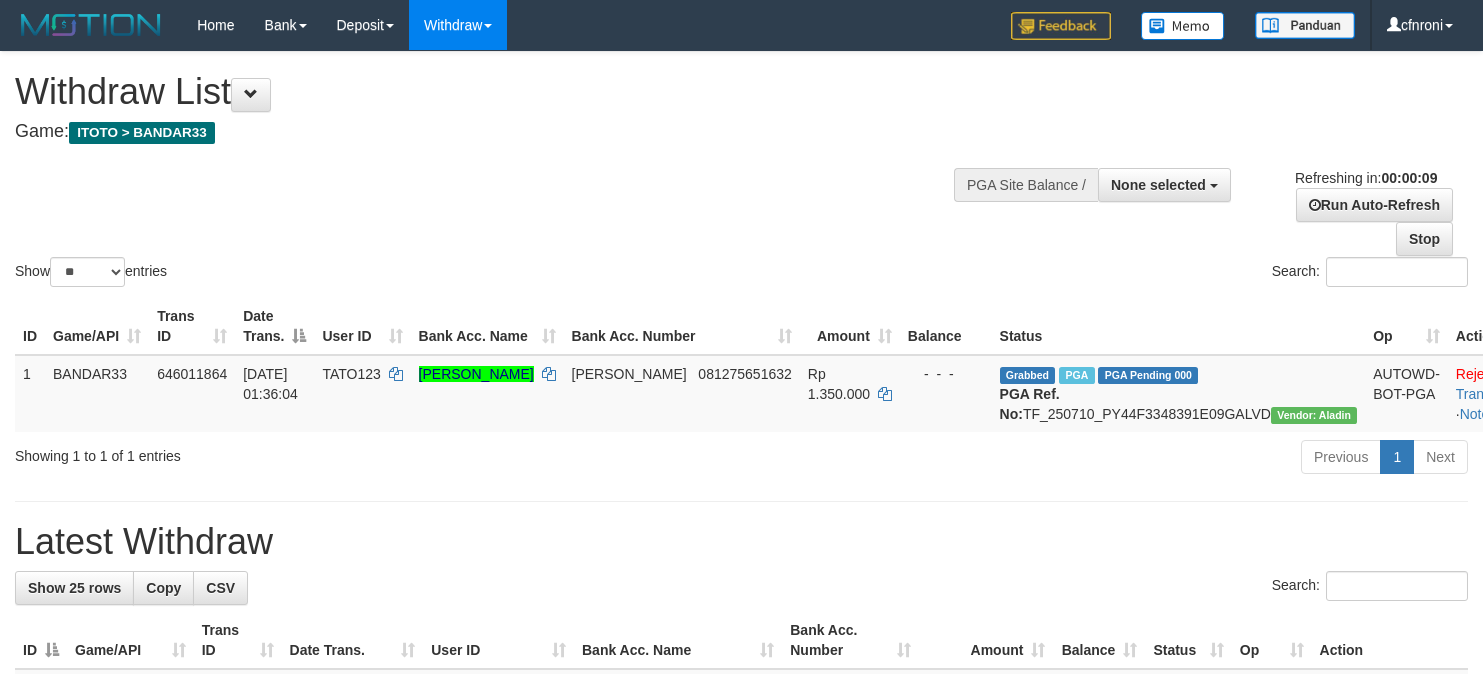 select 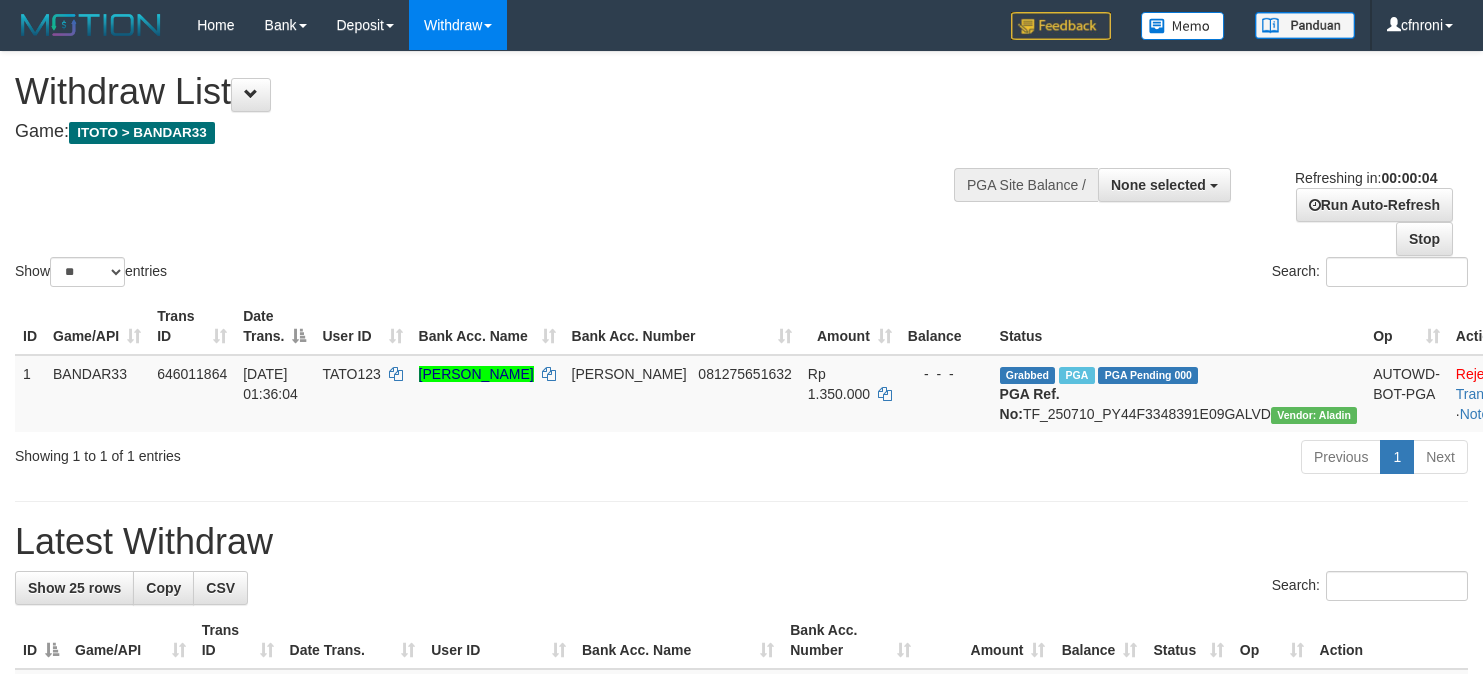 scroll, scrollTop: 0, scrollLeft: 0, axis: both 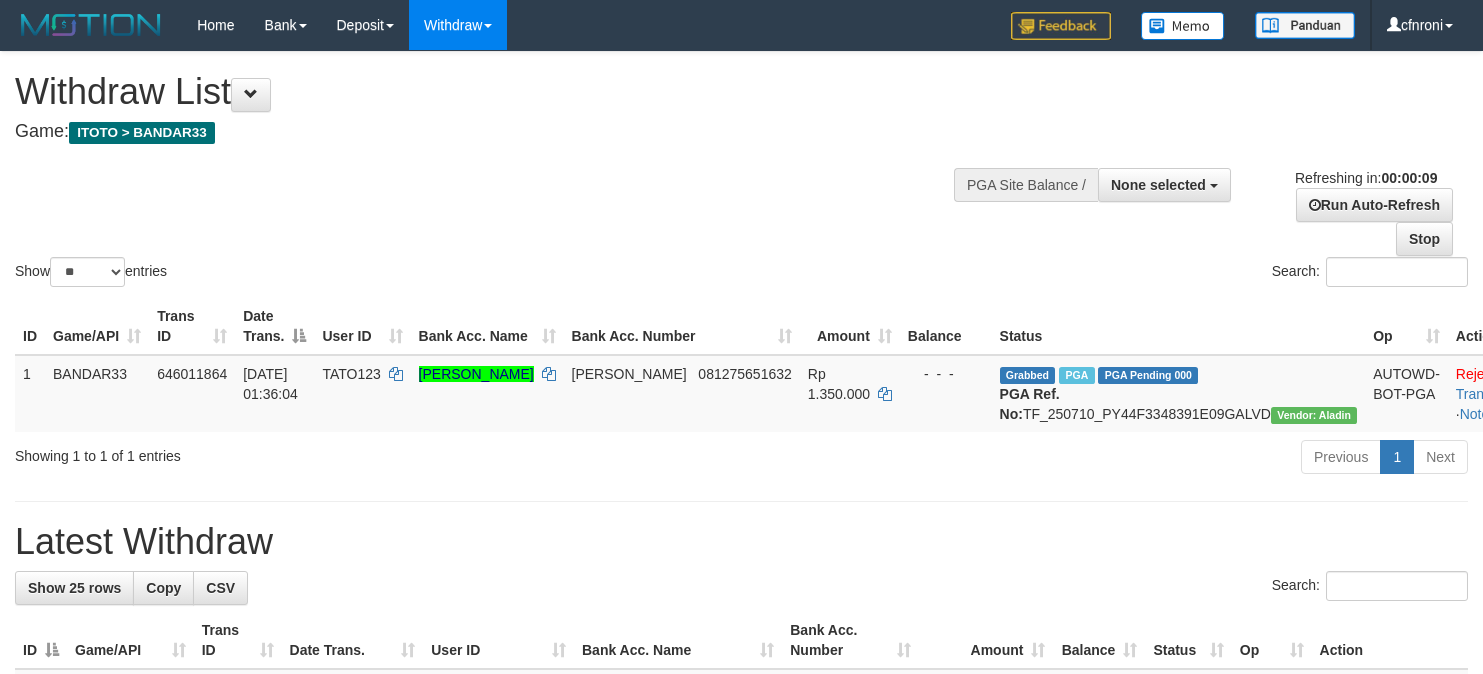 select 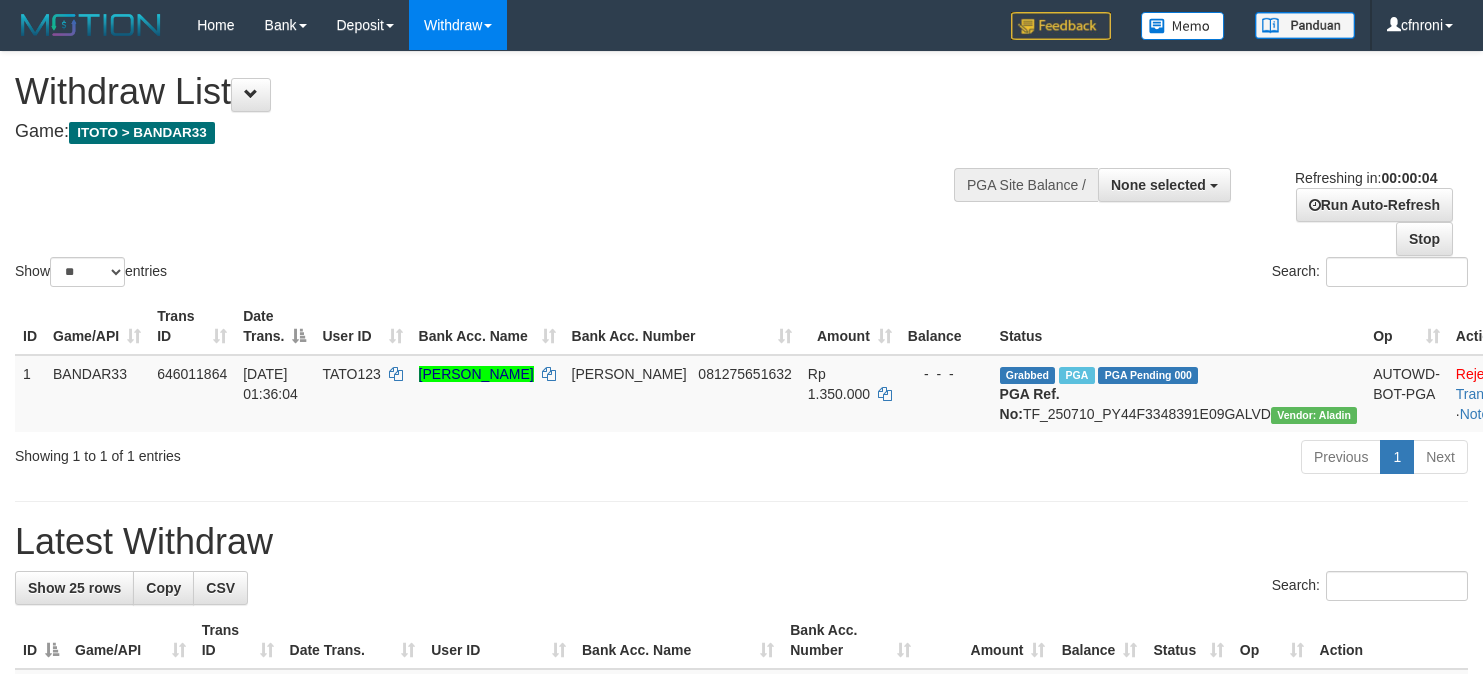 scroll, scrollTop: 0, scrollLeft: 0, axis: both 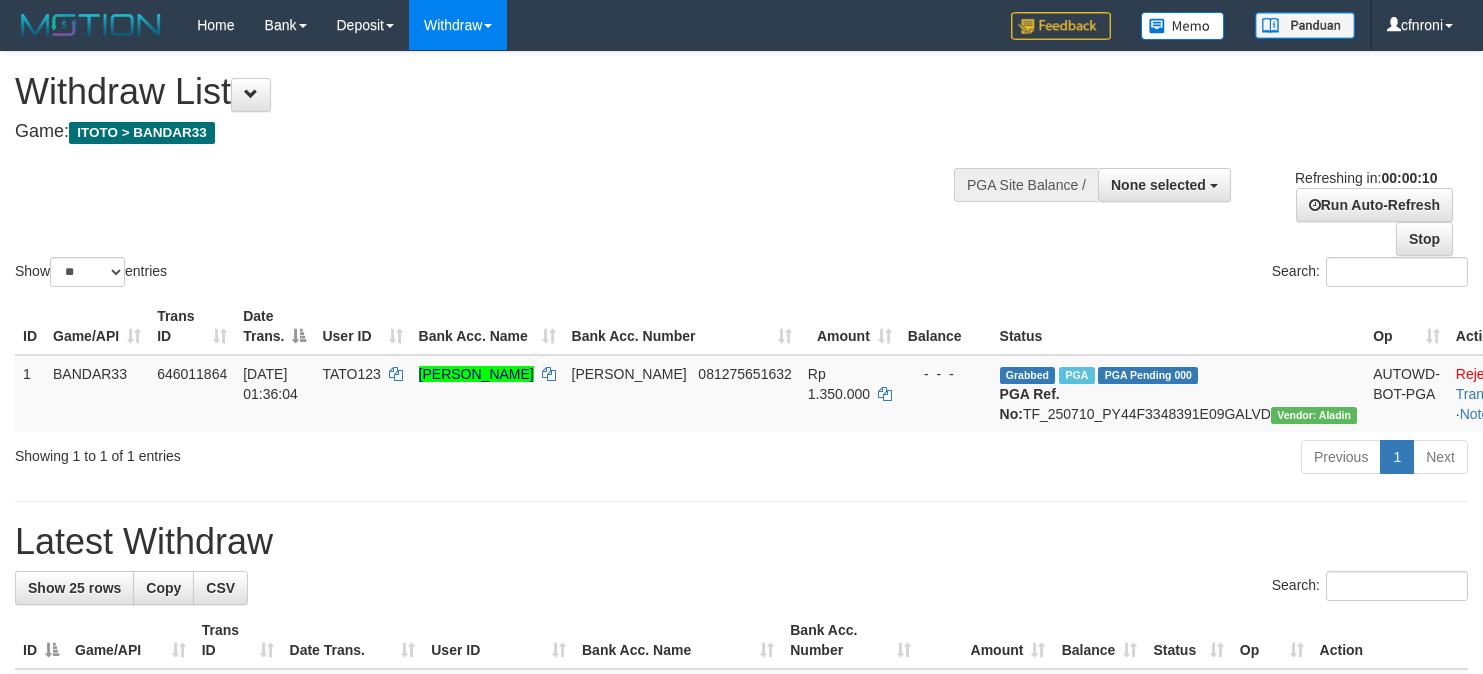 select 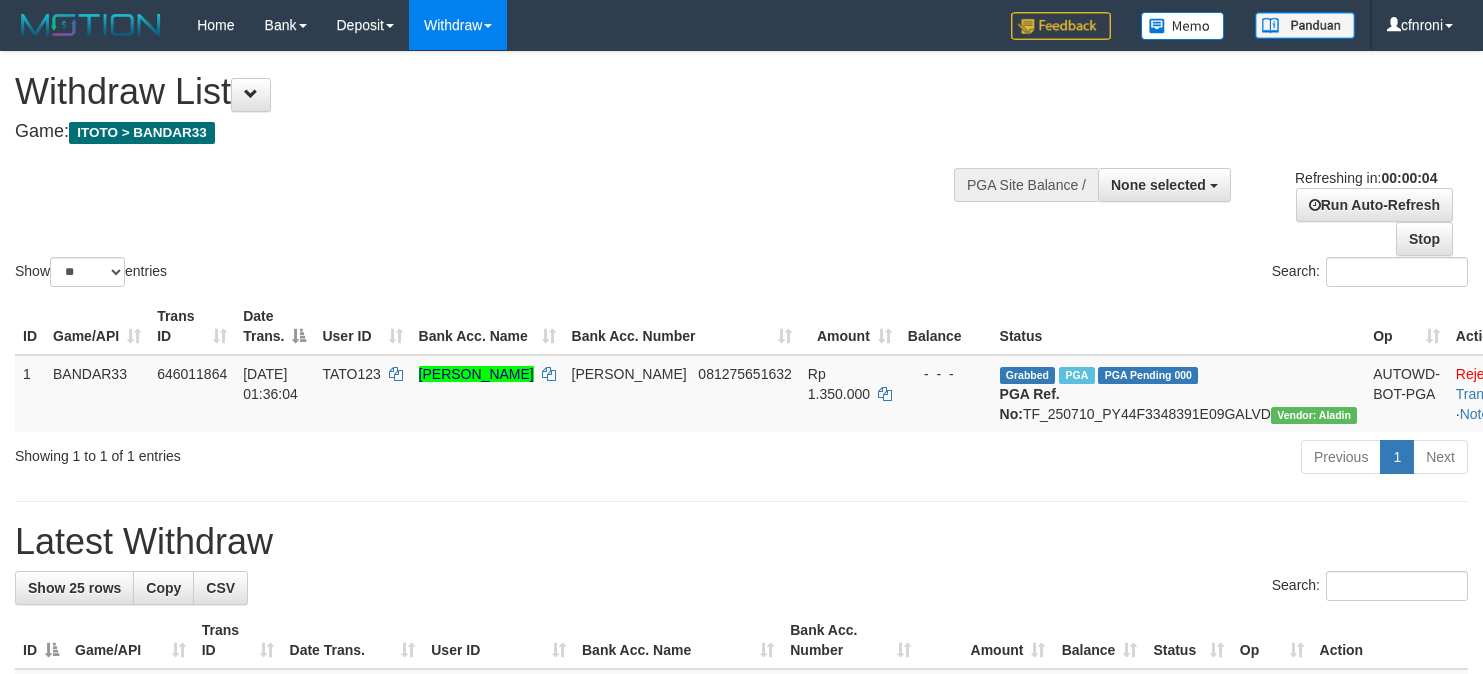 scroll, scrollTop: 0, scrollLeft: 0, axis: both 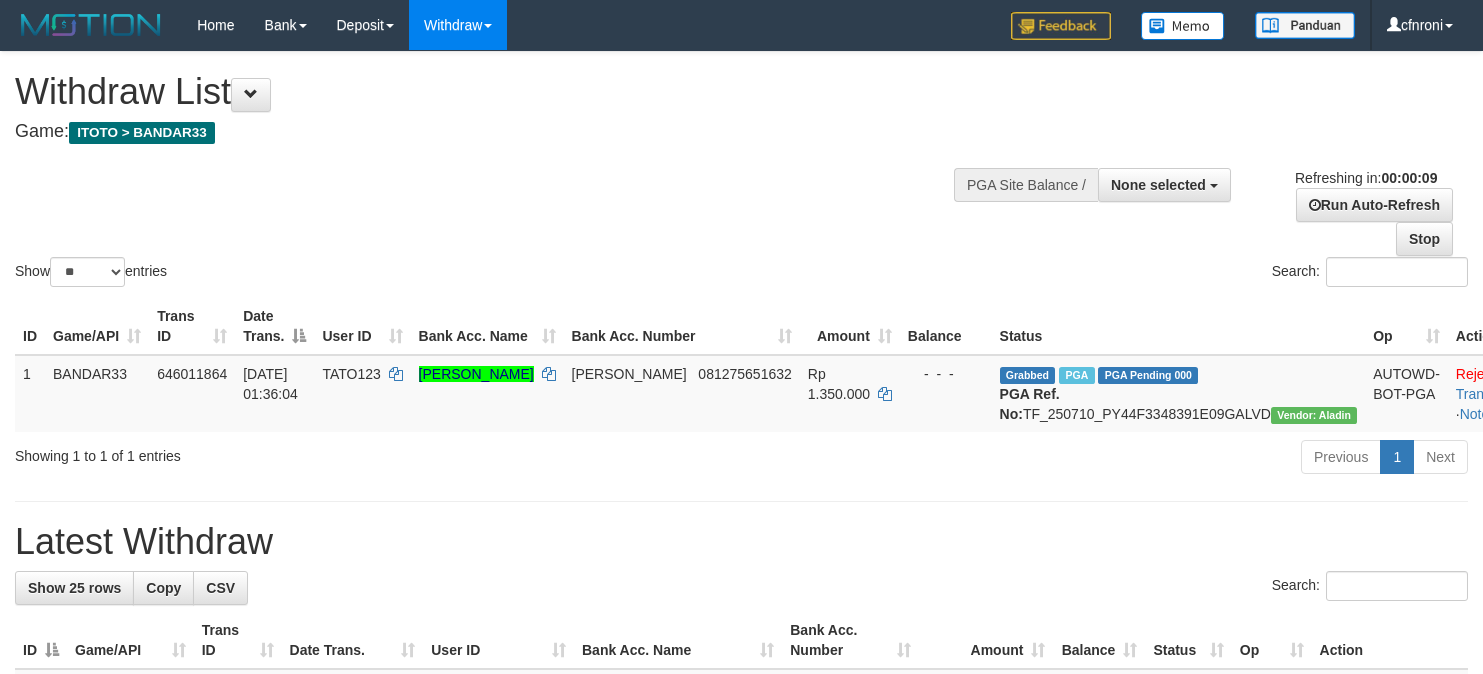 select 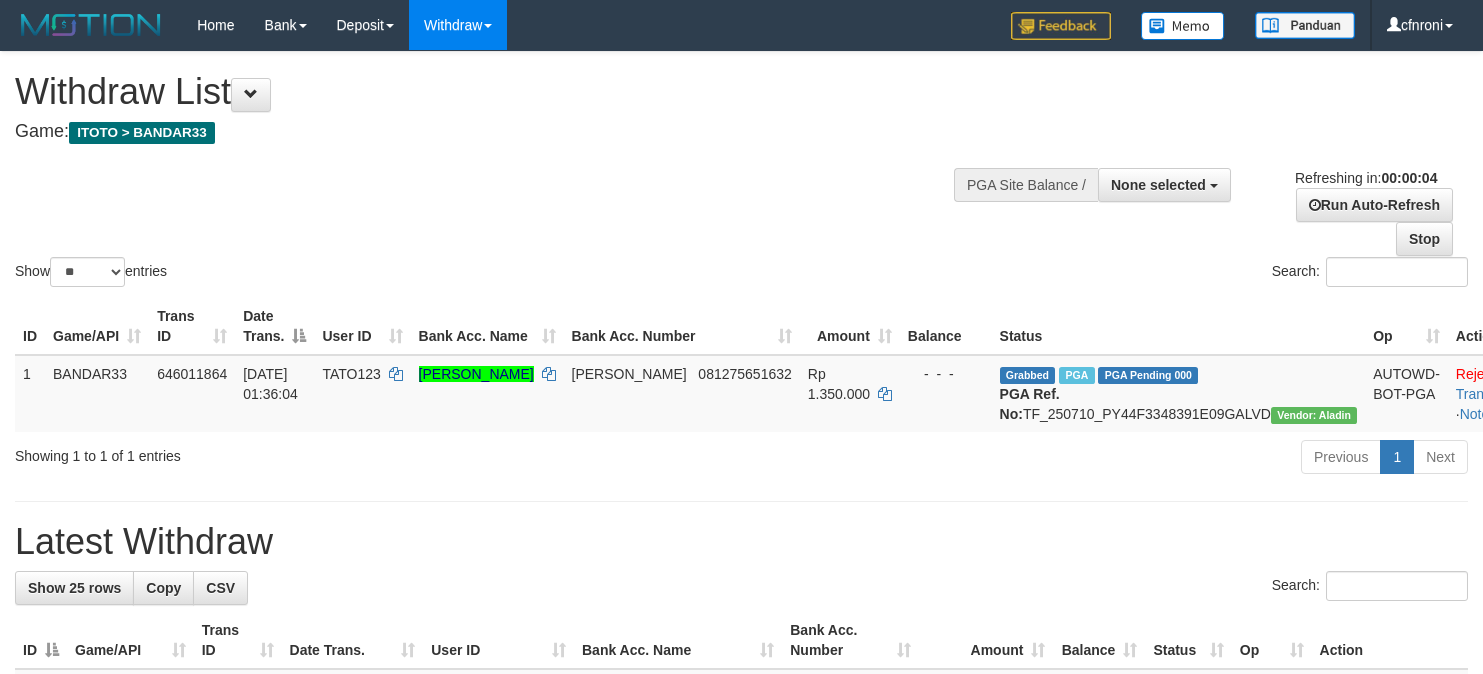 scroll, scrollTop: 0, scrollLeft: 0, axis: both 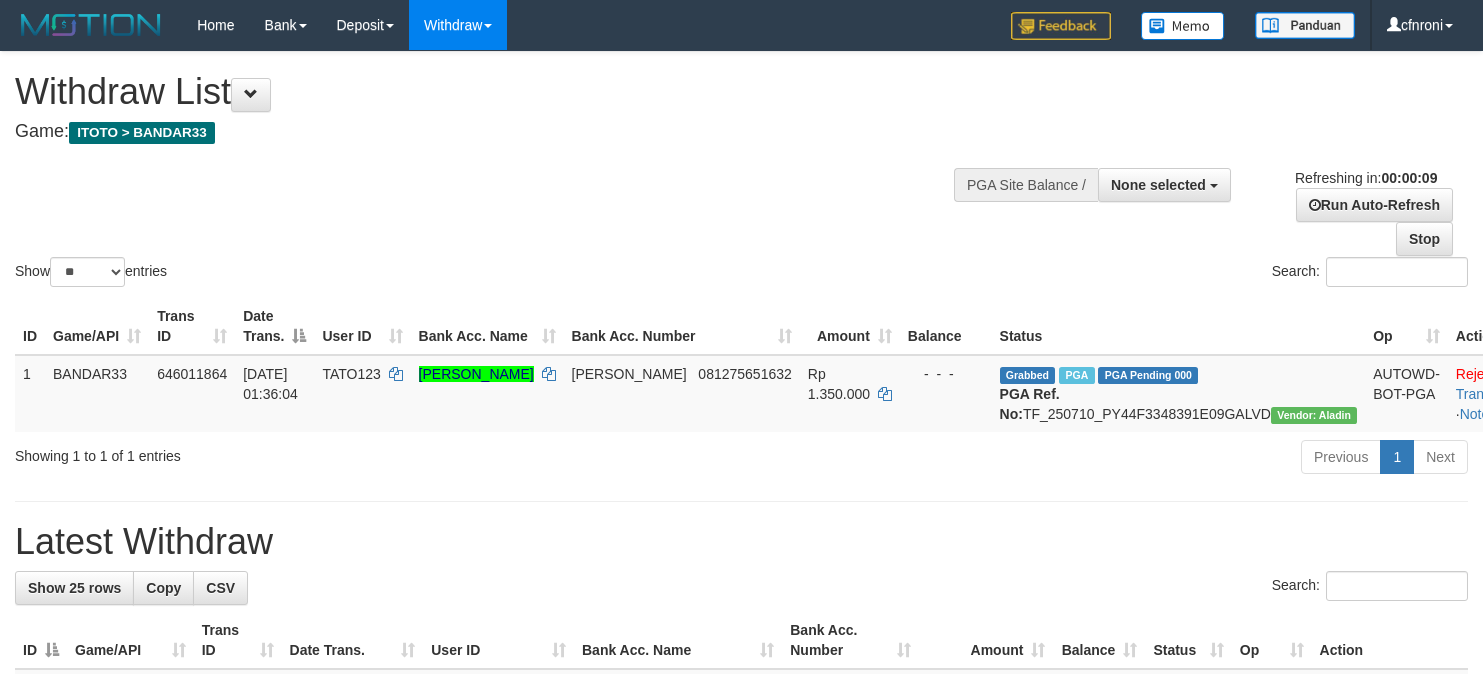 select 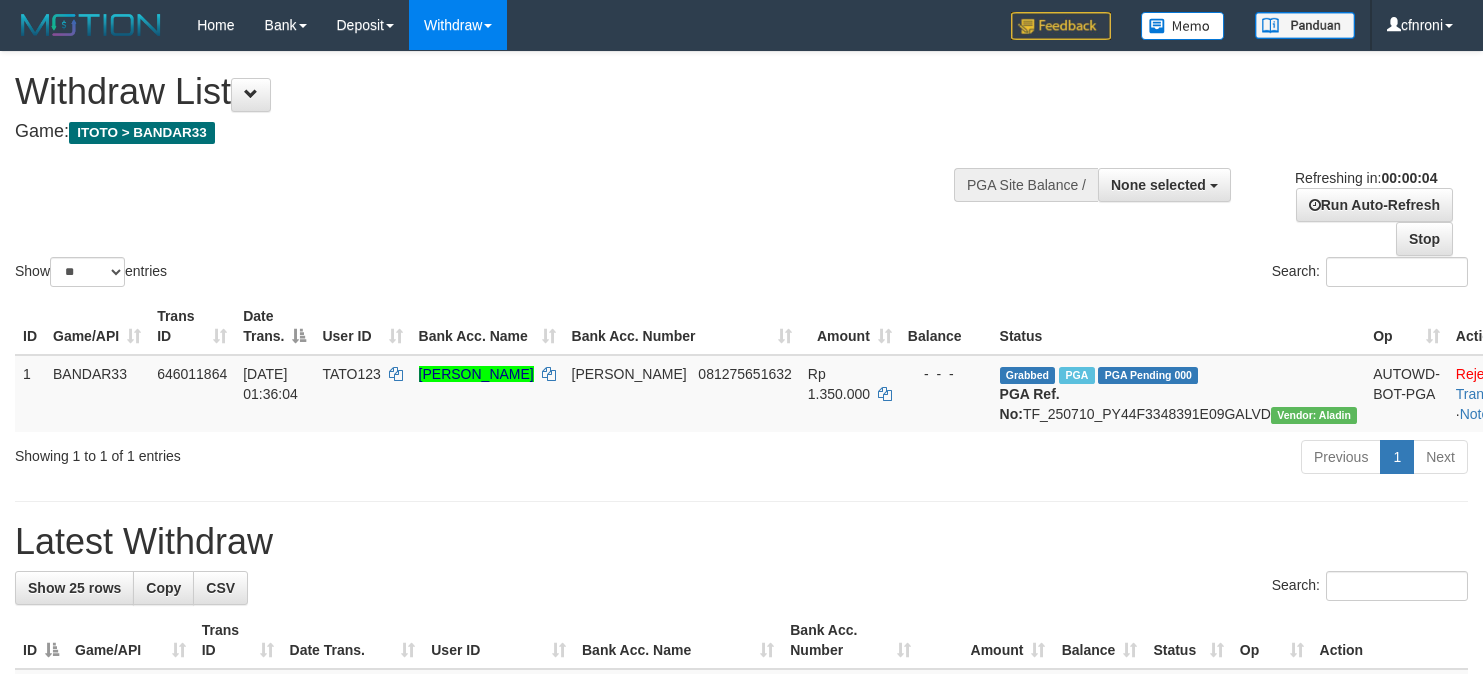 scroll, scrollTop: 0, scrollLeft: 0, axis: both 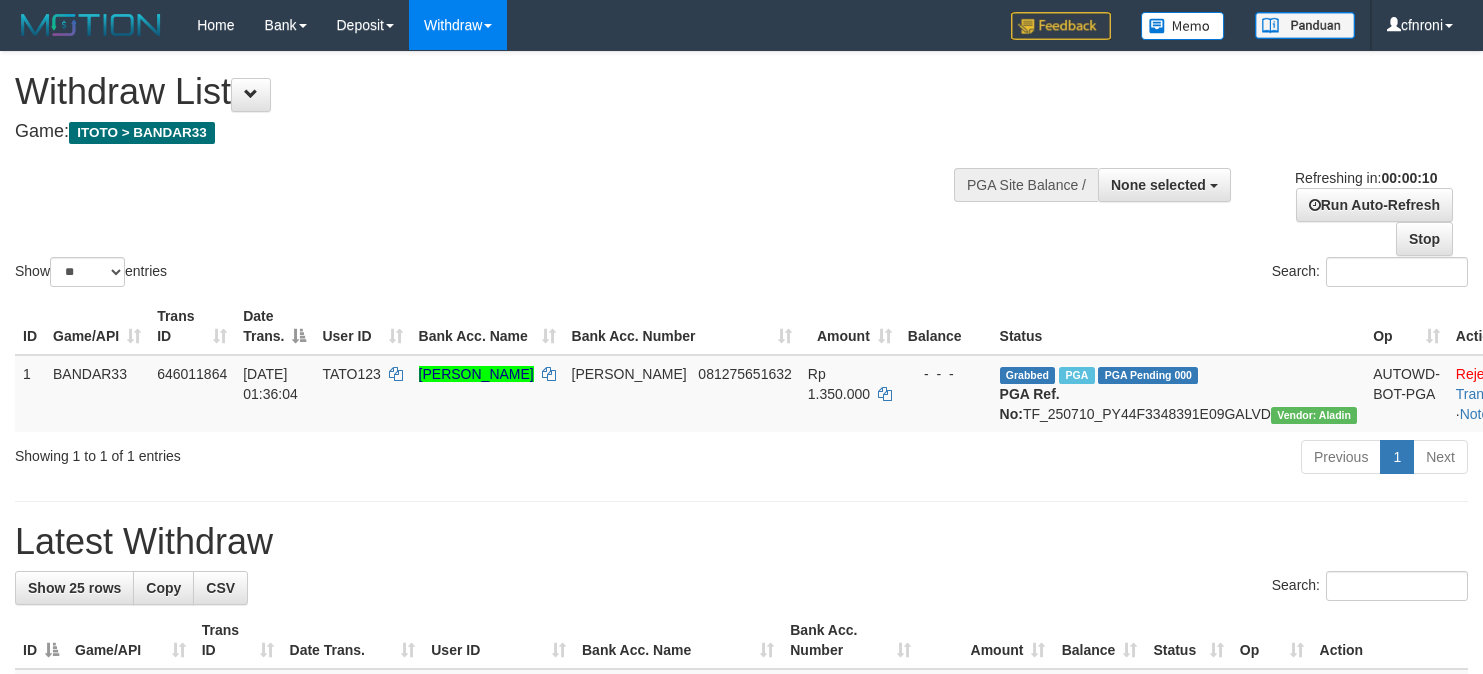 select 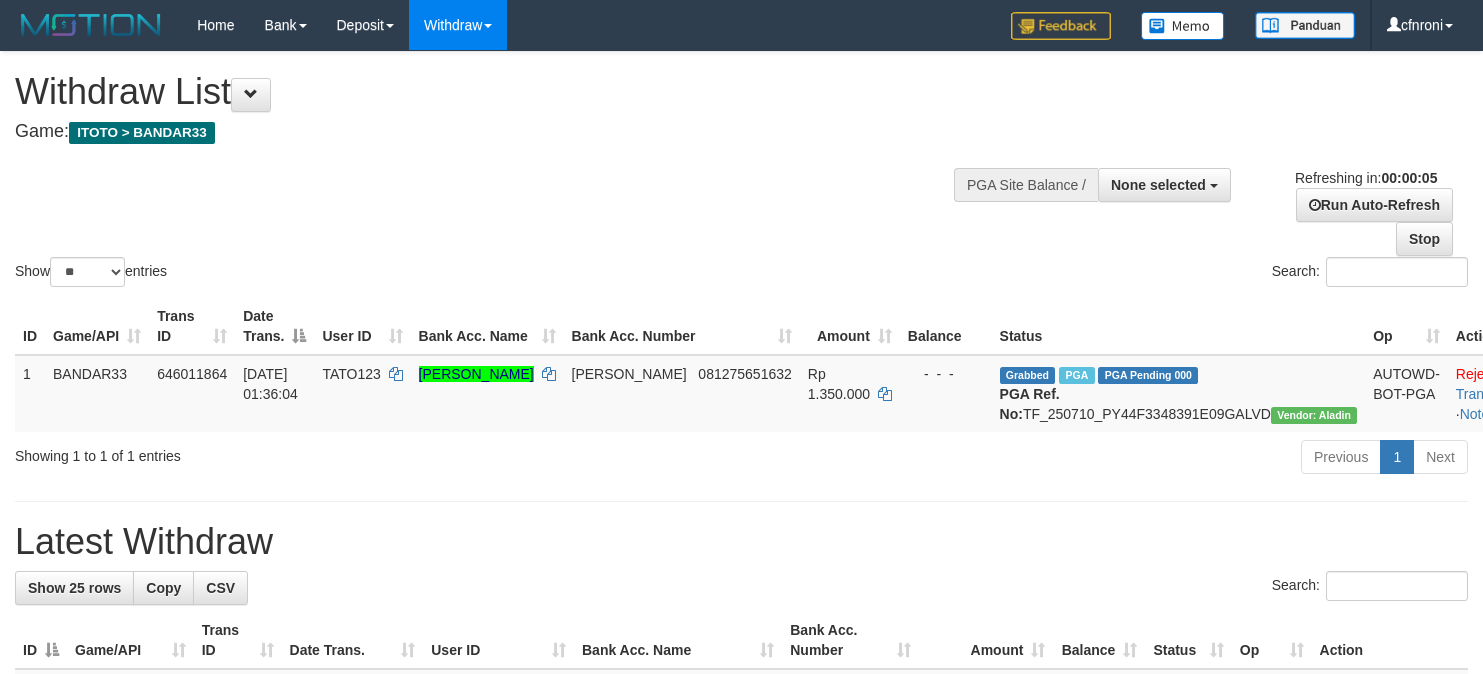 scroll, scrollTop: 0, scrollLeft: 0, axis: both 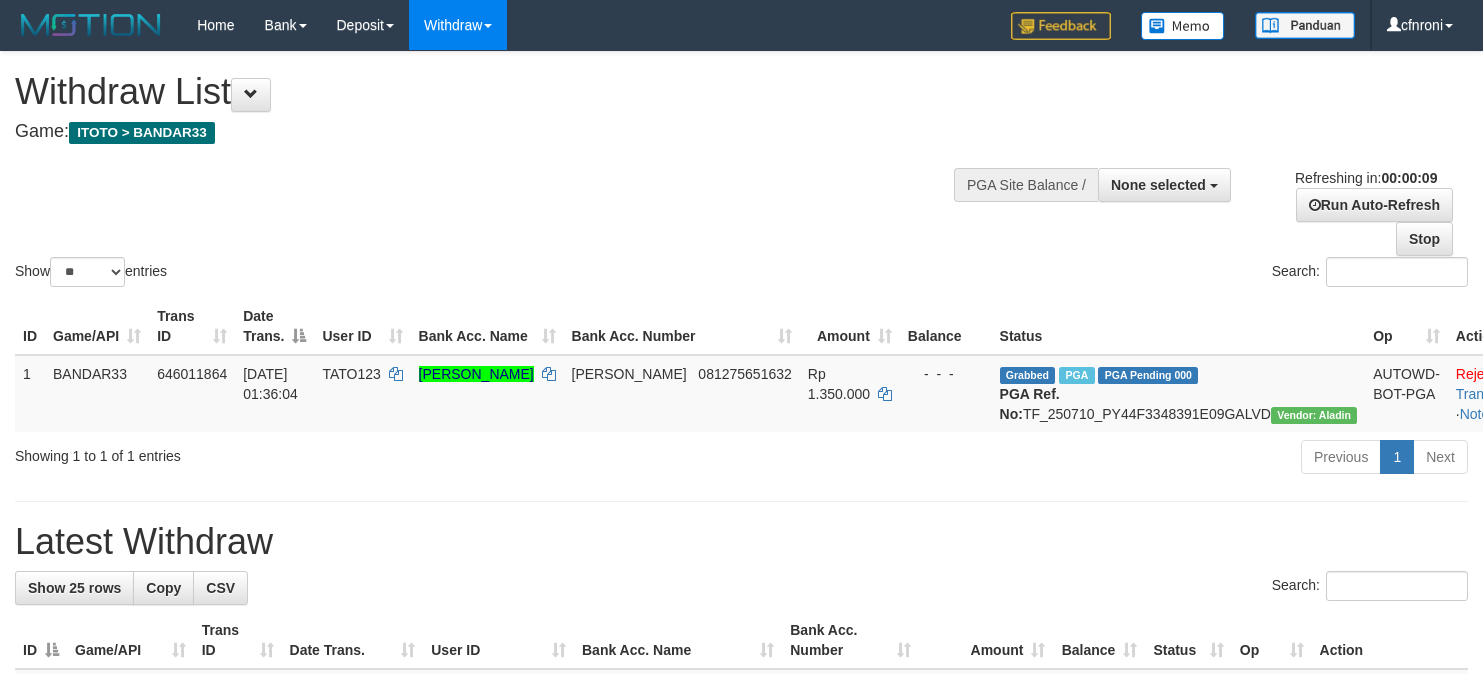 select 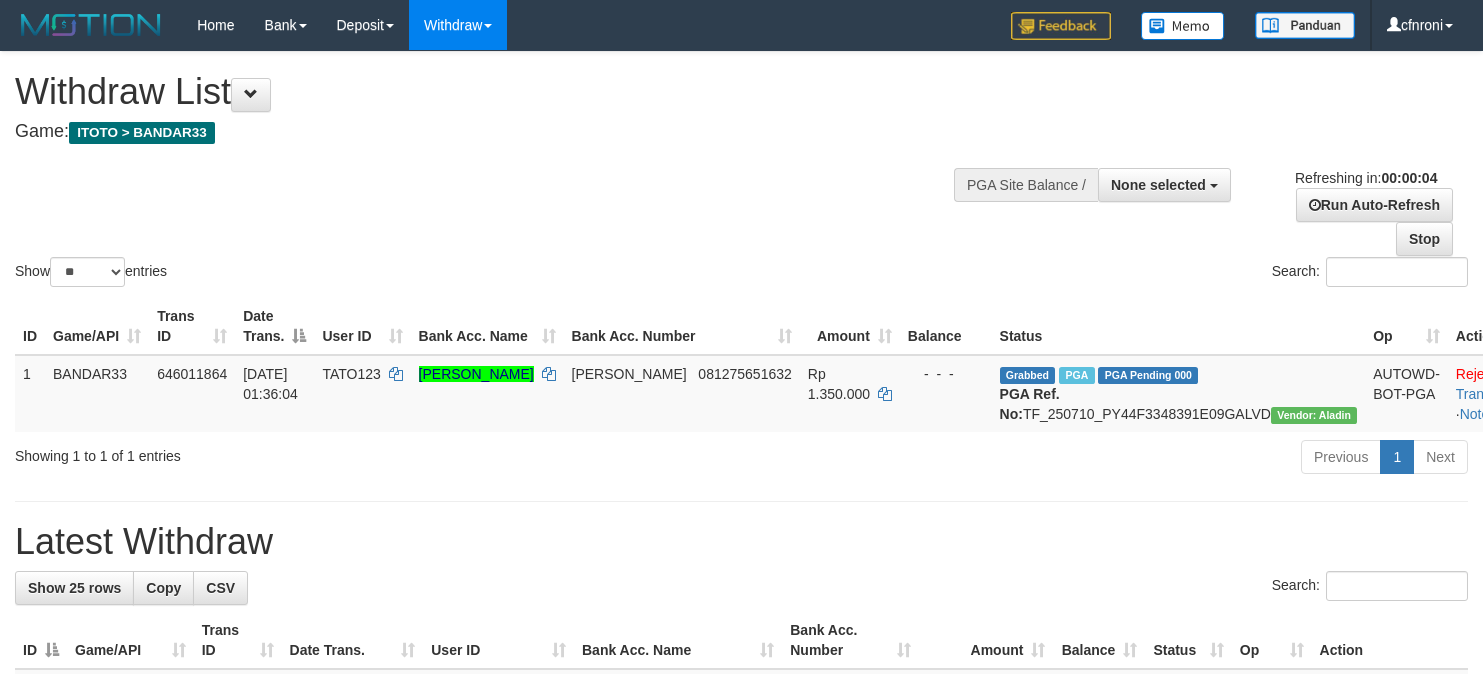 scroll, scrollTop: 0, scrollLeft: 0, axis: both 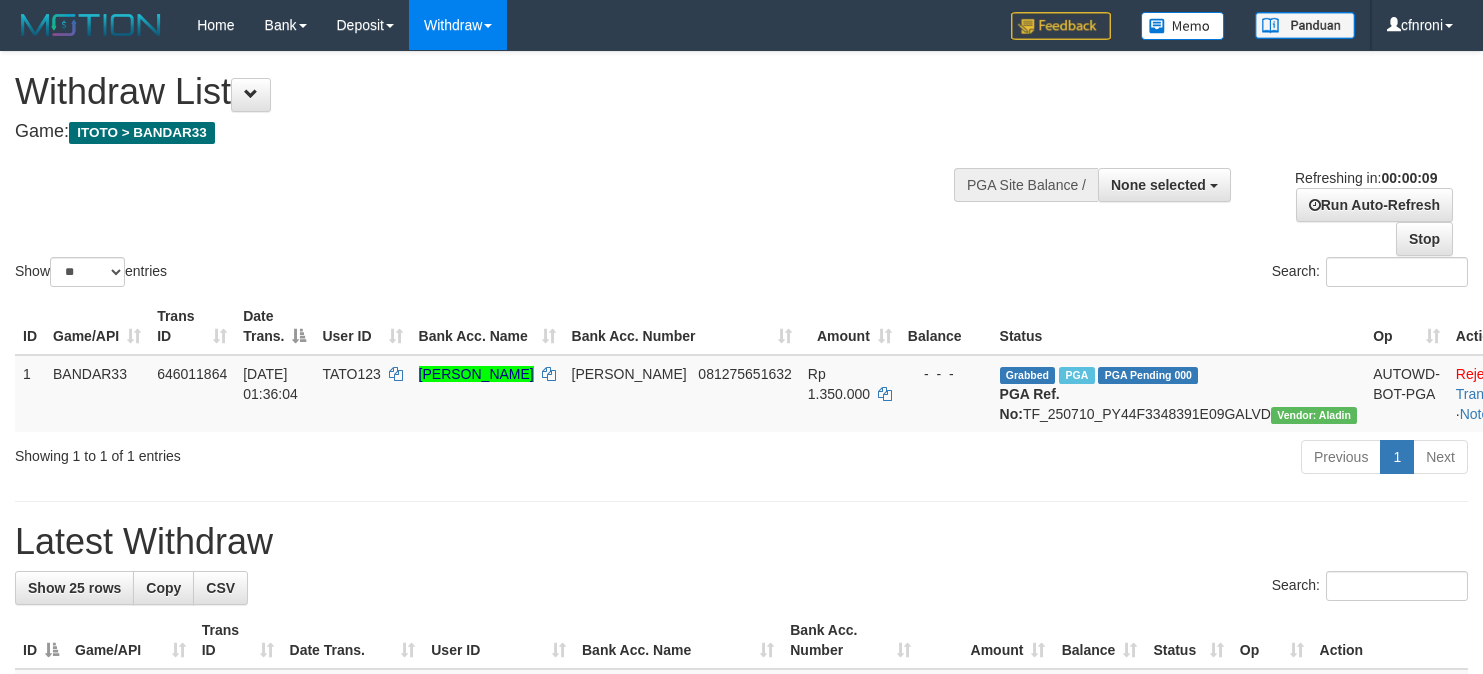 select 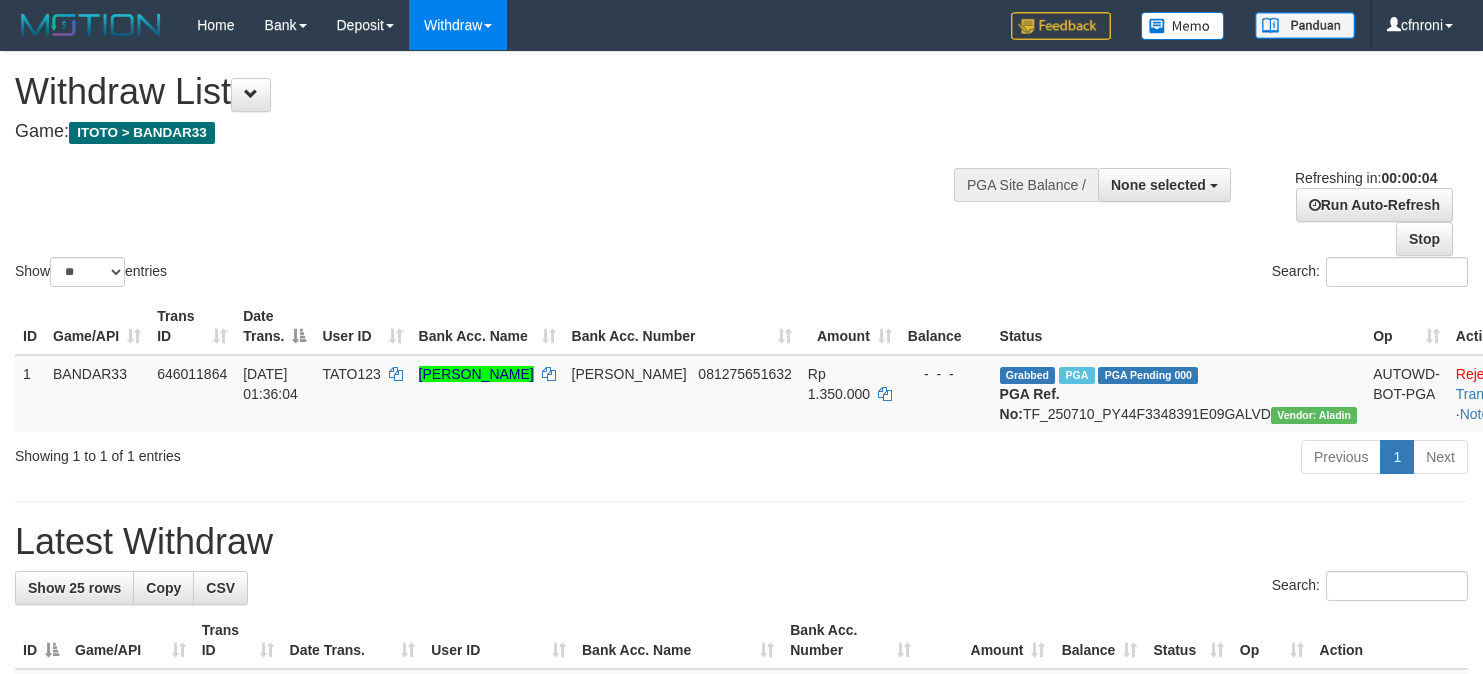 scroll, scrollTop: 0, scrollLeft: 0, axis: both 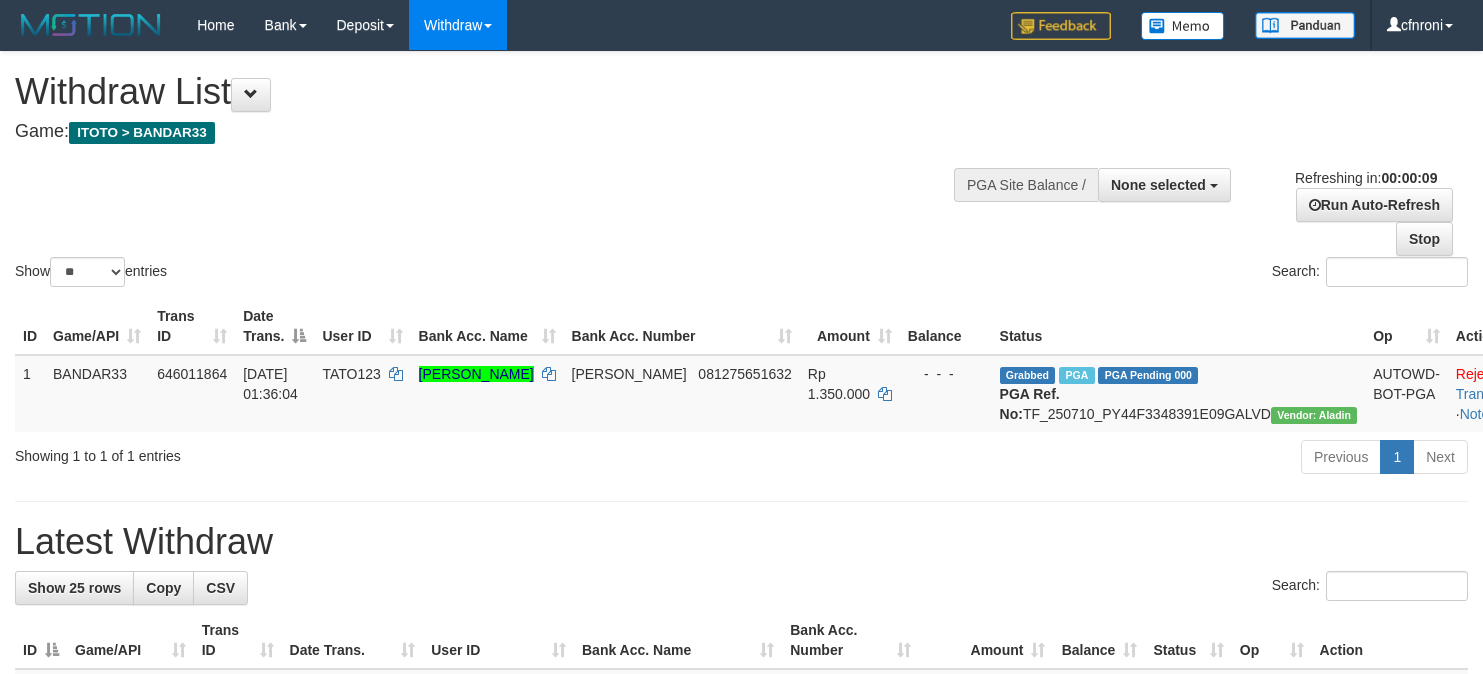 select 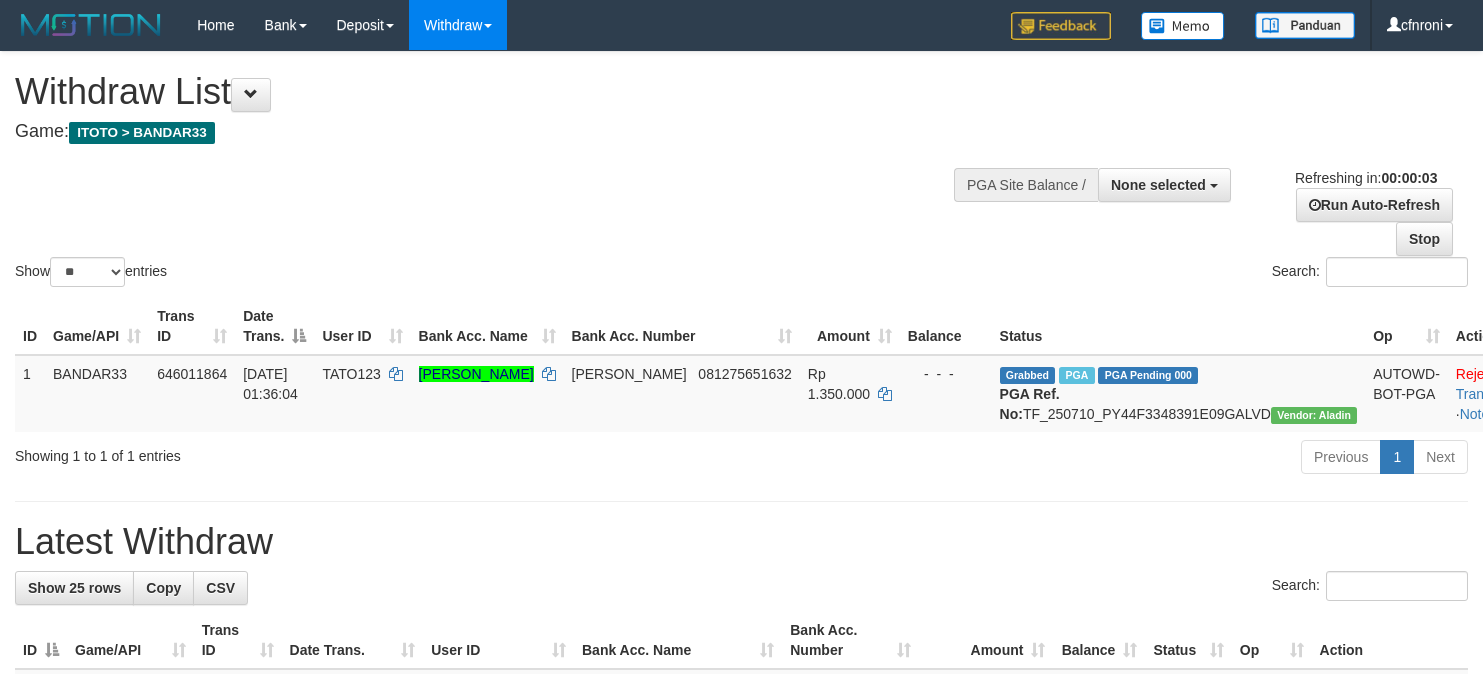 scroll, scrollTop: 0, scrollLeft: 0, axis: both 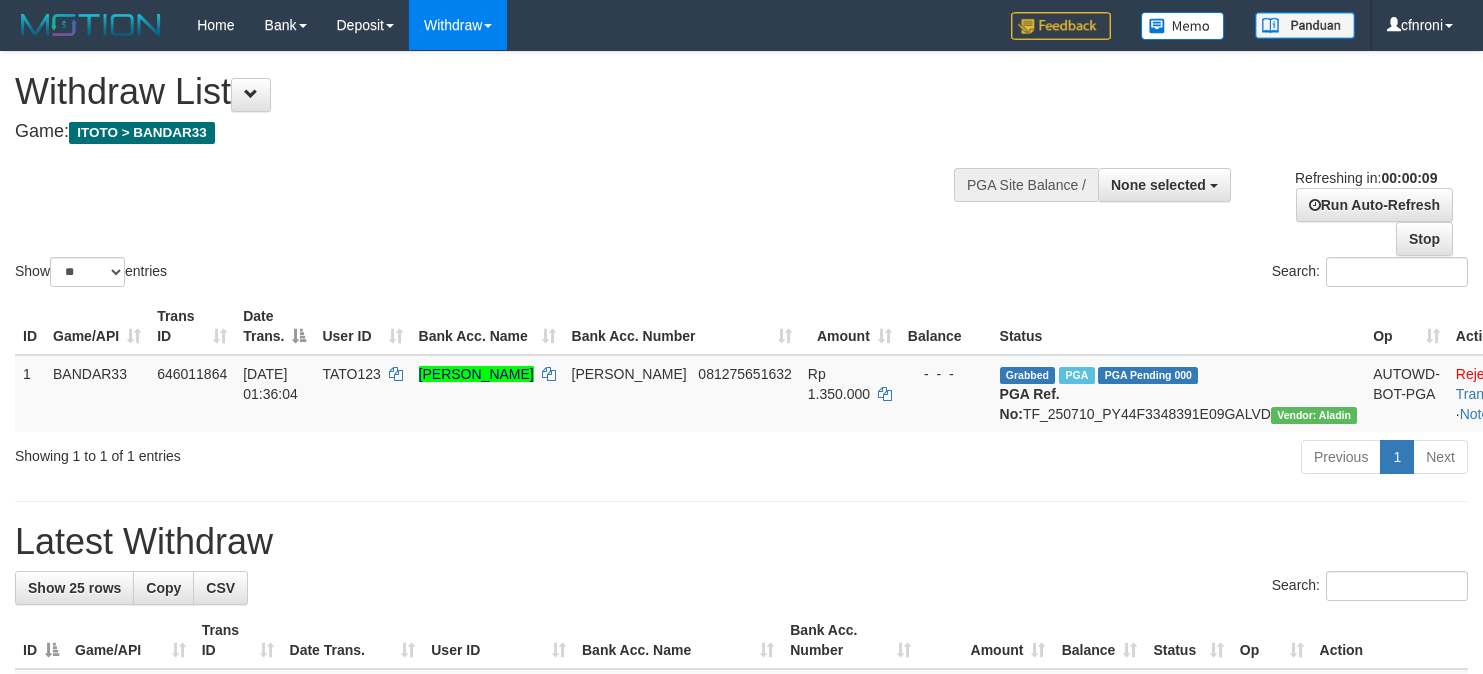 select 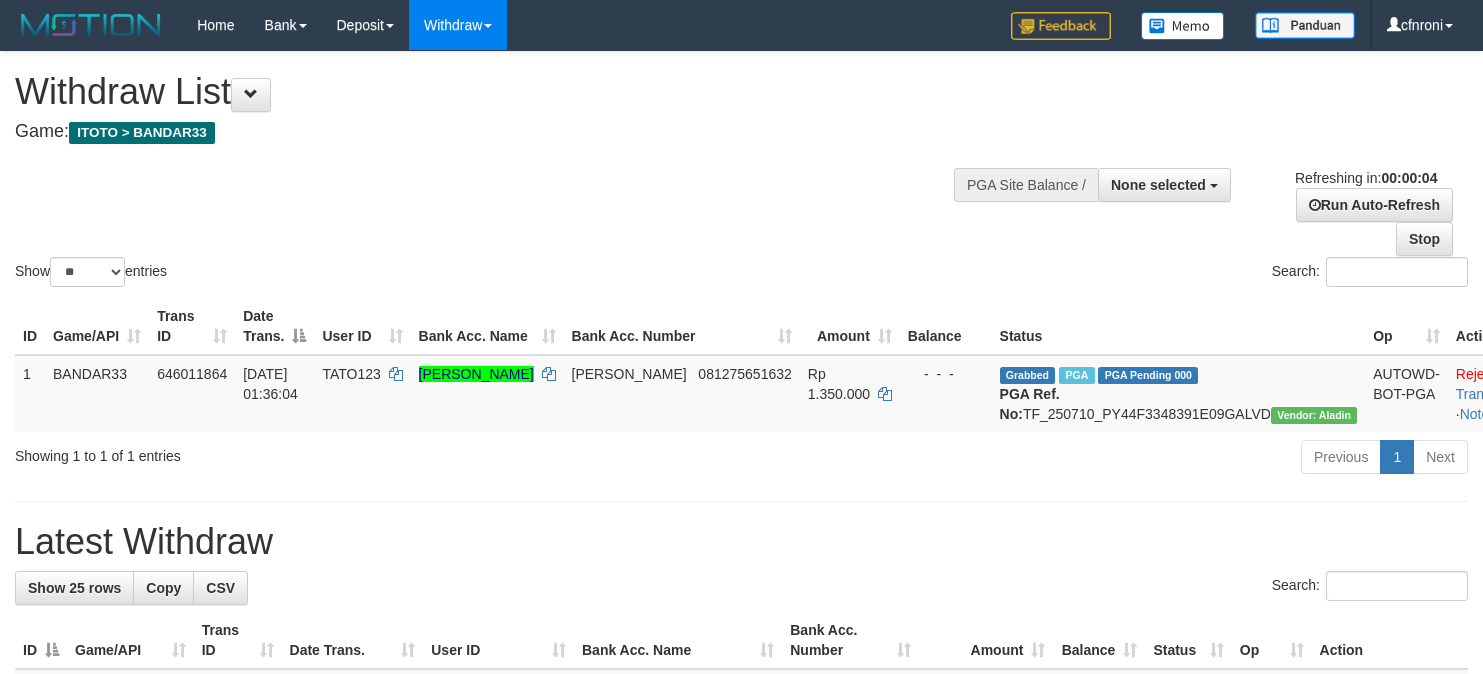scroll, scrollTop: 0, scrollLeft: 0, axis: both 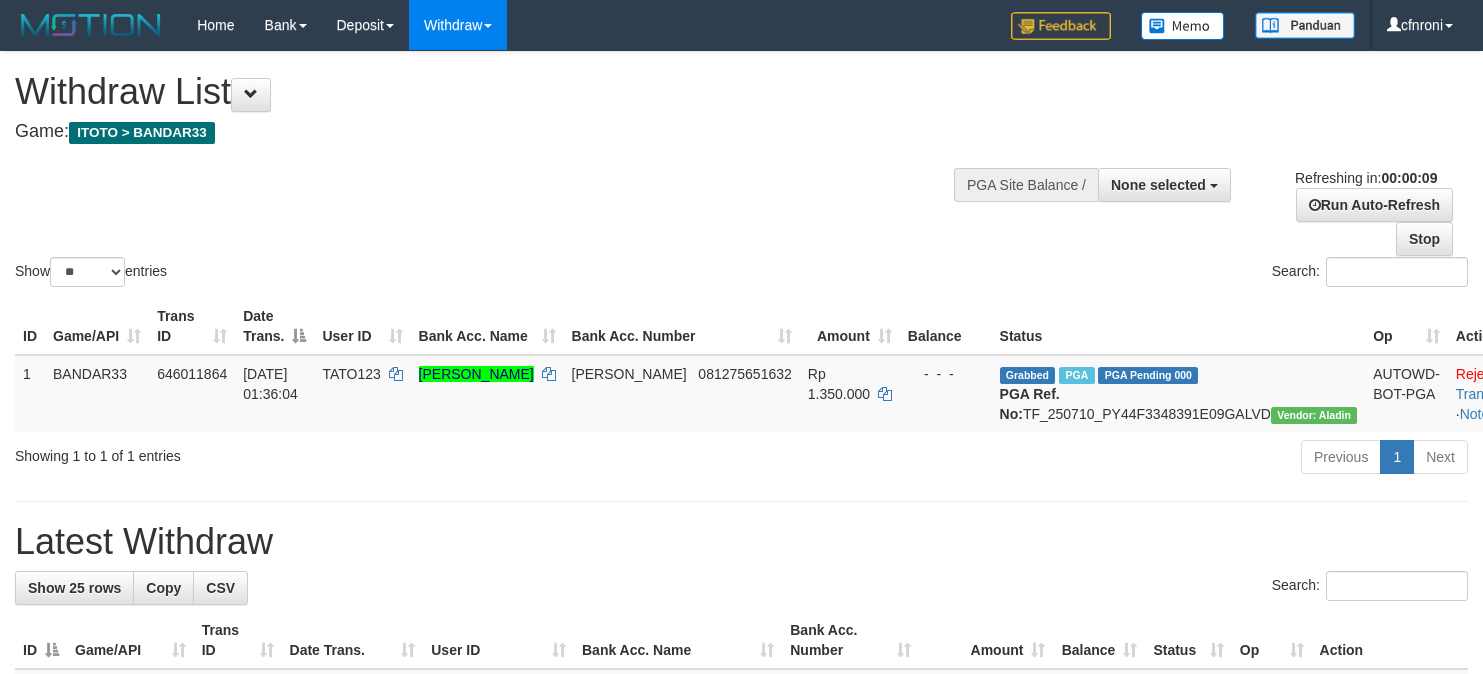 select 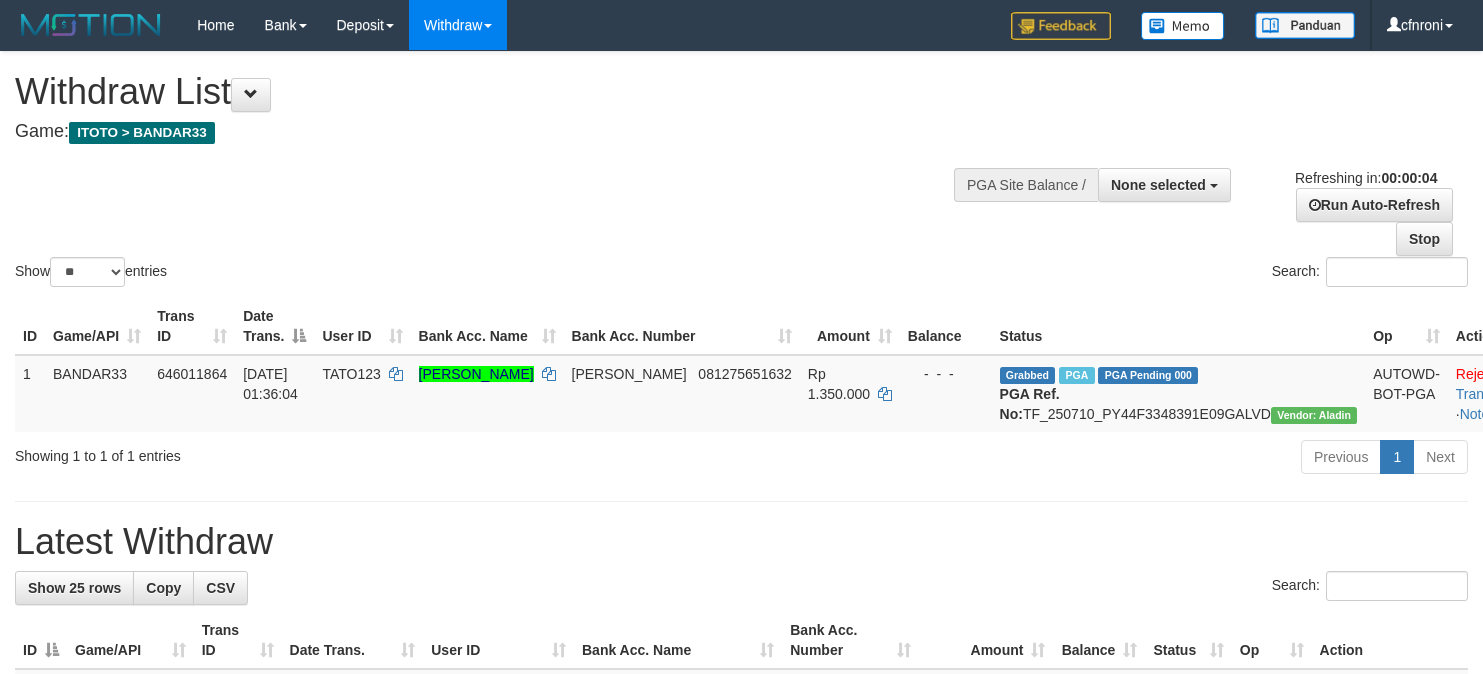 scroll, scrollTop: 0, scrollLeft: 0, axis: both 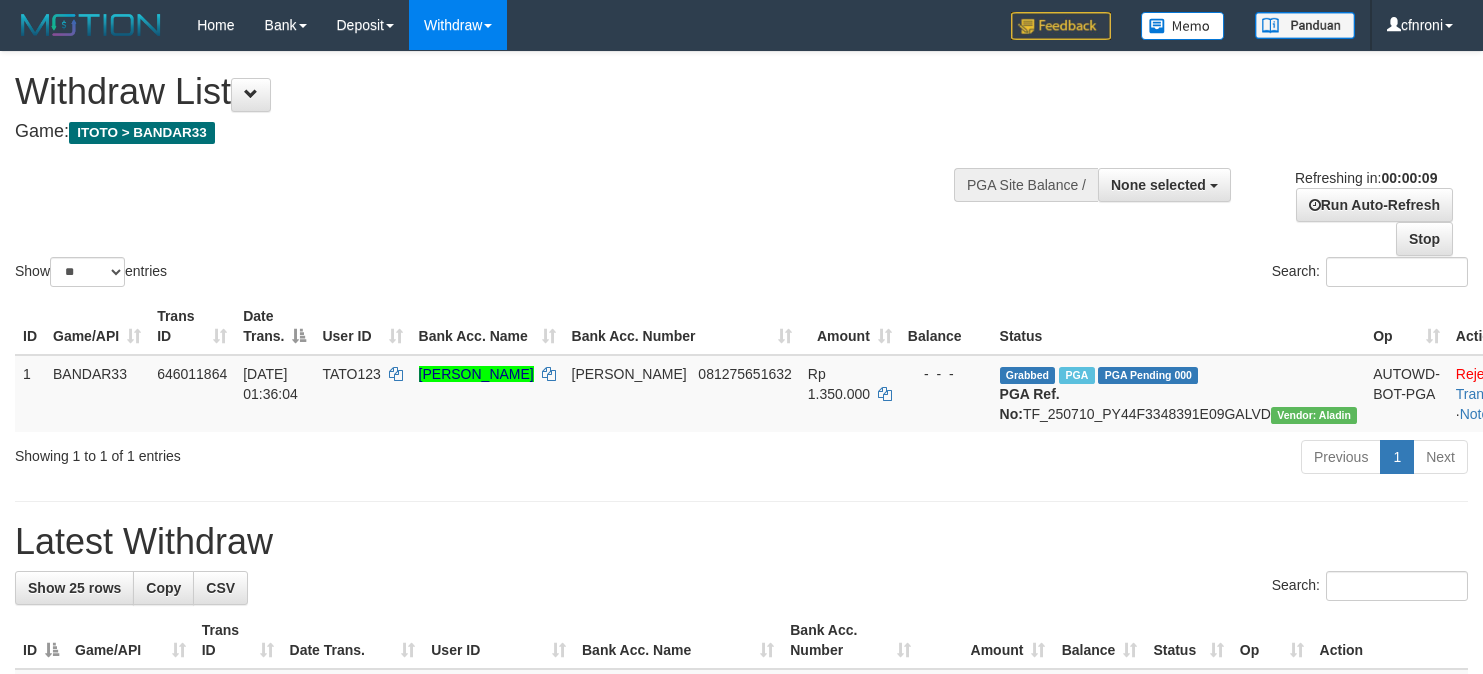 select 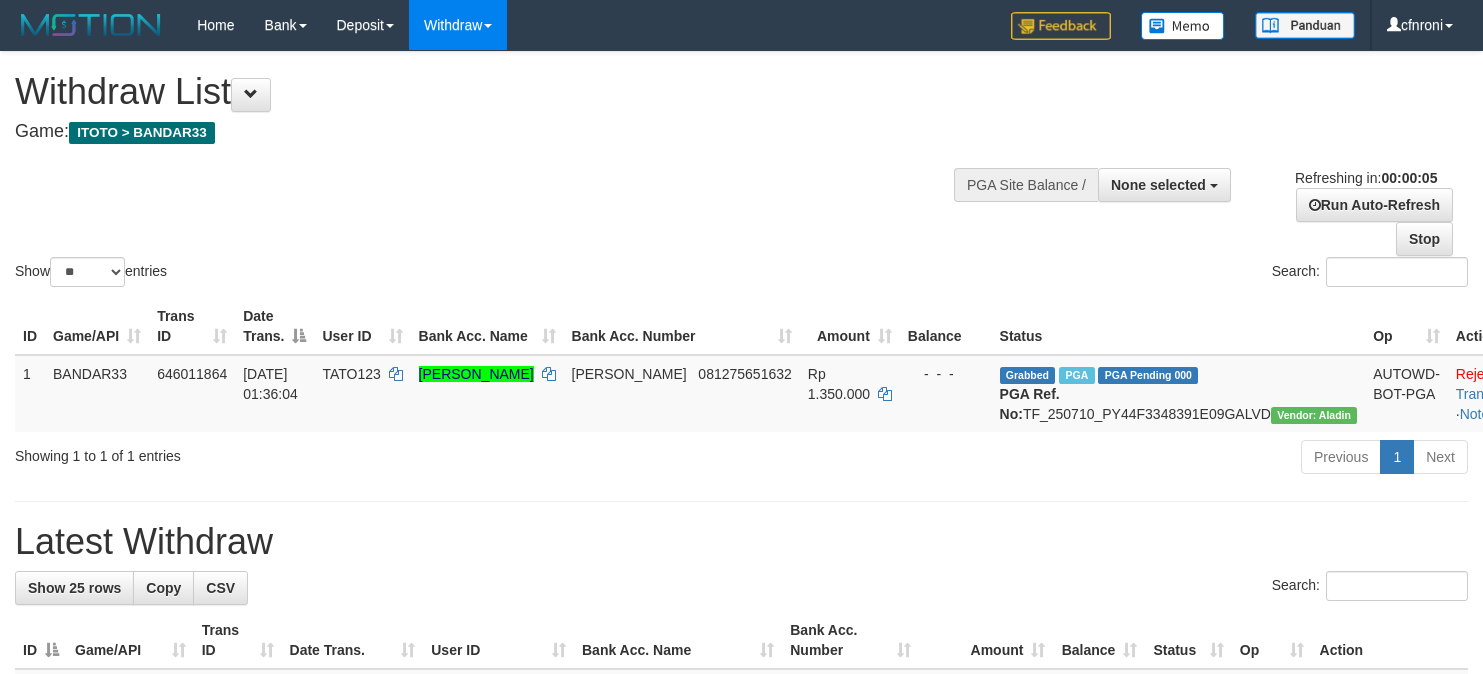 scroll, scrollTop: 0, scrollLeft: 0, axis: both 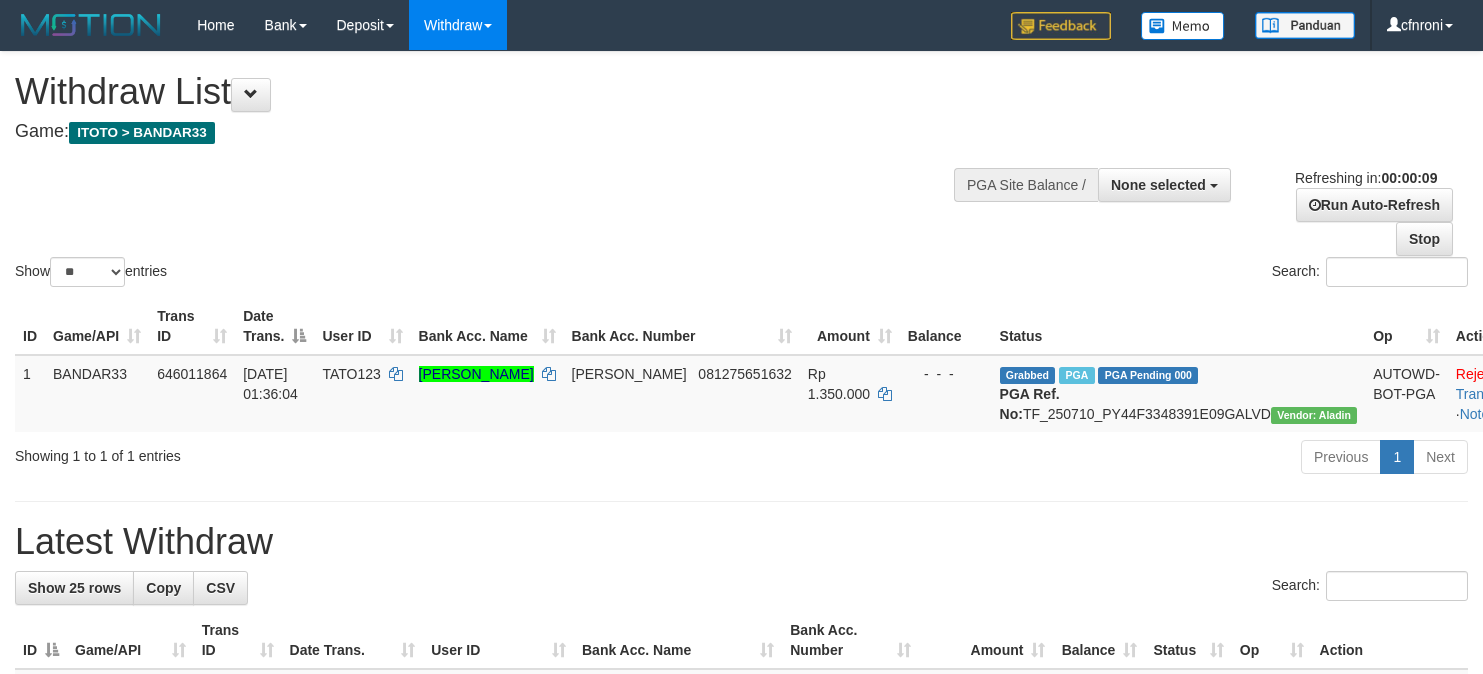 select 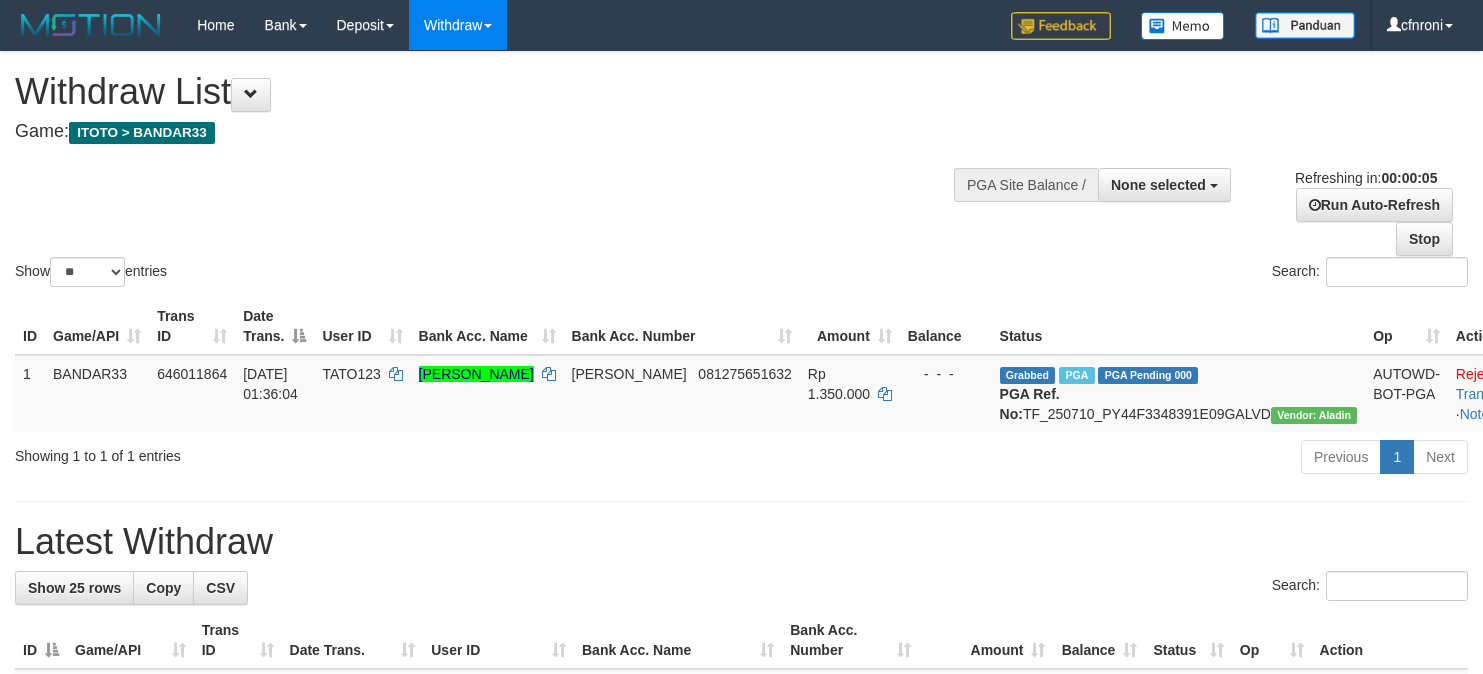 scroll, scrollTop: 0, scrollLeft: 0, axis: both 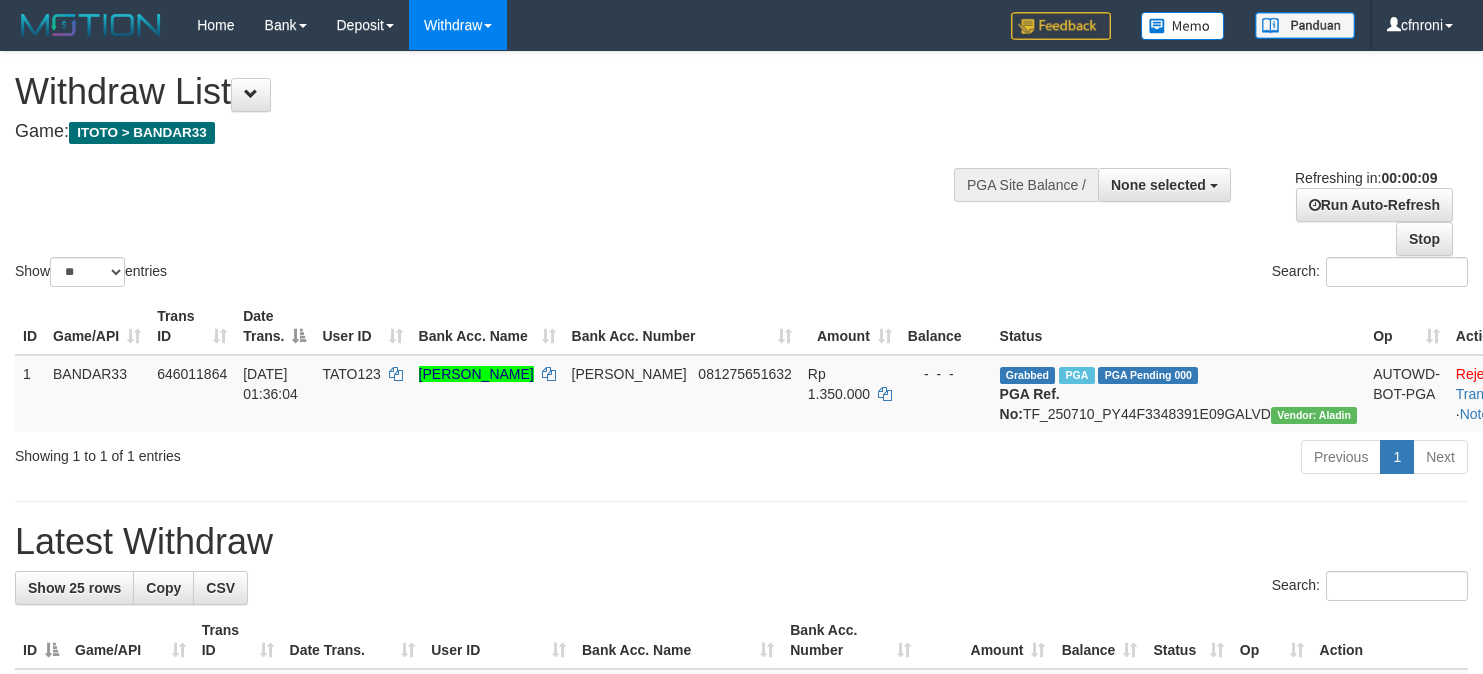 select 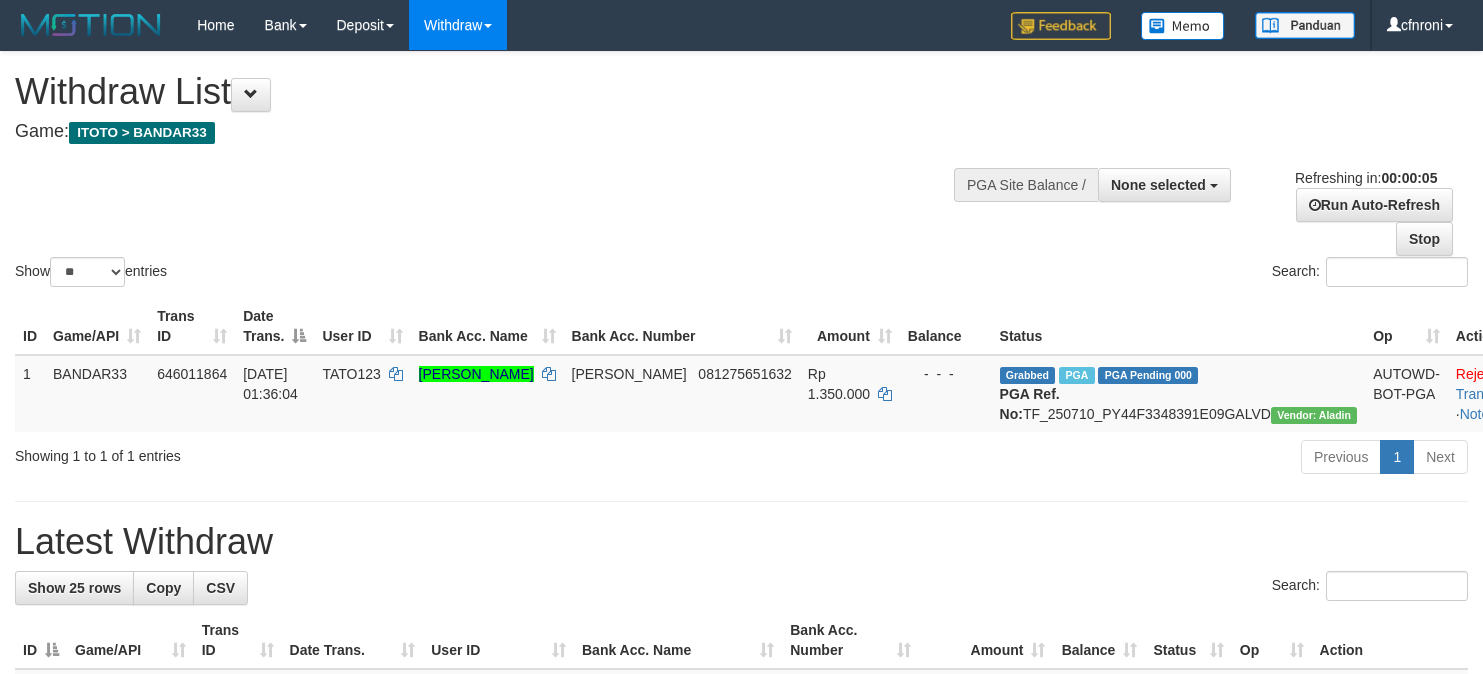 scroll, scrollTop: 0, scrollLeft: 0, axis: both 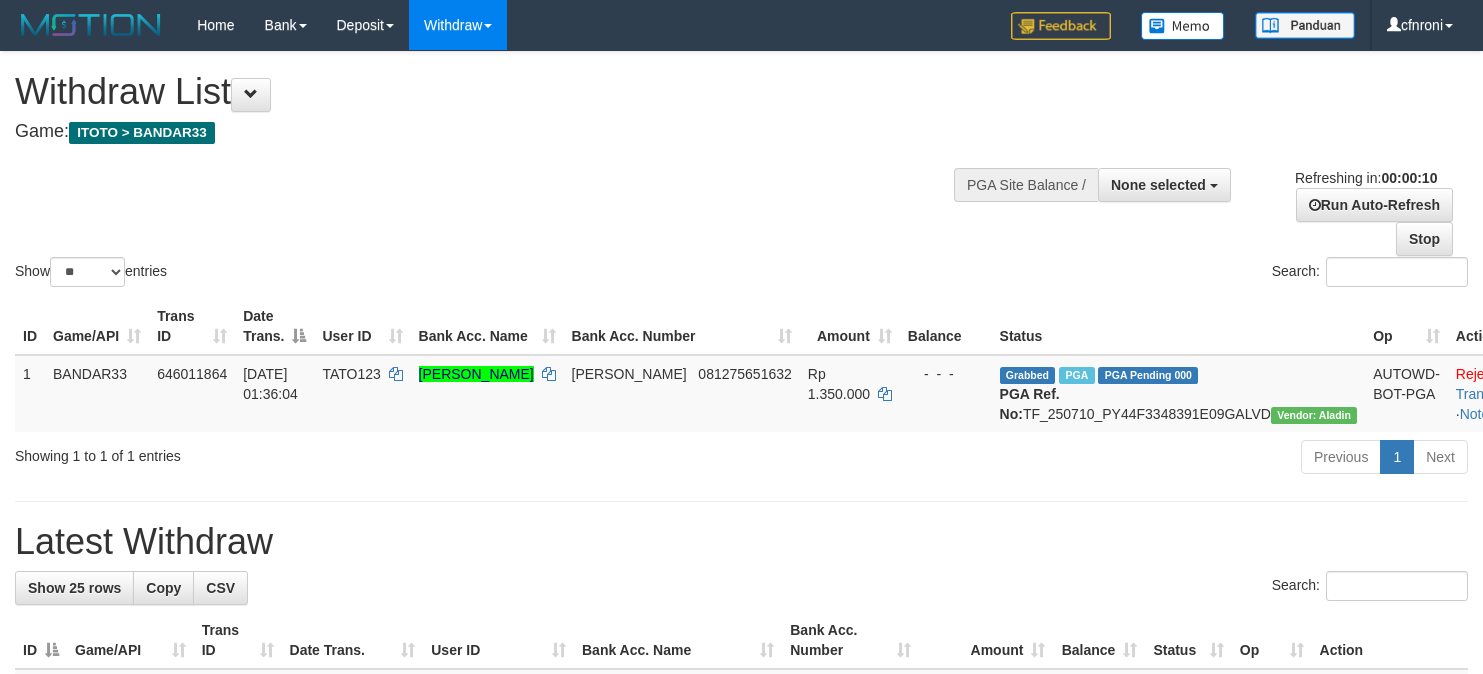 select 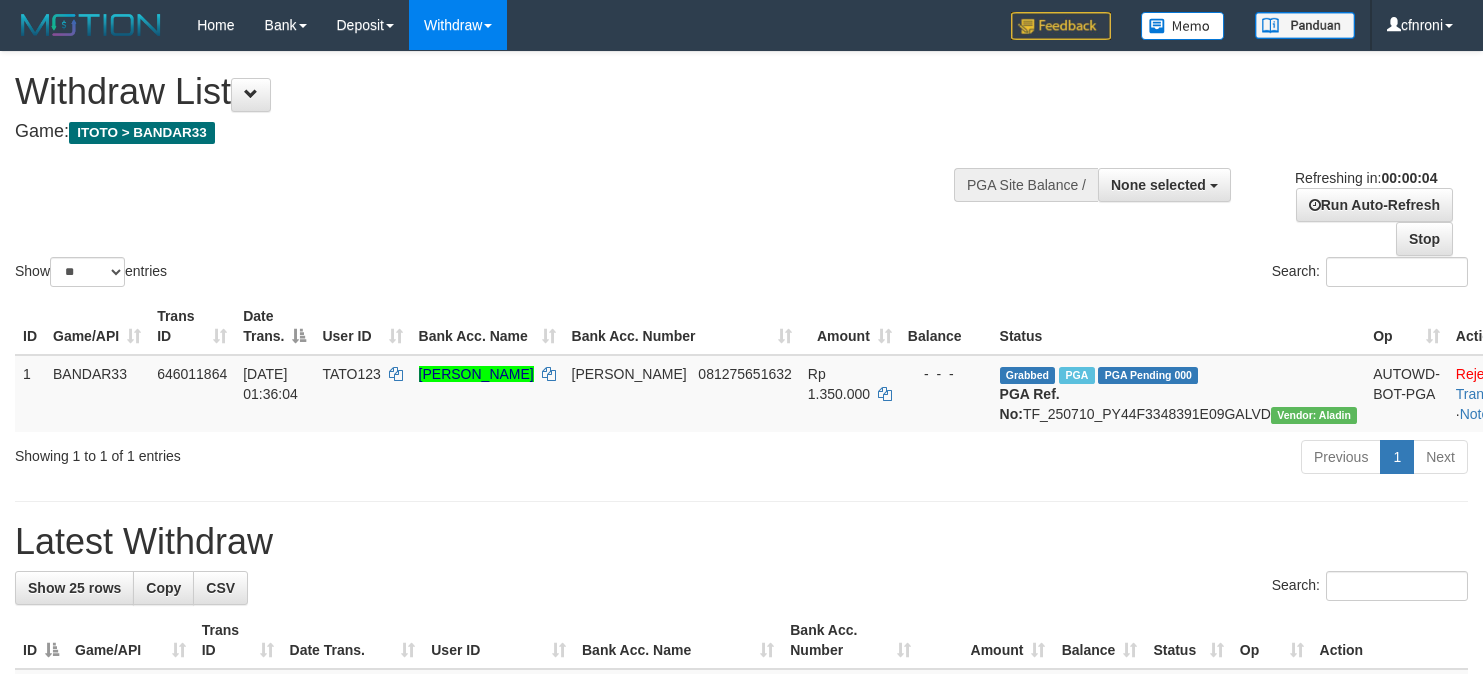 scroll, scrollTop: 0, scrollLeft: 0, axis: both 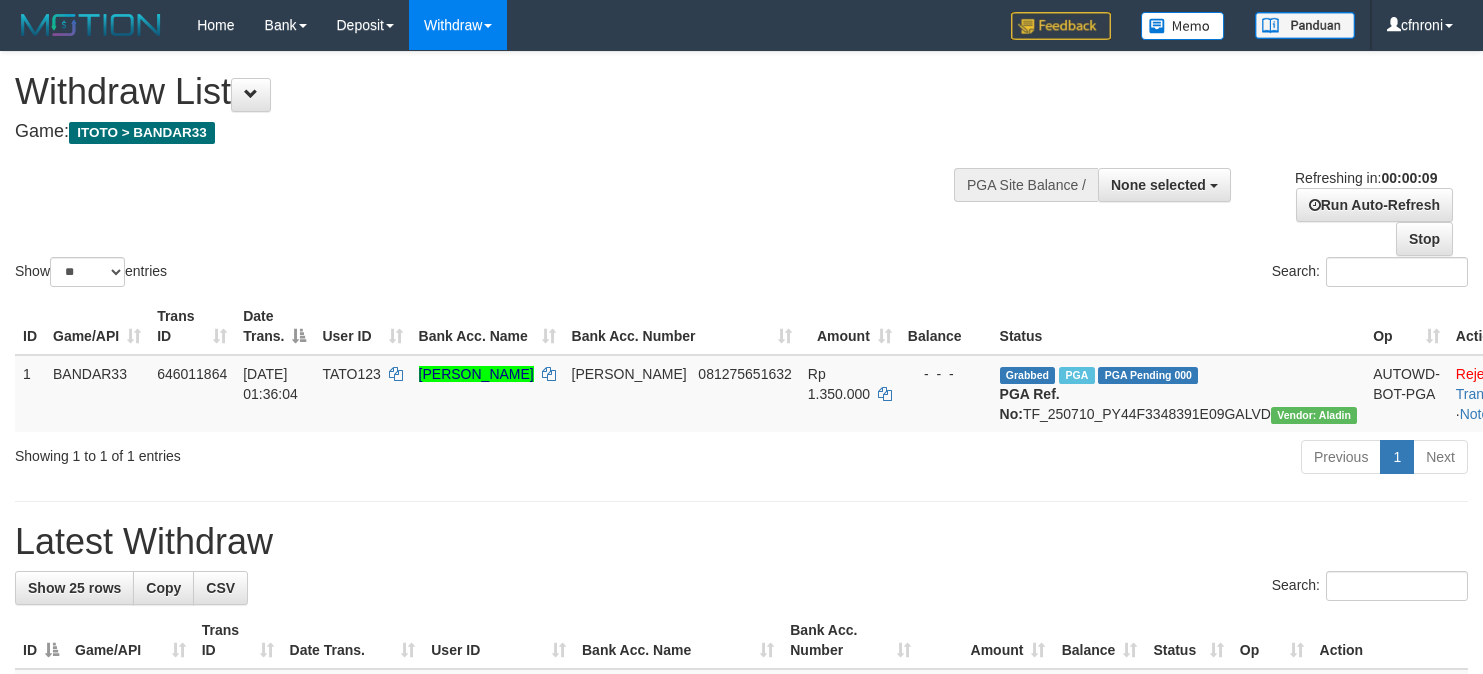 select 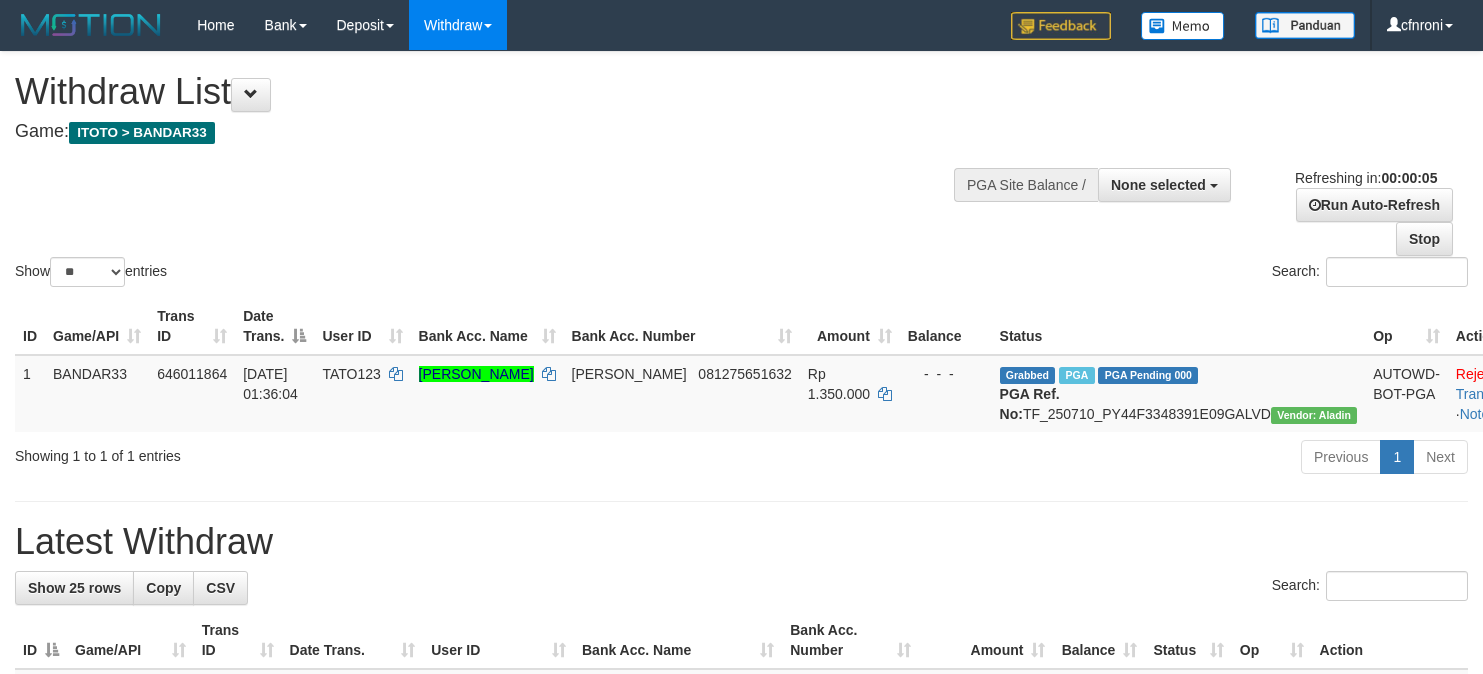 scroll, scrollTop: 0, scrollLeft: 0, axis: both 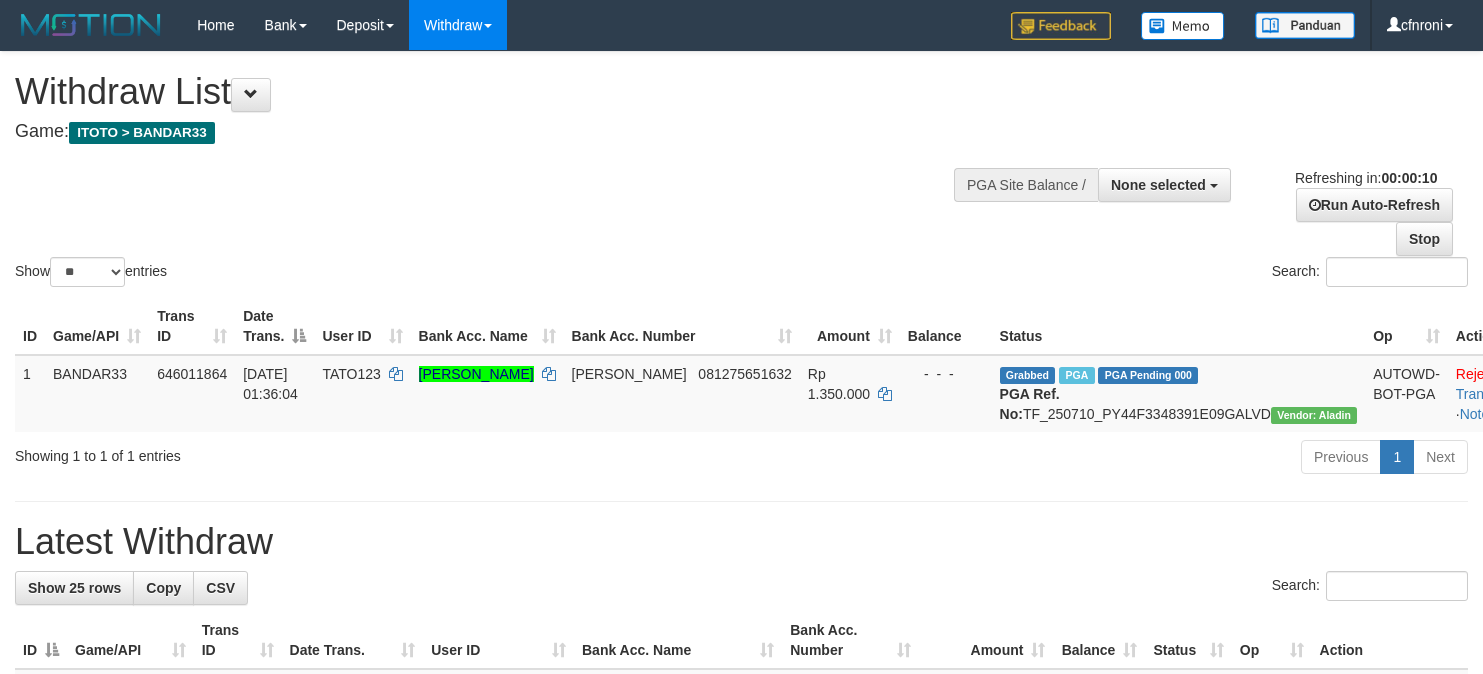 select 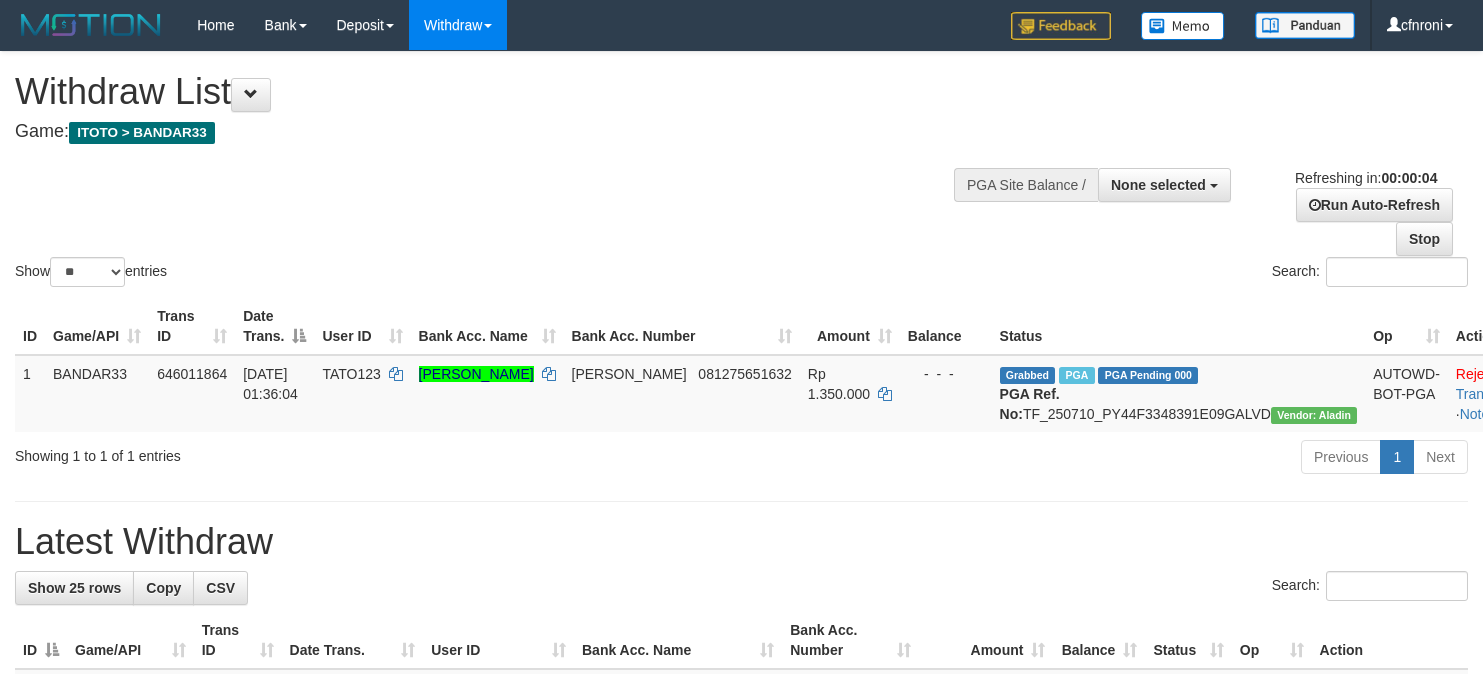 scroll, scrollTop: 0, scrollLeft: 0, axis: both 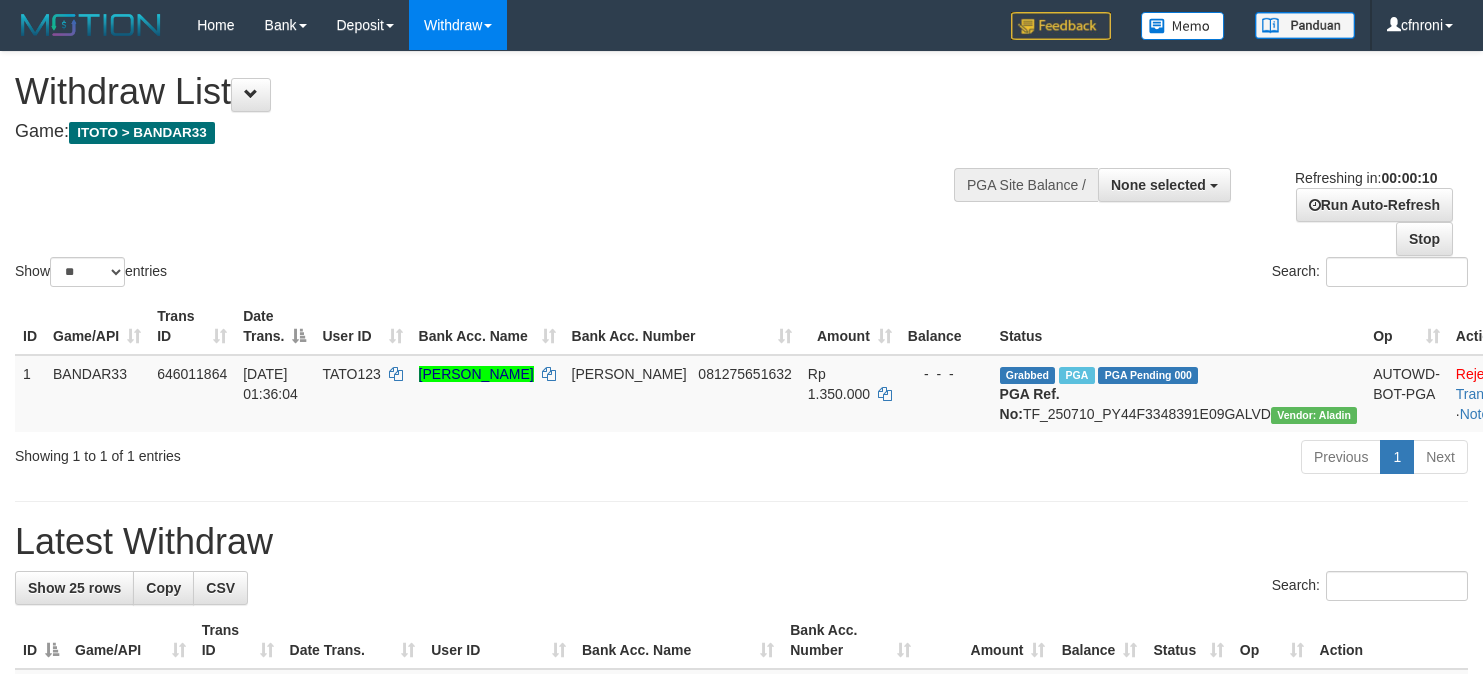 select 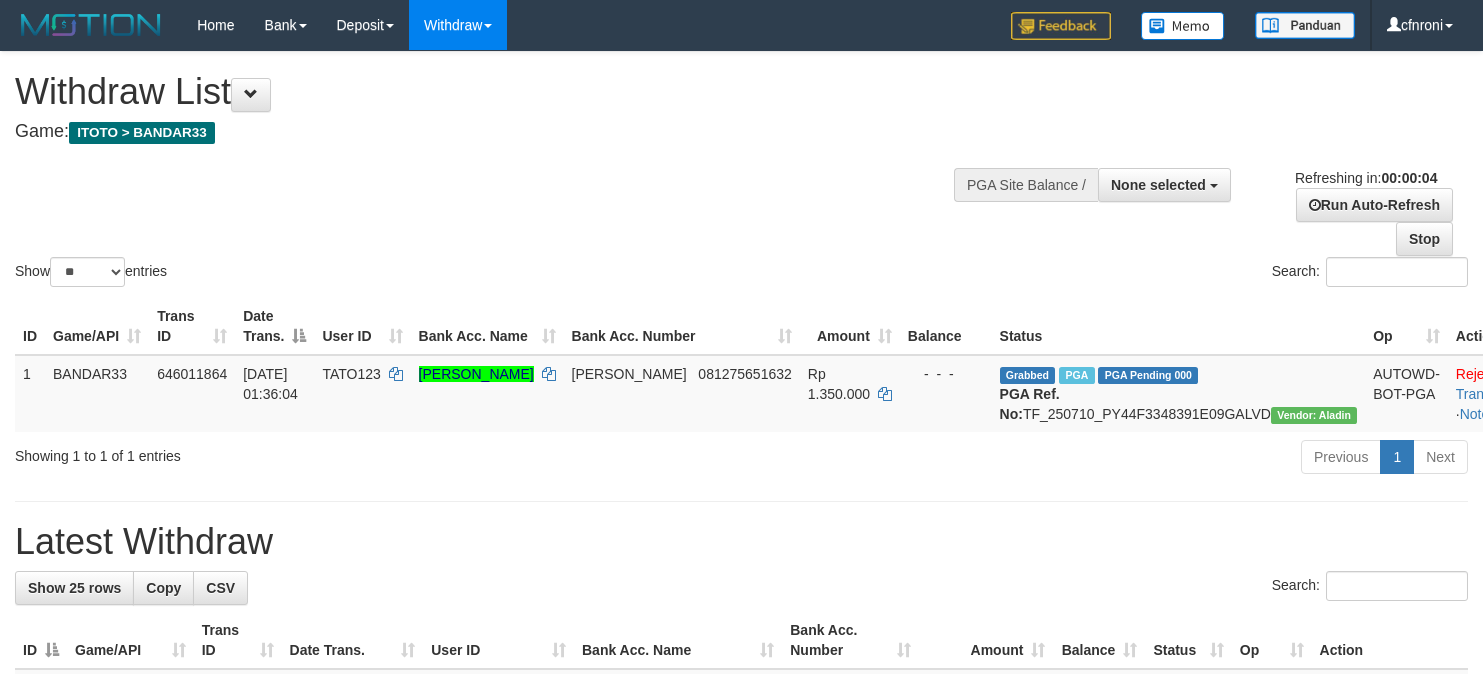 scroll, scrollTop: 0, scrollLeft: 0, axis: both 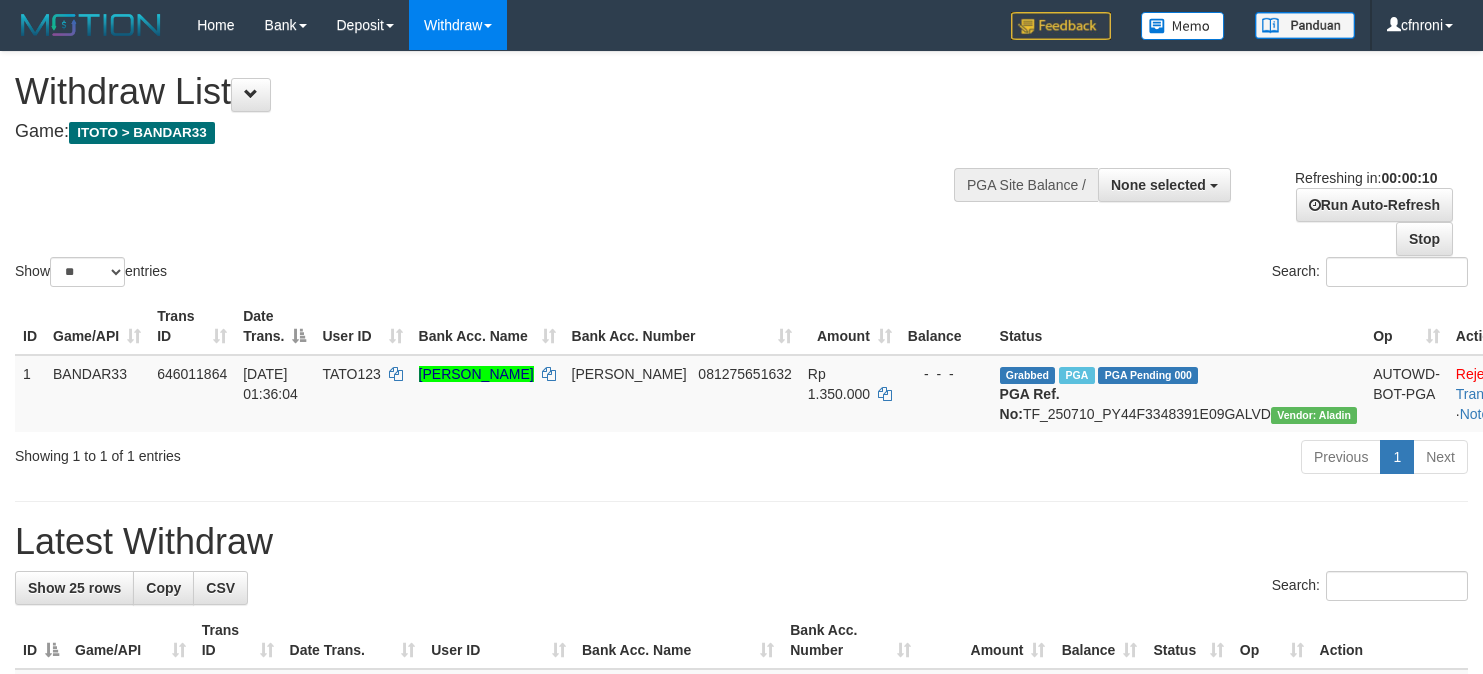 select 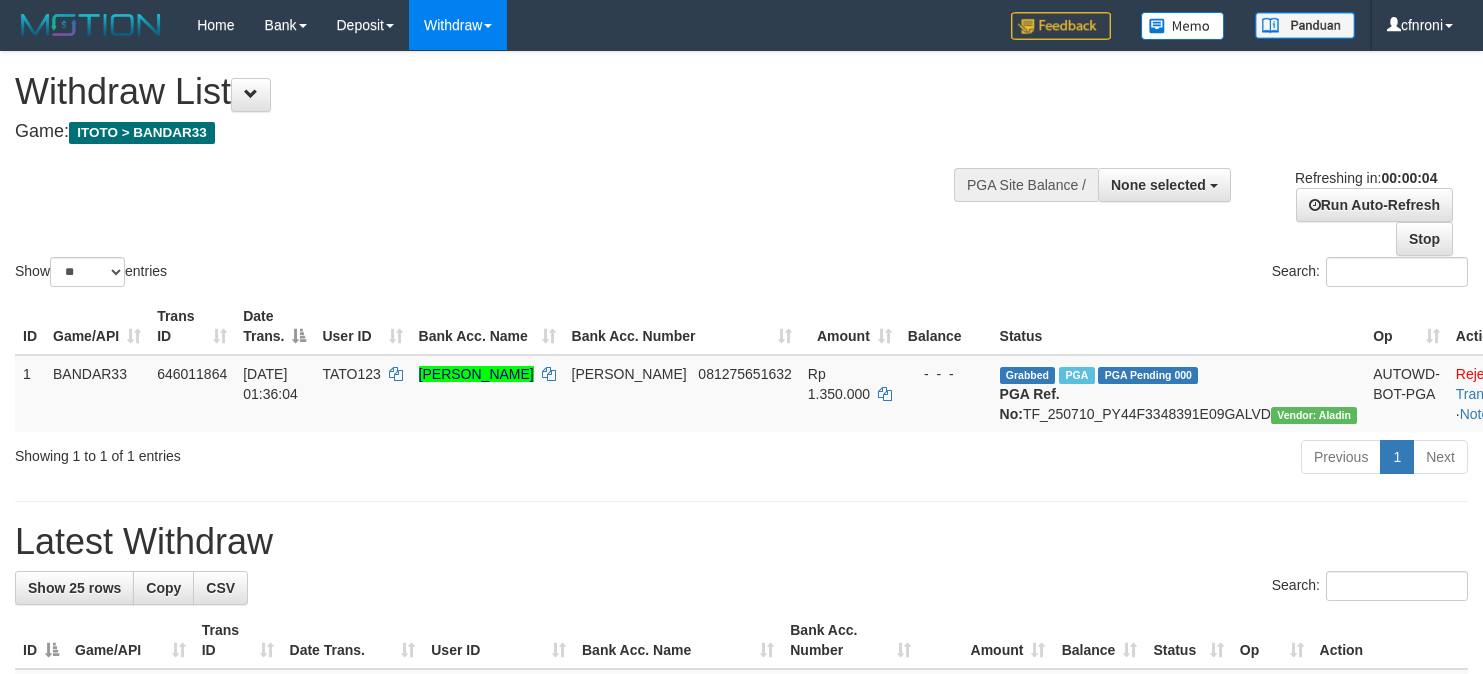 scroll, scrollTop: 0, scrollLeft: 0, axis: both 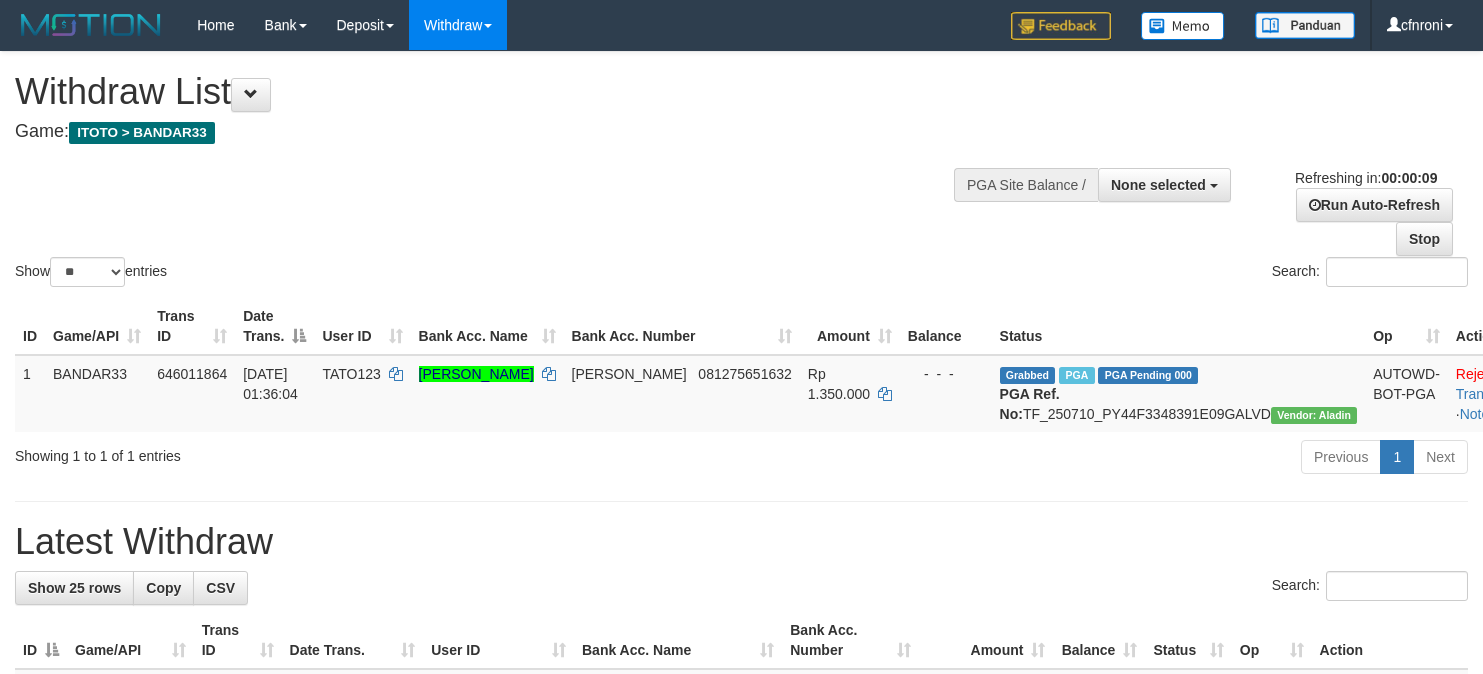 select 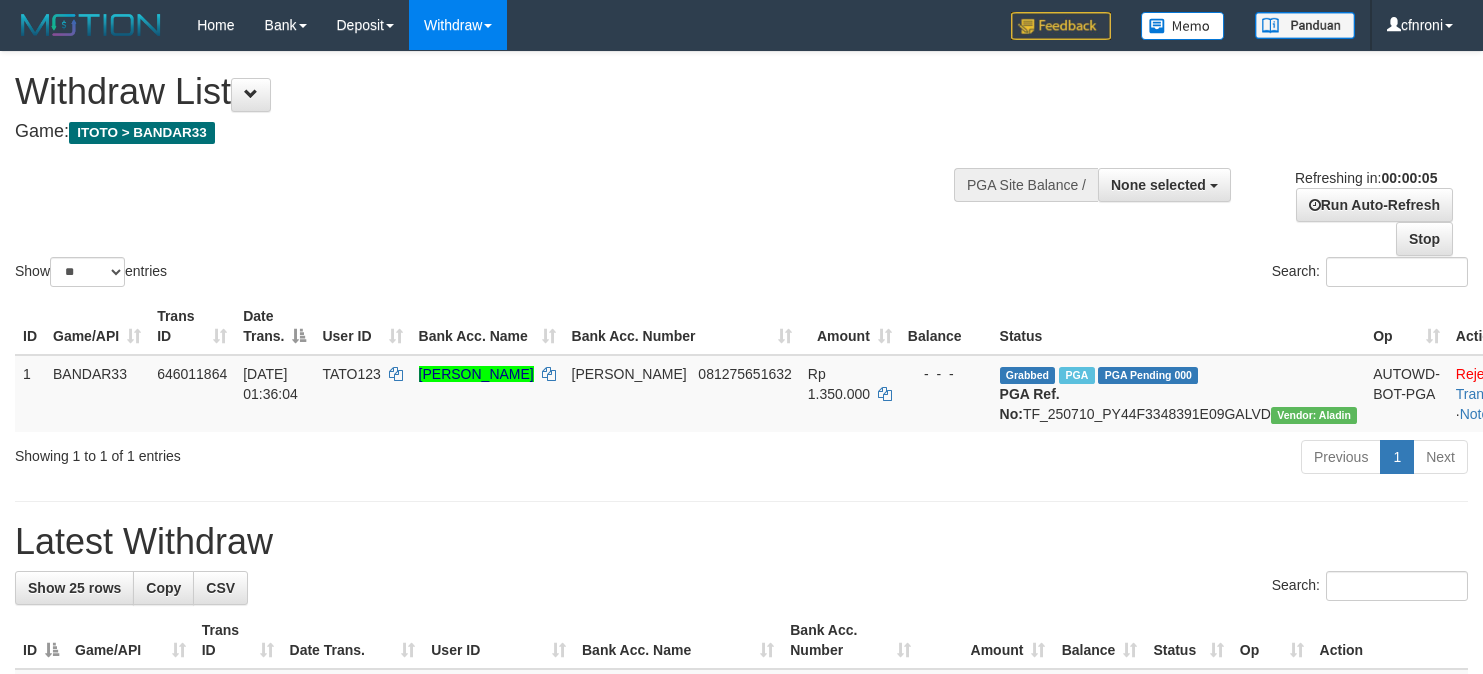 scroll, scrollTop: 0, scrollLeft: 0, axis: both 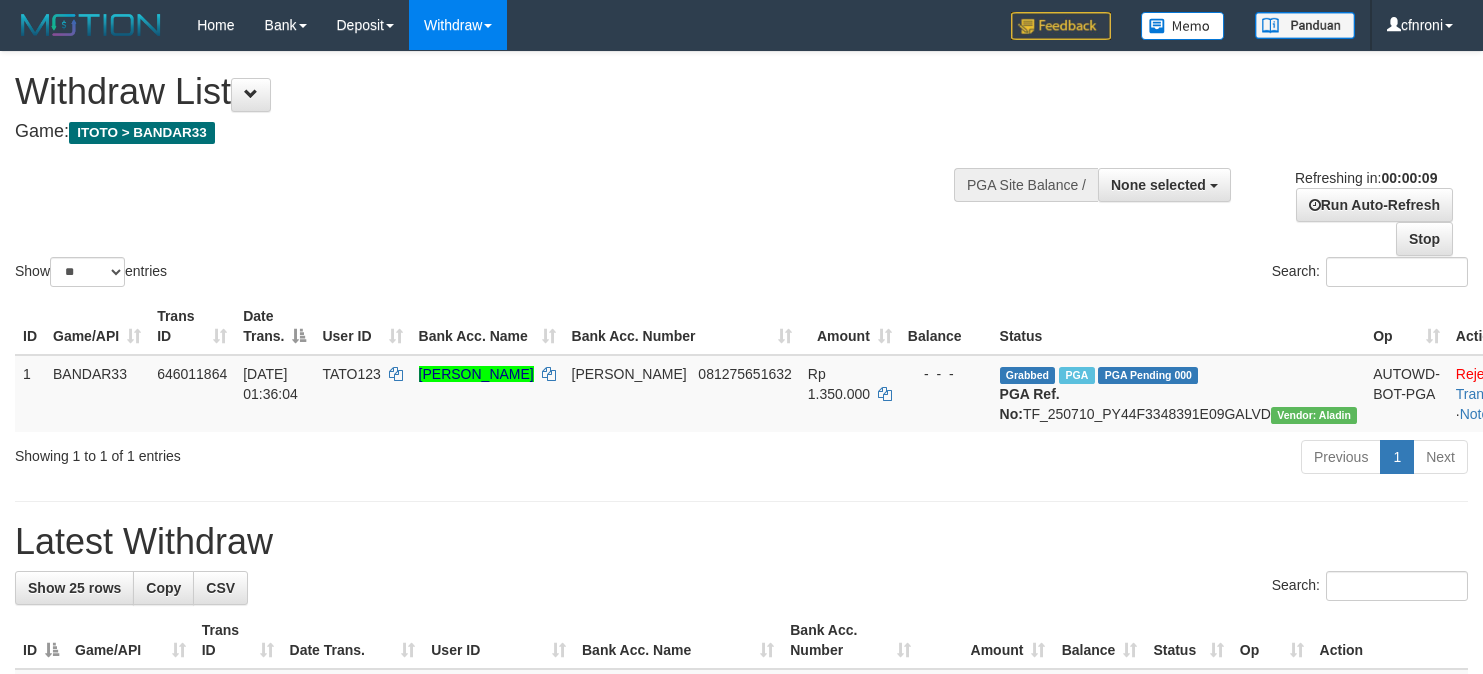 select 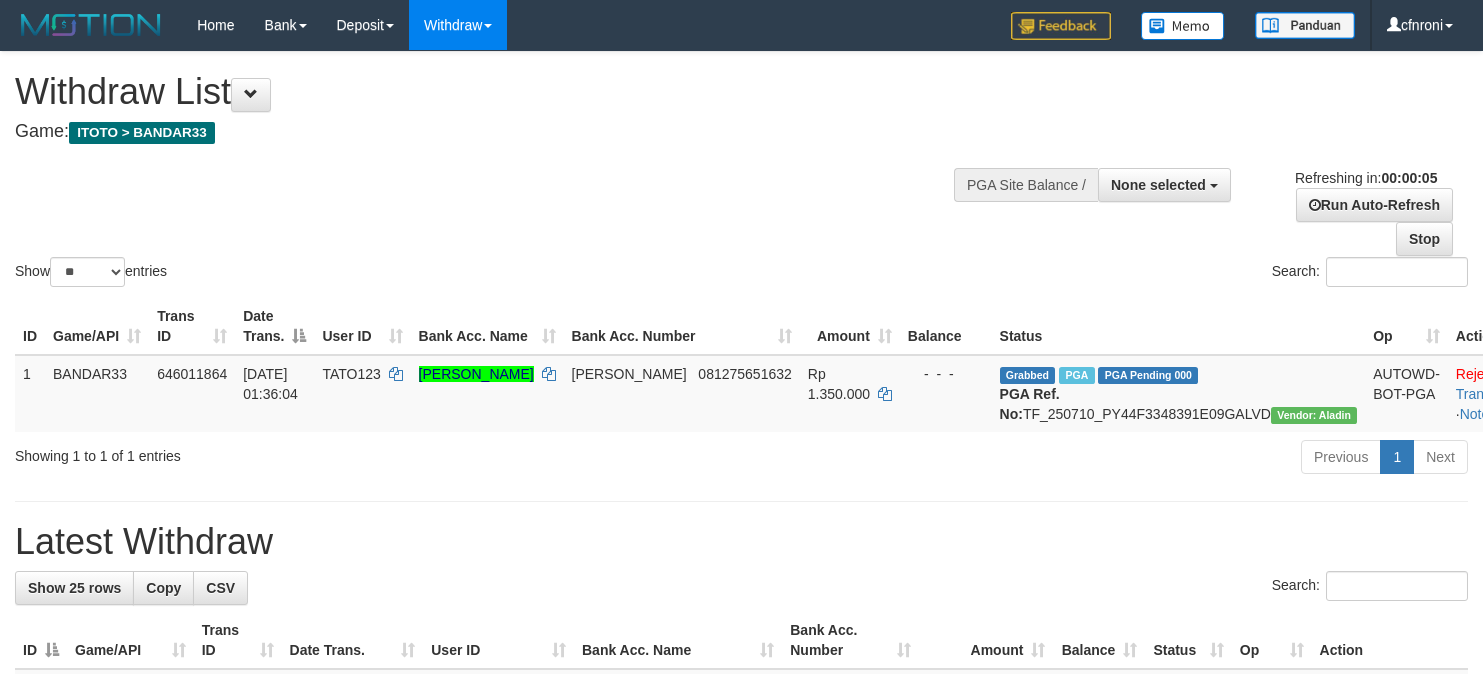 scroll, scrollTop: 0, scrollLeft: 0, axis: both 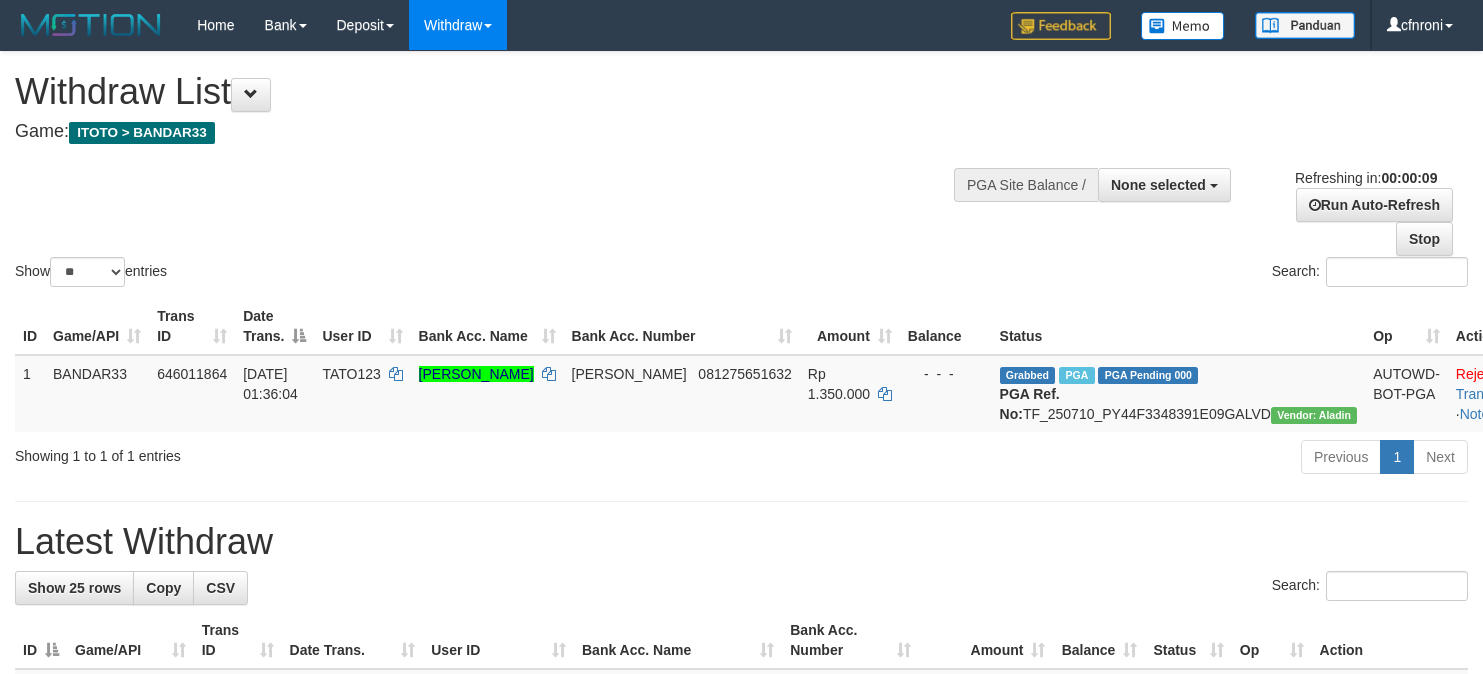select 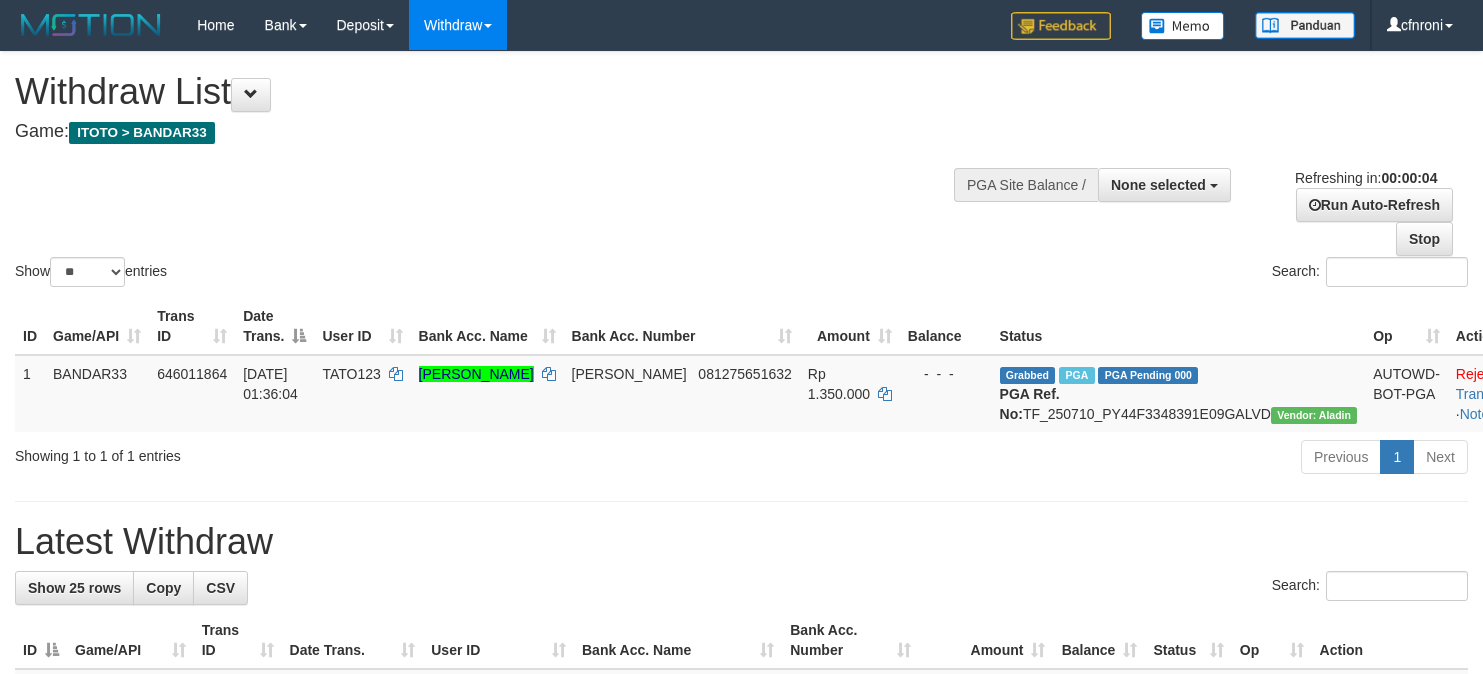 scroll, scrollTop: 0, scrollLeft: 0, axis: both 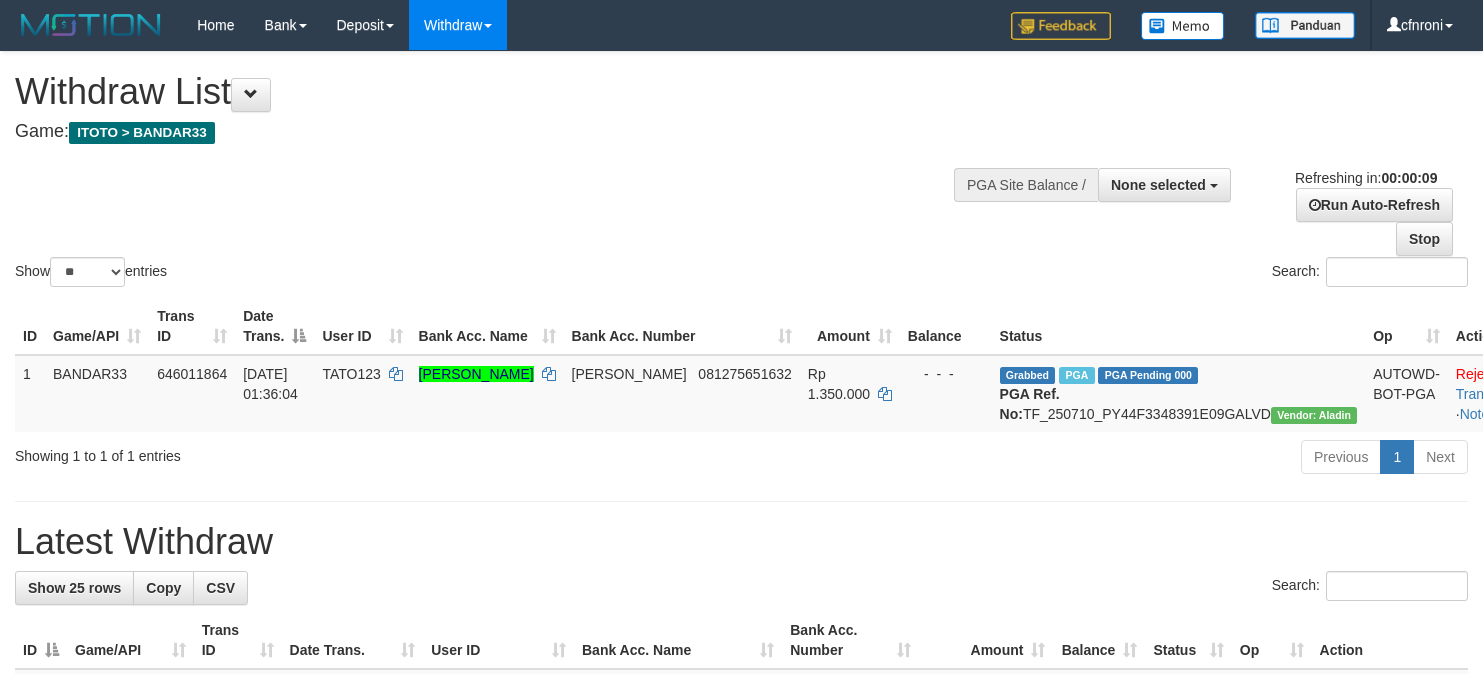 select 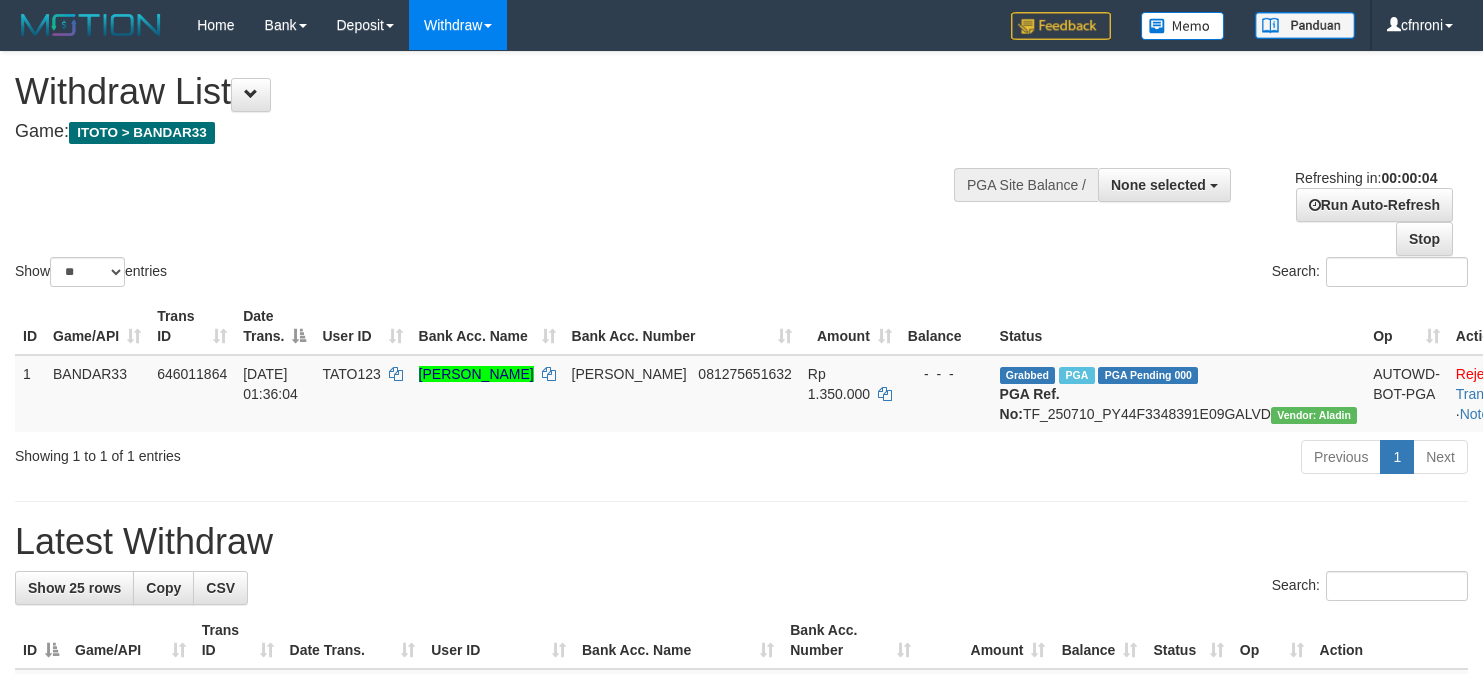 scroll, scrollTop: 0, scrollLeft: 0, axis: both 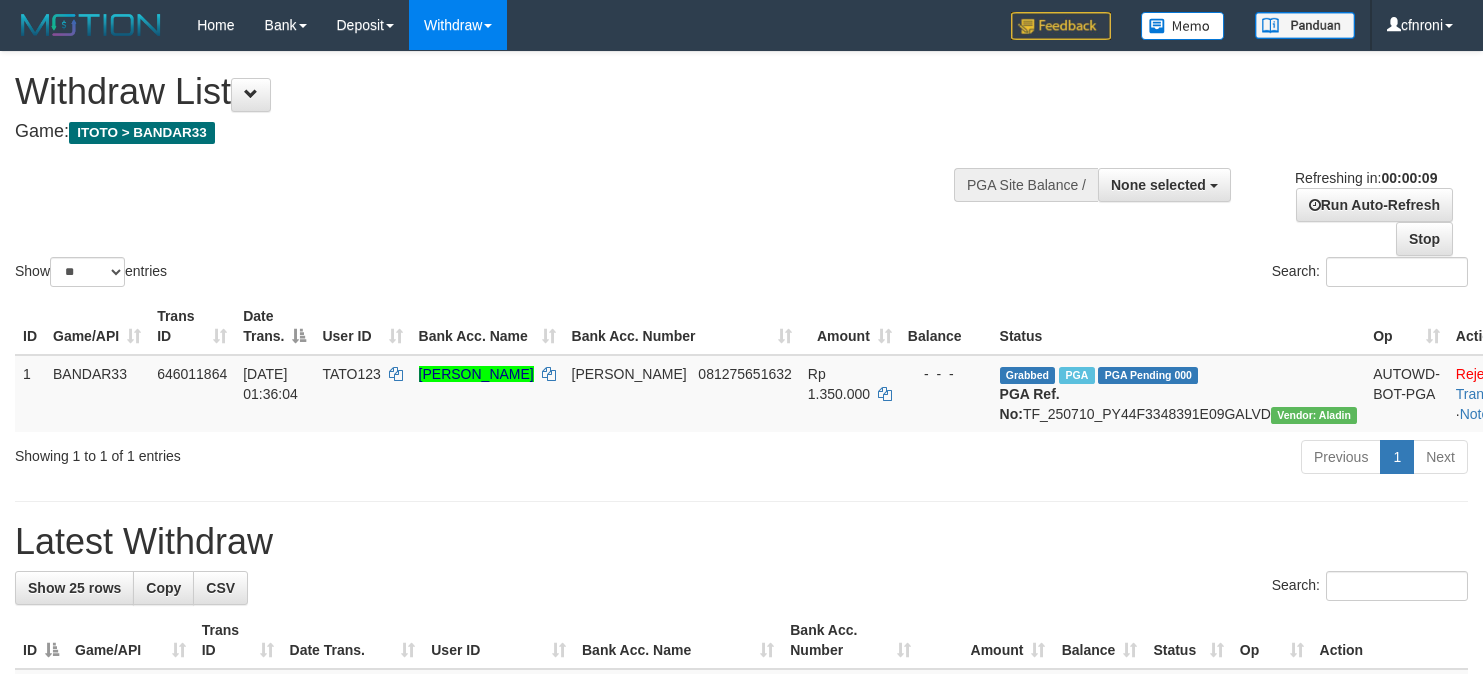 select 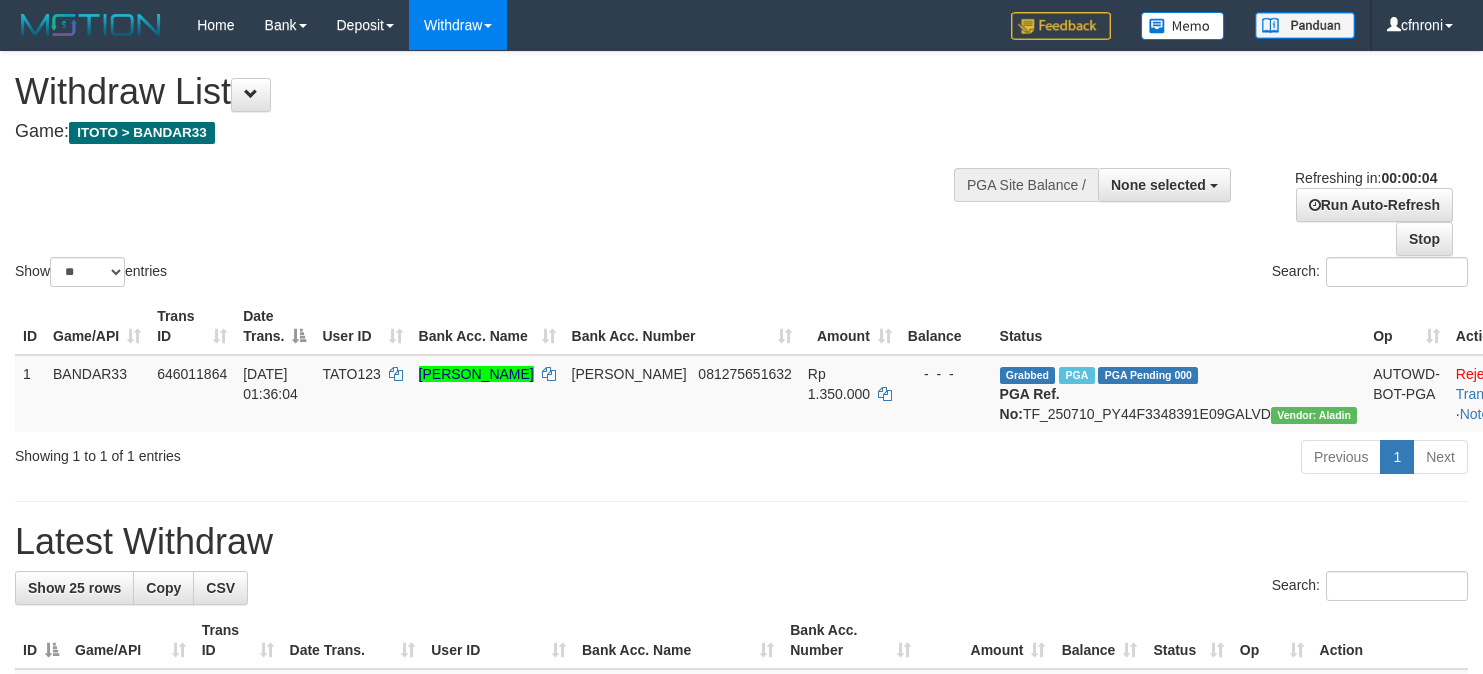 scroll, scrollTop: 0, scrollLeft: 0, axis: both 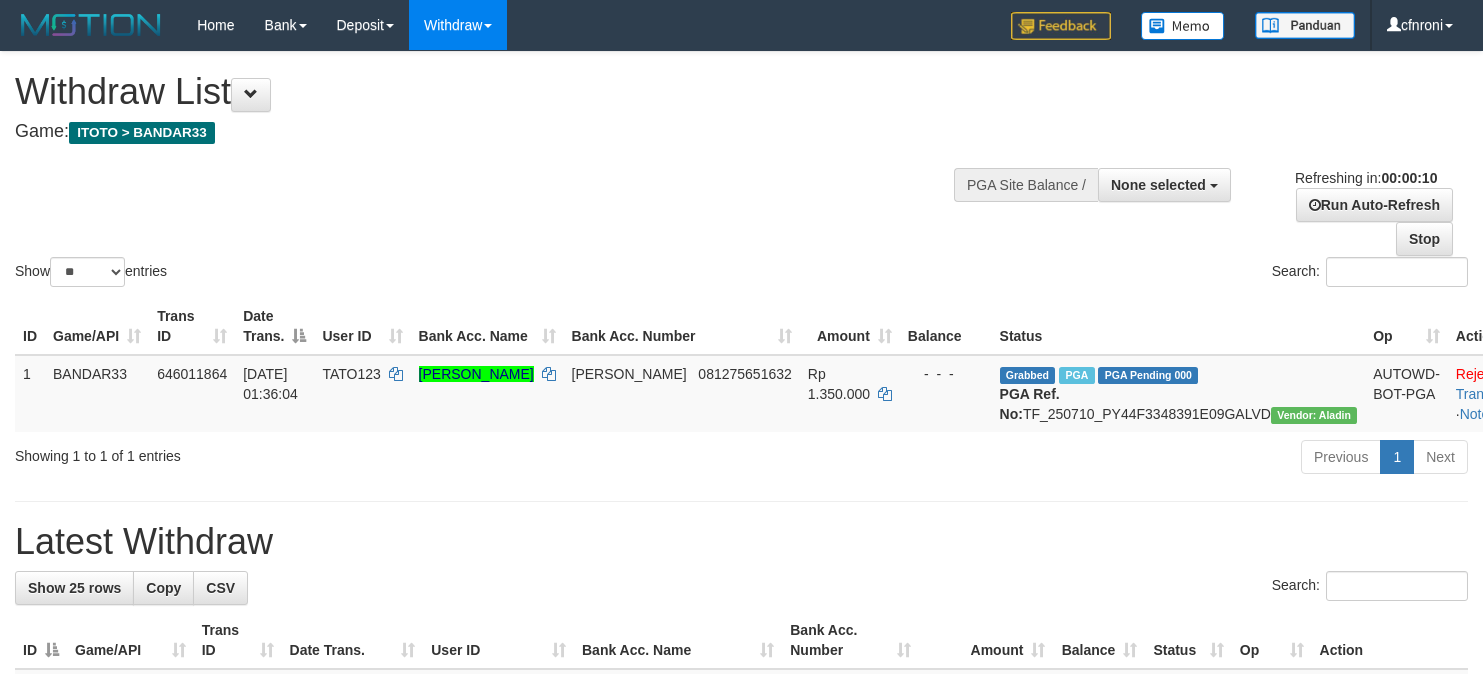 select 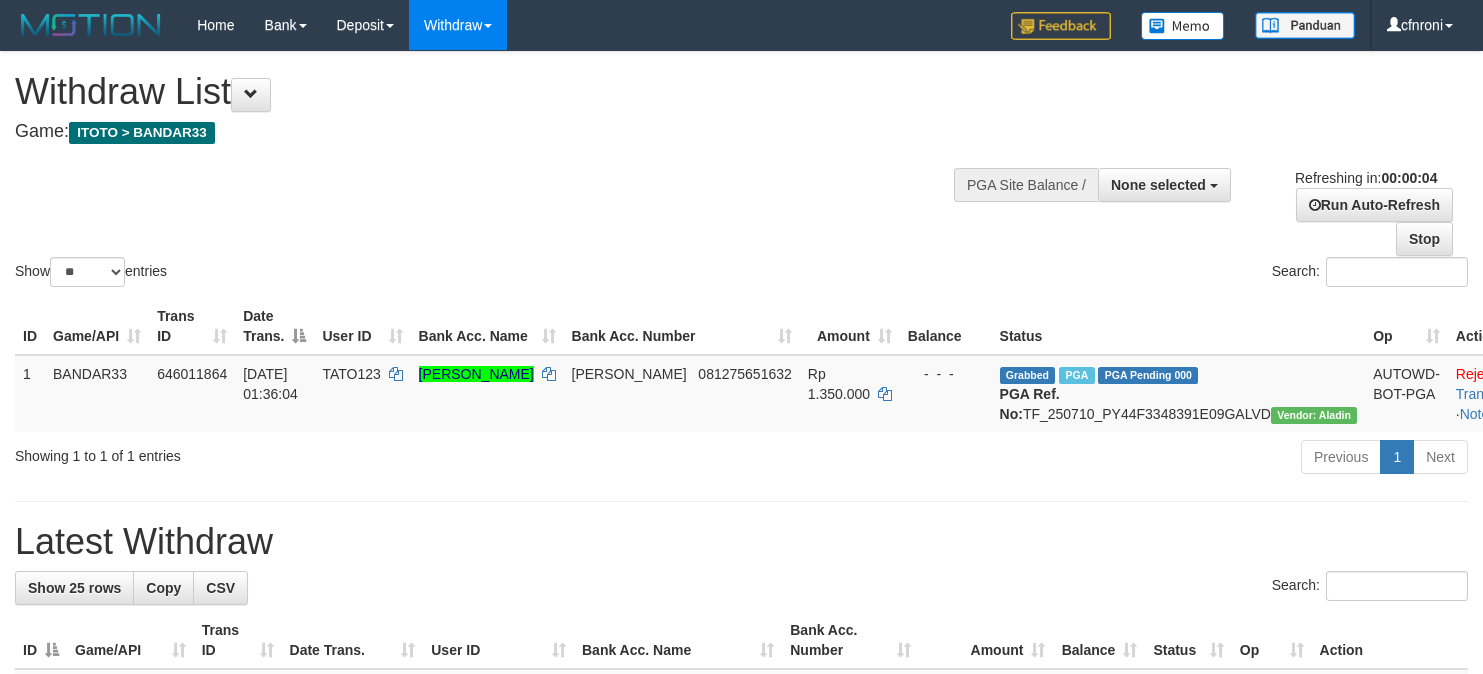 scroll, scrollTop: 0, scrollLeft: 0, axis: both 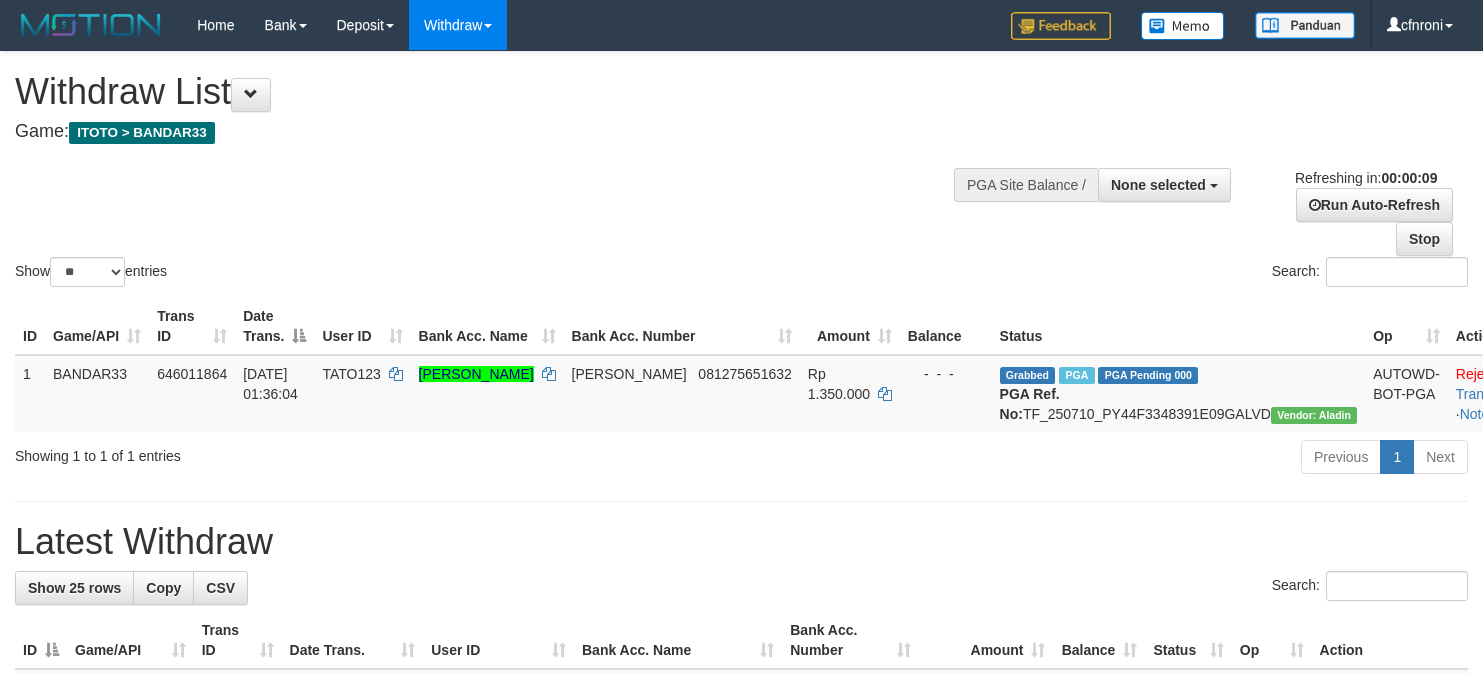 select 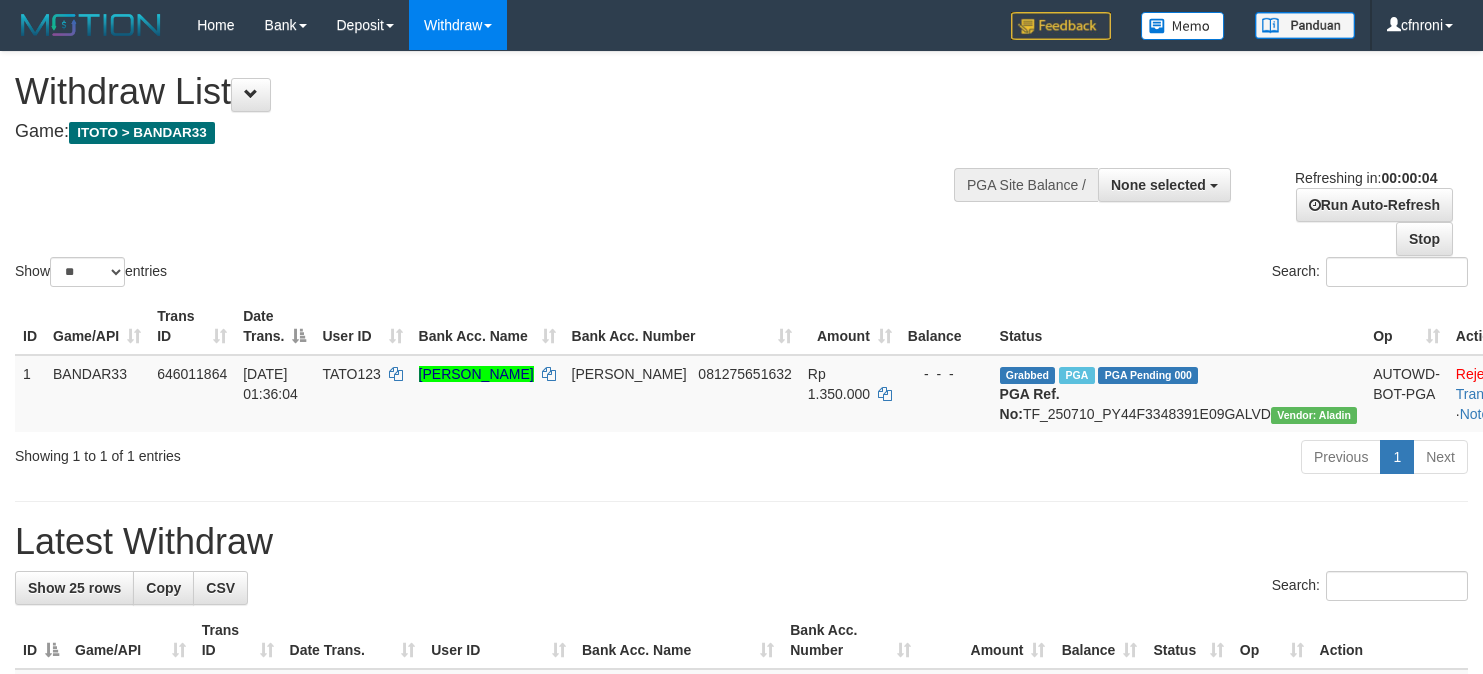 scroll, scrollTop: 0, scrollLeft: 0, axis: both 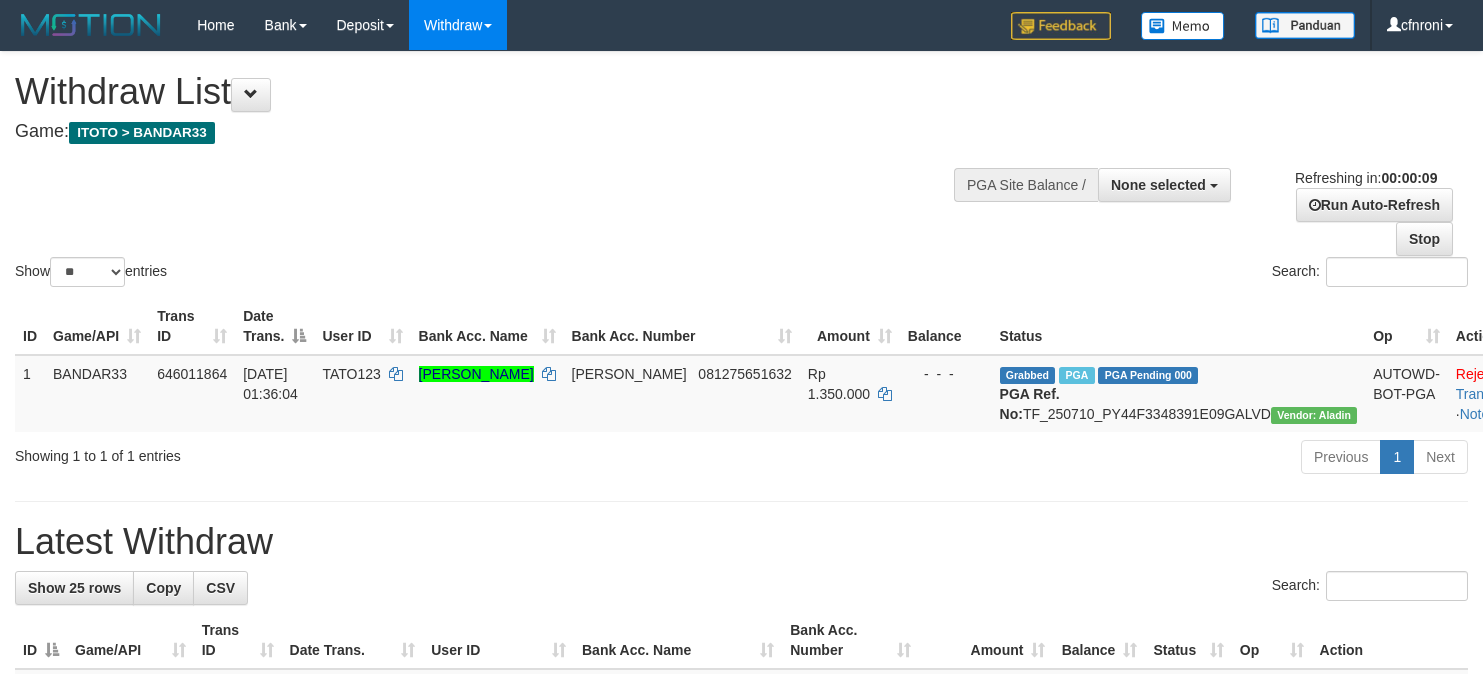 select 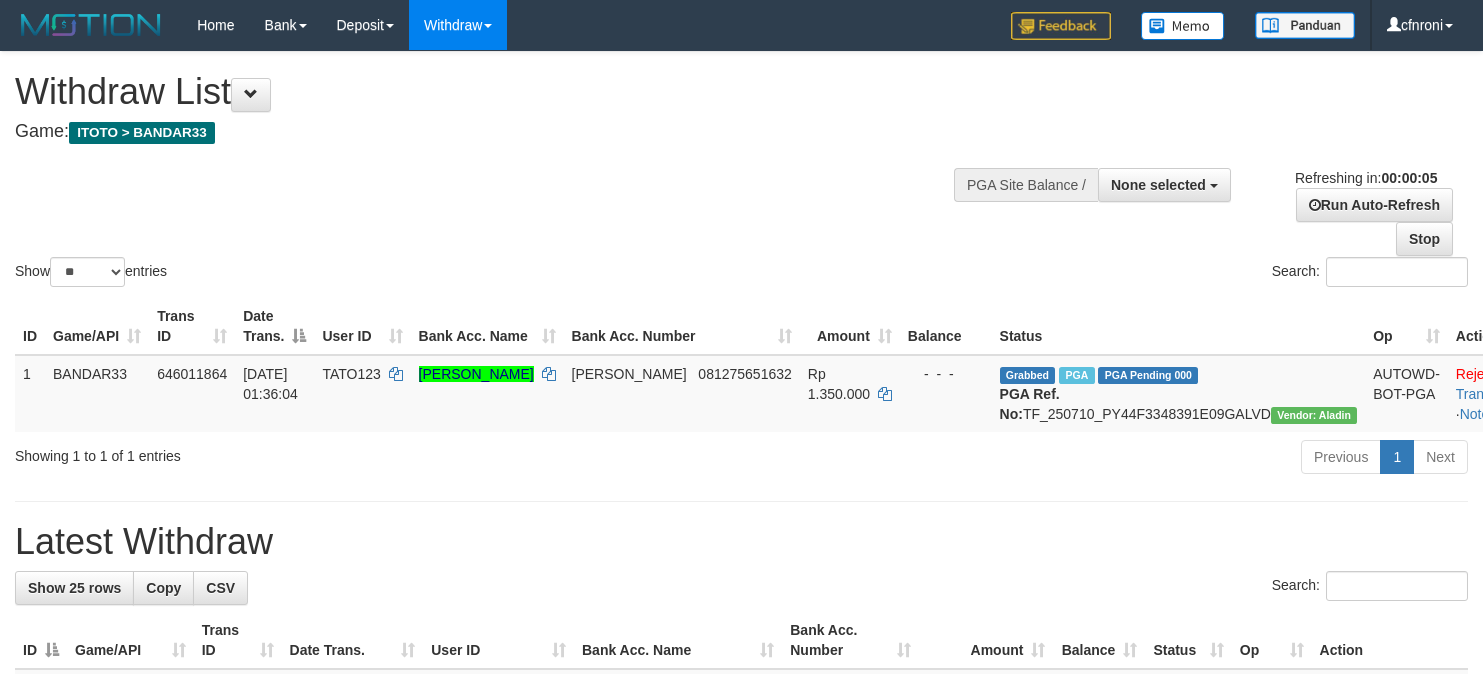 scroll, scrollTop: 0, scrollLeft: 0, axis: both 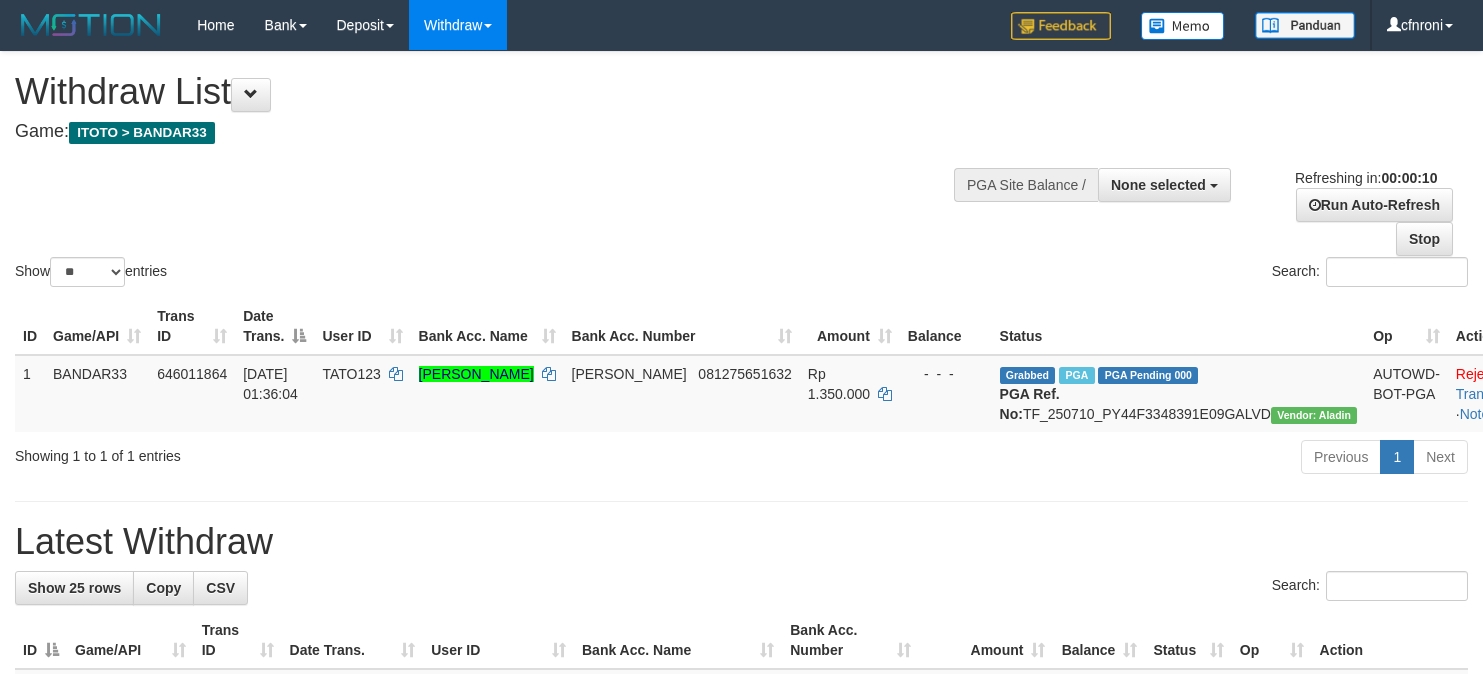 select 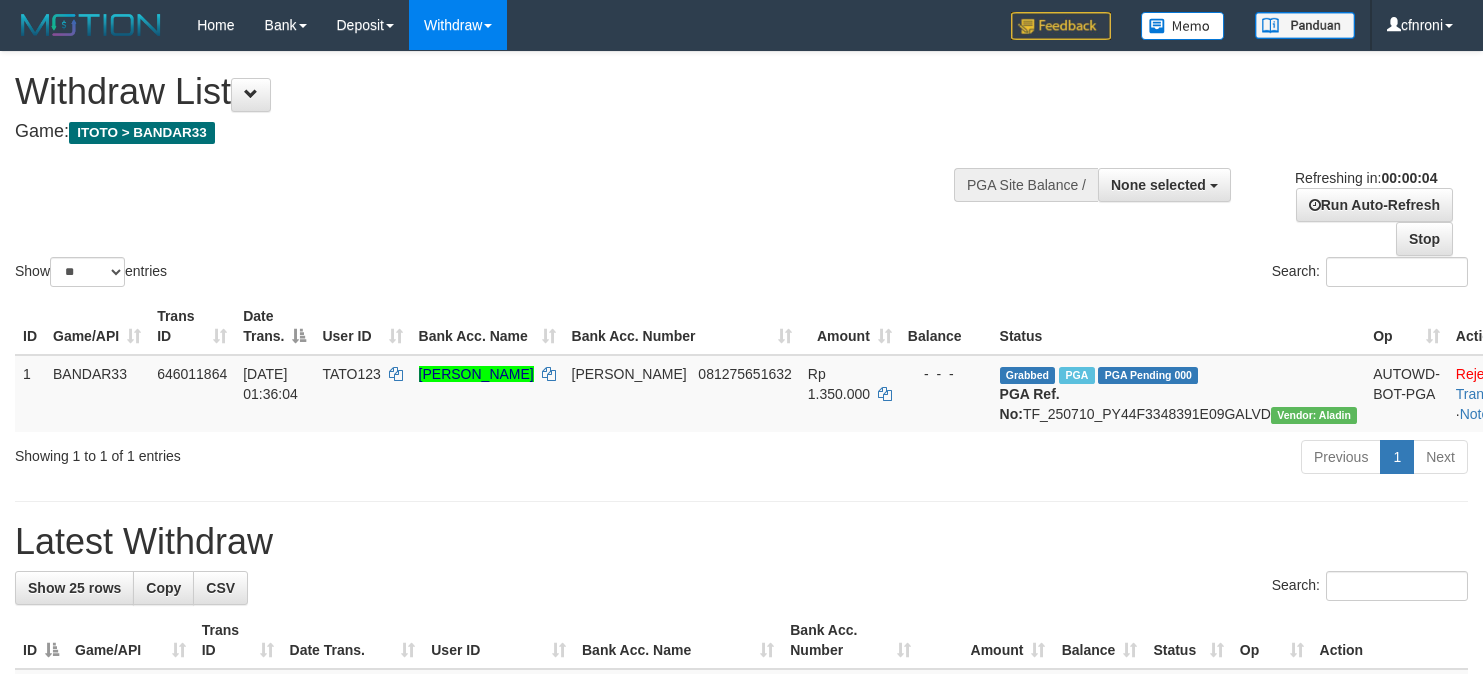 scroll, scrollTop: 0, scrollLeft: 0, axis: both 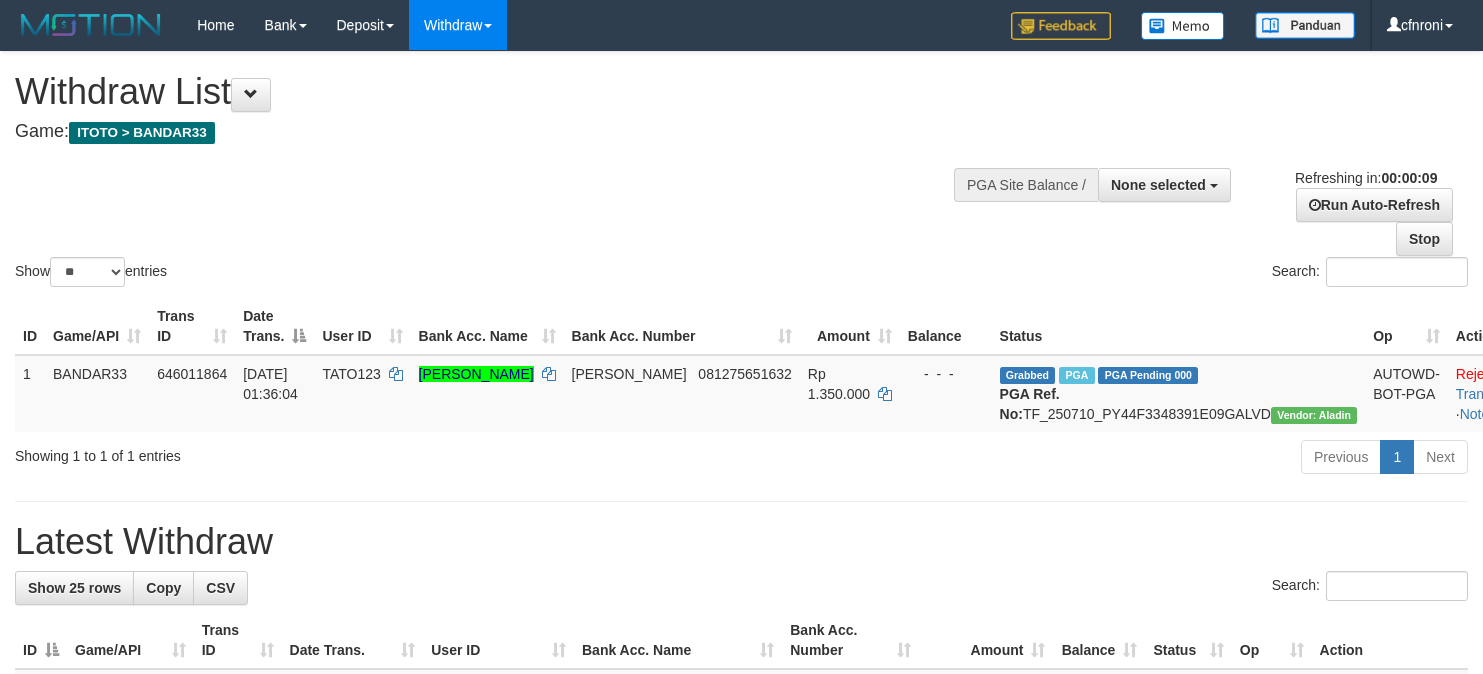 select 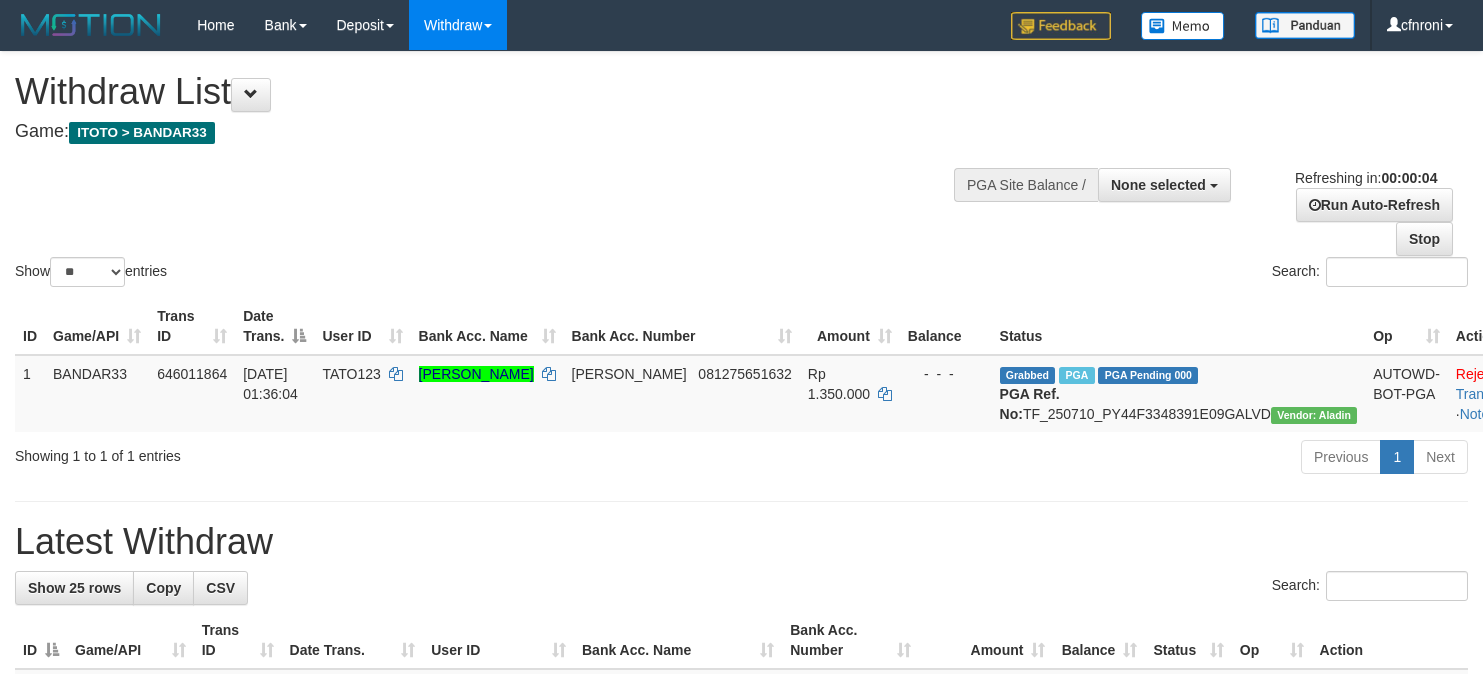 scroll, scrollTop: 0, scrollLeft: 0, axis: both 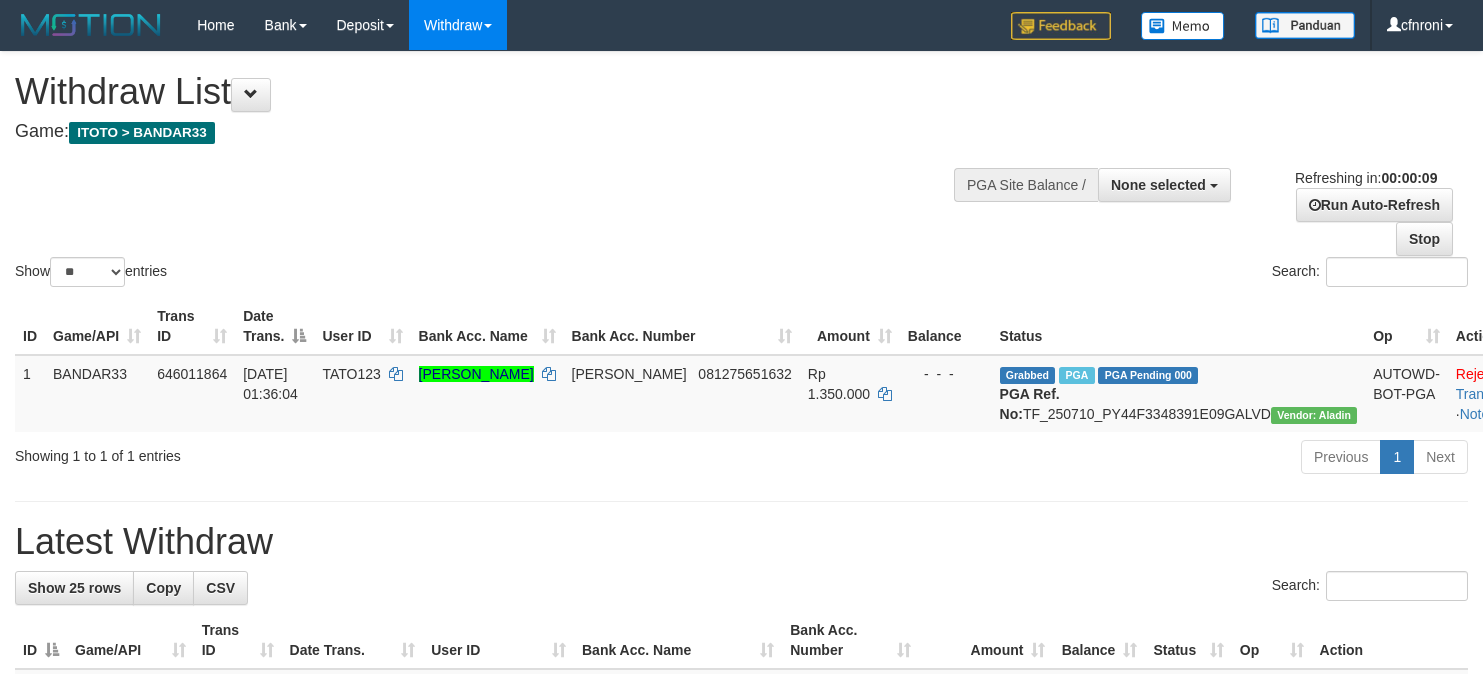 select 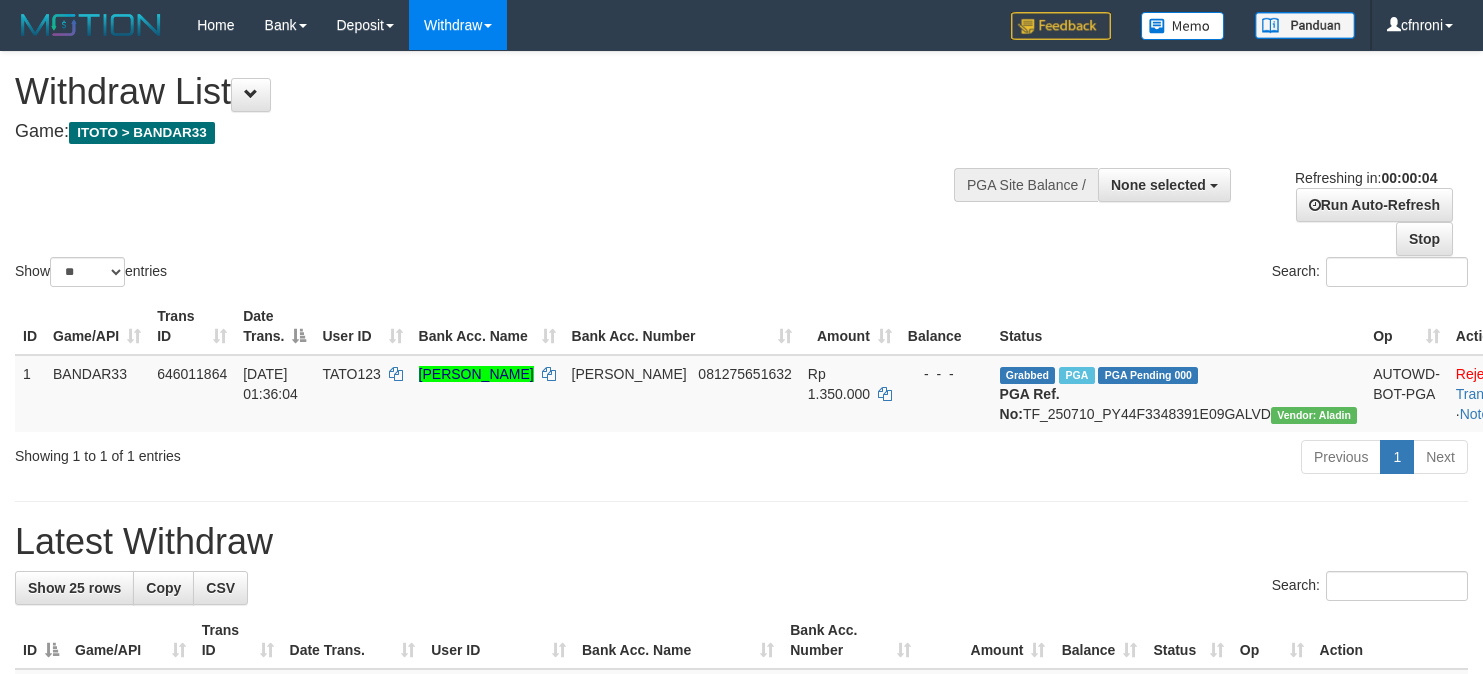 scroll, scrollTop: 0, scrollLeft: 0, axis: both 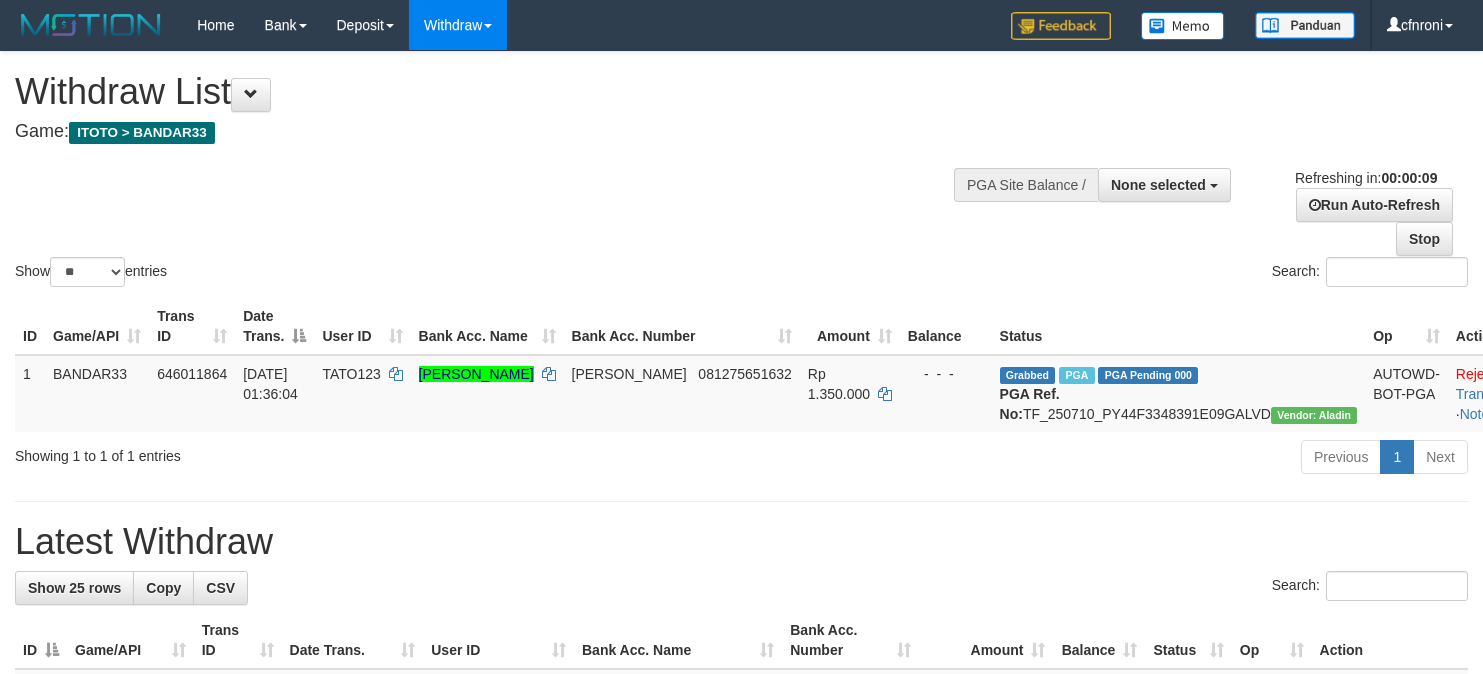 select 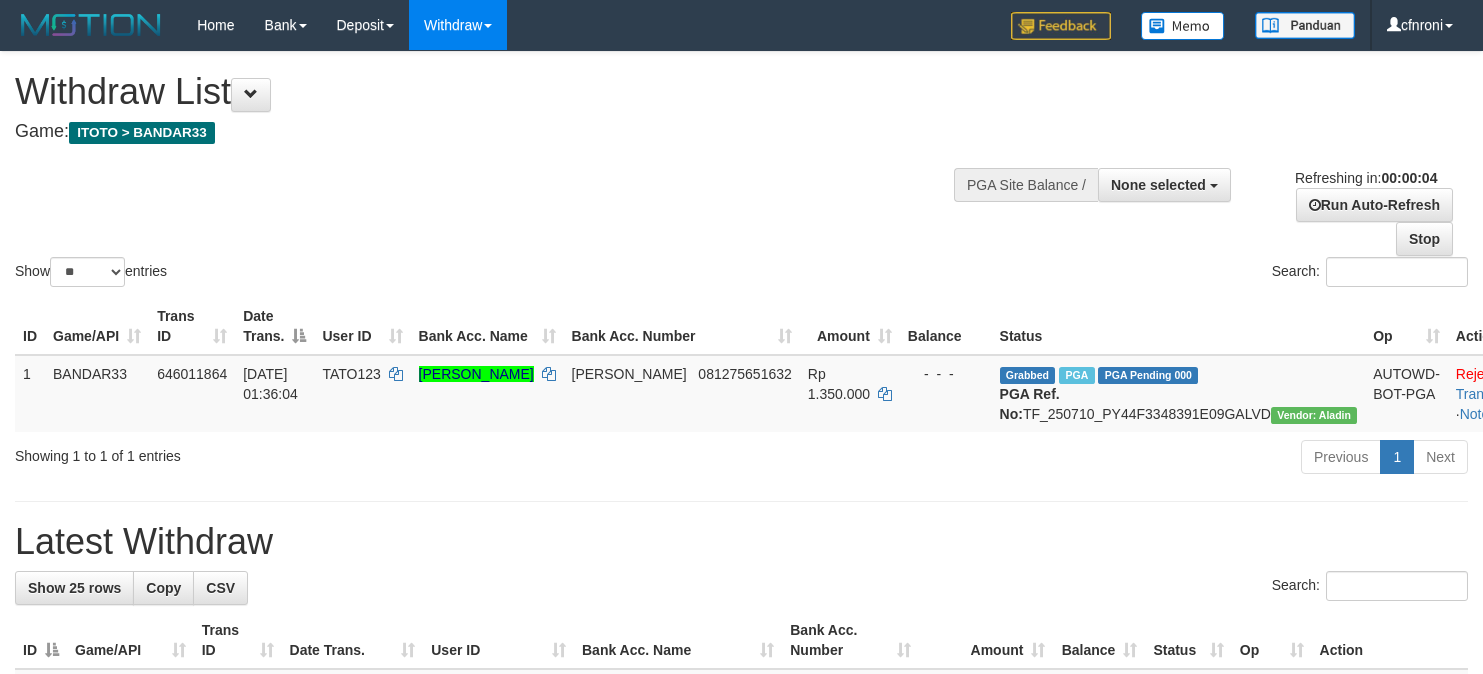 scroll, scrollTop: 0, scrollLeft: 0, axis: both 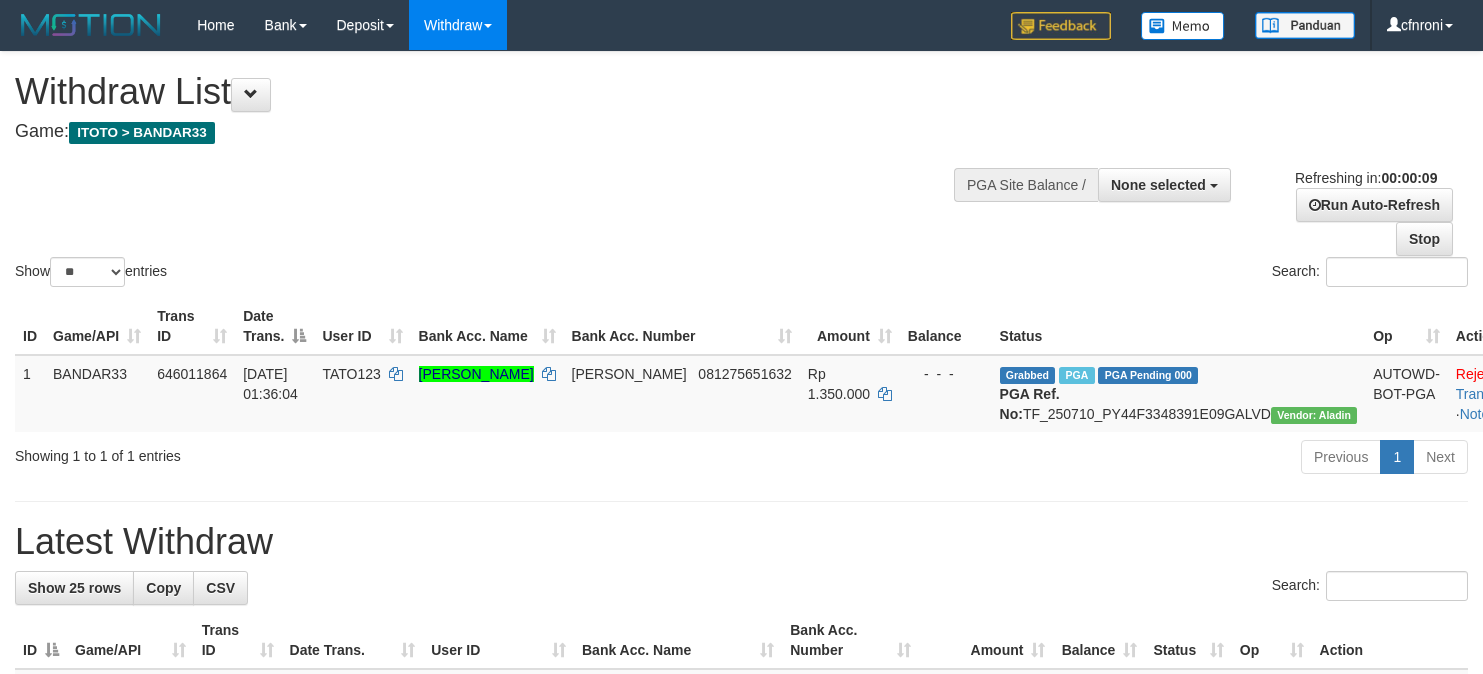 select 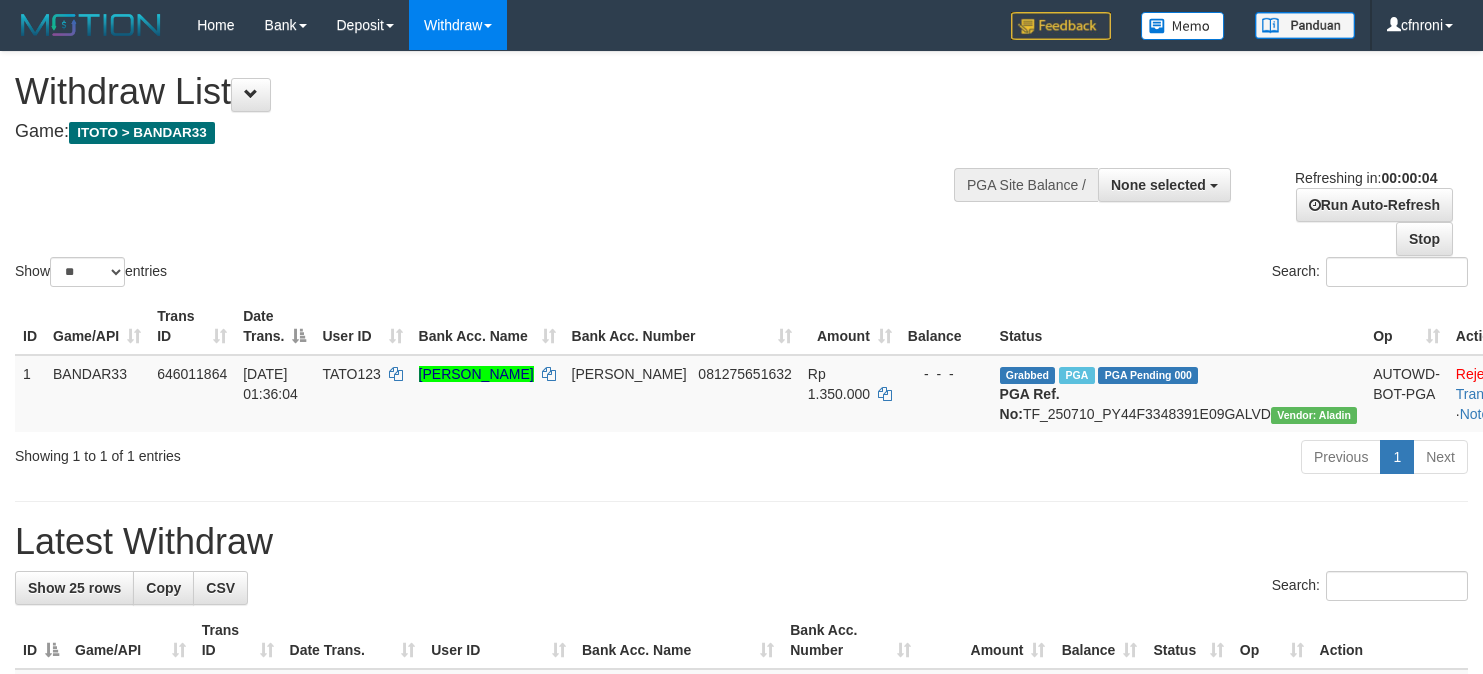 scroll, scrollTop: 0, scrollLeft: 0, axis: both 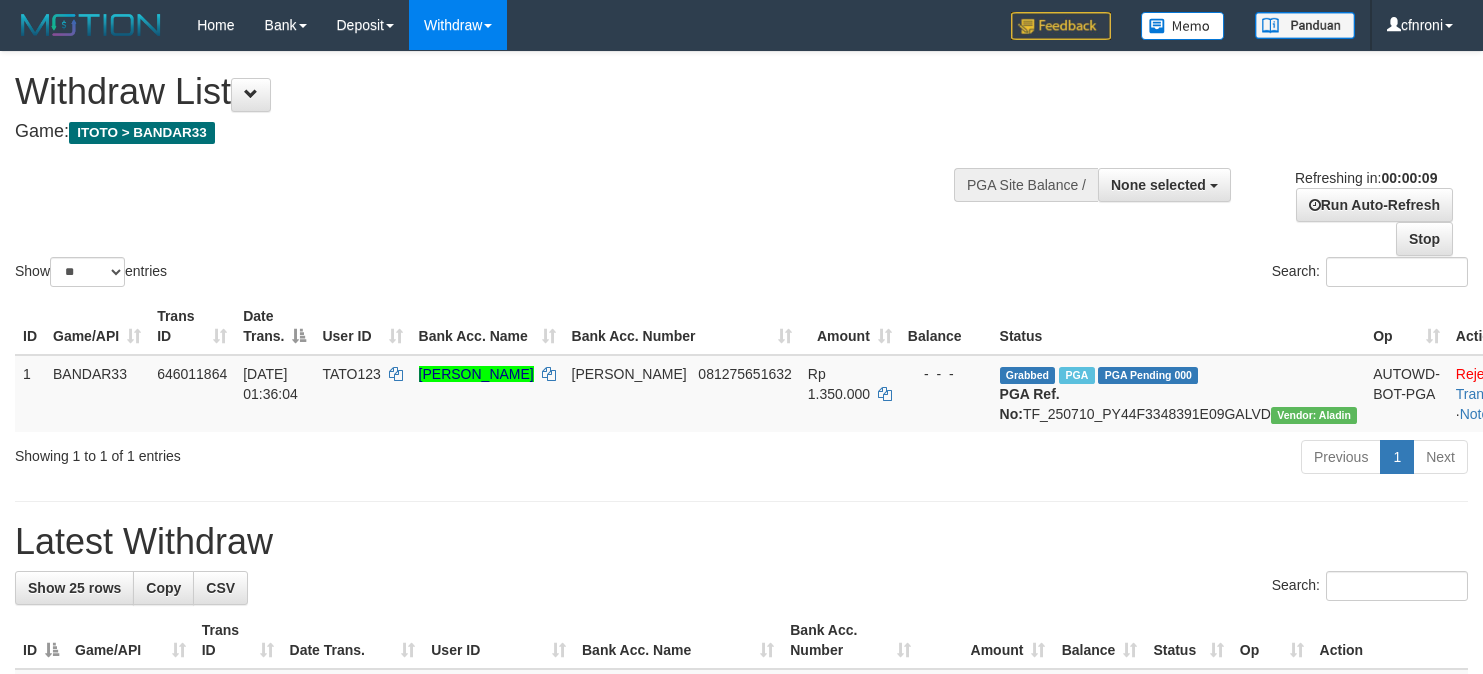 select 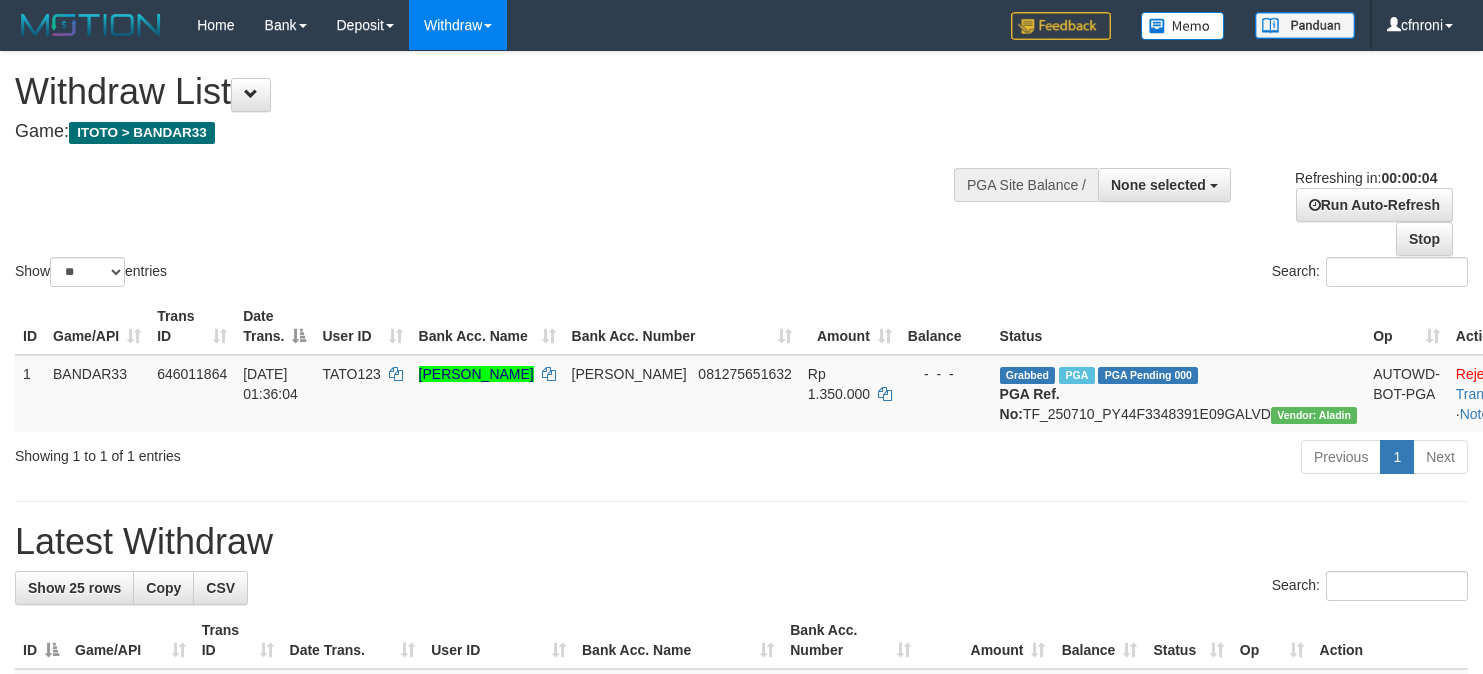 scroll, scrollTop: 0, scrollLeft: 0, axis: both 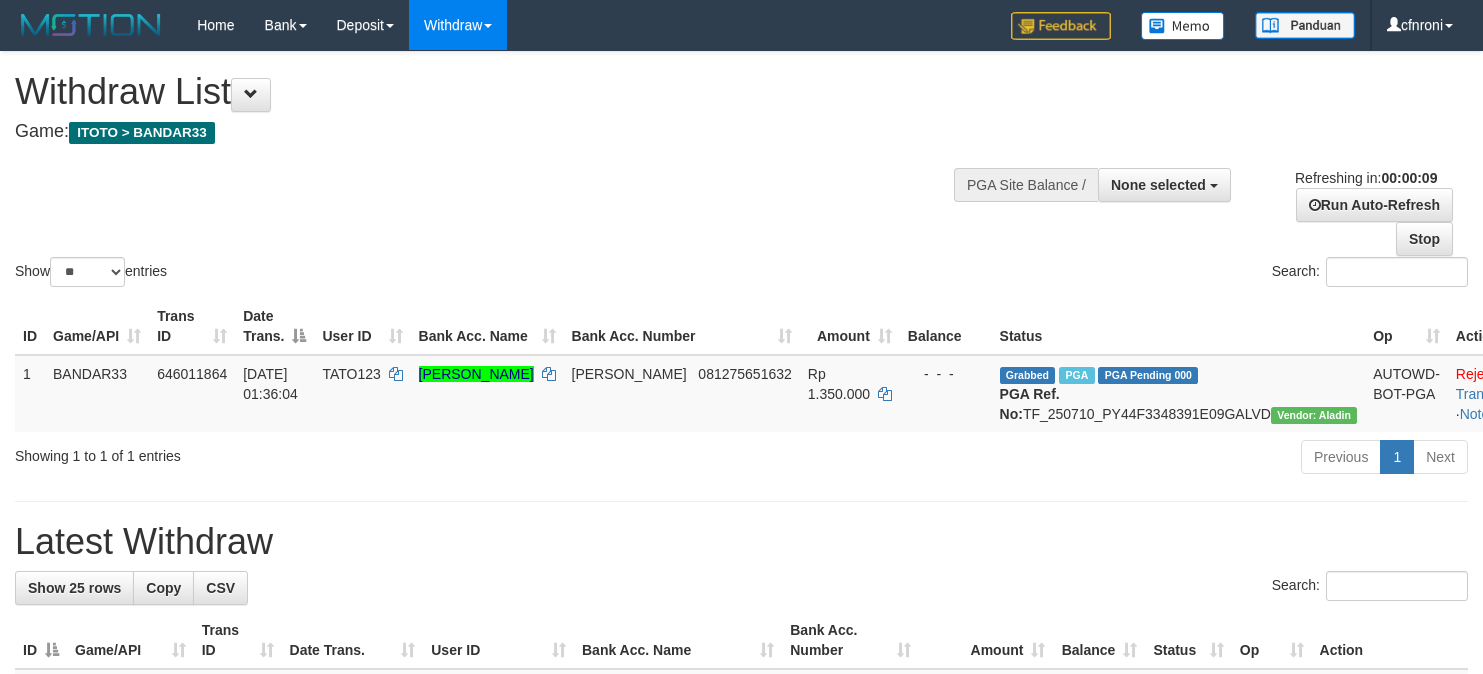 select 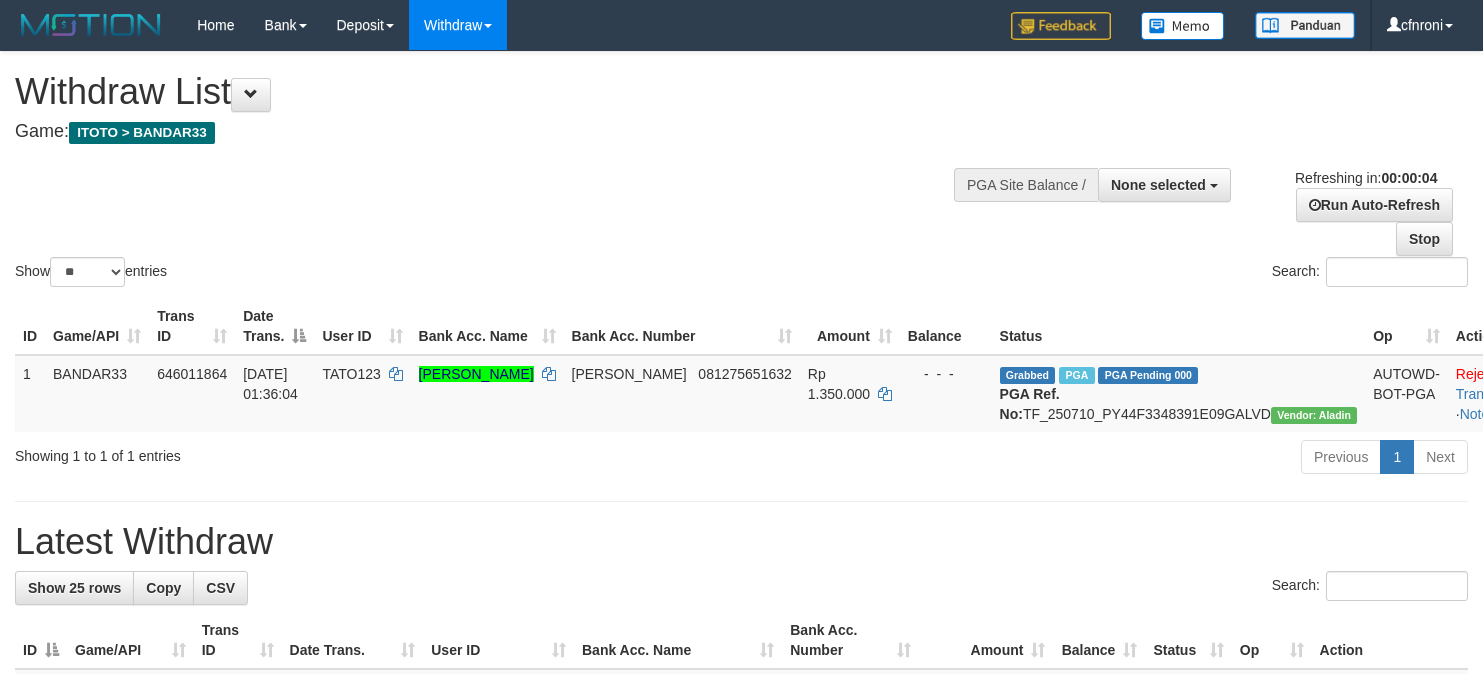 scroll, scrollTop: 0, scrollLeft: 0, axis: both 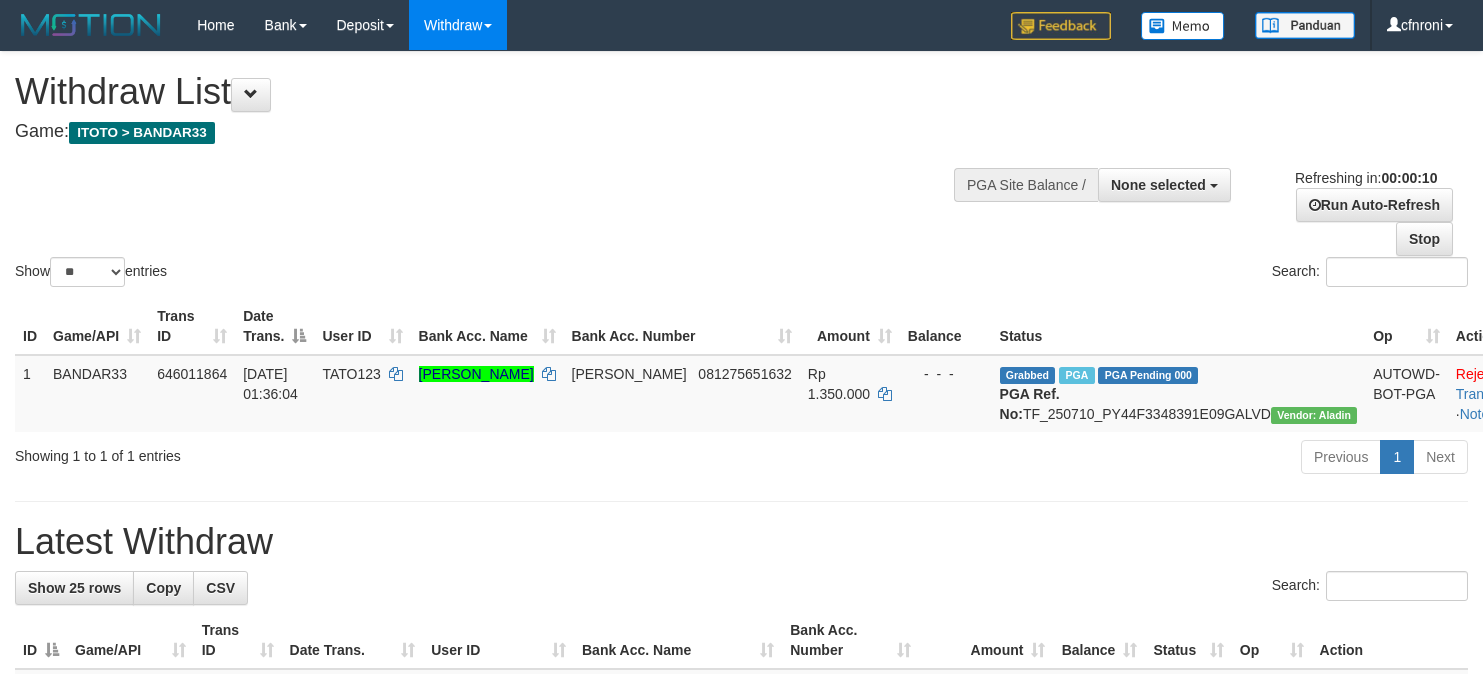 select 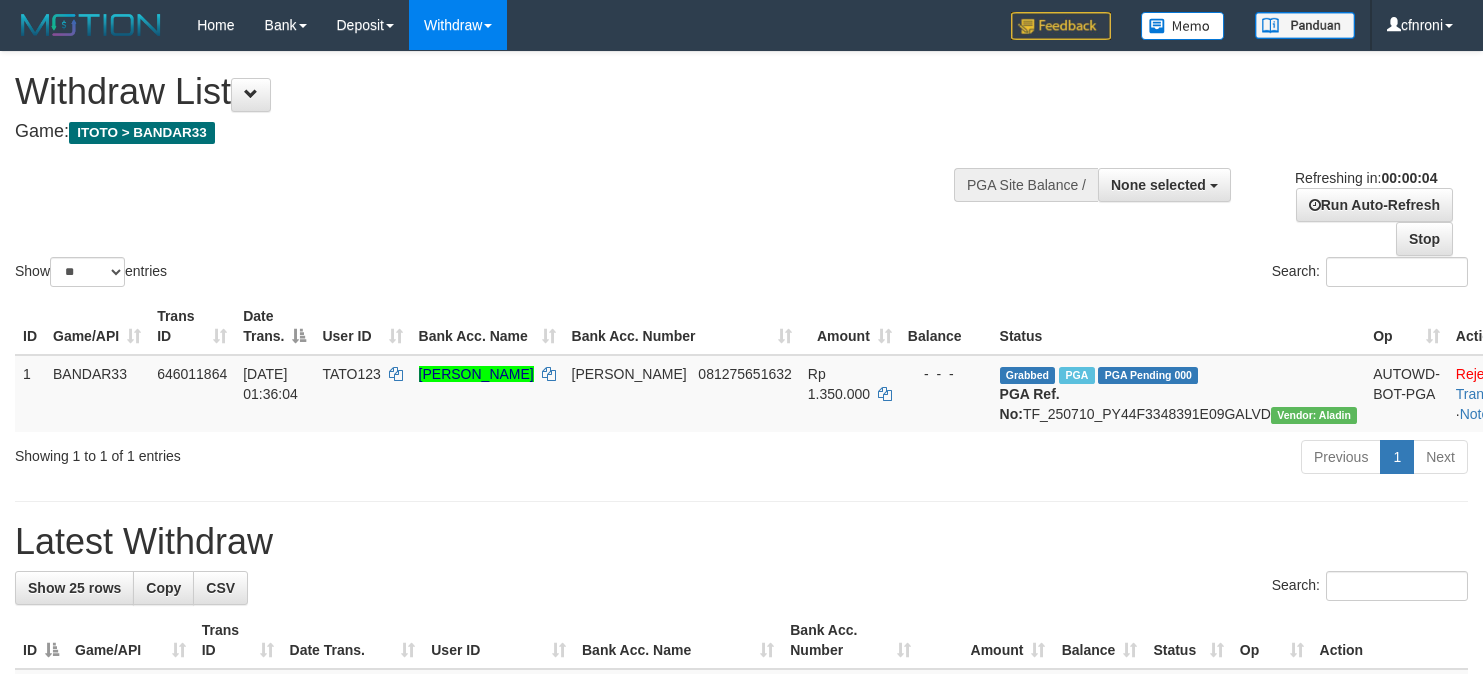 scroll, scrollTop: 0, scrollLeft: 0, axis: both 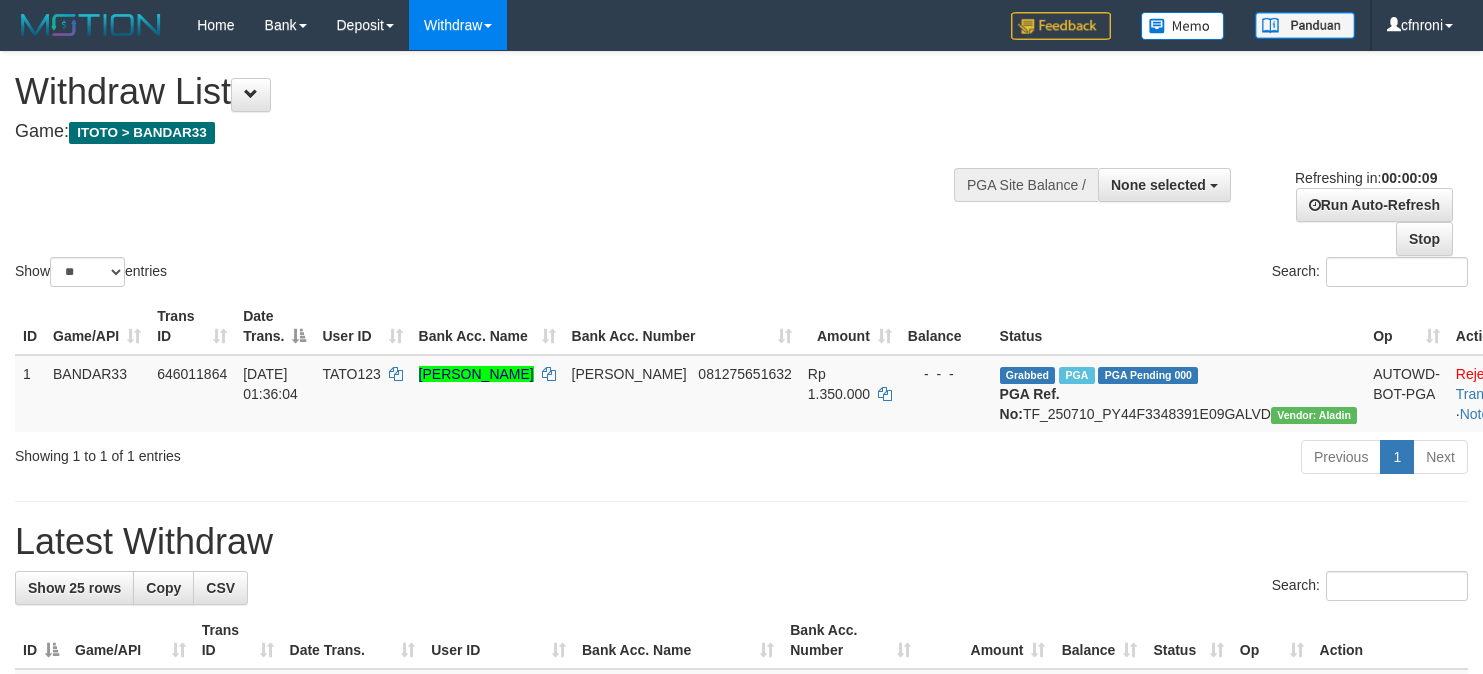 select 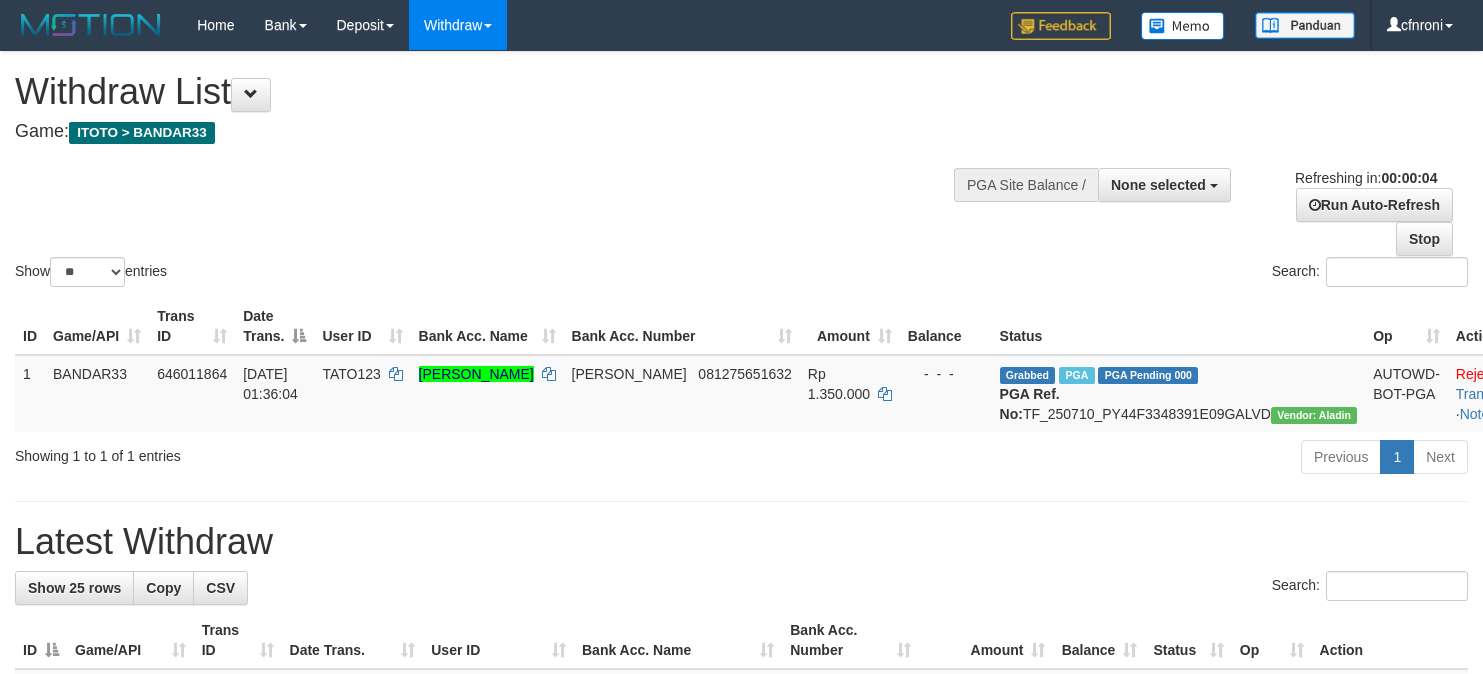 scroll, scrollTop: 0, scrollLeft: 0, axis: both 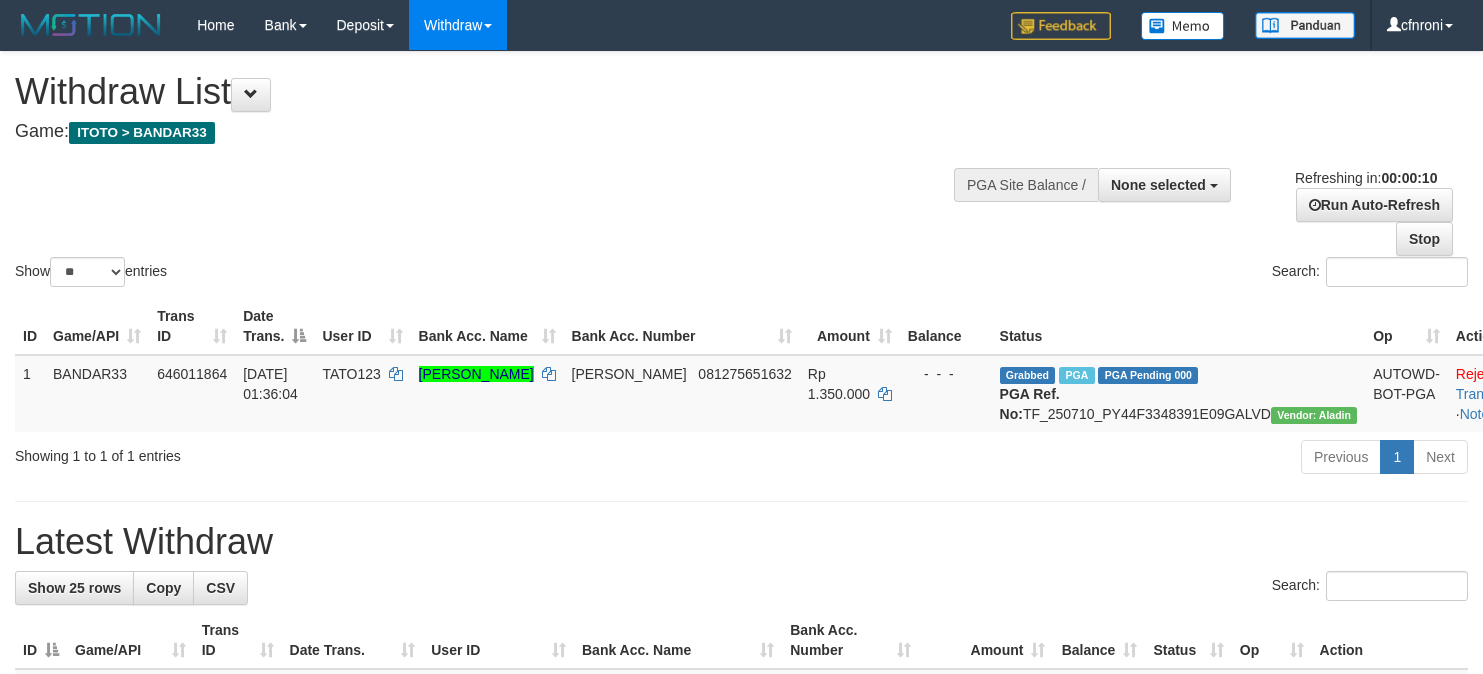 select 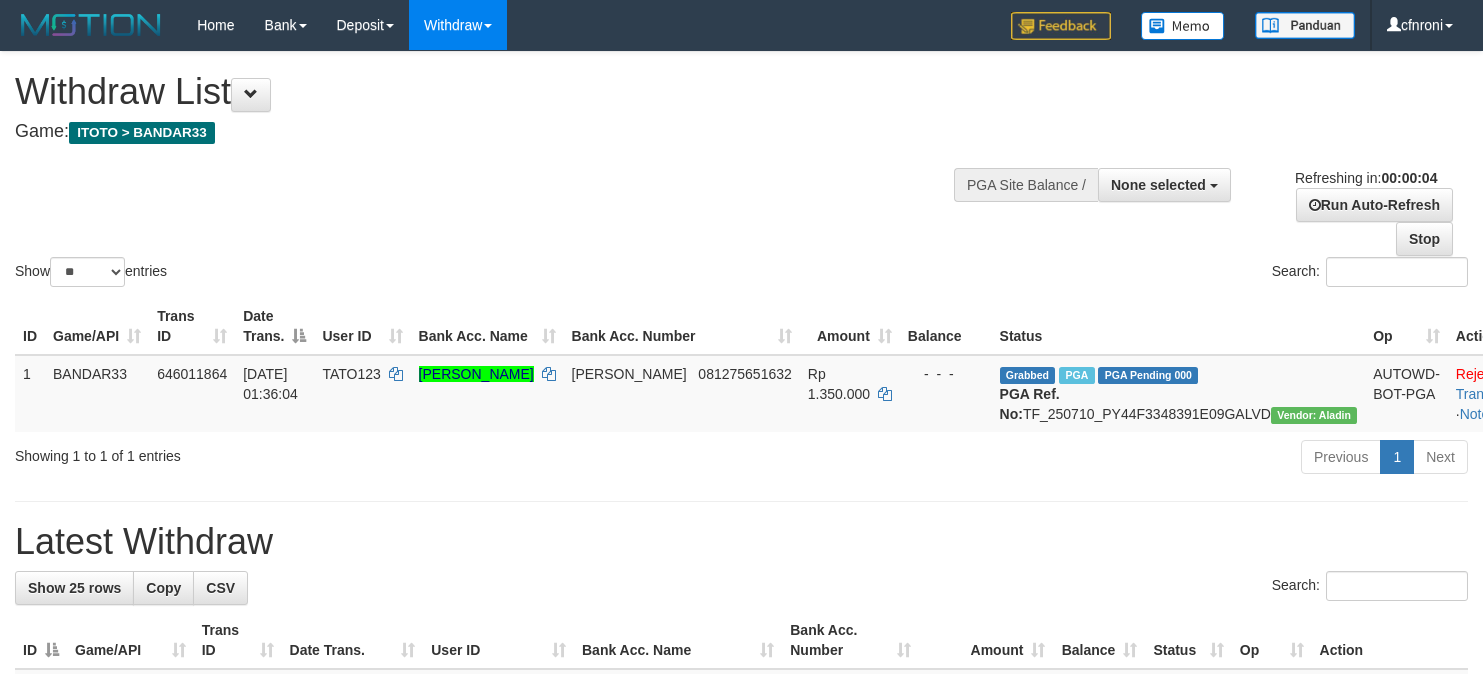scroll, scrollTop: 0, scrollLeft: 0, axis: both 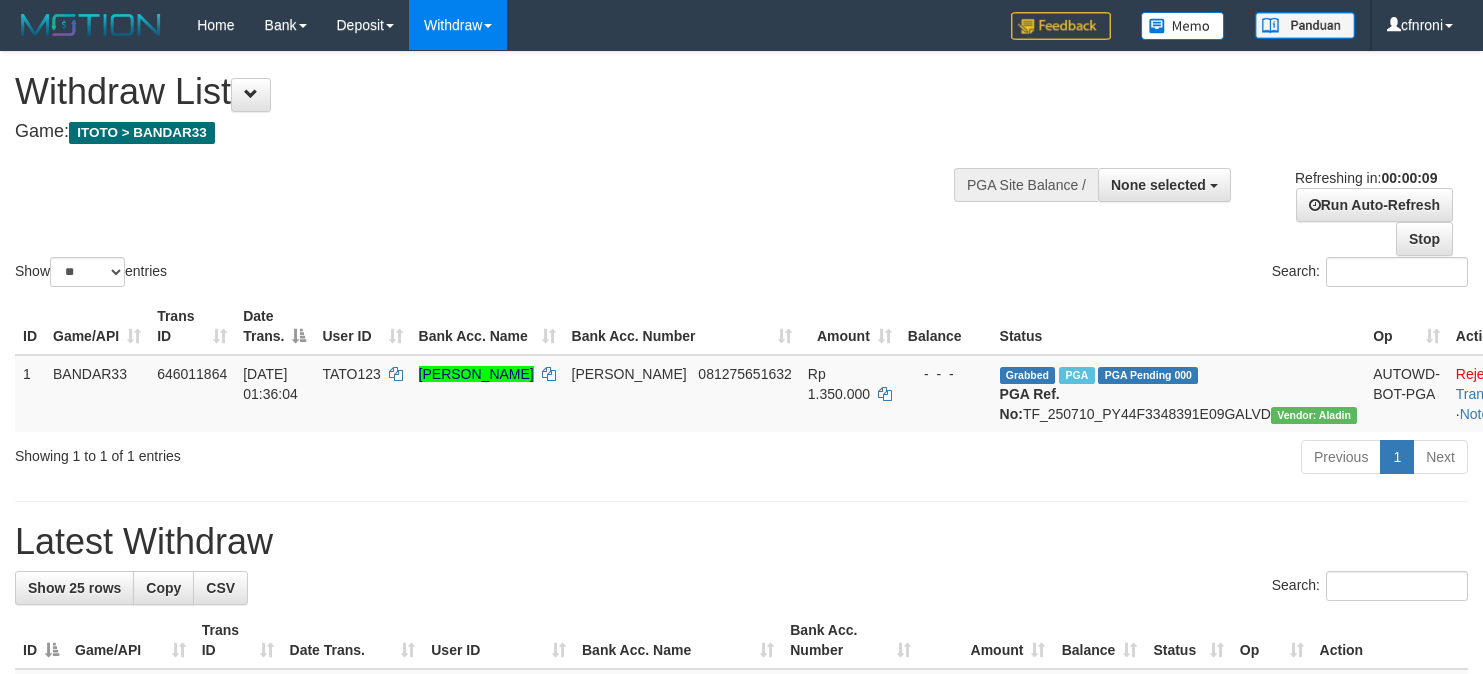 select 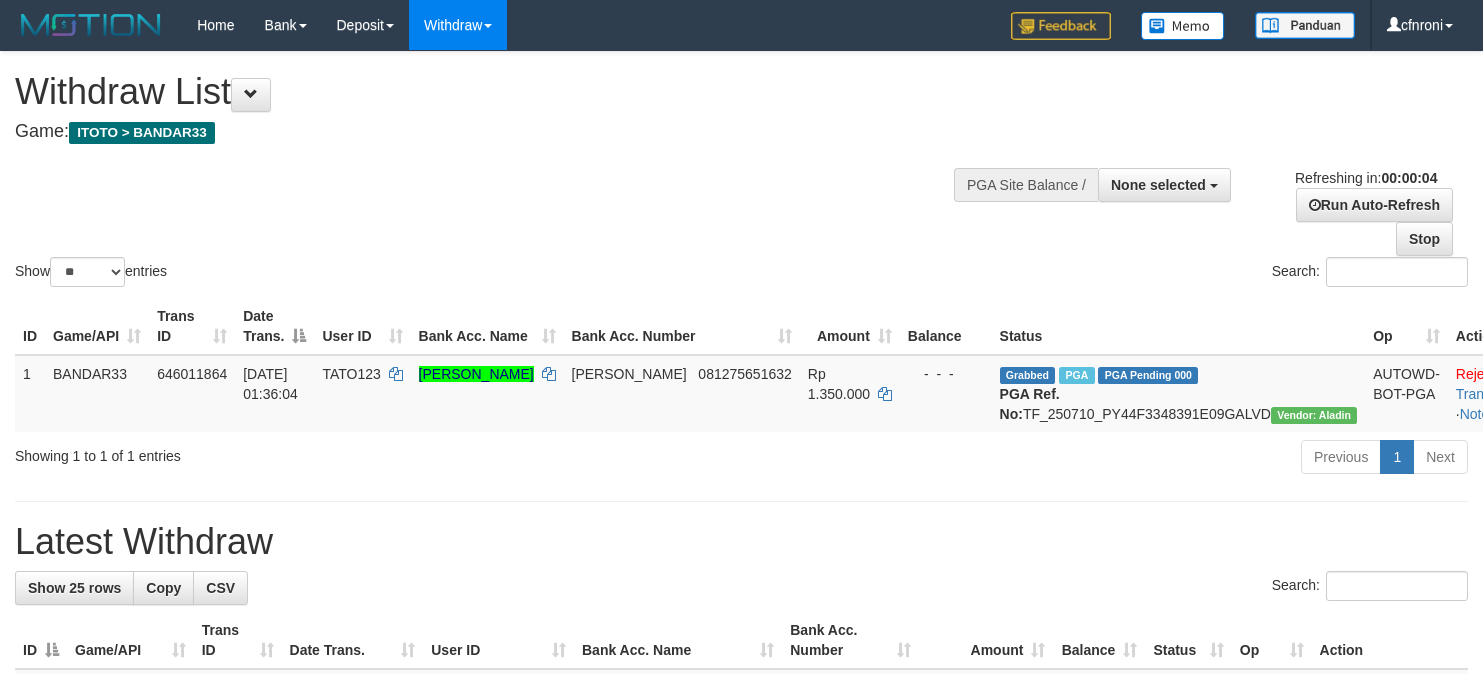 scroll, scrollTop: 0, scrollLeft: 0, axis: both 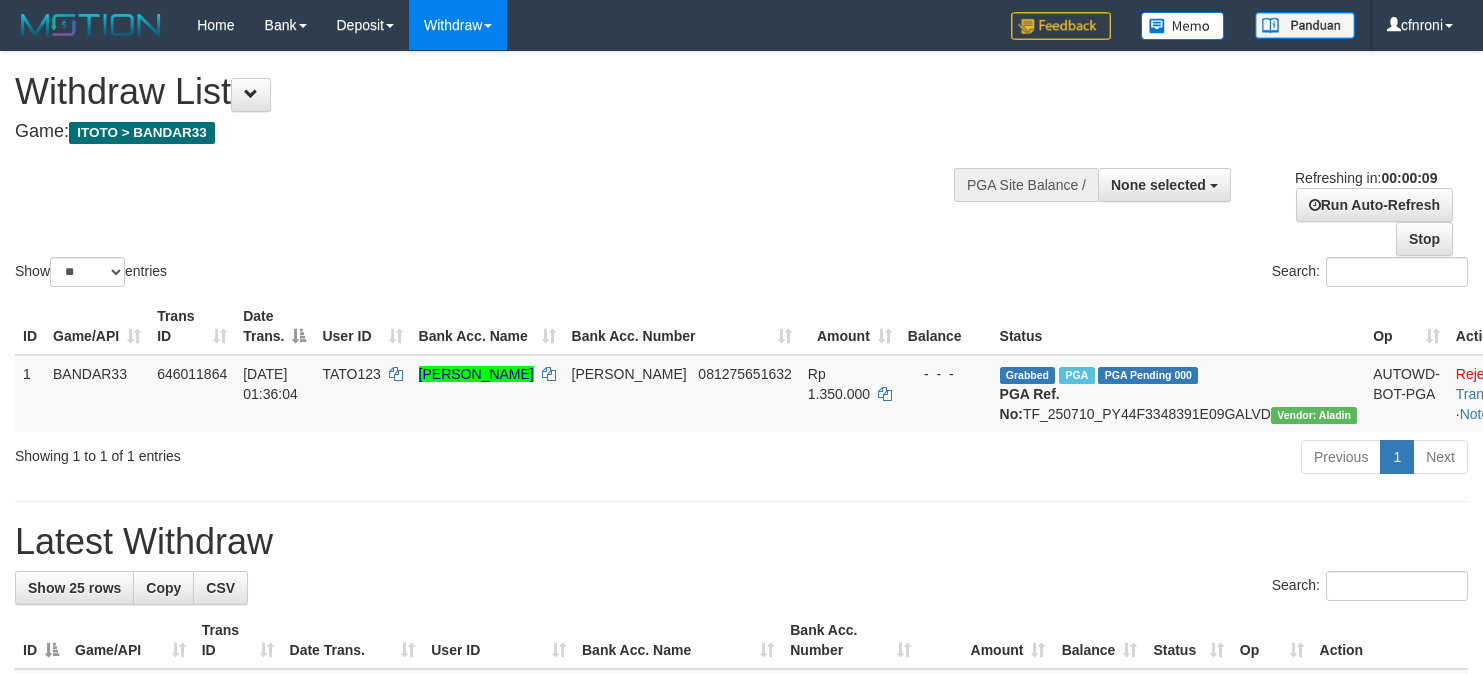 select 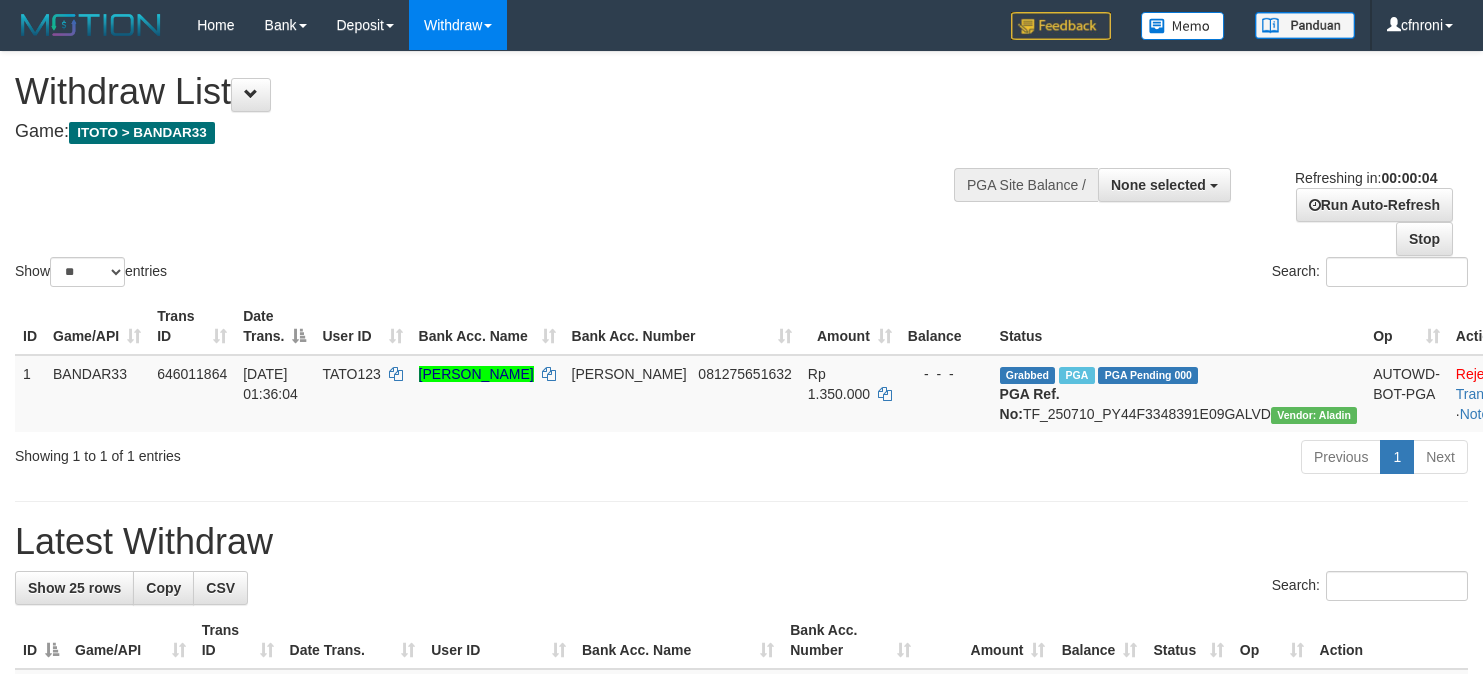 scroll, scrollTop: 0, scrollLeft: 0, axis: both 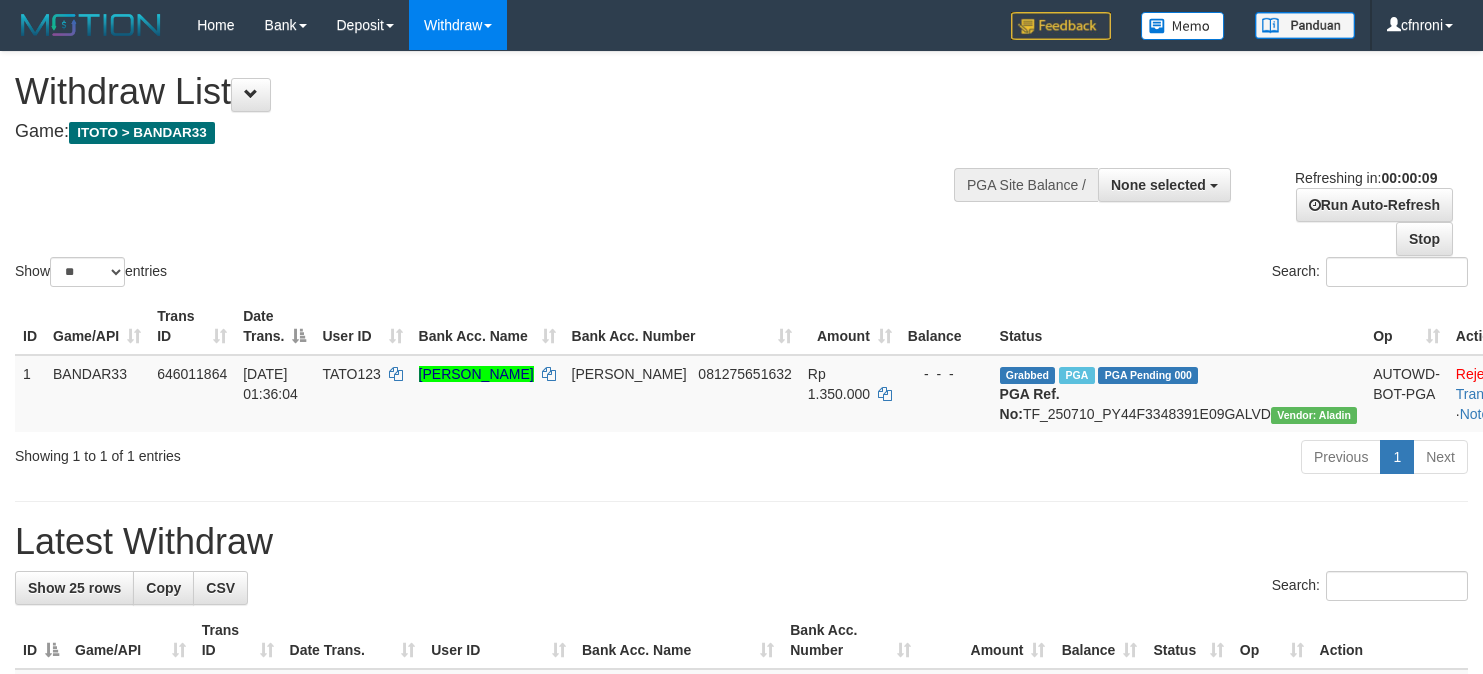 select 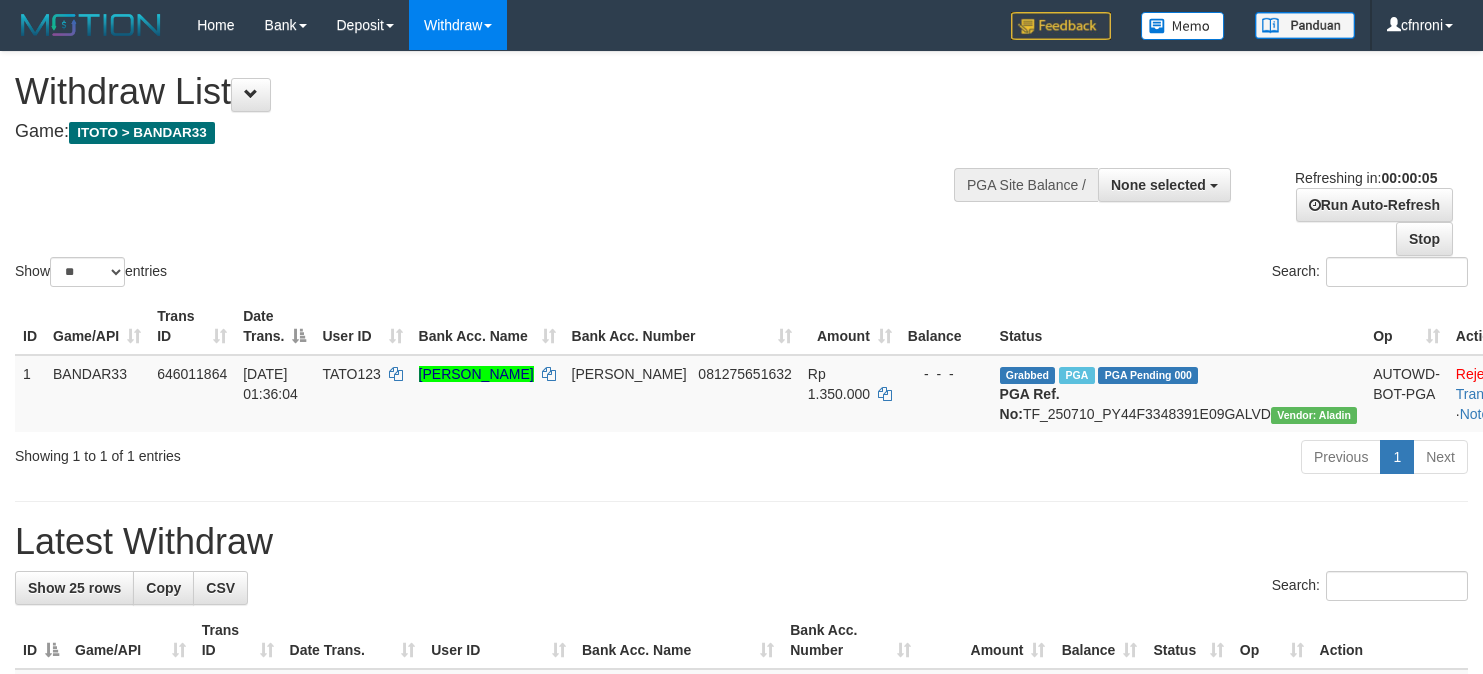 scroll, scrollTop: 0, scrollLeft: 0, axis: both 